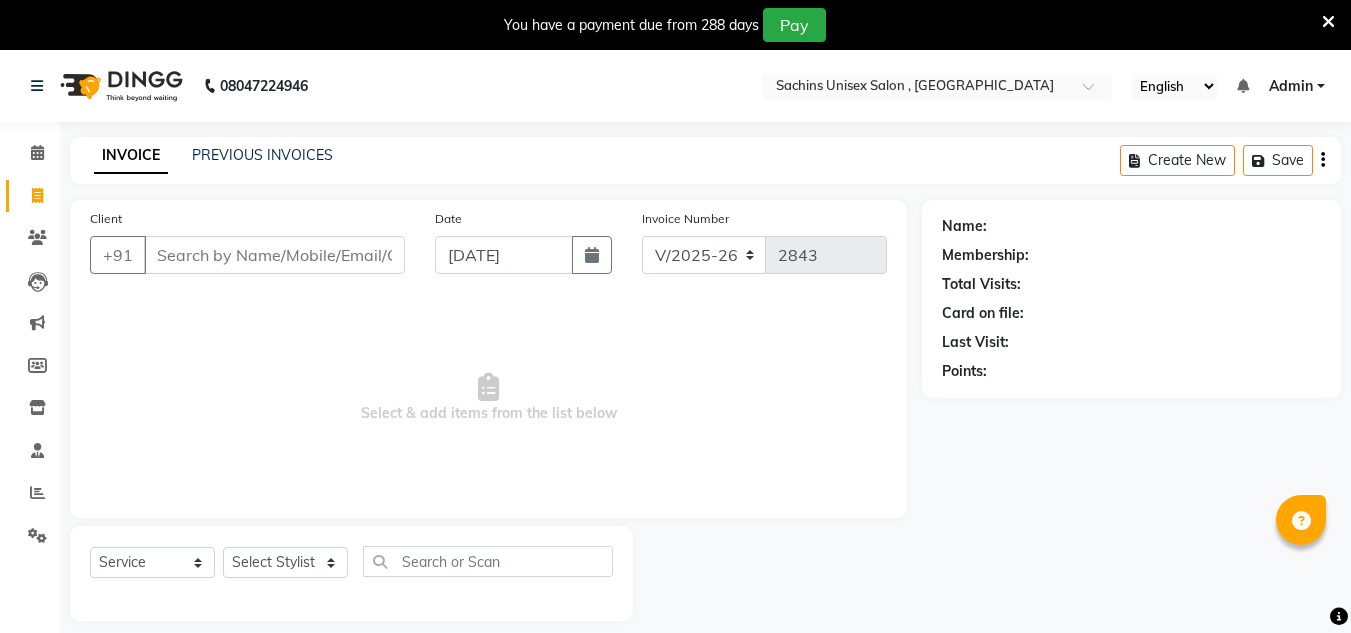 select on "6840" 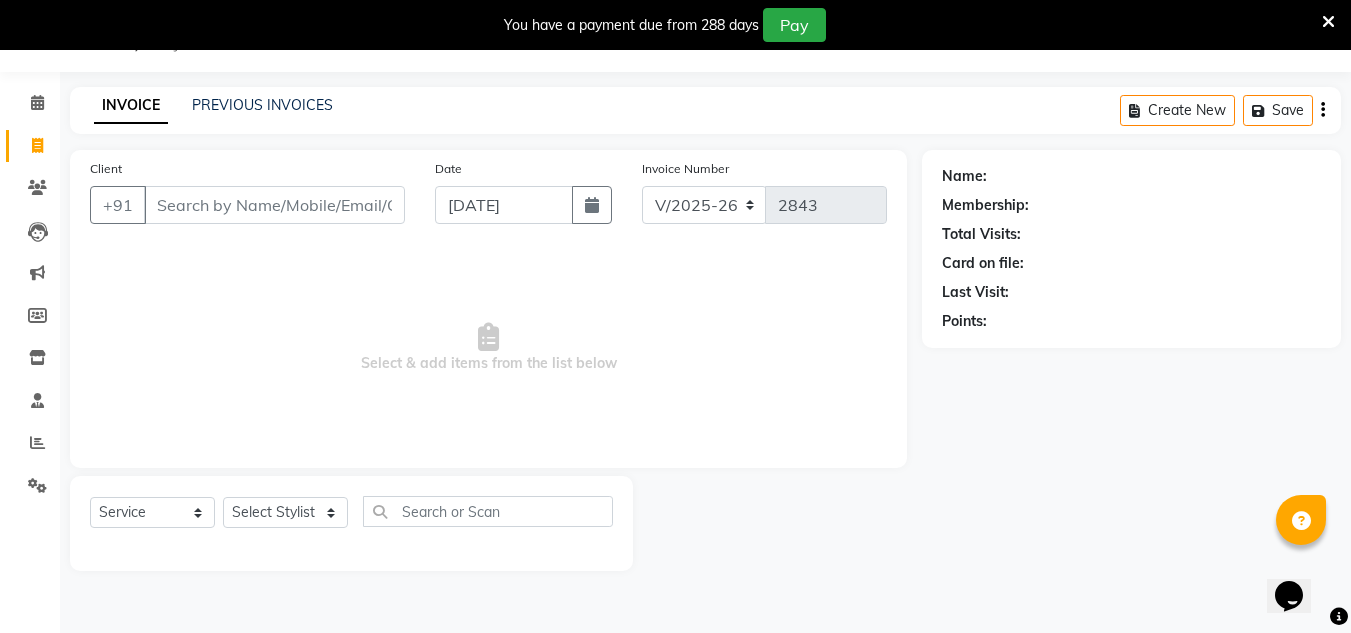 scroll, scrollTop: 0, scrollLeft: 0, axis: both 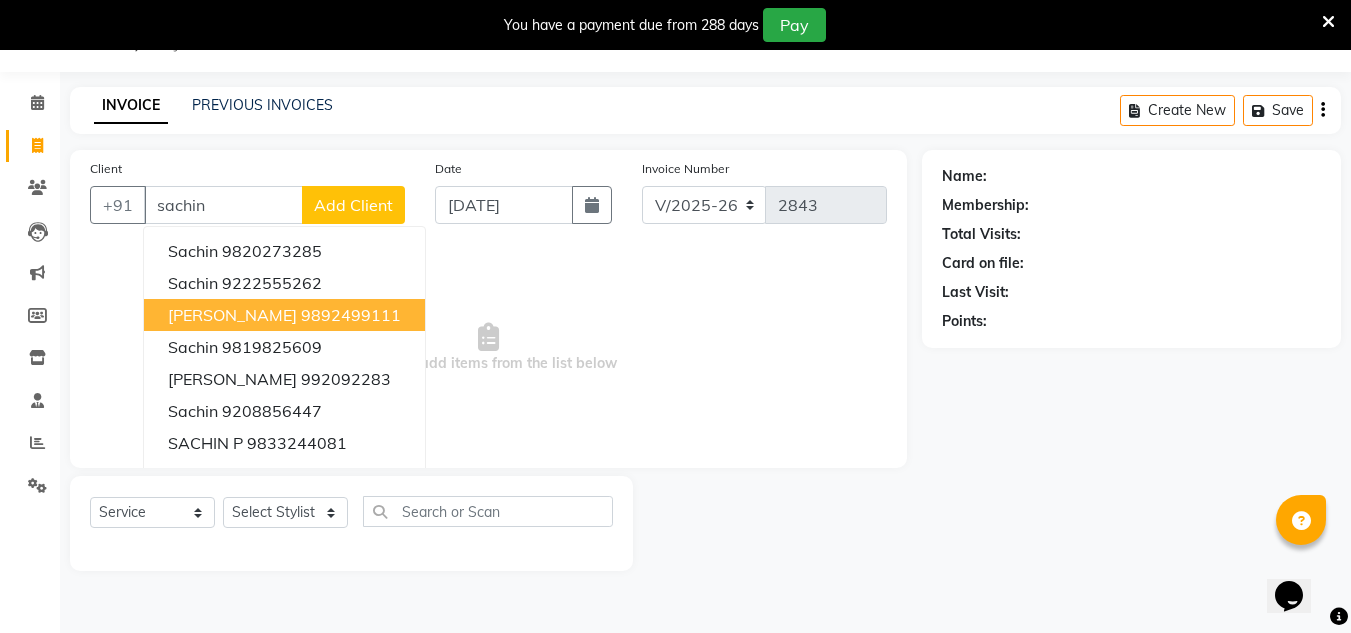 click on "[PERSON_NAME]  9892499111" at bounding box center [284, 315] 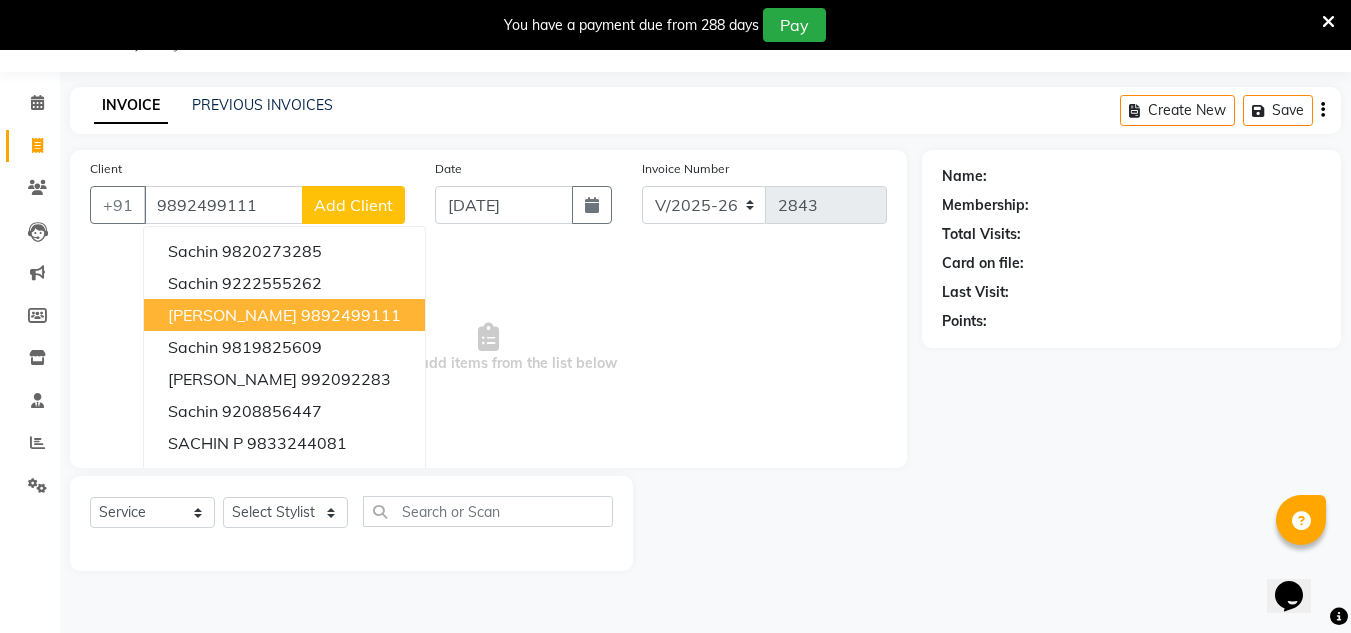 type on "9892499111" 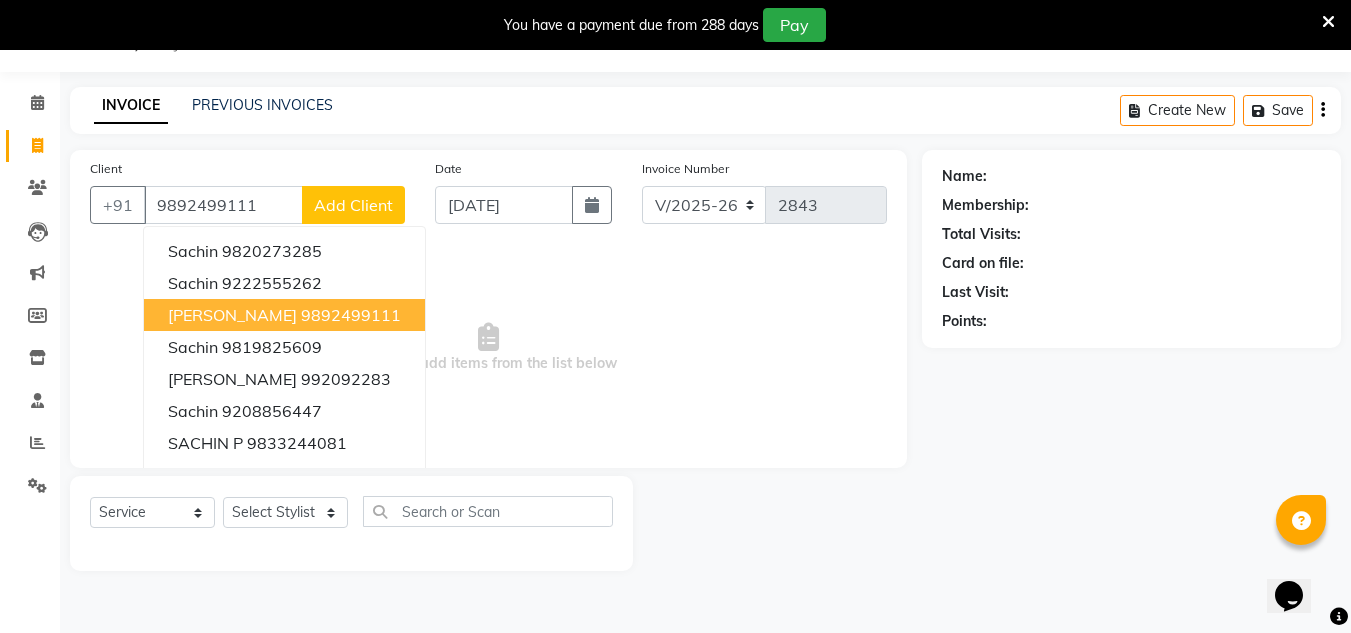 select on "1: Object" 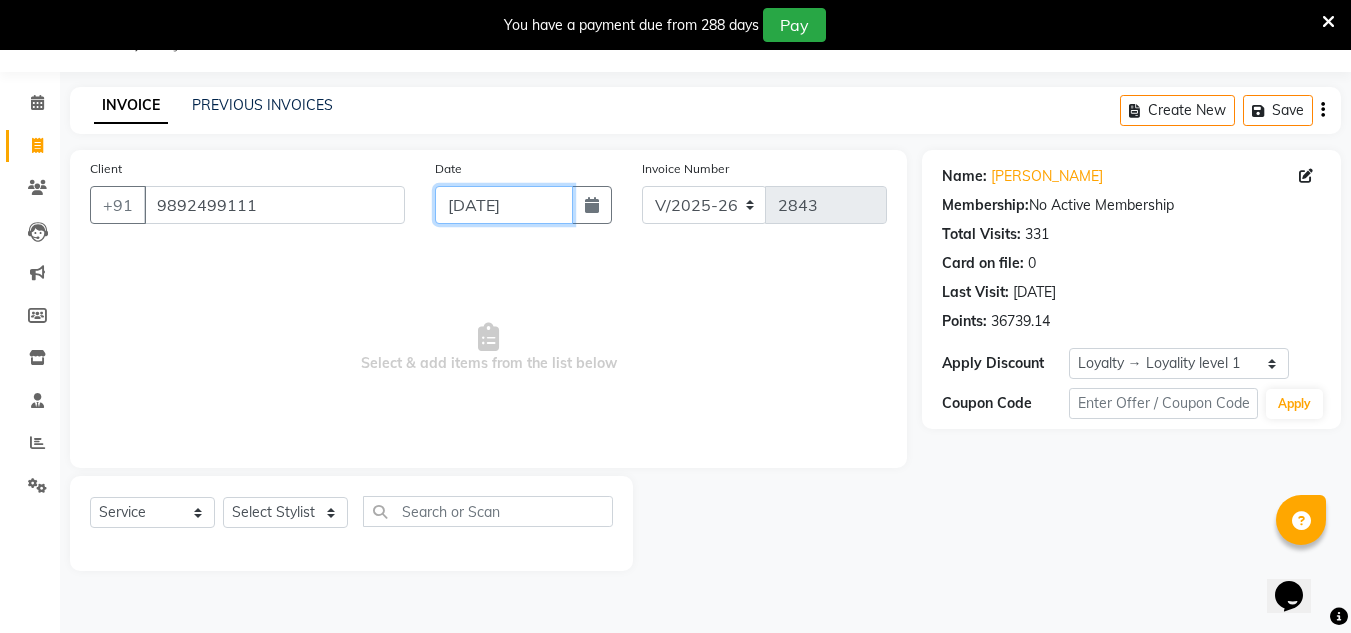 drag, startPoint x: 518, startPoint y: 202, endPoint x: 508, endPoint y: 218, distance: 18.867962 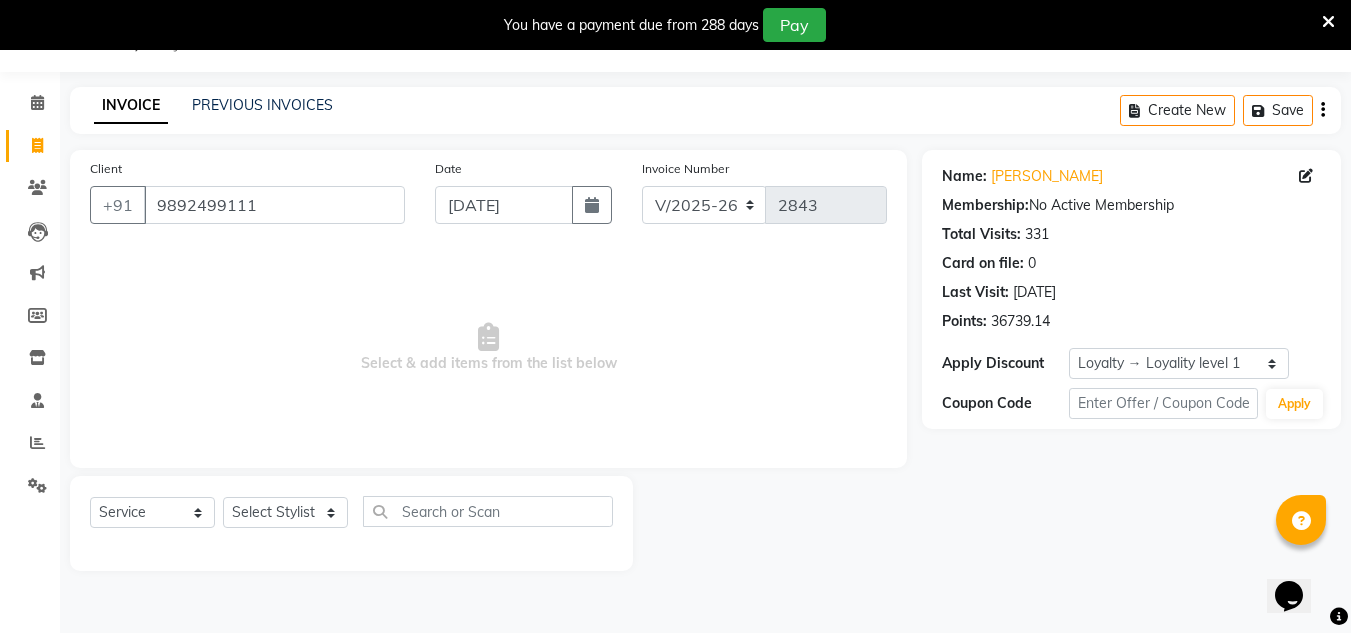 select on "7" 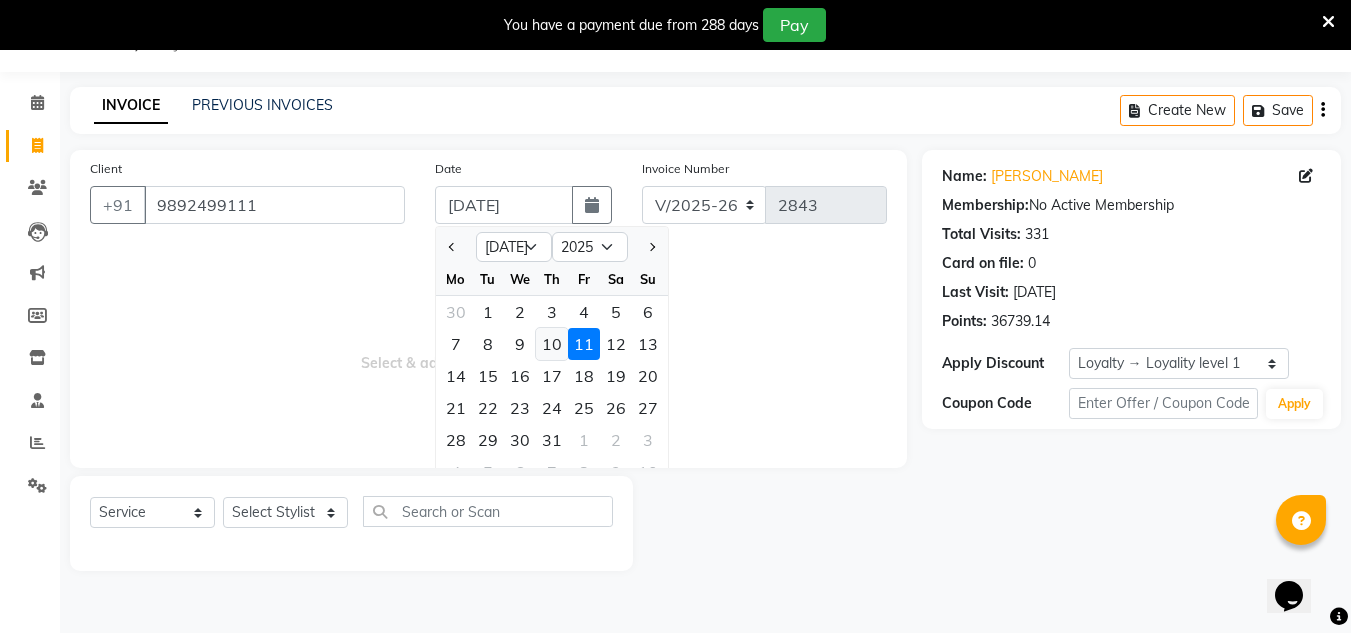 click on "10" 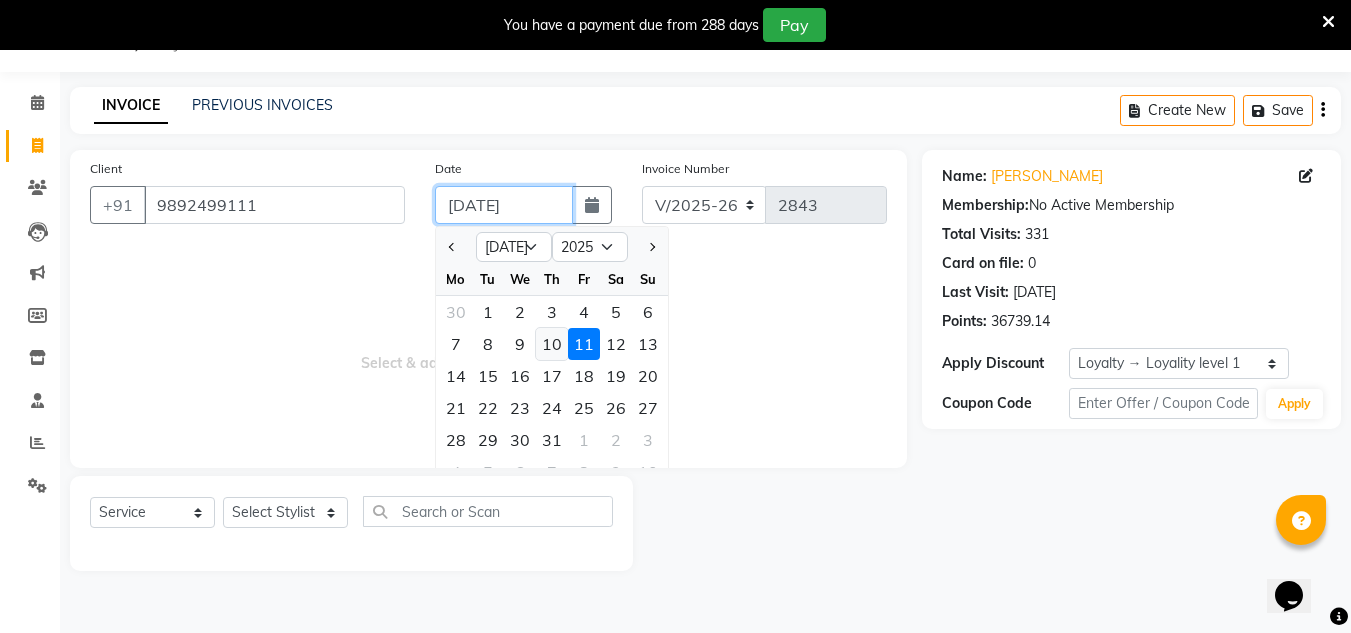 type on "[DATE]" 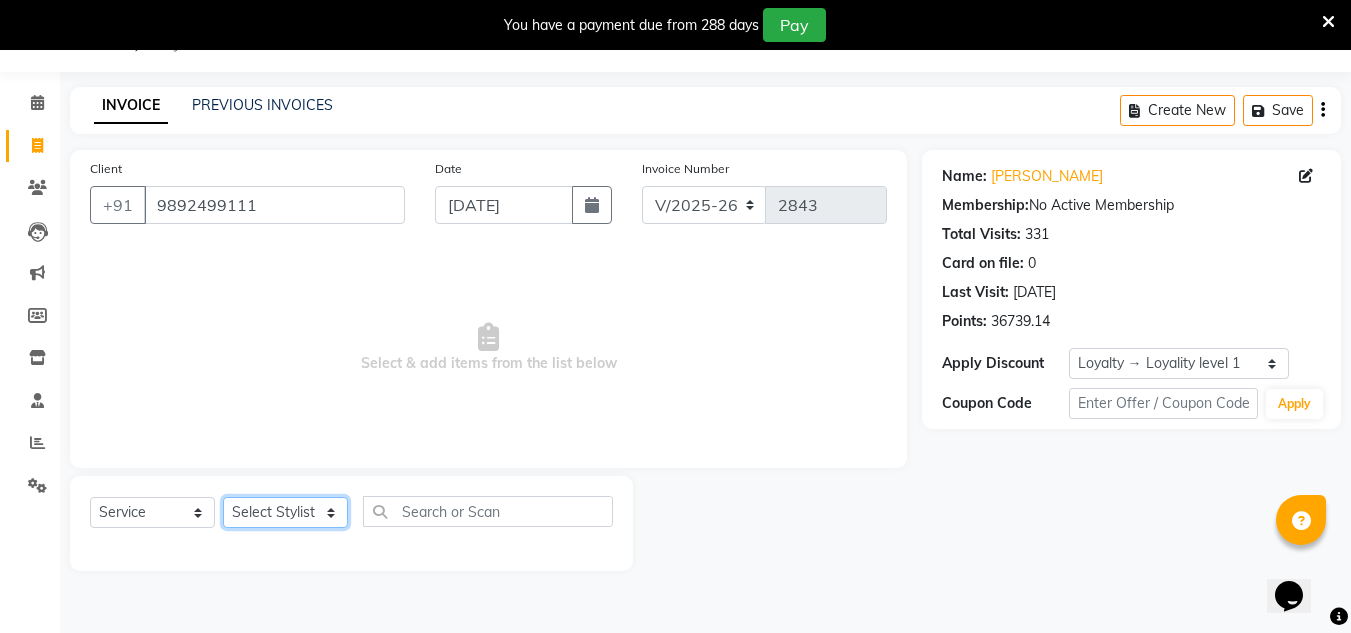click on "Select Stylist [PERSON_NAME] new  [PERSON_NAME] [PERSON_NAME] Owner preeti [PERSON_NAME] [PERSON_NAME] RG" 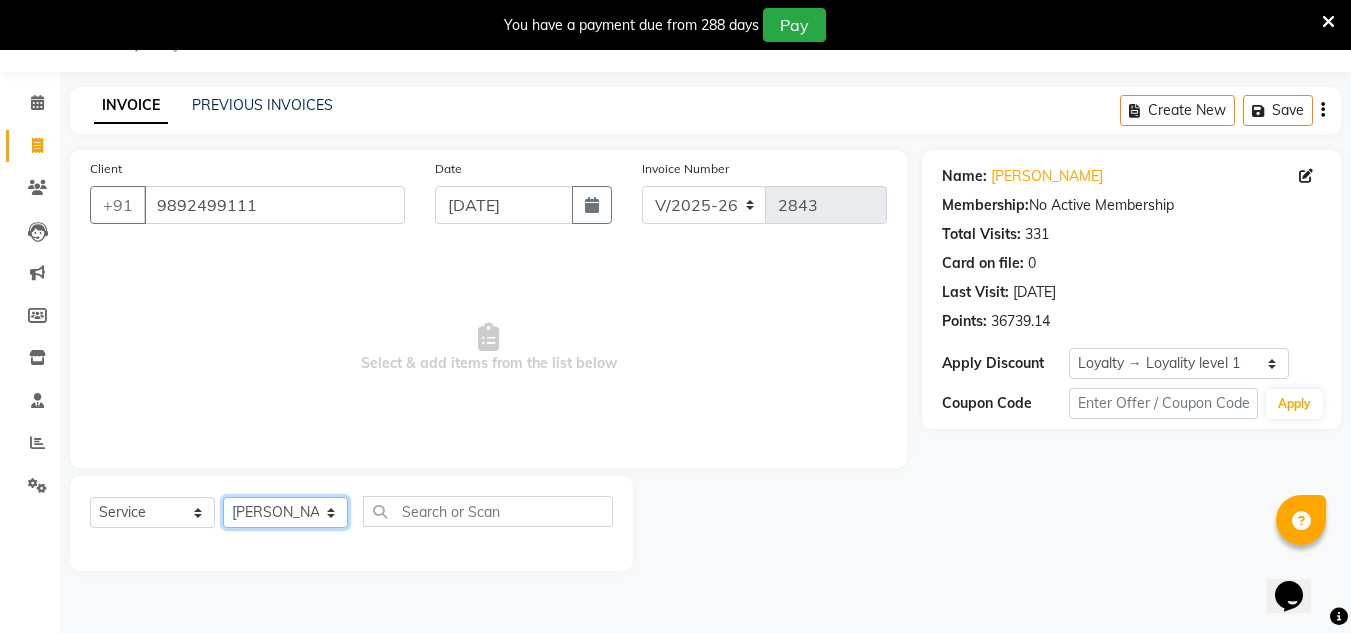 click on "Select Stylist [PERSON_NAME] new  [PERSON_NAME] [PERSON_NAME] Owner preeti [PERSON_NAME] [PERSON_NAME] RG" 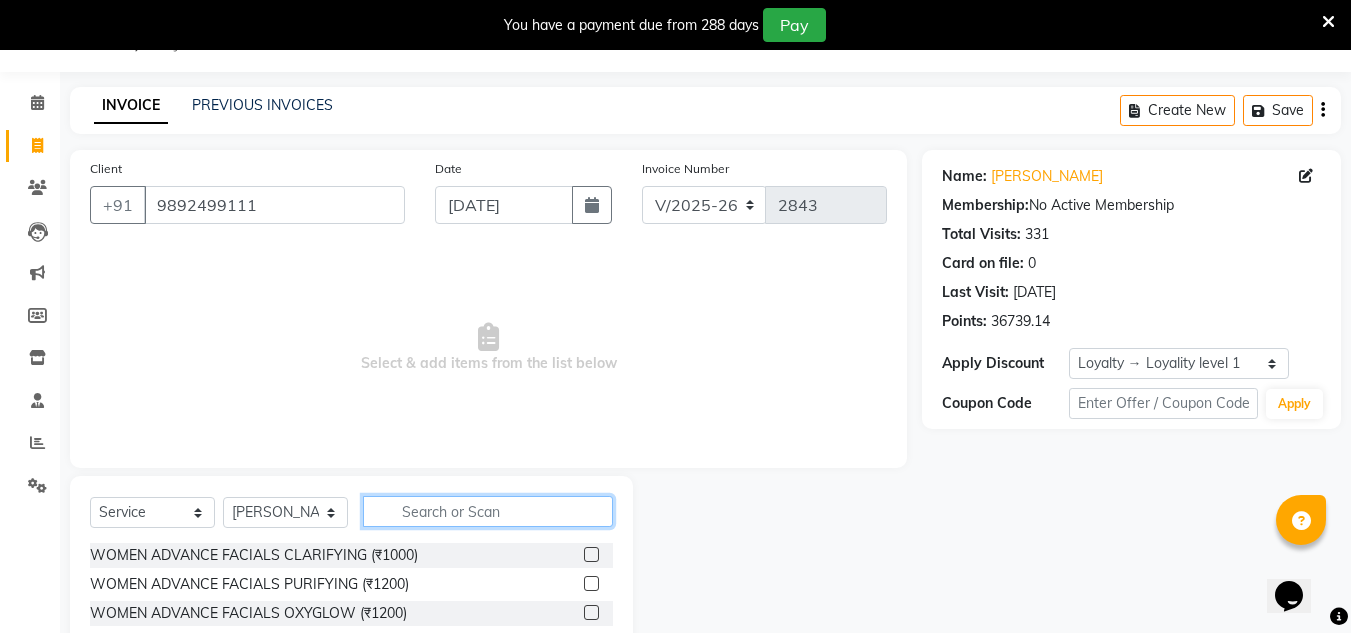 click 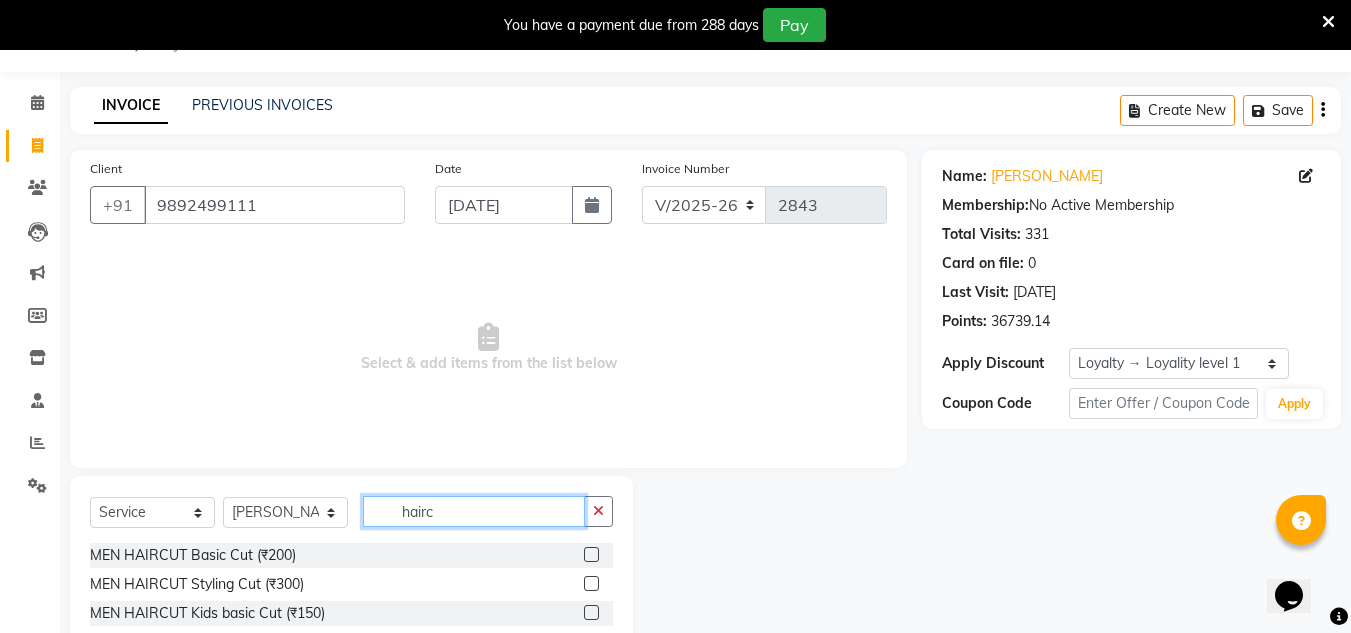 type on "hairc" 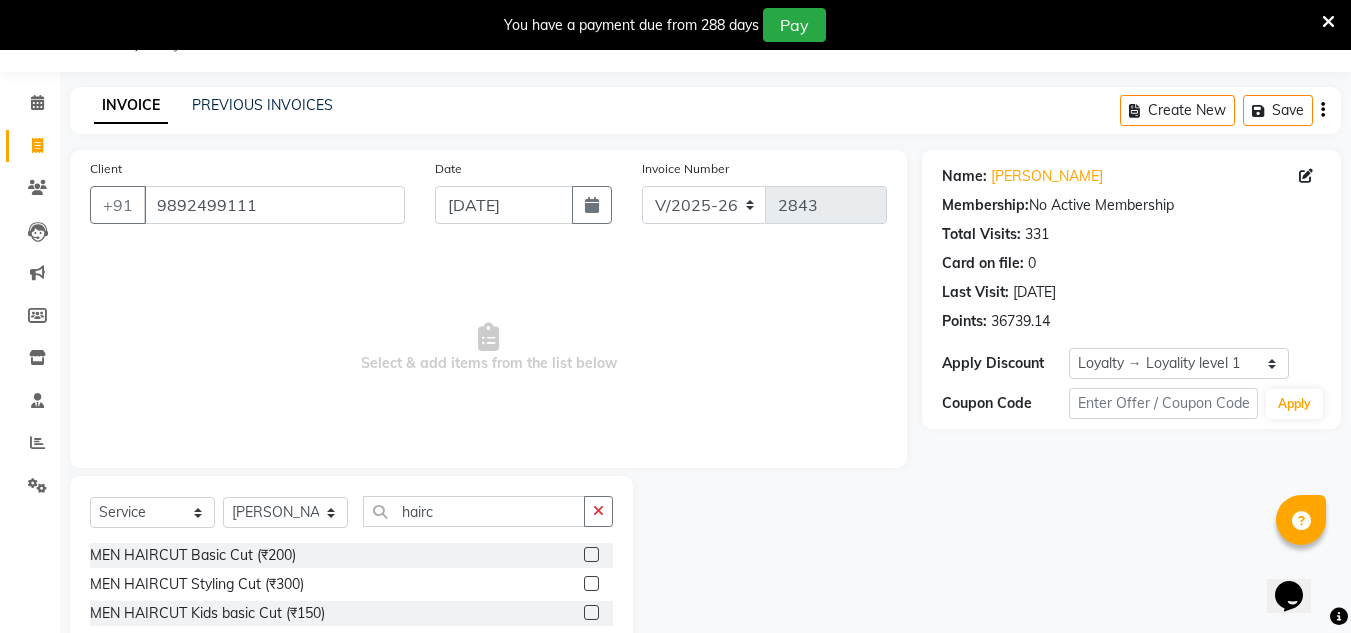 click 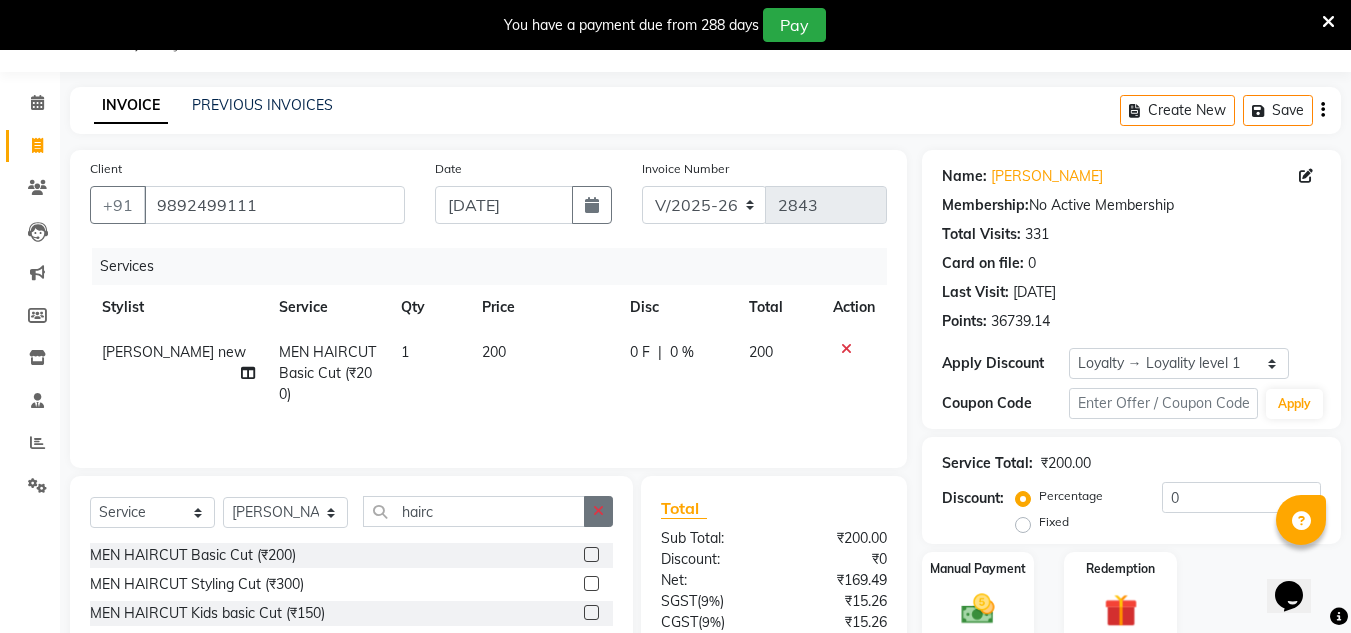 checkbox on "false" 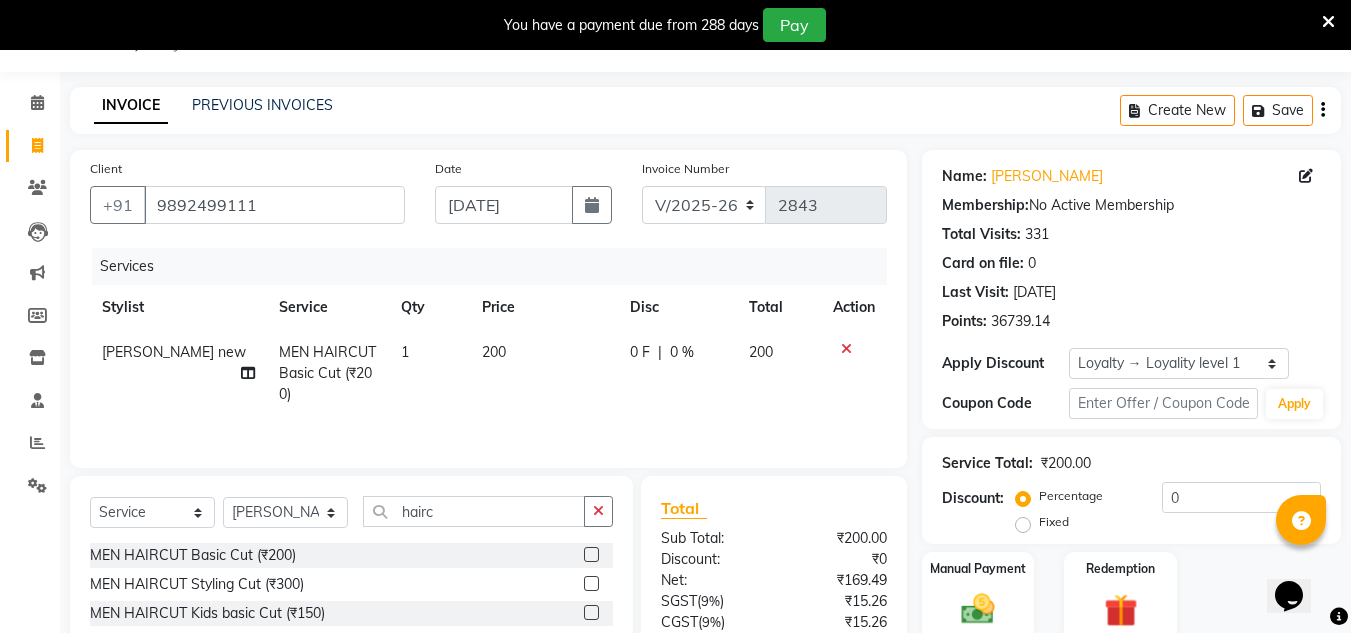 drag, startPoint x: 602, startPoint y: 514, endPoint x: 578, endPoint y: 513, distance: 24.020824 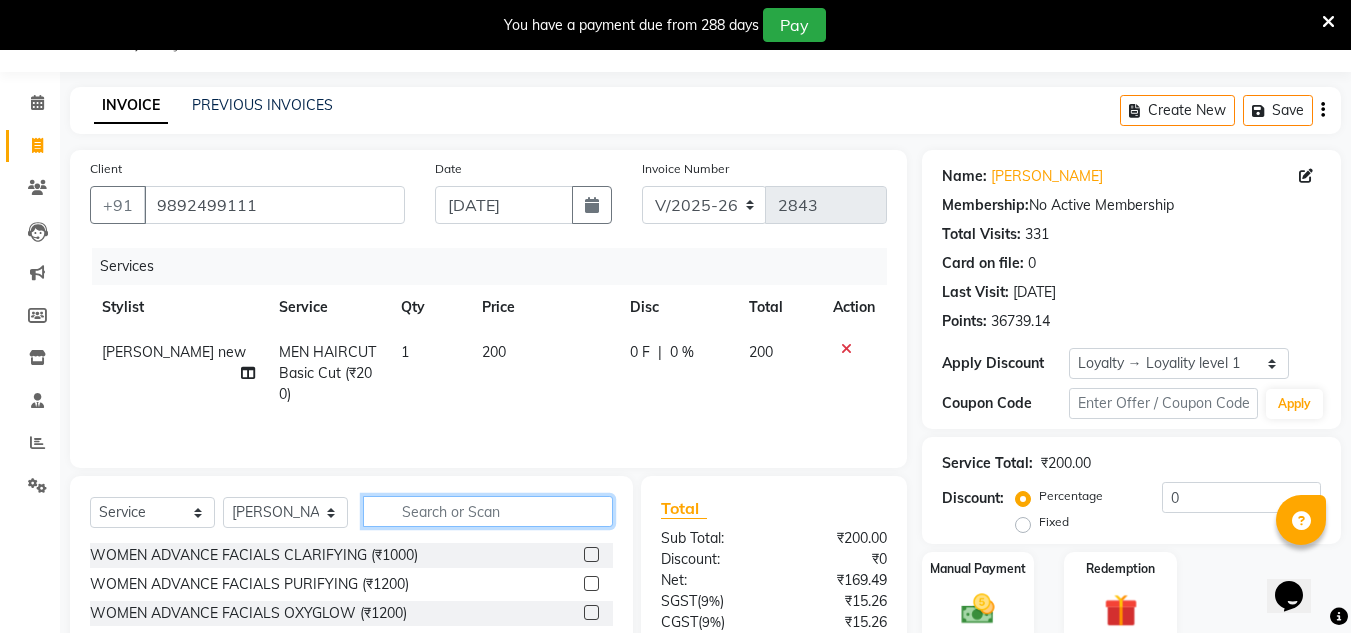 click 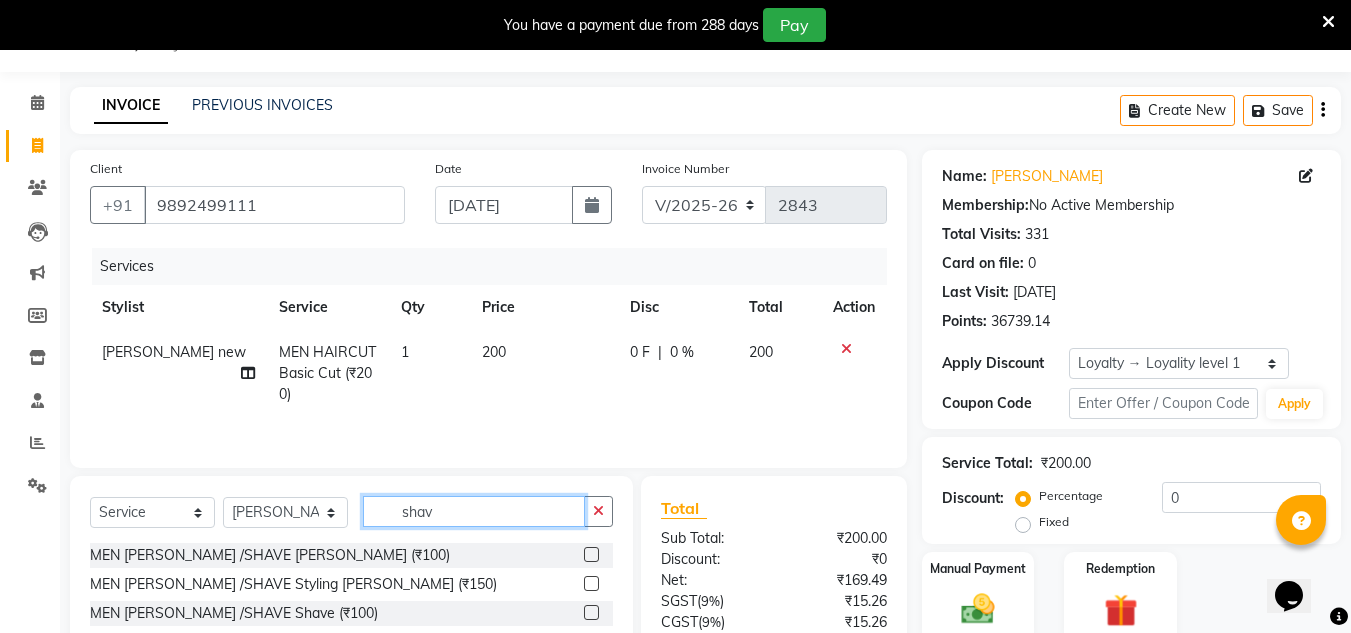 type on "shav" 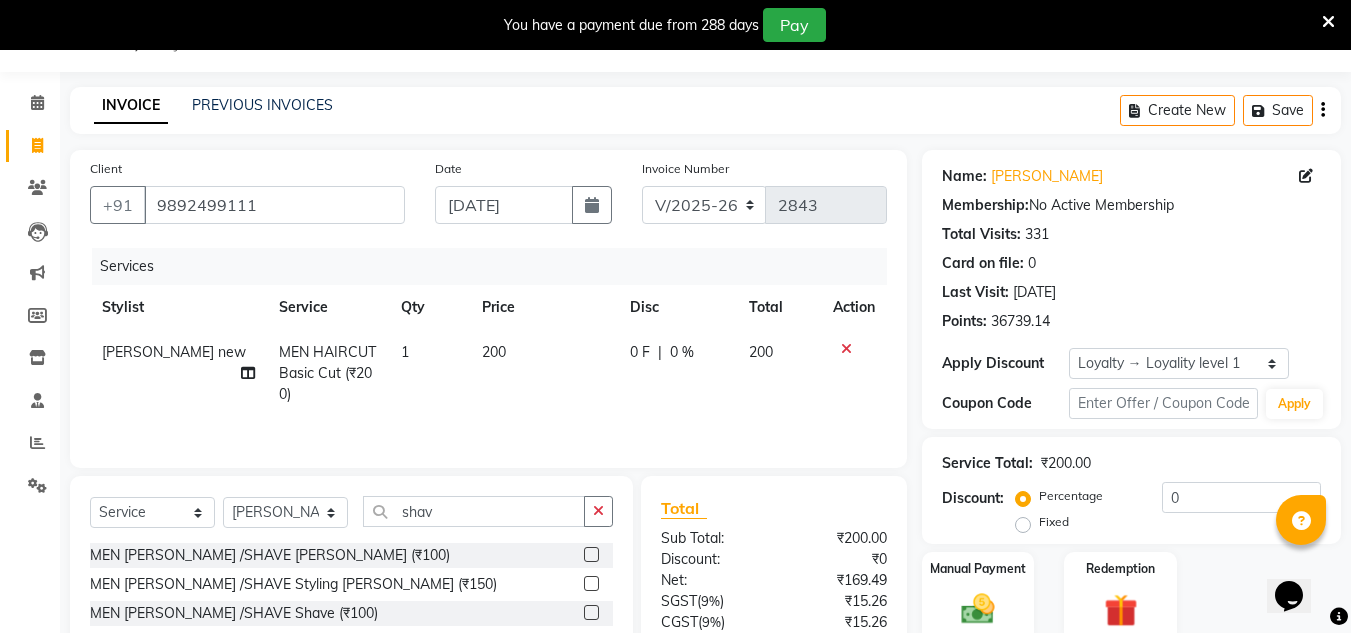 click 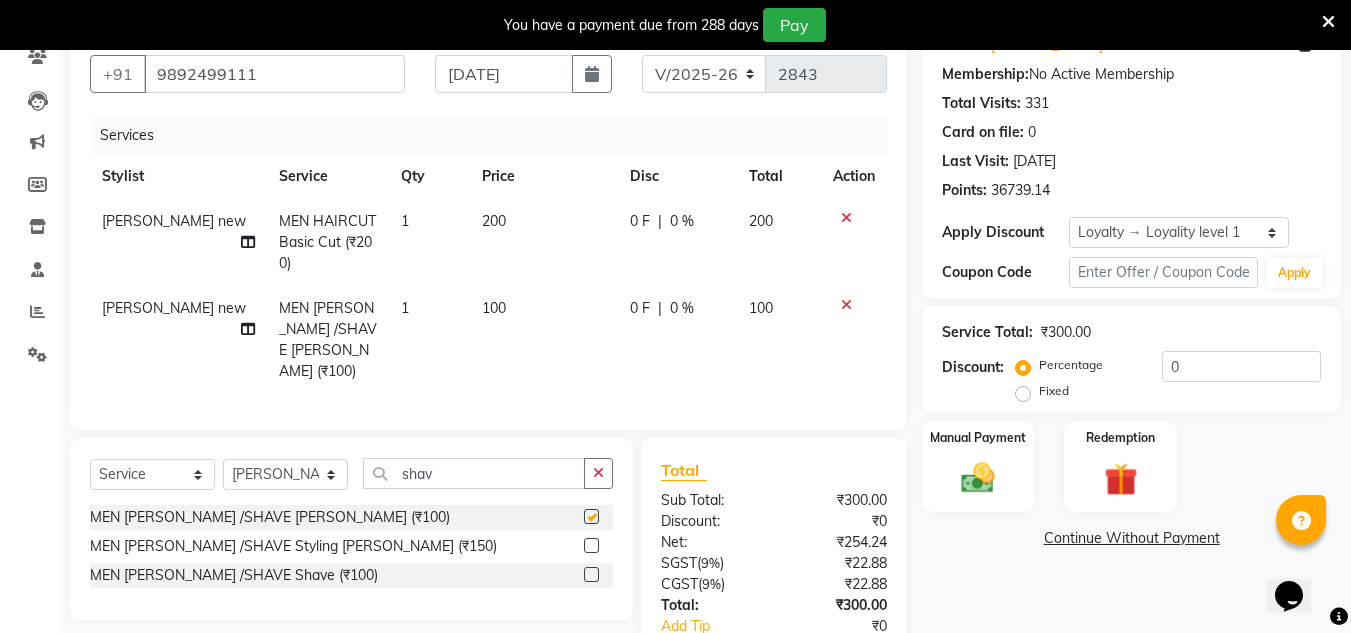 scroll, scrollTop: 250, scrollLeft: 0, axis: vertical 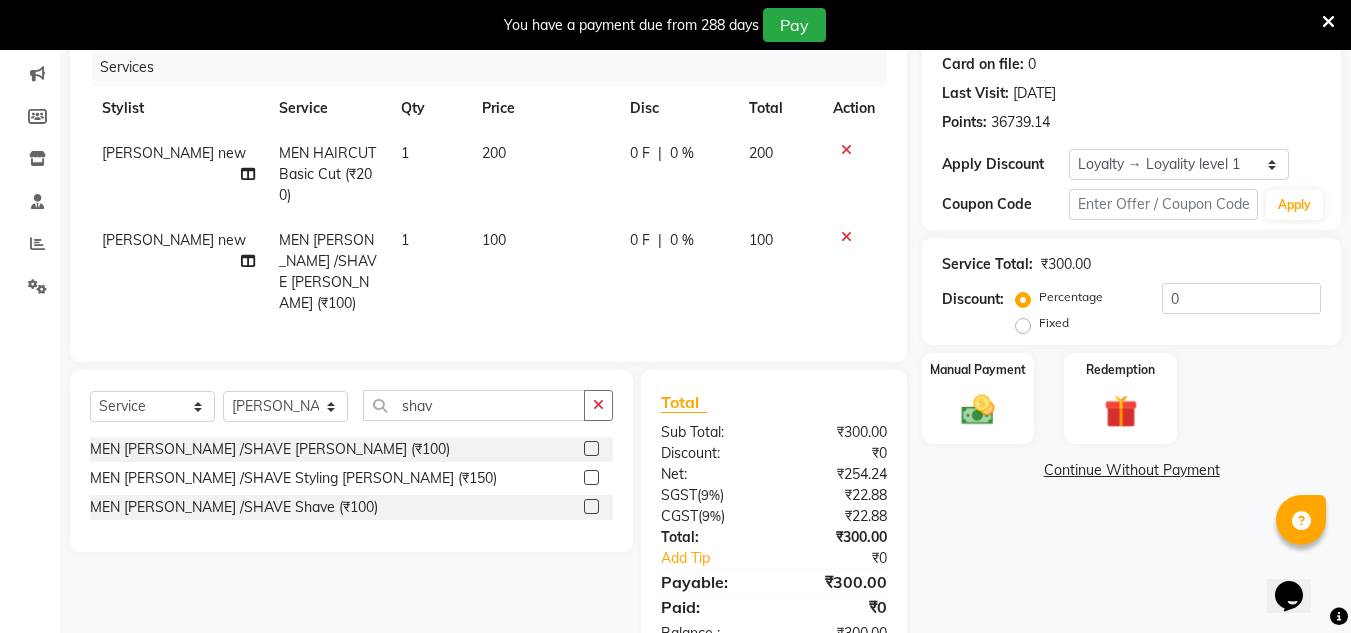 checkbox on "false" 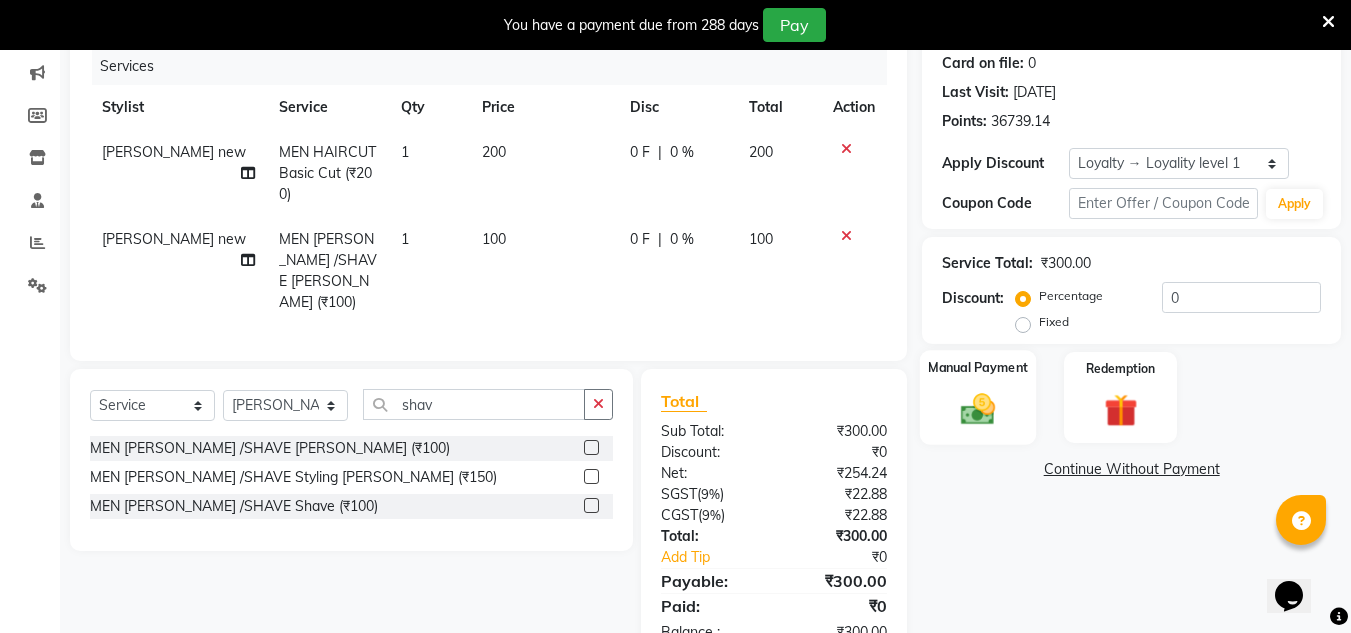 click 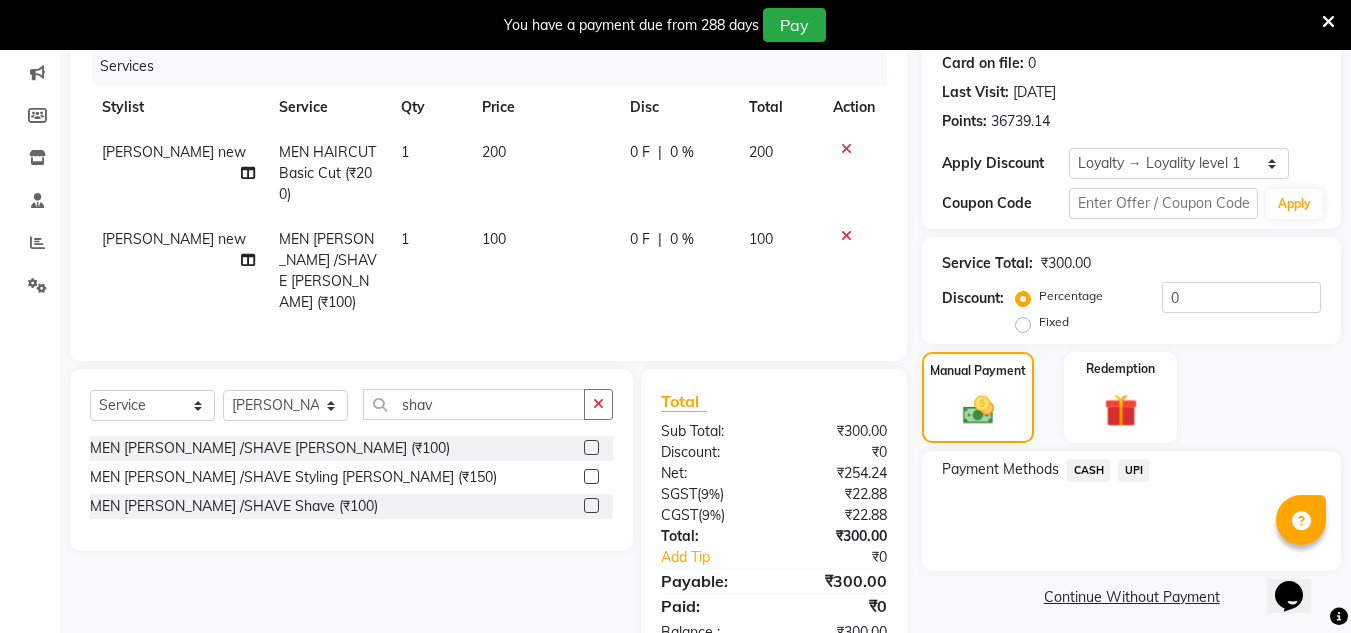click on "CASH" 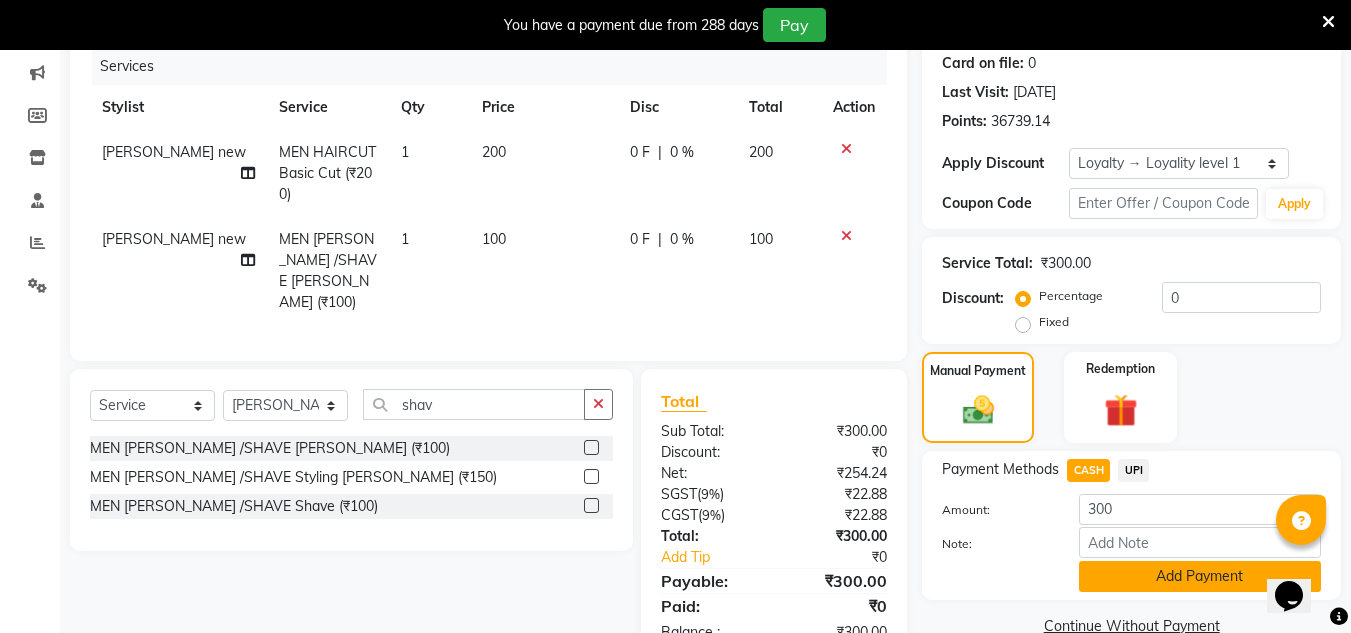 click on "Add Payment" 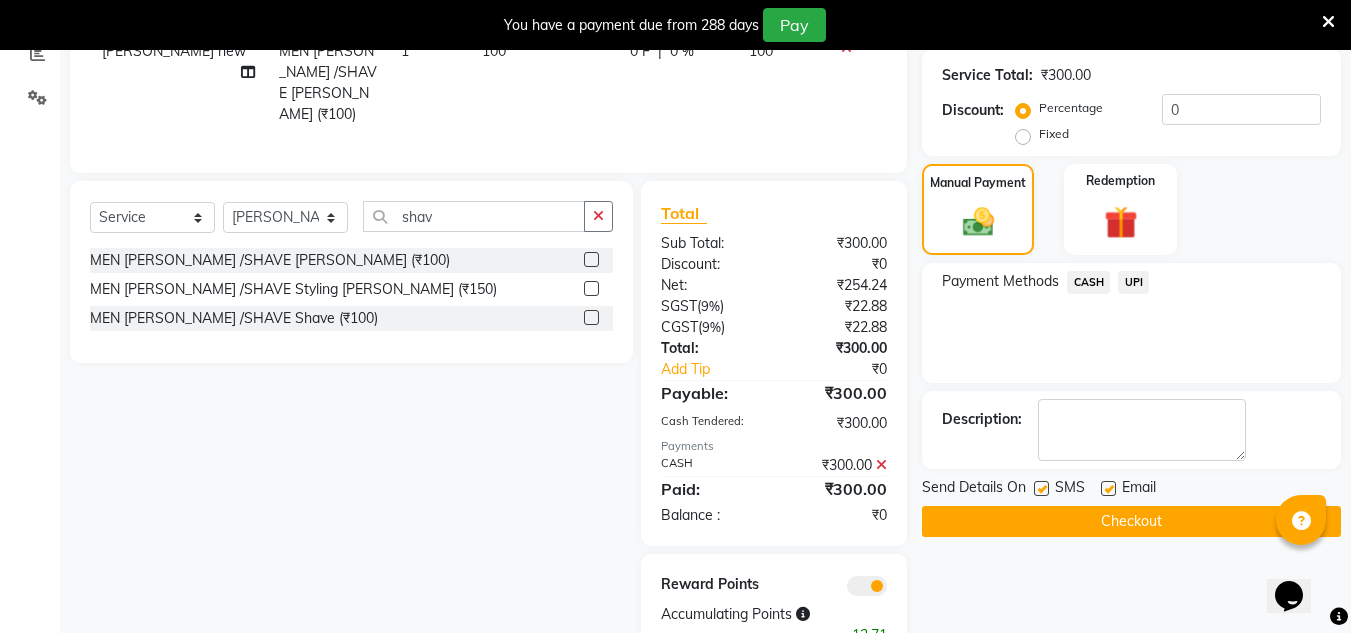 scroll, scrollTop: 495, scrollLeft: 0, axis: vertical 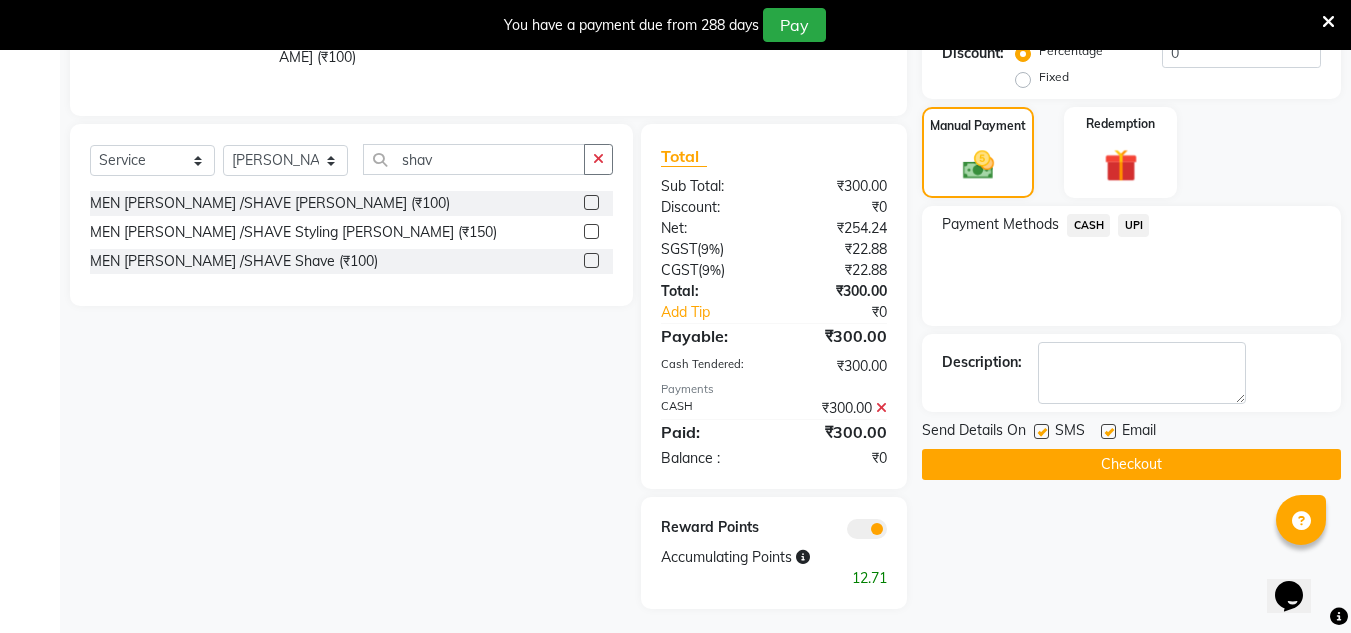 click on "Checkout" 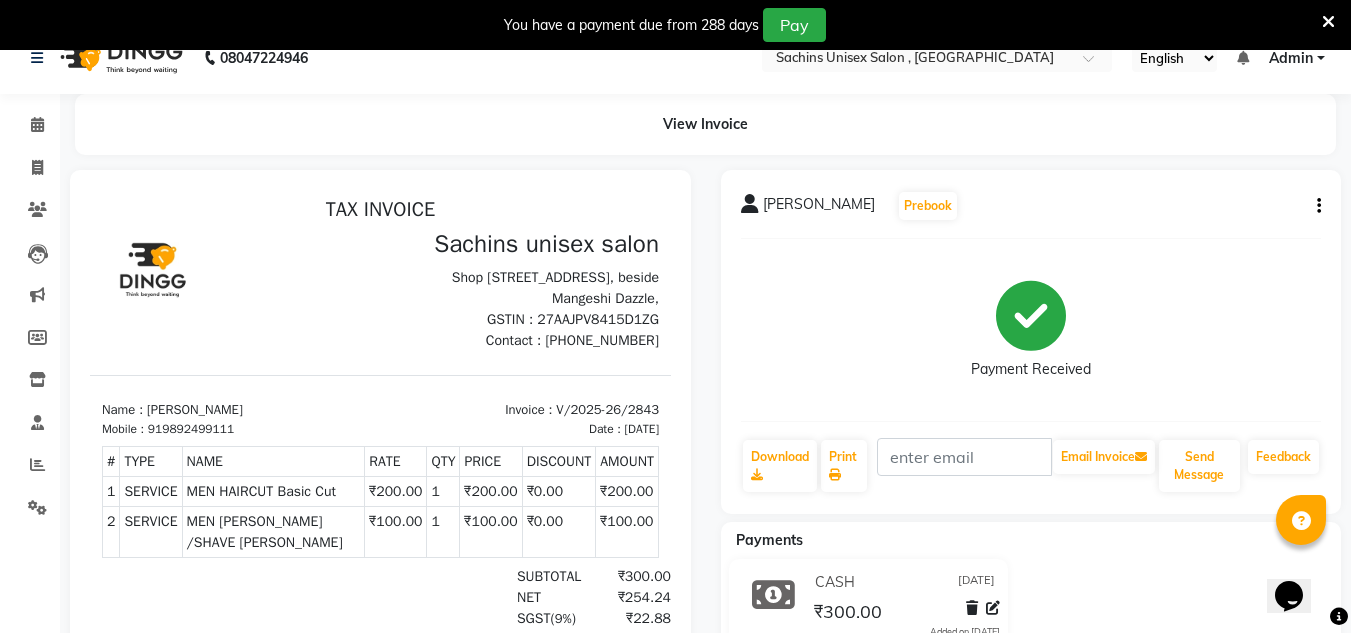 scroll, scrollTop: 0, scrollLeft: 0, axis: both 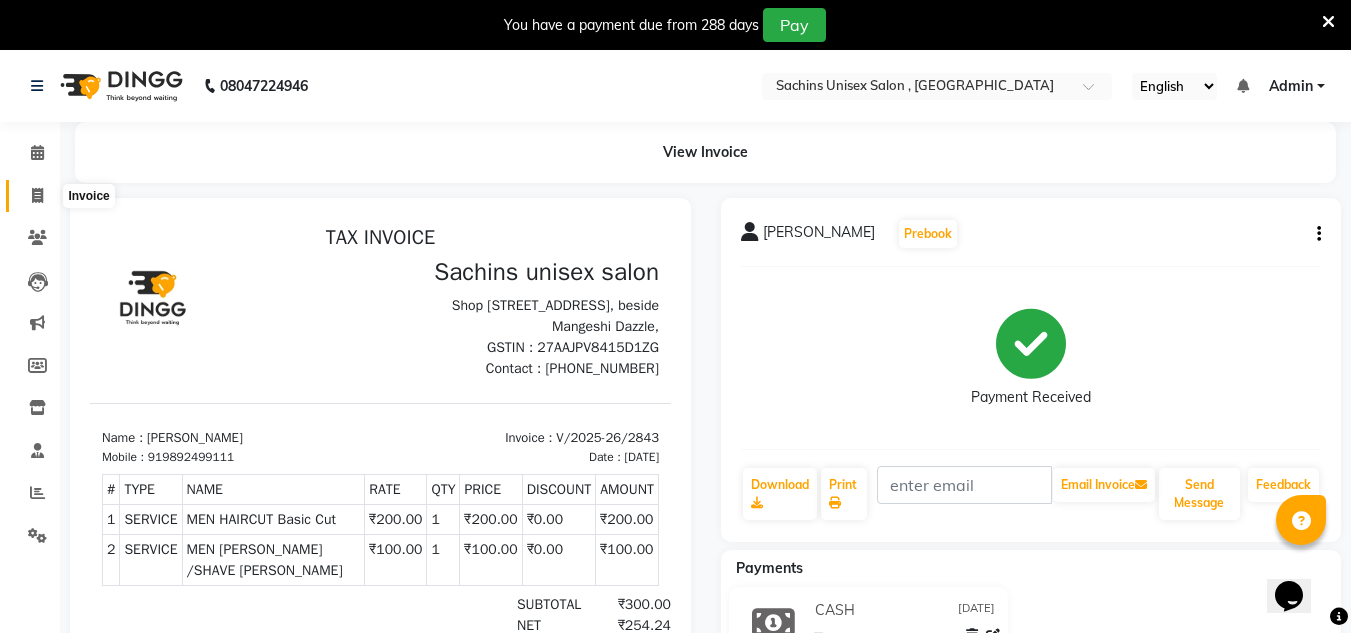 click 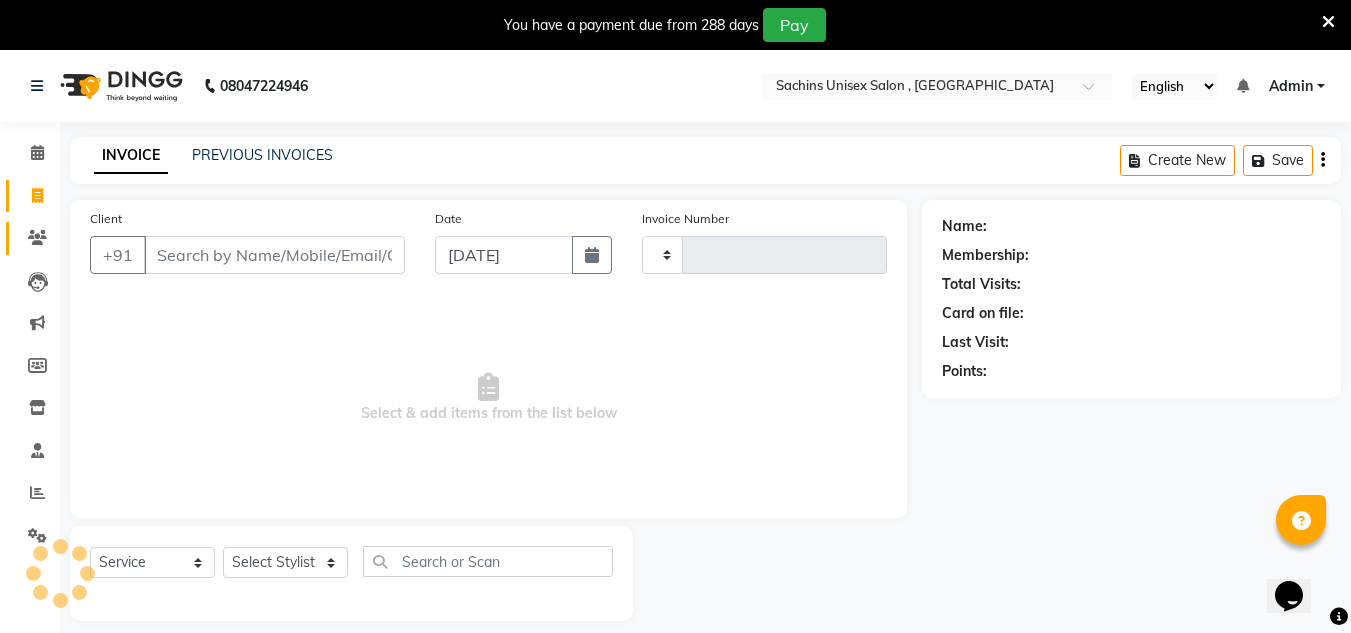 type on "2844" 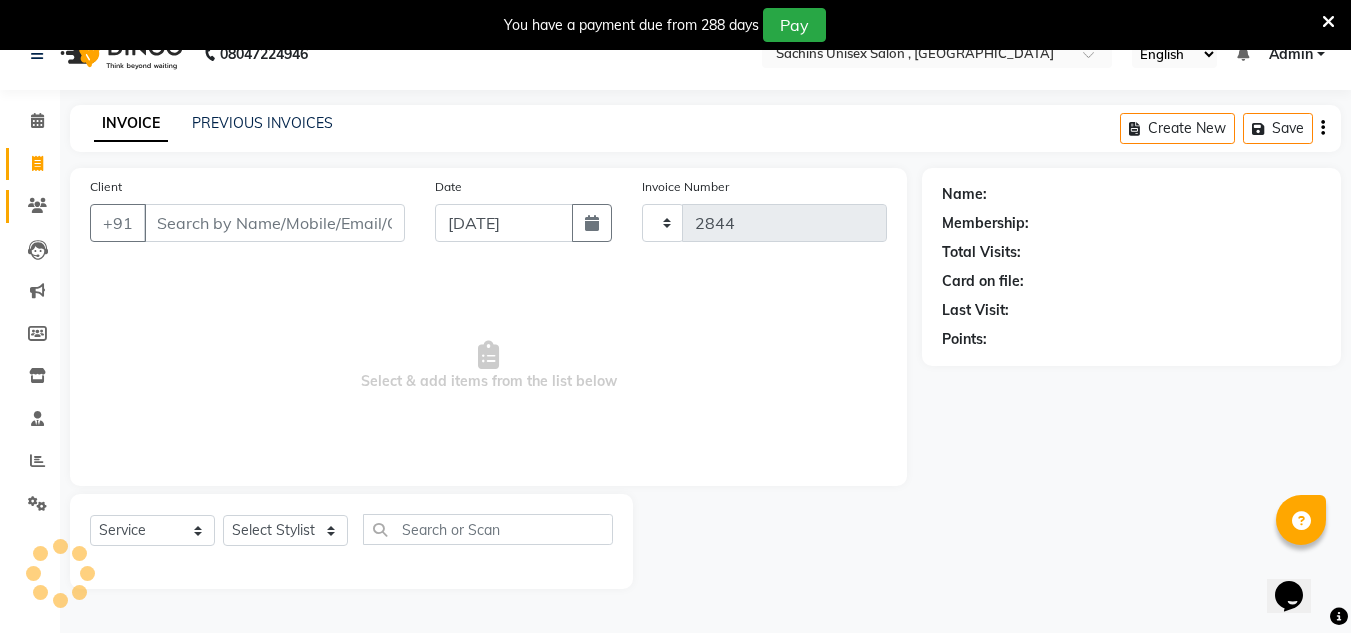 select on "6840" 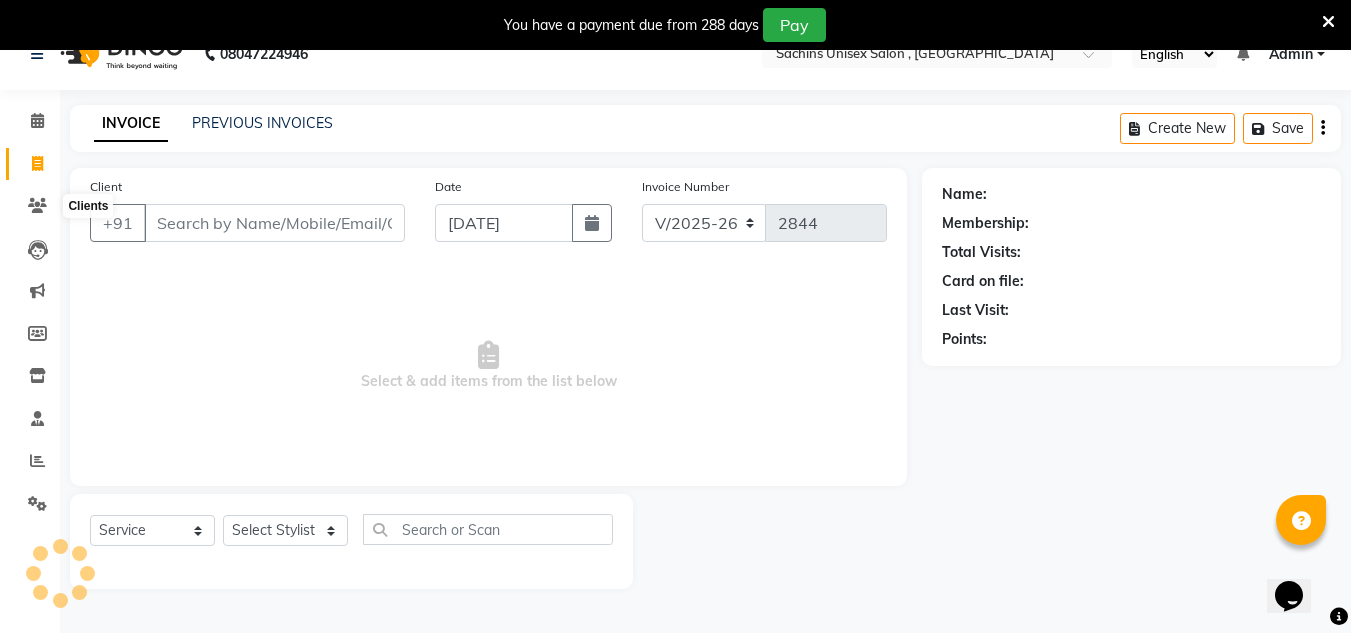 scroll, scrollTop: 50, scrollLeft: 0, axis: vertical 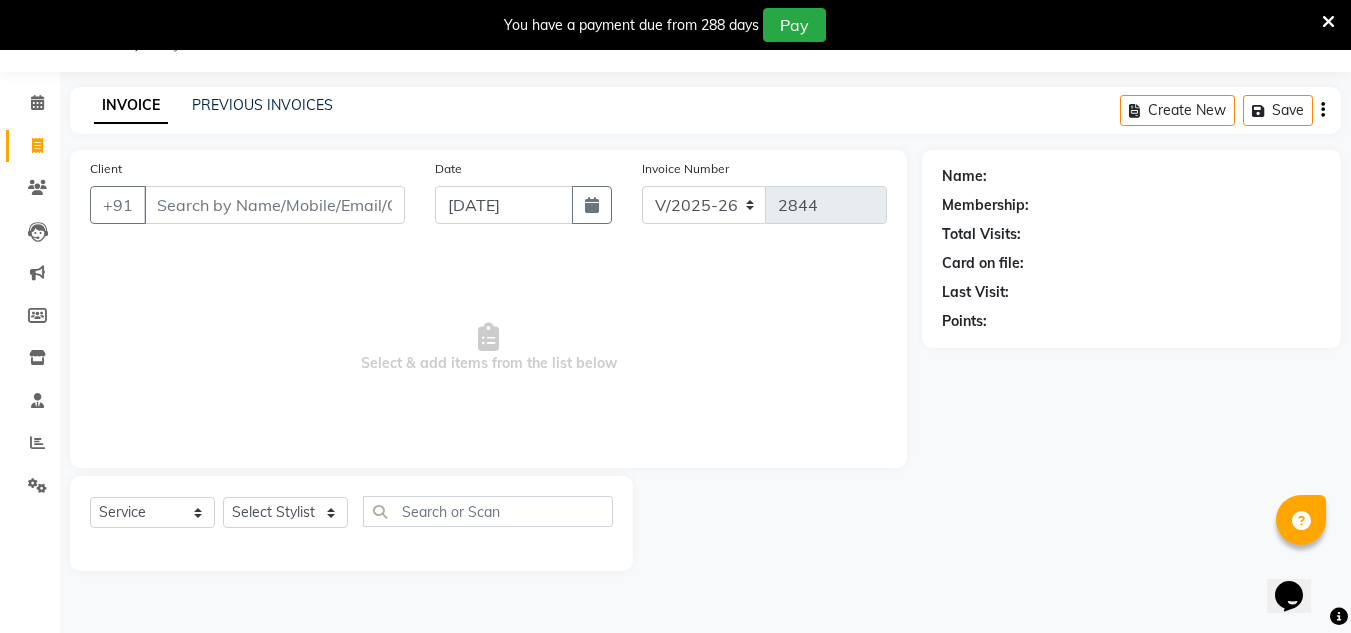 click on "Client" at bounding box center (274, 205) 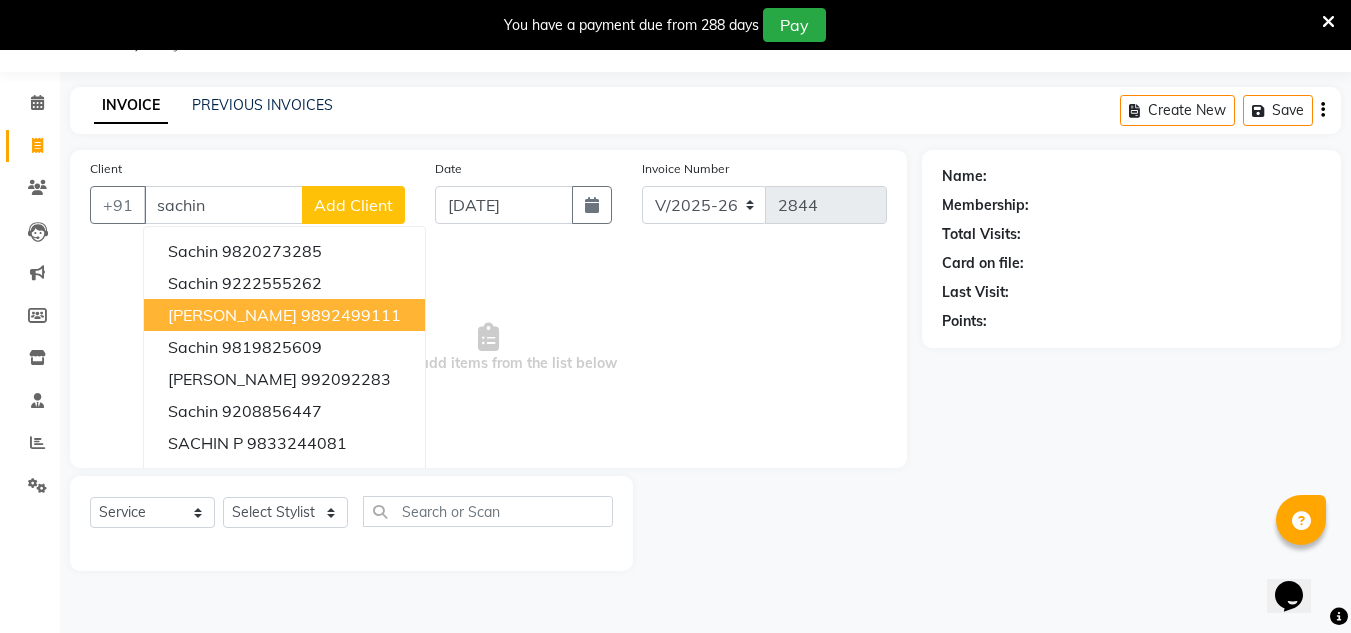 drag, startPoint x: 291, startPoint y: 317, endPoint x: 388, endPoint y: 258, distance: 113.534134 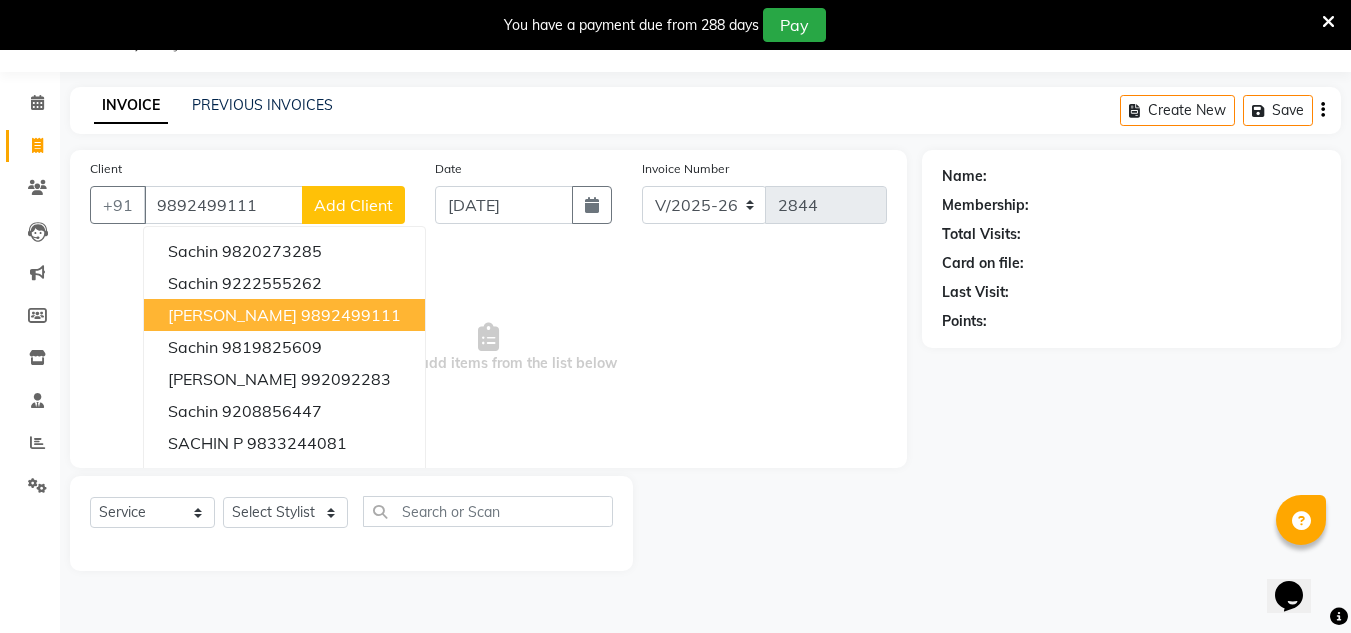 type on "9892499111" 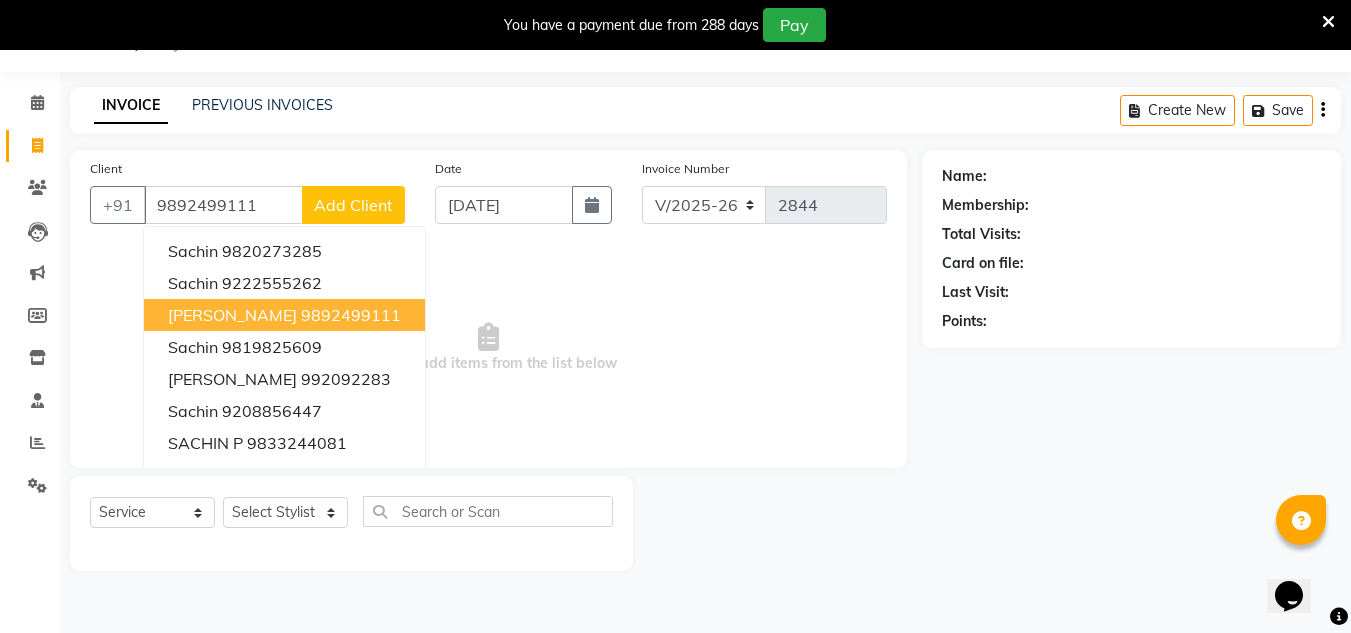select on "1: Object" 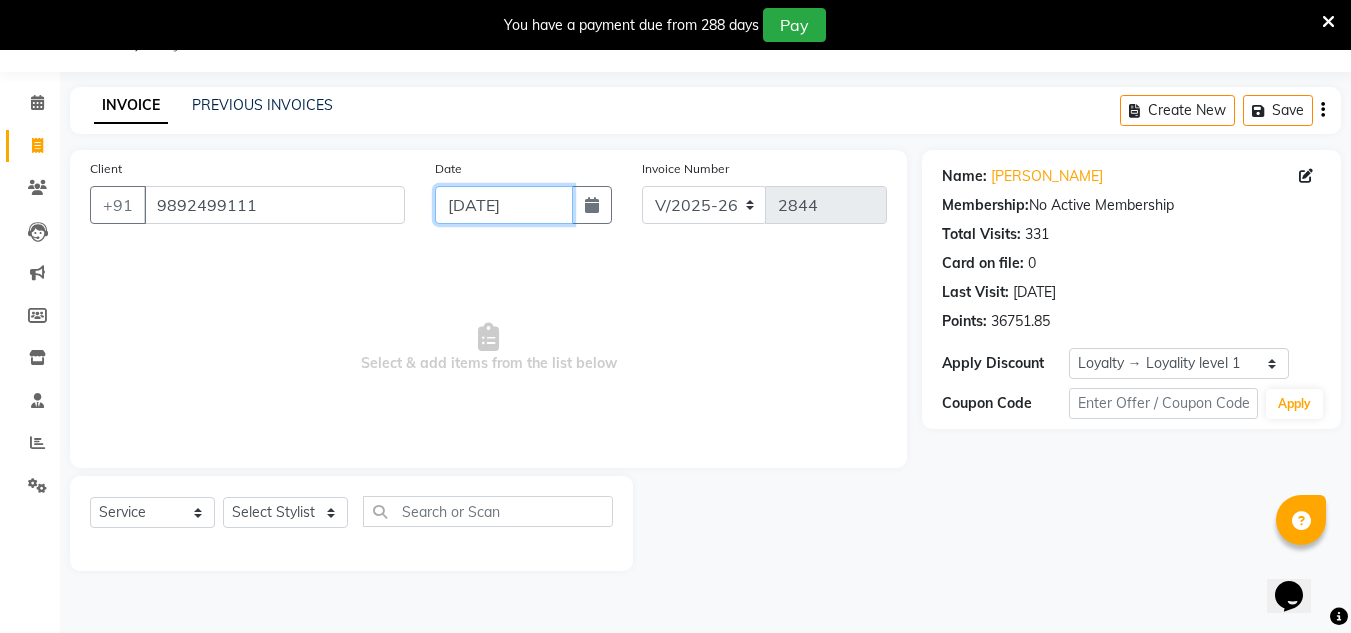 drag, startPoint x: 525, startPoint y: 213, endPoint x: 521, endPoint y: 224, distance: 11.7046995 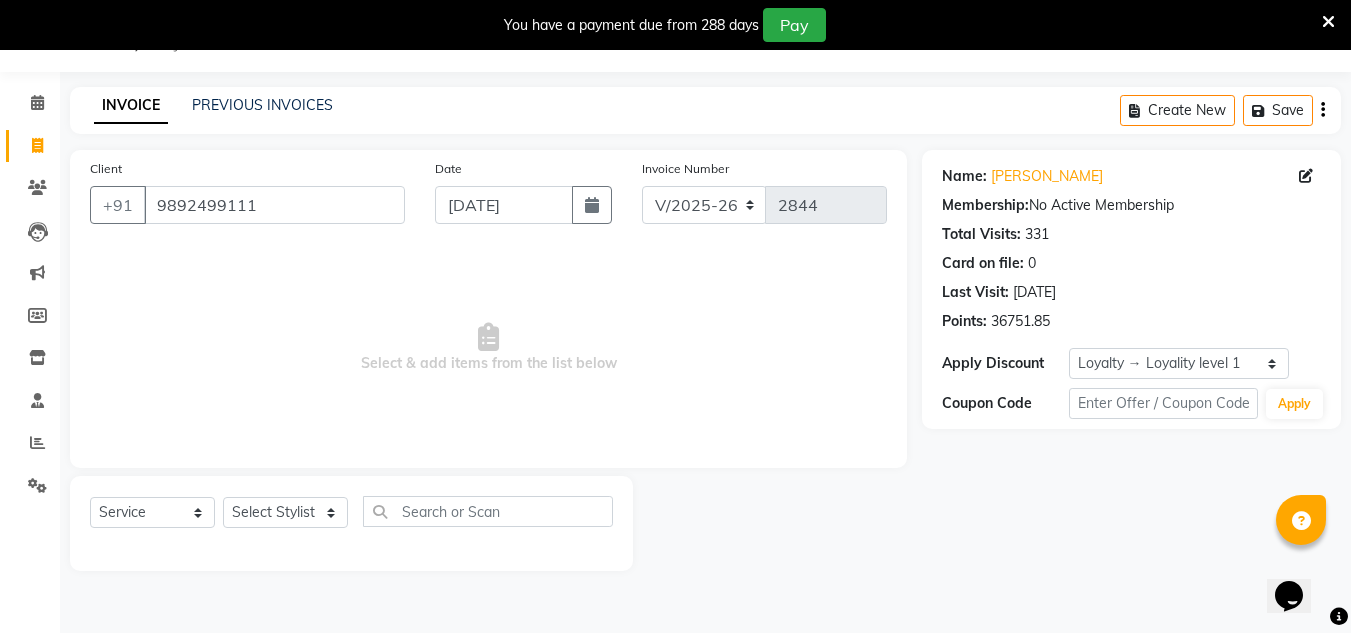select on "7" 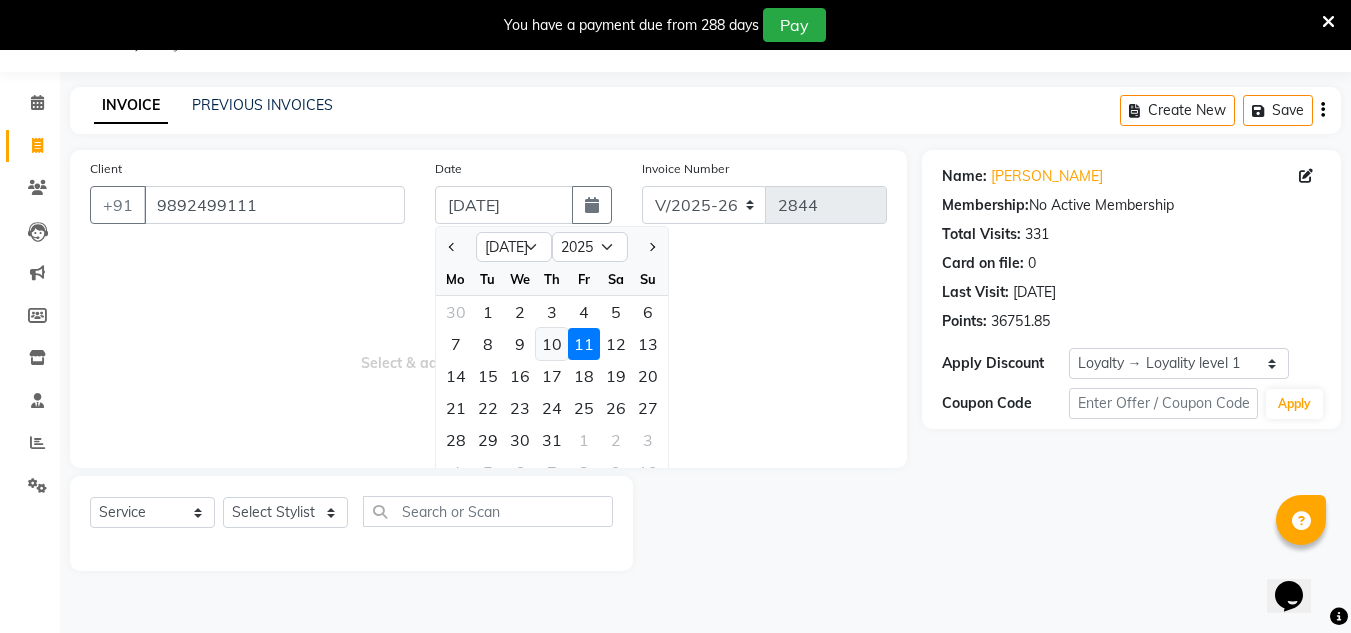 click on "10" 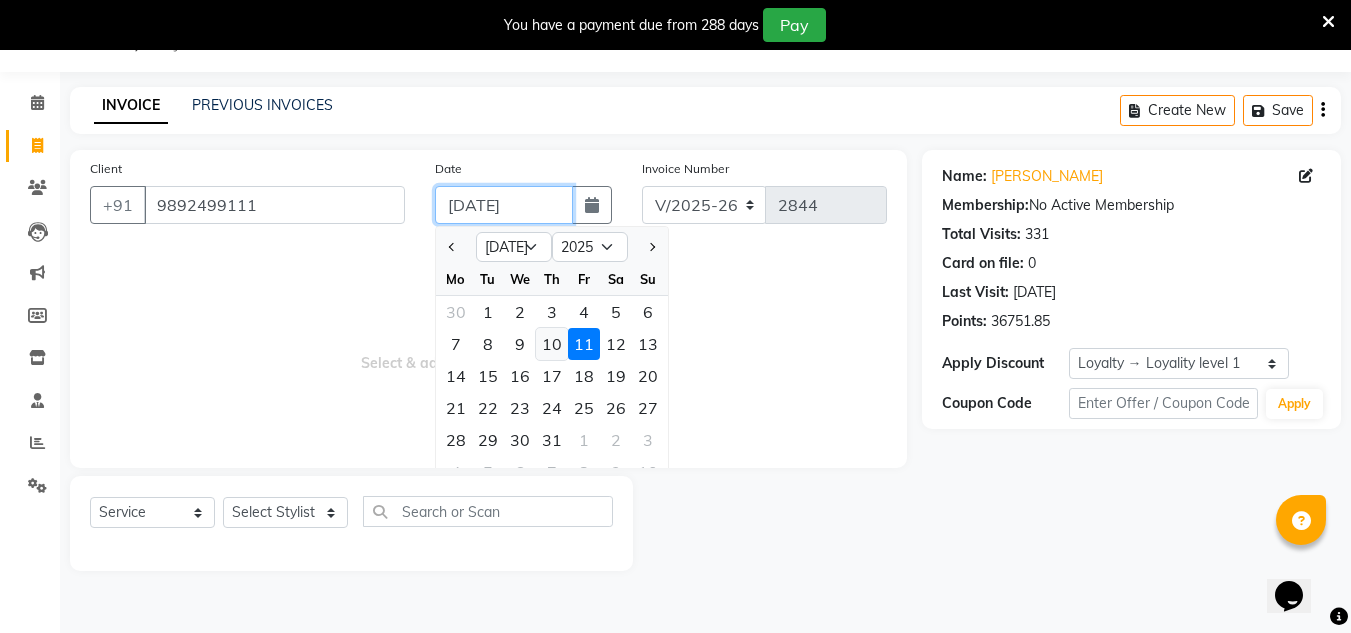 type on "[DATE]" 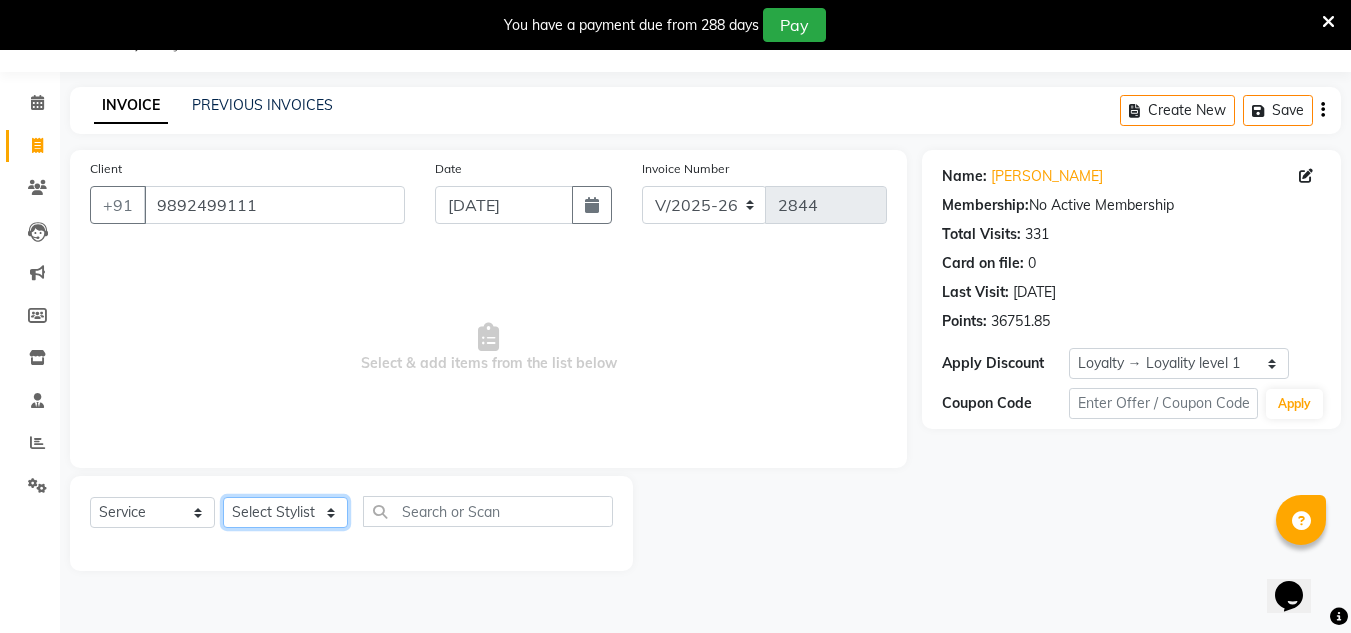 click on "Select Stylist [PERSON_NAME] new  [PERSON_NAME] [PERSON_NAME] Owner preeti [PERSON_NAME] [PERSON_NAME] RG" 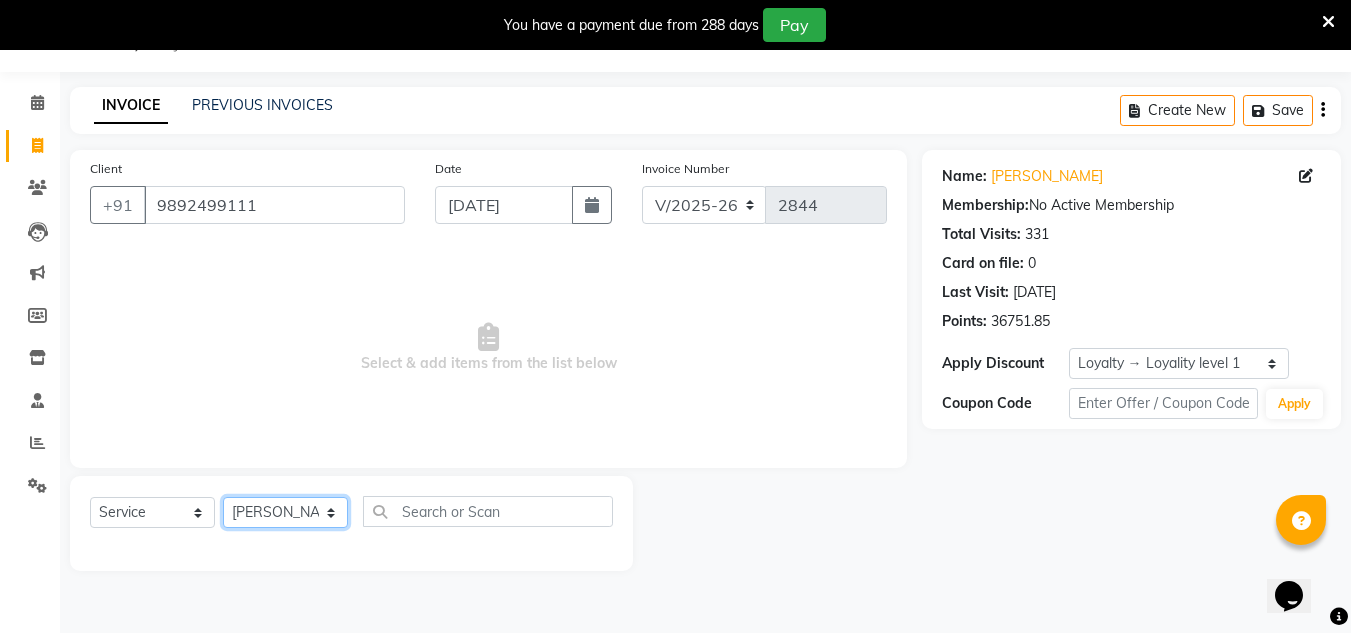 click on "Select Stylist [PERSON_NAME] new  [PERSON_NAME] [PERSON_NAME] Owner preeti [PERSON_NAME] [PERSON_NAME] RG" 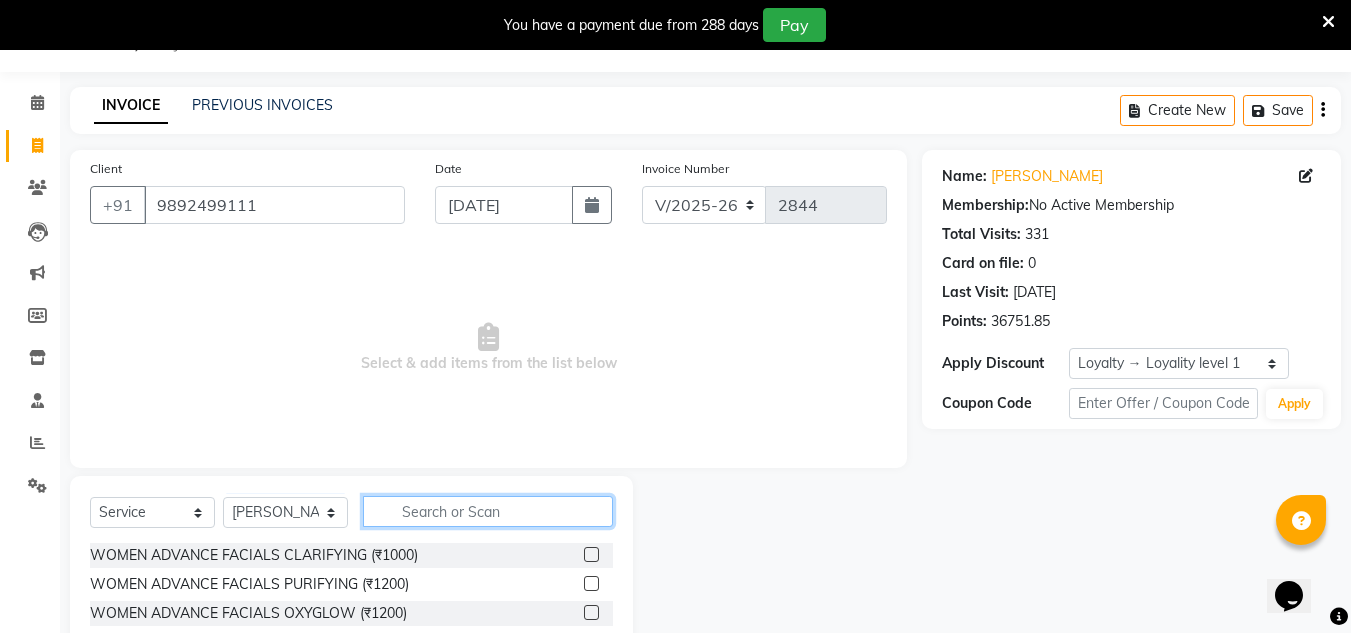 click 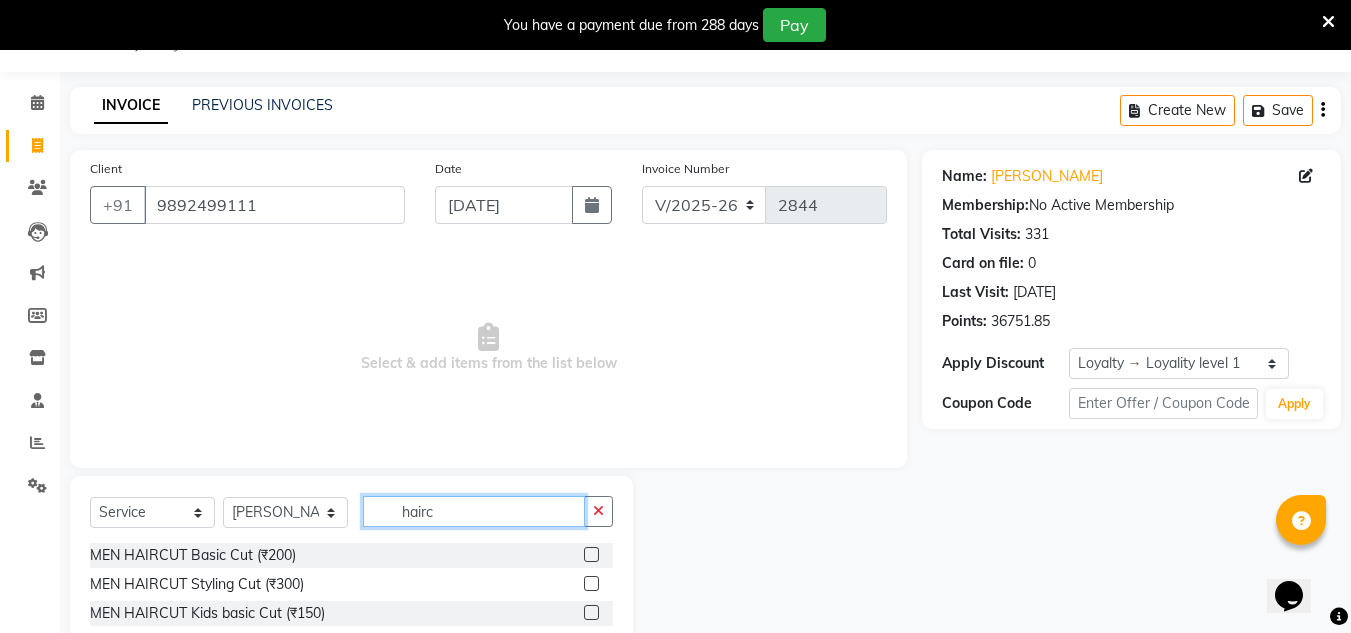 type on "hairc" 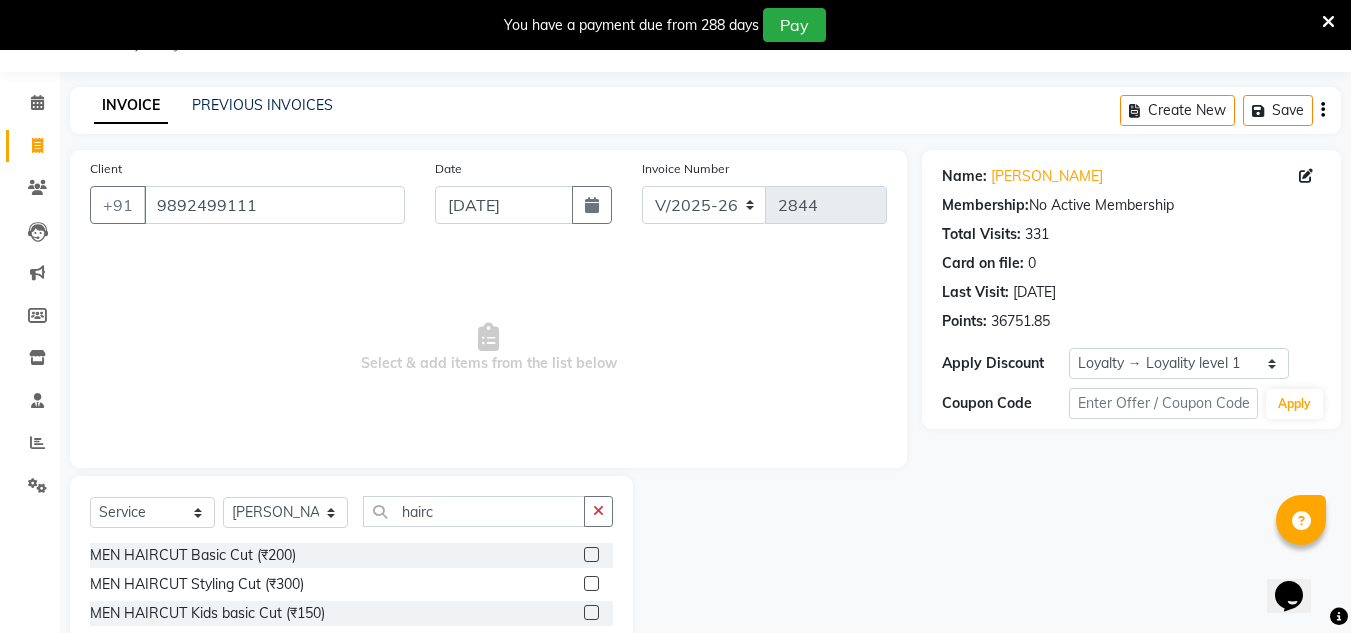 click 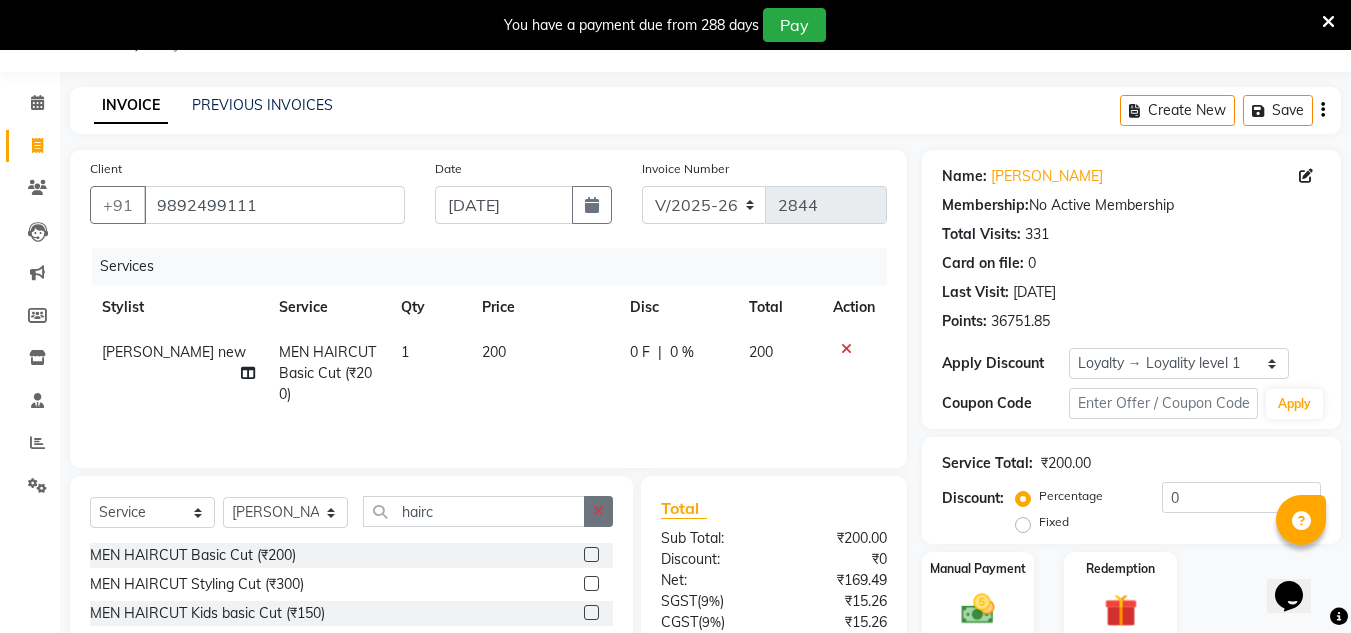 checkbox on "false" 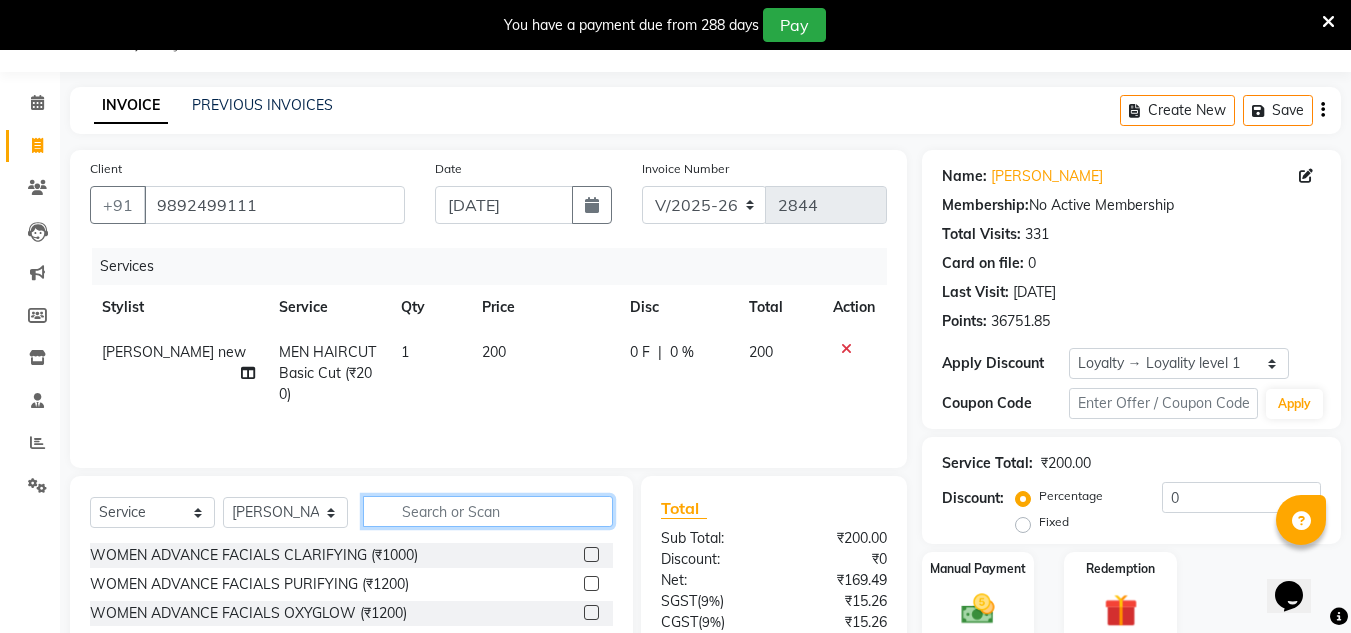 click 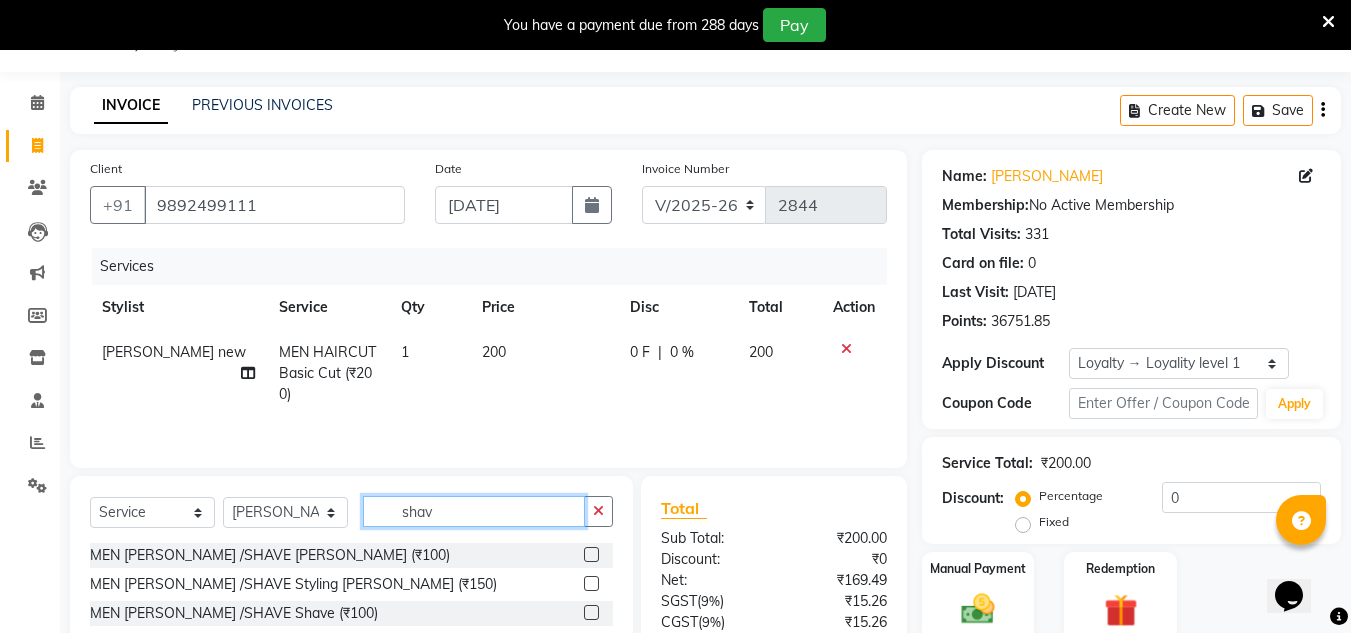 type on "shav" 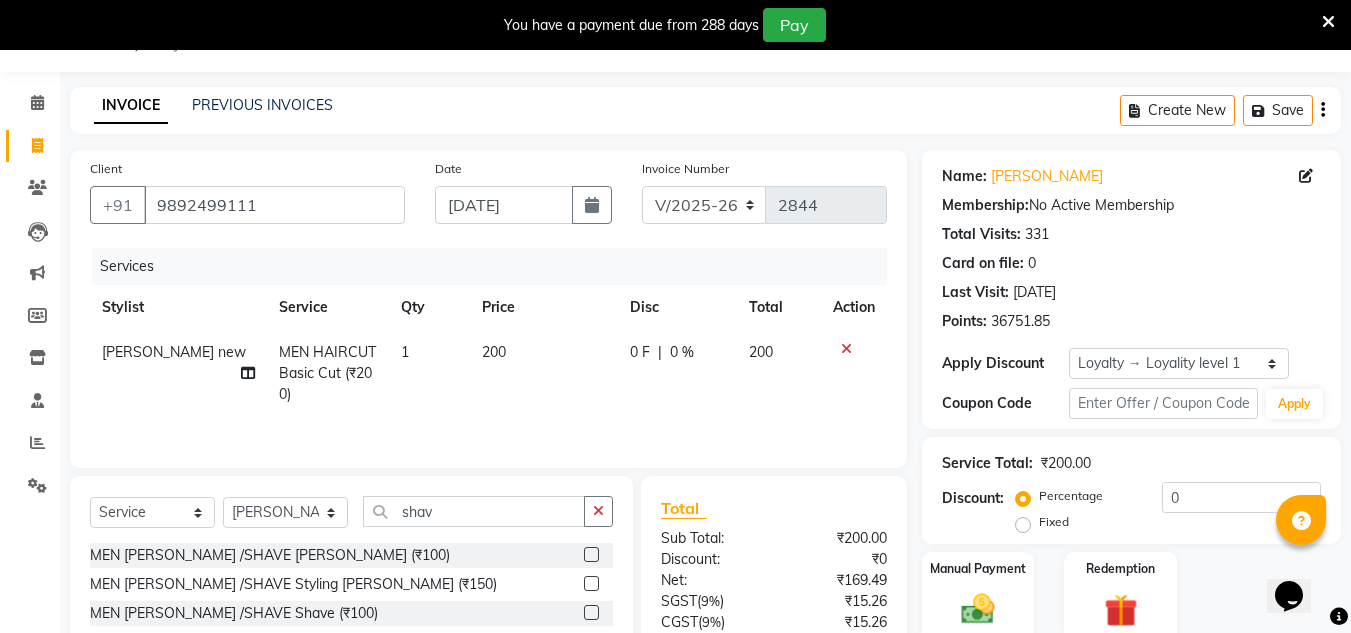 click 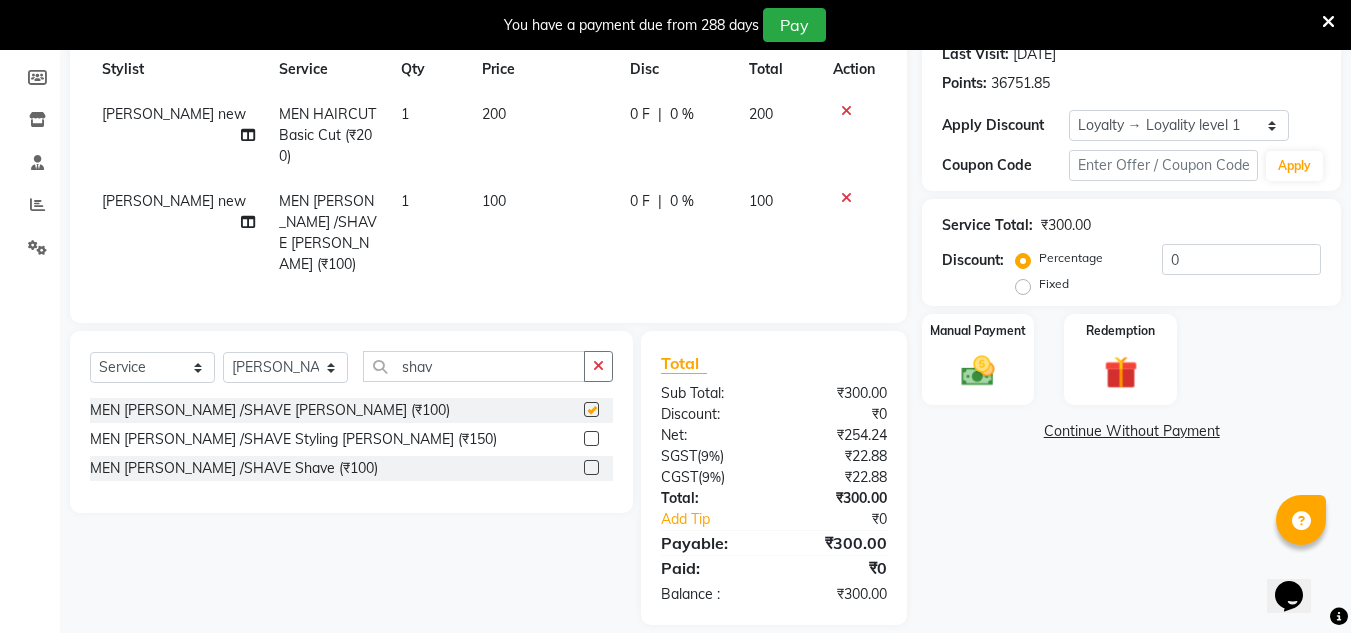 checkbox on "false" 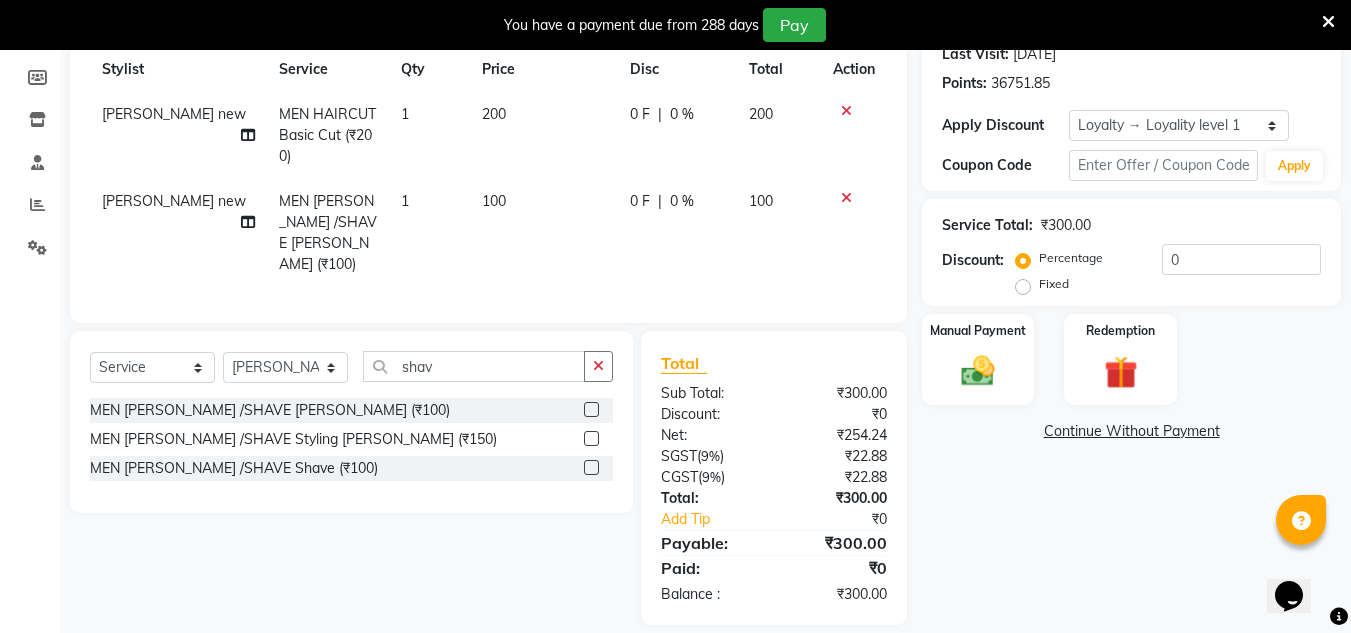 scroll, scrollTop: 304, scrollLeft: 0, axis: vertical 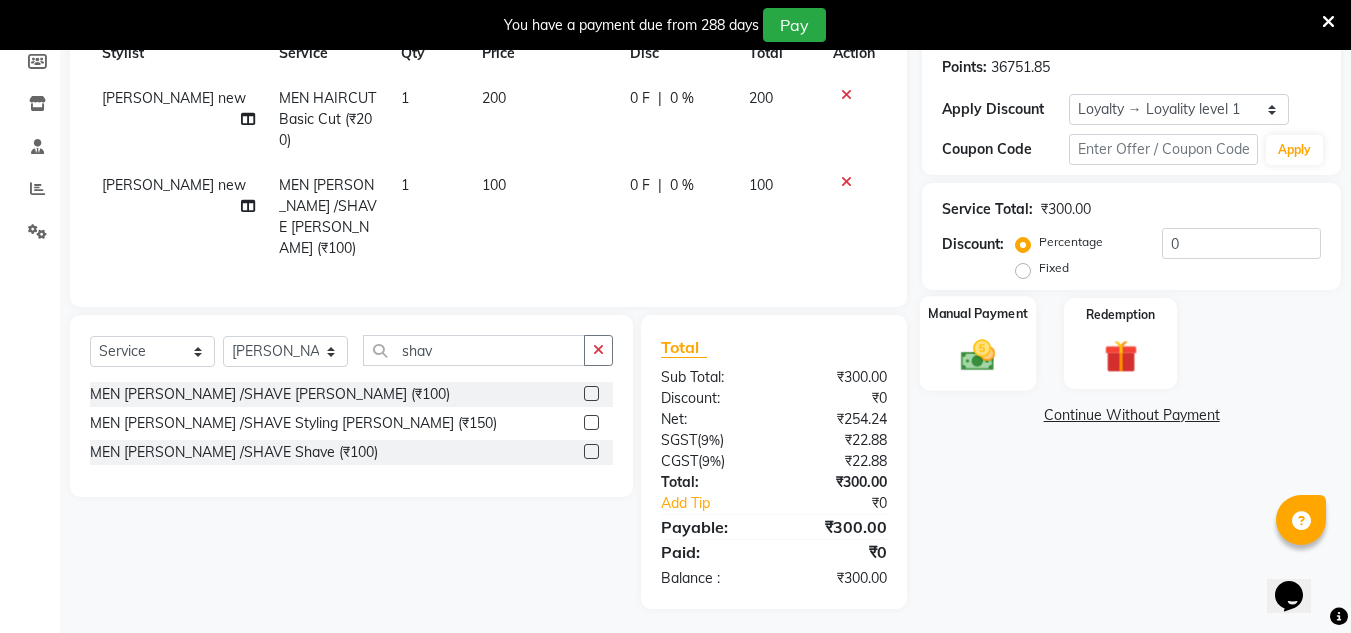 click 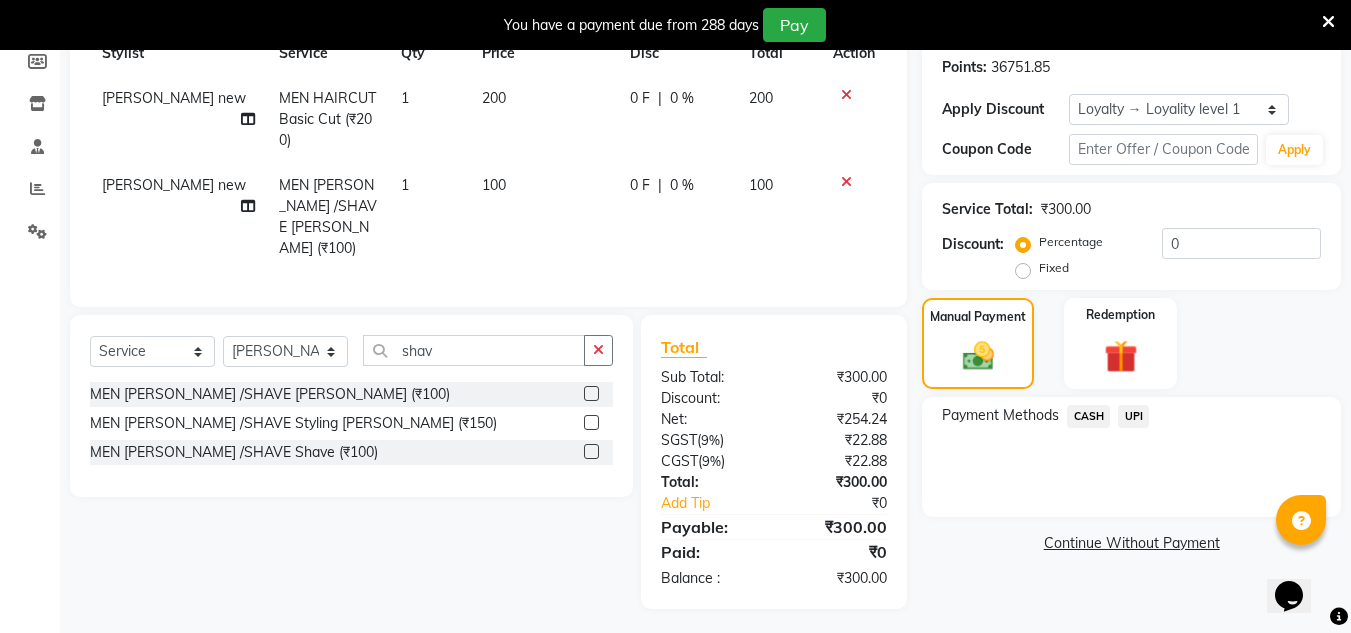 click on "UPI" 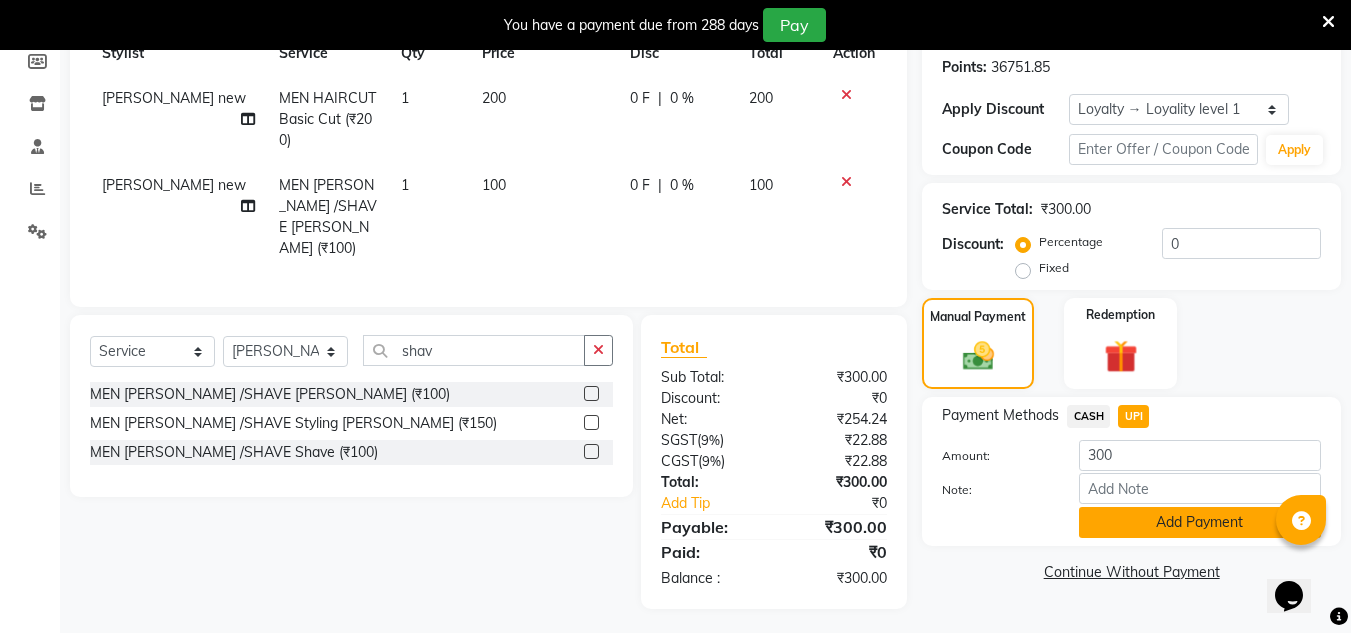 click on "Add Payment" 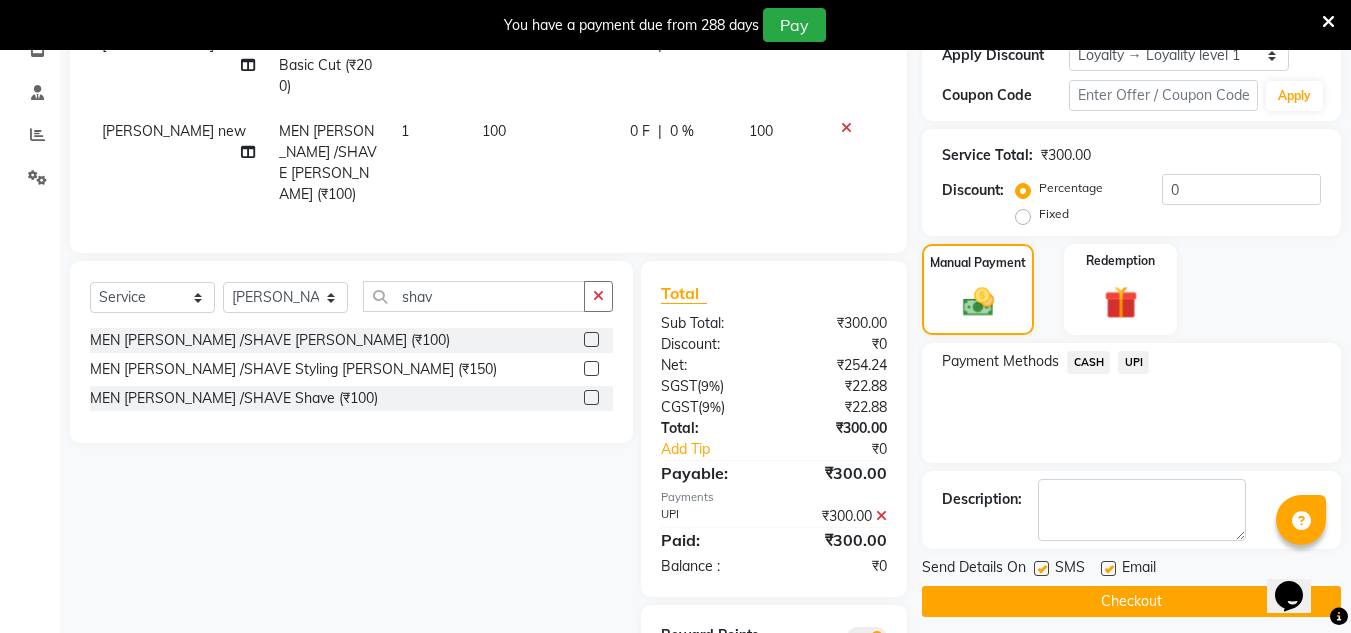 scroll, scrollTop: 404, scrollLeft: 0, axis: vertical 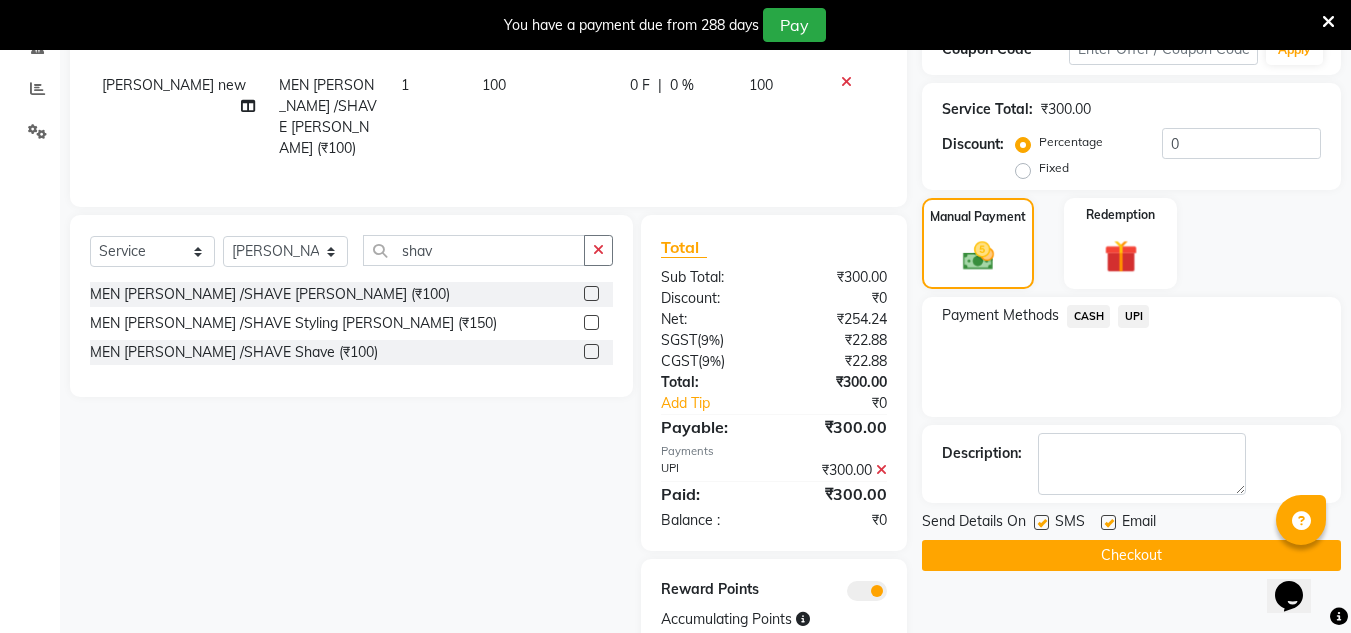 click on "Checkout" 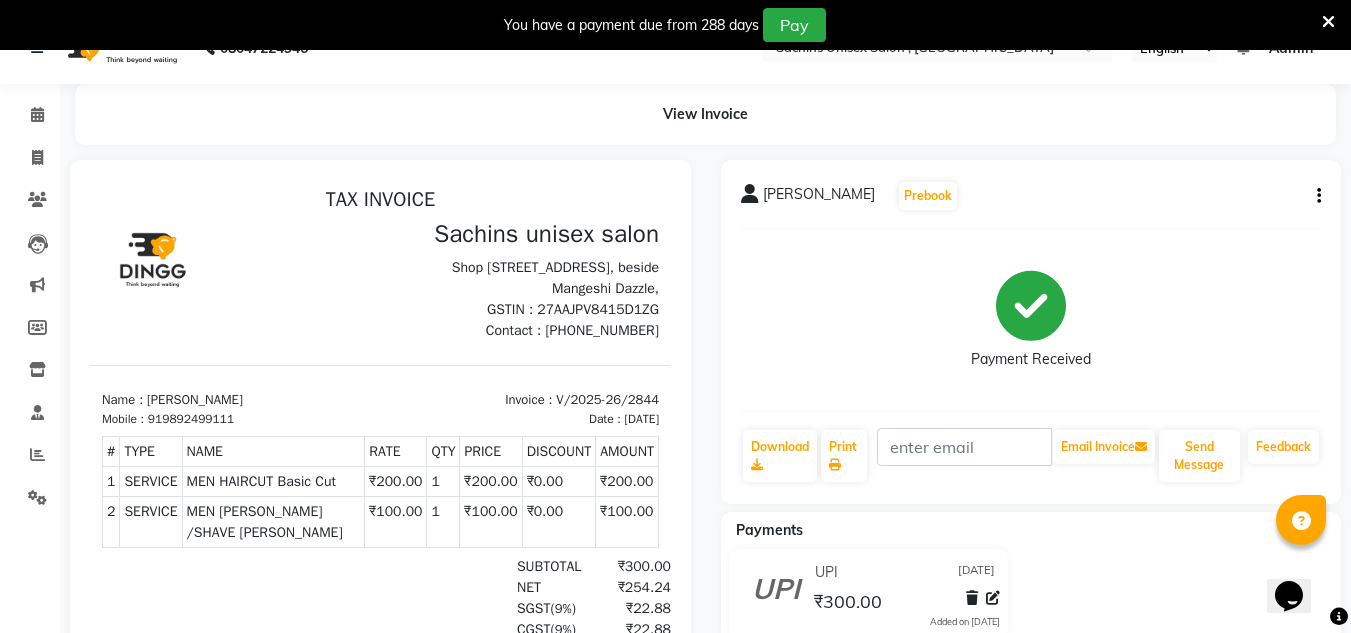 scroll, scrollTop: 0, scrollLeft: 0, axis: both 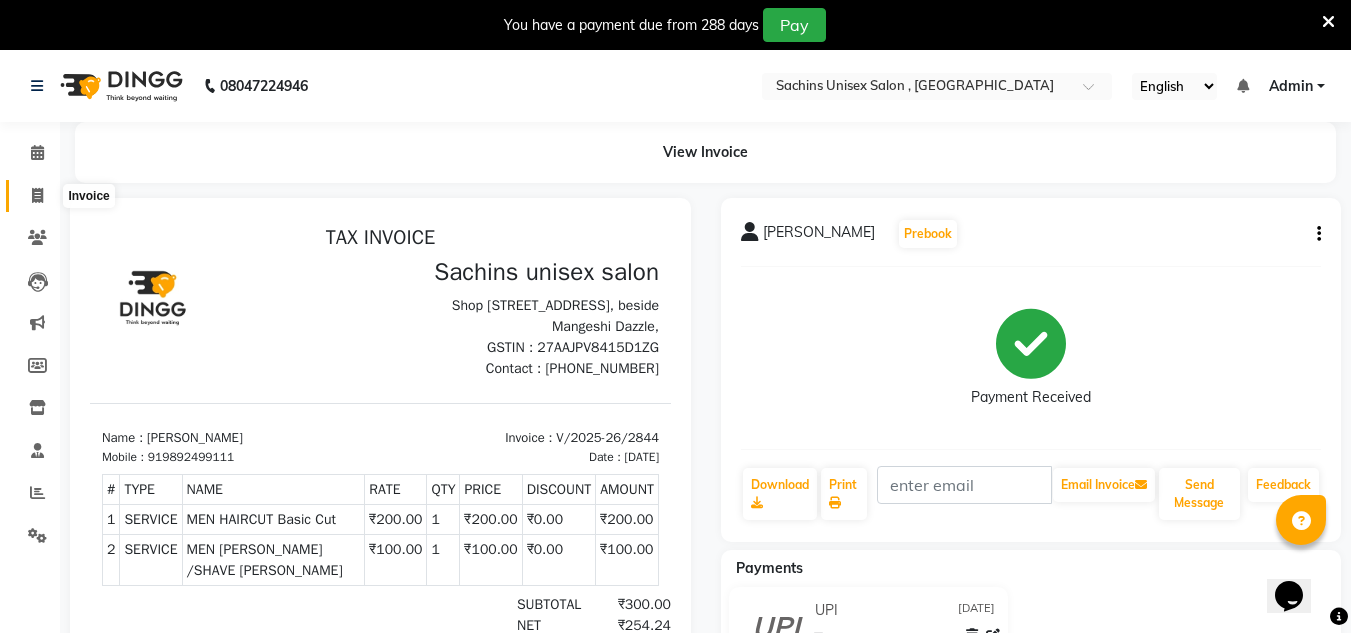 click 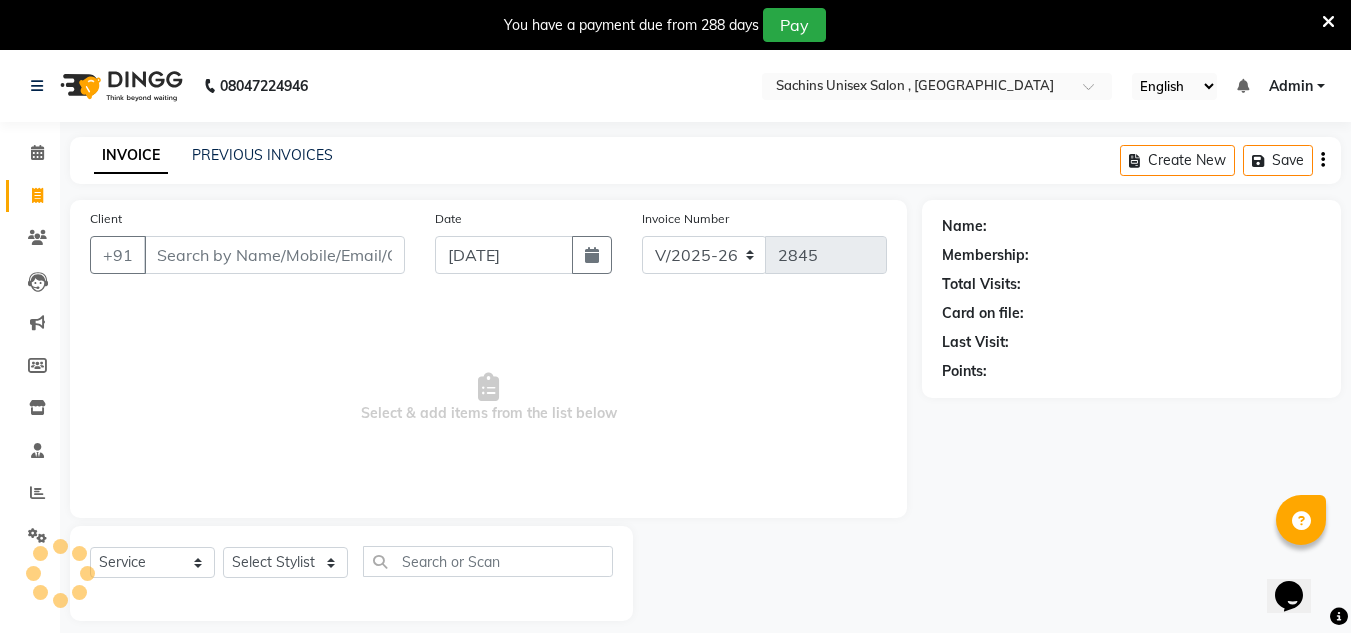 scroll, scrollTop: 50, scrollLeft: 0, axis: vertical 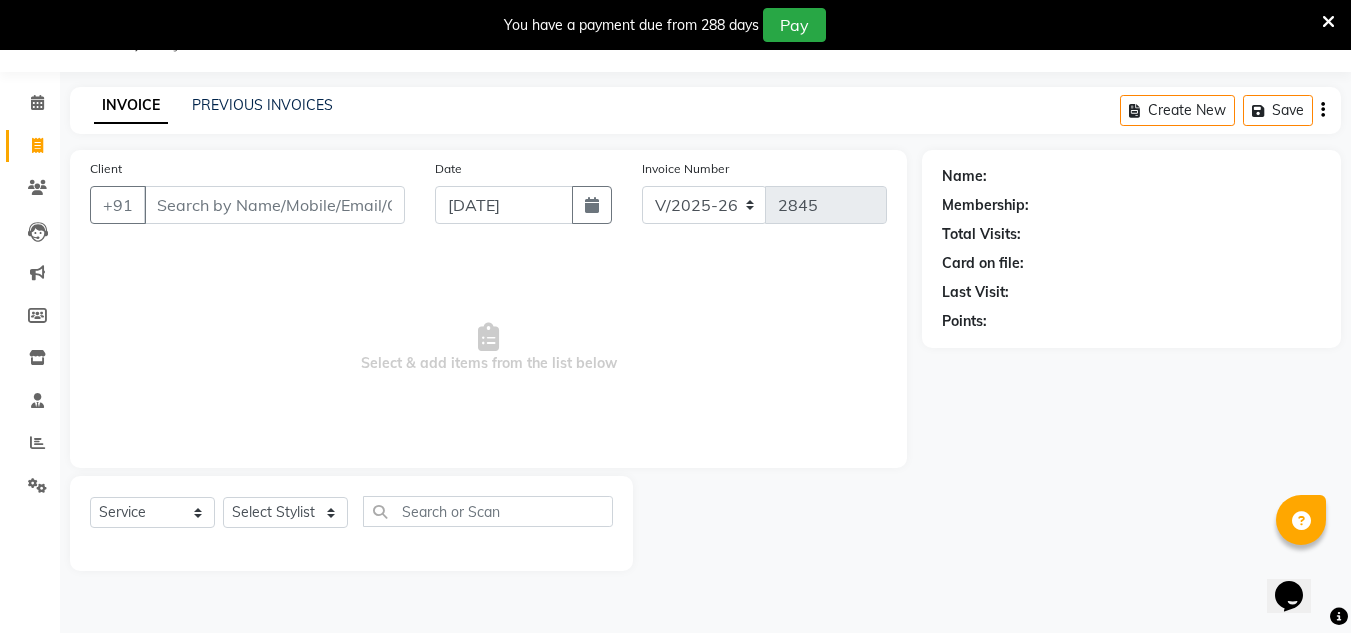 click on "Client" at bounding box center [274, 205] 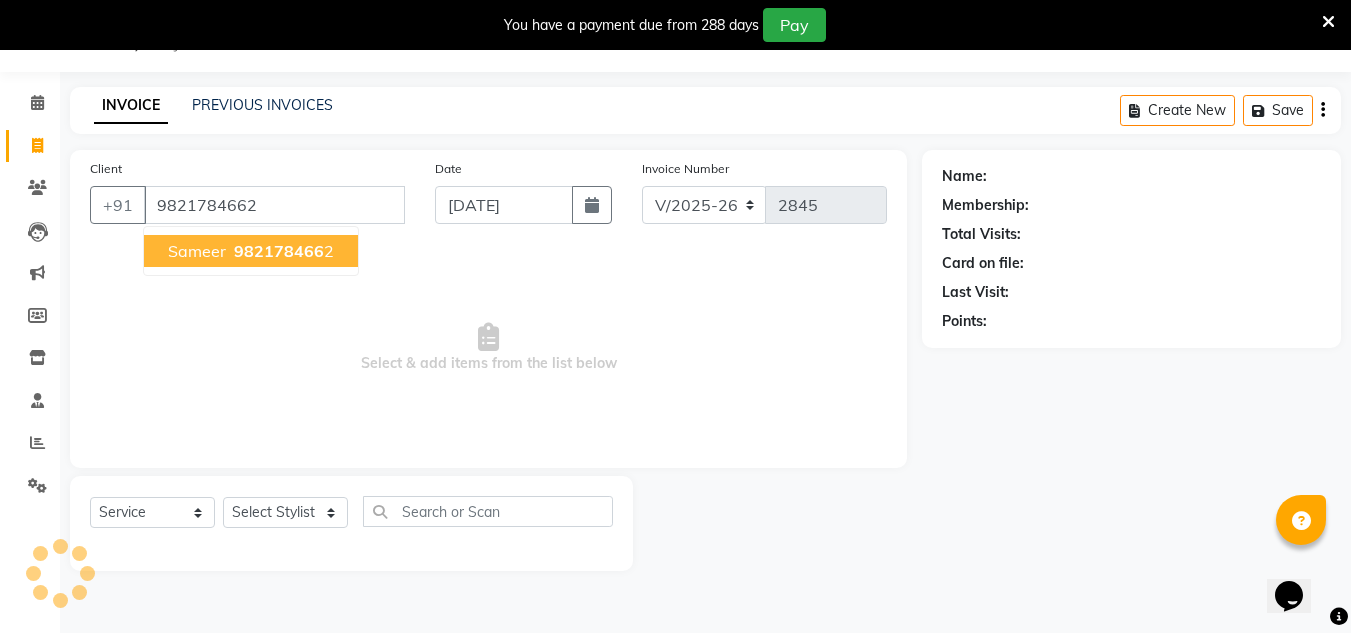 type on "9821784662" 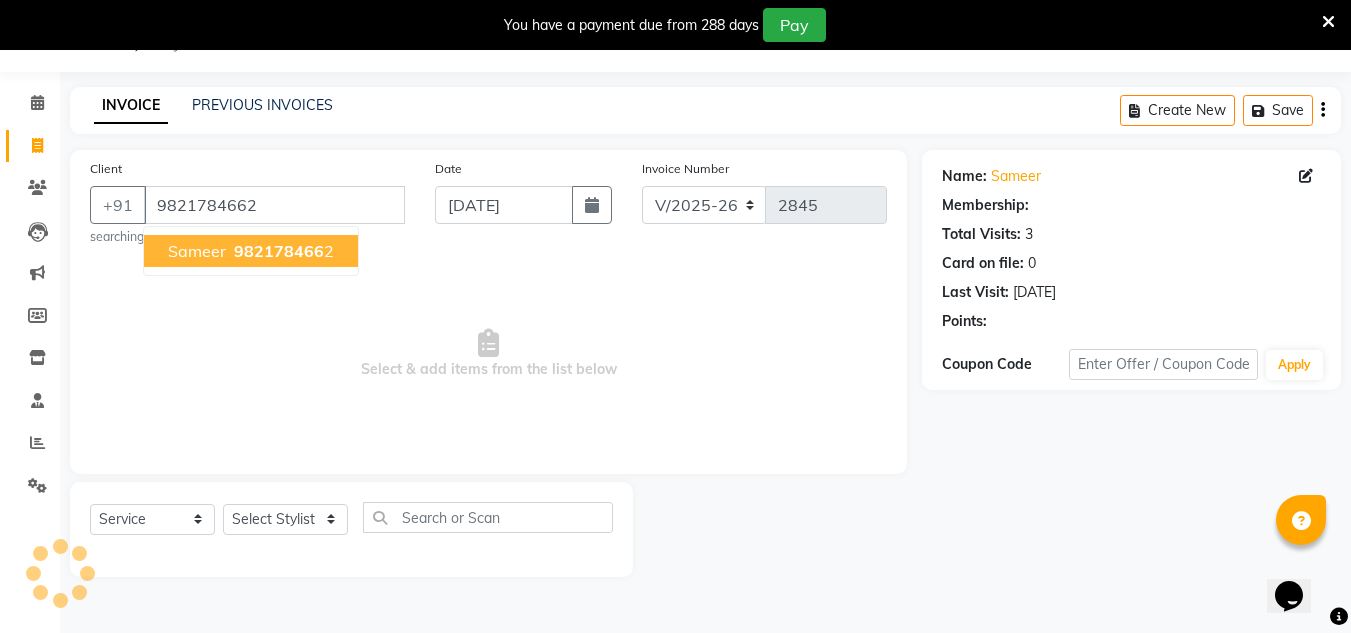 select on "1: Object" 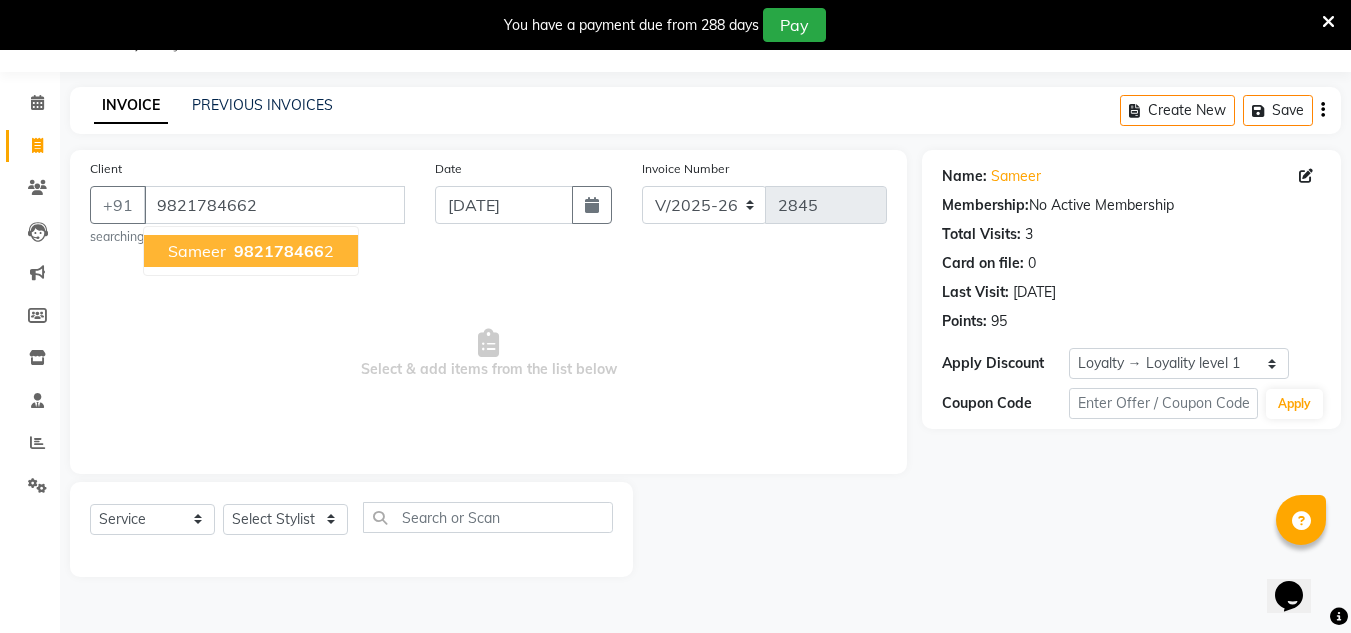 click on "982178466" at bounding box center [279, 251] 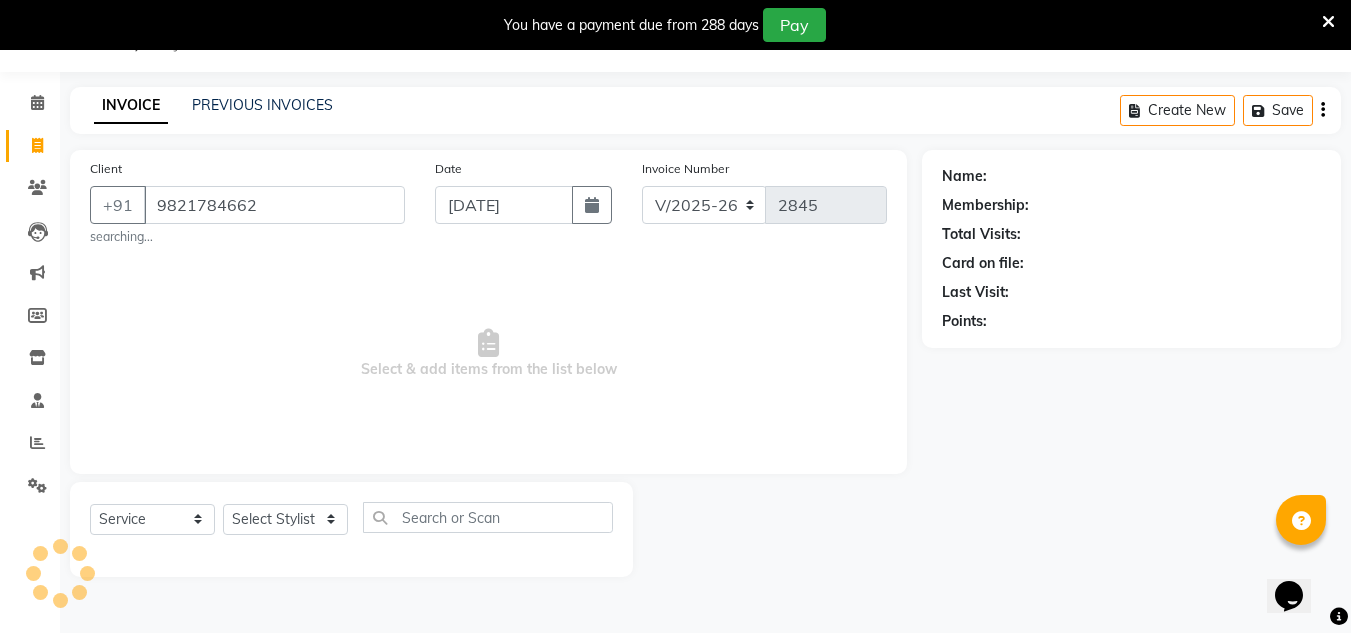 select on "1: Object" 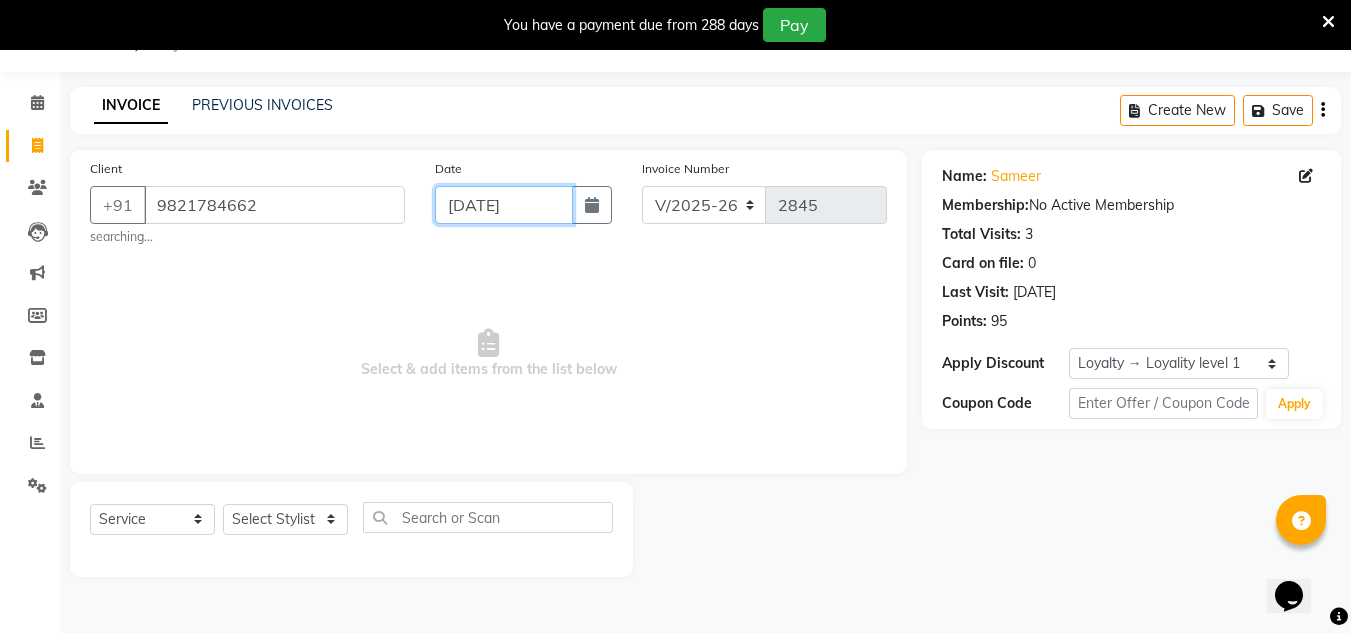 drag, startPoint x: 559, startPoint y: 209, endPoint x: 533, endPoint y: 221, distance: 28.635643 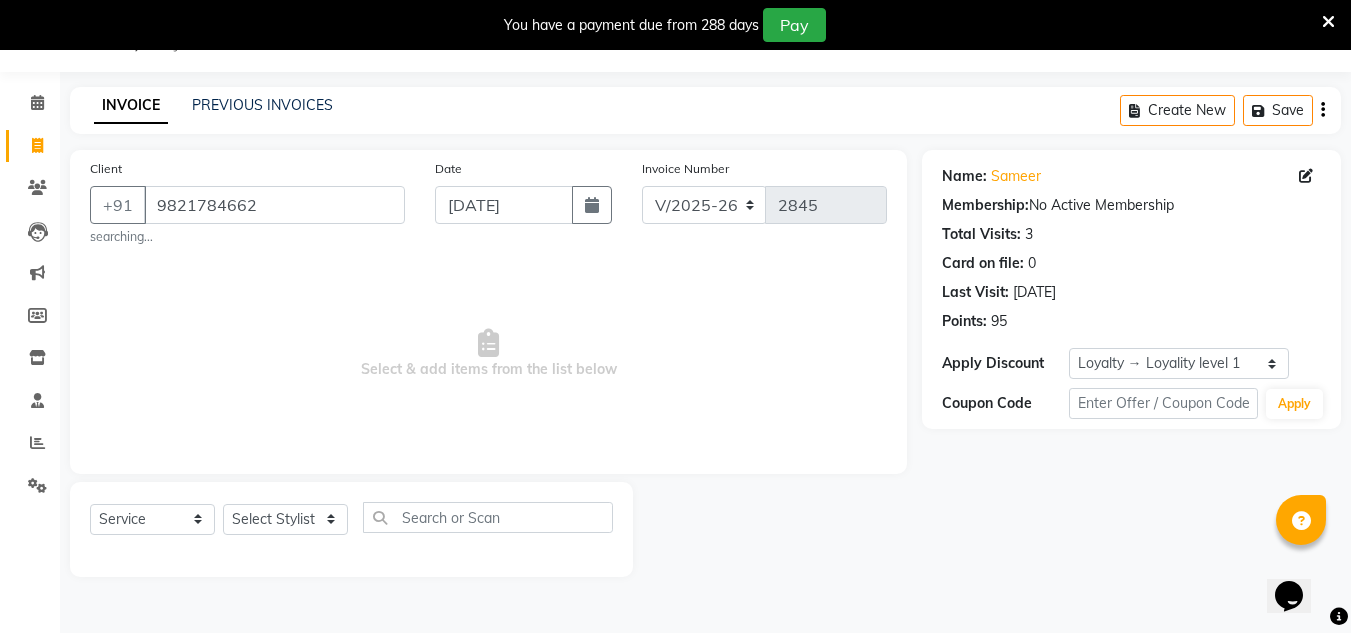 select on "7" 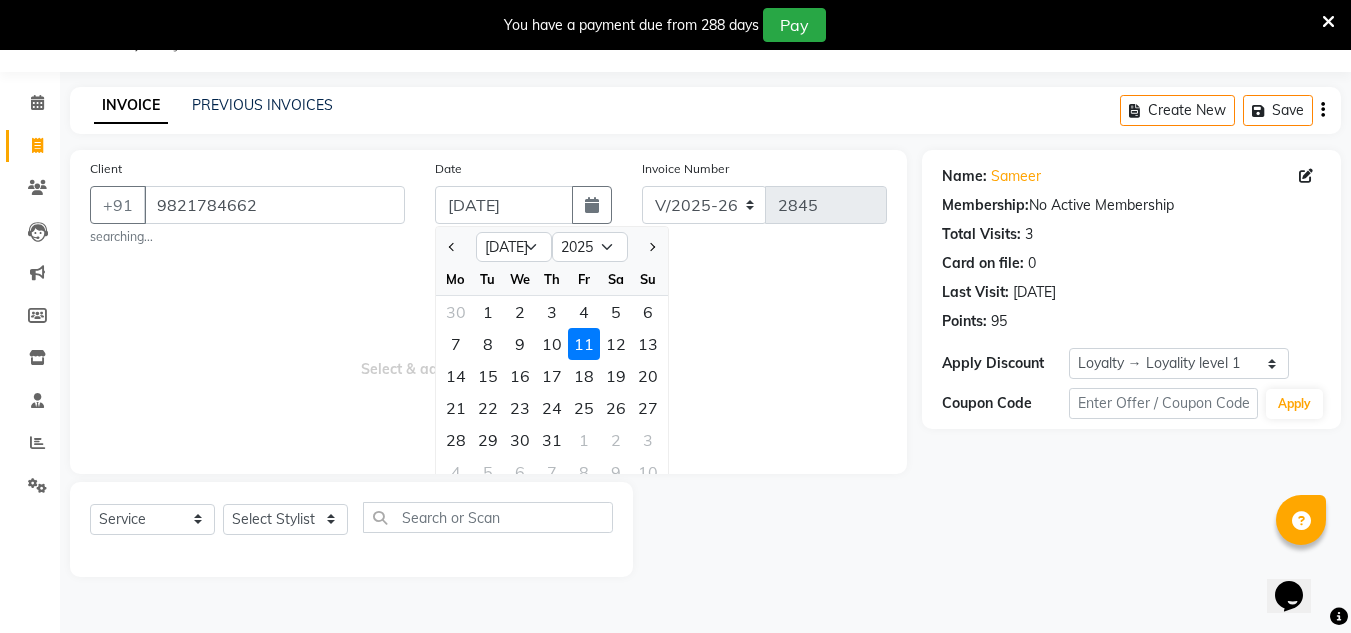 click on "10" 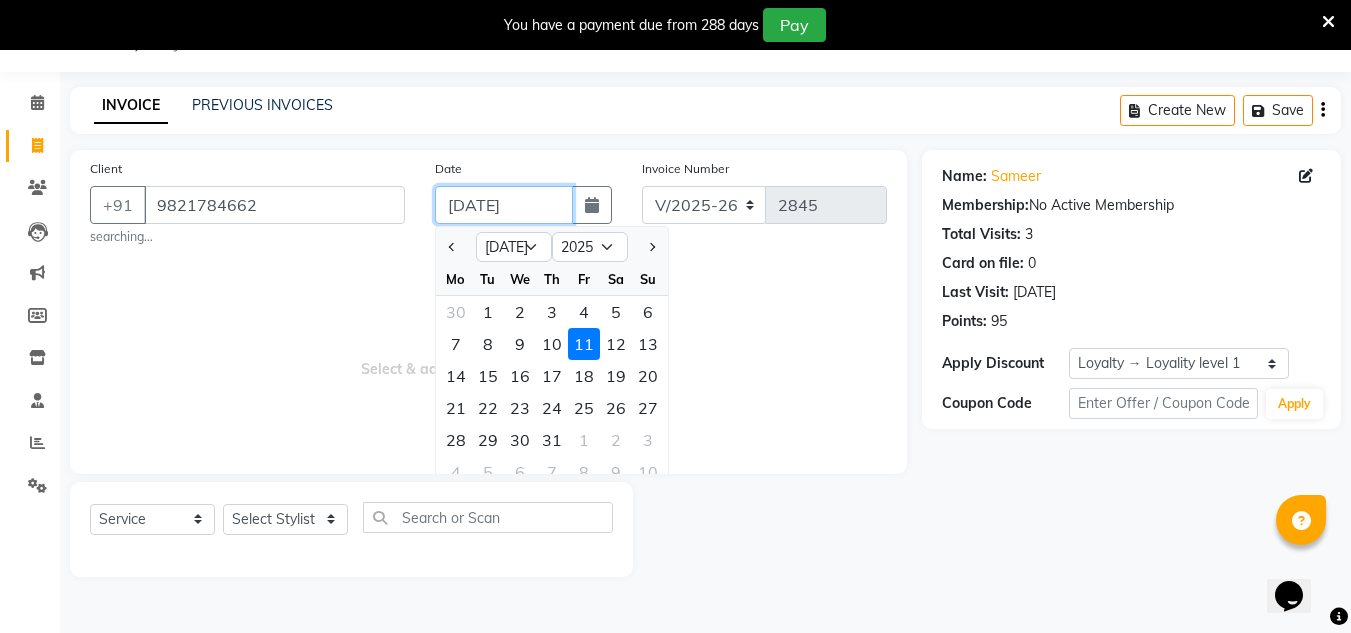 type on "[DATE]" 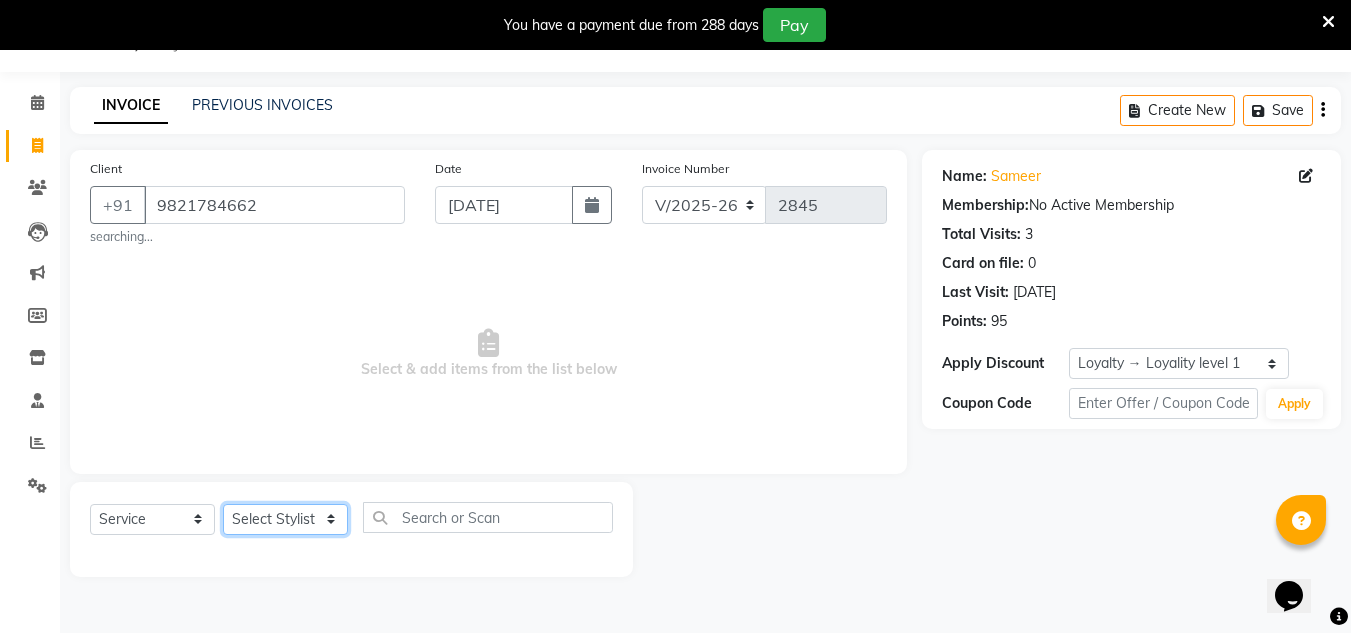 click on "Select Stylist [PERSON_NAME] new  [PERSON_NAME] [PERSON_NAME] Owner preeti [PERSON_NAME] [PERSON_NAME] RG" 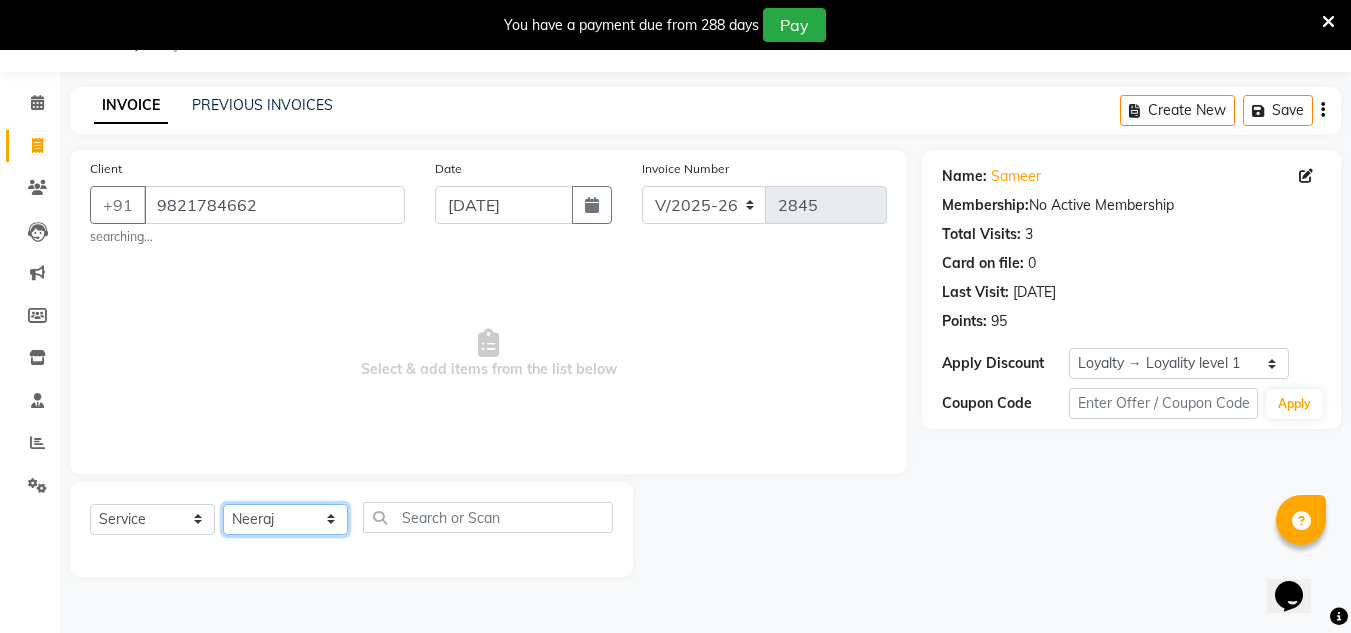 click on "Select Stylist [PERSON_NAME] new  [PERSON_NAME] [PERSON_NAME] Owner preeti [PERSON_NAME] [PERSON_NAME] RG" 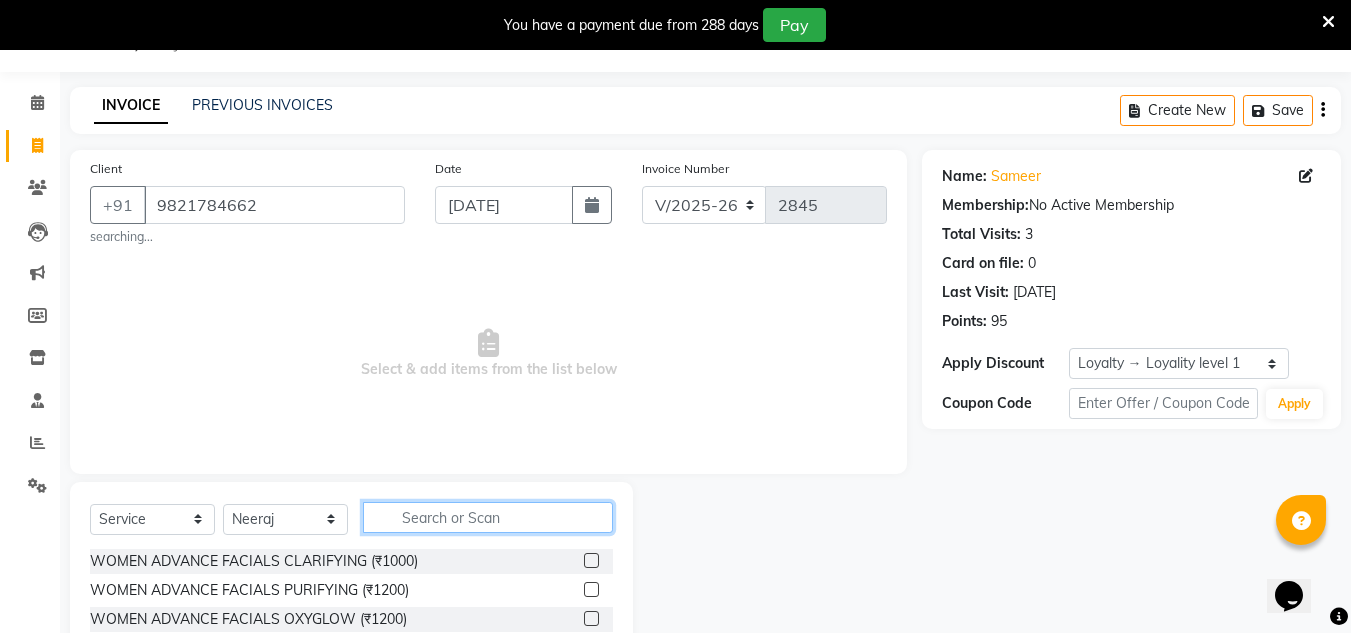 click 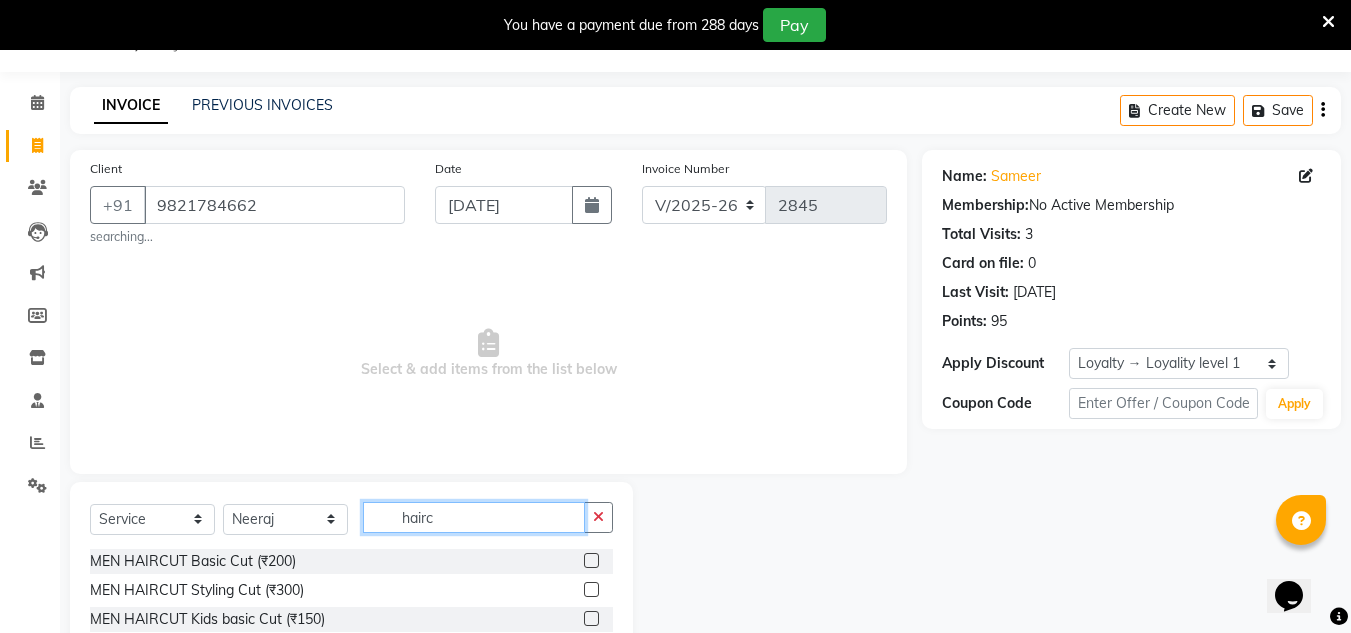 type on "hairc" 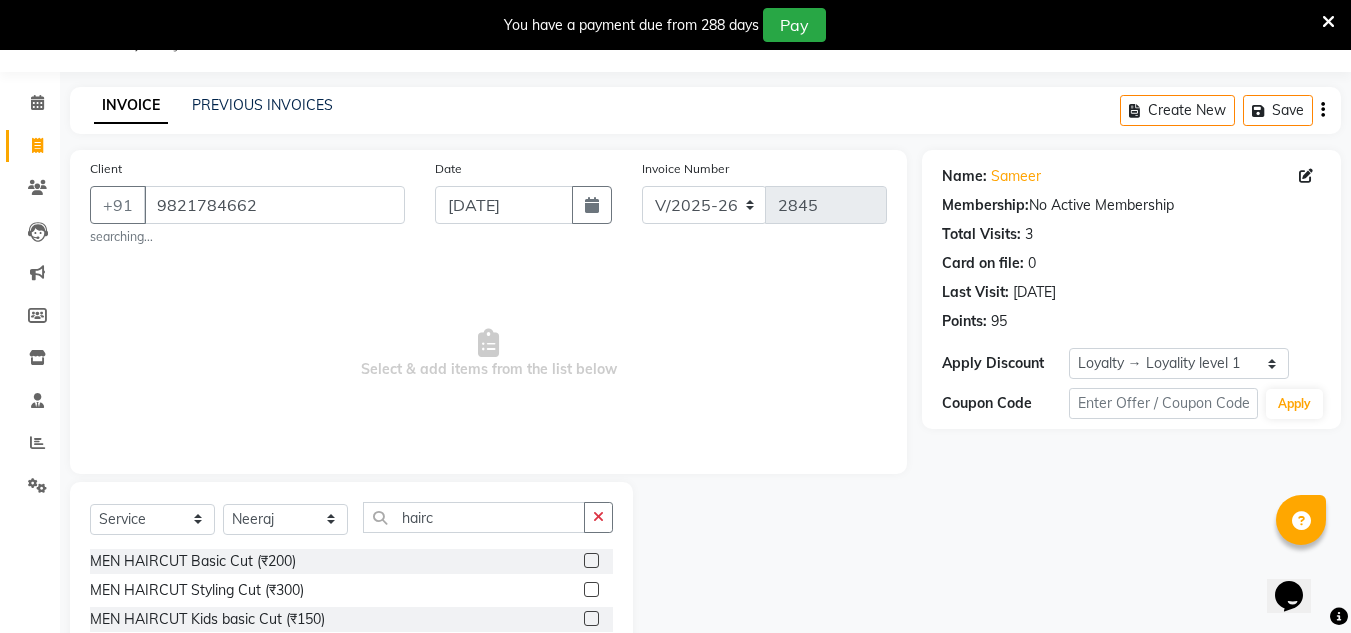 click 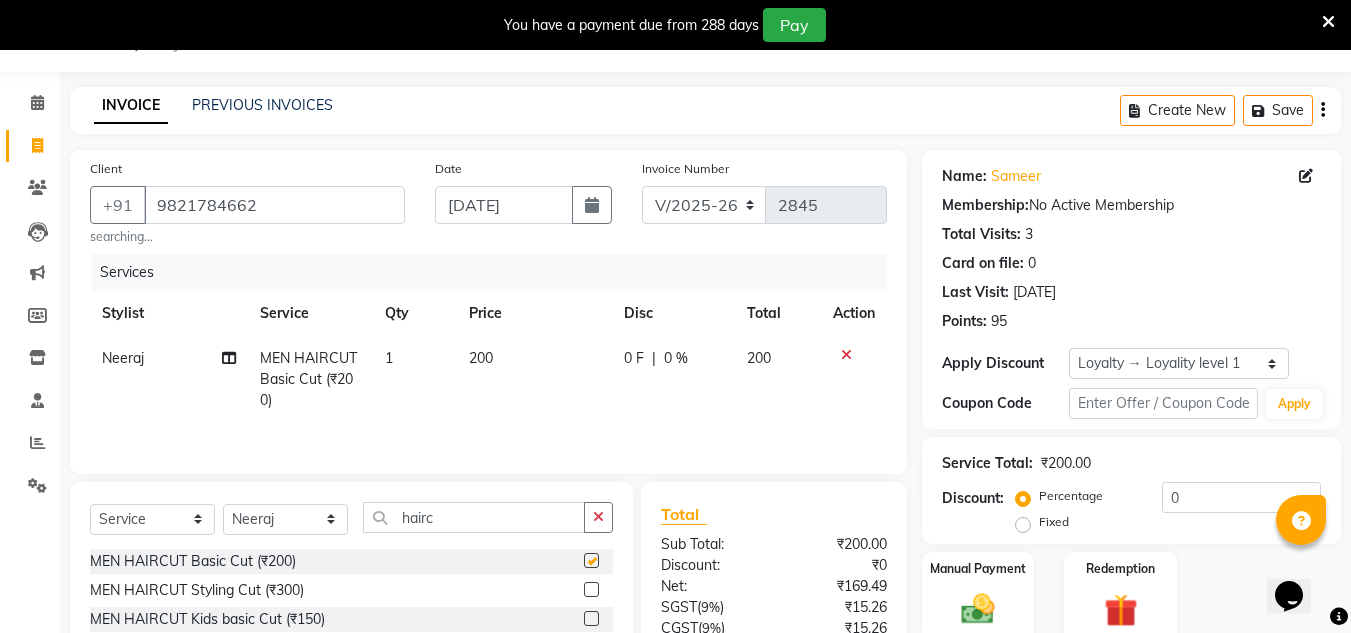 checkbox on "false" 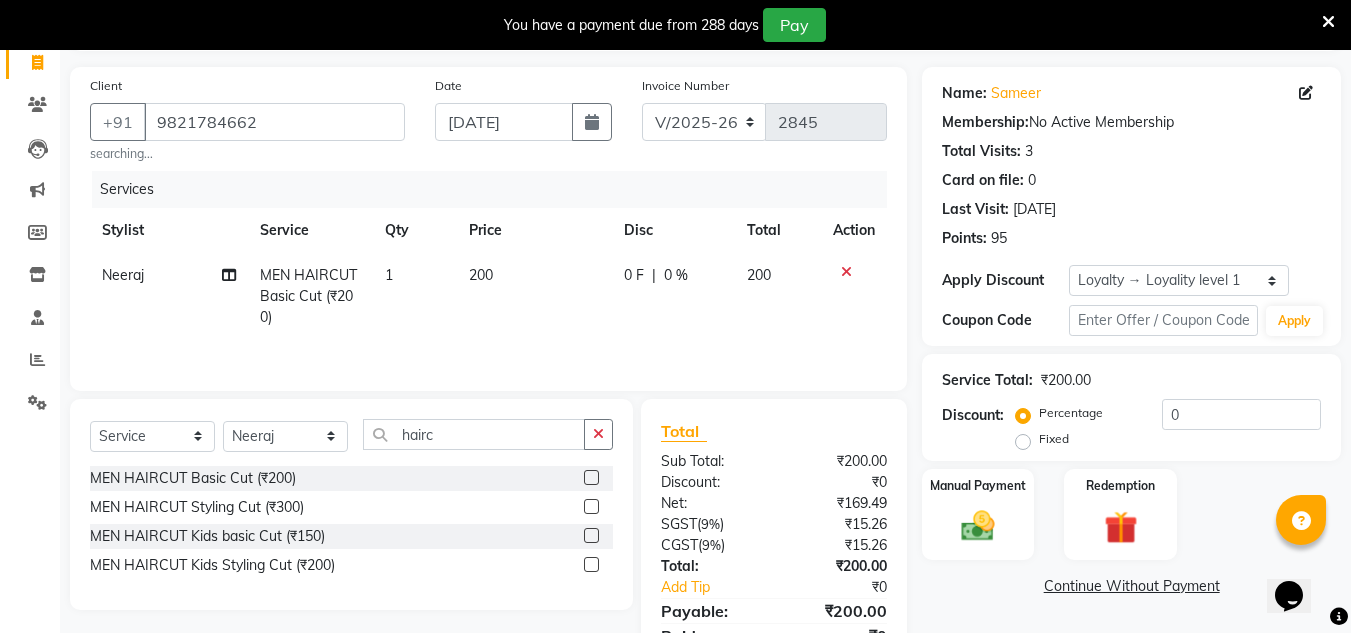 scroll, scrollTop: 223, scrollLeft: 0, axis: vertical 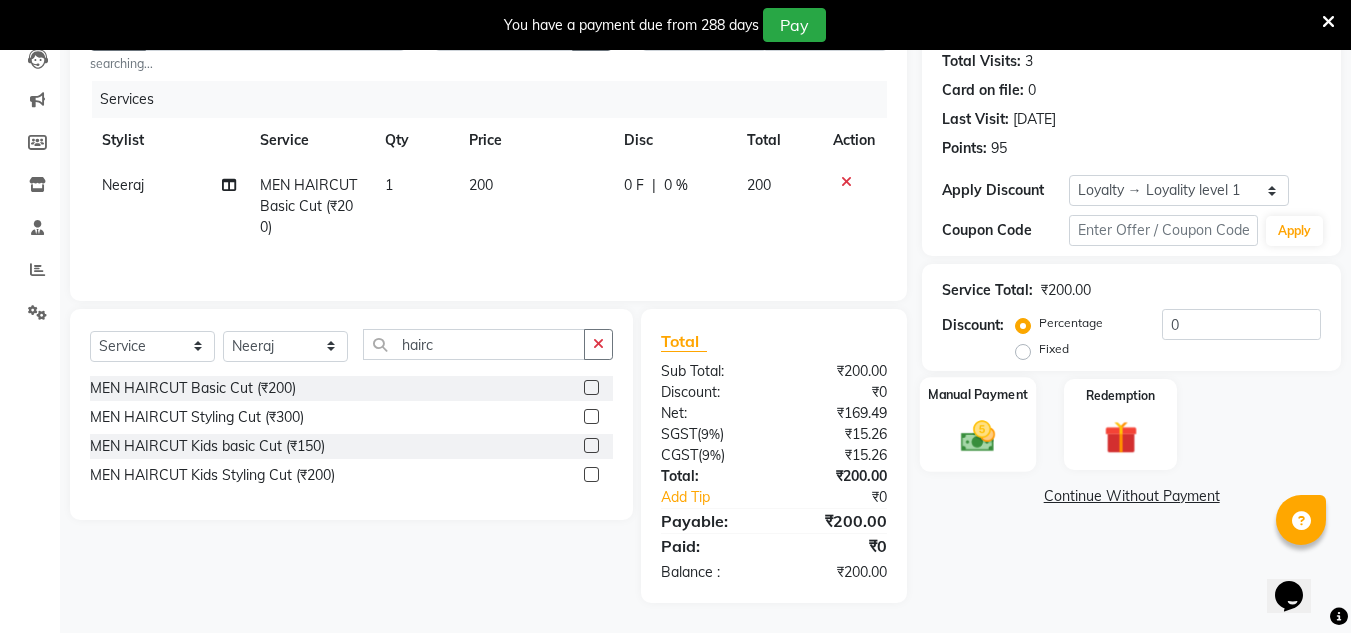 click 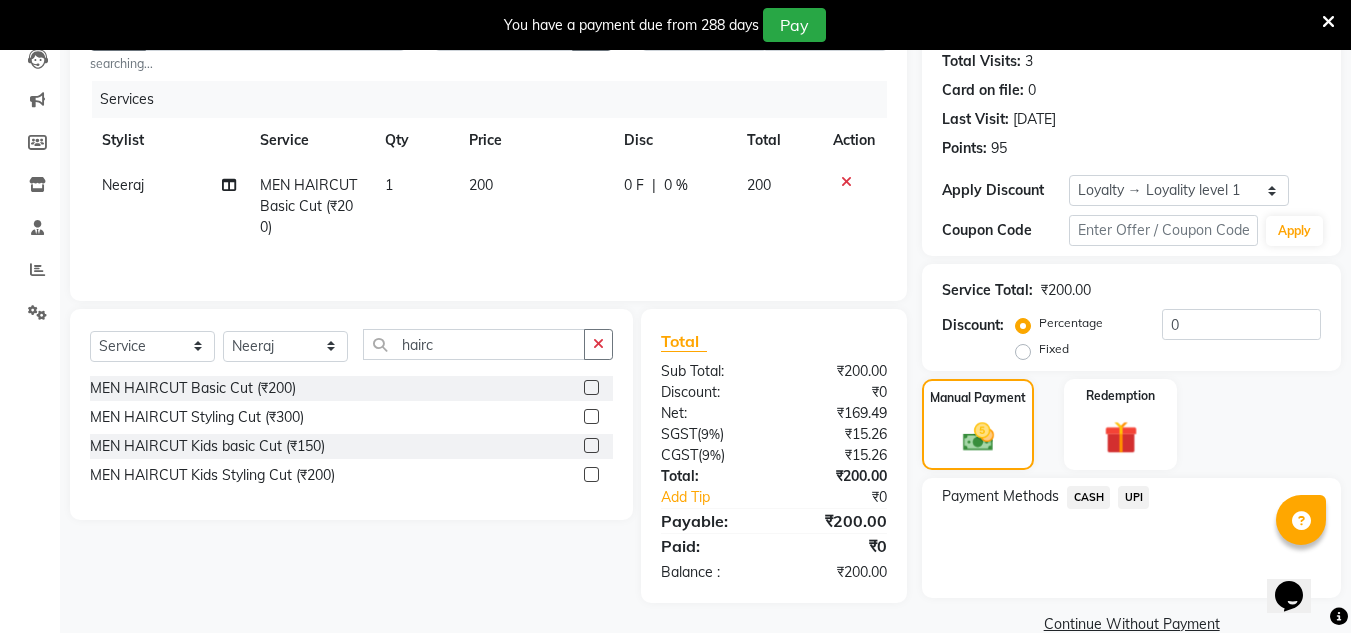 click on "UPI" 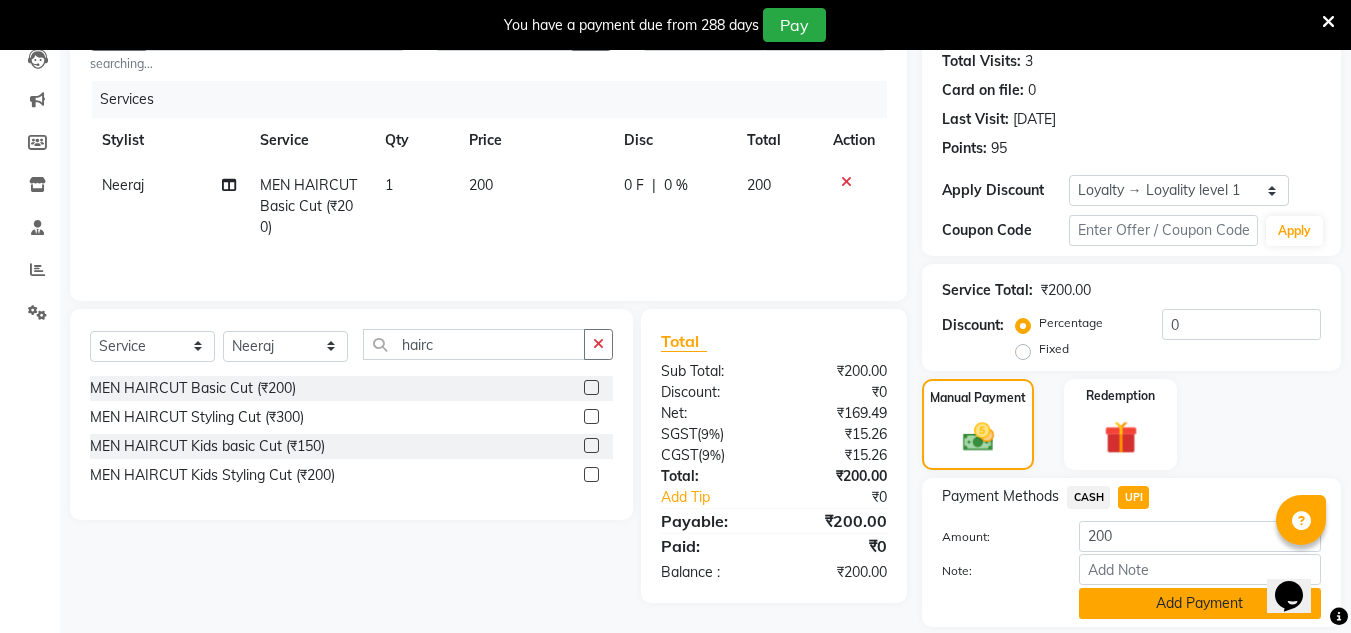 click on "Add Payment" 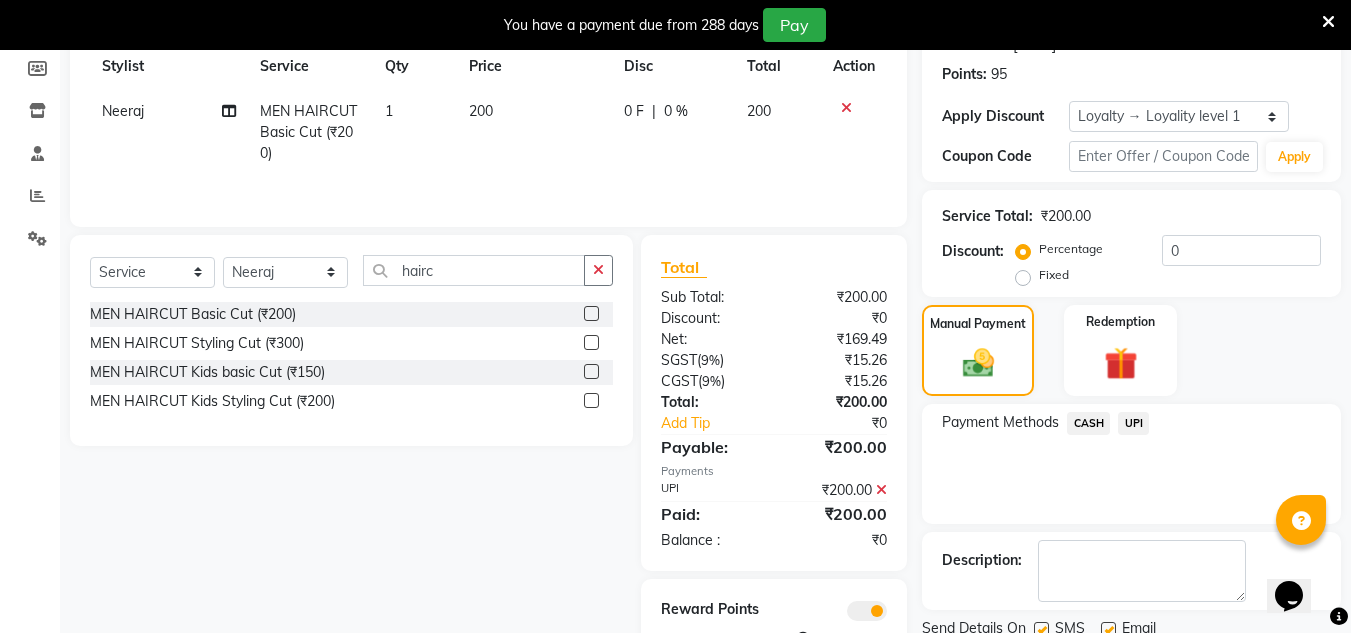 scroll, scrollTop: 372, scrollLeft: 0, axis: vertical 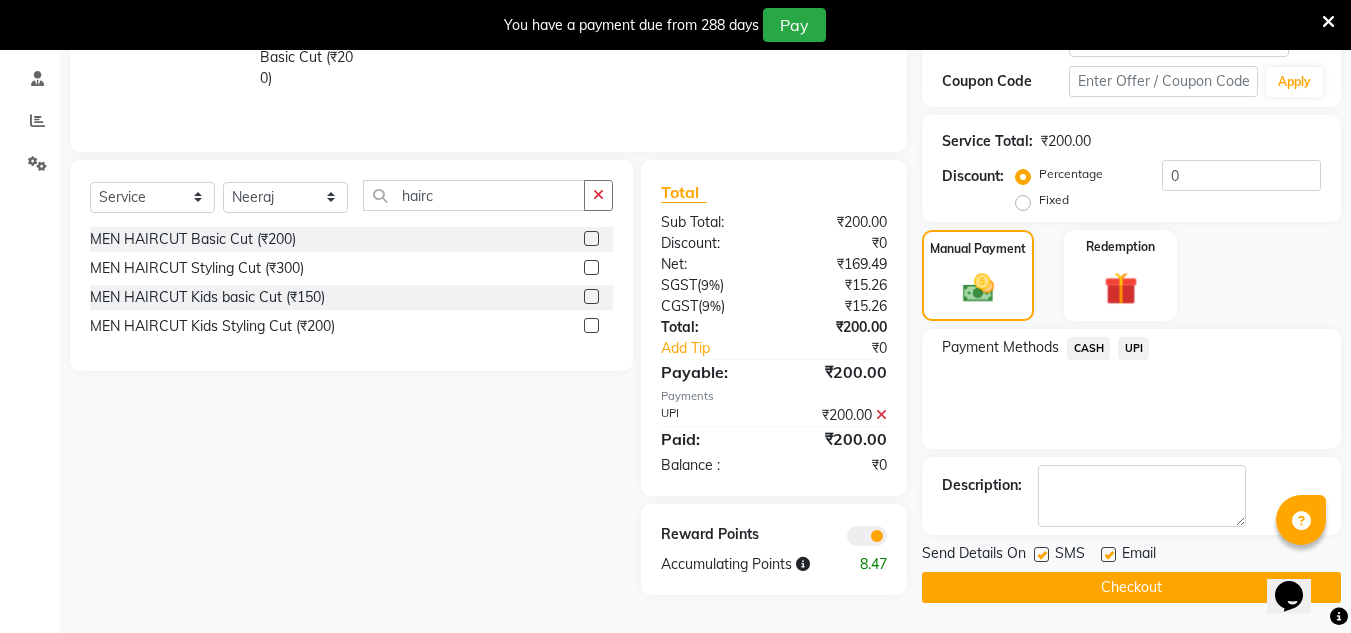 click on "Checkout" 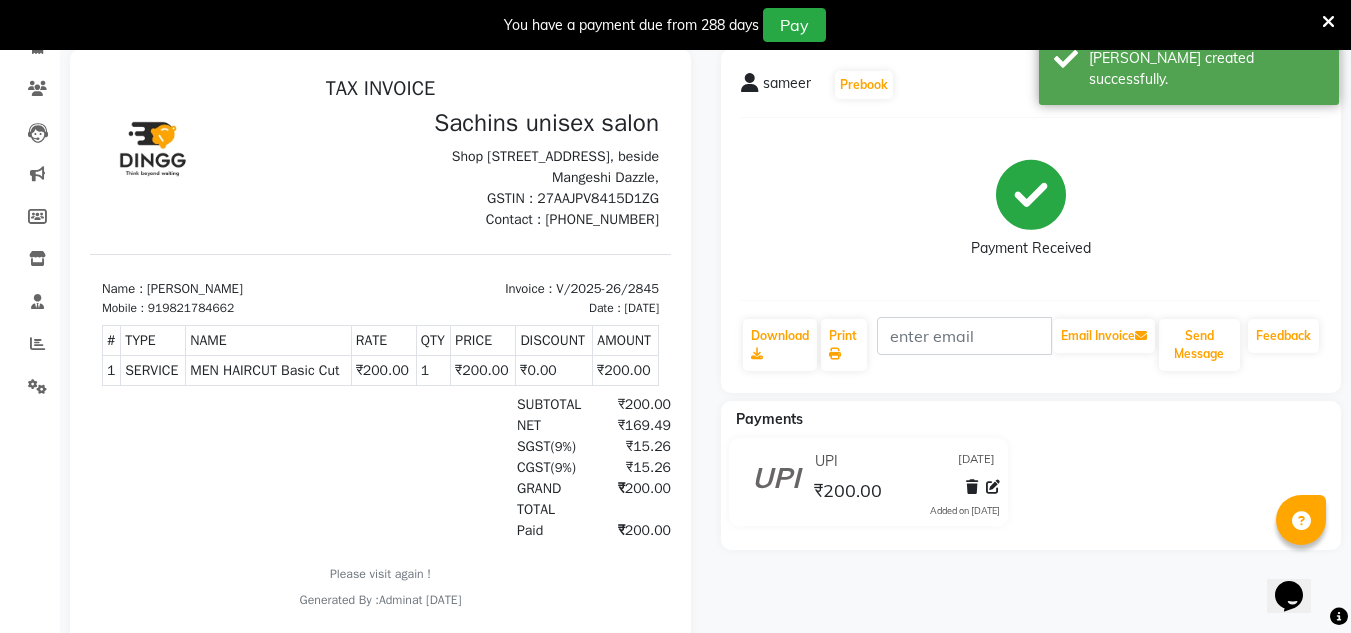 scroll, scrollTop: 0, scrollLeft: 0, axis: both 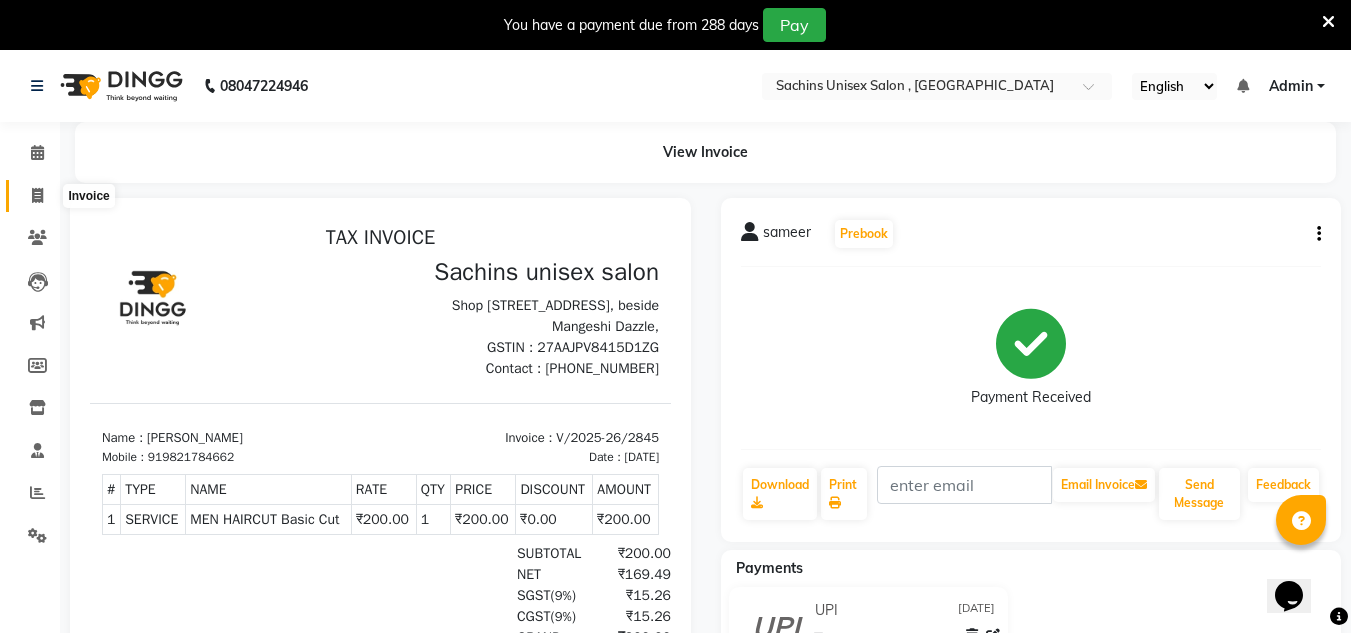 click 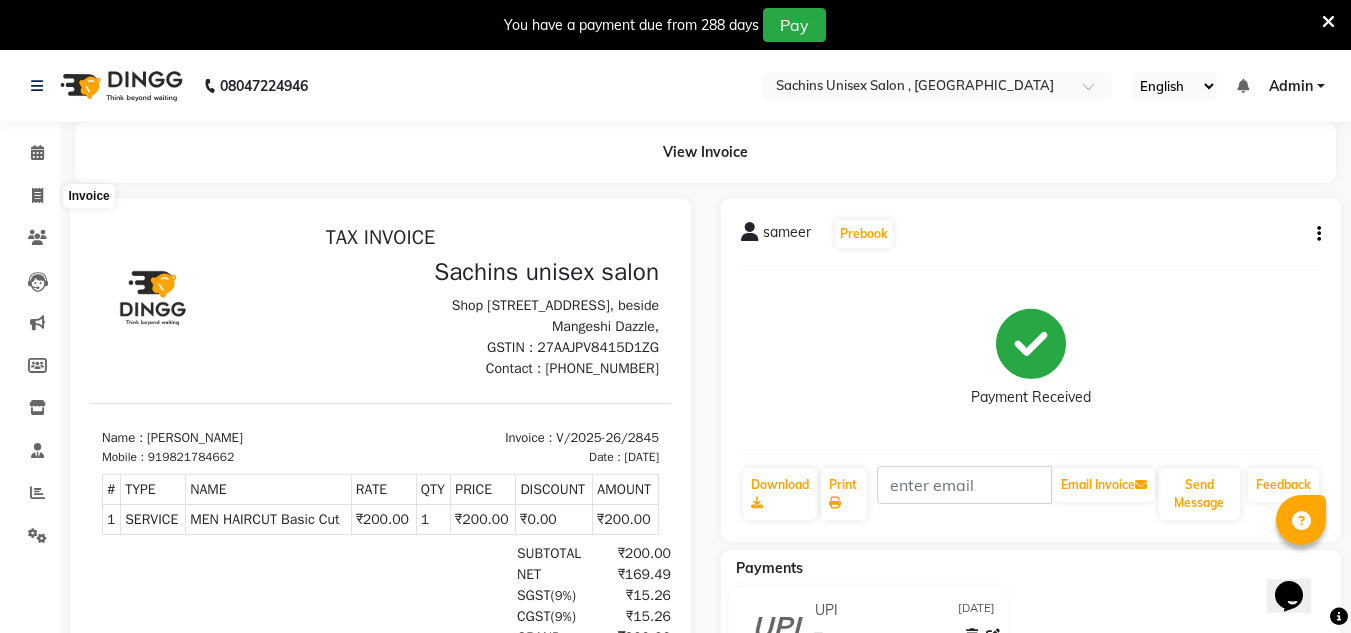 select on "service" 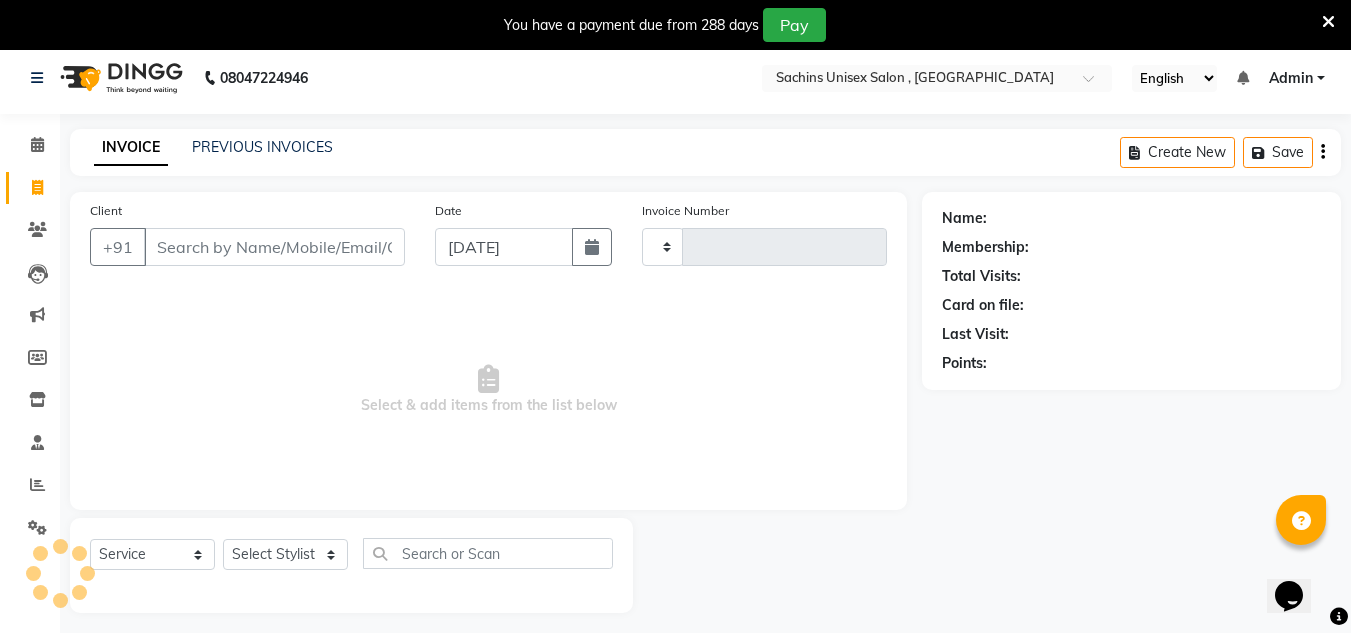 scroll, scrollTop: 50, scrollLeft: 0, axis: vertical 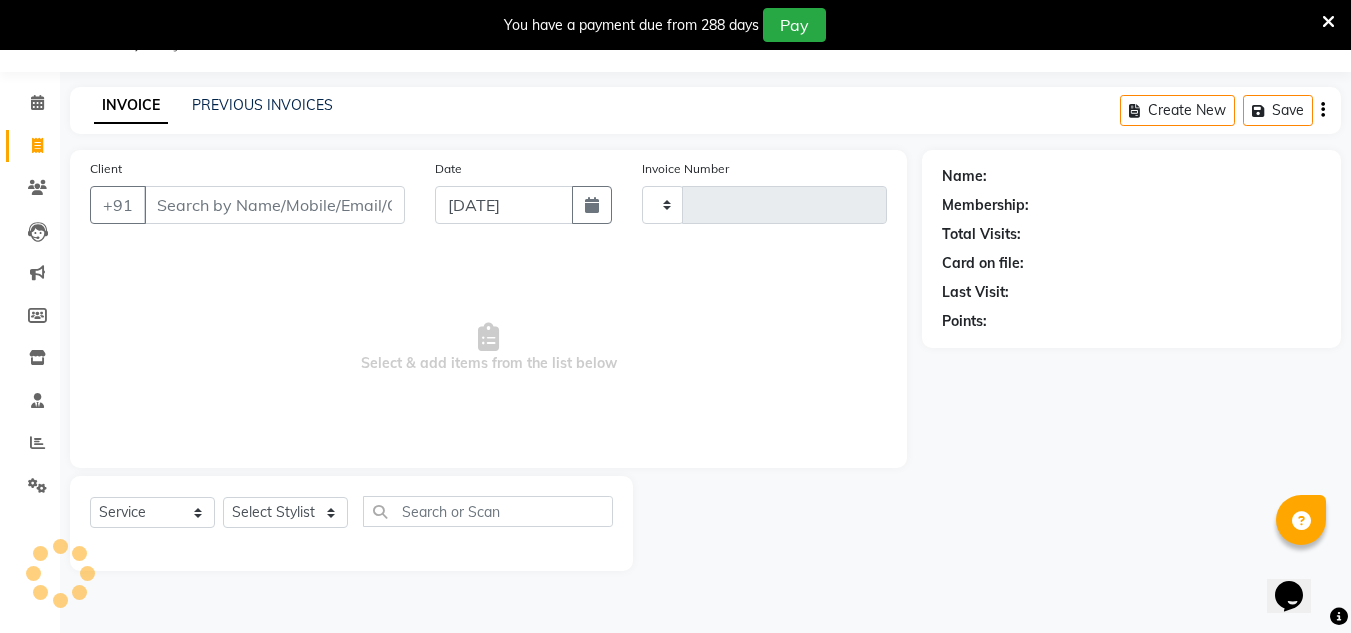 type on "2846" 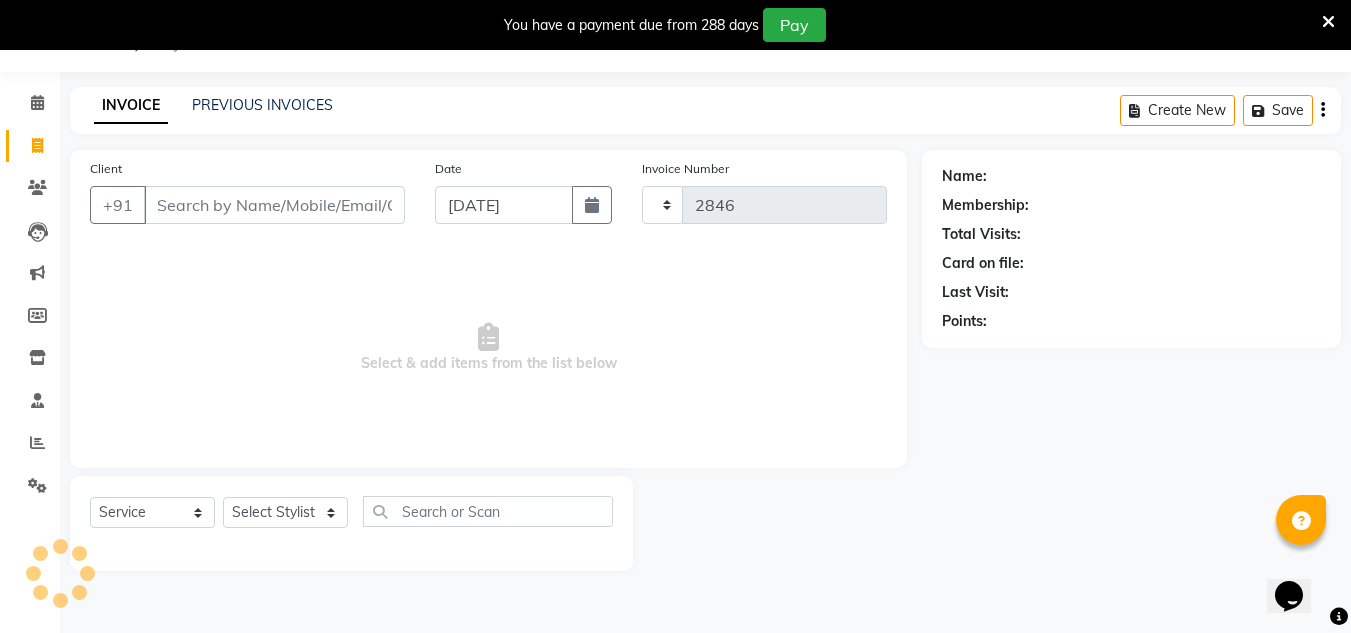 select on "6840" 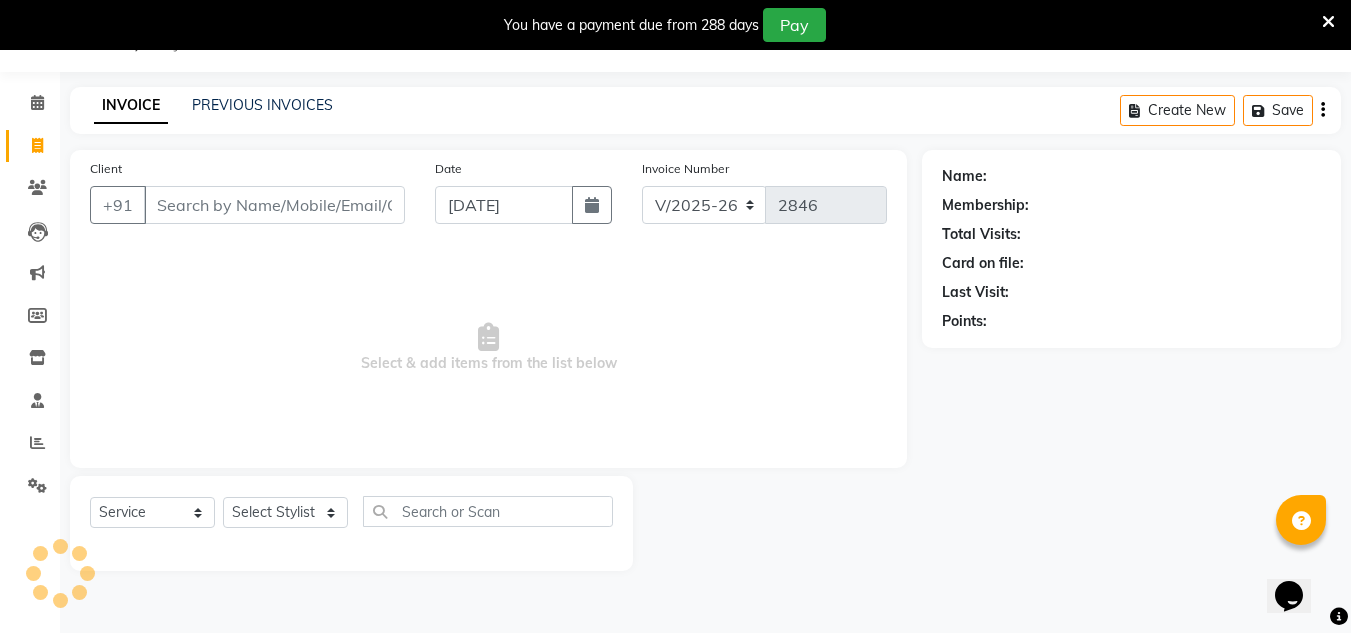 click on "Client" at bounding box center (274, 205) 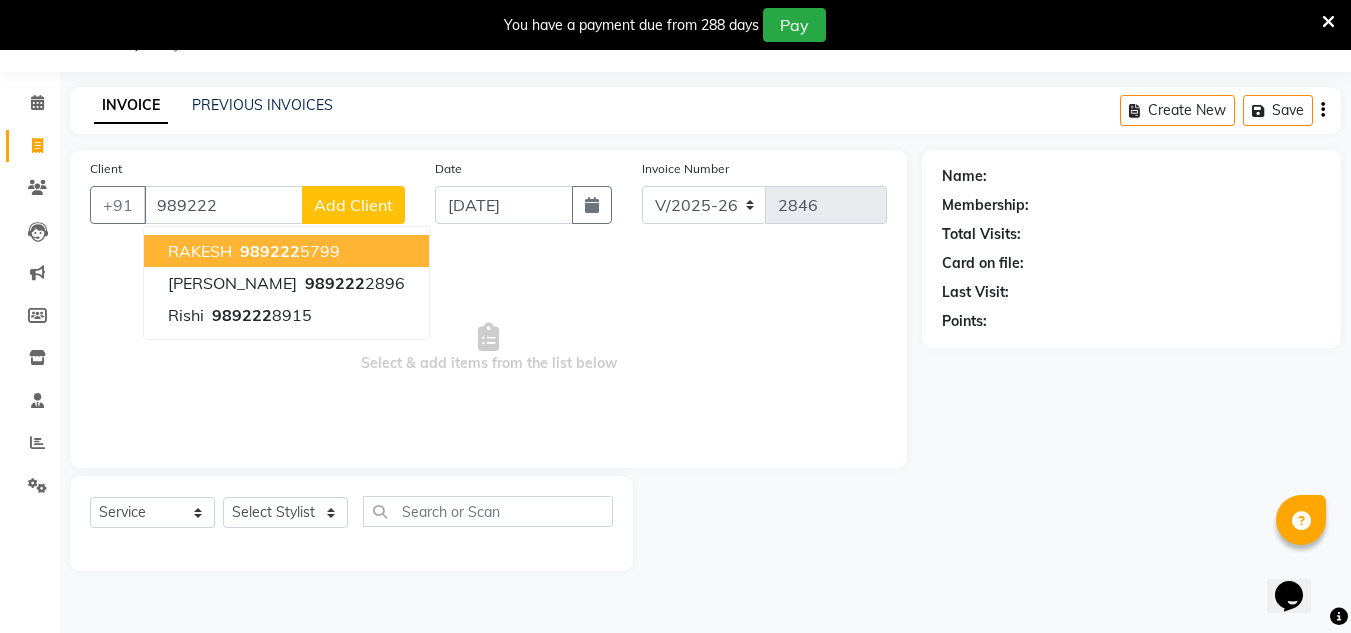click on "989222 5799" at bounding box center (288, 251) 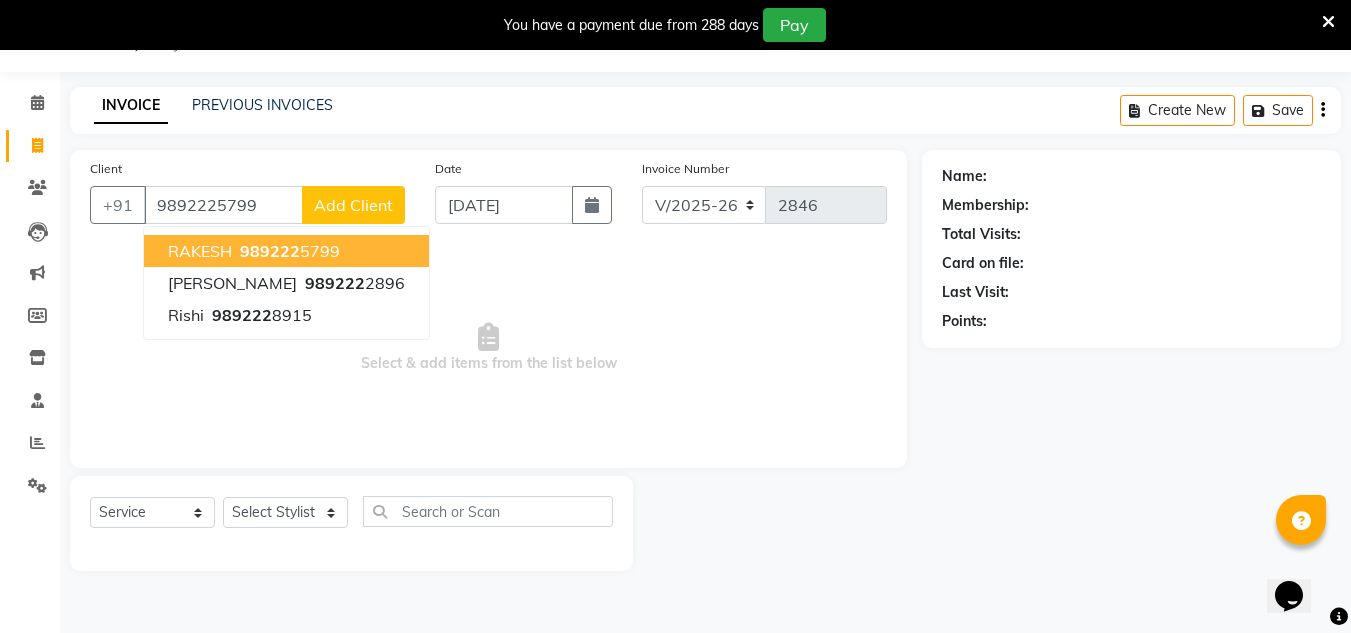 type on "9892225799" 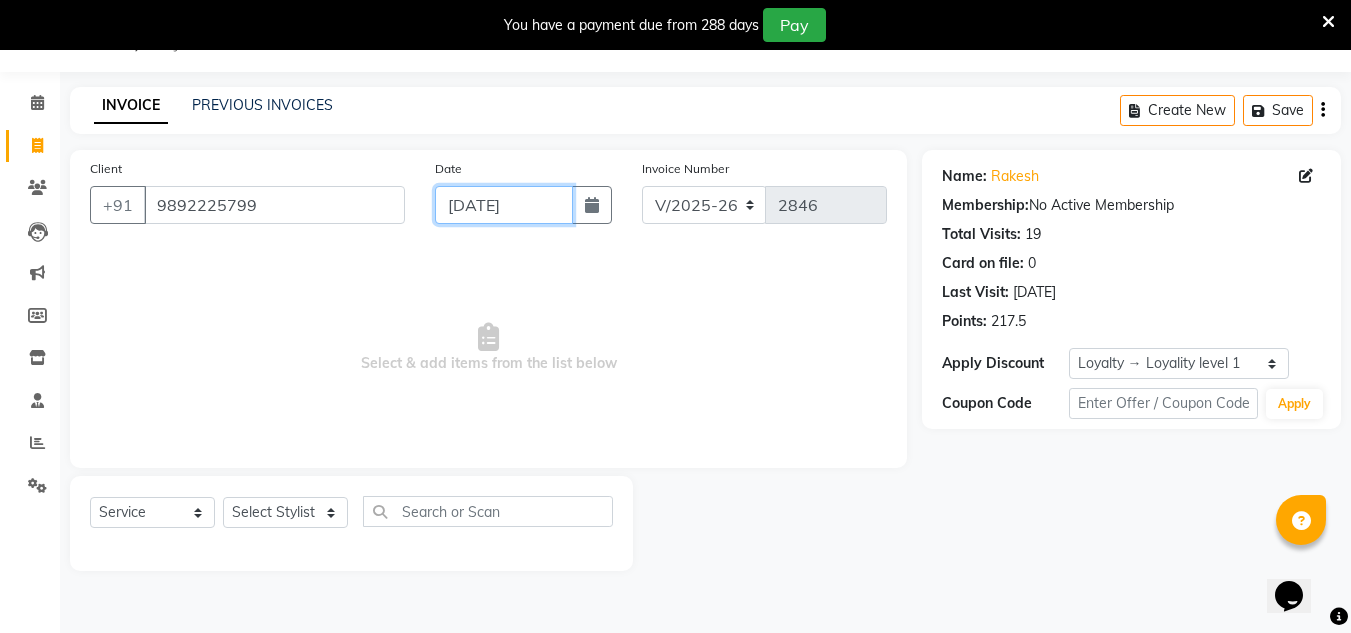 click on "[DATE]" 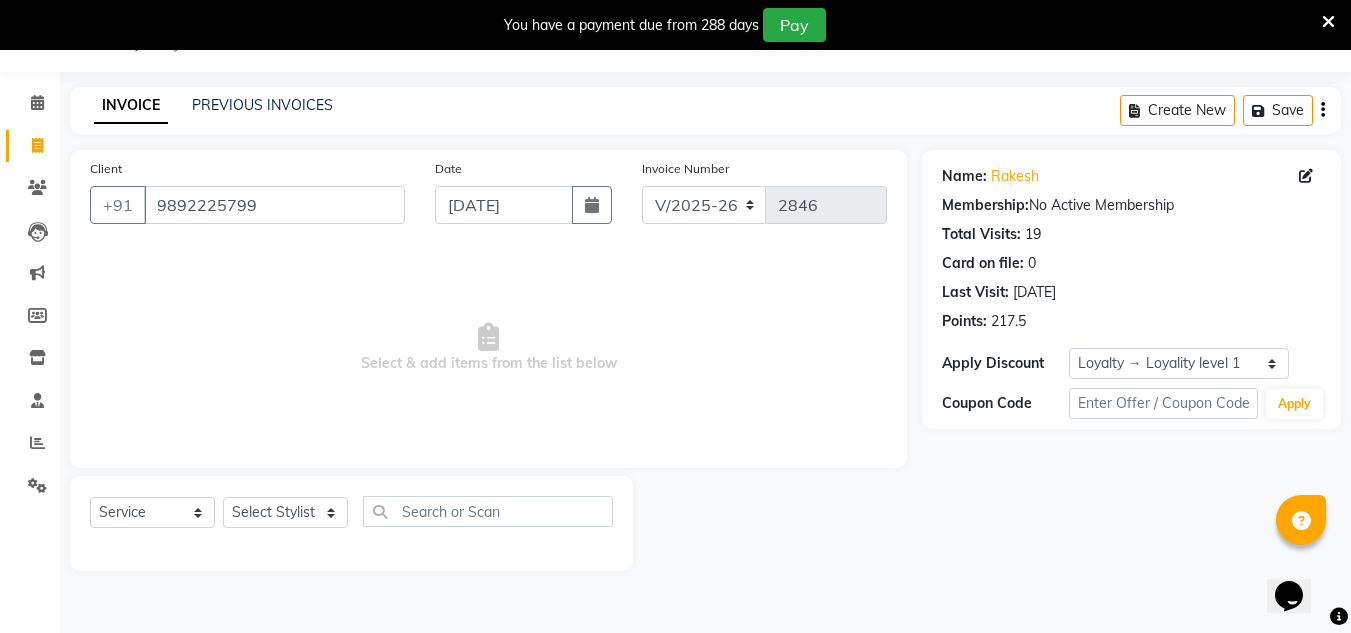 select on "7" 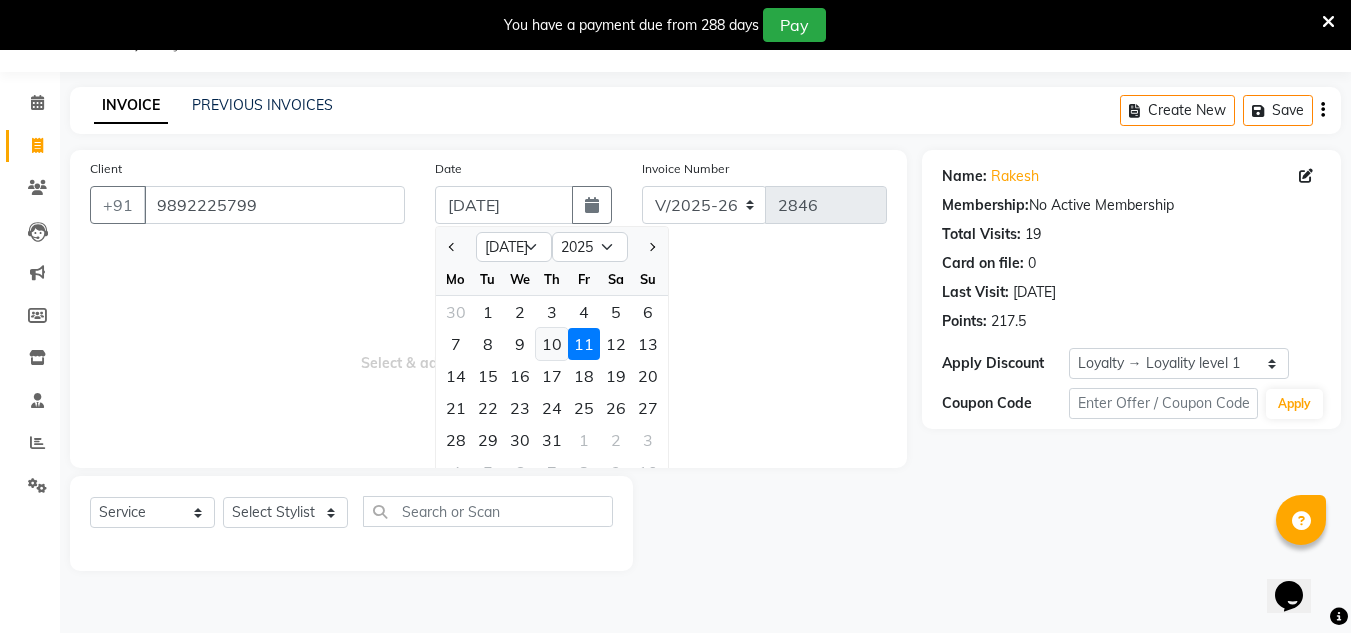click on "10" 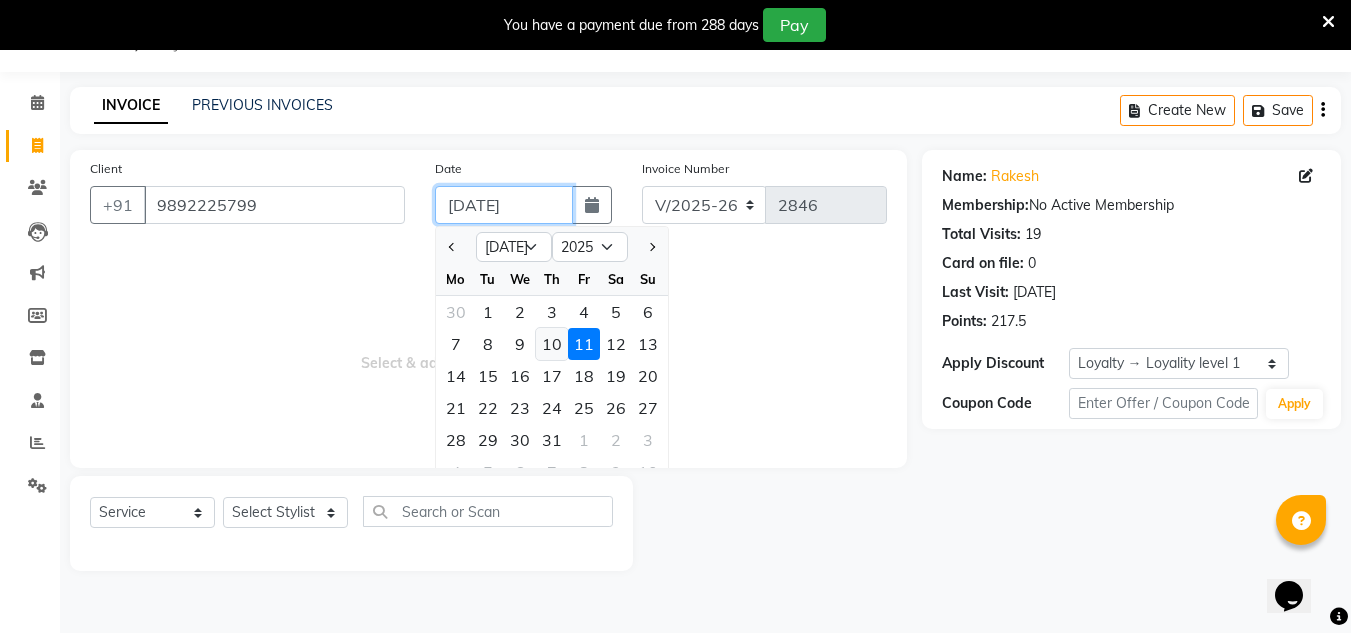 type on "[DATE]" 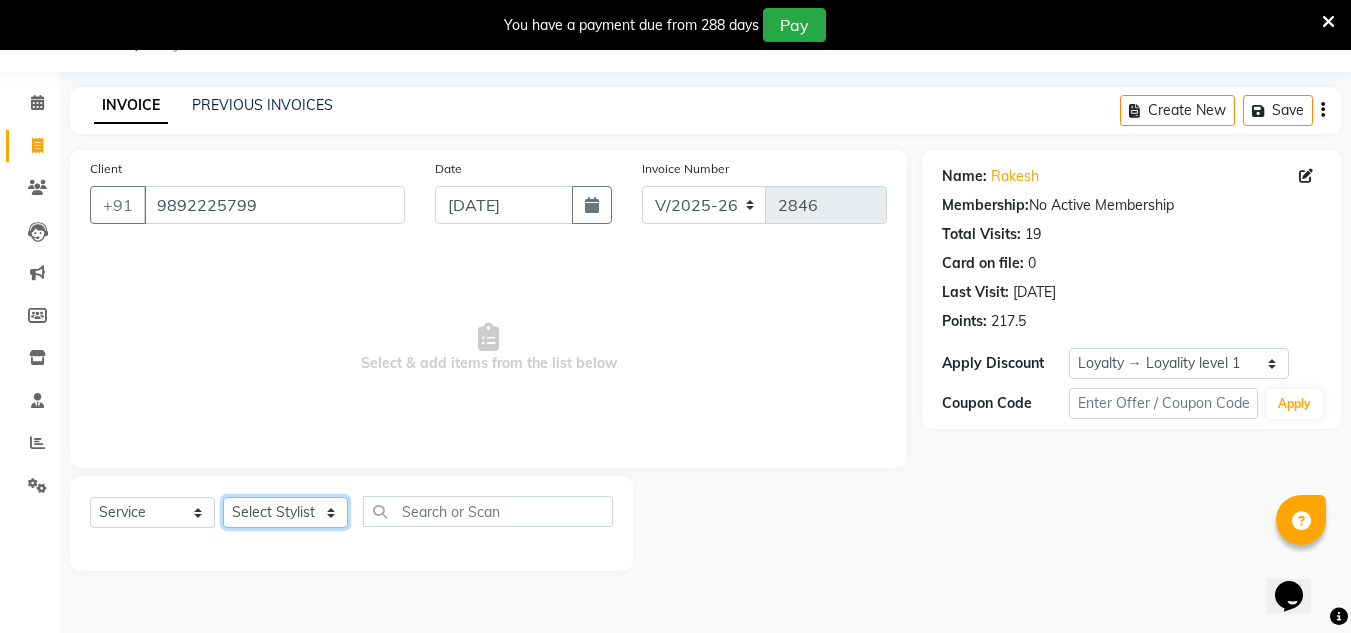 click on "Select Stylist [PERSON_NAME] new  [PERSON_NAME] [PERSON_NAME] Owner preeti [PERSON_NAME] [PERSON_NAME] RG" 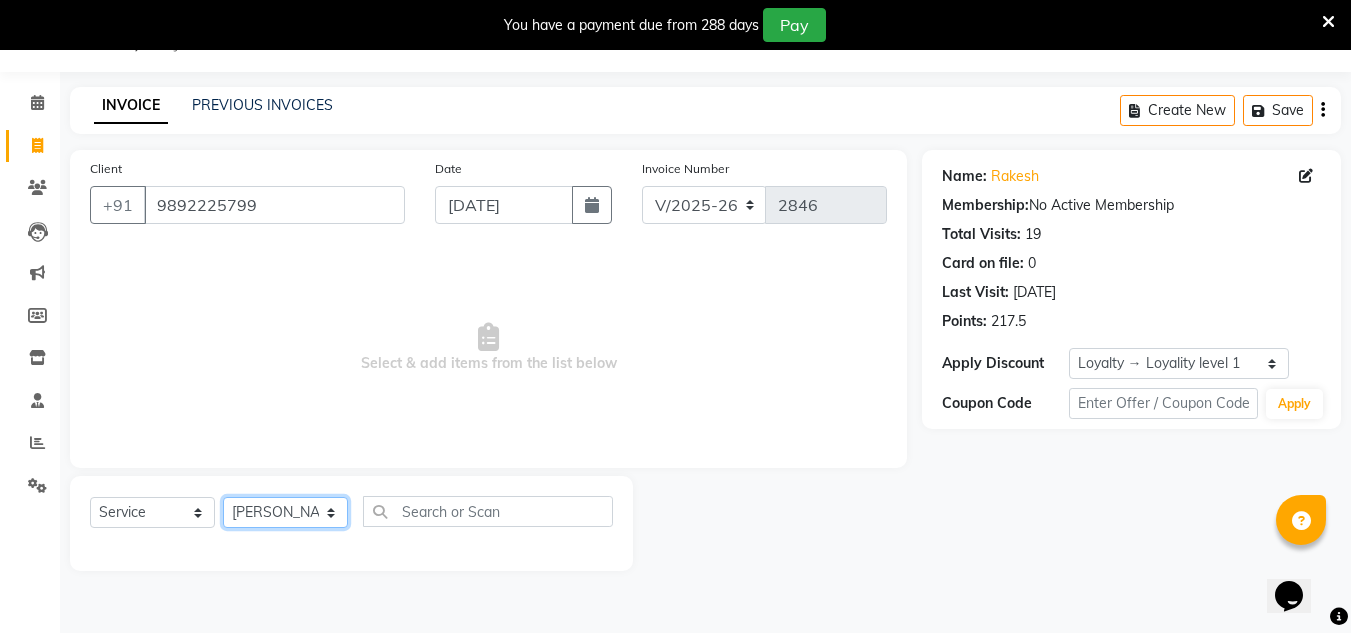 click on "Select Stylist [PERSON_NAME] new  [PERSON_NAME] [PERSON_NAME] Owner preeti [PERSON_NAME] [PERSON_NAME] RG" 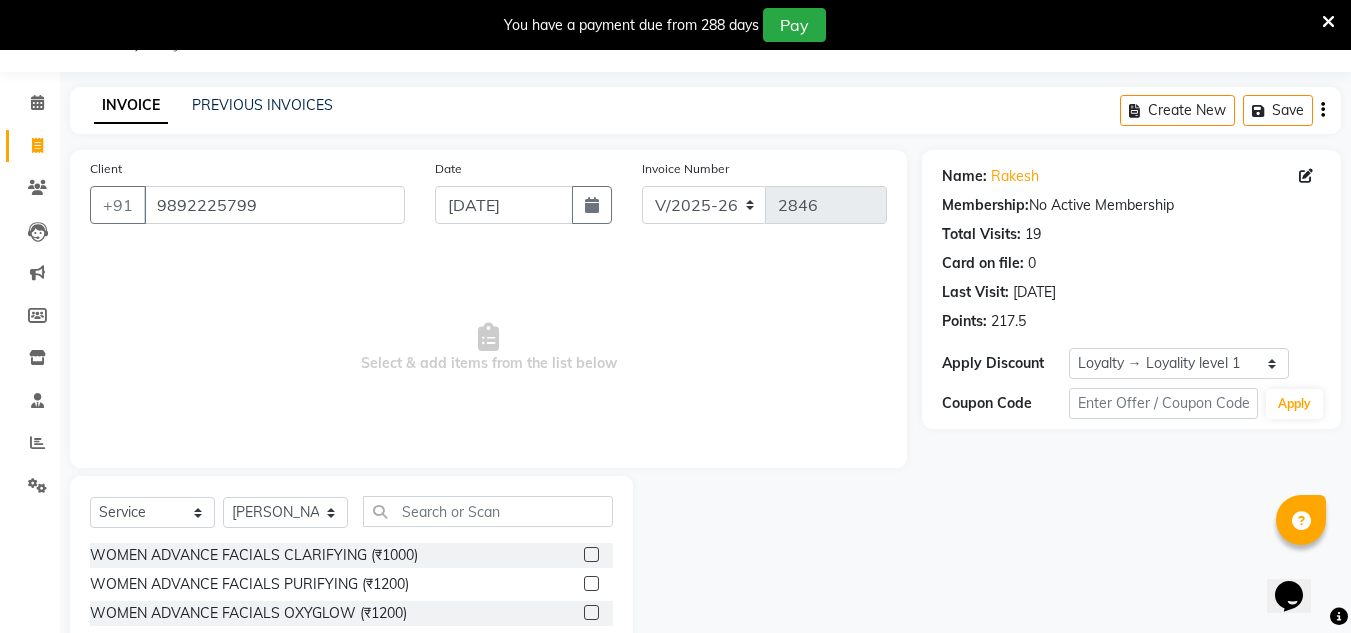 click on "Select  Service  Product  Membership  Package Voucher Prepaid Gift Card  Select Stylist Aalam [PERSON_NAME] new  [PERSON_NAME] mohit Neeraj Owner preeti [PERSON_NAME] [PERSON_NAME] RG" 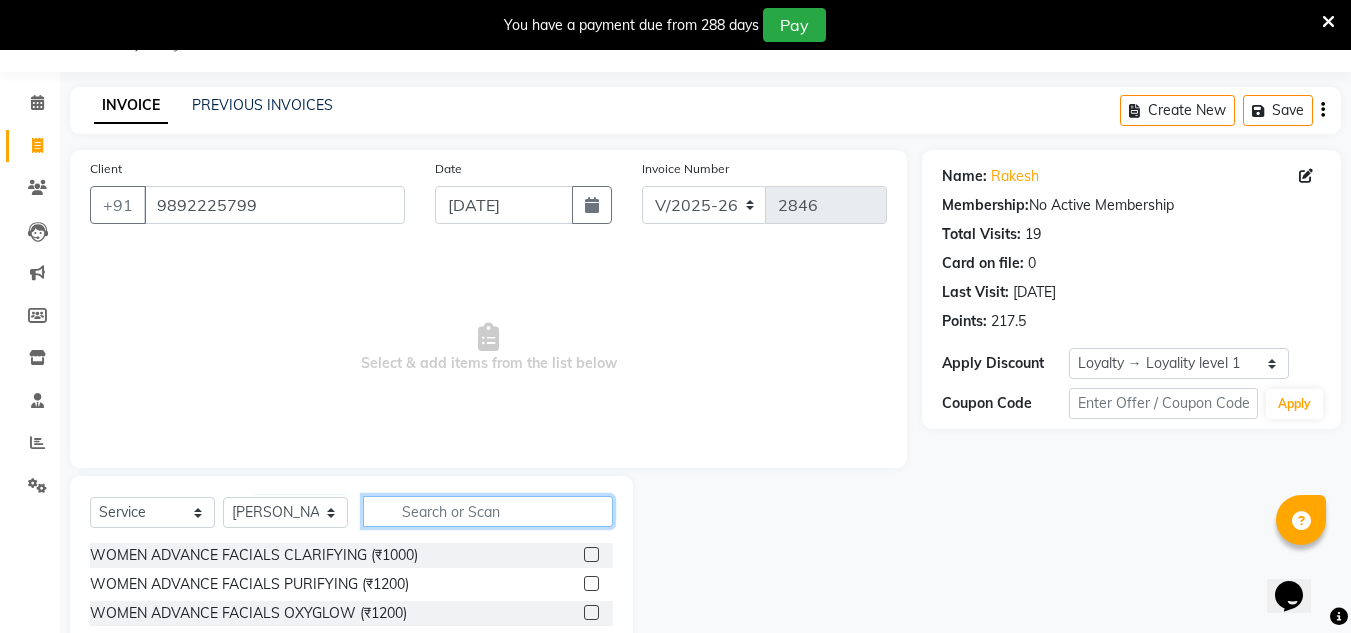 click 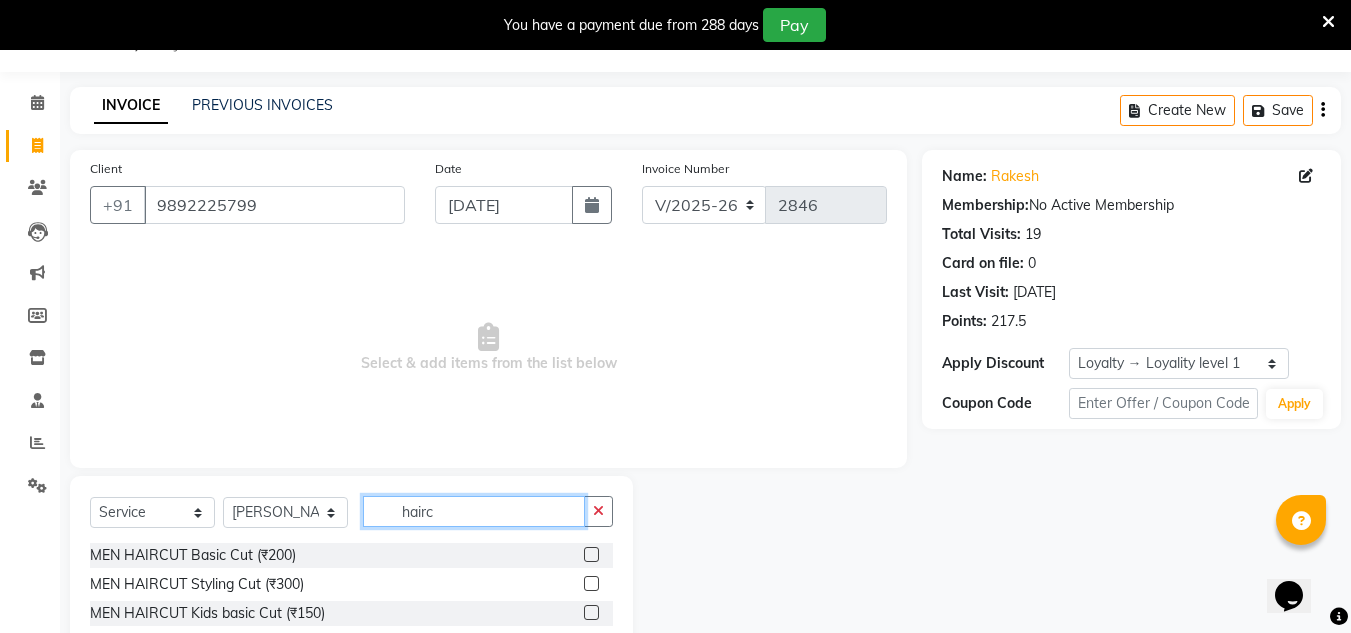 type on "hairc" 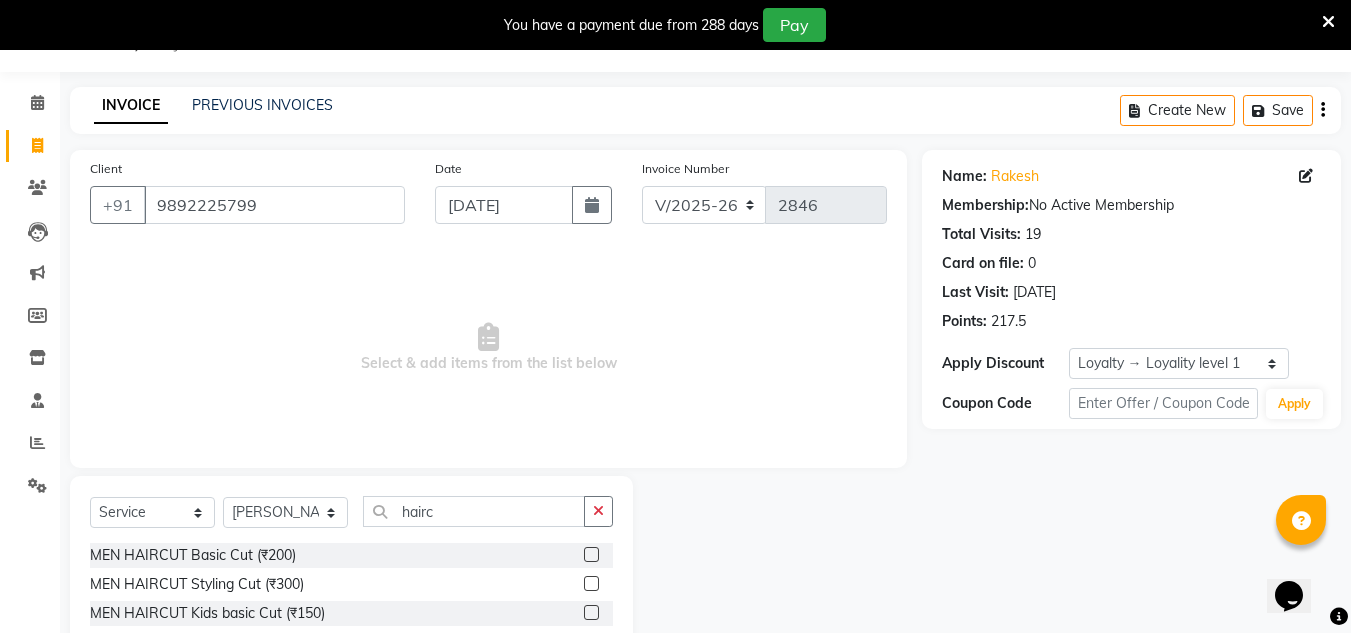 click 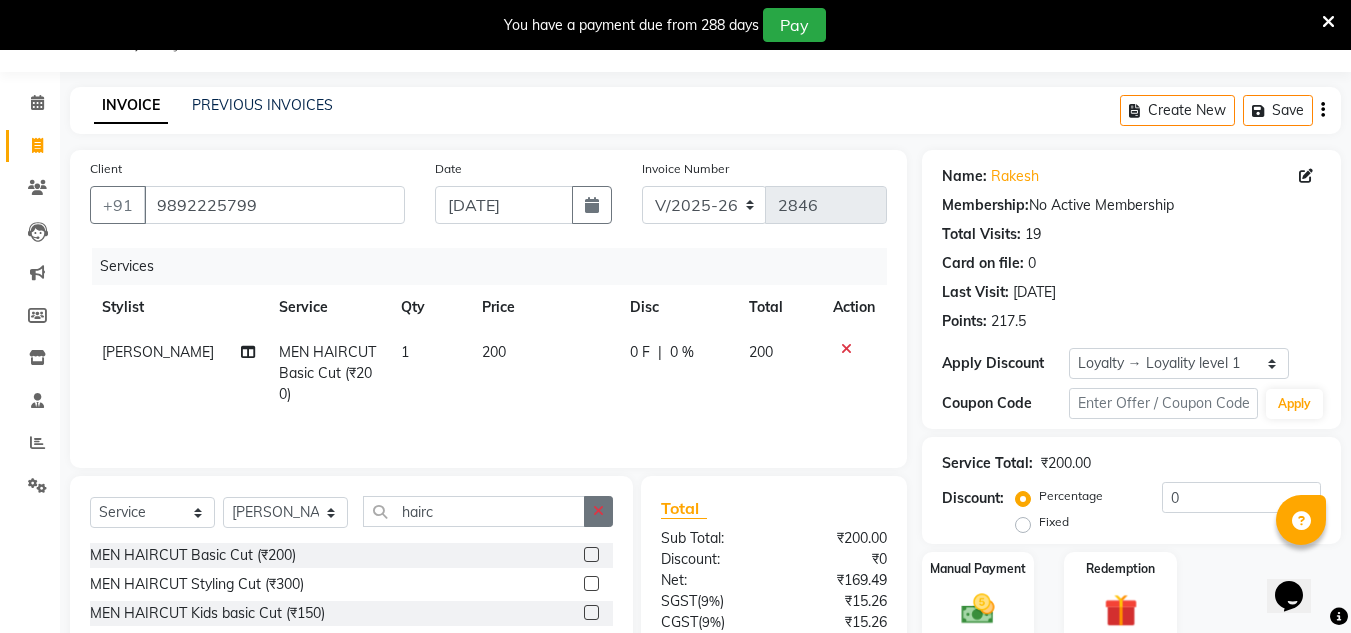 checkbox on "false" 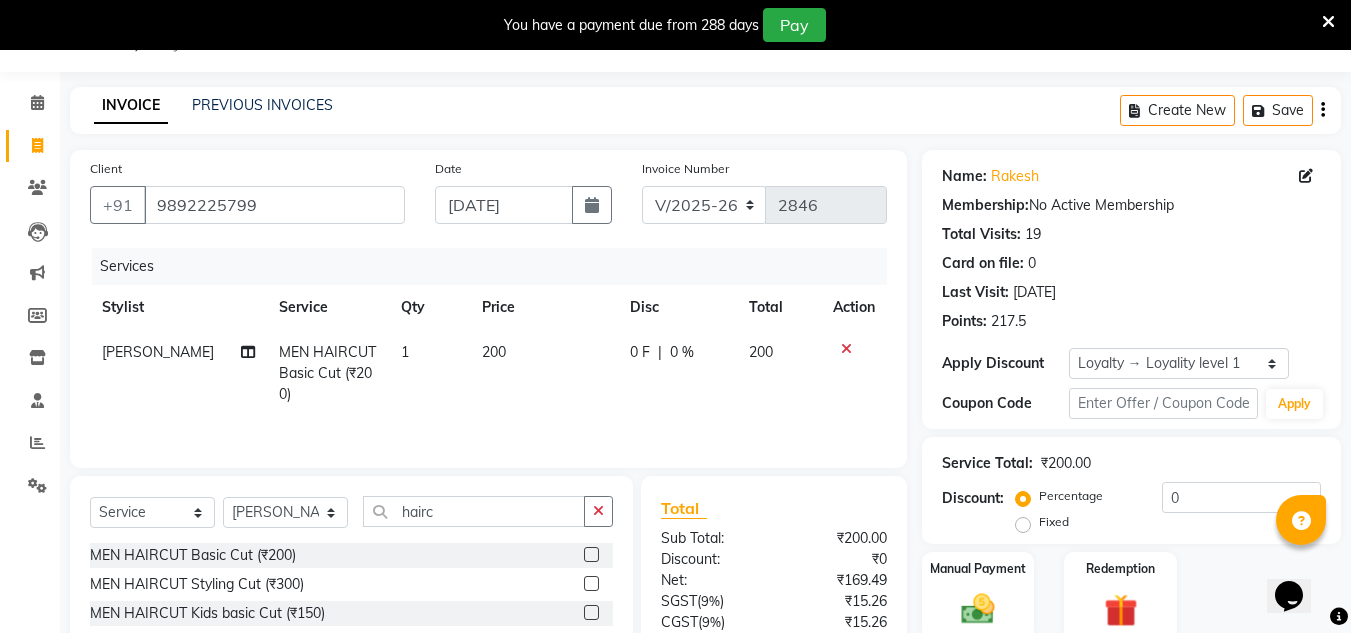 drag, startPoint x: 601, startPoint y: 513, endPoint x: 553, endPoint y: 512, distance: 48.010414 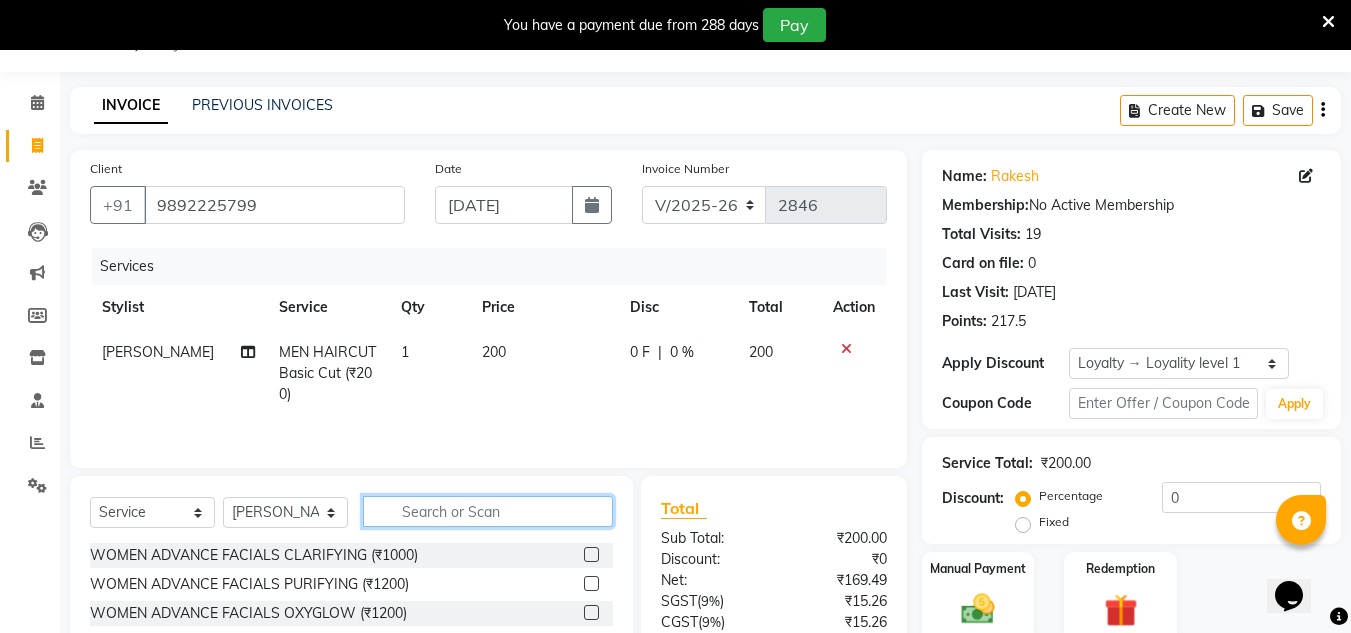 click 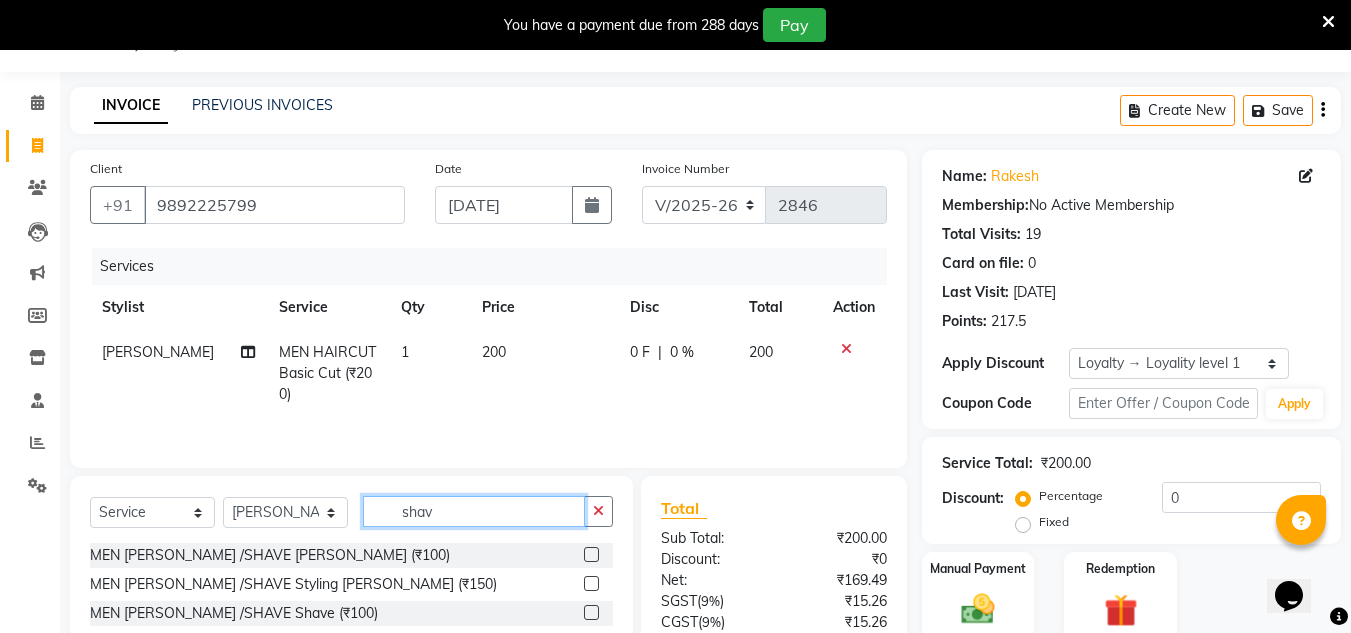 type on "shav" 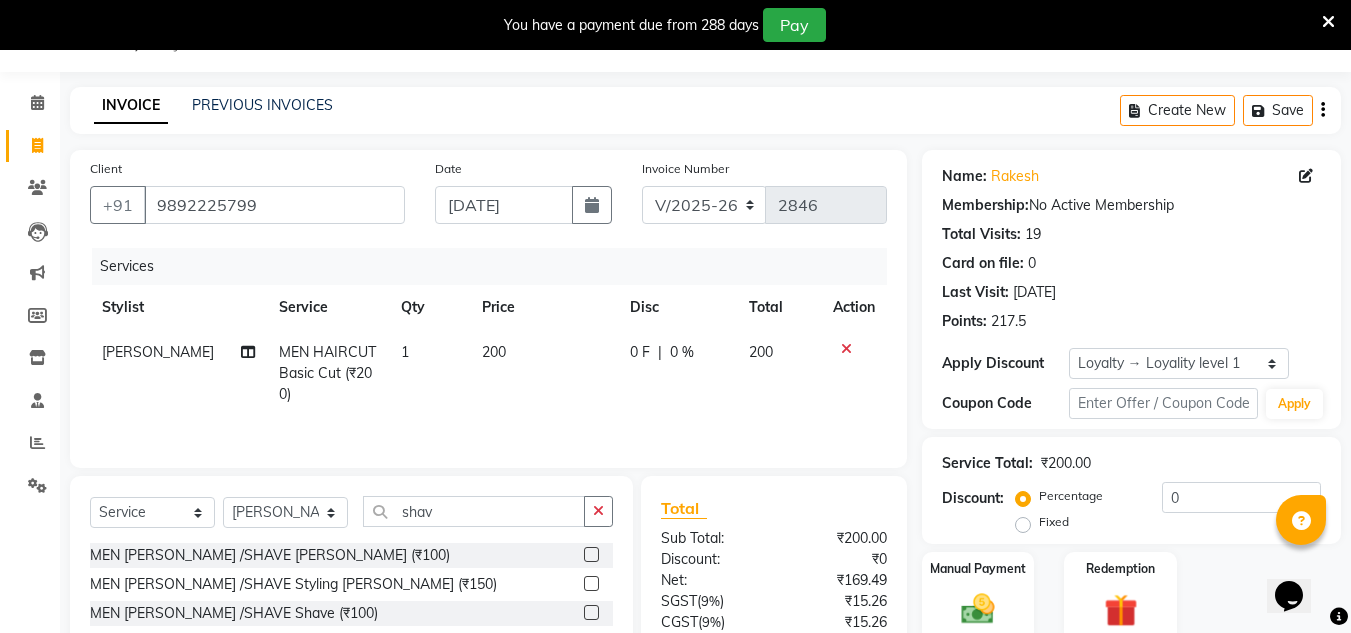 click 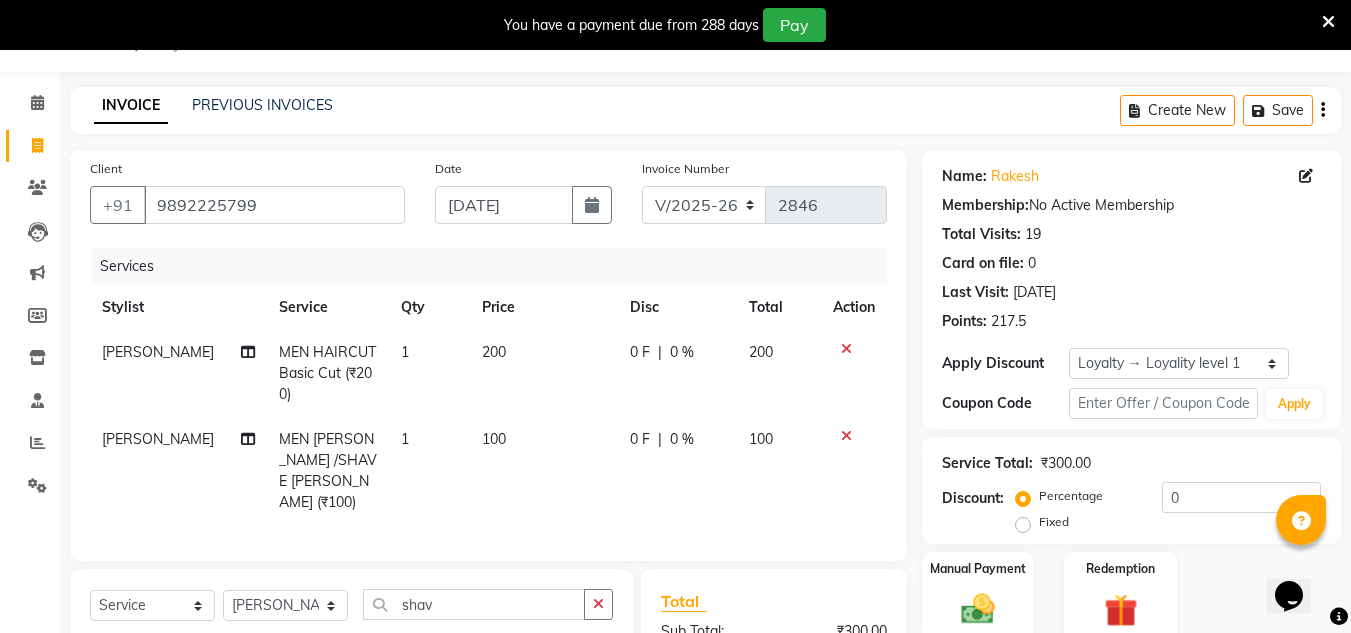 checkbox on "false" 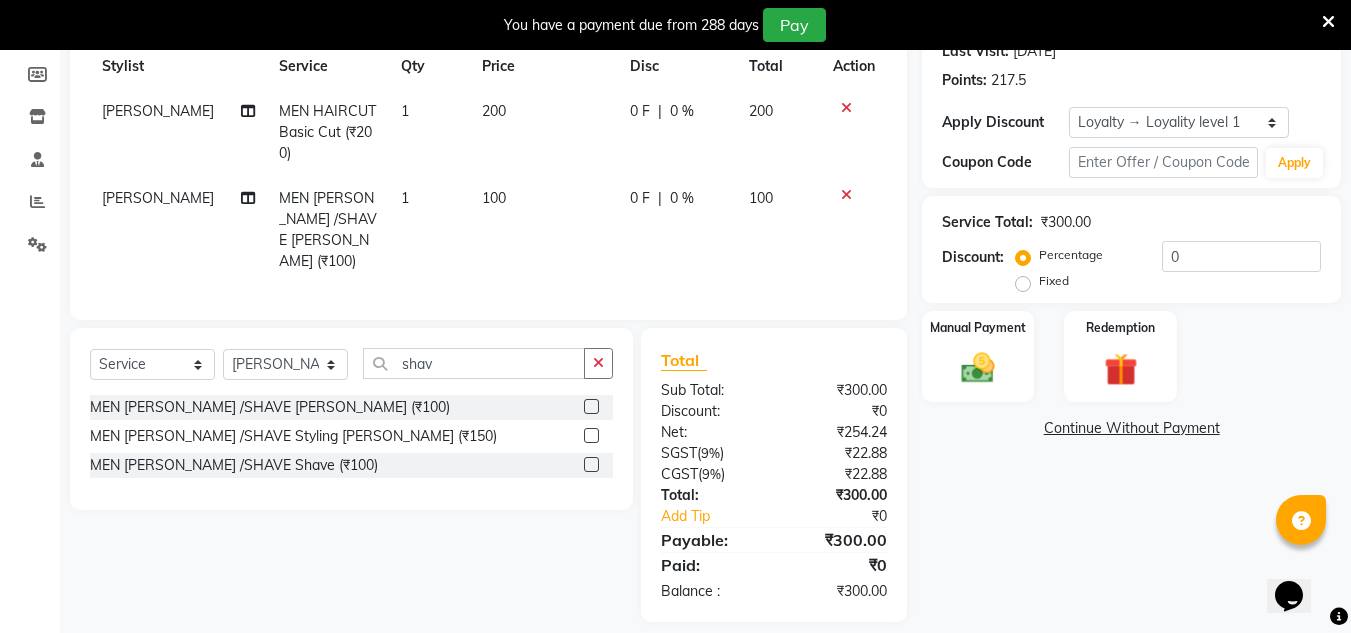 scroll, scrollTop: 304, scrollLeft: 0, axis: vertical 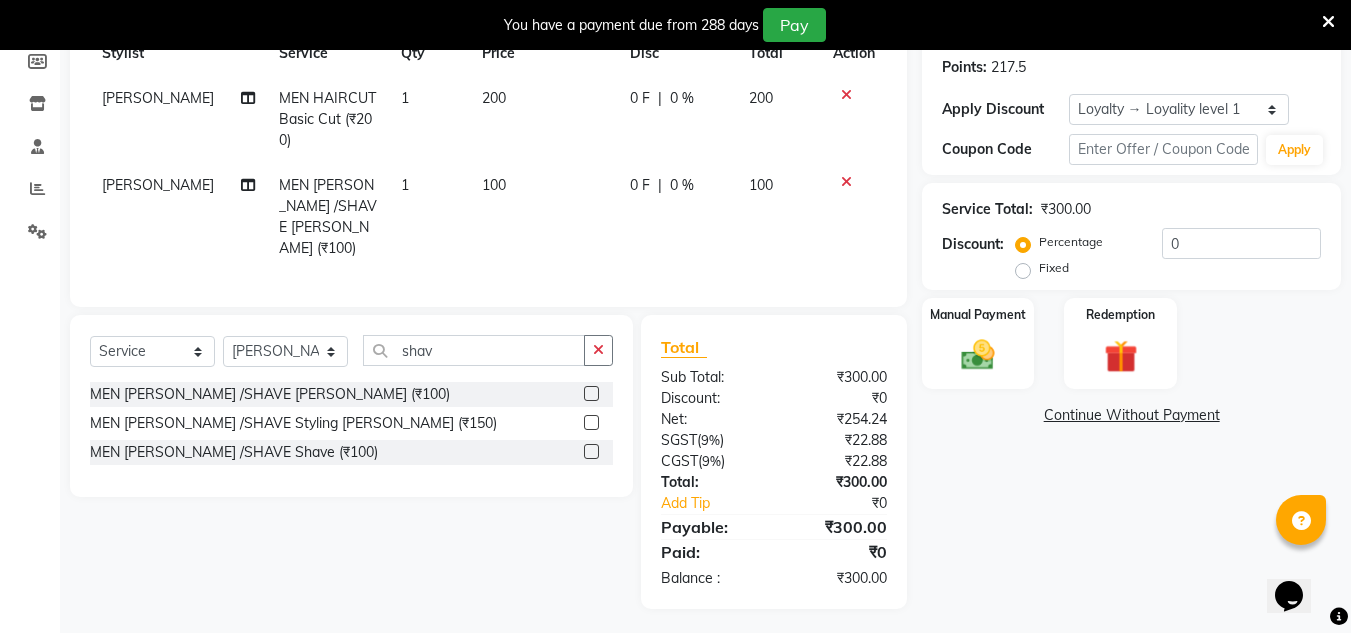 drag, startPoint x: 601, startPoint y: 347, endPoint x: 544, endPoint y: 349, distance: 57.035076 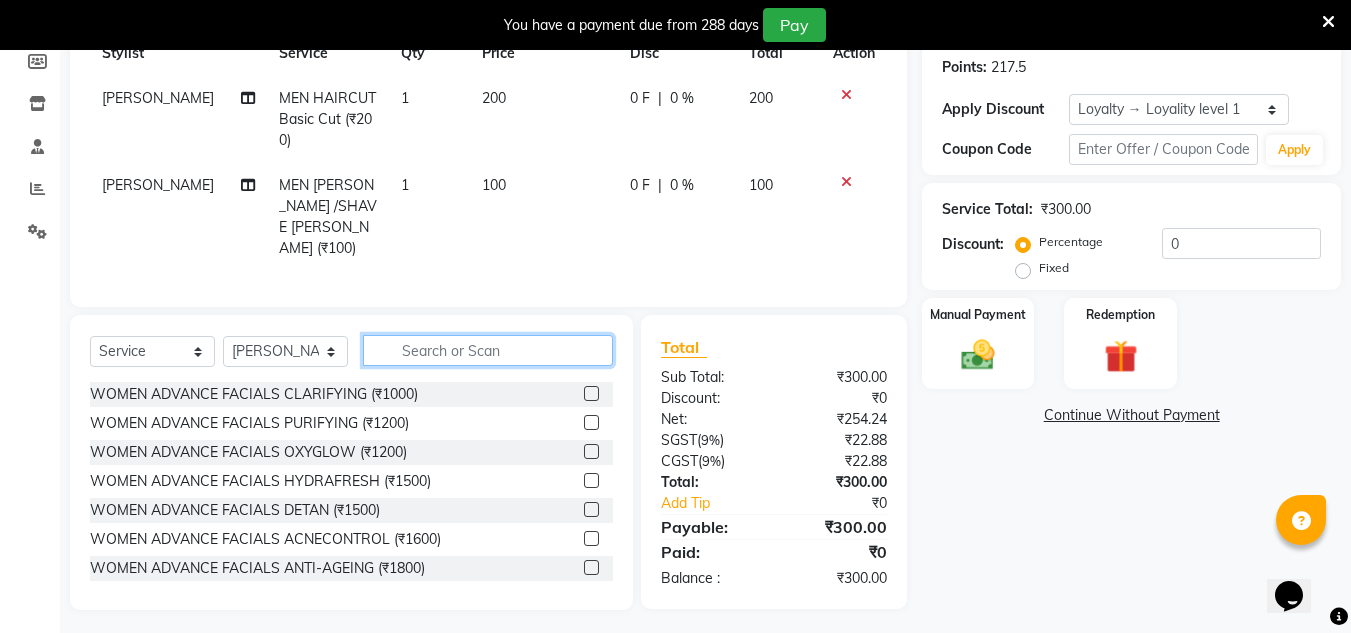 click 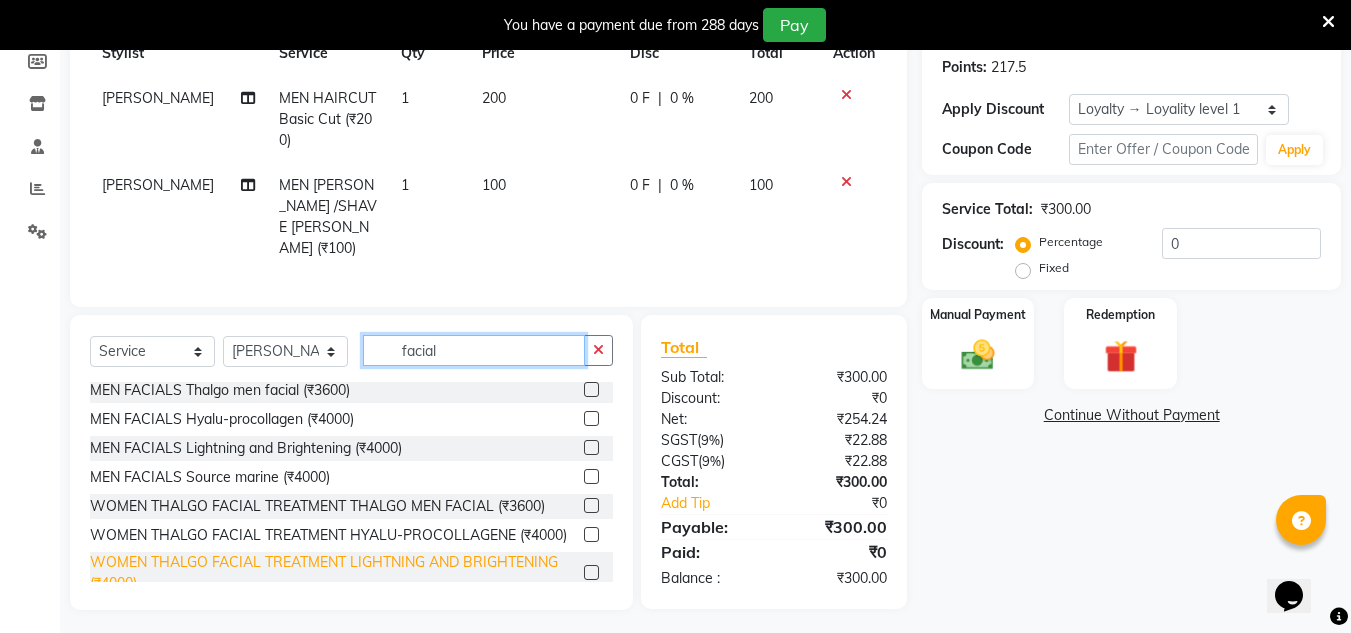 scroll, scrollTop: 791, scrollLeft: 0, axis: vertical 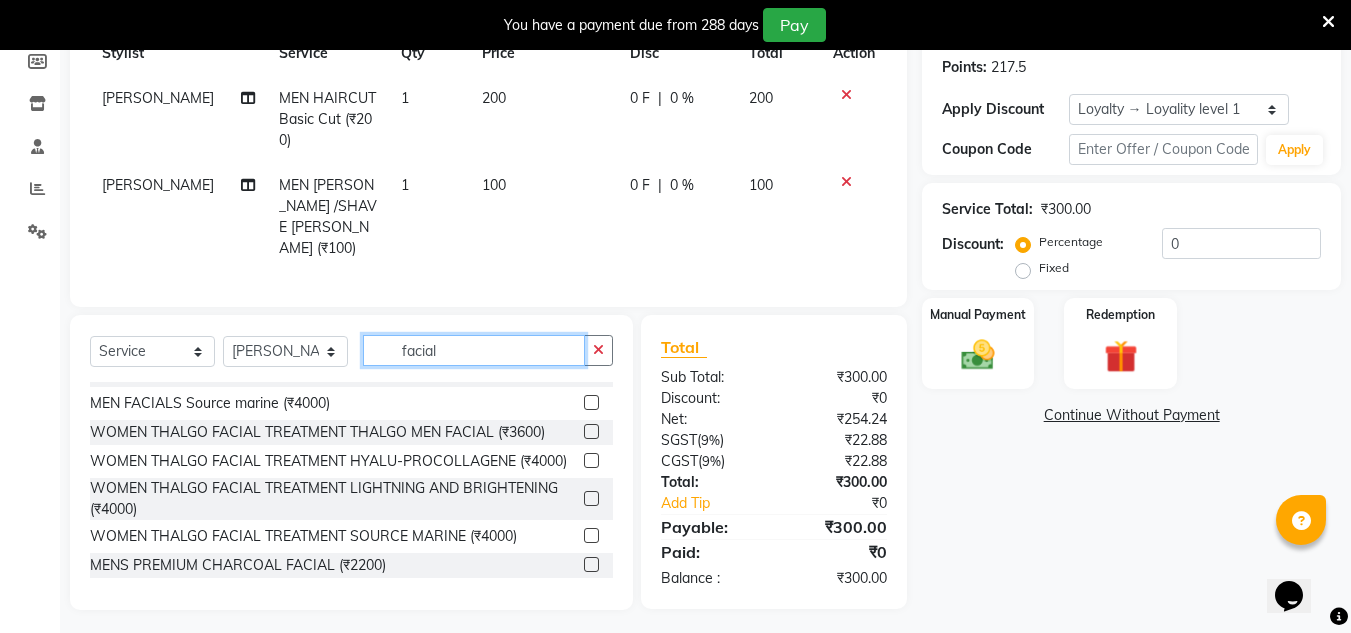type on "facial" 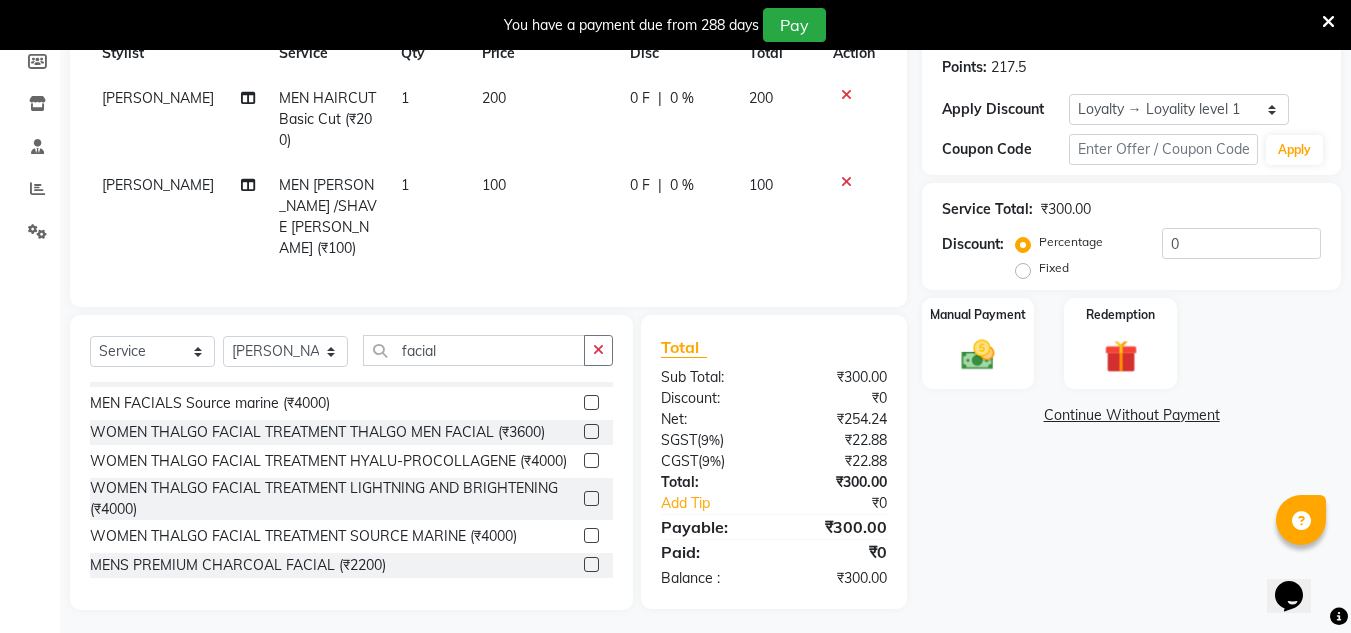 click 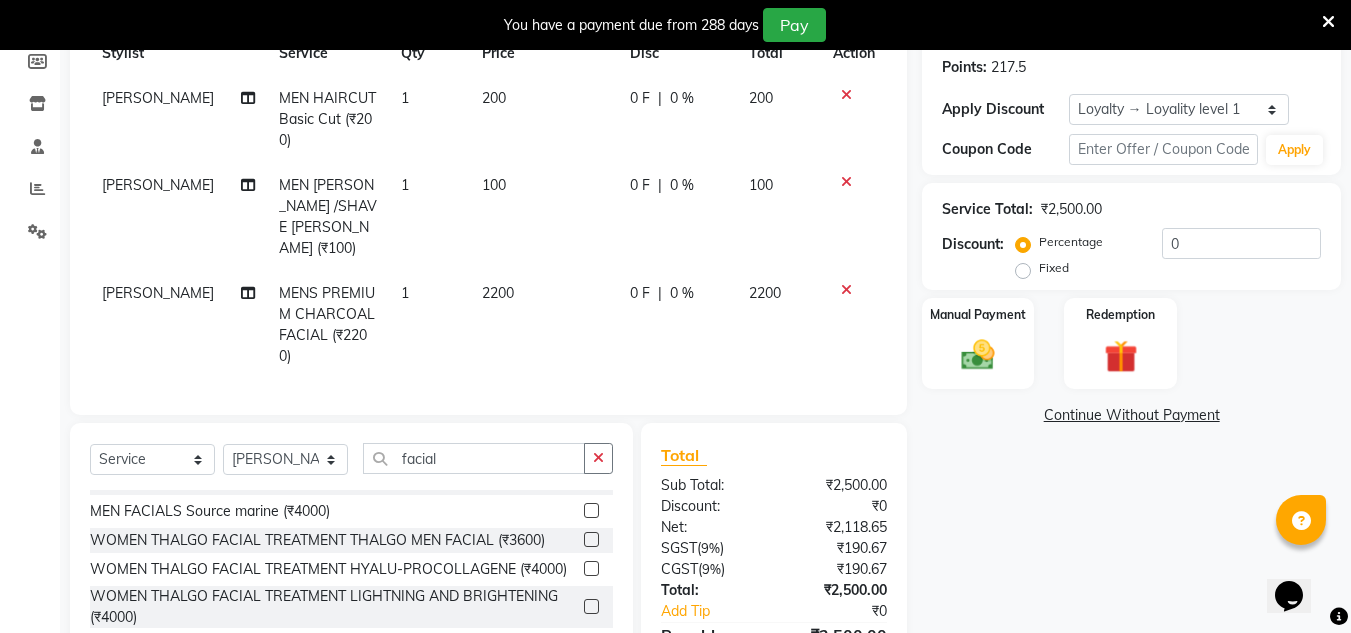 checkbox on "false" 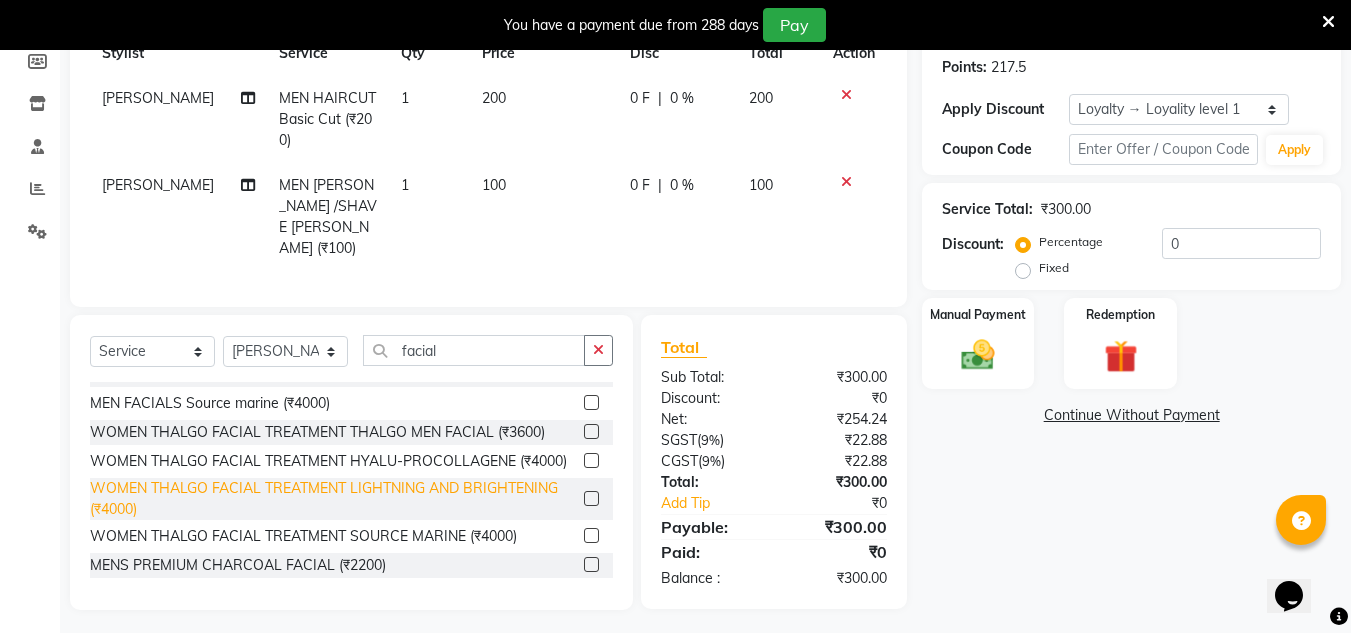 scroll, scrollTop: 305, scrollLeft: 0, axis: vertical 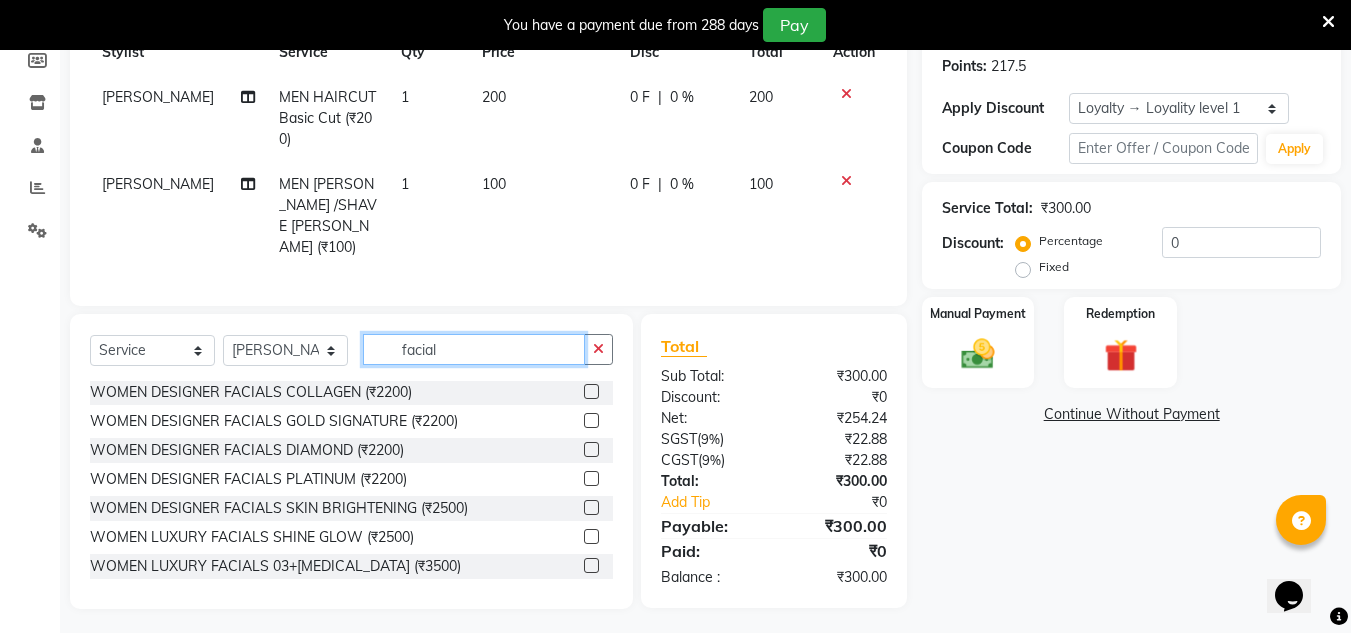click on "facial" 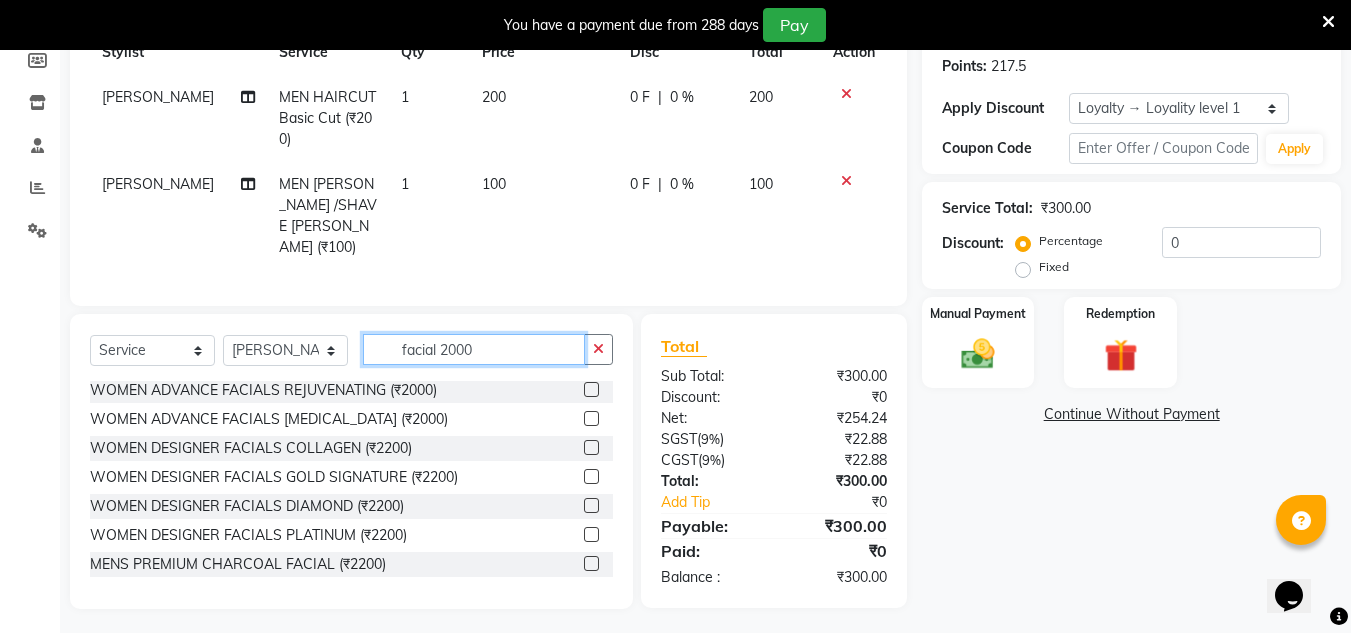 scroll, scrollTop: 0, scrollLeft: 0, axis: both 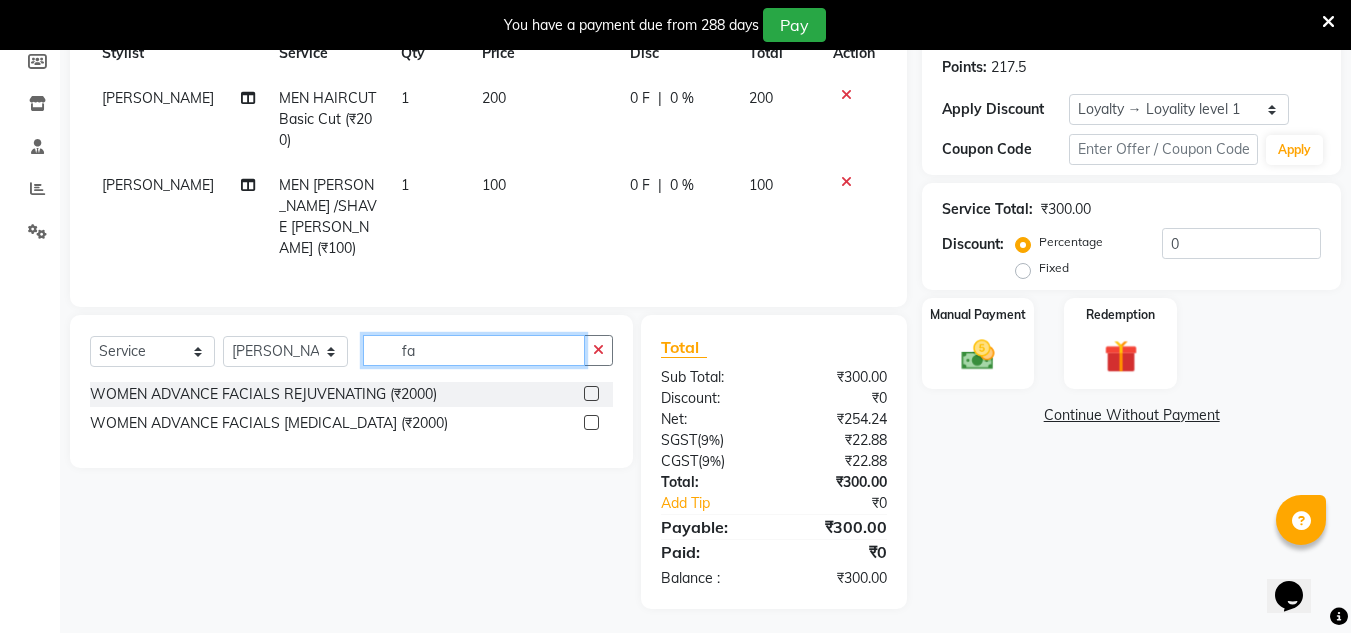 type on "f" 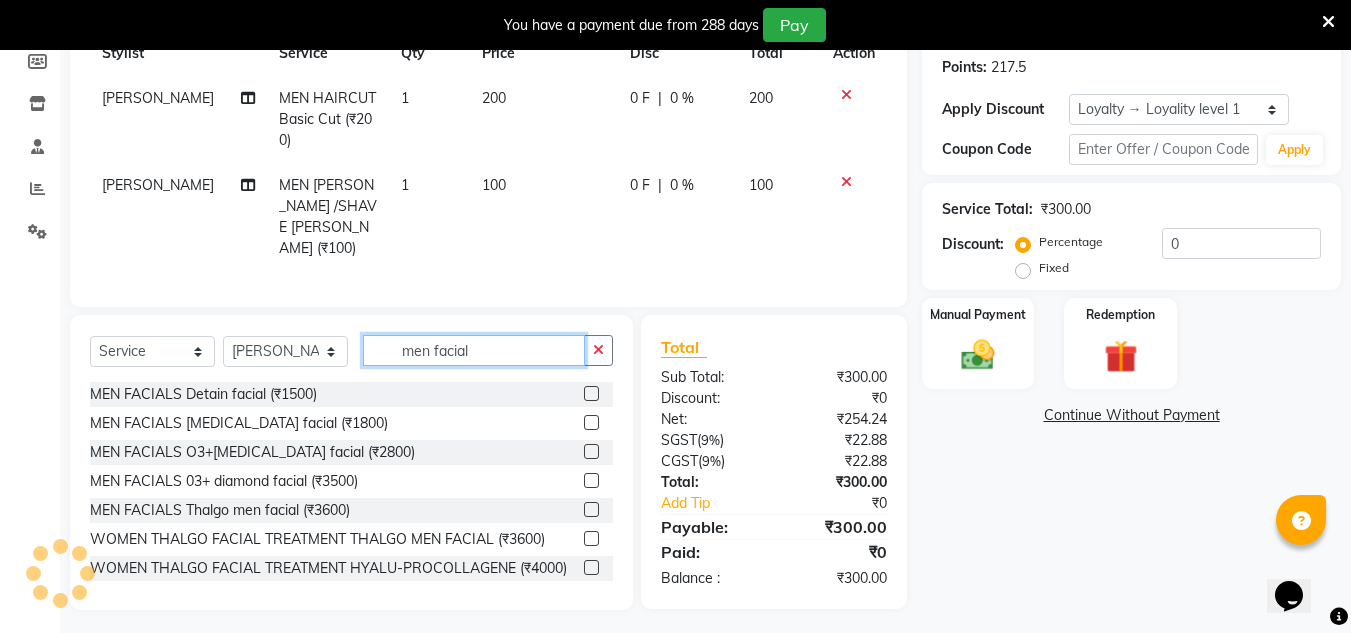 scroll, scrollTop: 305, scrollLeft: 0, axis: vertical 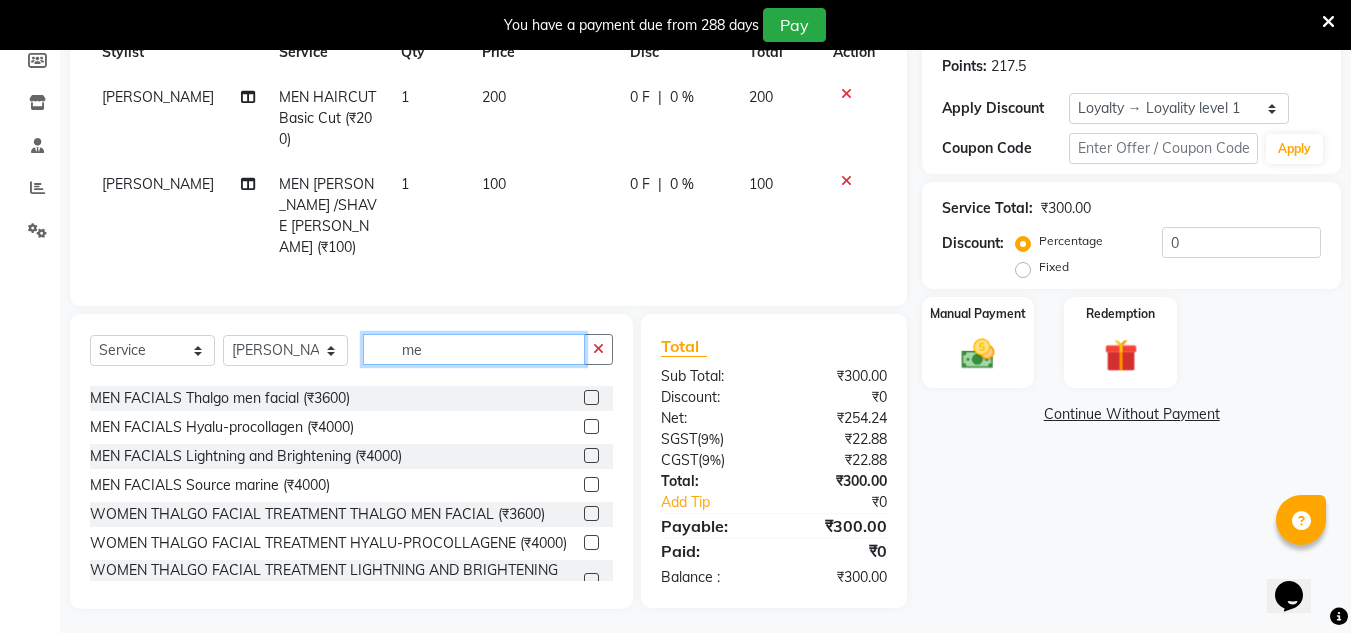 type on "m" 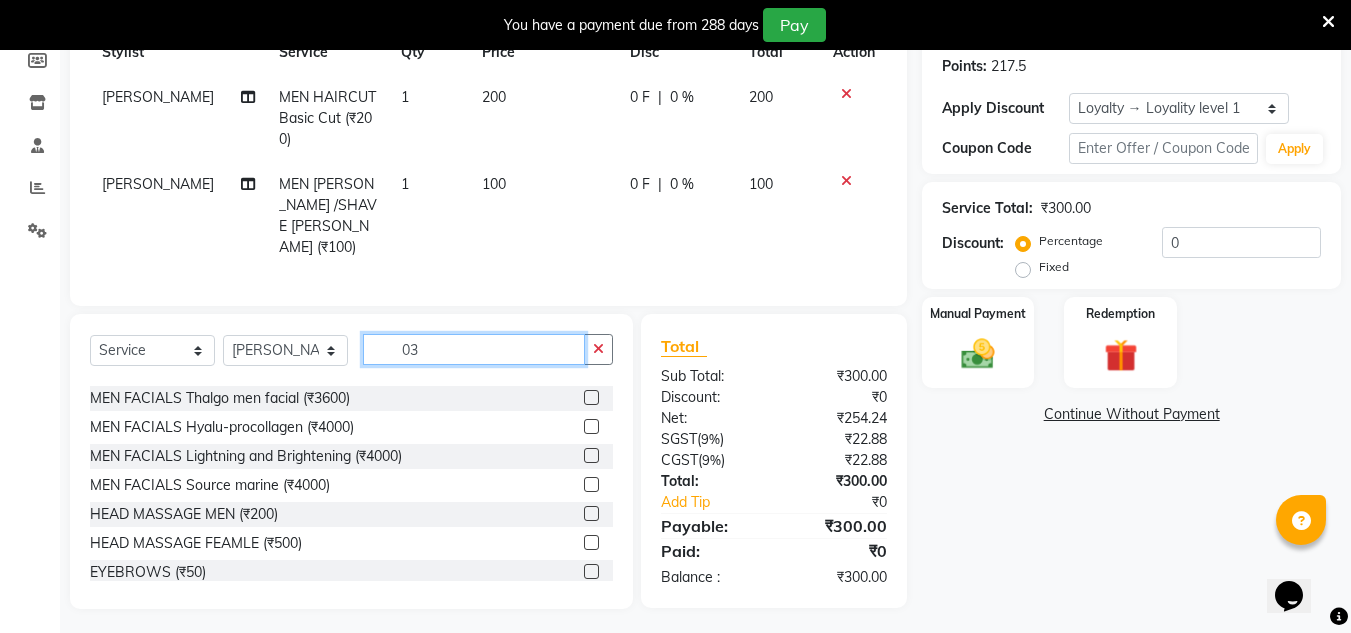 scroll, scrollTop: 0, scrollLeft: 0, axis: both 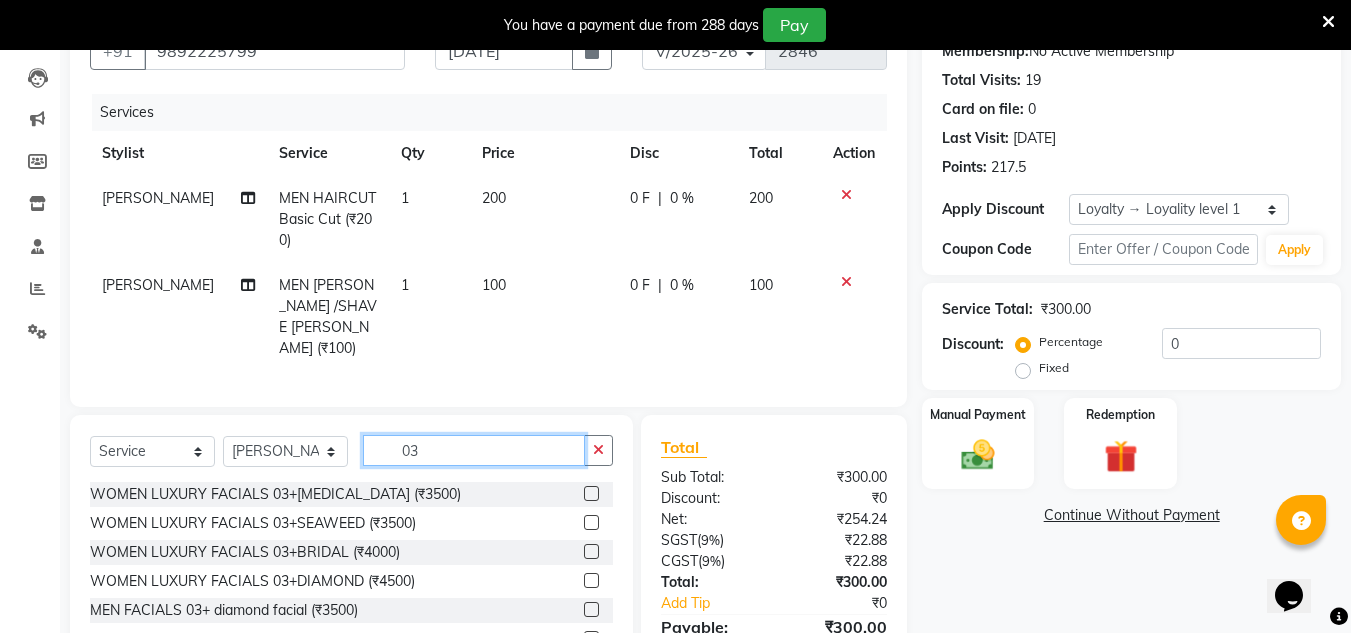 type on "0" 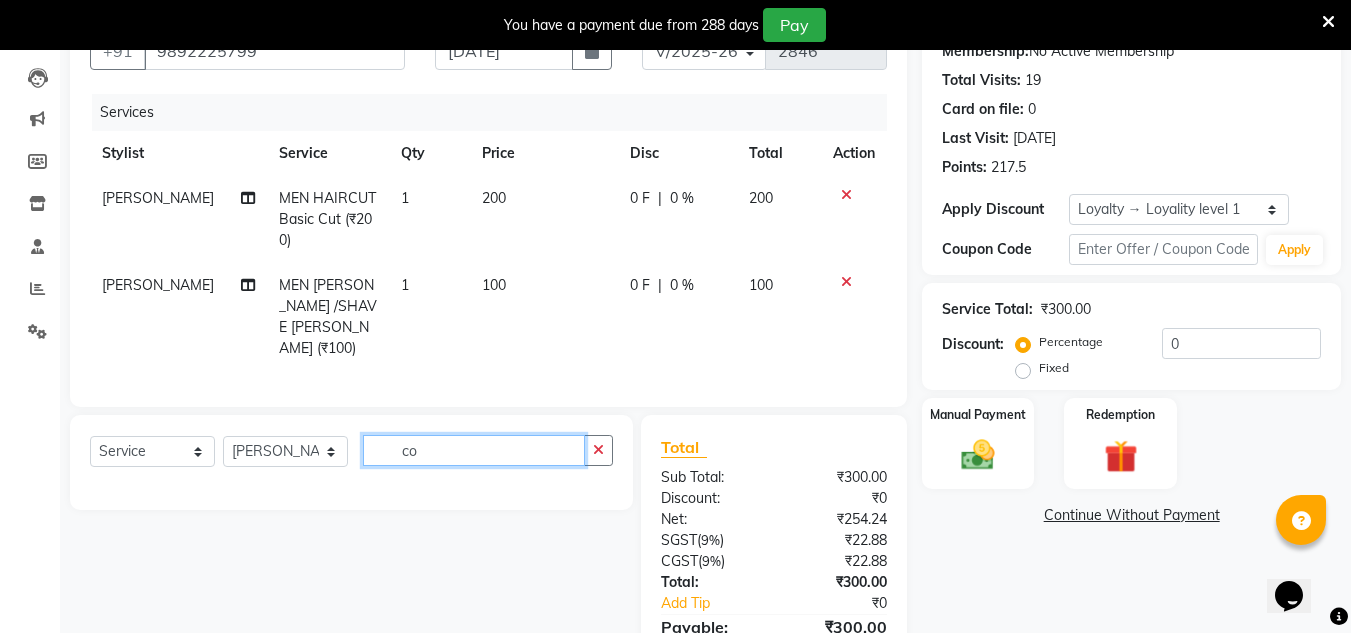 type on "c" 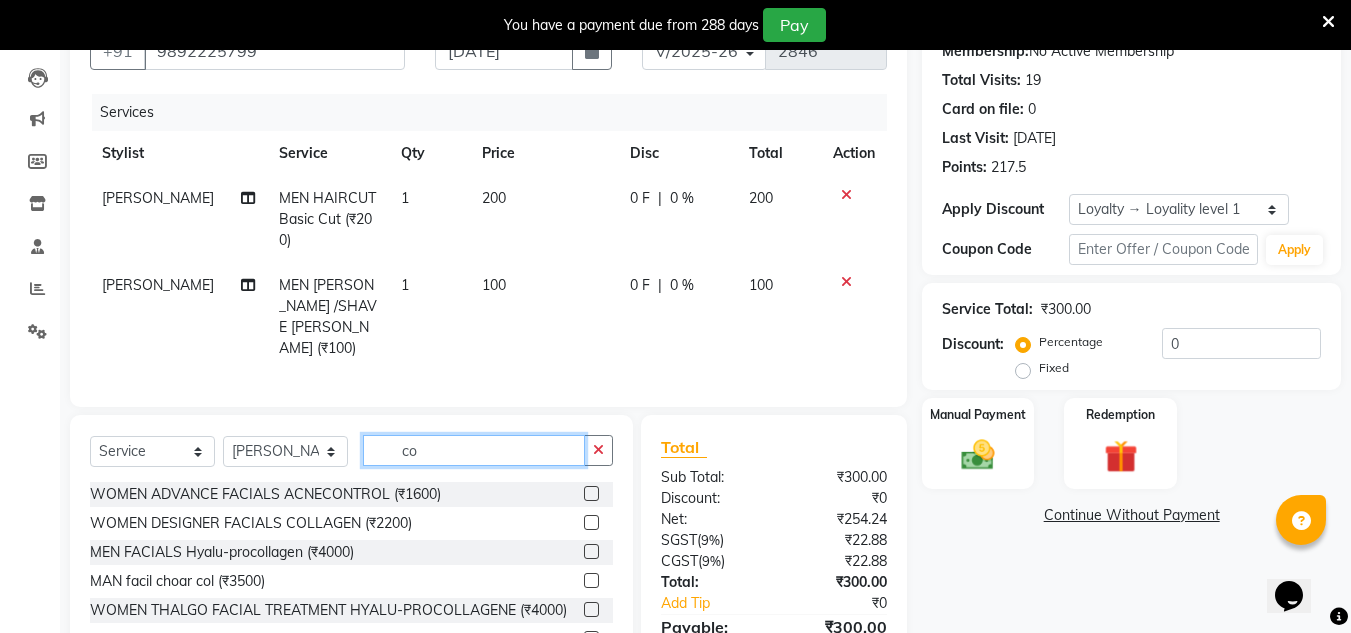 type on "c" 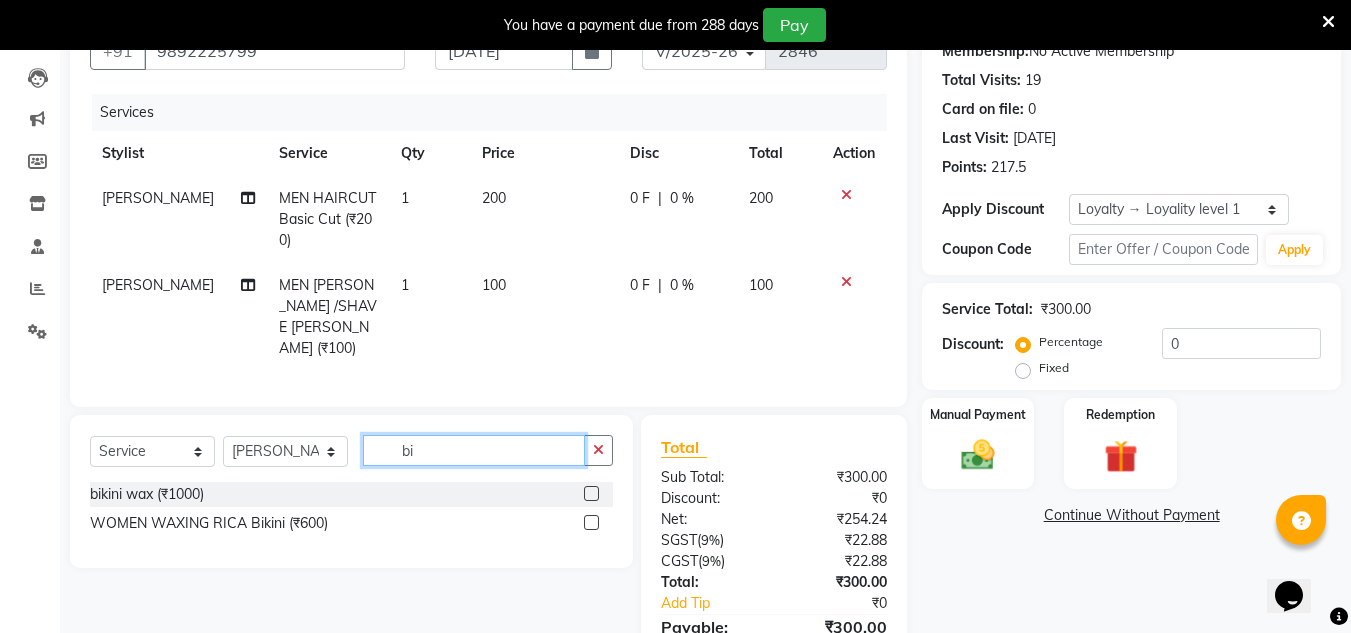 type on "b" 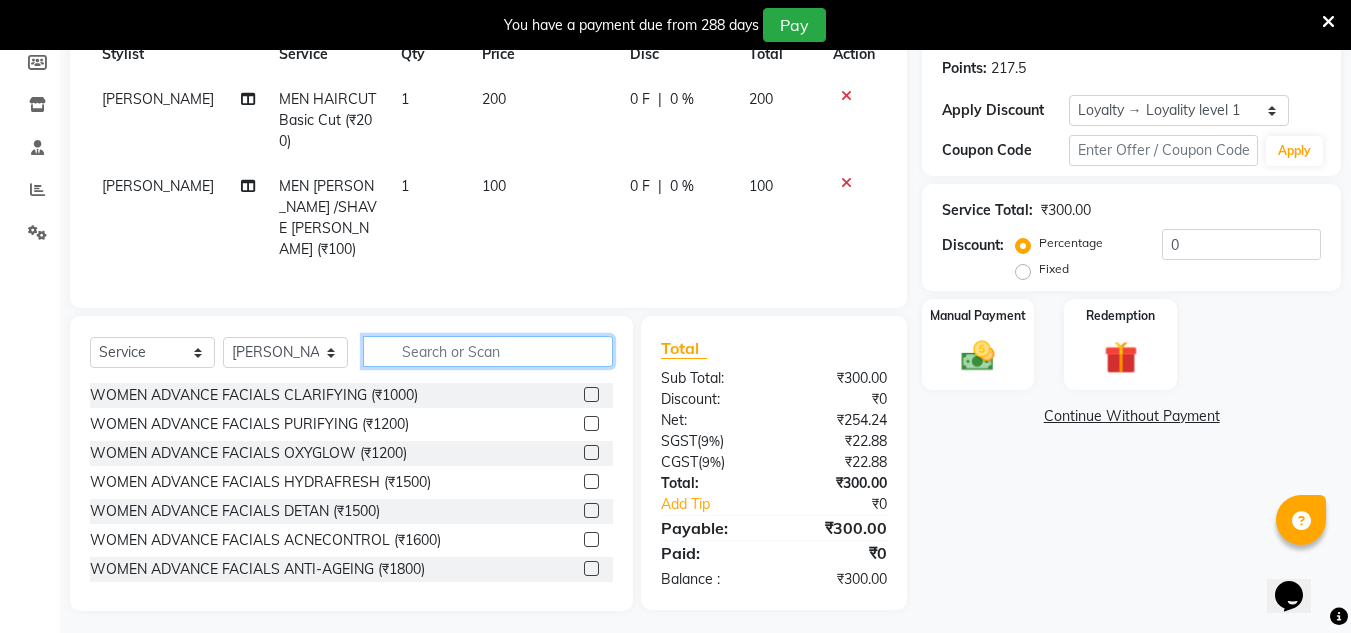 scroll, scrollTop: 305, scrollLeft: 0, axis: vertical 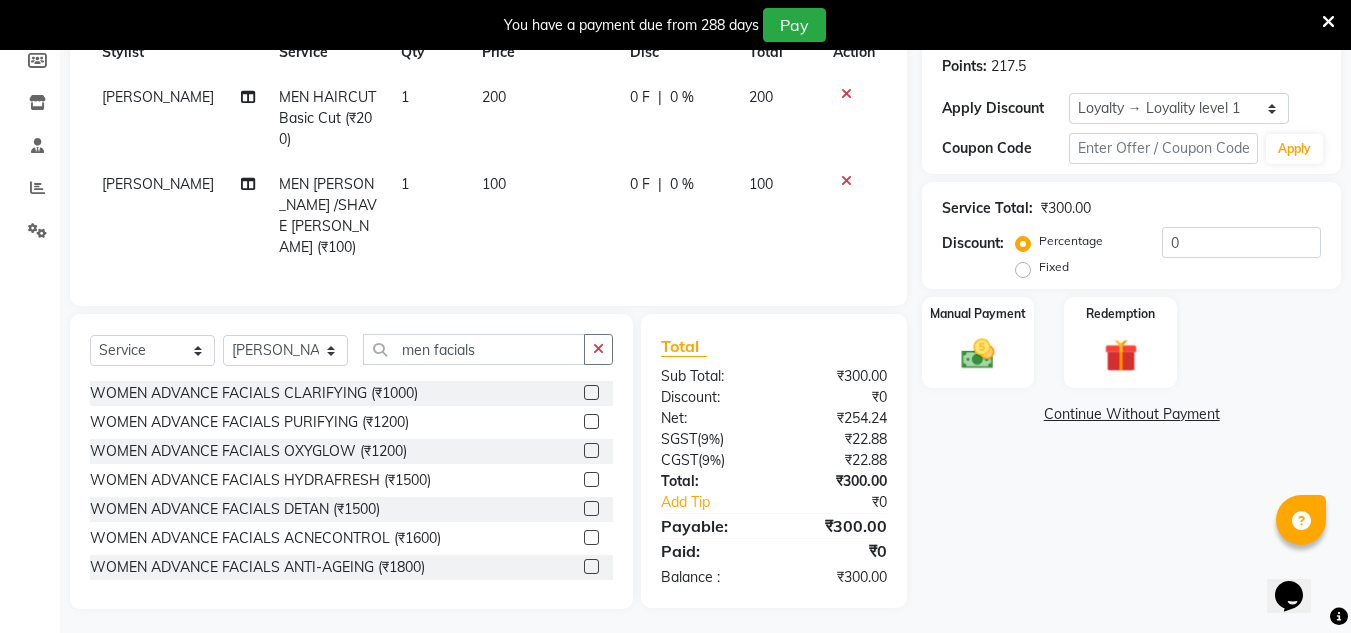 drag, startPoint x: 483, startPoint y: 344, endPoint x: 836, endPoint y: 328, distance: 353.36243 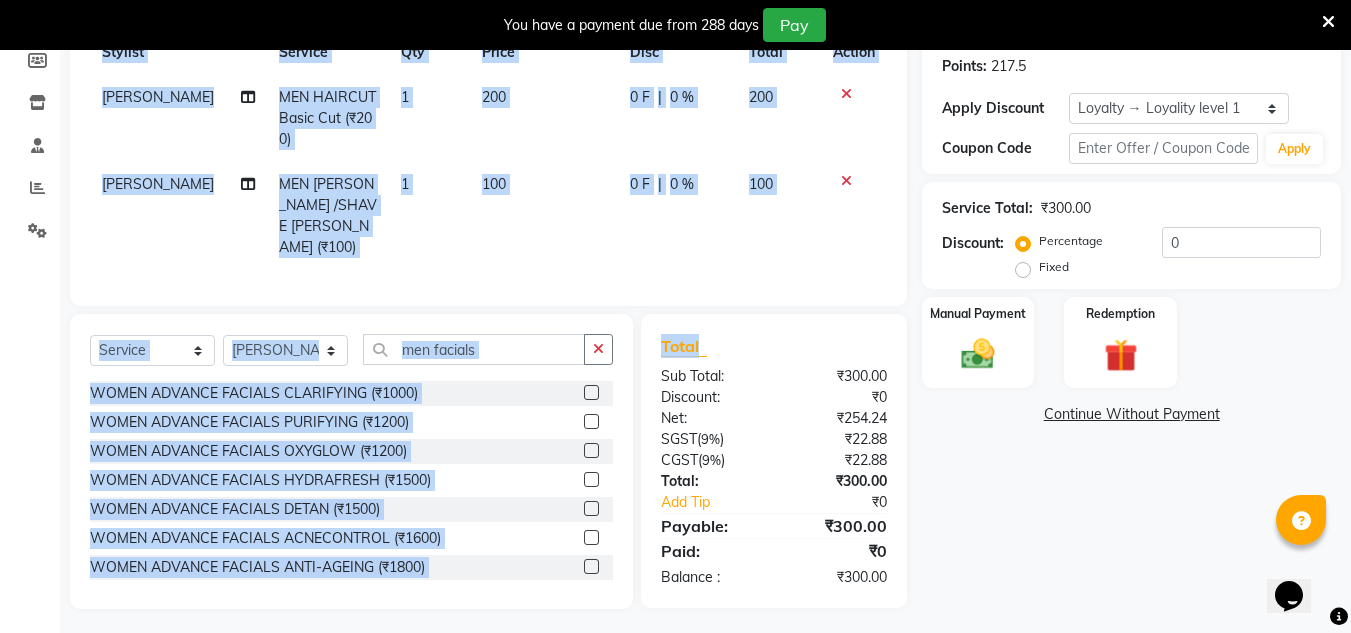 click on "Total" 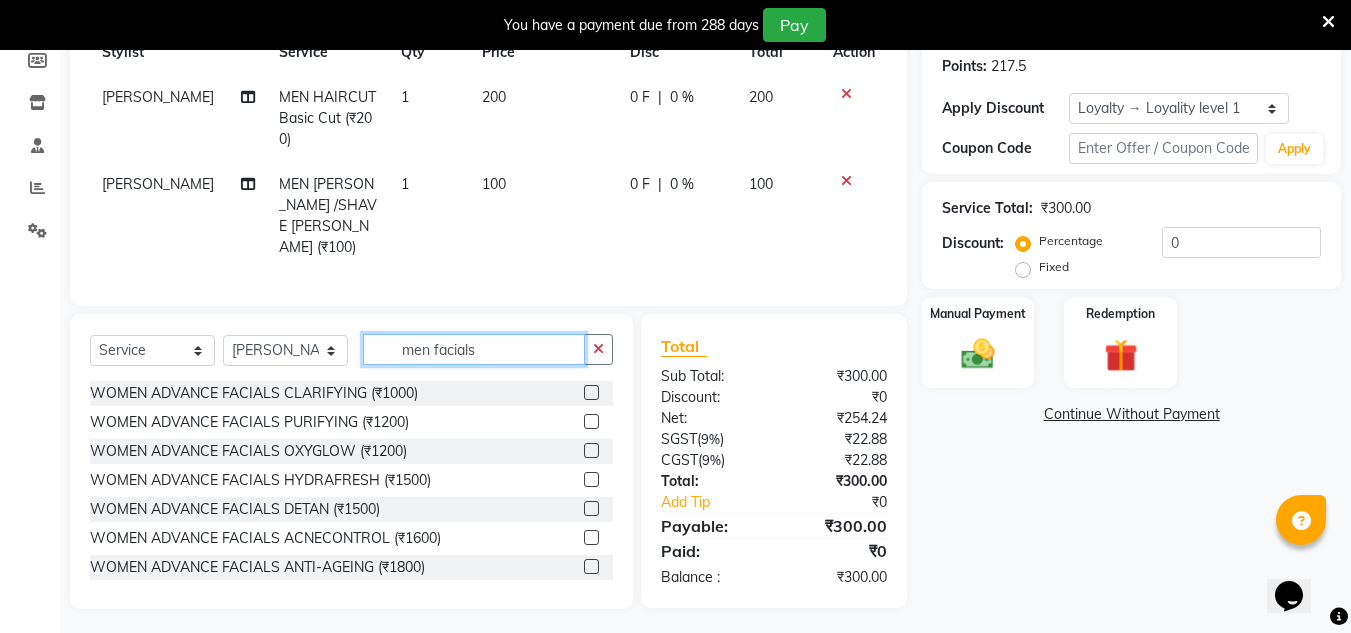 click on "men facials" 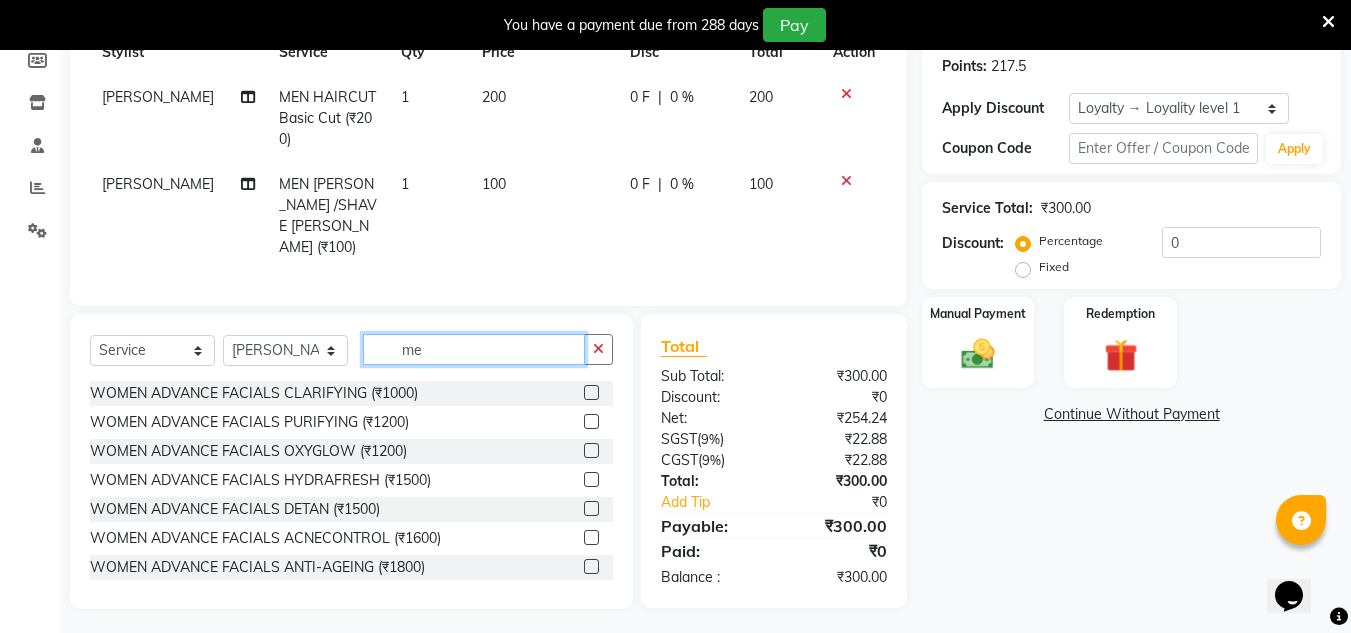 type on "m" 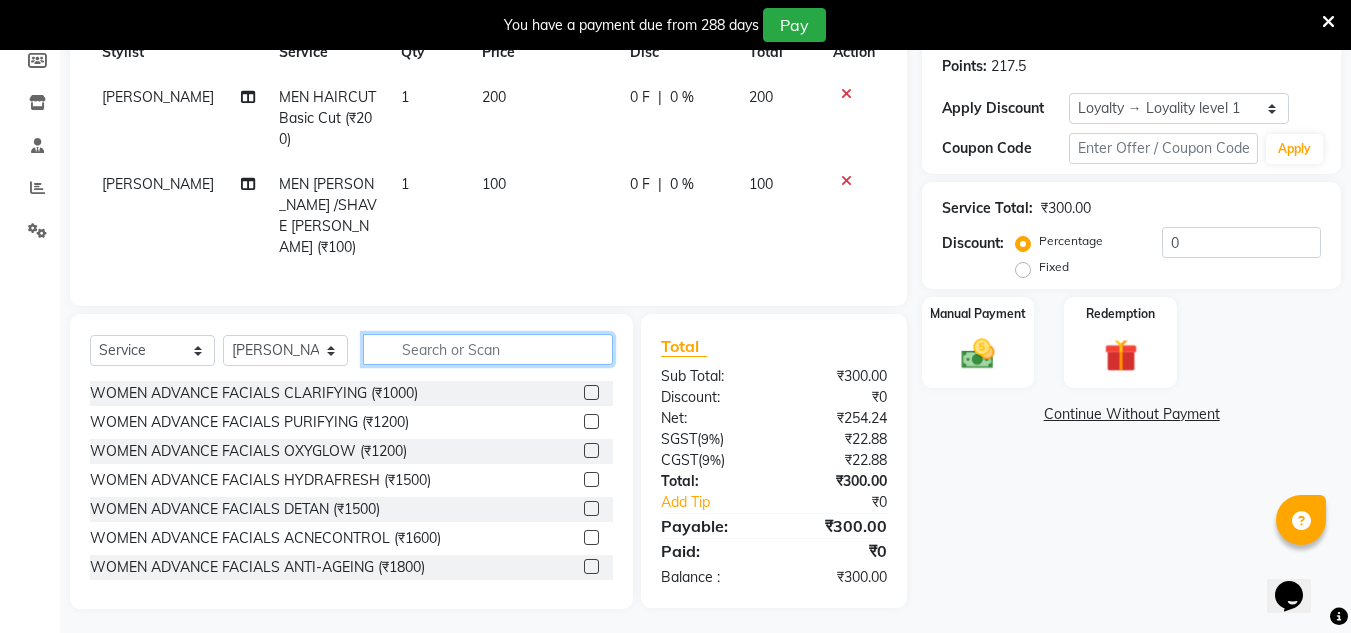 type 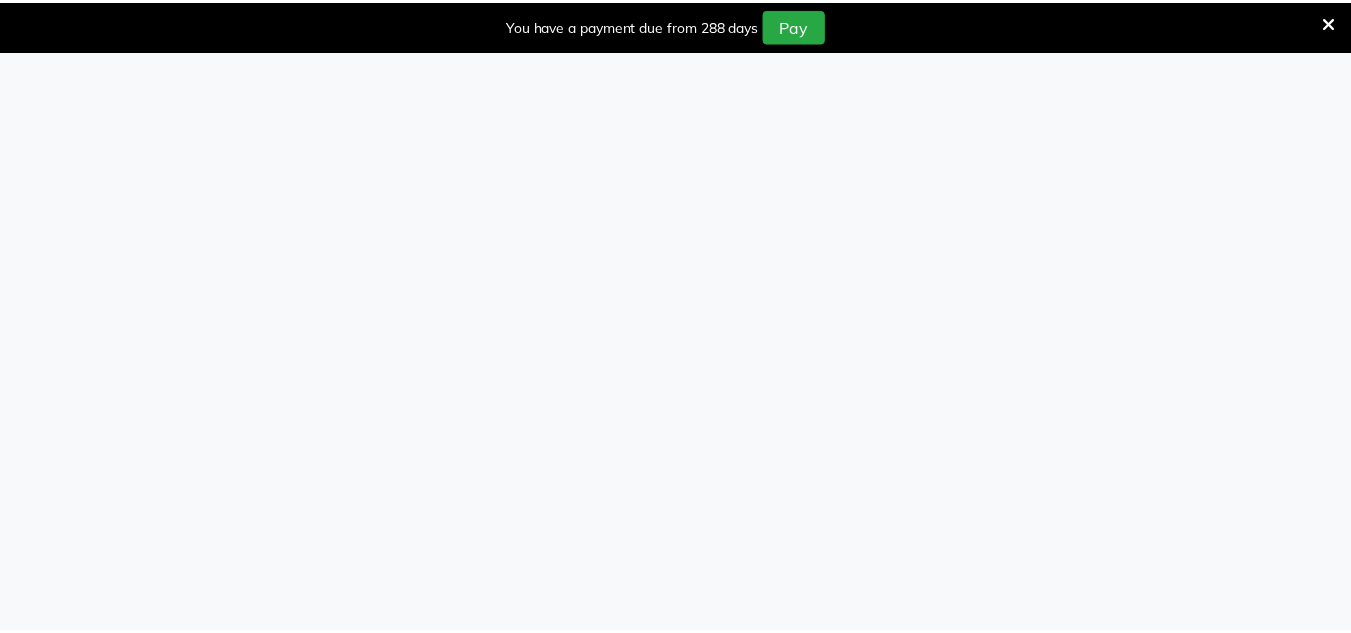 scroll, scrollTop: 0, scrollLeft: 0, axis: both 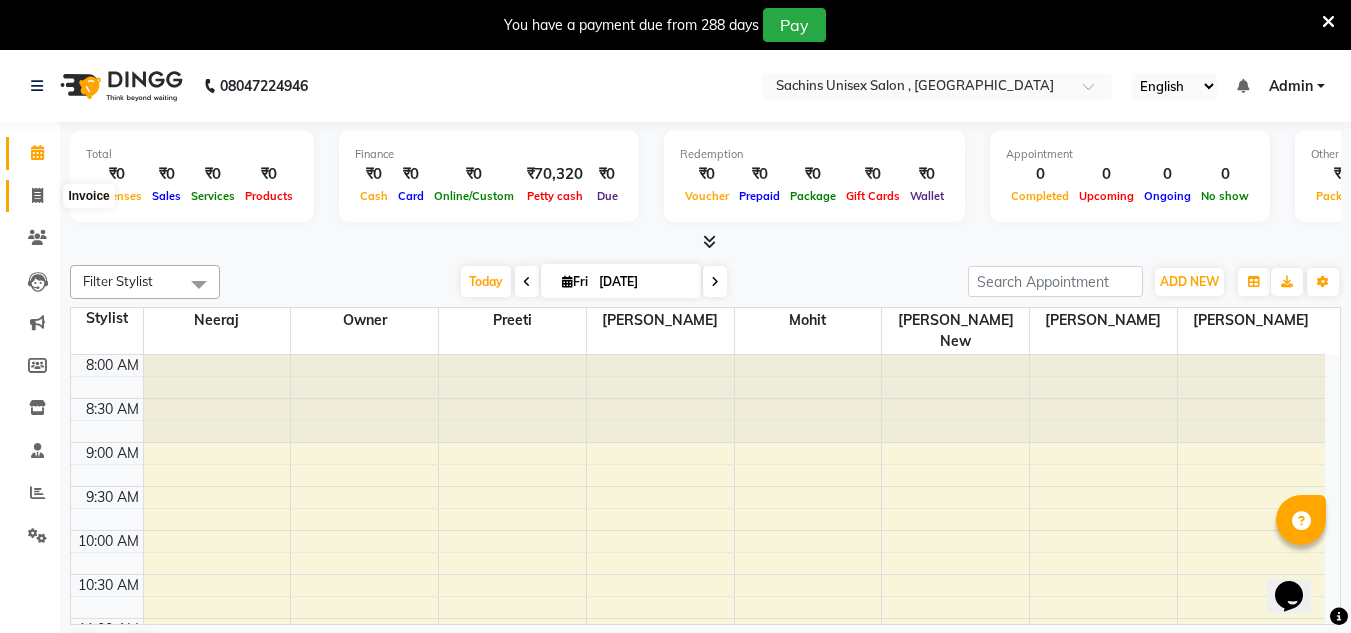 click 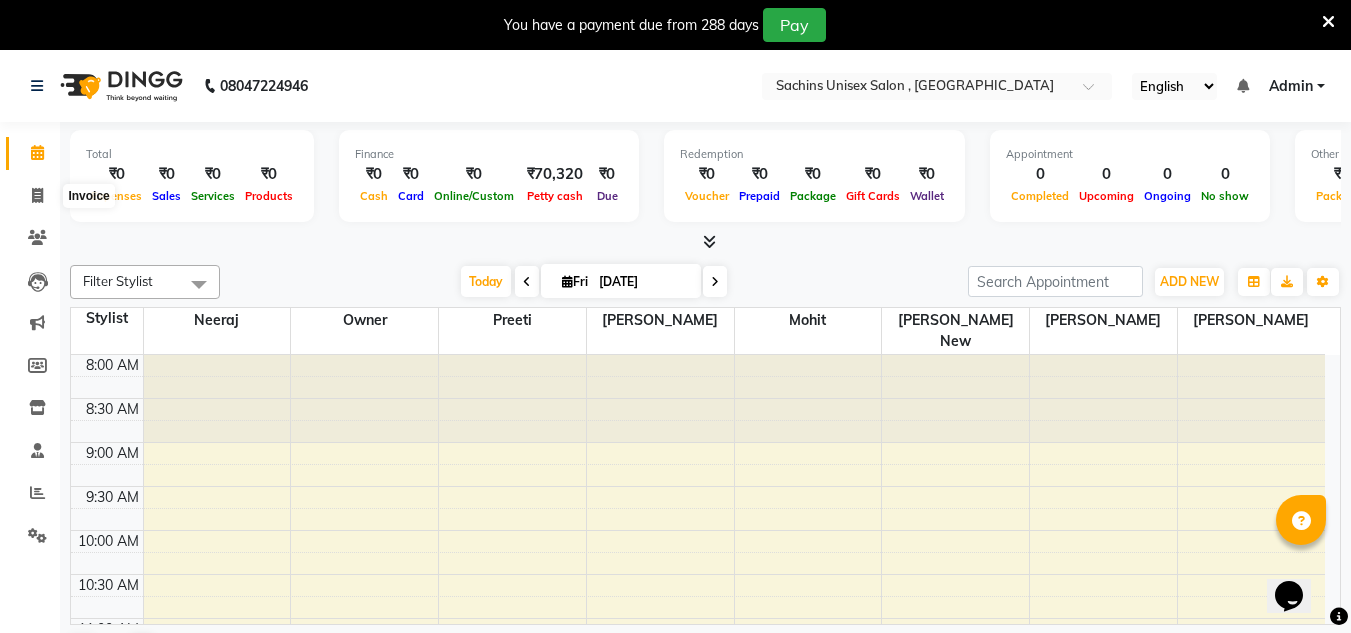 select on "service" 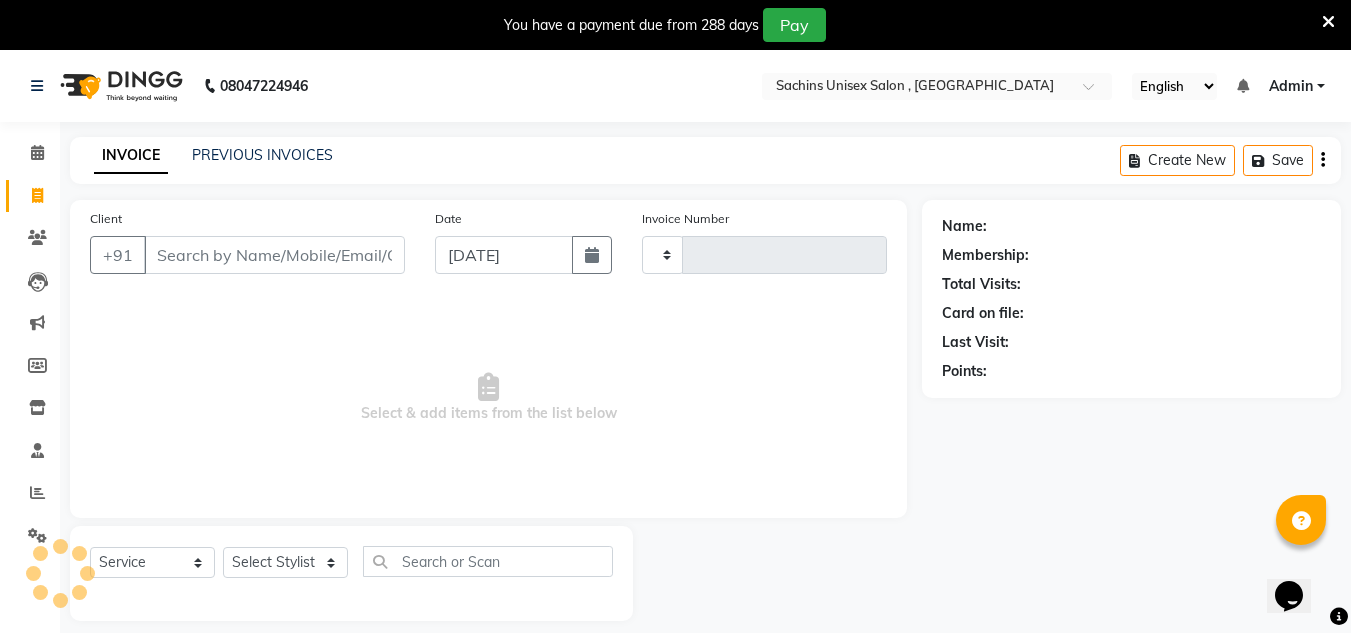 type on "2846" 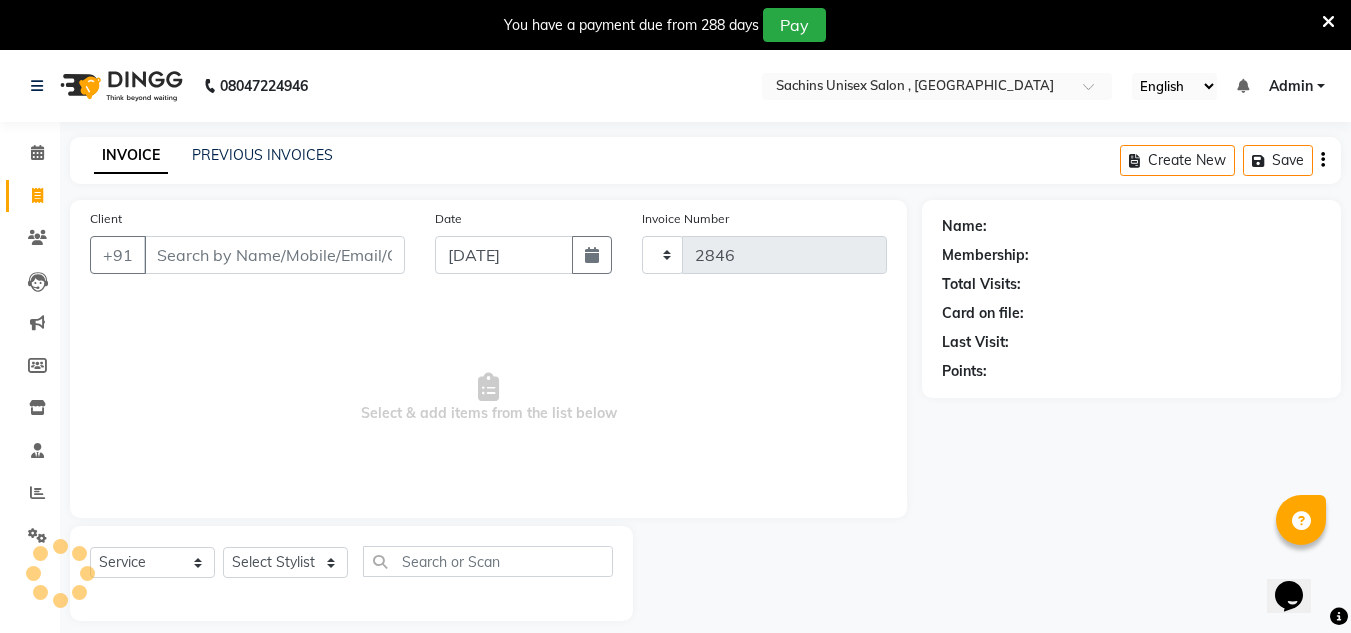 select on "6840" 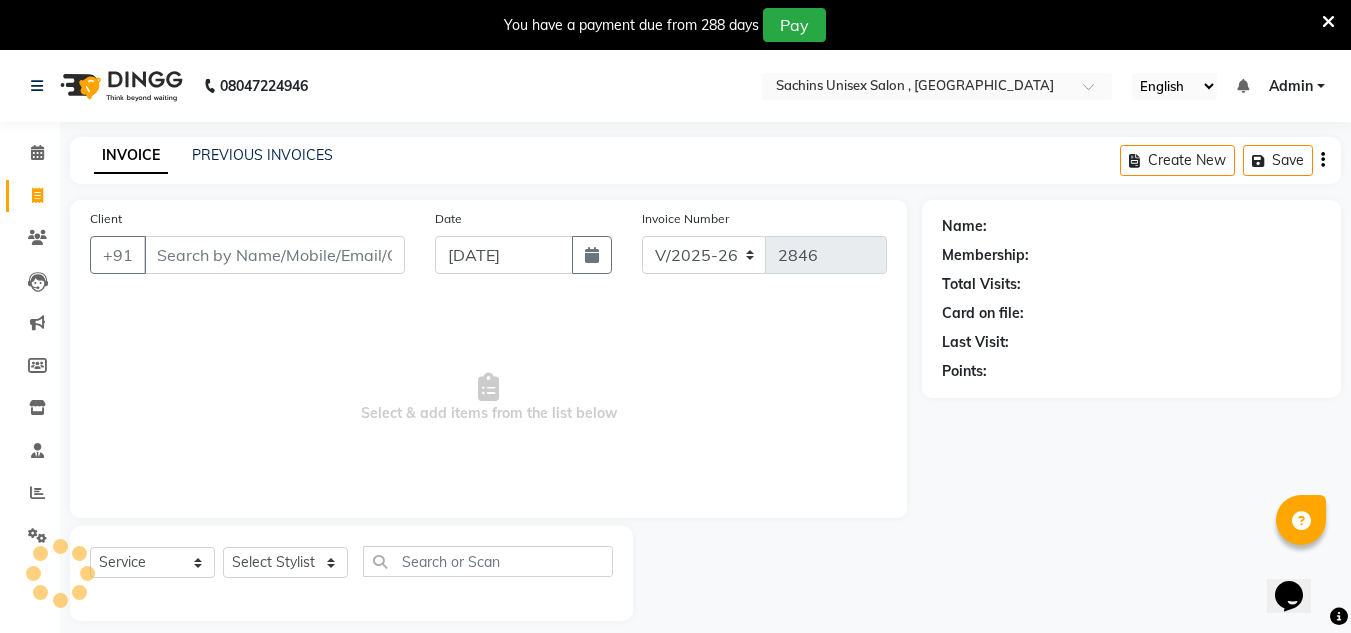 scroll, scrollTop: 50, scrollLeft: 0, axis: vertical 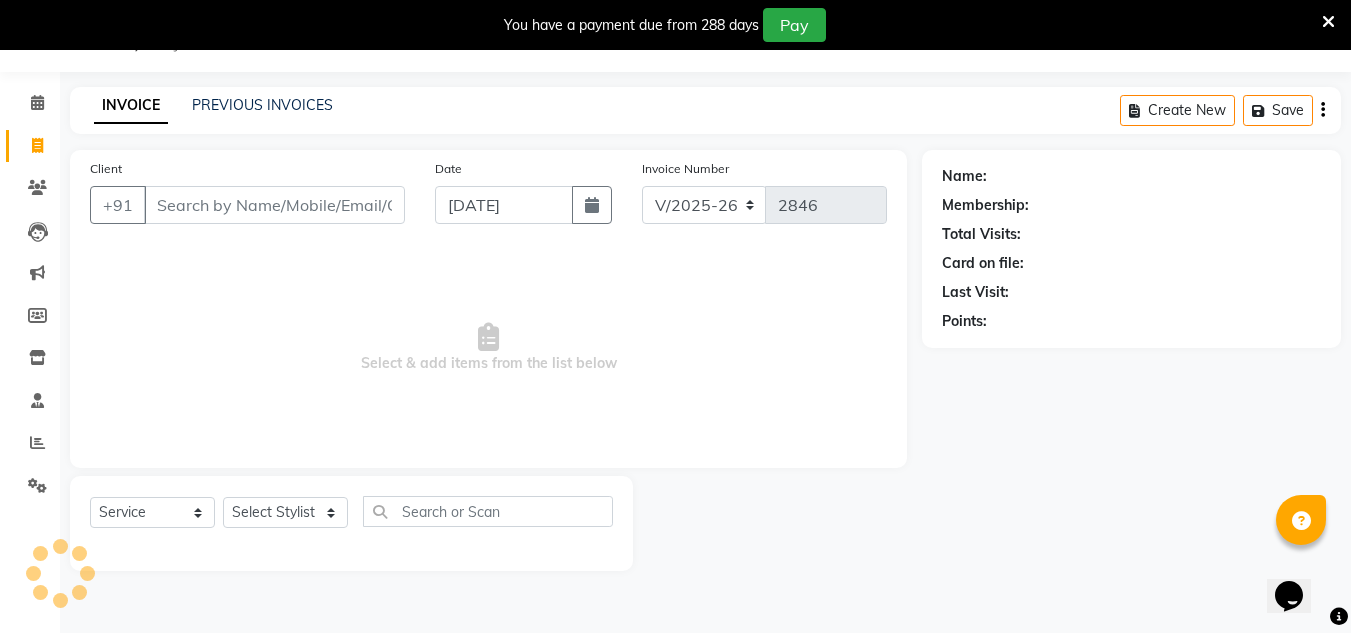 click on "Client" at bounding box center [274, 205] 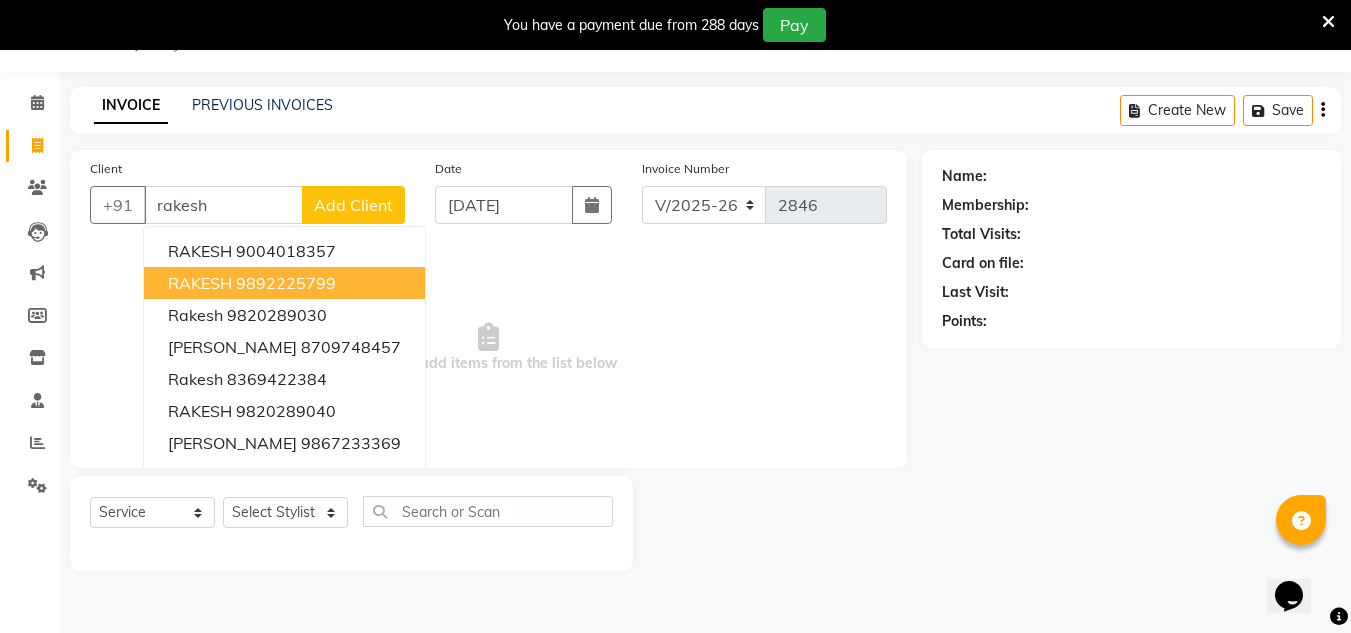 click on "9892225799" at bounding box center (286, 283) 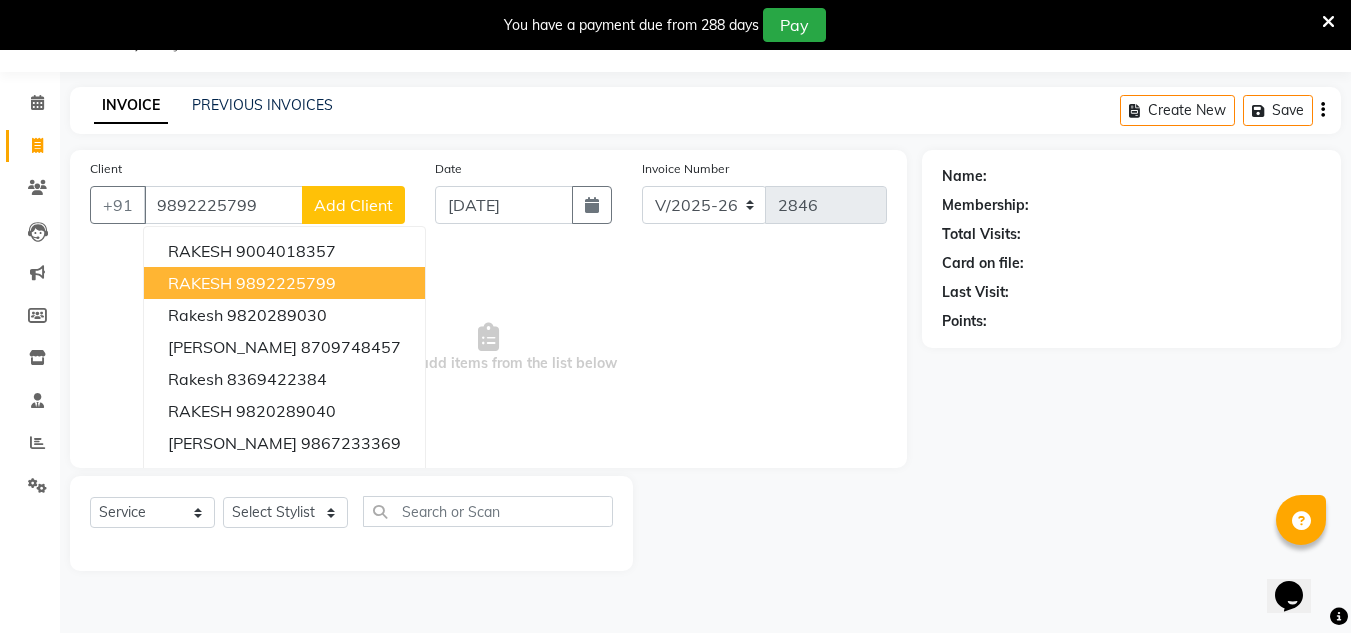 type on "9892225799" 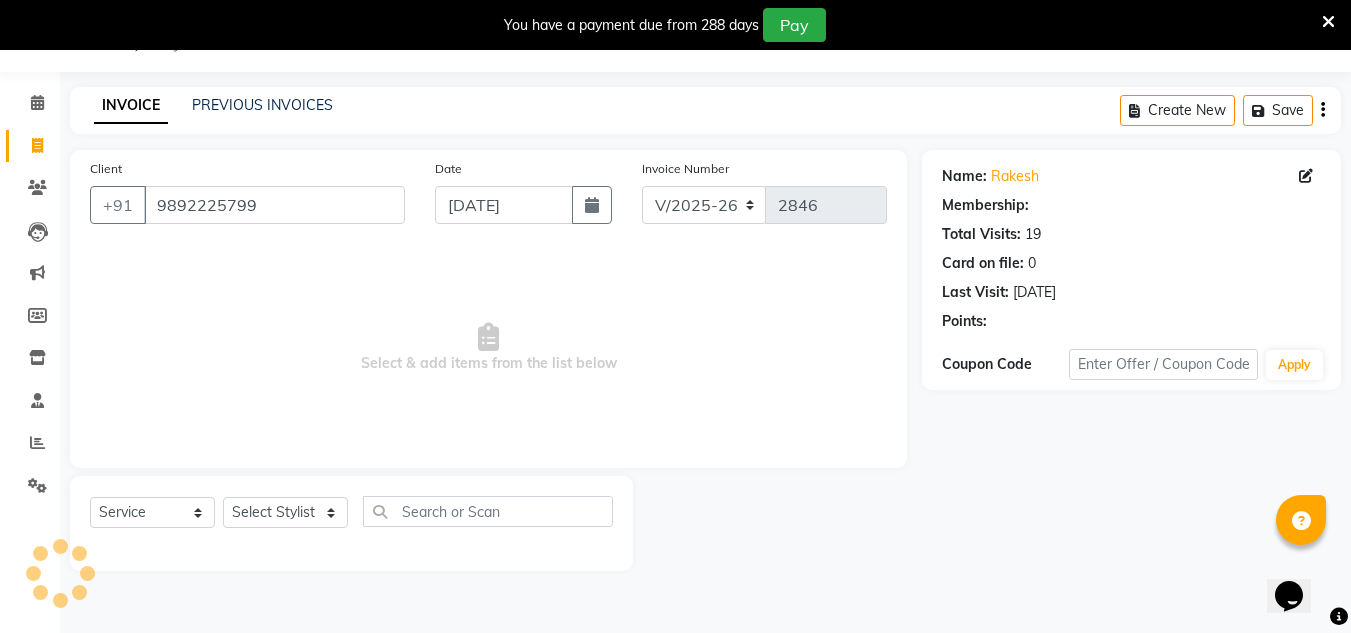 select on "1: Object" 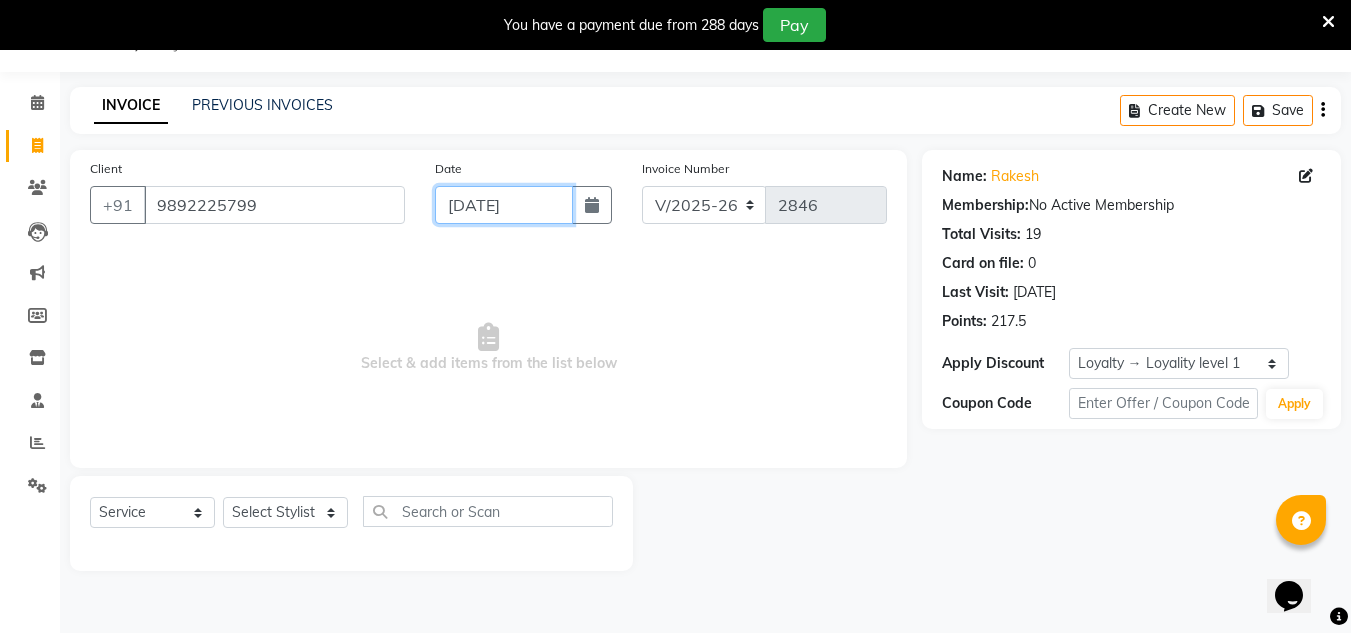 click on "[DATE]" 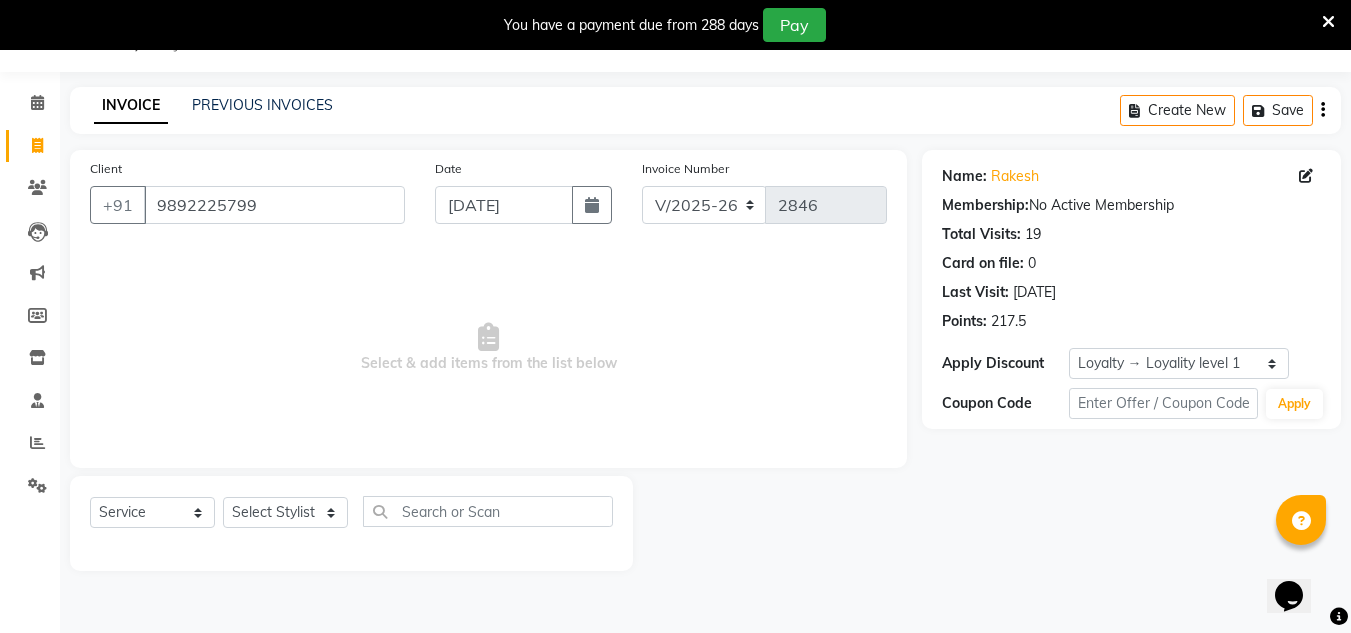 select on "7" 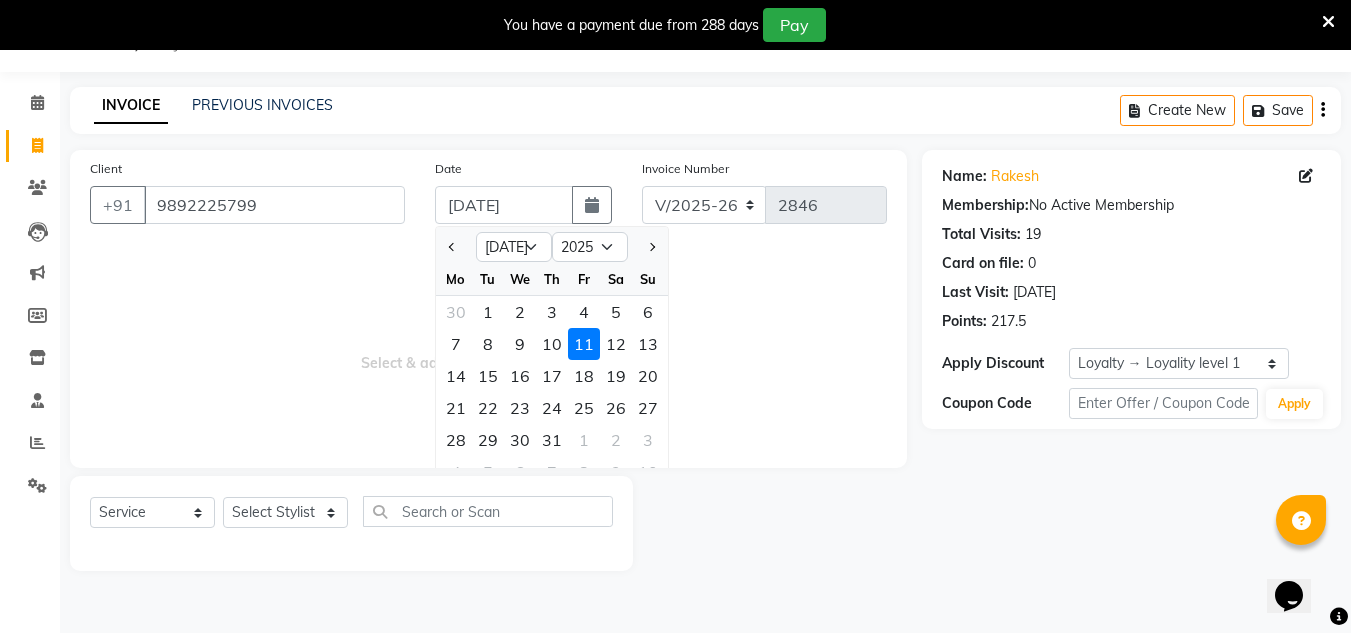 drag, startPoint x: 559, startPoint y: 338, endPoint x: 497, endPoint y: 456, distance: 133.29666 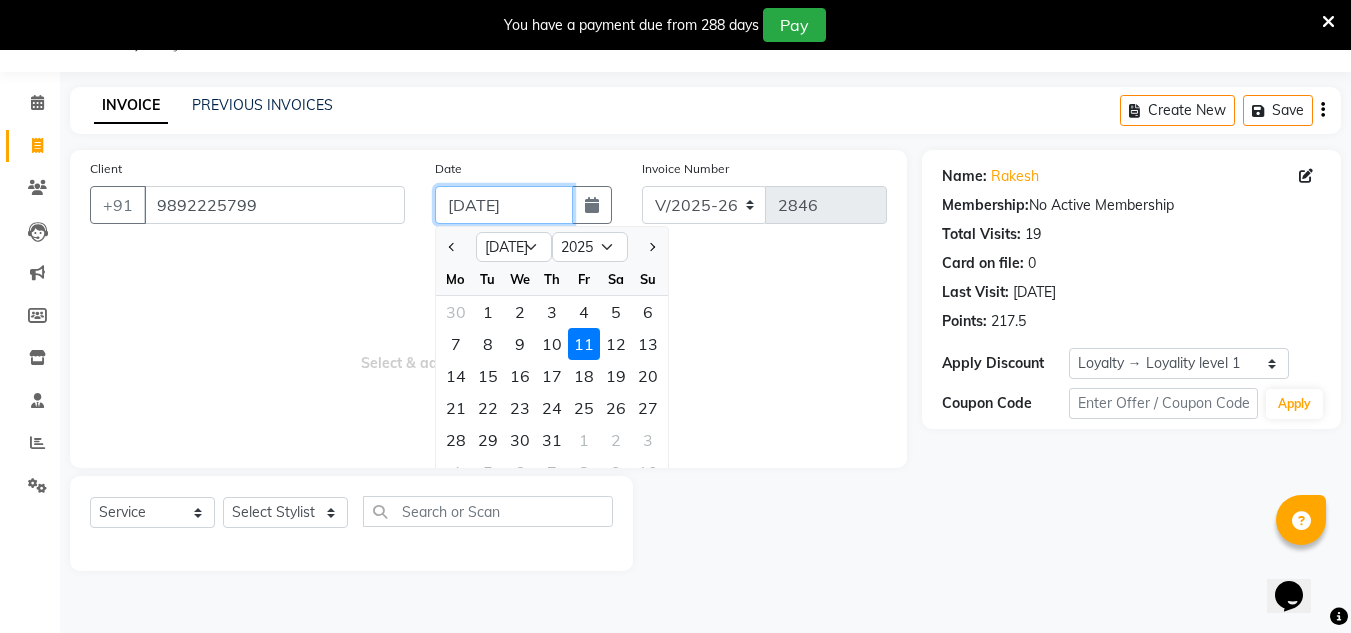 type on "[DATE]" 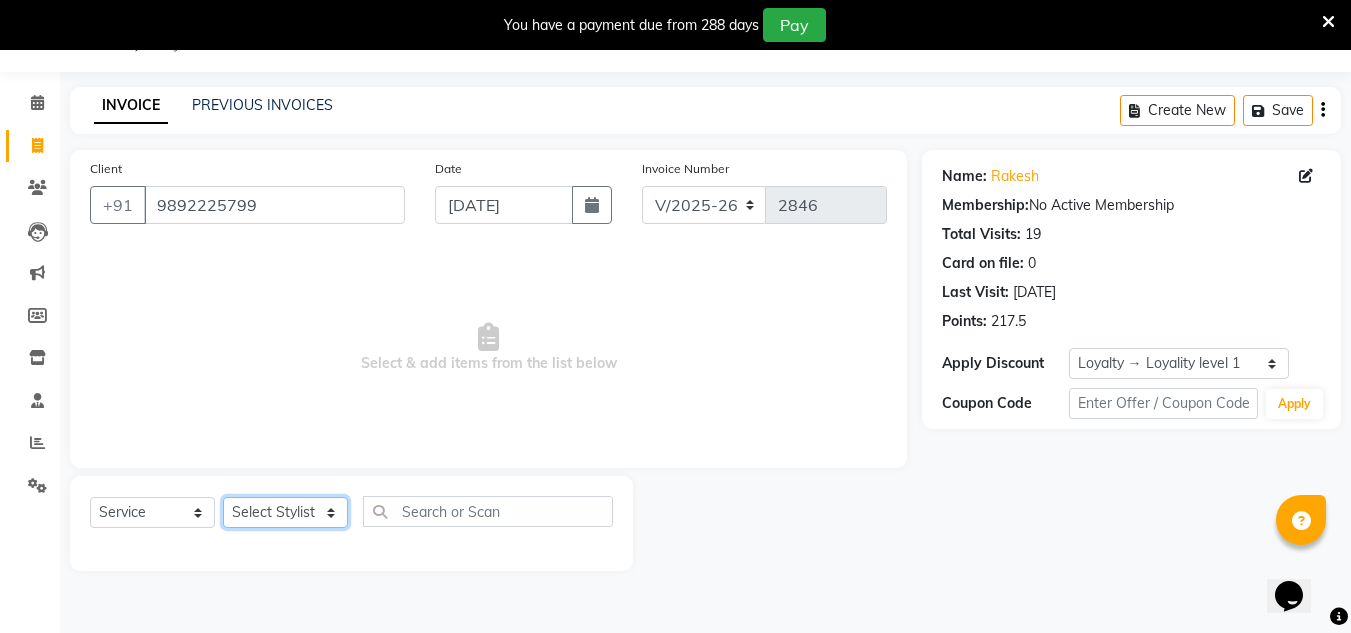 click on "Select Stylist [PERSON_NAME] new  [PERSON_NAME] [PERSON_NAME] Owner preeti [PERSON_NAME] [PERSON_NAME] RG" 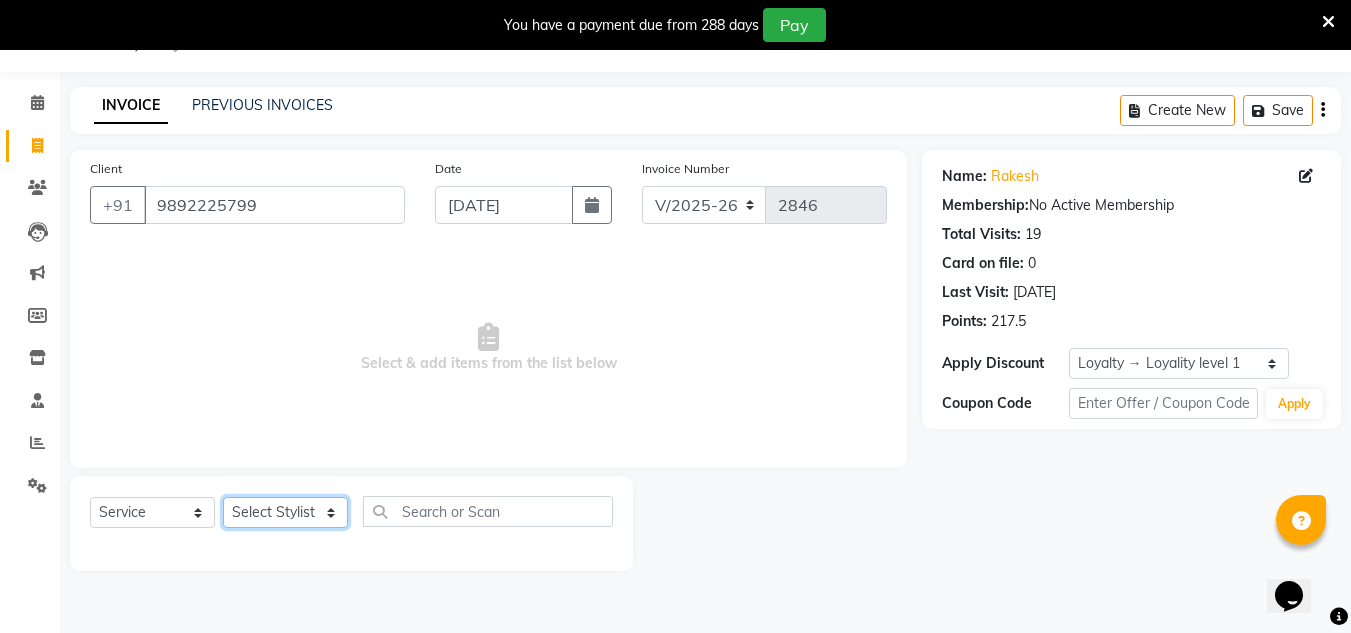 select on "85763" 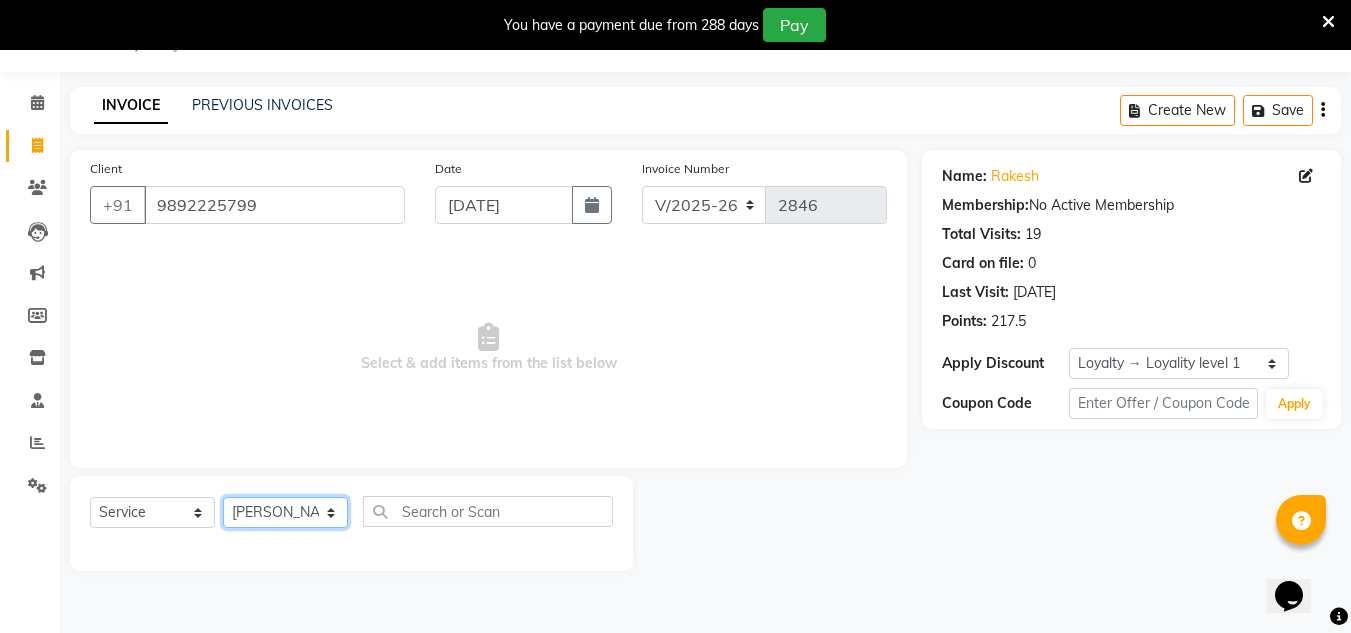 click on "Select Stylist [PERSON_NAME] new  [PERSON_NAME] [PERSON_NAME] Owner preeti [PERSON_NAME] [PERSON_NAME] RG" 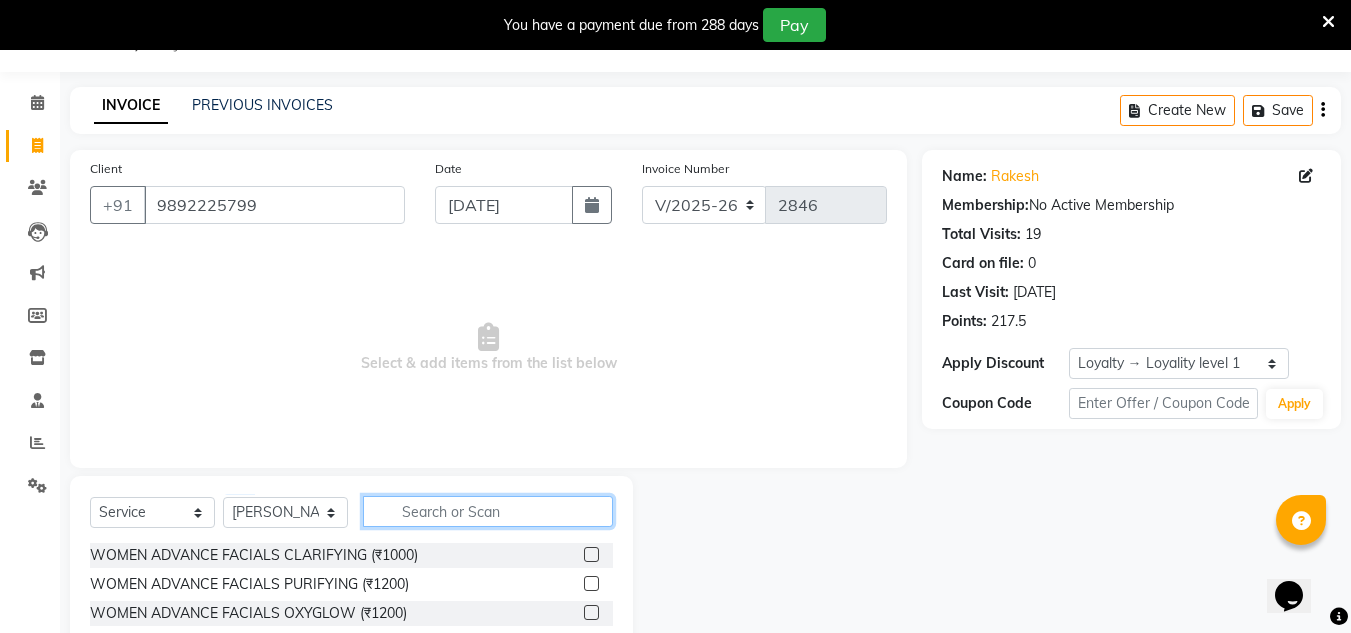 click 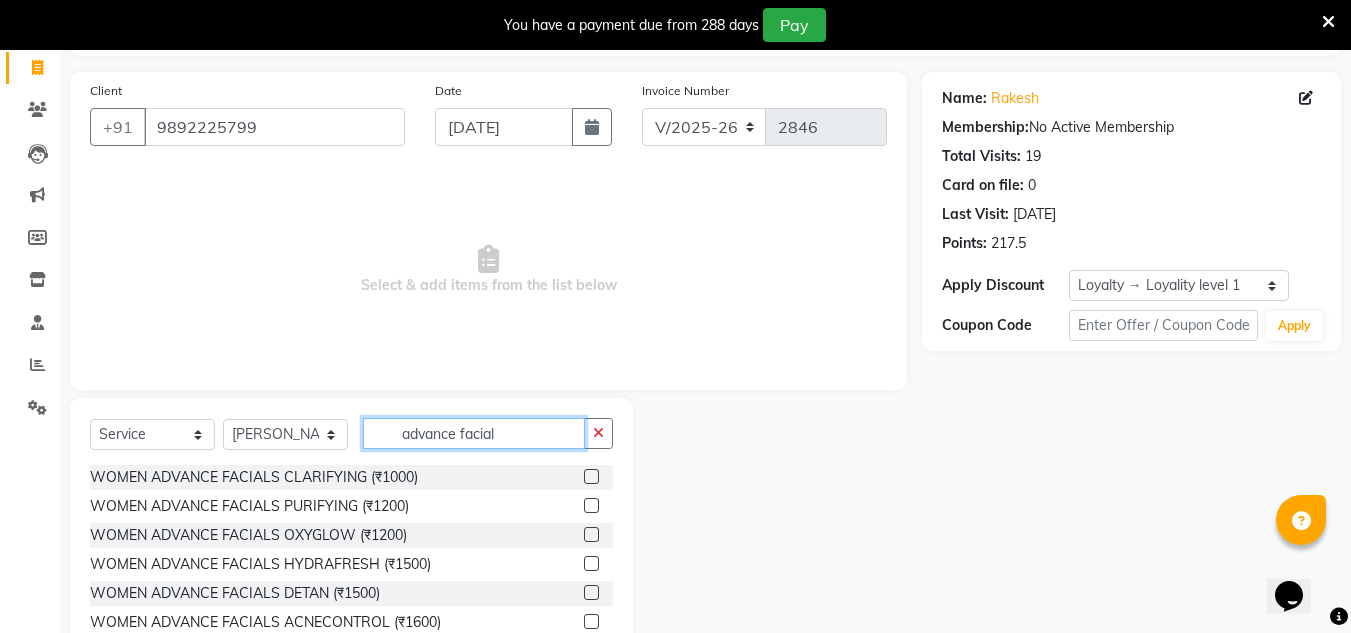 scroll, scrollTop: 218, scrollLeft: 0, axis: vertical 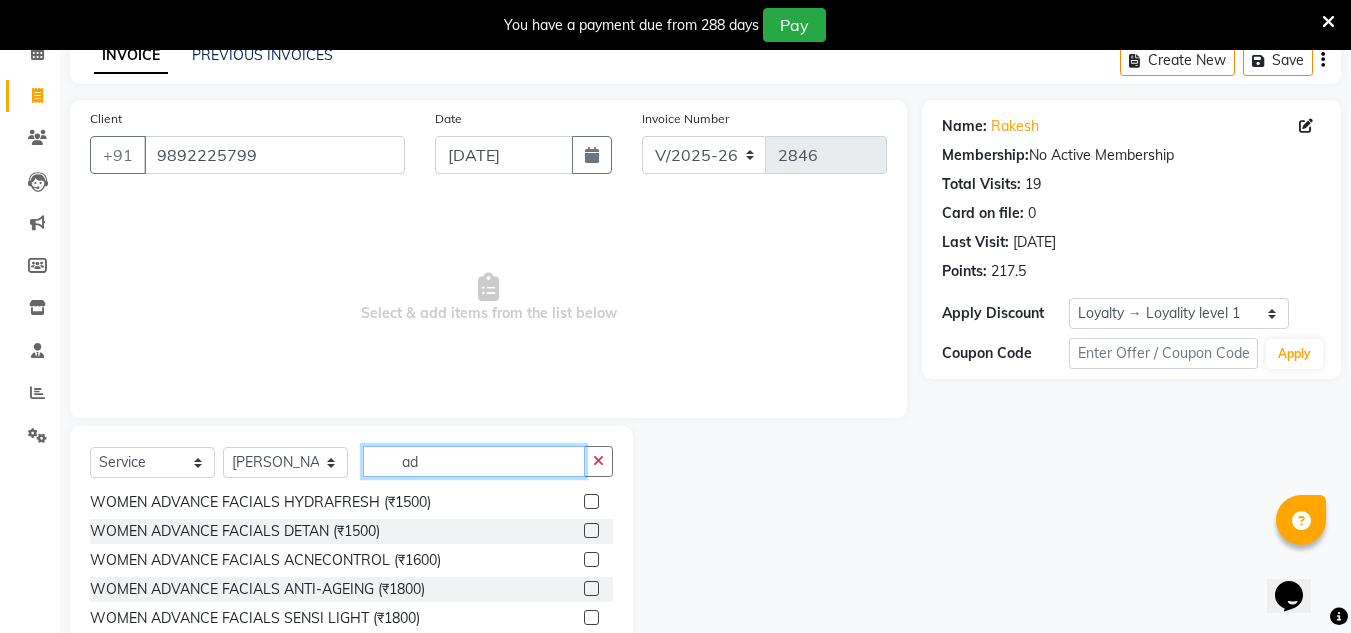 type on "a" 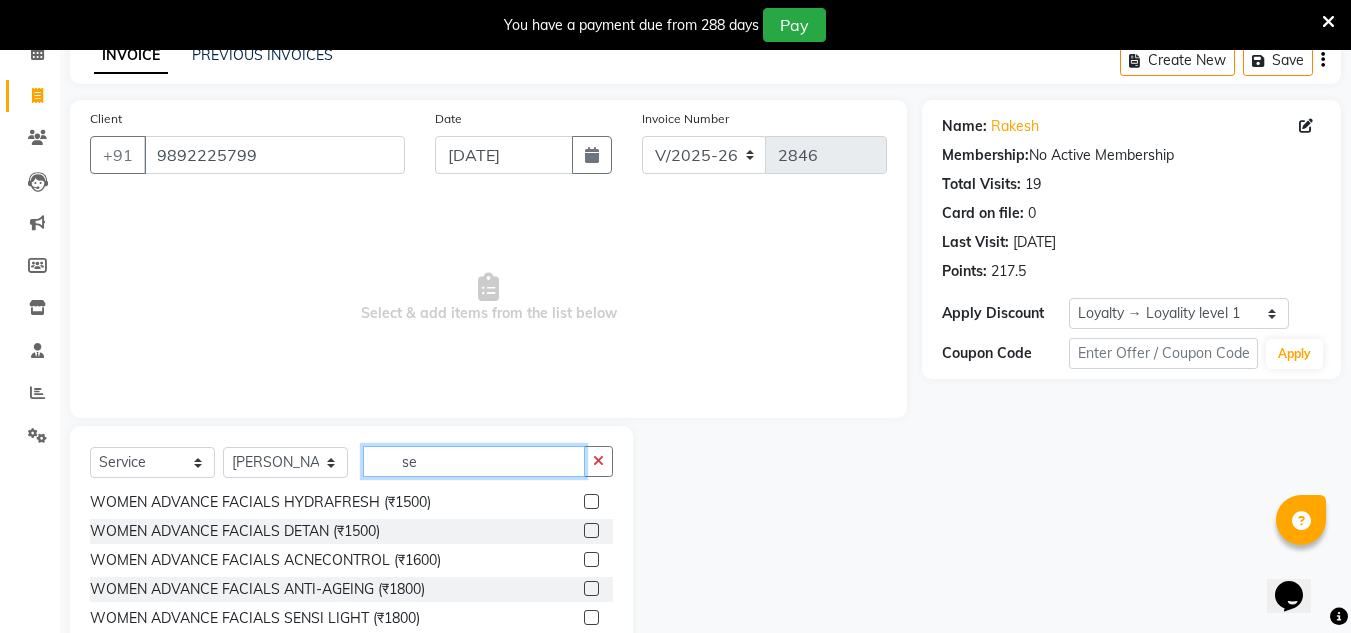 scroll, scrollTop: 0, scrollLeft: 0, axis: both 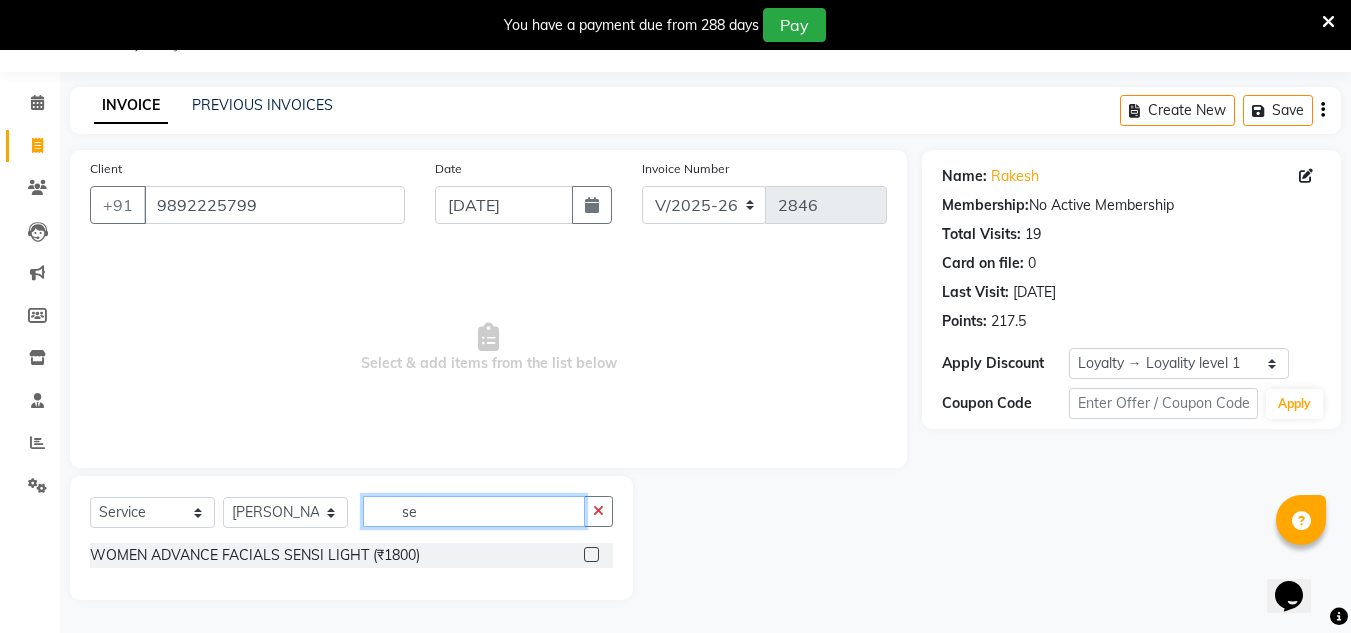 type on "s" 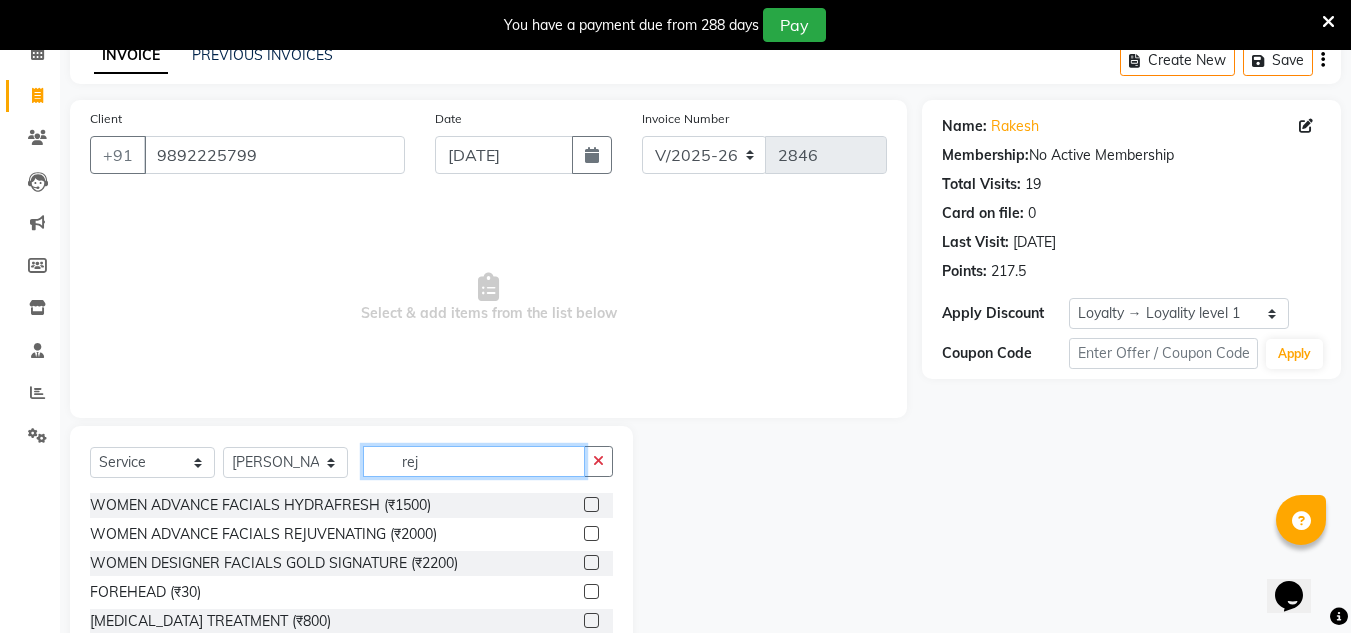 scroll, scrollTop: 50, scrollLeft: 0, axis: vertical 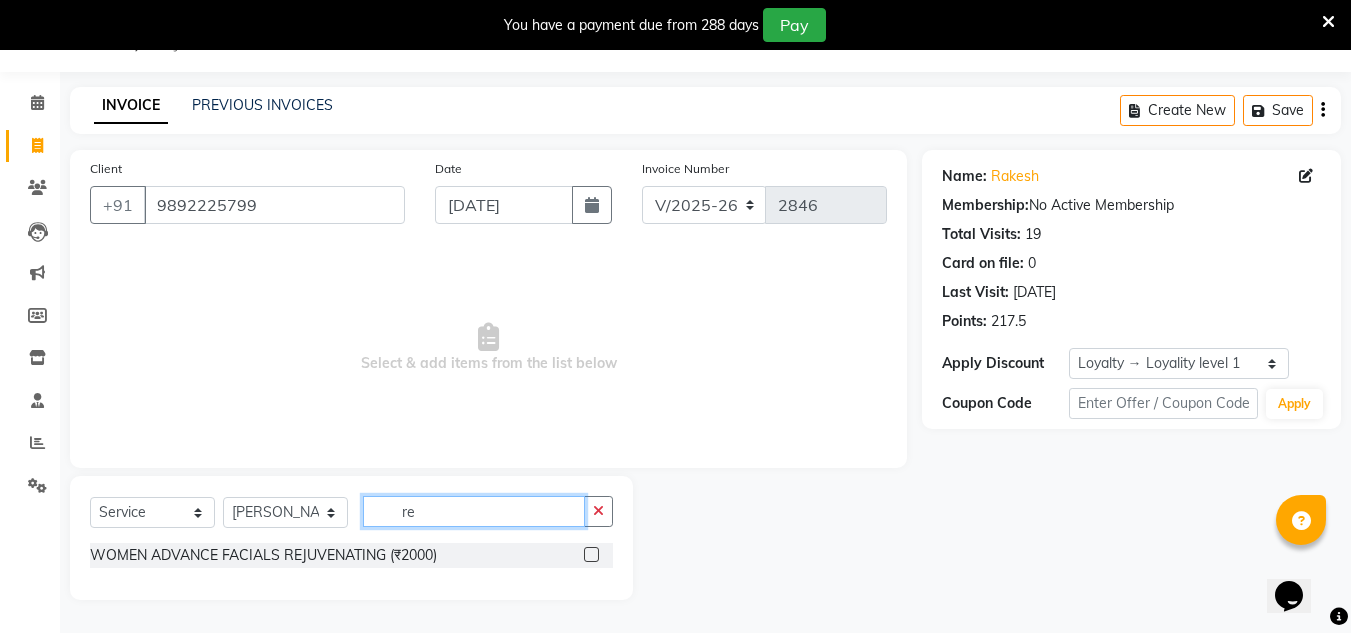 type on "r" 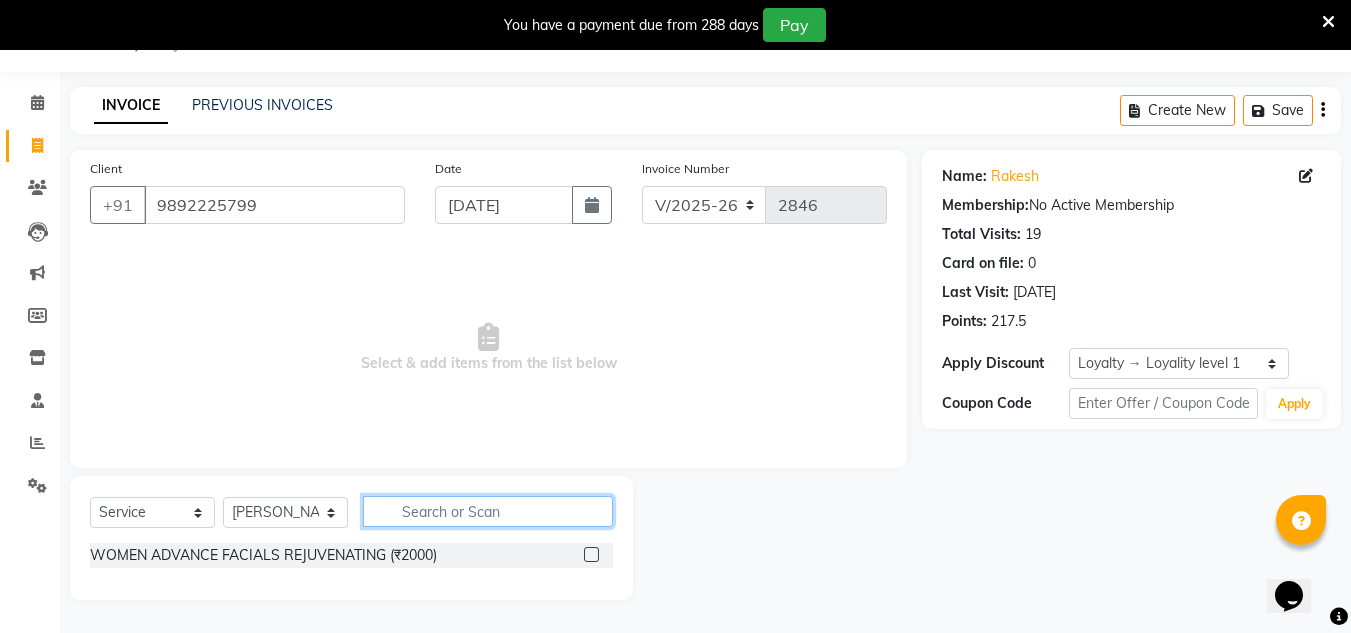scroll, scrollTop: 100, scrollLeft: 0, axis: vertical 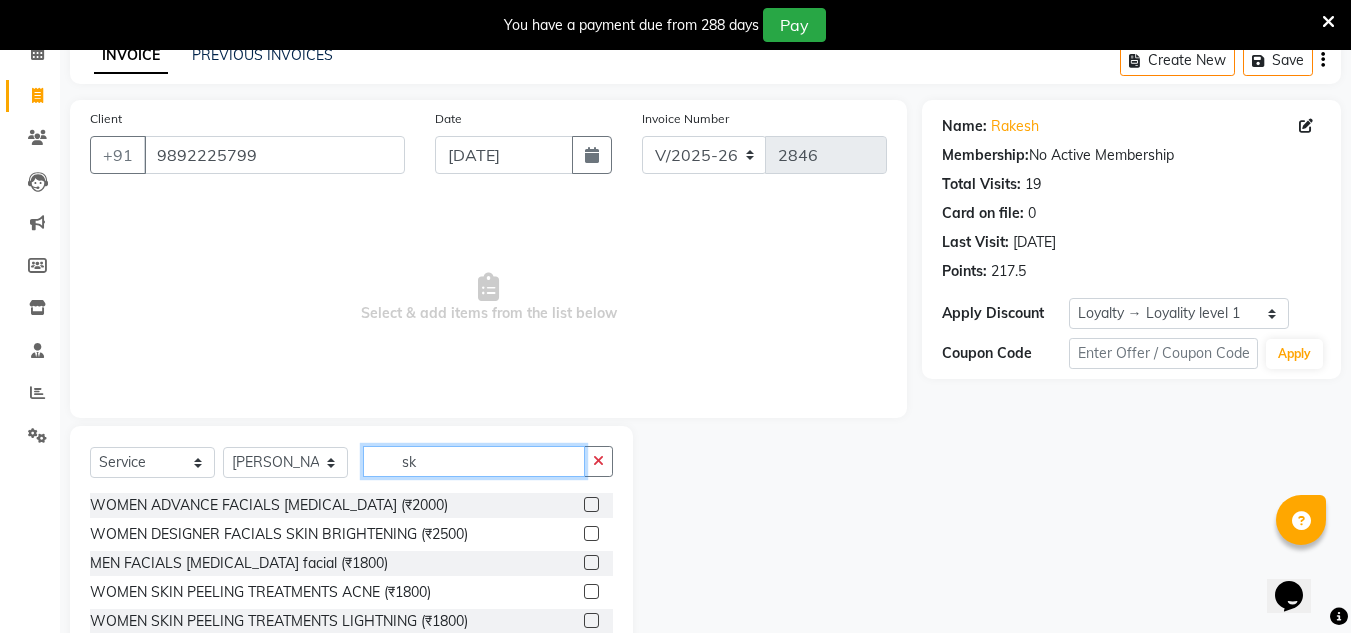 type on "s" 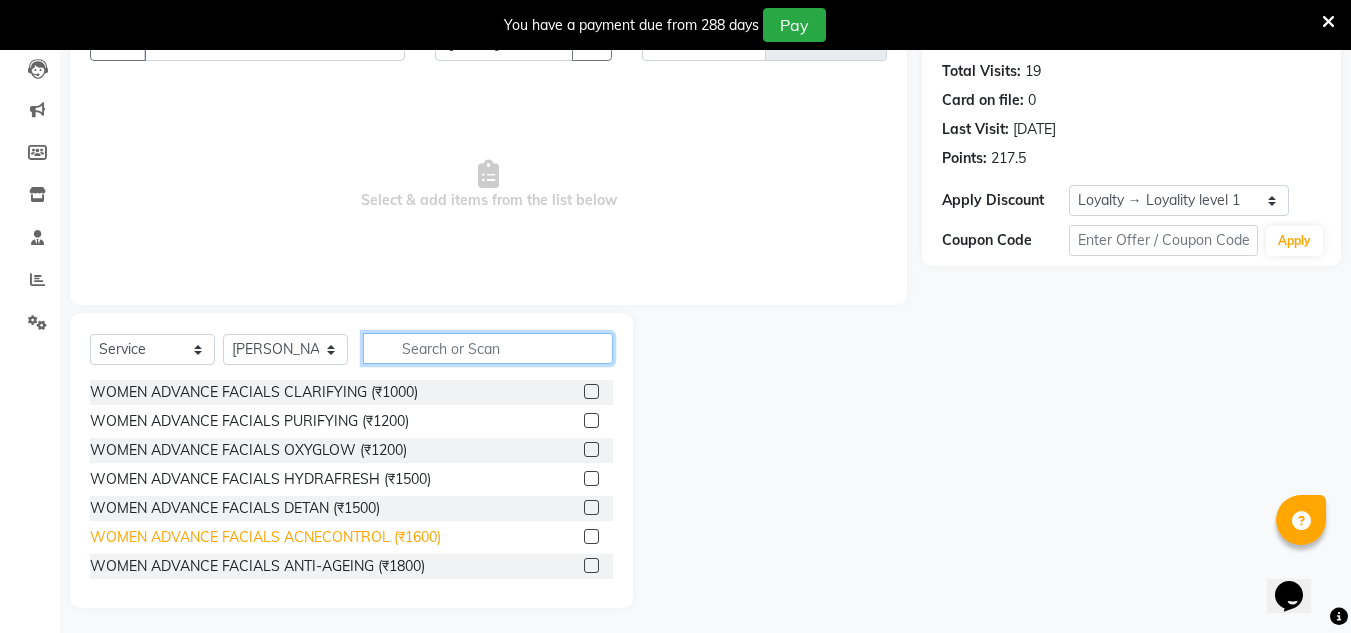 scroll, scrollTop: 218, scrollLeft: 0, axis: vertical 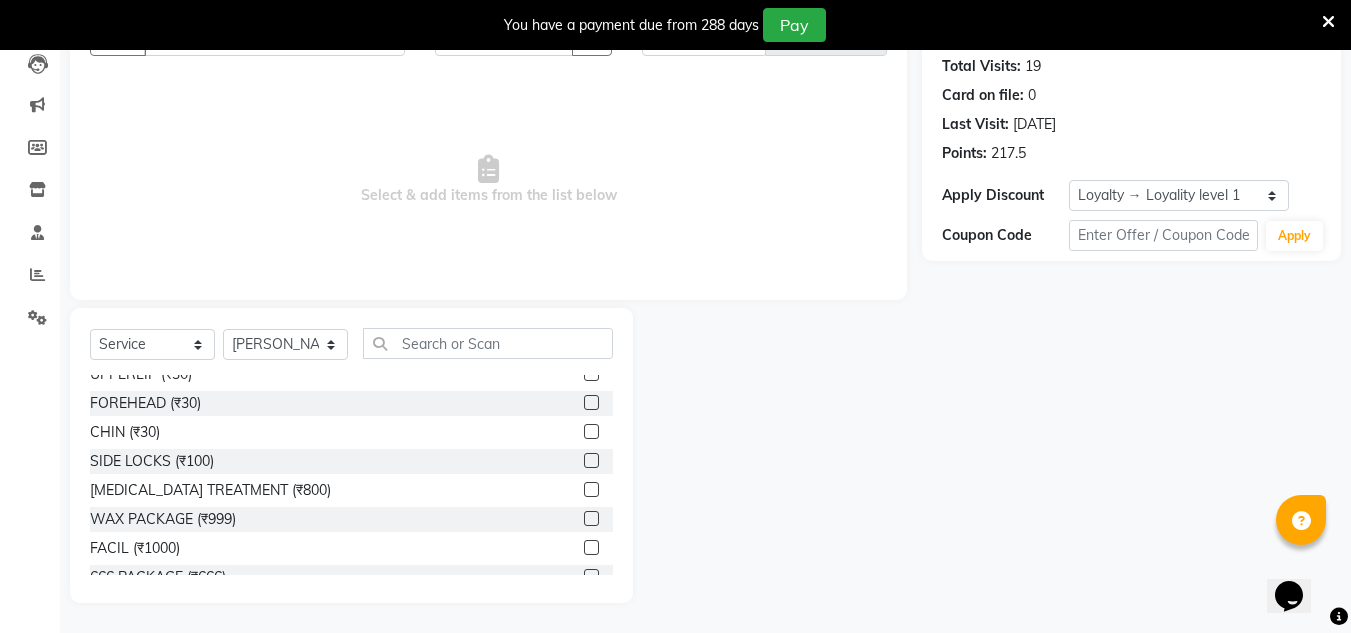 click 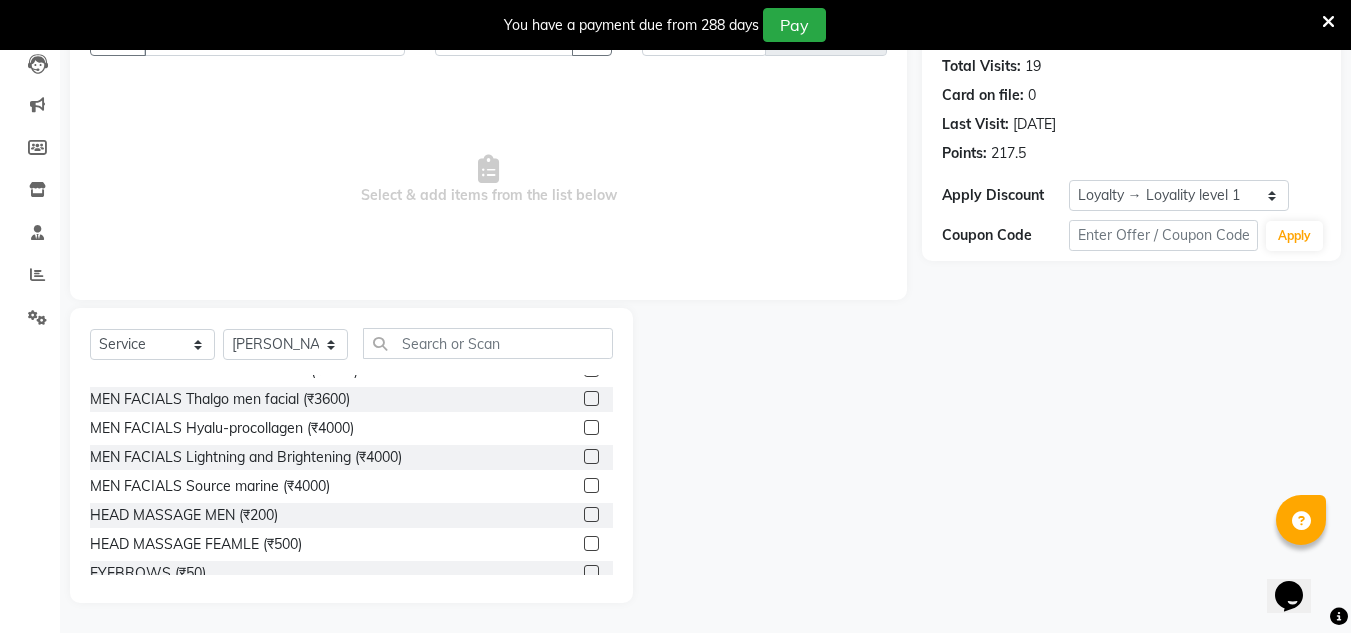 scroll, scrollTop: 672, scrollLeft: 0, axis: vertical 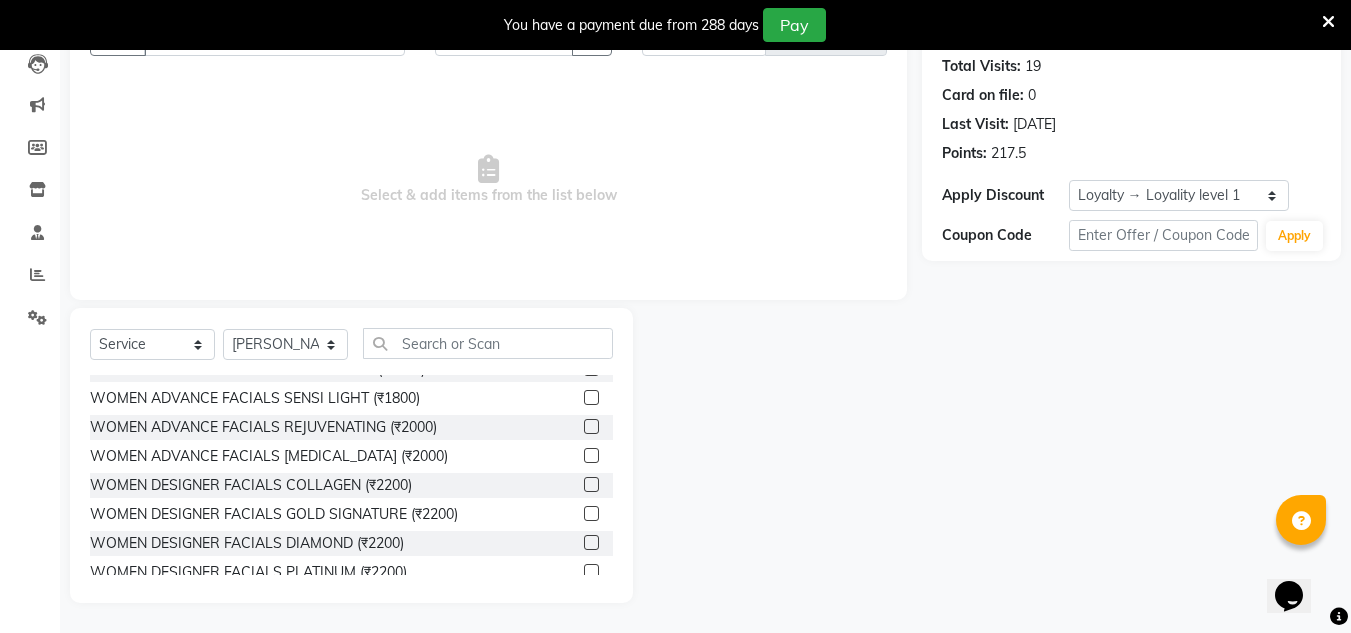 click on "Select  Service  Product  Membership  Package Voucher Prepaid Gift Card  Select Stylist Aalam salmani Ahmed Washim new  HARSHITA mohit Neeraj Owner preeti Raghav sakib sonu RG WOMEN ADVANCE FACIALS  CLARIFYING (₹1000)  WOMEN ADVANCE FACIALS  PURIFYING (₹1200)  WOMEN ADVANCE FACIALS  OXYGLOW (₹1200)  WOMEN ADVANCE FACIALS  HYDRAFRESH (₹1500)  WOMEN ADVANCE FACIALS  DETAN (₹1500)  WOMEN ADVANCE FACIALS  ACNECONTROL (₹1600)  WOMEN ADVANCE FACIALS  ANTI-AGEING (₹1800)  WOMEN ADVANCE FACIALS  SENSI LIGHT (₹1800)  WOMEN ADVANCE FACIALS  REJUVENATING (₹2000)  WOMEN ADVANCE FACIALS  SKIN LIGHTENING (₹2000)  WOMEN DESIGNER FACIALS  COLLAGEN (₹2200)  WOMEN DESIGNER FACIALS  GOLD SIGNATURE (₹2200)  WOMEN DESIGNER FACIALS  DIAMOND (₹2200)  WOMEN DESIGNER FACIALS  PLATINUM (₹2200)  WOMEN DESIGNER FACIALS  SKIN BRIGHTENING (₹2500)  WOMEN LUXURY FACIALS  SHINE GLOW (₹2500)  WOMEN LUXURY FACIALS  03+WHITENING (₹3500)  WOMEN LUXURY FACIALS  03+SEAWEED (₹3500)  HEAD MASSAGE MEN (₹200)" 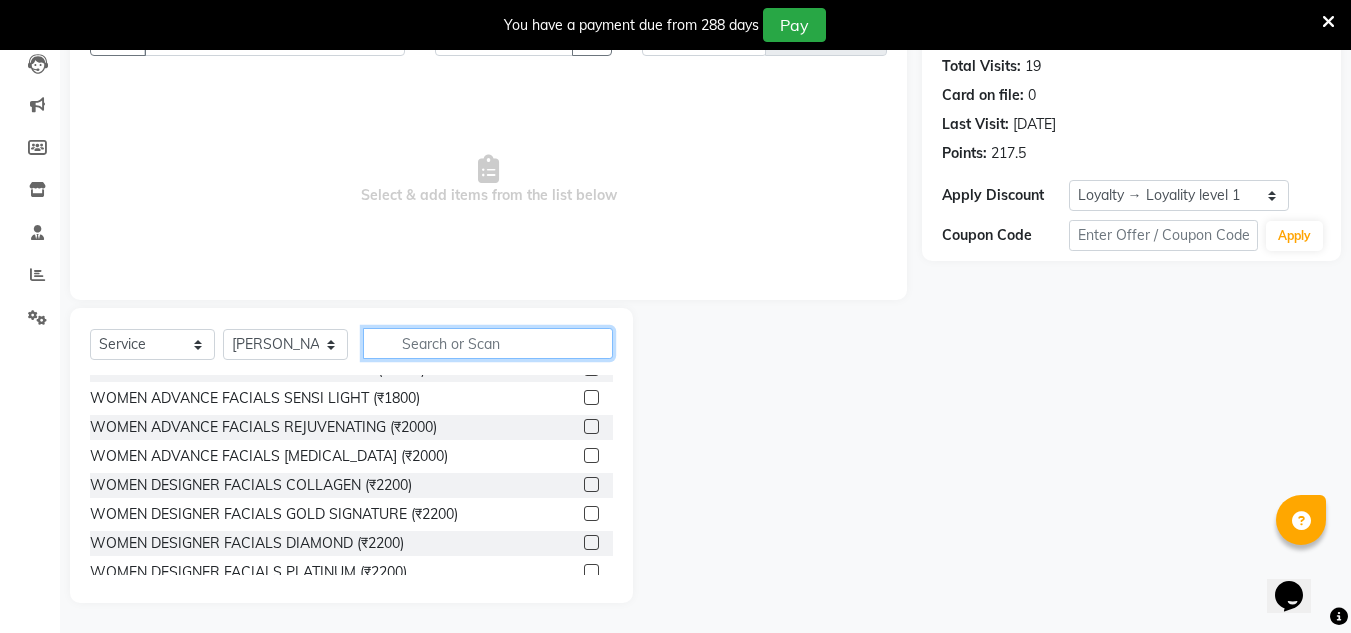 click 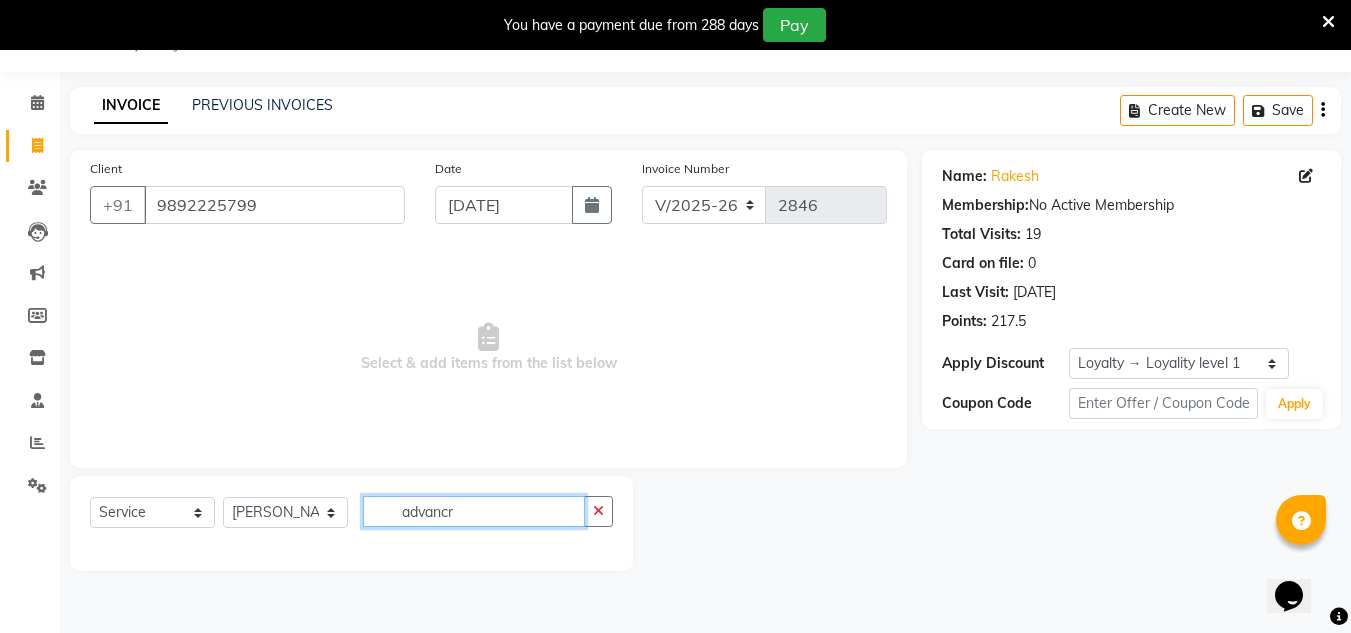 scroll, scrollTop: 0, scrollLeft: 0, axis: both 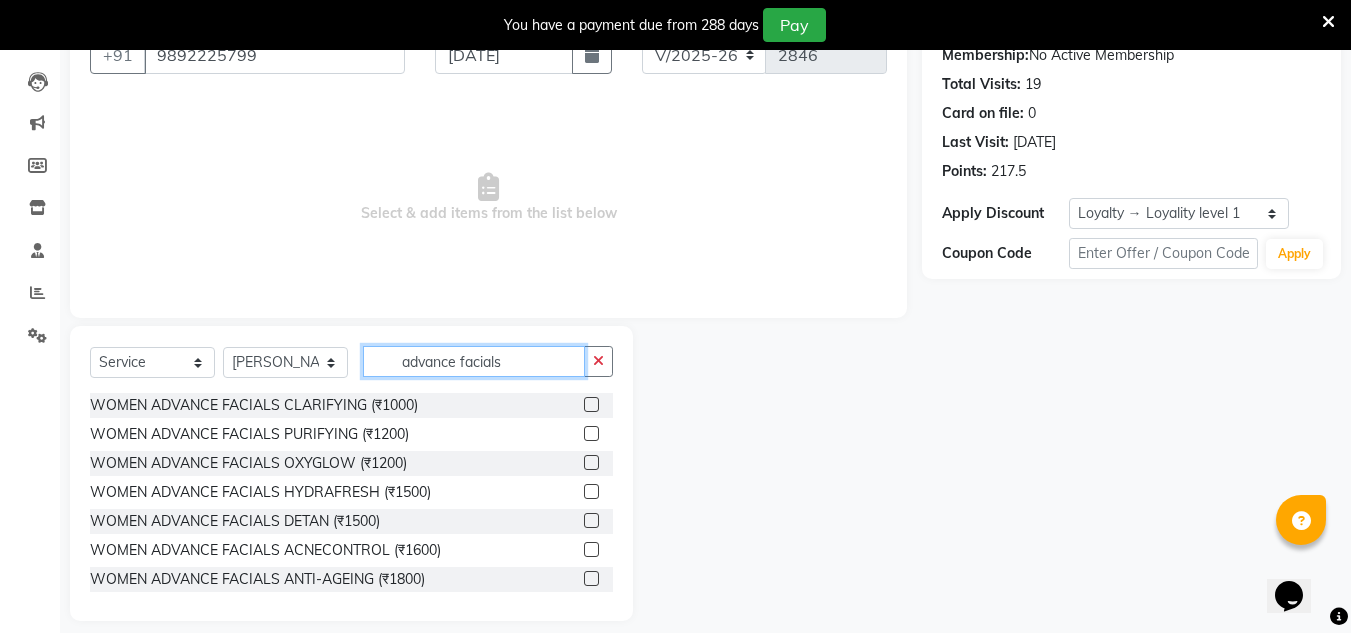click on "advance facials" 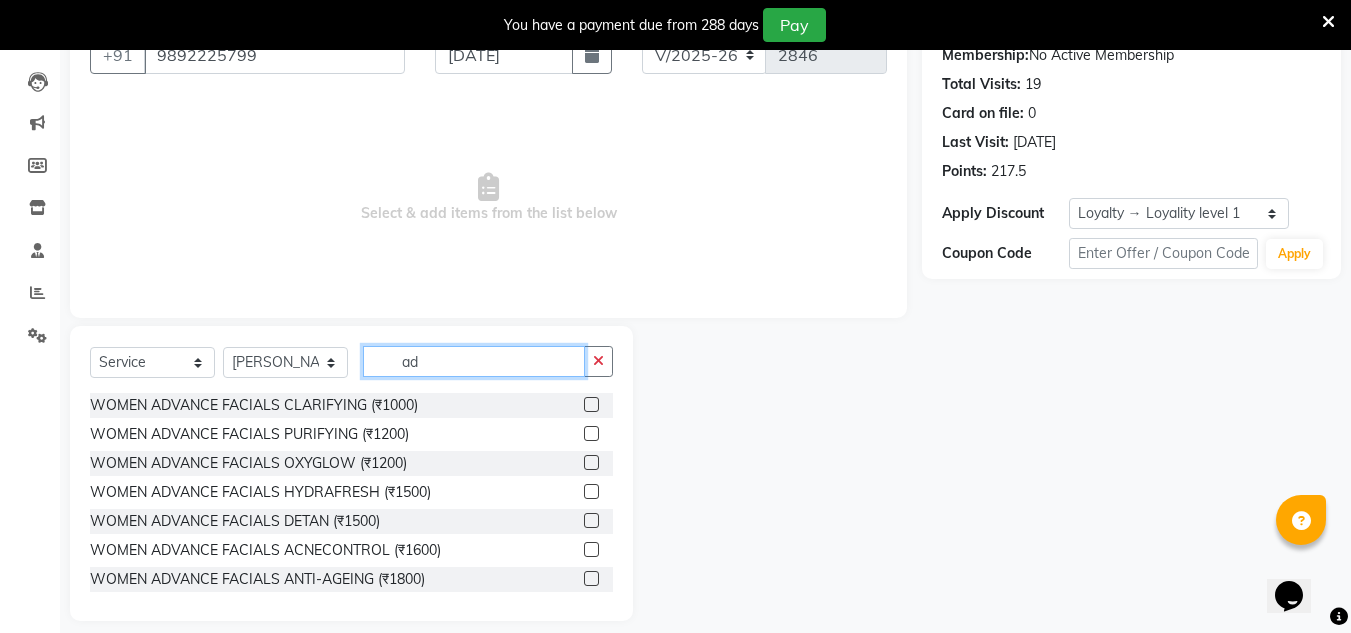 type on "a" 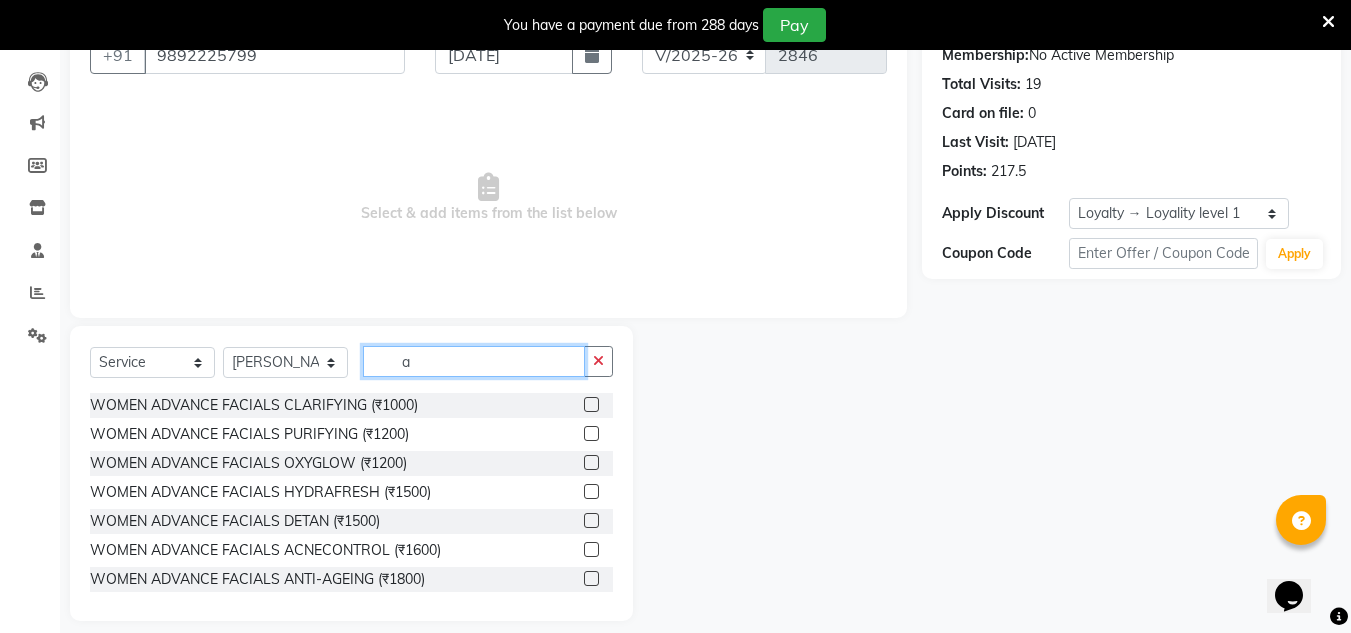 type 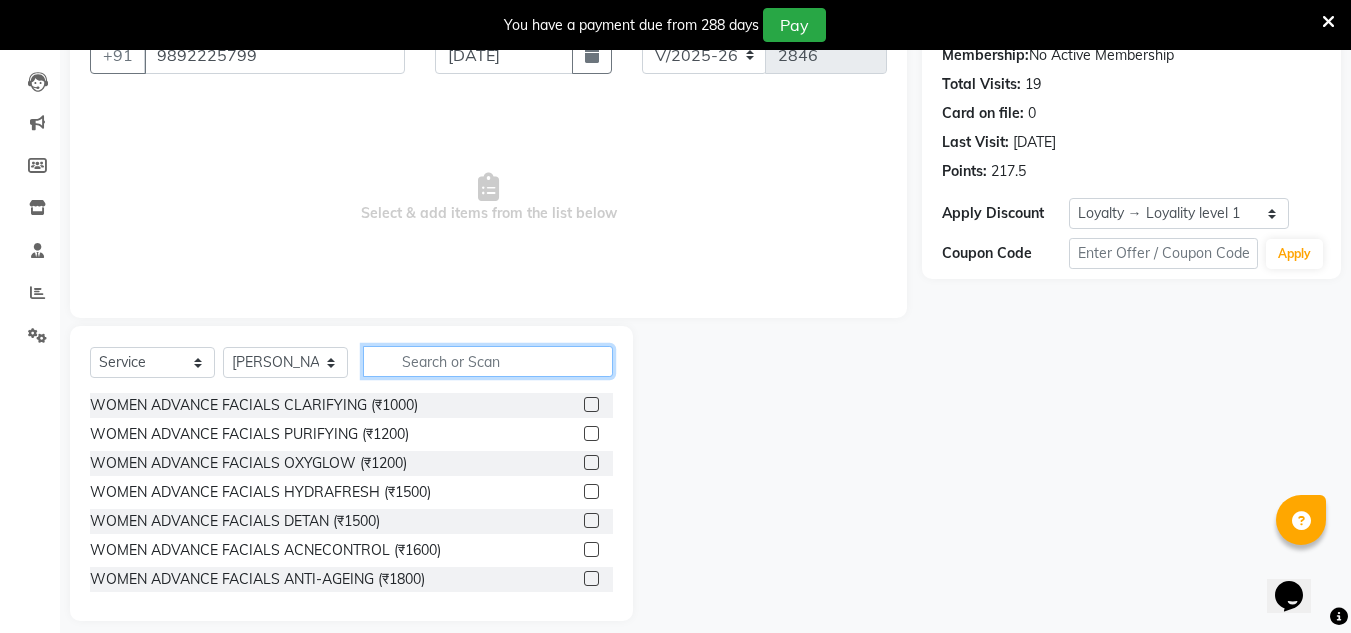 scroll, scrollTop: 218, scrollLeft: 0, axis: vertical 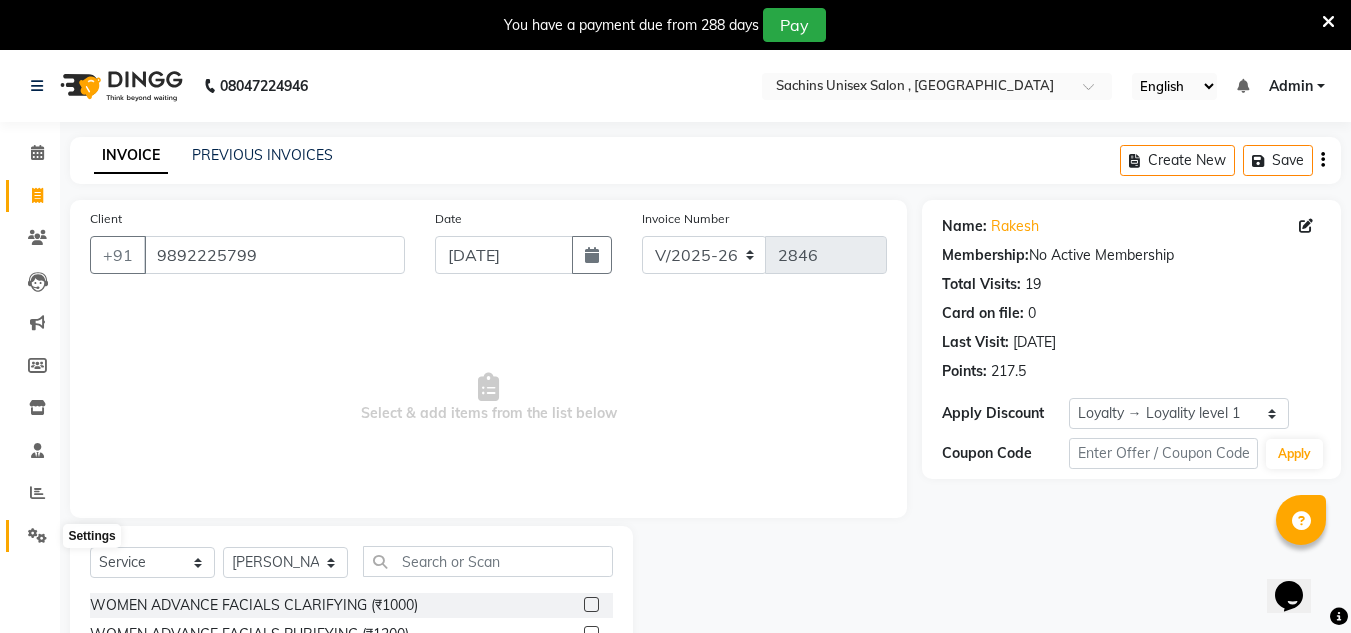 click 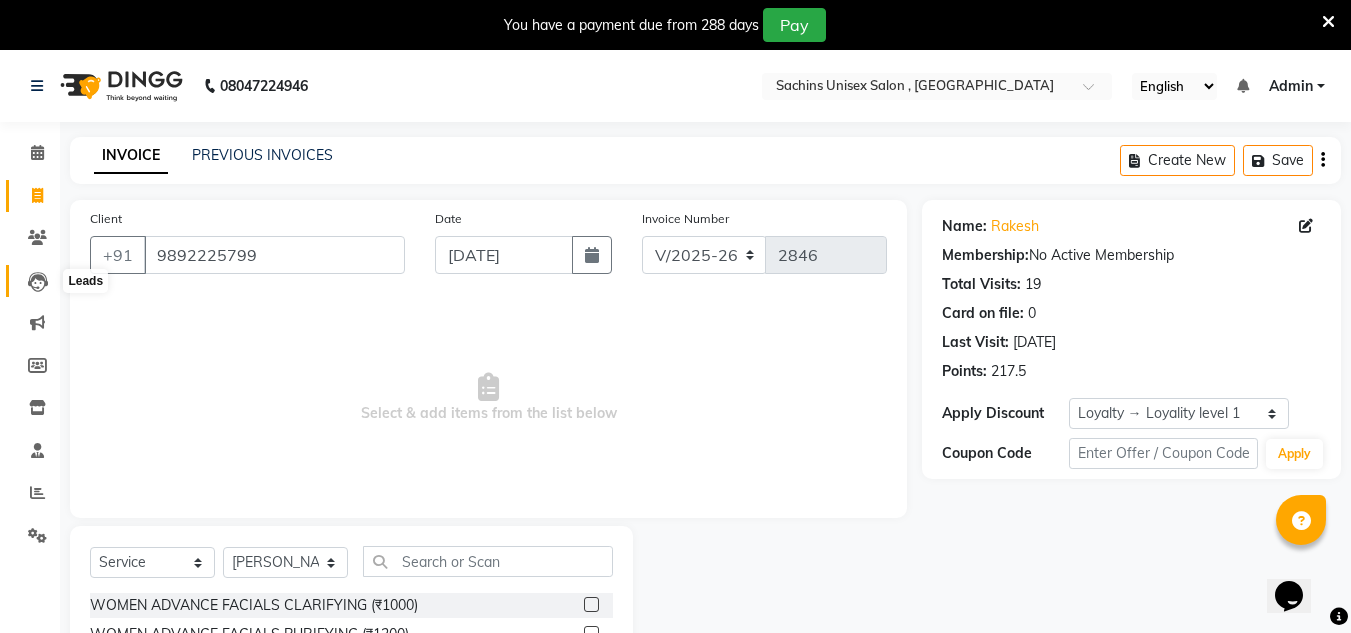 click 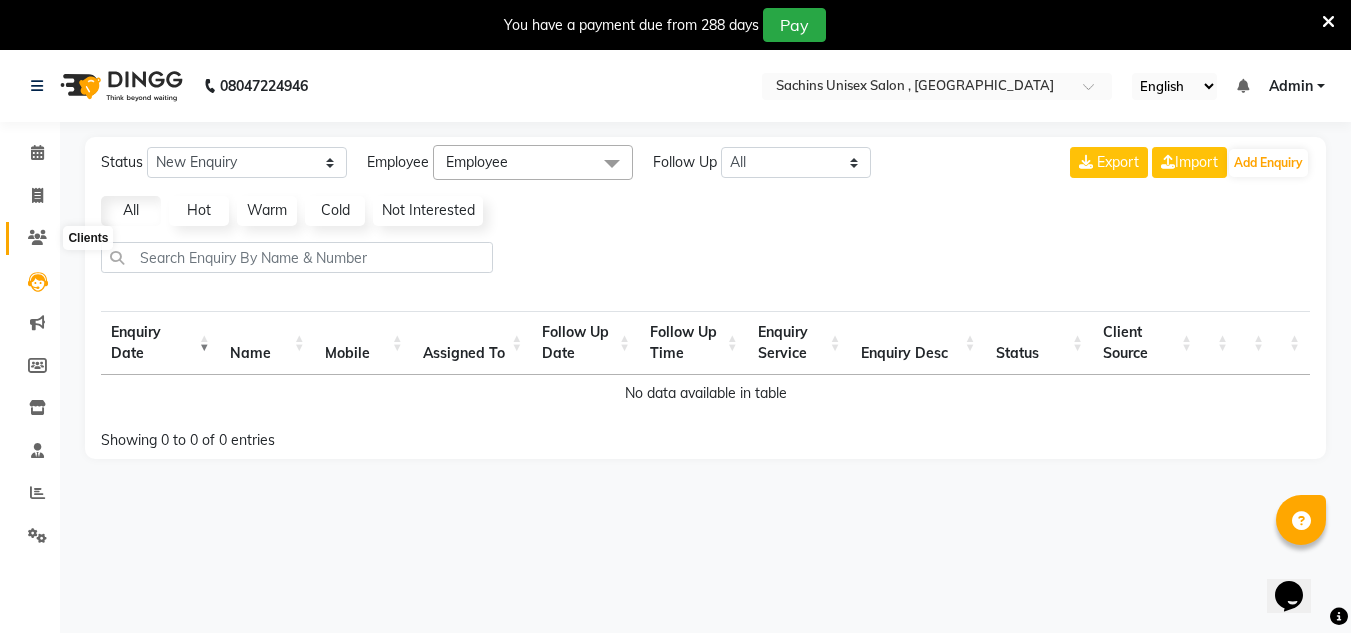 click 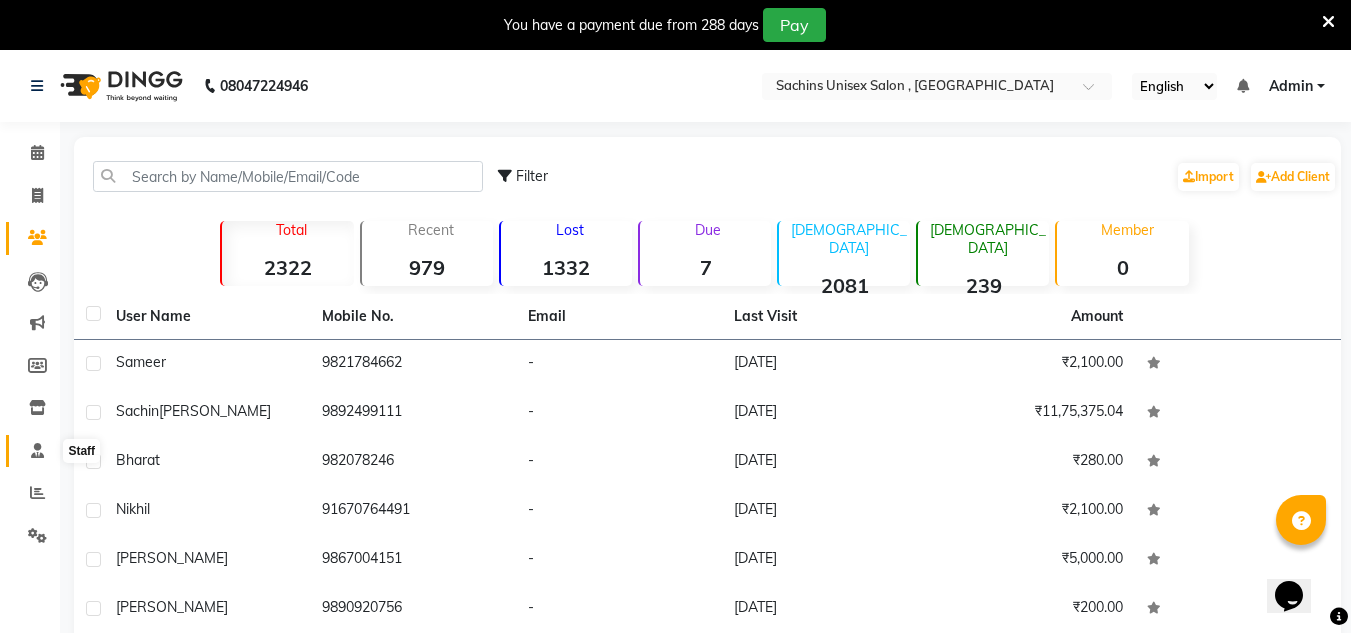 click 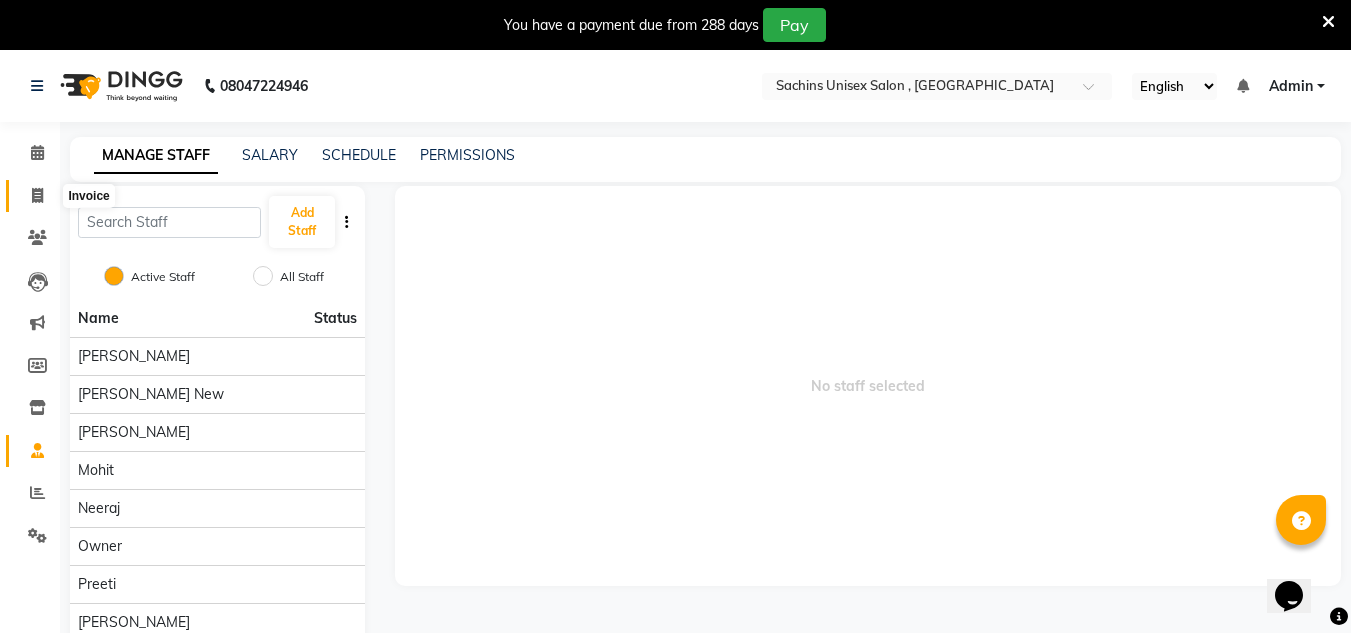 click 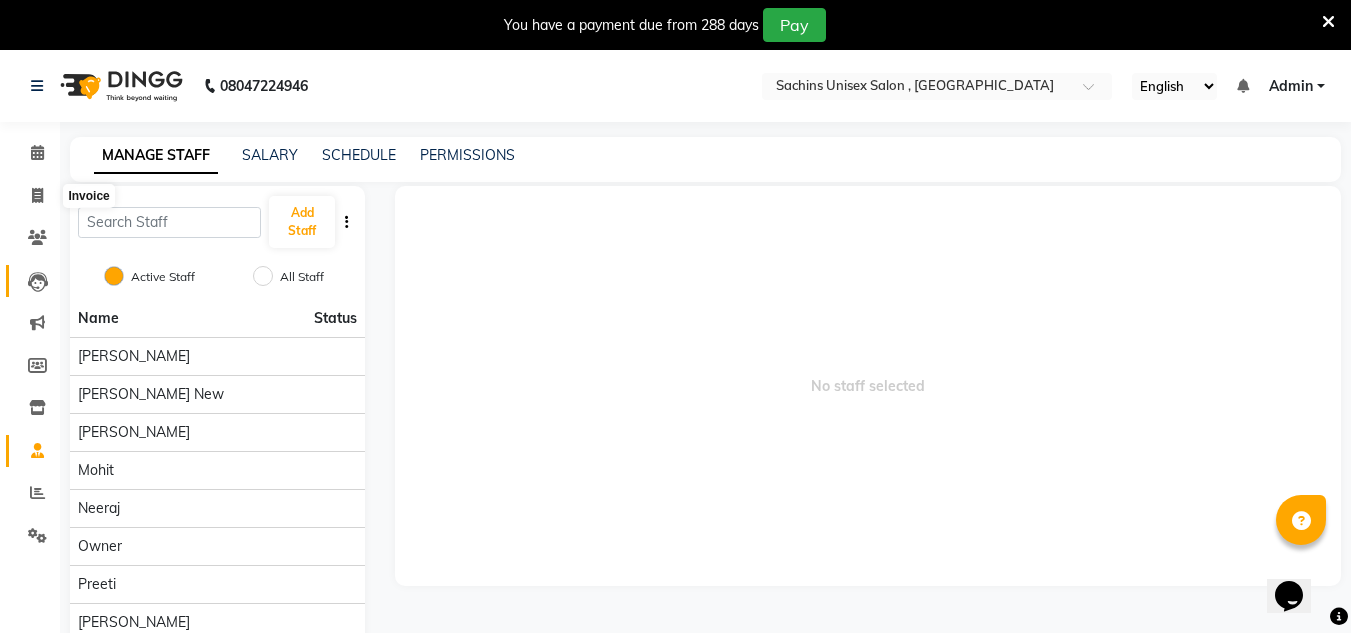 scroll, scrollTop: 50, scrollLeft: 0, axis: vertical 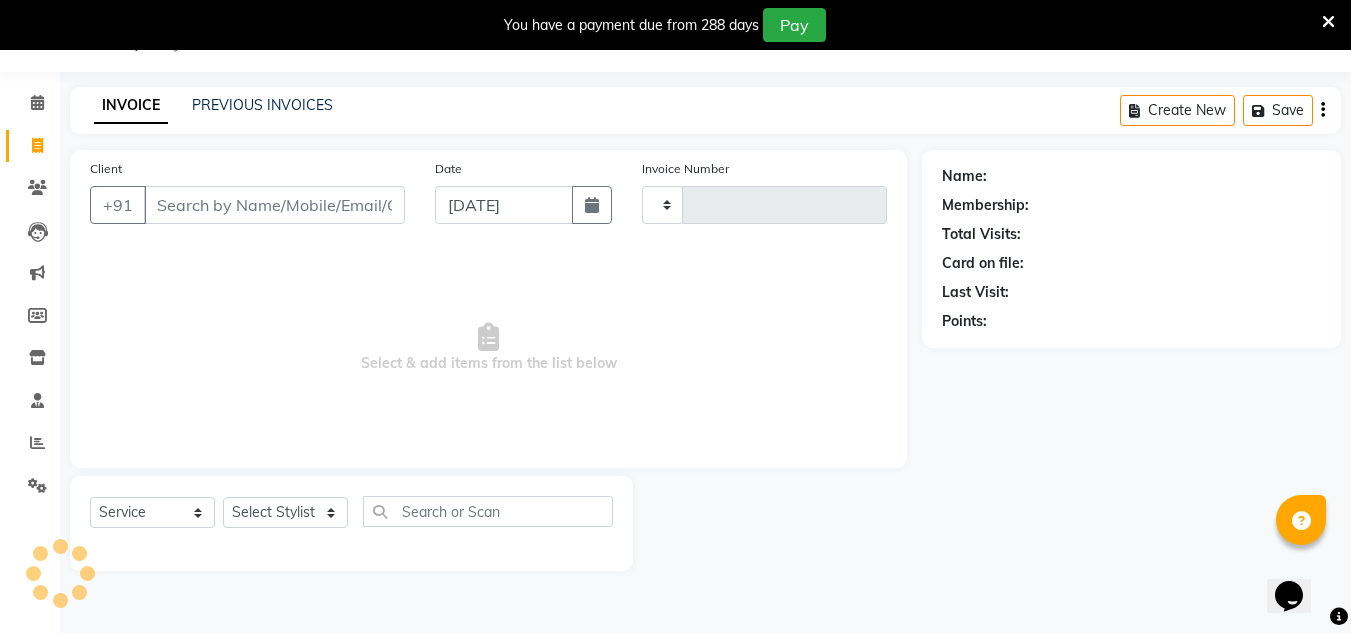 type on "2846" 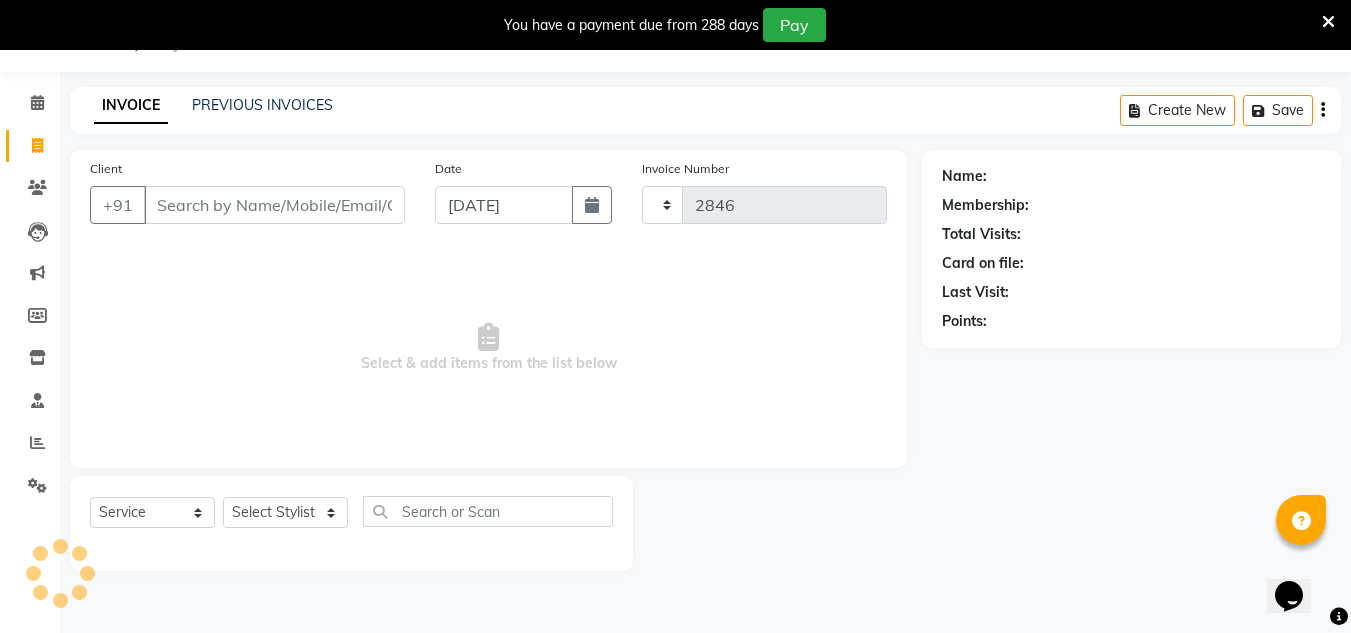 select on "6840" 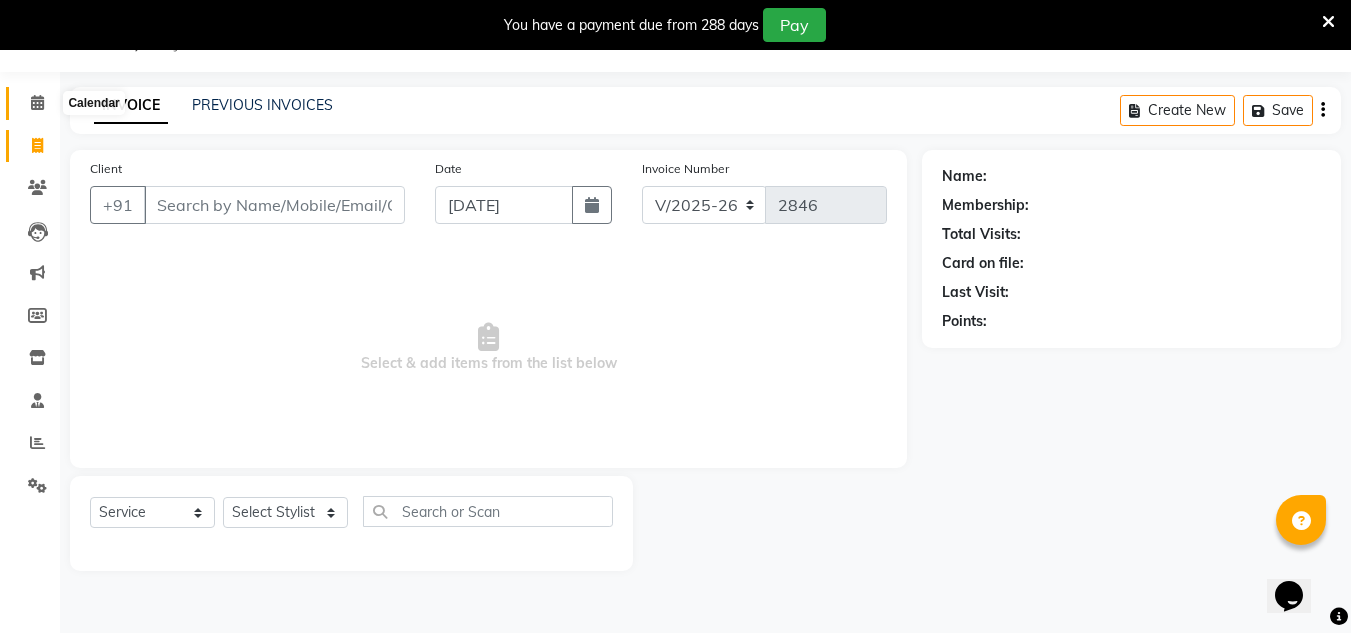 click 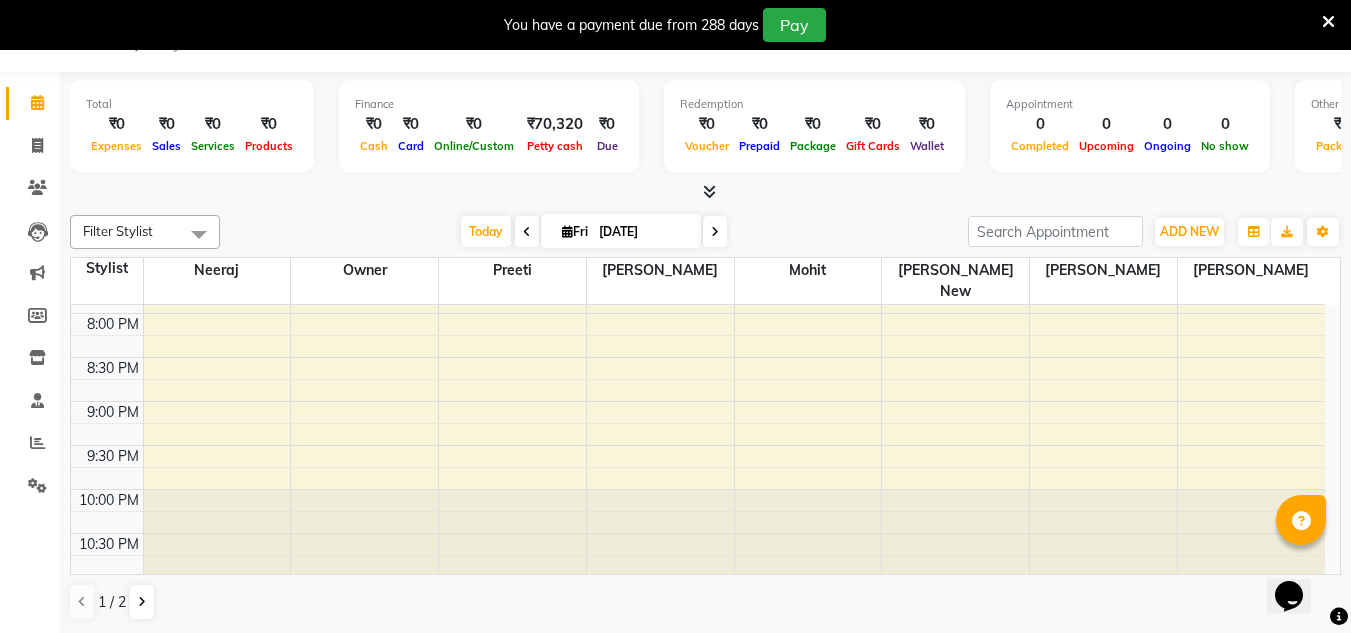 scroll, scrollTop: 1050, scrollLeft: 0, axis: vertical 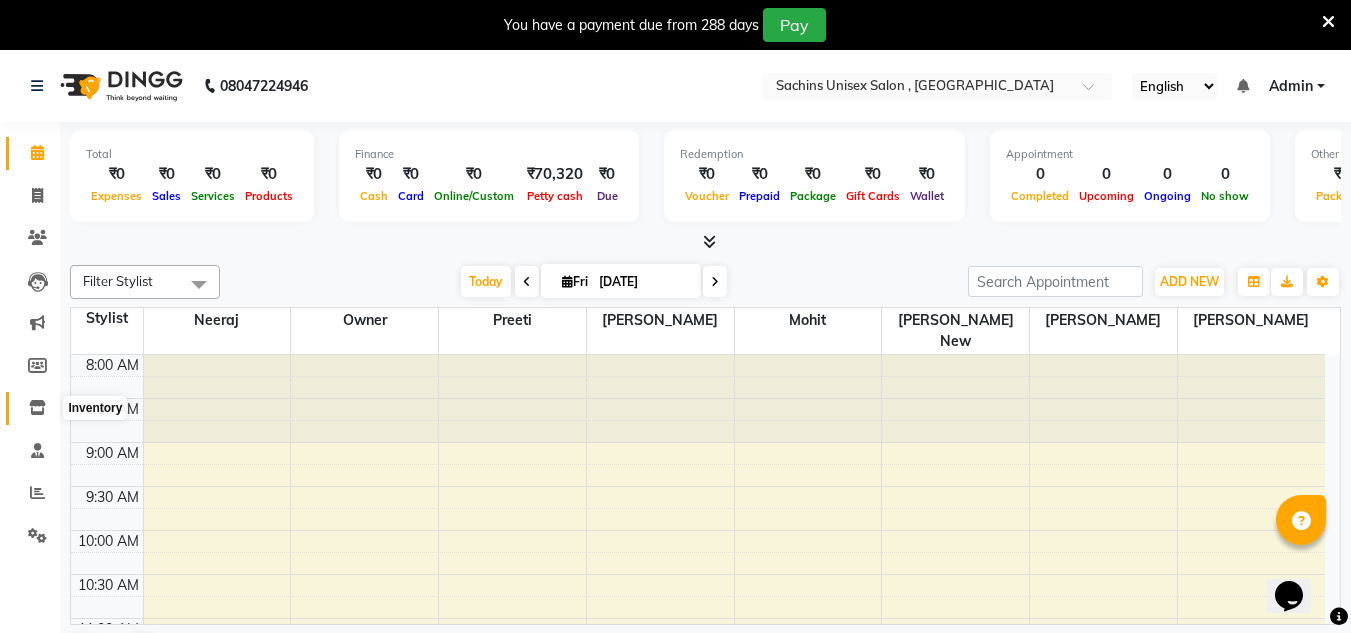 click 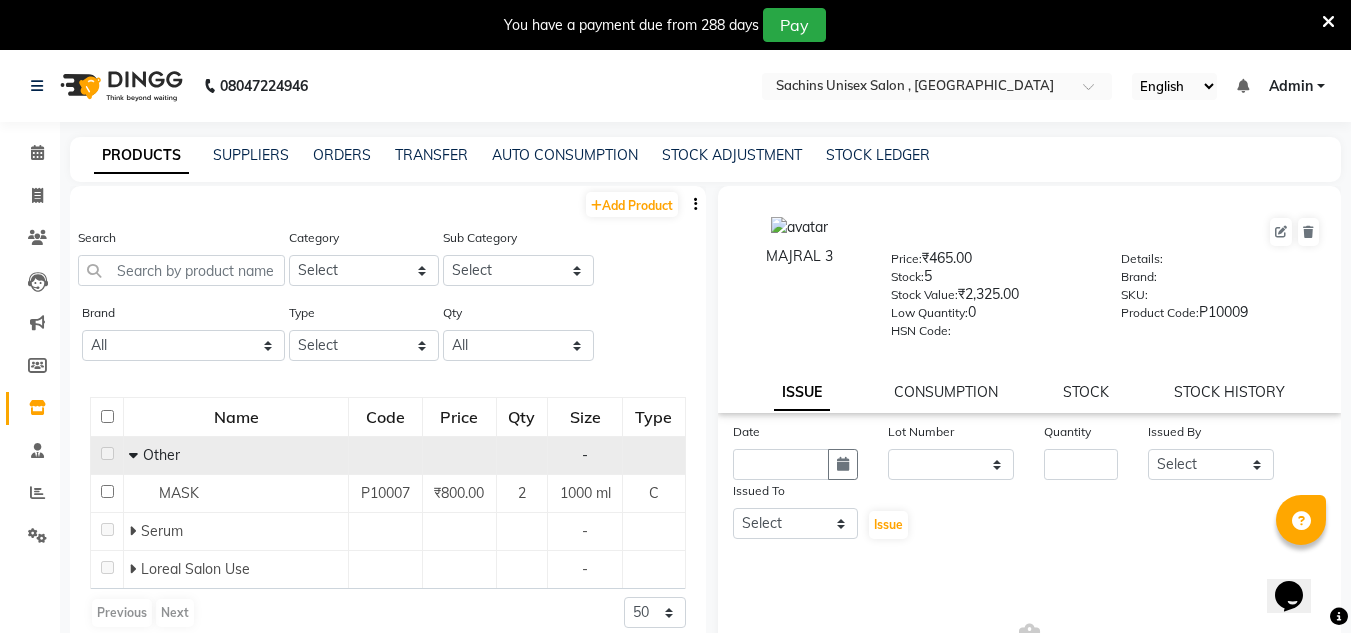 click on "Other" 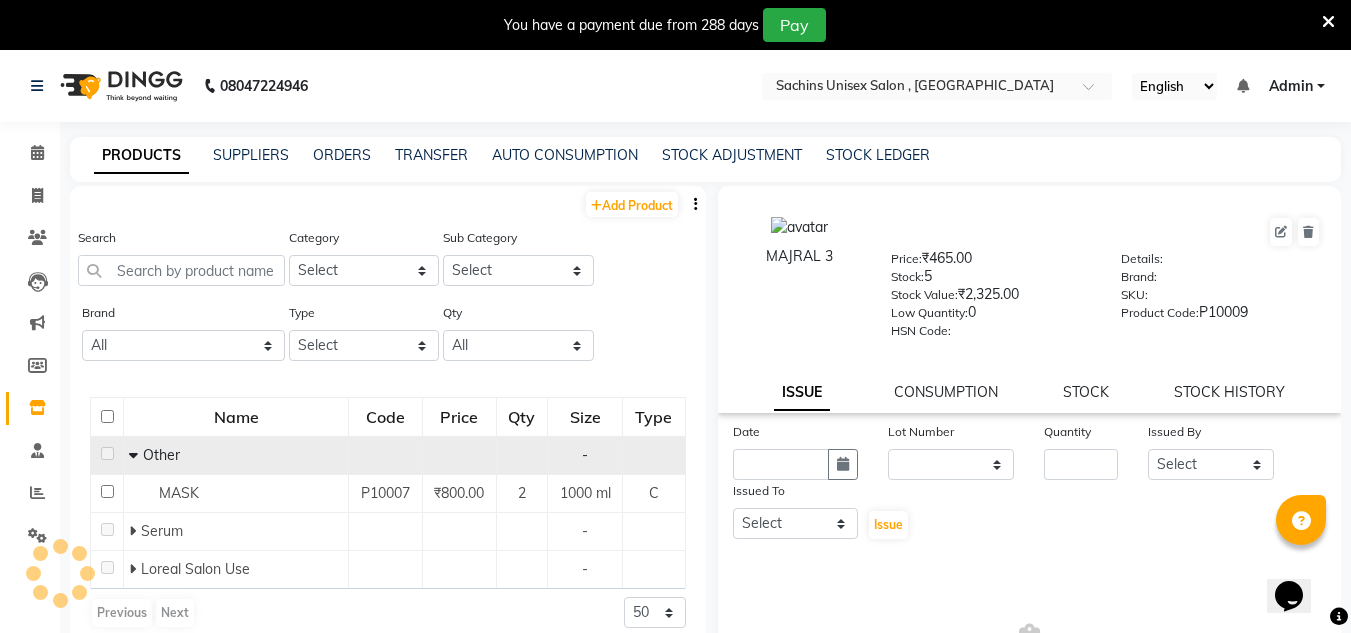 click 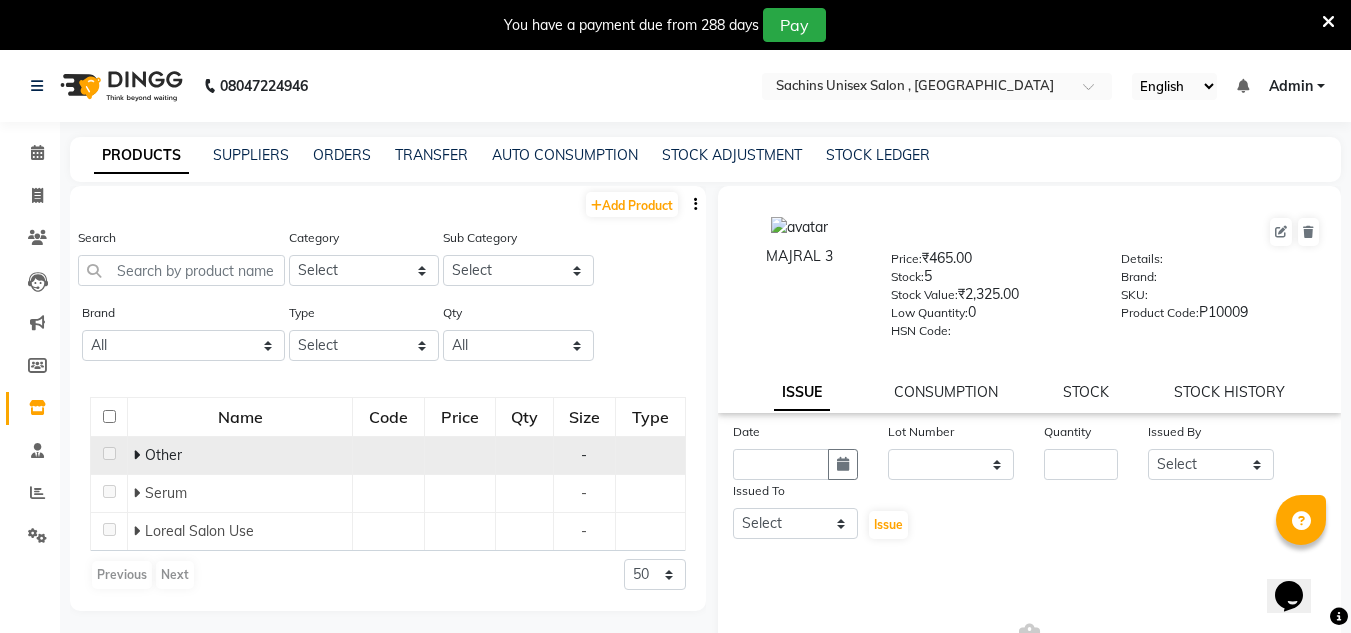 click 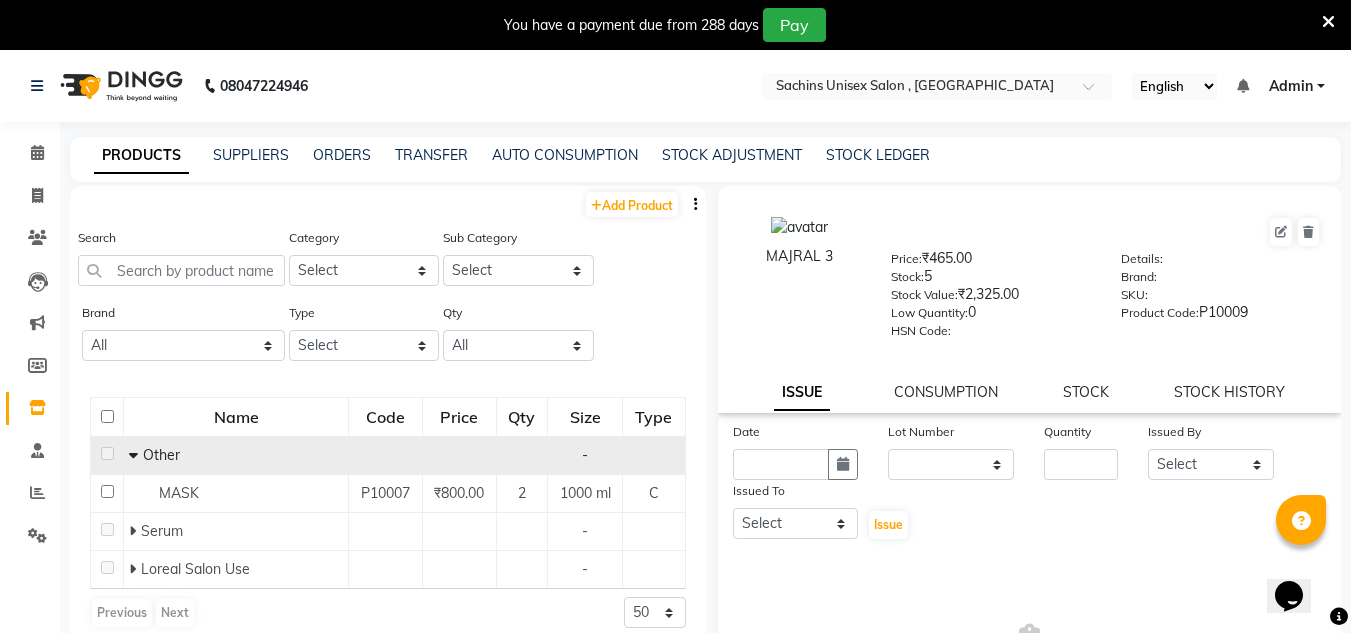 click 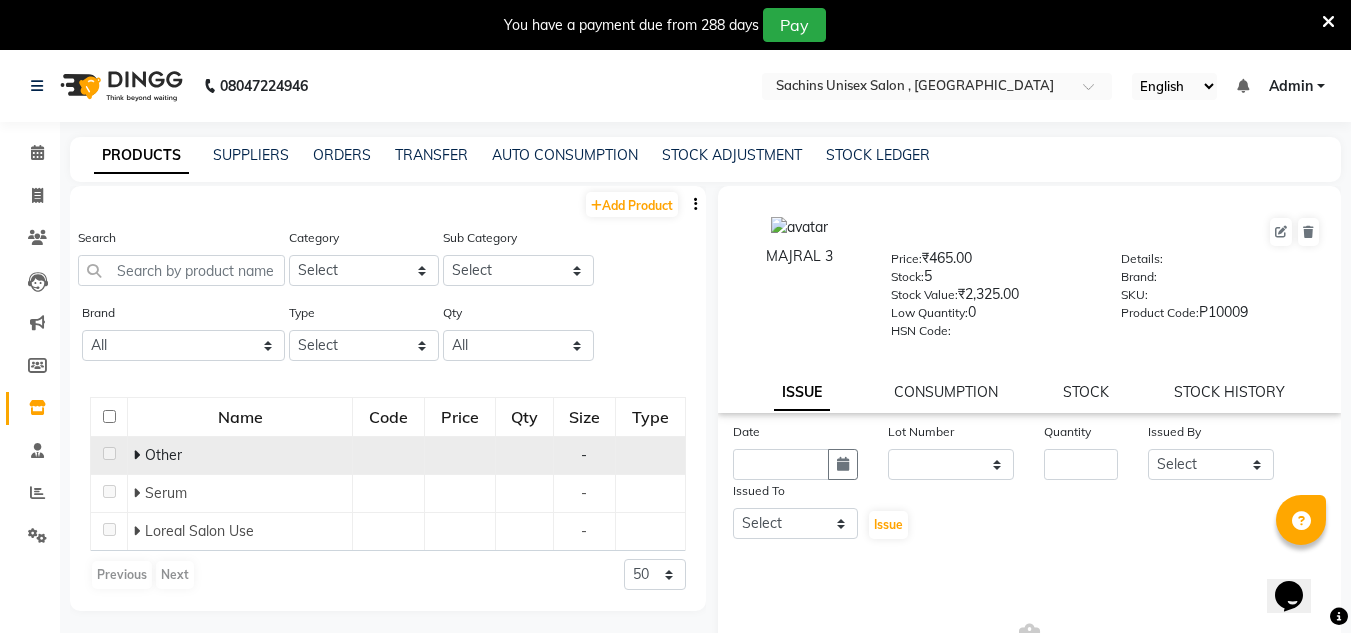 click 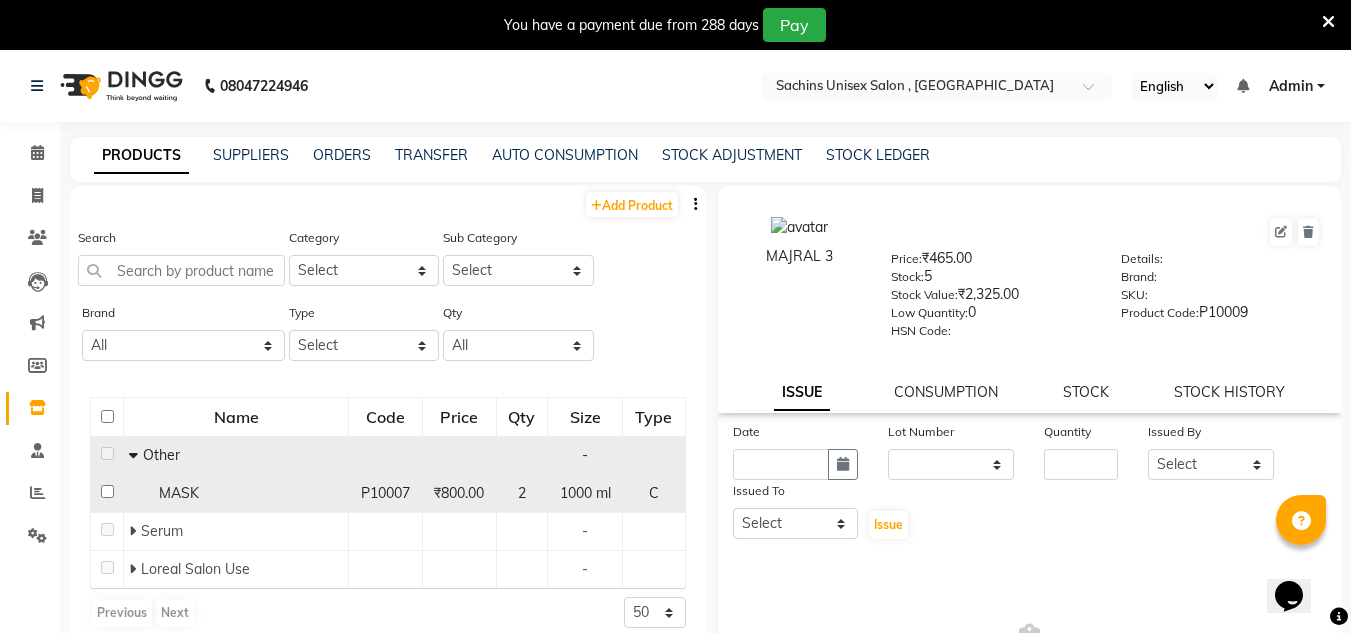 click on "MASK" 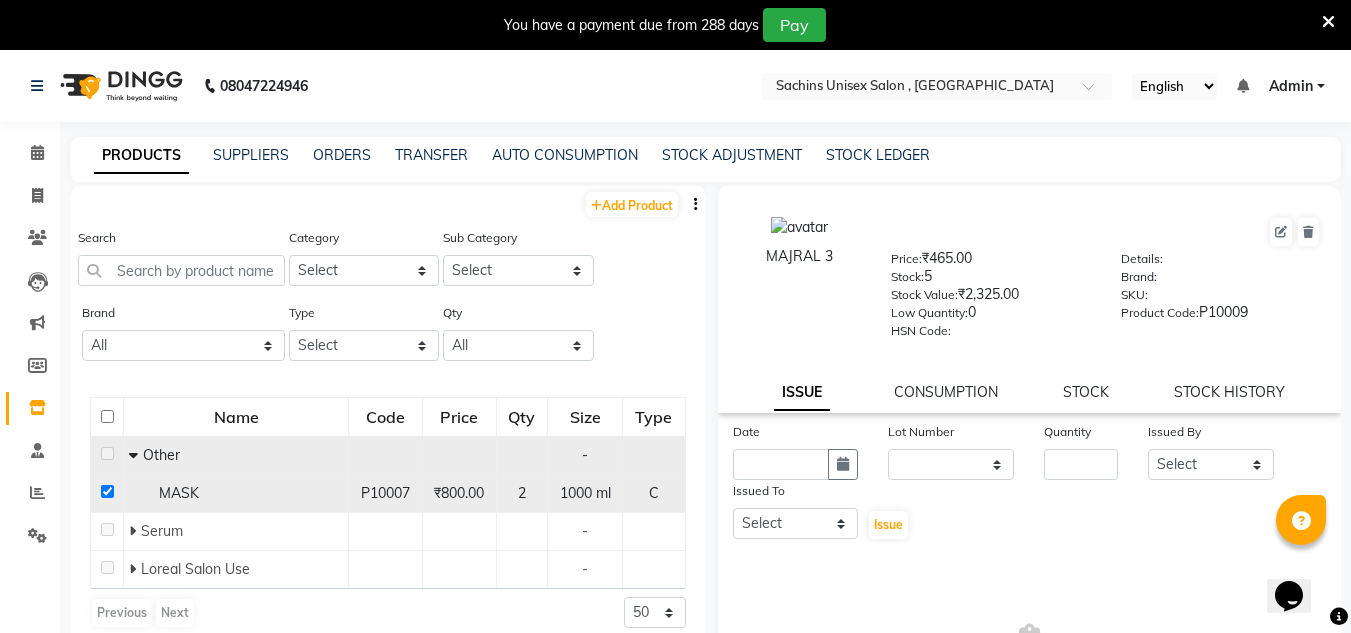 checkbox on "true" 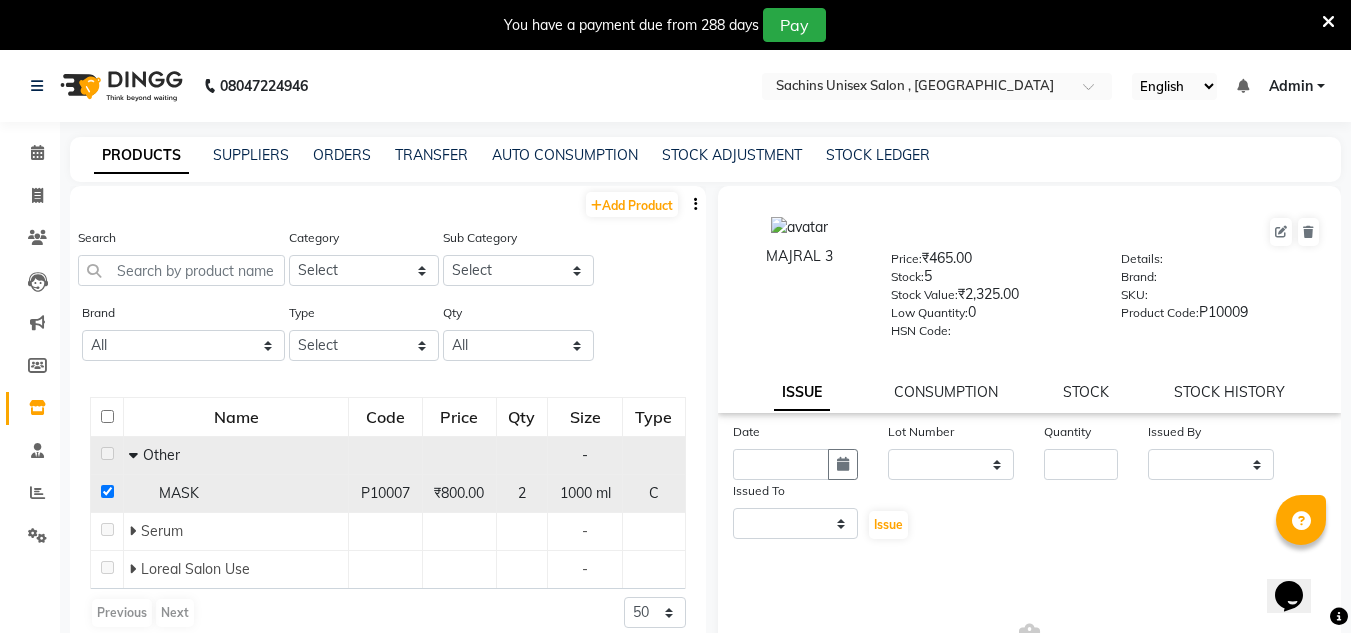 select 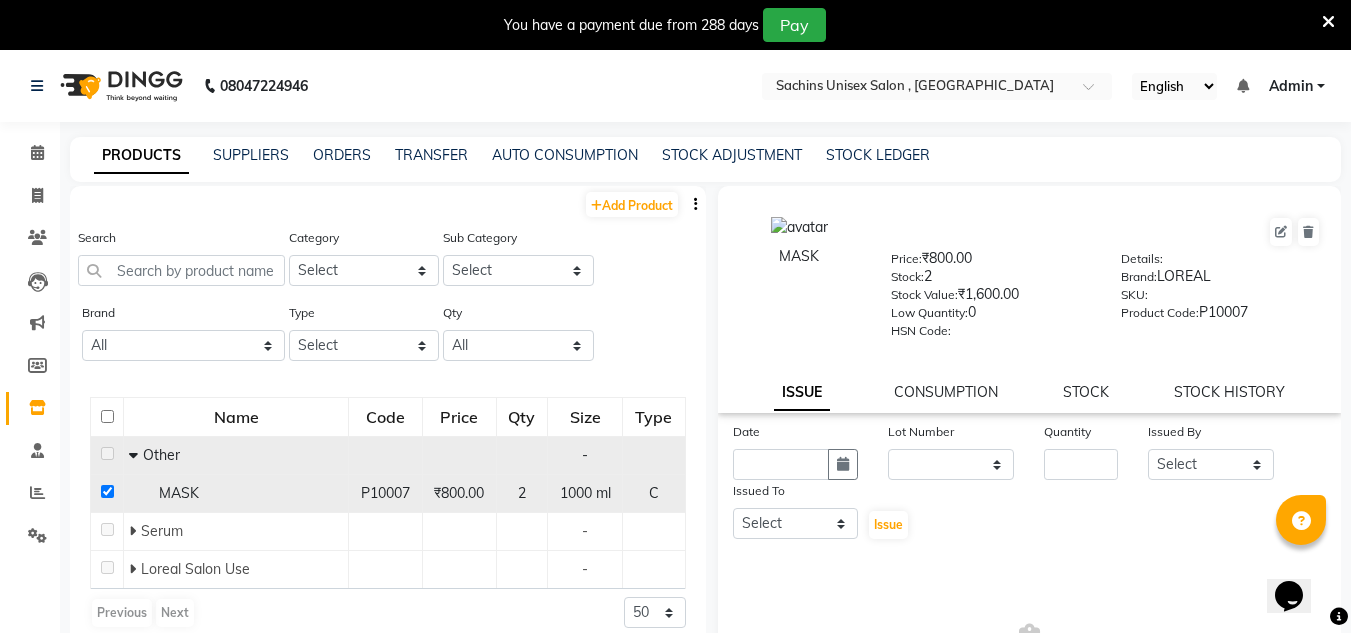 click 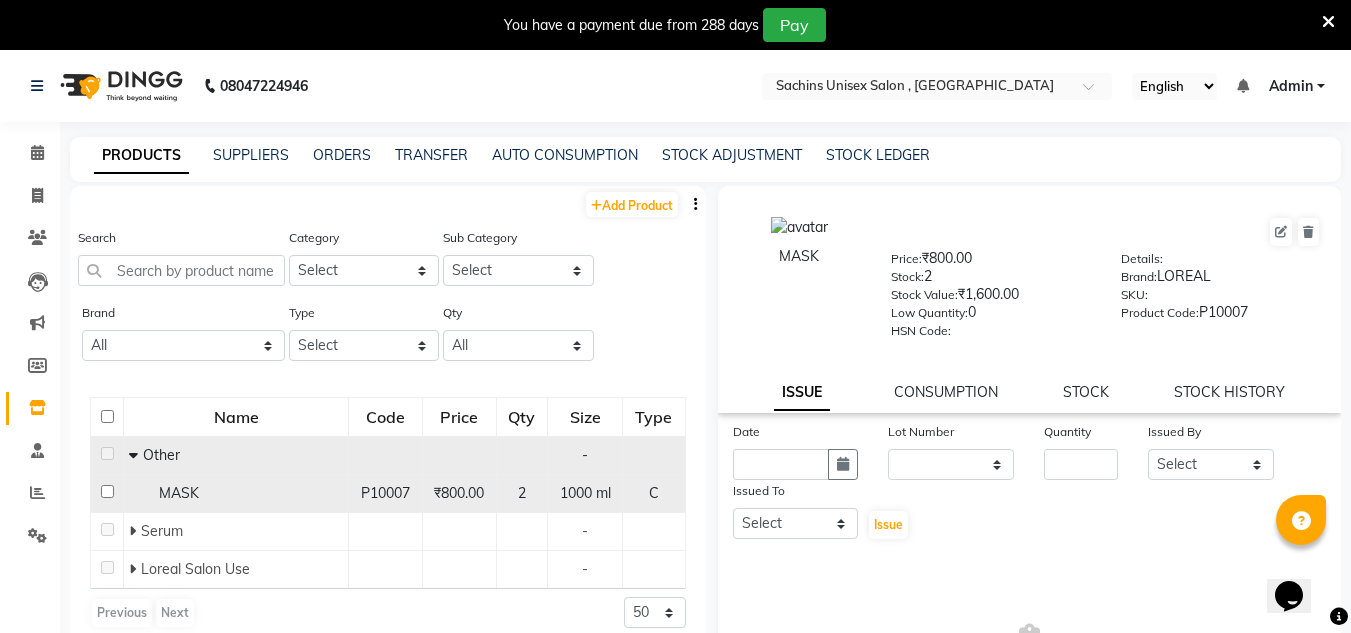checkbox on "false" 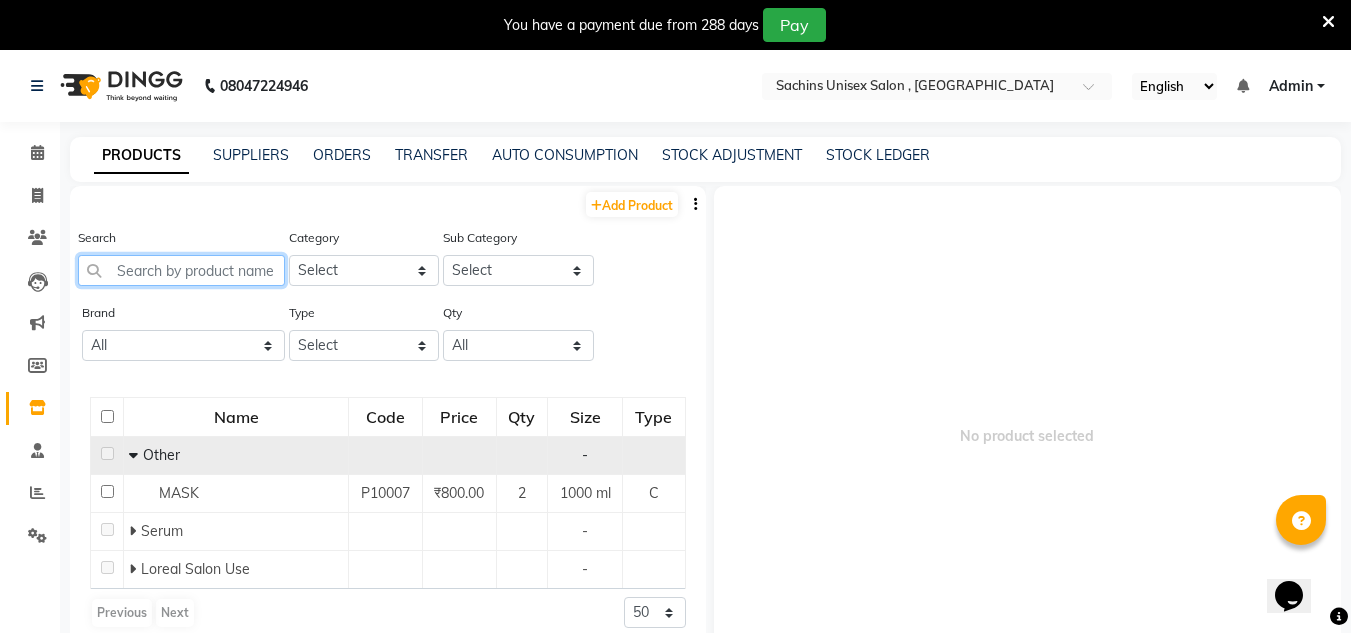 click 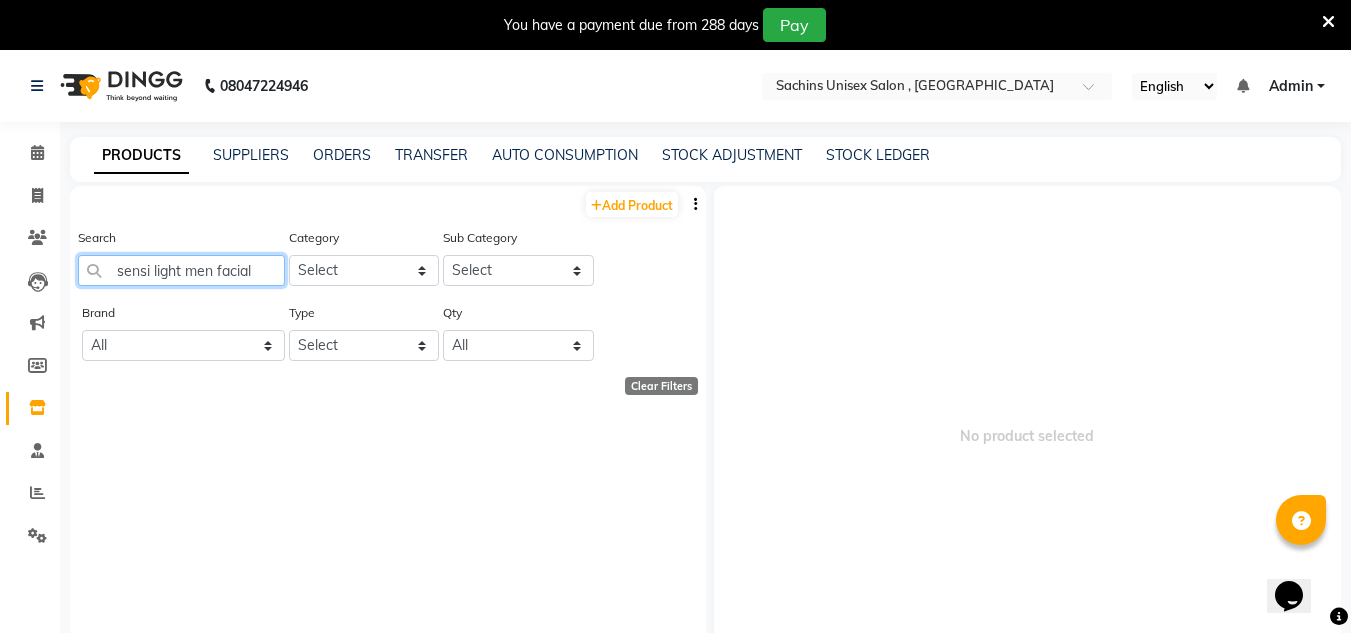 type on "sensi light men facial" 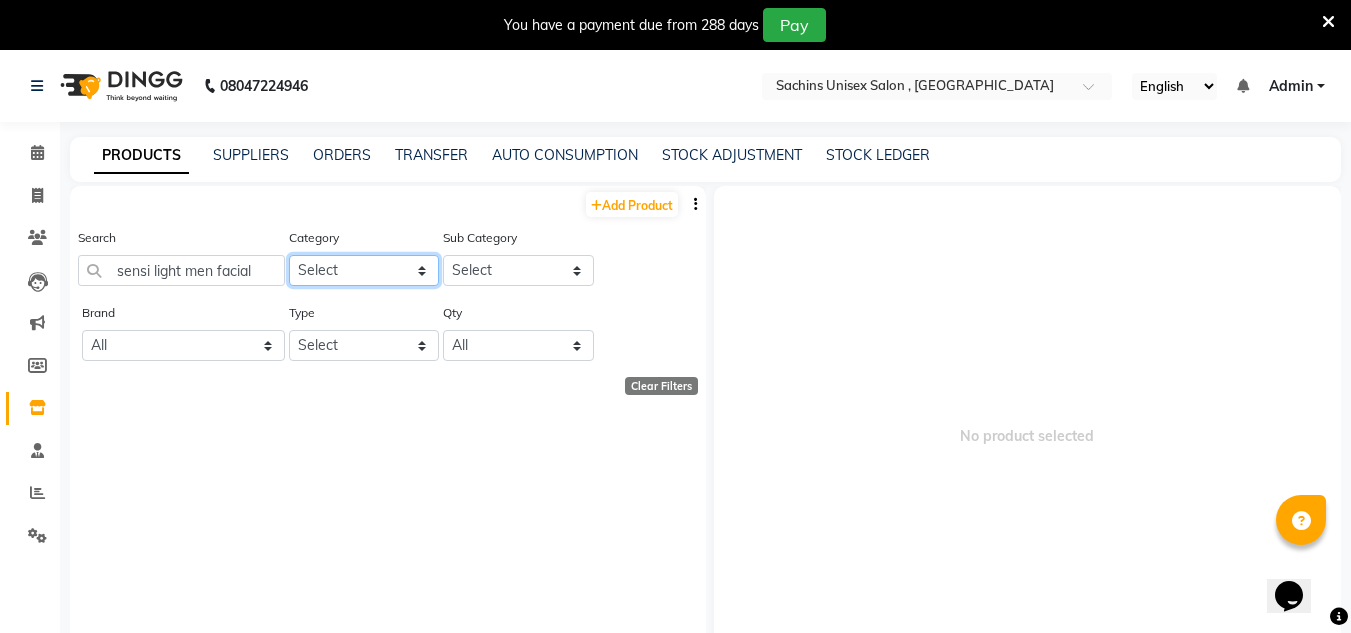 click on "Select Hair Skin Makeup Personal Care Appliances Beard Waxing Disposable Threading Hands and Feet Beauty Planet Botox Cadiveu Casmara Cheryls Loreal Olaplex gellette Other" 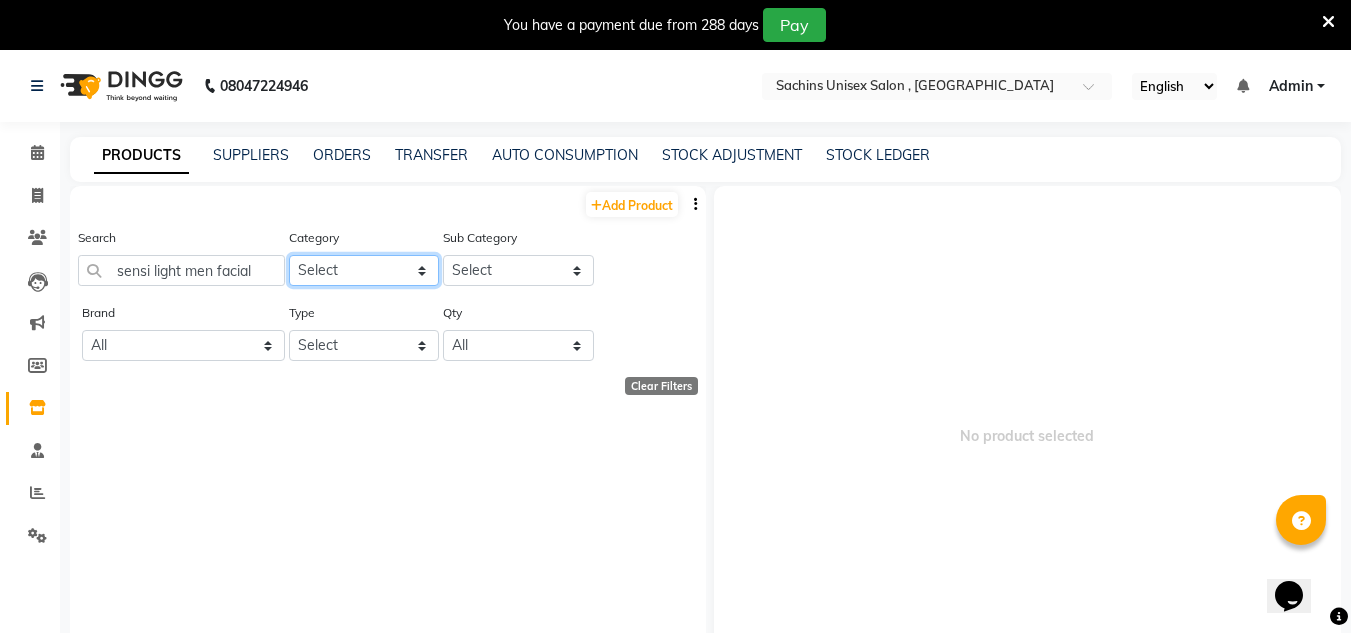 select on "1138001150" 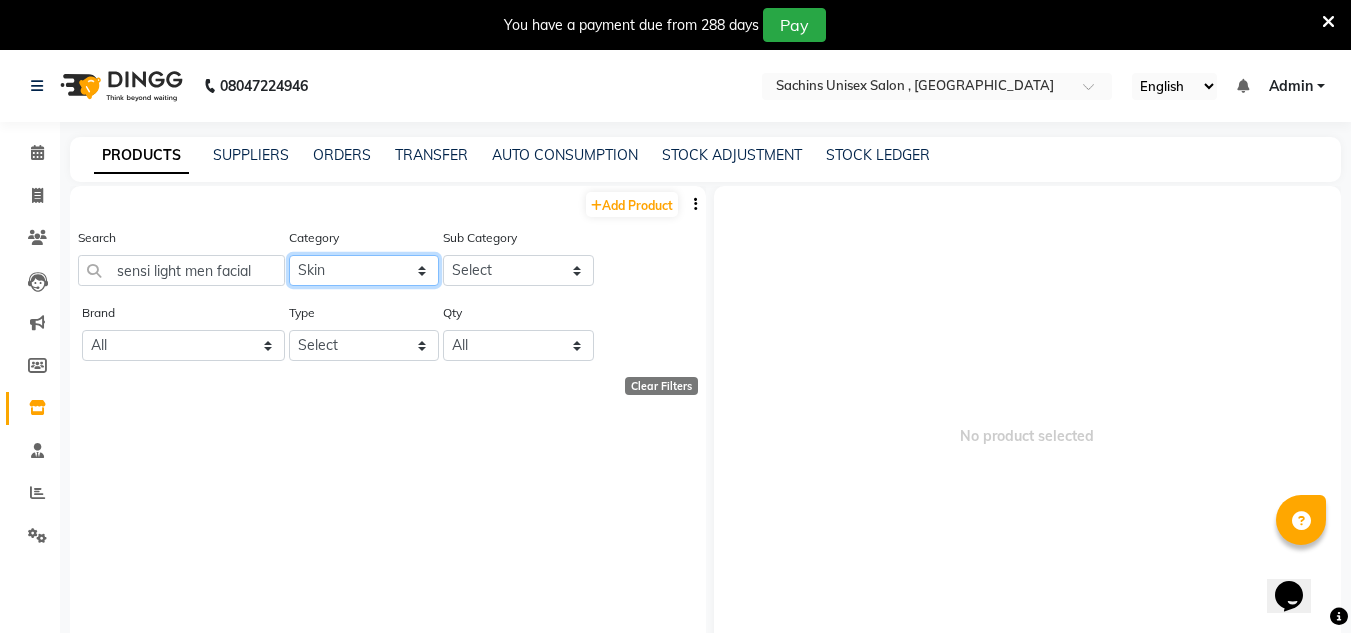 click on "Select Hair Skin Makeup Personal Care Appliances Beard Waxing Disposable Threading Hands and Feet Beauty Planet Botox Cadiveu Casmara Cheryls Loreal Olaplex gellette Other" 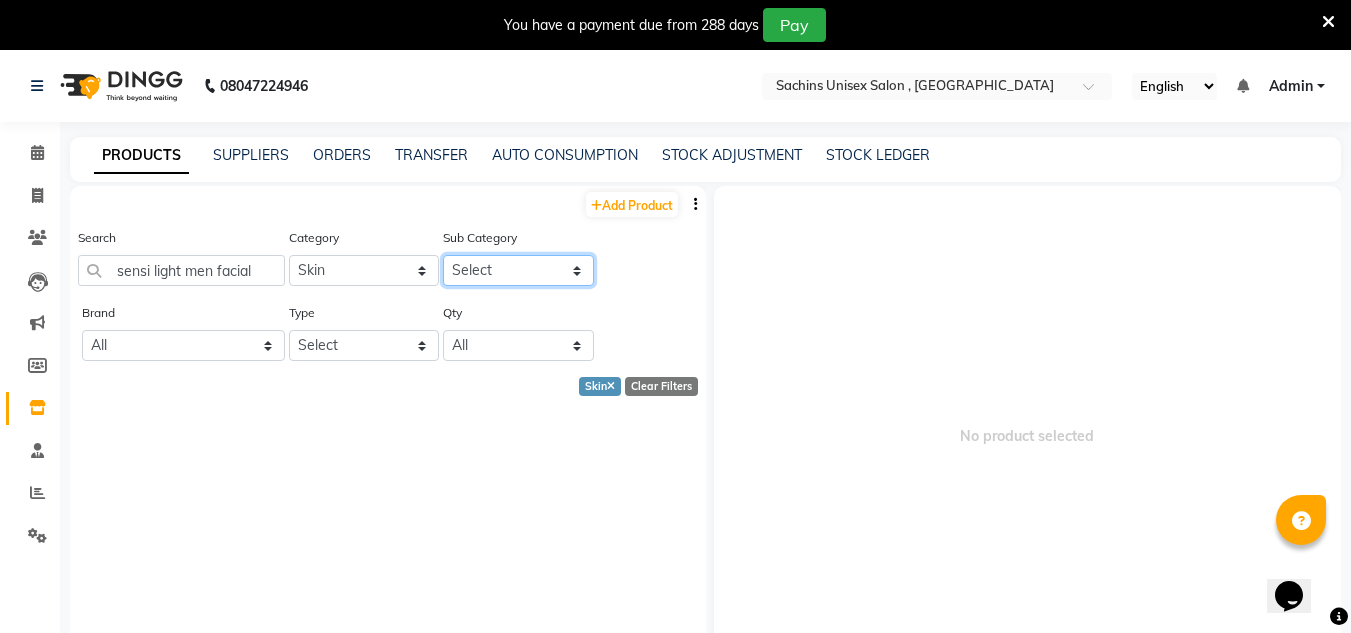 click on "Select Cleanser Facial Moisturiser Serum Toner Sun Care Masks Lip Care Eye Care Body Care Hand & Feet Kit & Combo Treatment Appliances Other Skin Facil" 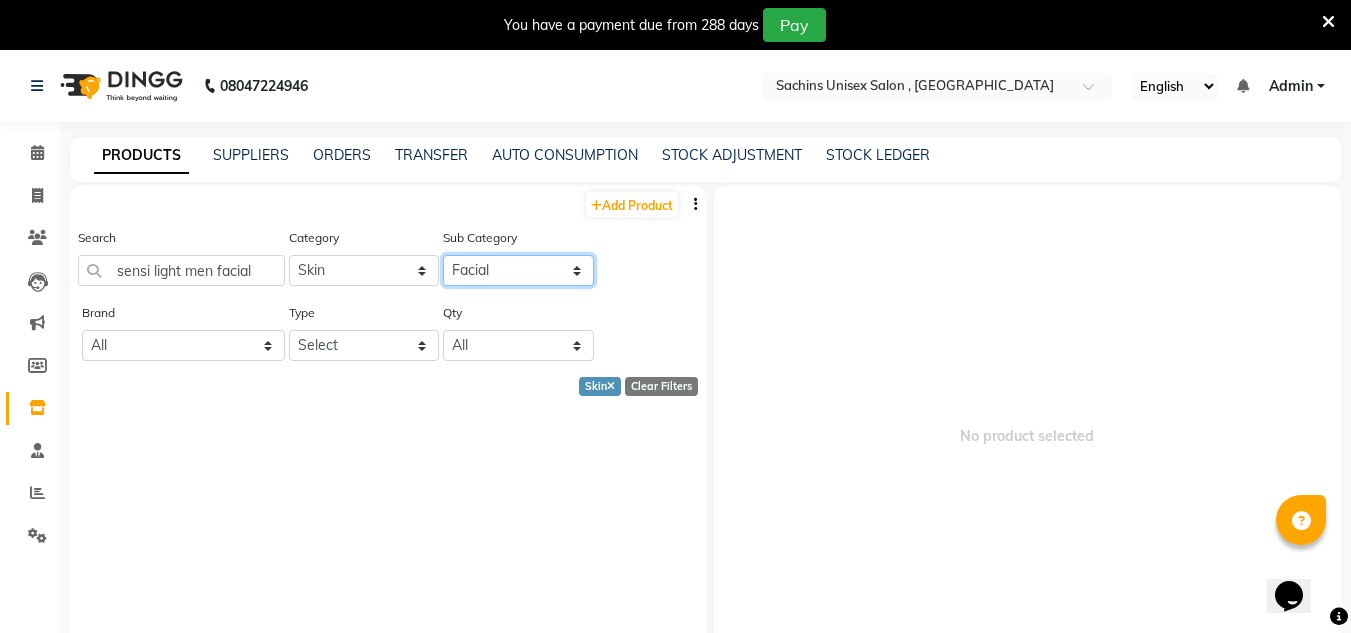 click on "Select Cleanser Facial Moisturiser Serum Toner Sun Care Masks Lip Care Eye Care Body Care Hand & Feet Kit & Combo Treatment Appliances Other Skin Facil" 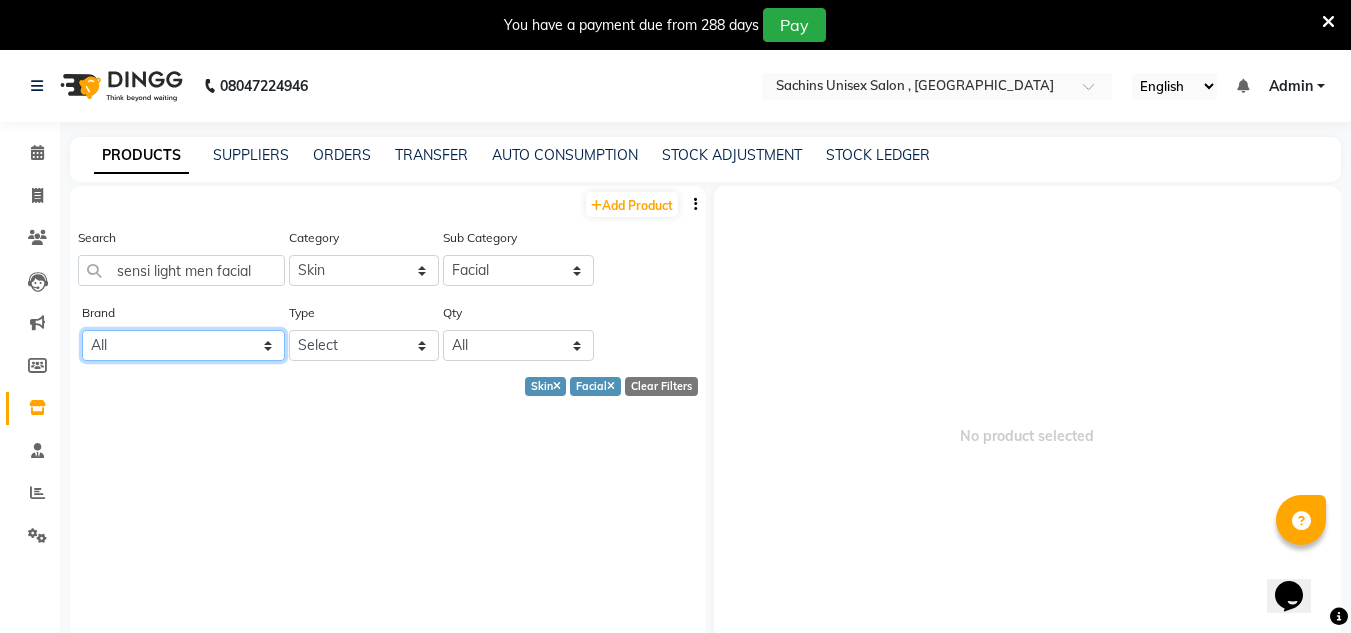 click on "All Loreal Streax" 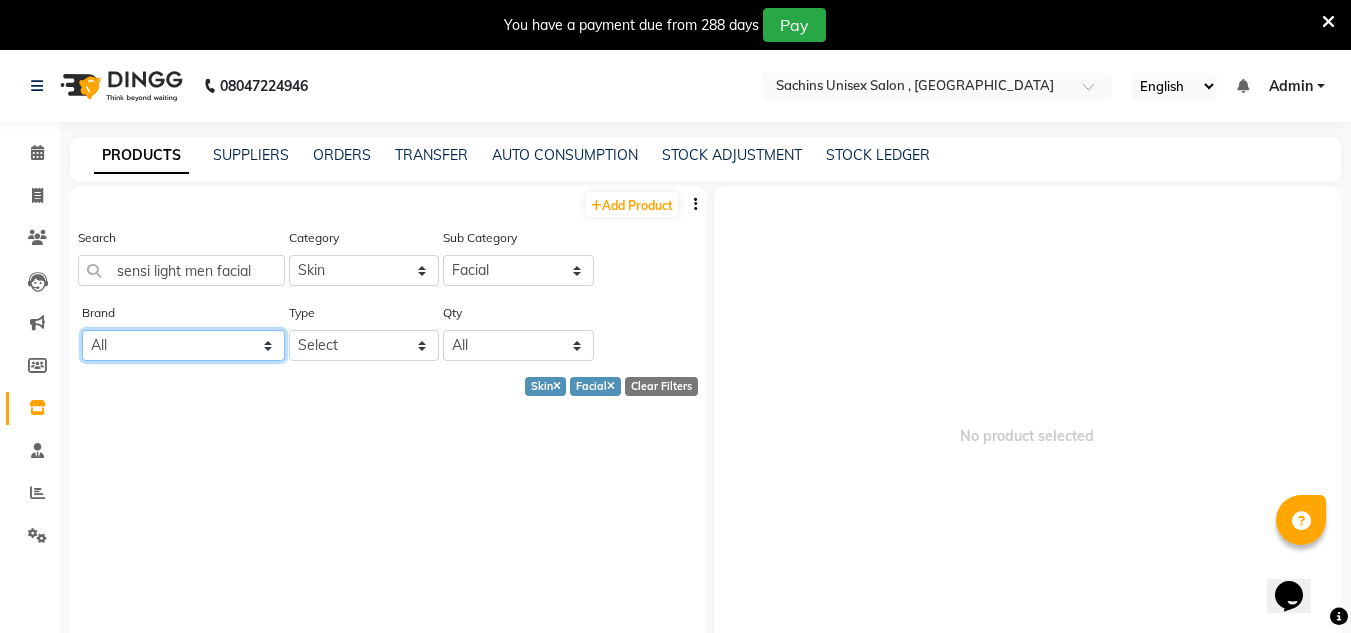 select on "loreal" 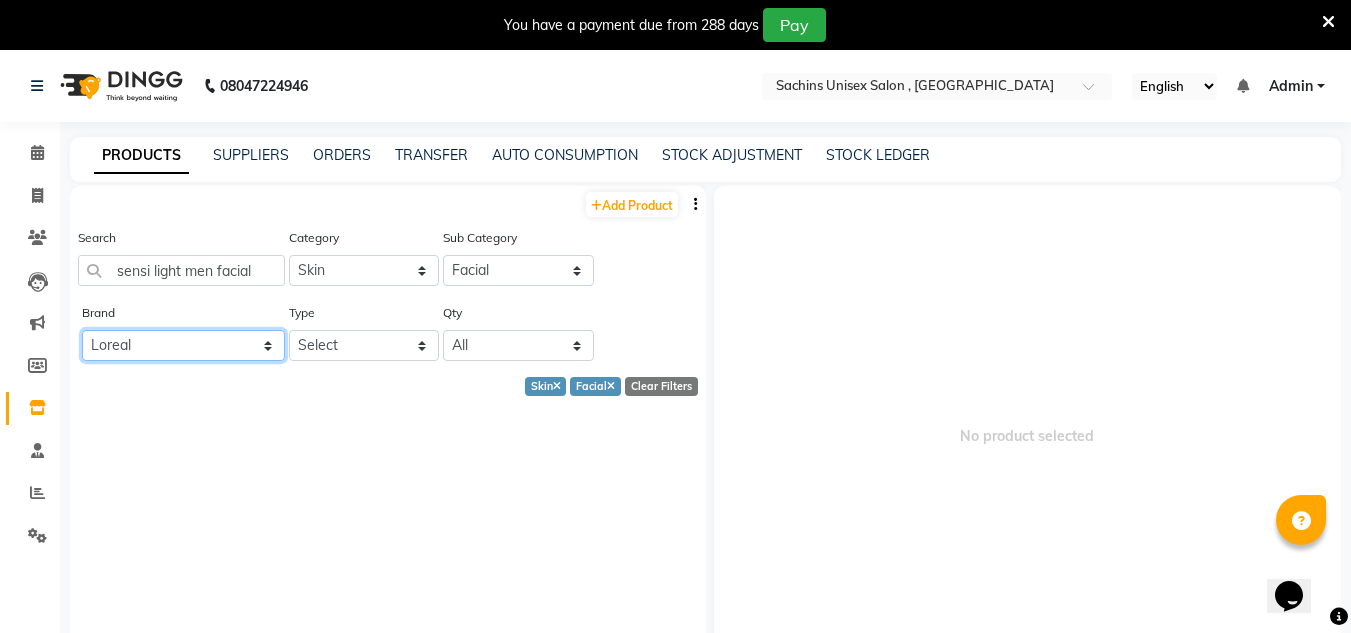 click on "All Loreal Streax" 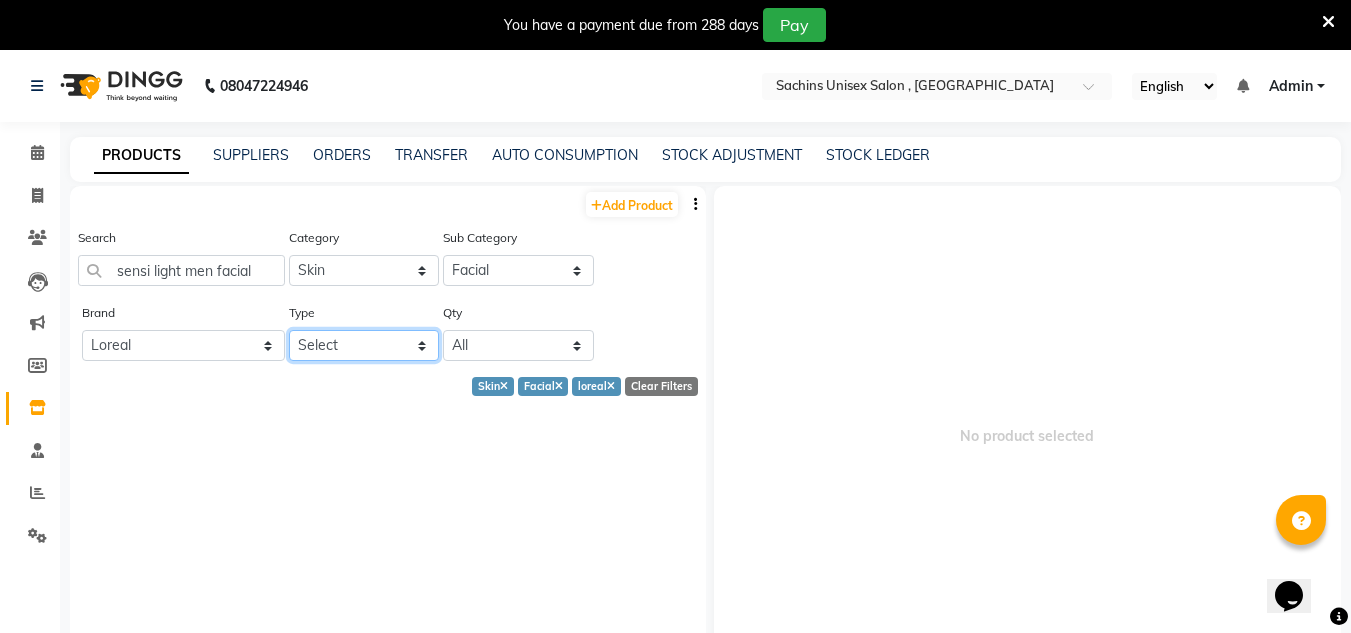 click on "Select Both Retail Consumable" 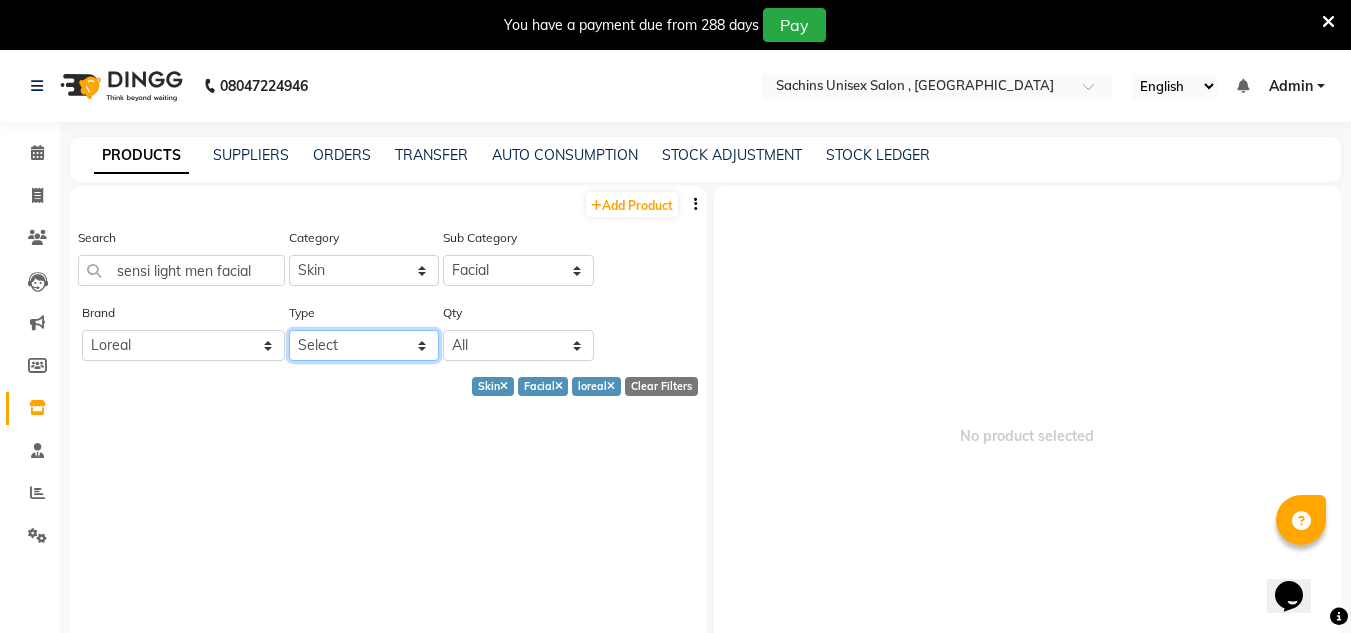 click on "Select Both Retail Consumable" 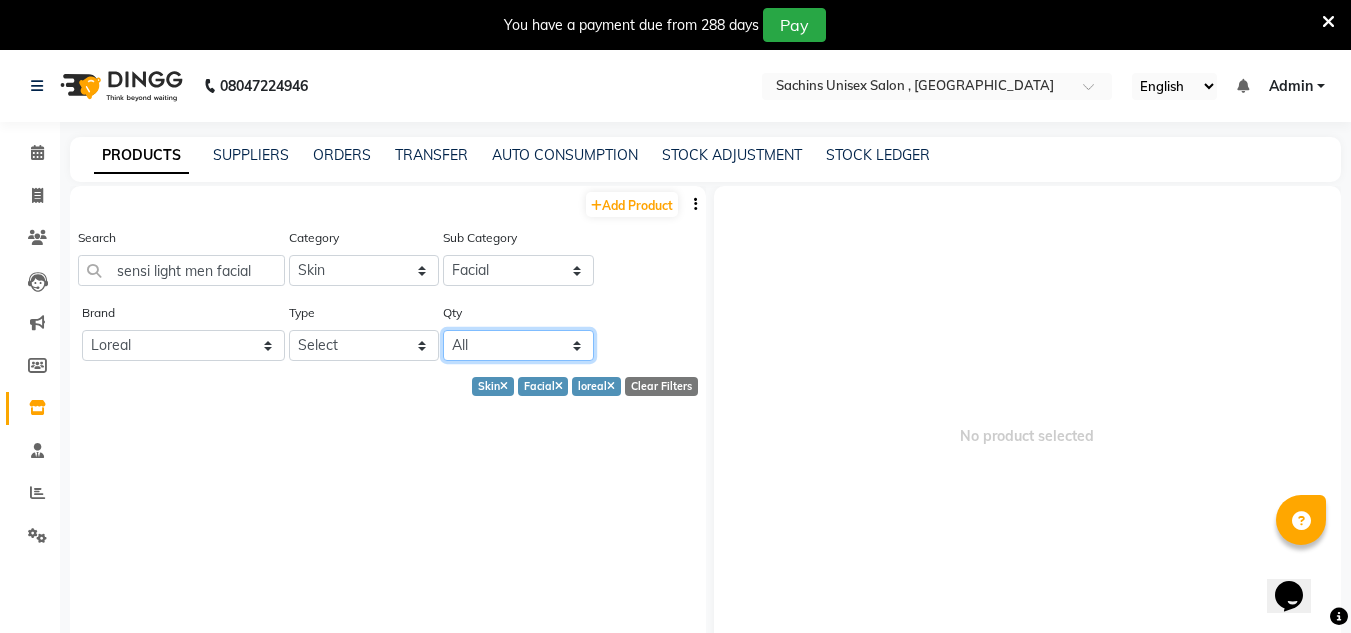 click on "All Low Out Of Stock" 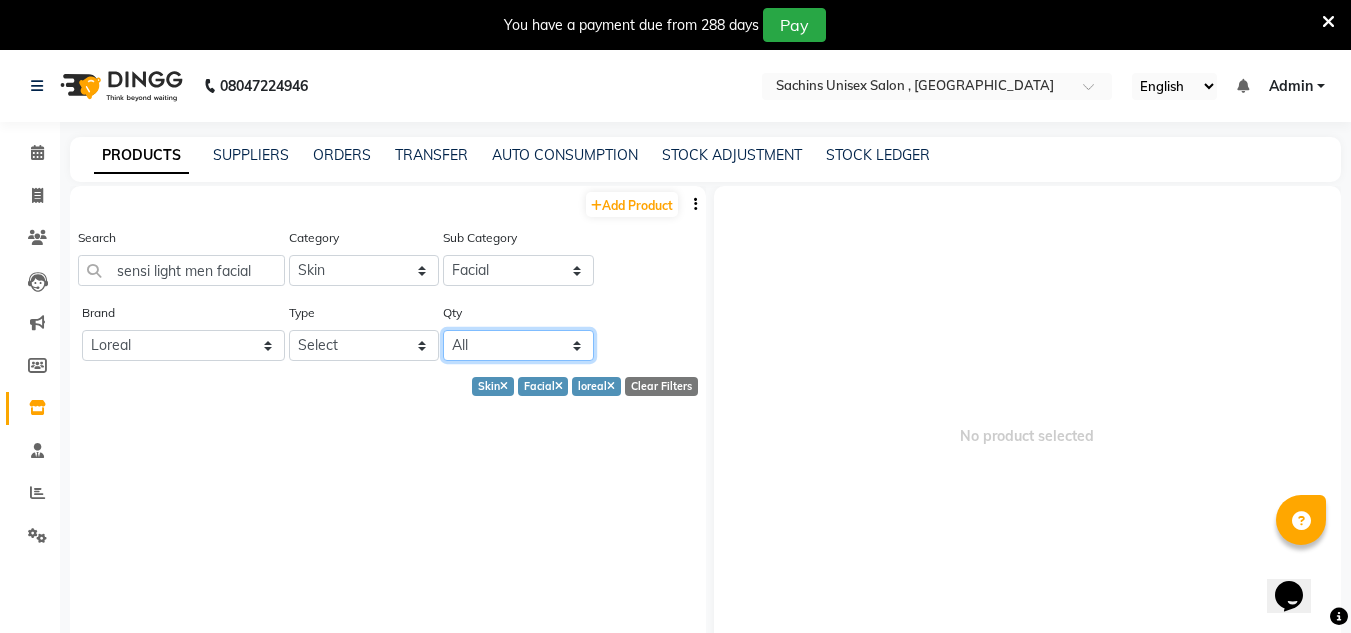 click on "All Low Out Of Stock" 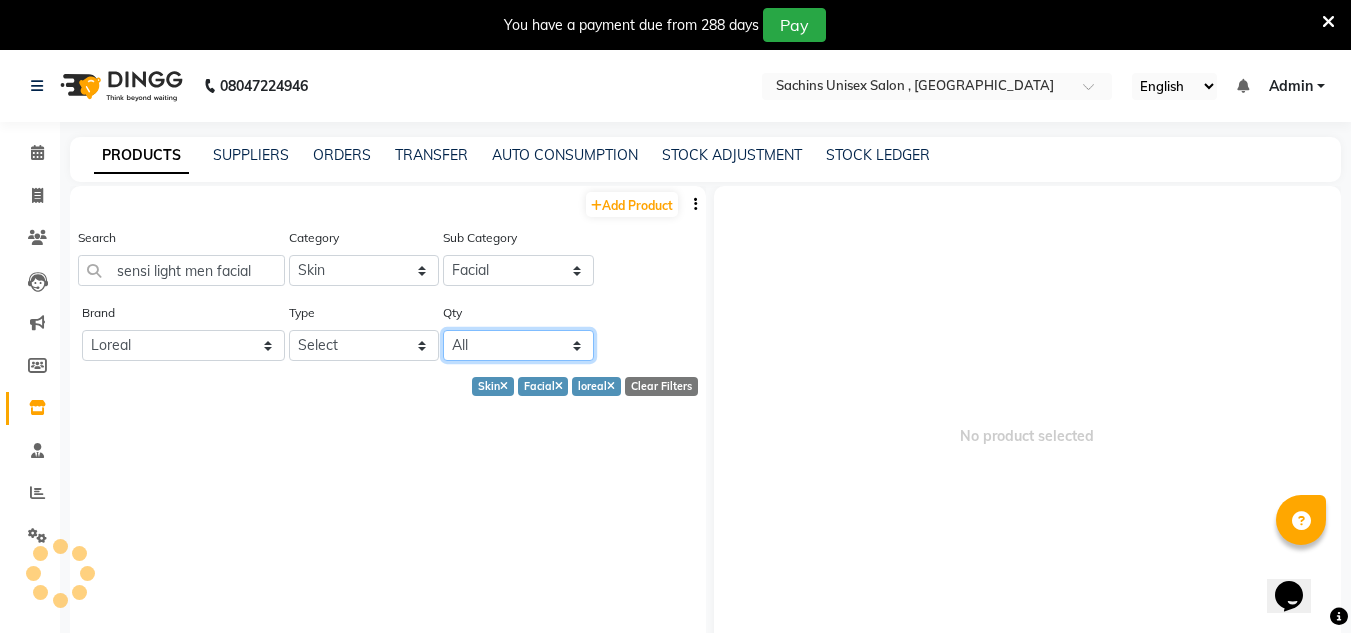 click on "All Low Out Of Stock" 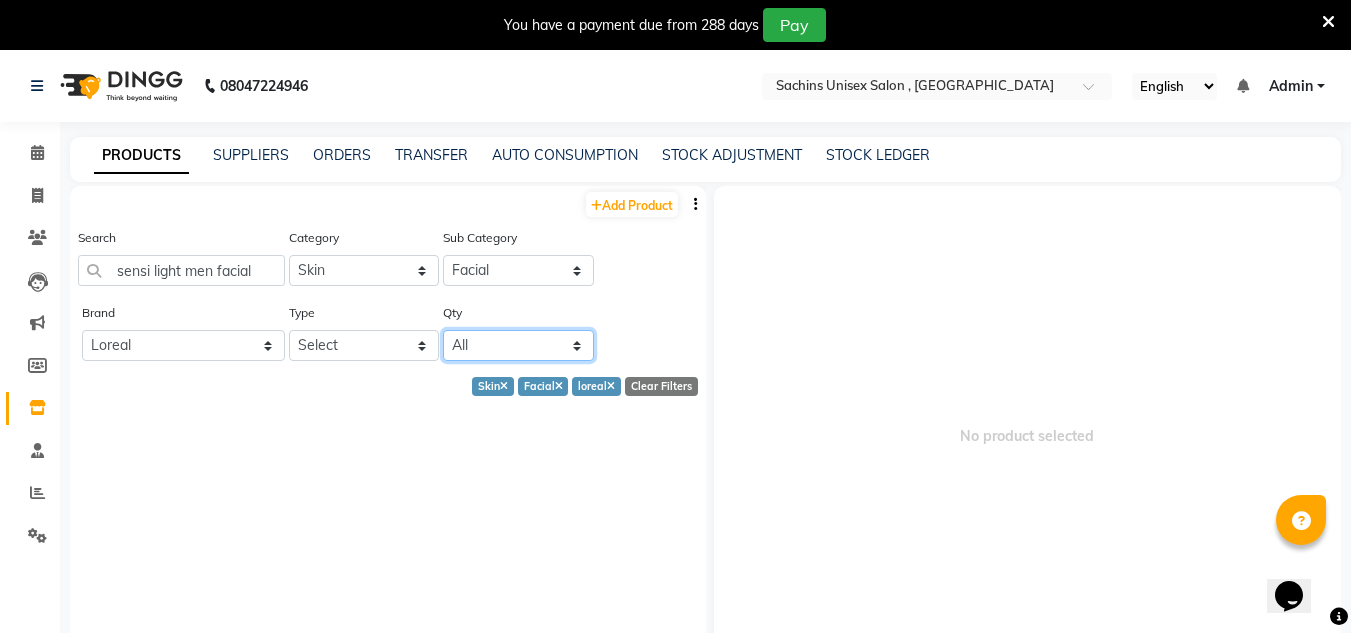 drag, startPoint x: 549, startPoint y: 358, endPoint x: 548, endPoint y: 370, distance: 12.0415945 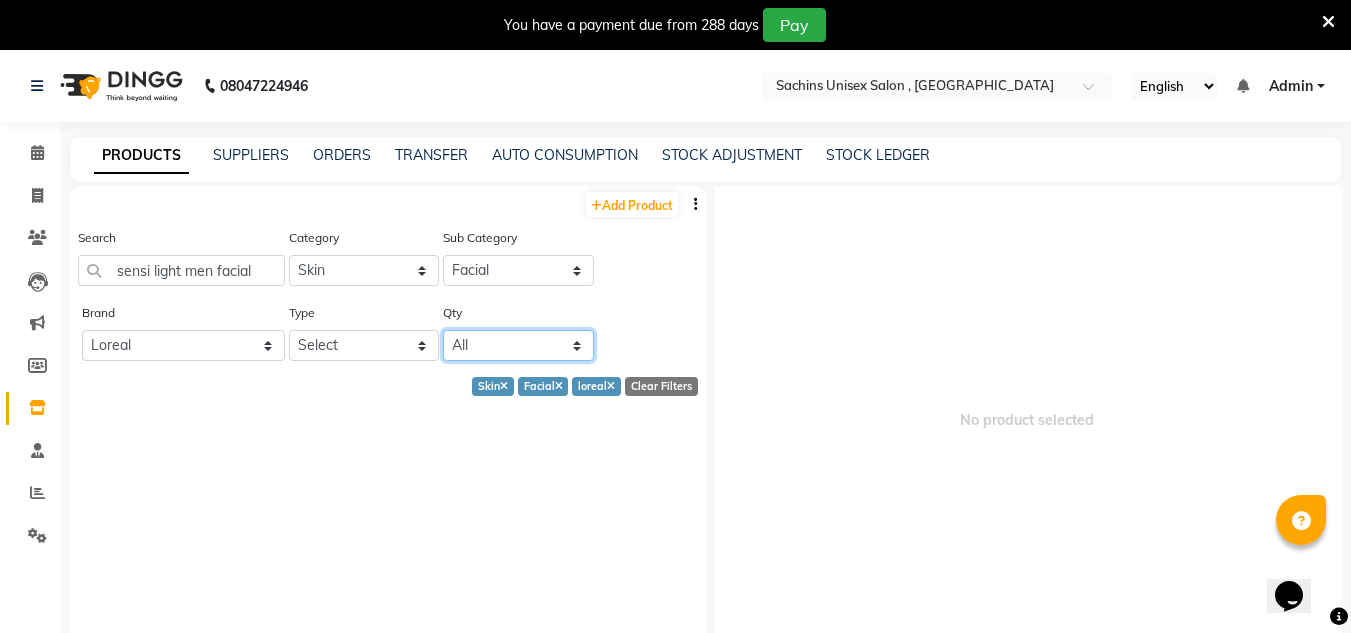 scroll, scrollTop: 20, scrollLeft: 0, axis: vertical 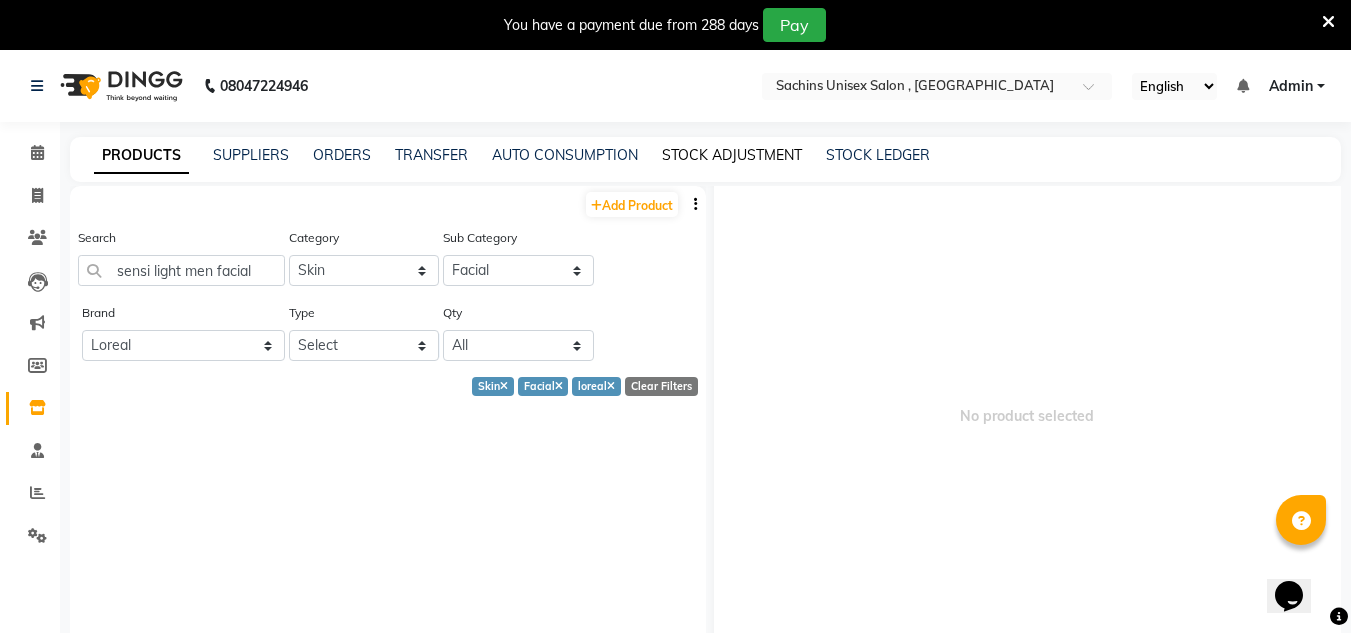 click on "STOCK ADJUSTMENT" 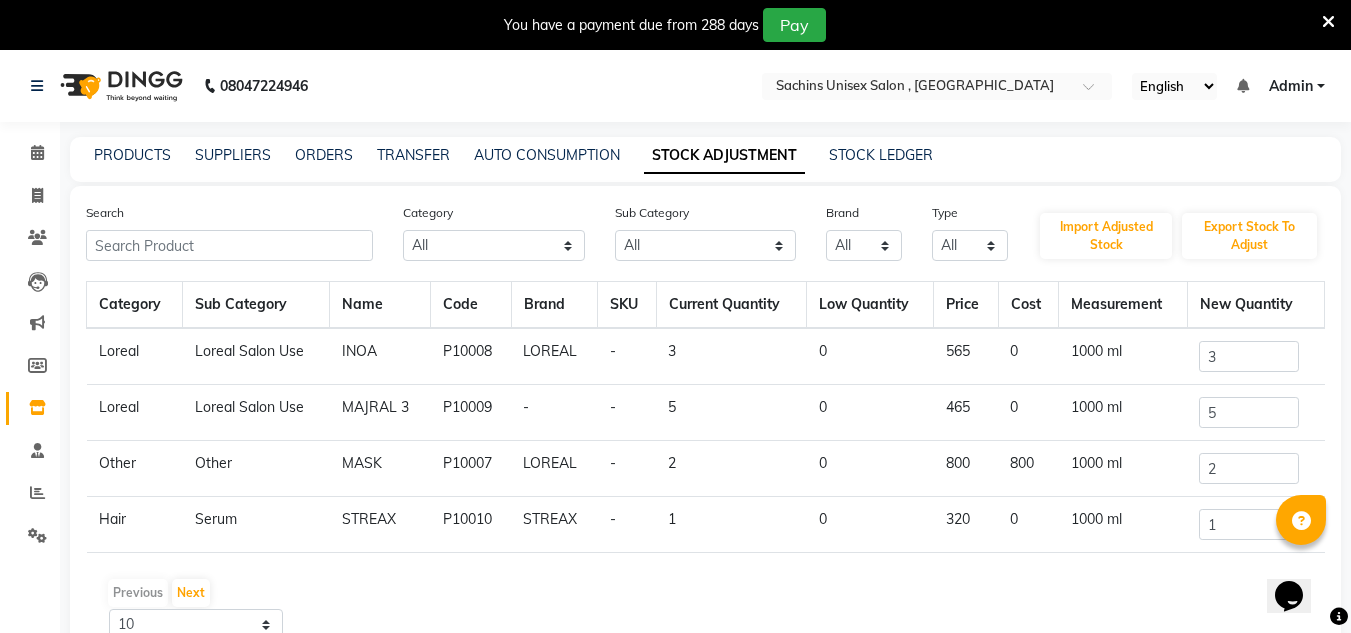 click on "08047224946 Select Location × Sachins Unisex Salon , Thakurli English ENGLISH Español العربية मराठी हिंदी ગુજરાતી தமிழ் 中文 Notifications nothing to show Admin Manage Profile Change Password Sign out  Version:3.15.4  ☀ Sachins unisex salon , Thakurli  Calendar  Invoice  Clients  Leads   Marketing  Members  Inventory  Staff  Reports  Settings Completed InProgress Upcoming Dropped Tentative Check-In Confirm Bookings Generate Report Segments Page Builder PRODUCTS SUPPLIERS ORDERS TRANSFER AUTO CONSUMPTION STOCK ADJUSTMENT STOCK LEDGER Search Category All Hair Skin Makeup Personal Care Appliances Beard Waxing Disposable Threading Hands and Feet Beauty Planet Botox Cadiveu Casmara Cheryls Loreal Olaplex gellette Other Sub Category All Cream Hair Bath & Body Olaplex Salon Use Loreal Retail Cheryls Retail Casmara Retail Cleanser Keratin Retail Botox Salon Use Beauty & Other Salon Use Products Shampoo Rill Appron Lips Houskeeping Honey Female Hygiene Gel" at bounding box center (675, 391) 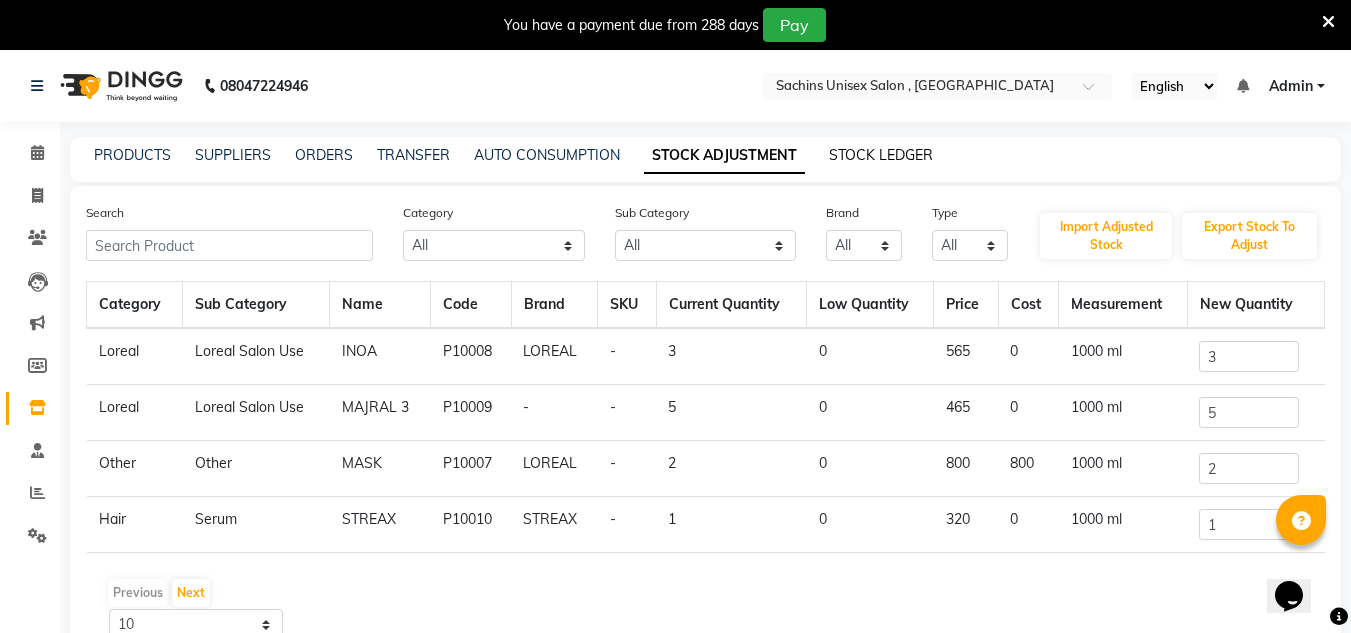 click on "STOCK LEDGER" 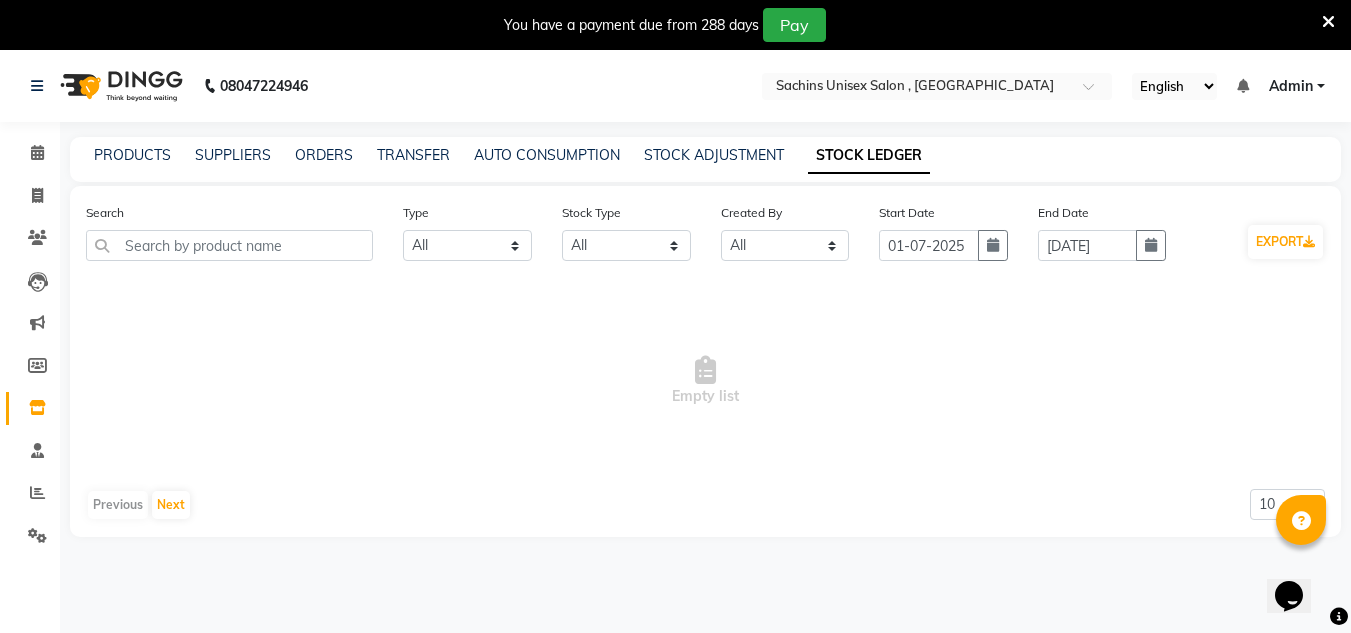 click on "08047224946 Select Location × Sachins Unisex Salon , Thakurli English ENGLISH Español العربية मराठी हिंदी ગુજરાતી தமிழ் 中文 Notifications nothing to show Admin Manage Profile Change Password Sign out  Version:3.15.4  ☀ Sachins unisex salon , Thakurli  Calendar  Invoice  Clients  Leads   Marketing  Members  Inventory  Staff  Reports  Settings Completed InProgress Upcoming Dropped Tentative Check-In Confirm Bookings Generate Report Segments Page Builder PRODUCTS SUPPLIERS ORDERS TRANSFER AUTO CONSUMPTION STOCK ADJUSTMENT STOCK LEDGER Search Type Select All In Out Stock Type Select All New Stock Adjustment Return Transfer In Other Internal Use Damaged Expired Transfer Cancel Transfer Out Stock Out Sold Created By Select All Admin Start Date 01-07-2025 End Date 31-07-2025  EXPORT   Empty list   Previous   Next  10 20 50" at bounding box center (675, 366) 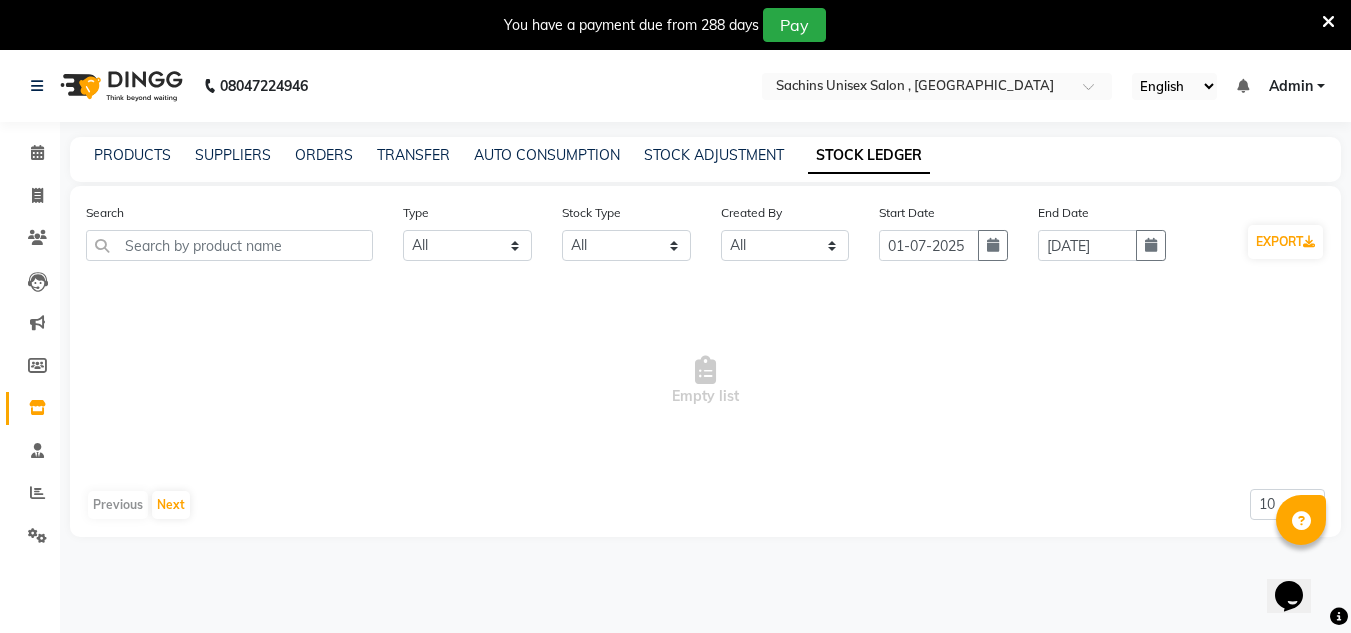 click on "08047224946 Select Location × Sachins Unisex Salon , Thakurli English ENGLISH Español العربية मराठी हिंदी ગુજરાતી தமிழ் 中文 Notifications nothing to show Admin Manage Profile Change Password Sign out  Version:3.15.4  ☀ Sachins unisex salon , Thakurli  Calendar  Invoice  Clients  Leads   Marketing  Members  Inventory  Staff  Reports  Settings Completed InProgress Upcoming Dropped Tentative Check-In Confirm Bookings Generate Report Segments Page Builder PRODUCTS SUPPLIERS ORDERS TRANSFER AUTO CONSUMPTION STOCK ADJUSTMENT STOCK LEDGER Search Type Select All In Out Stock Type Select All New Stock Adjustment Return Transfer In Other Internal Use Damaged Expired Transfer Cancel Transfer Out Stock Out Sold Created By Select All Admin Start Date 01-07-2025 End Date 31-07-2025  EXPORT   Empty list   Previous   Next  10 20 50" at bounding box center (675, 366) 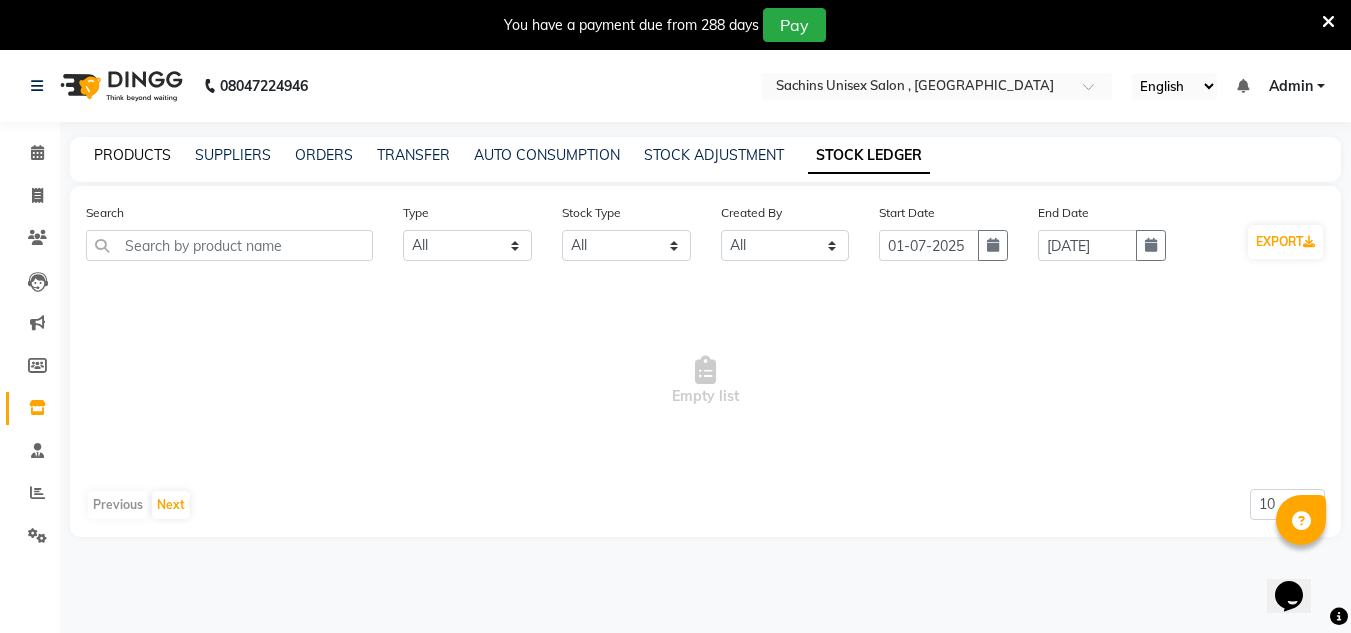 click on "PRODUCTS" 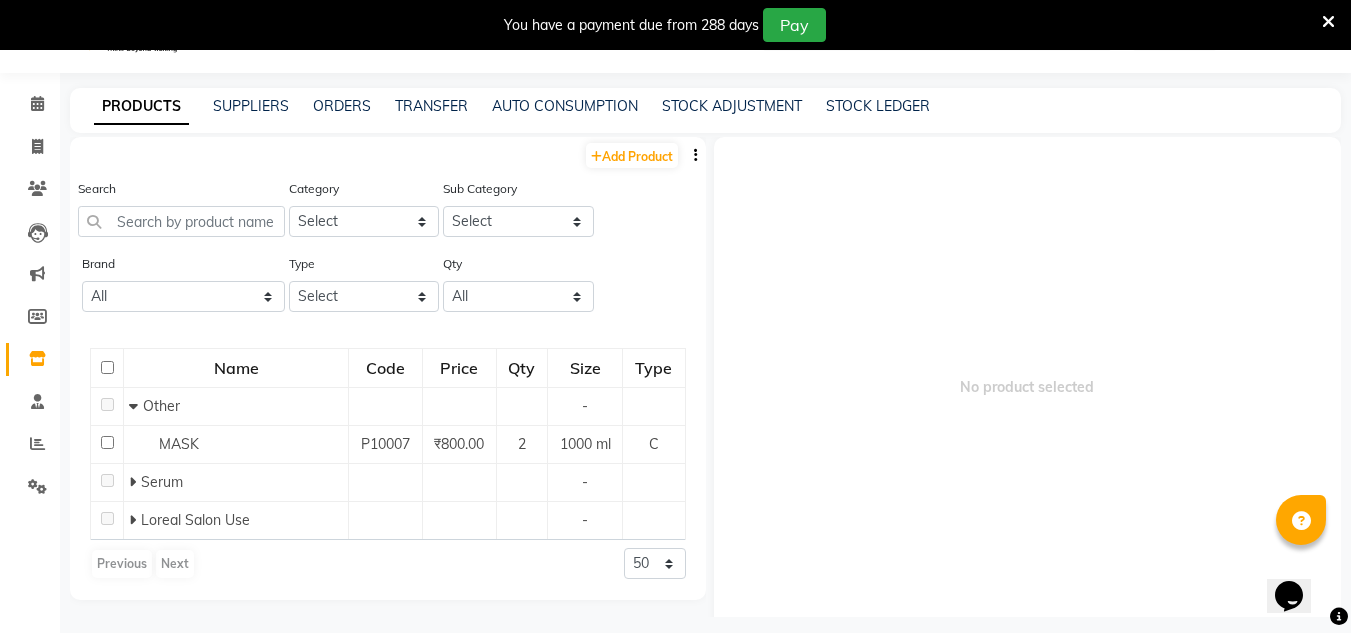 scroll, scrollTop: 63, scrollLeft: 0, axis: vertical 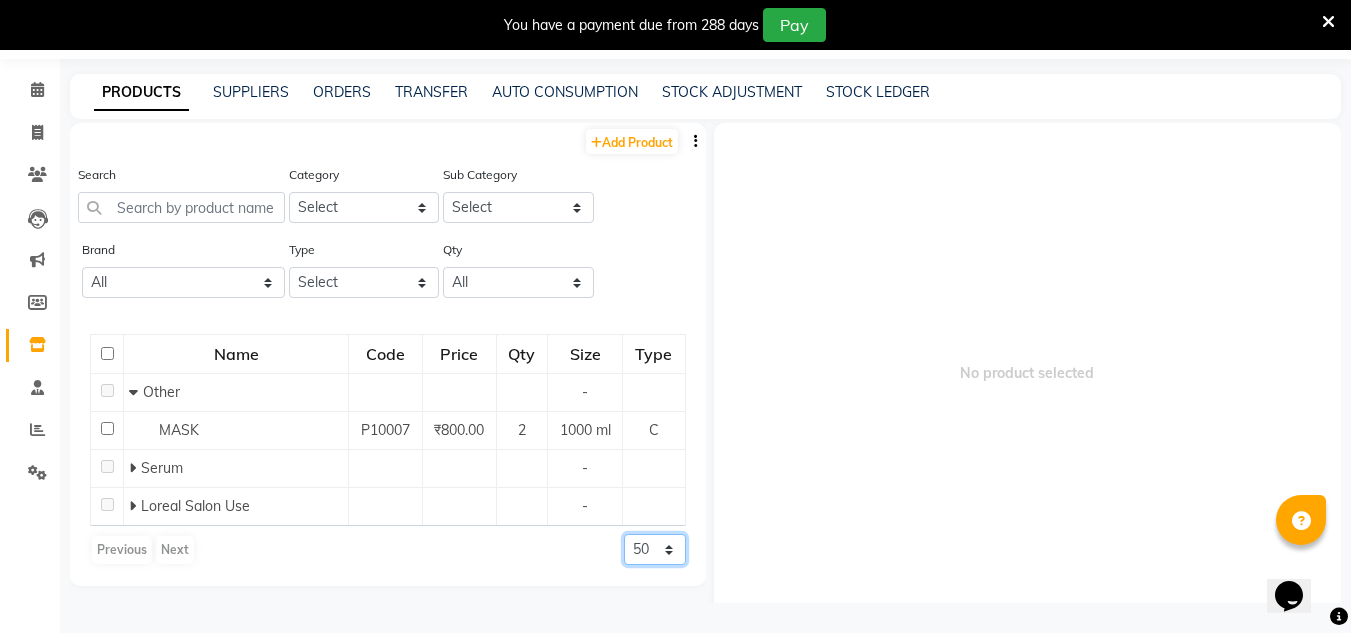 click on "50 100 500" 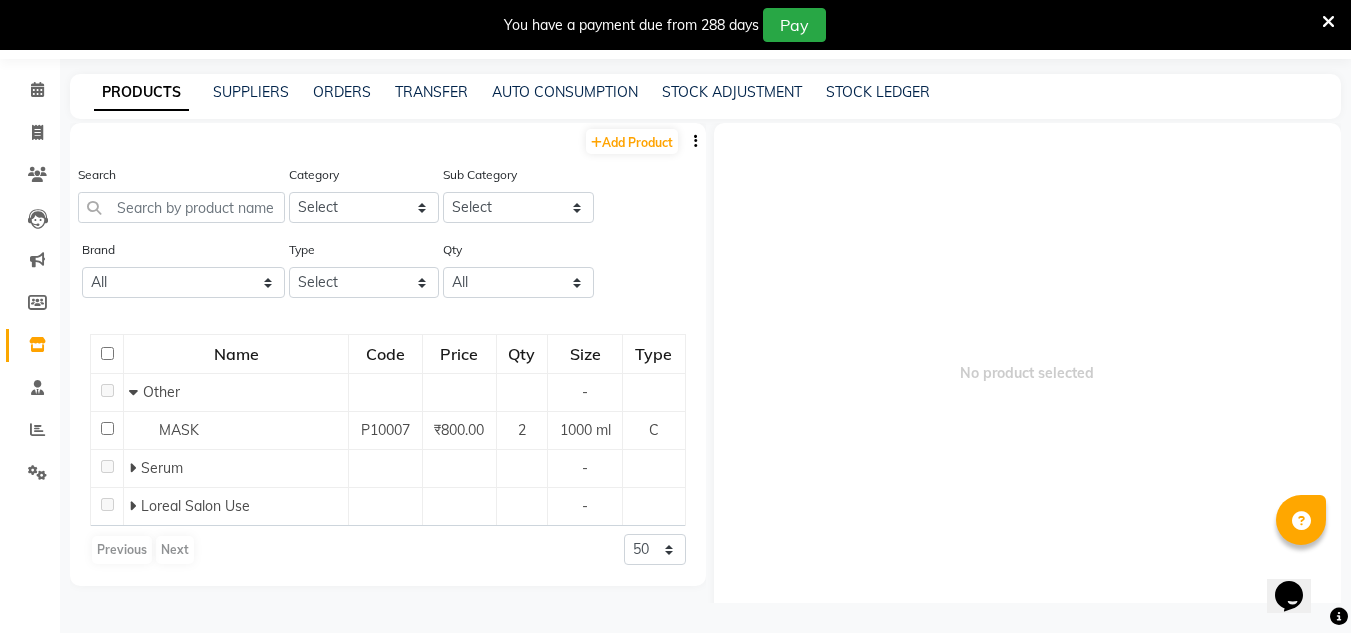 click on "Previous   Next  50 100 500" 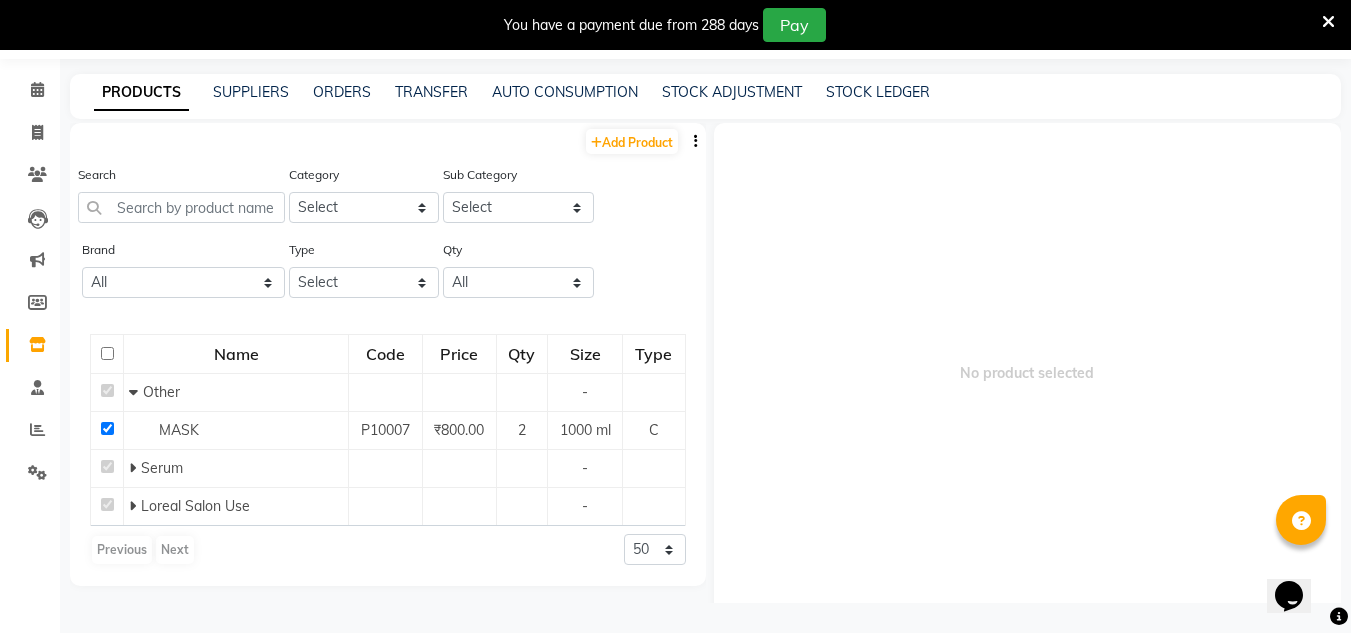 checkbox on "true" 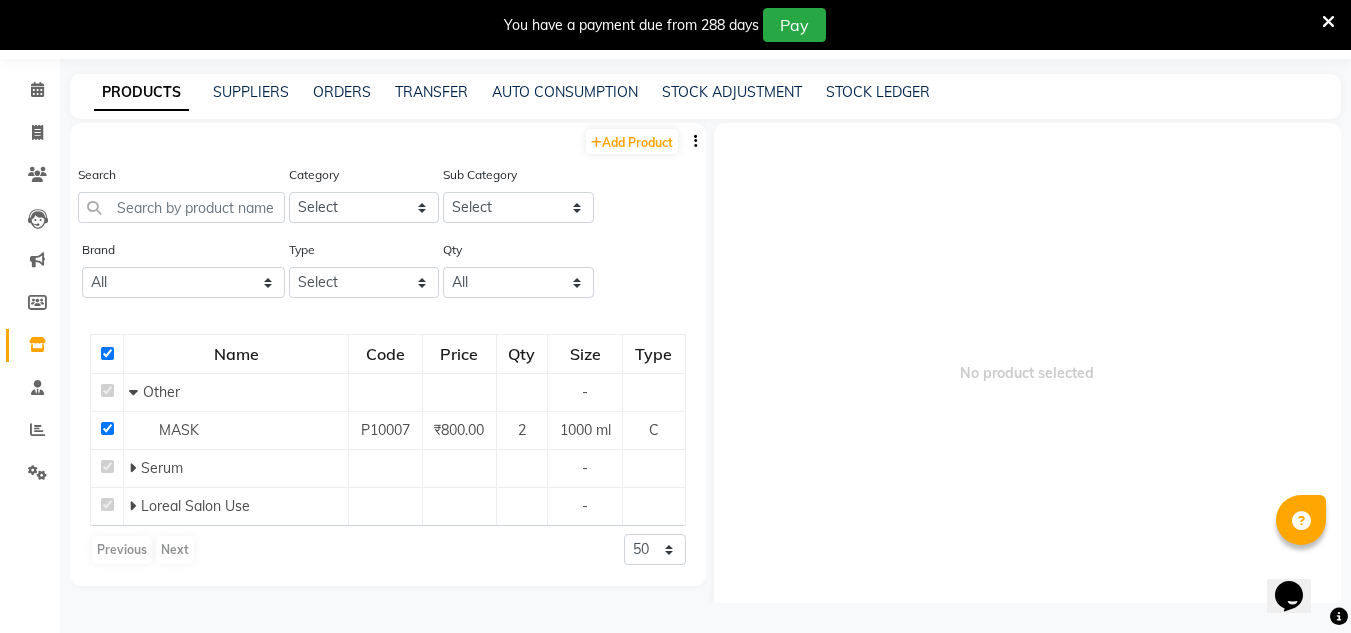 checkbox on "true" 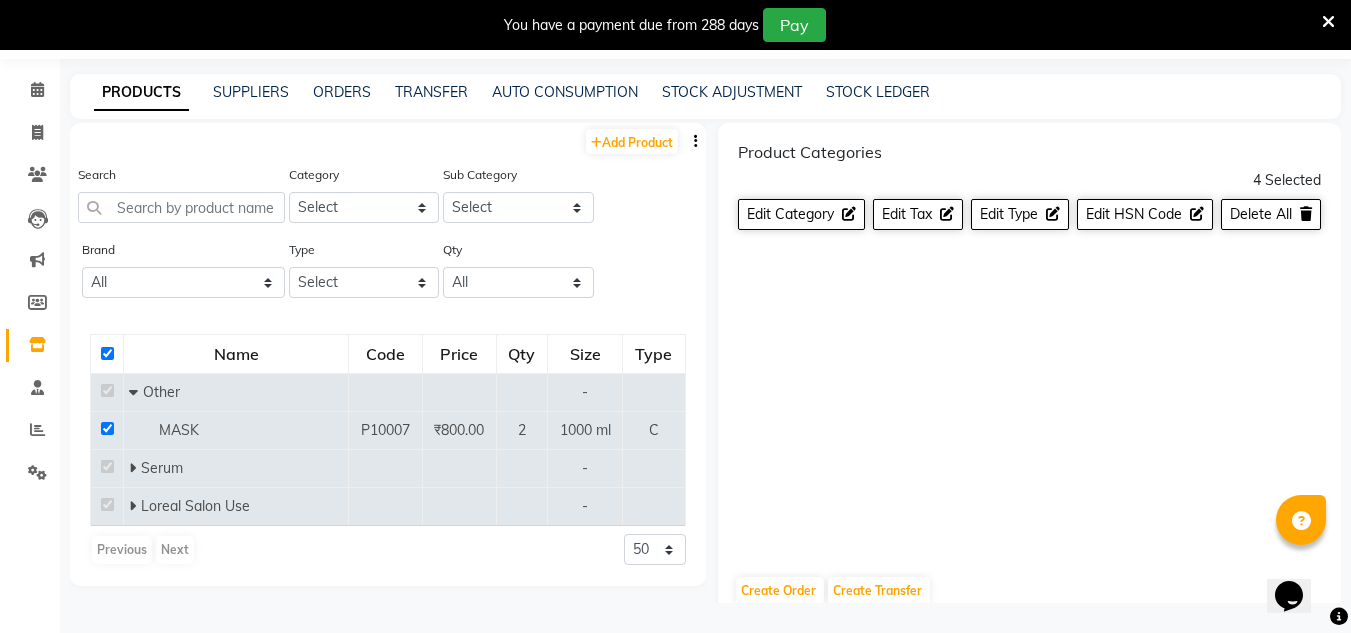 click 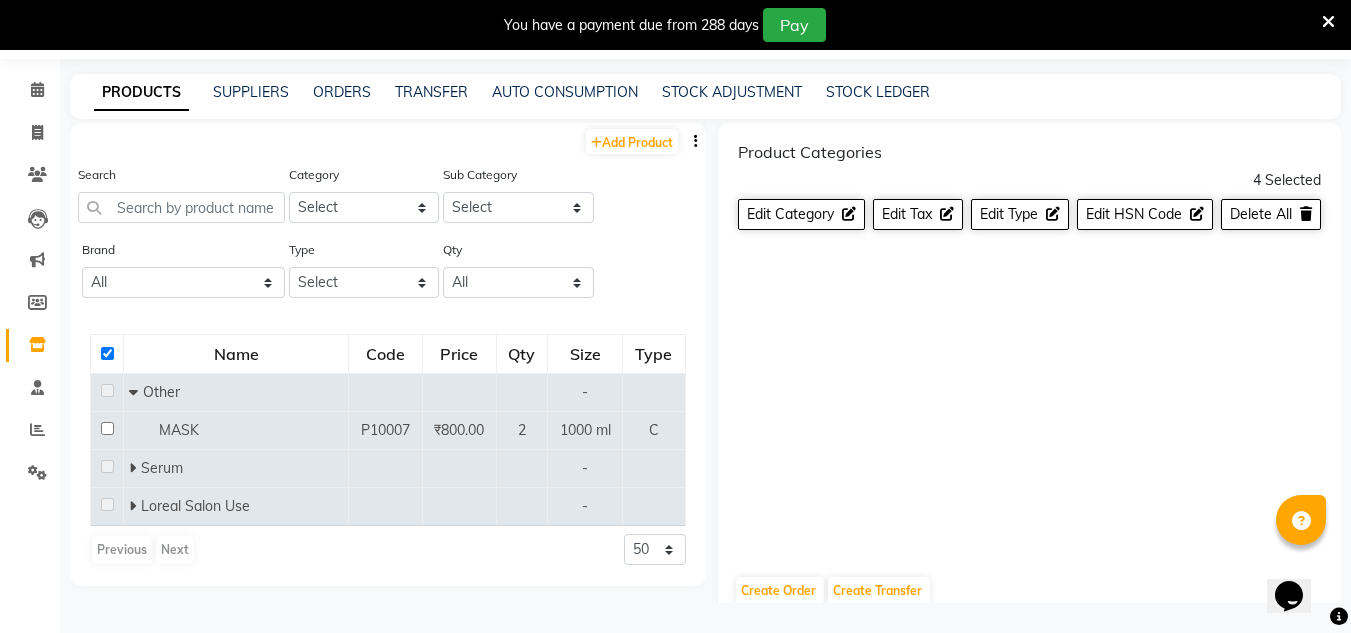 checkbox on "false" 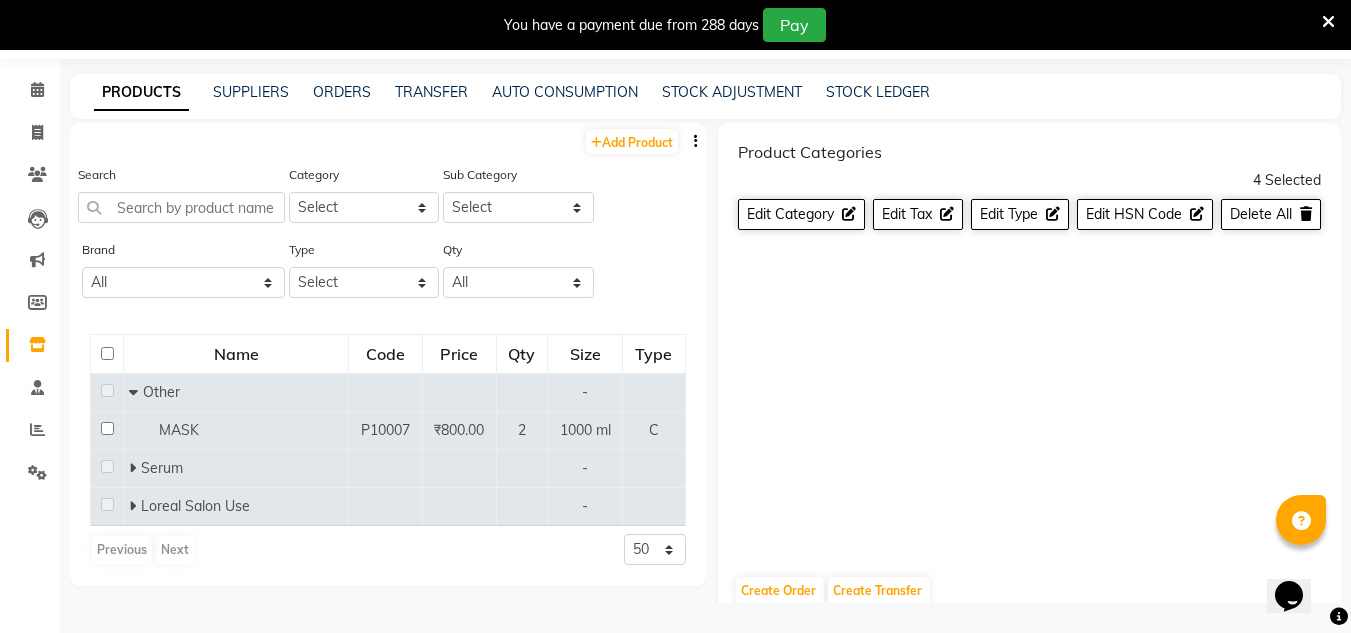 checkbox on "false" 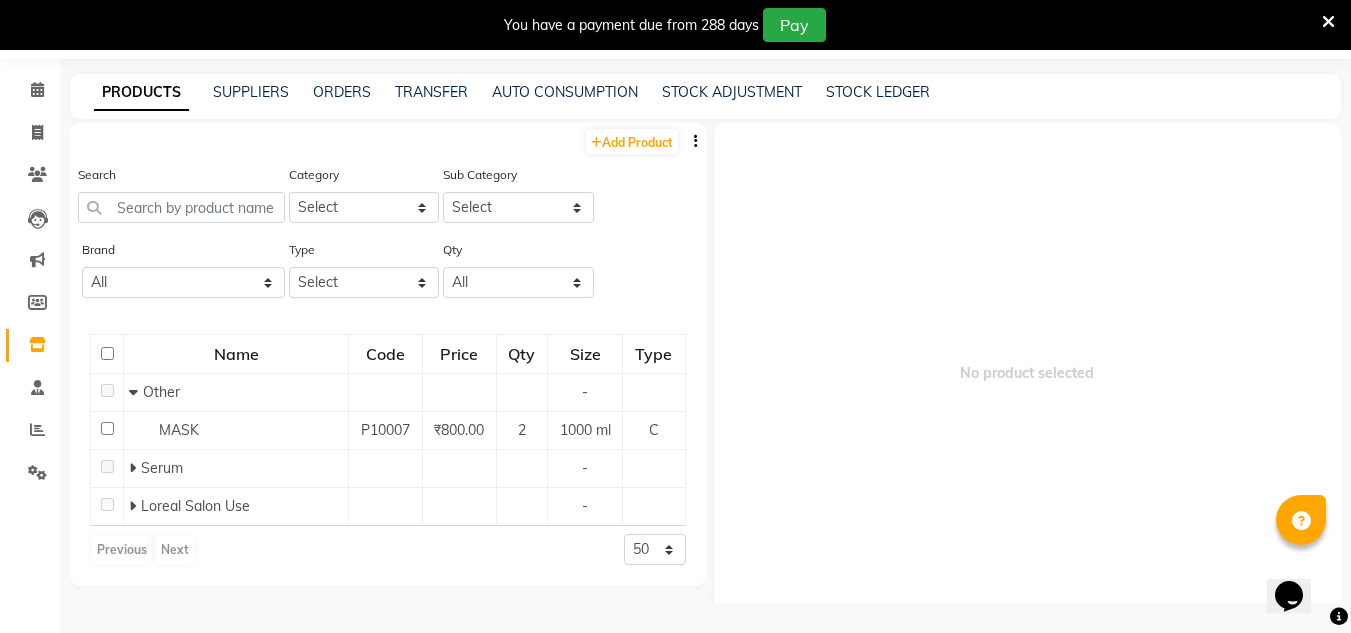 click 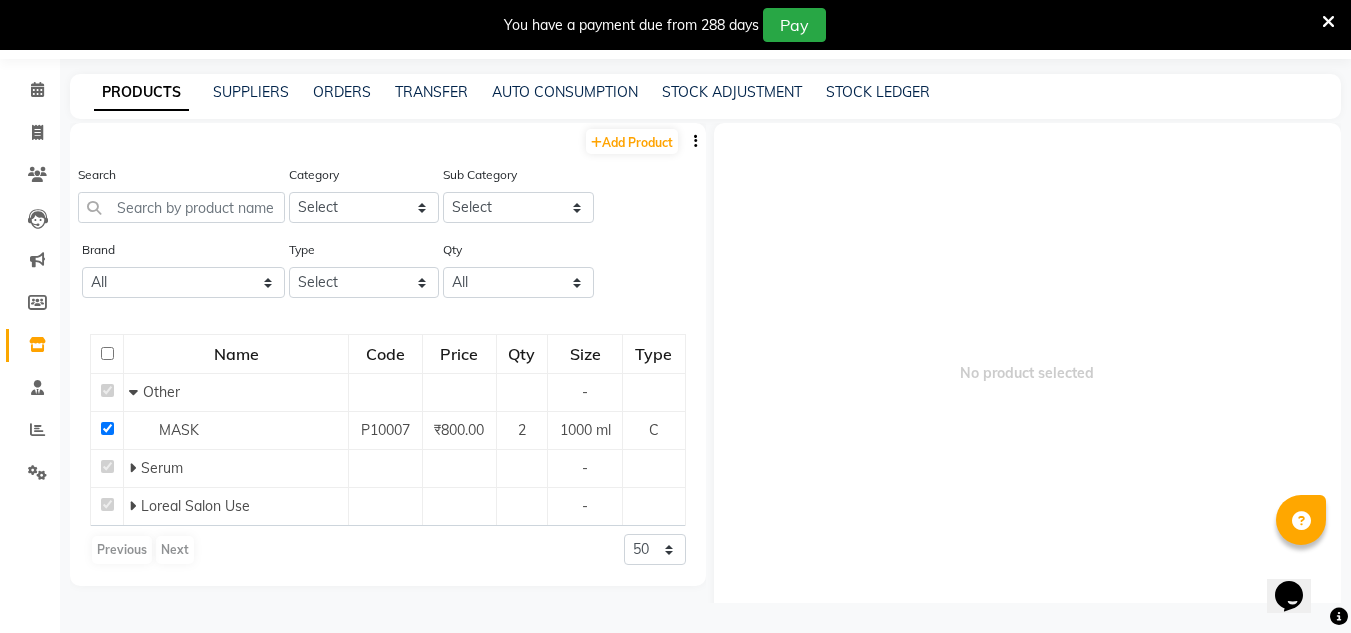 checkbox on "true" 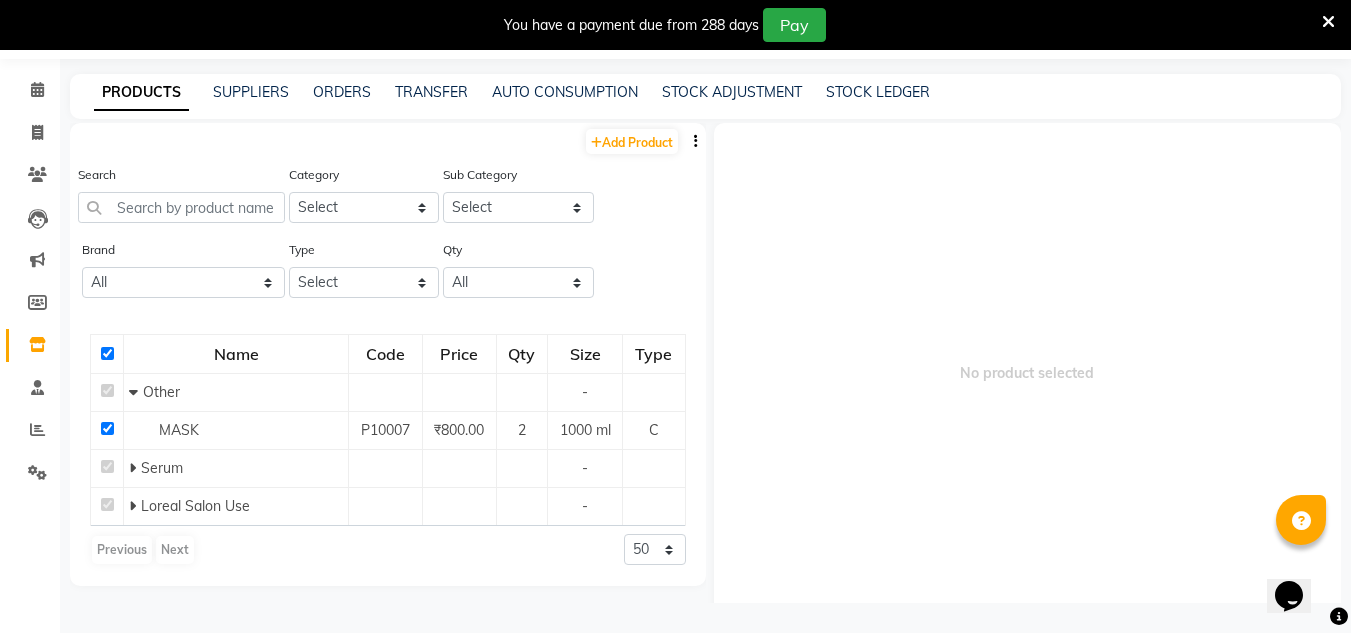 checkbox on "true" 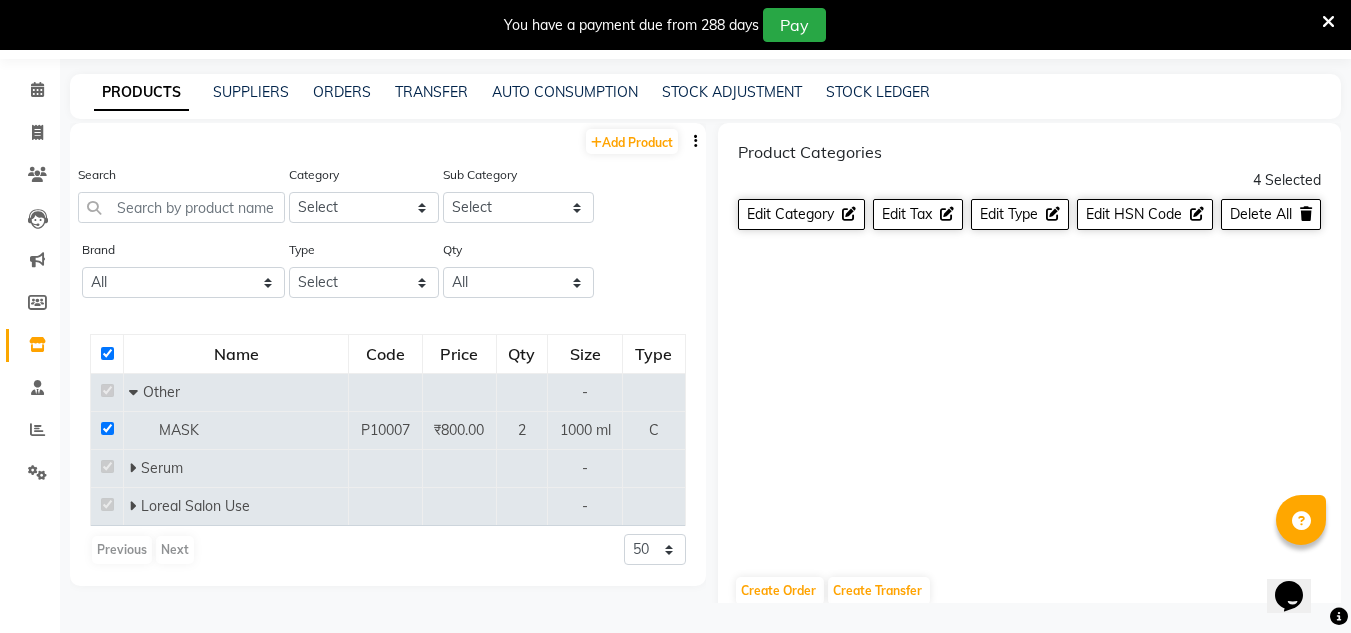 click on "Brand All Loreal Streax Type Select Both Retail Consumable Qty All Low Out Of Stock" 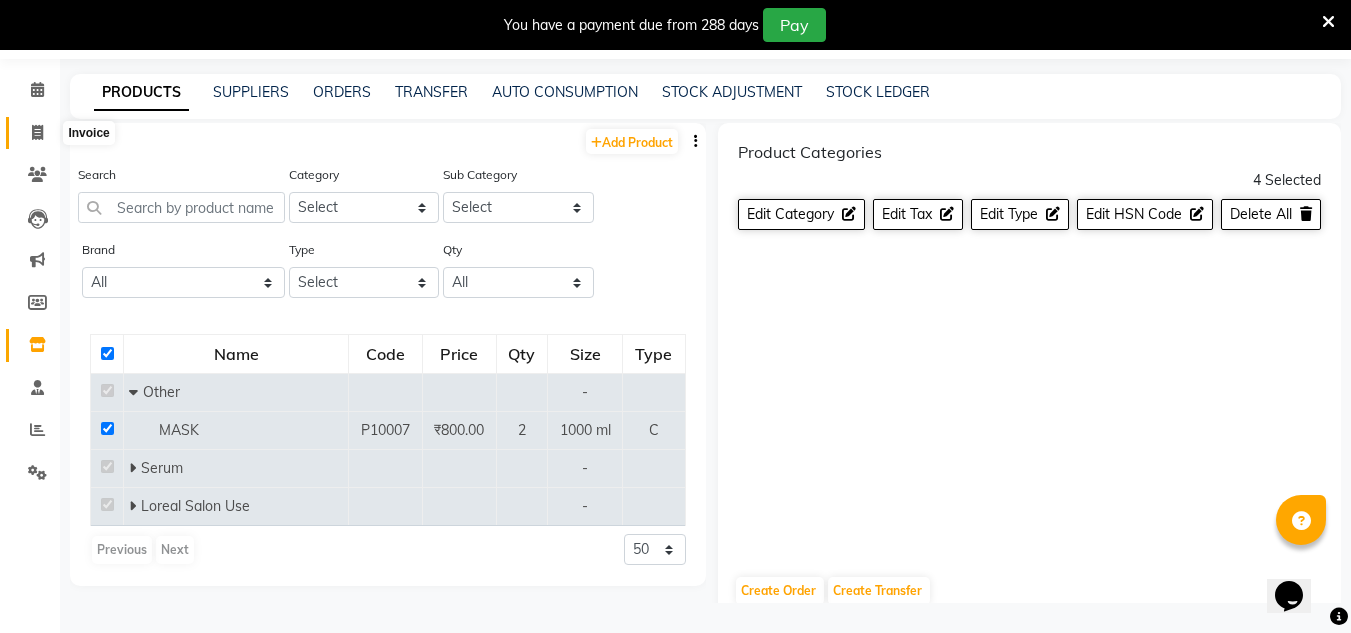 click 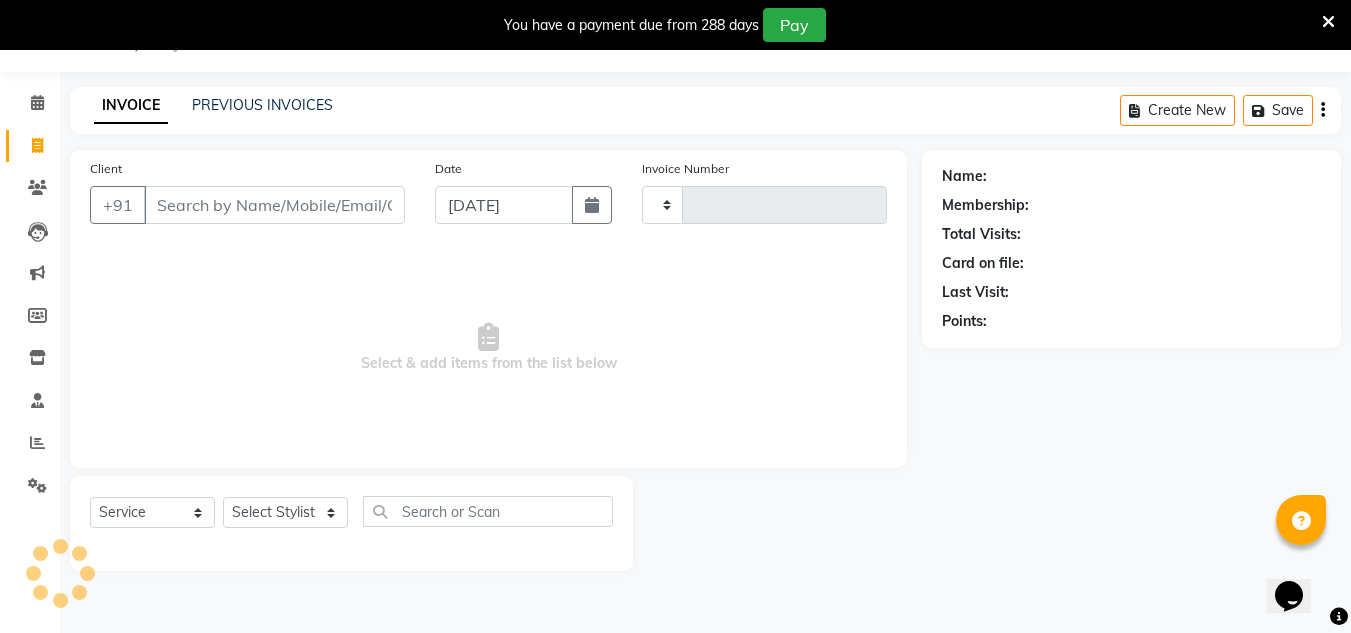 scroll, scrollTop: 50, scrollLeft: 0, axis: vertical 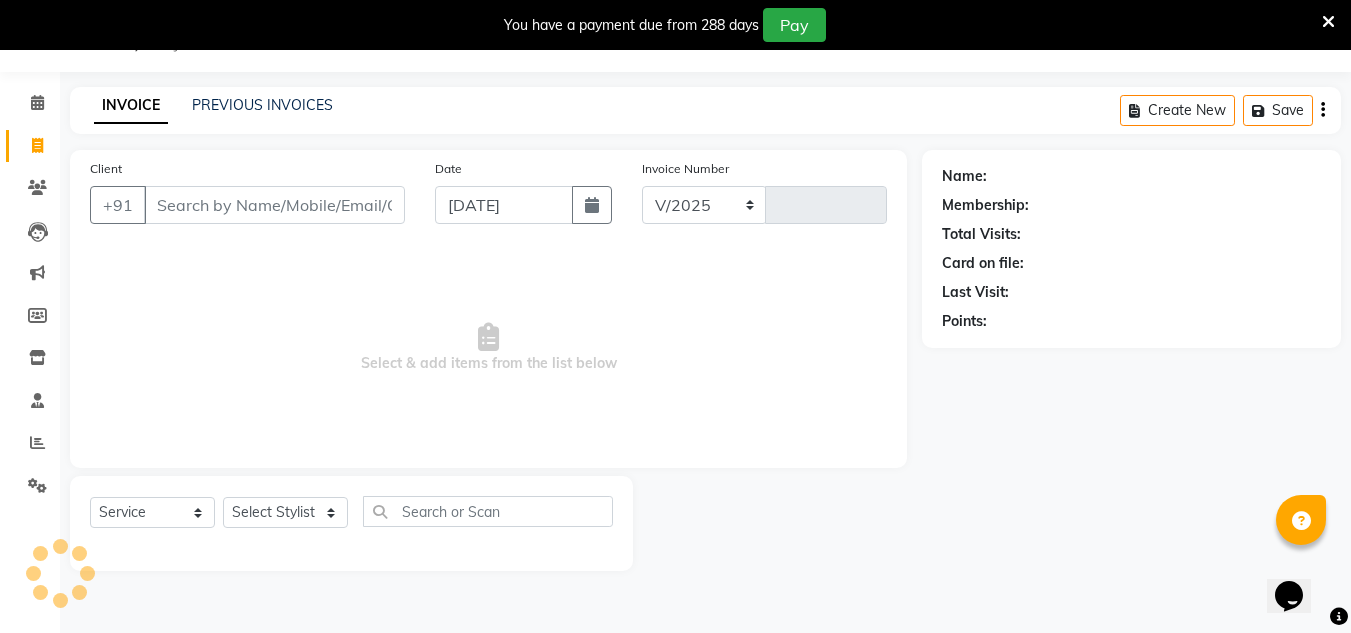 select on "6840" 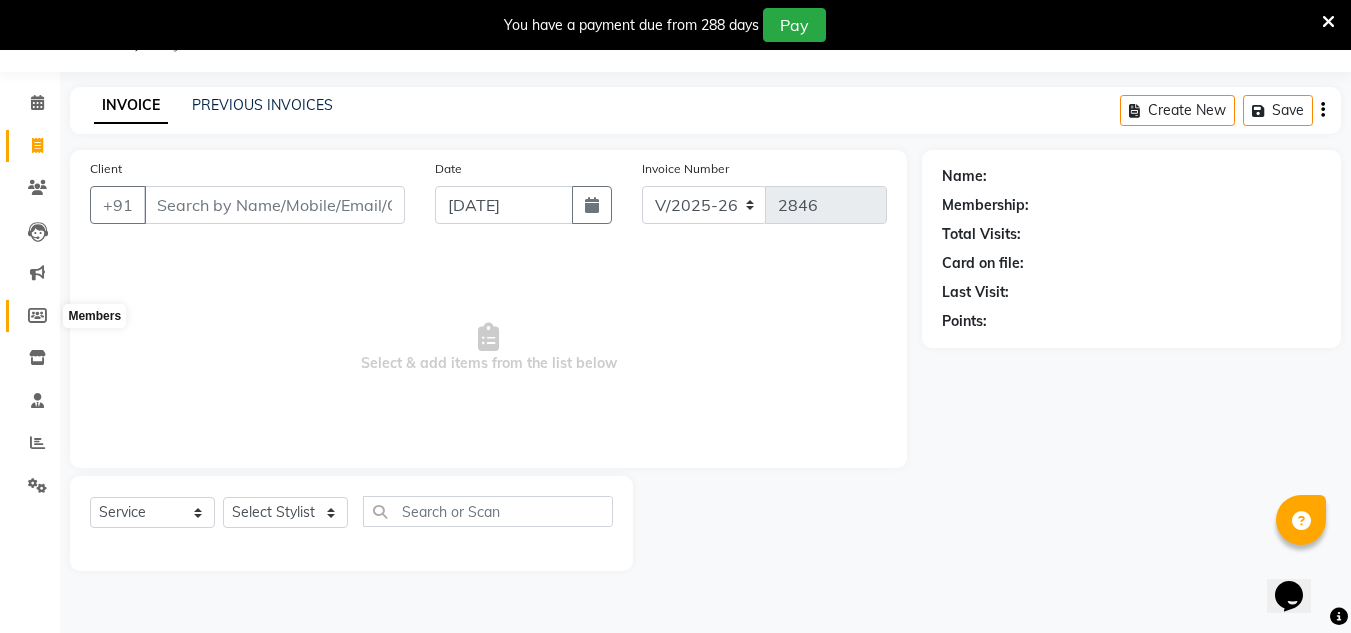 click 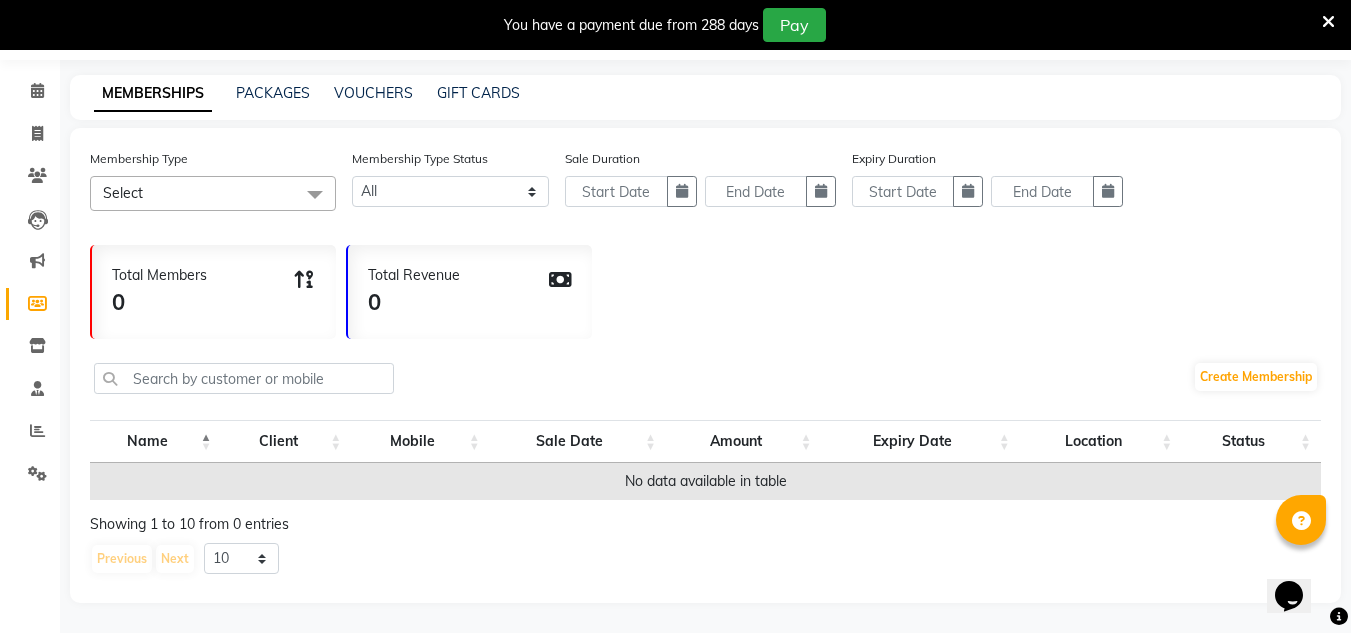 scroll, scrollTop: 0, scrollLeft: 0, axis: both 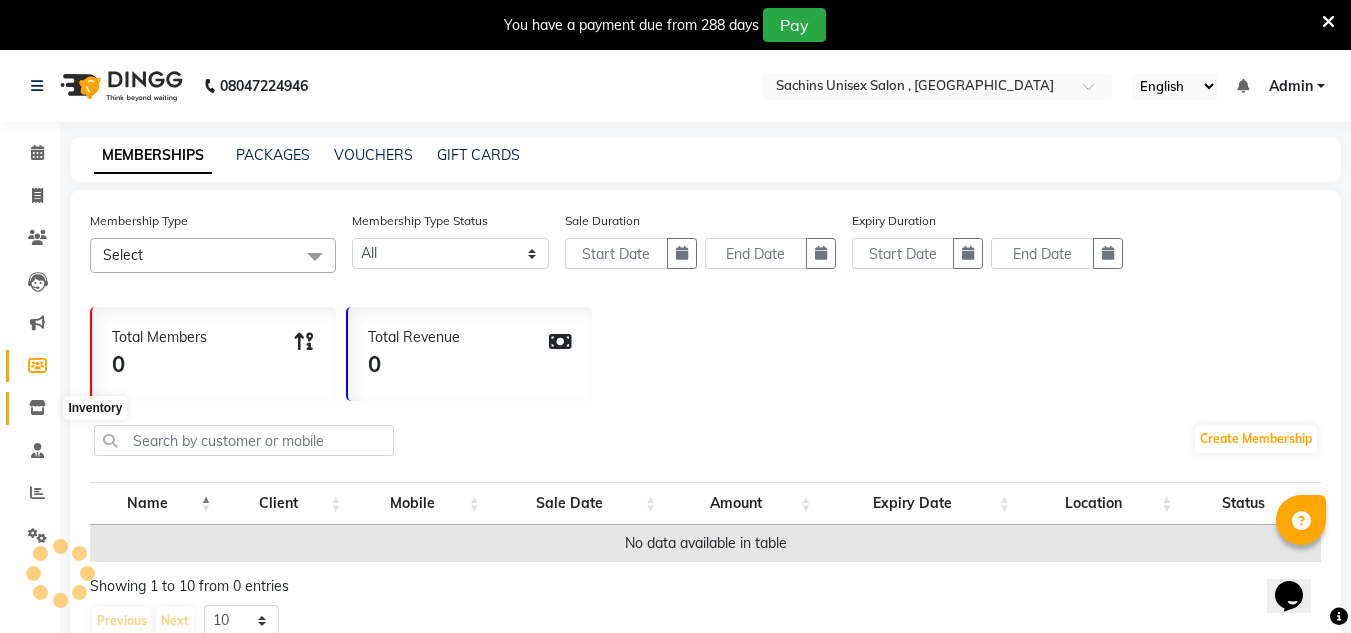 click 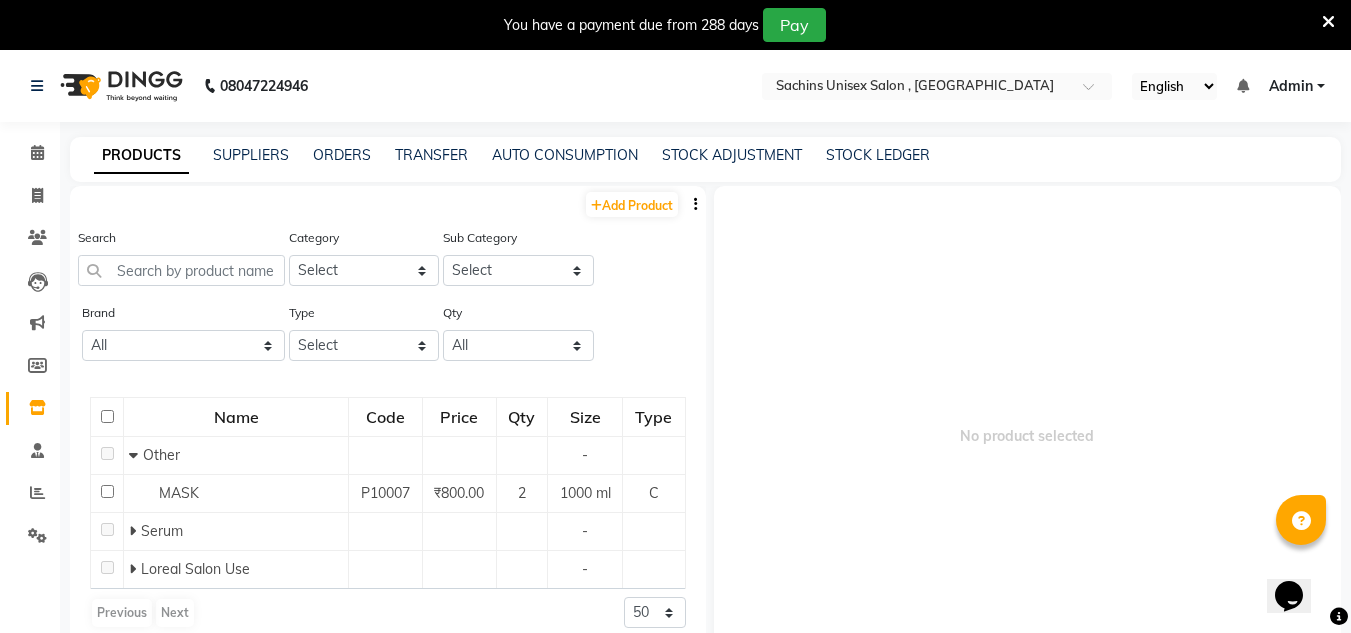 click on "PRODUCTS SUPPLIERS ORDERS TRANSFER AUTO CONSUMPTION STOCK ADJUSTMENT STOCK LEDGER" 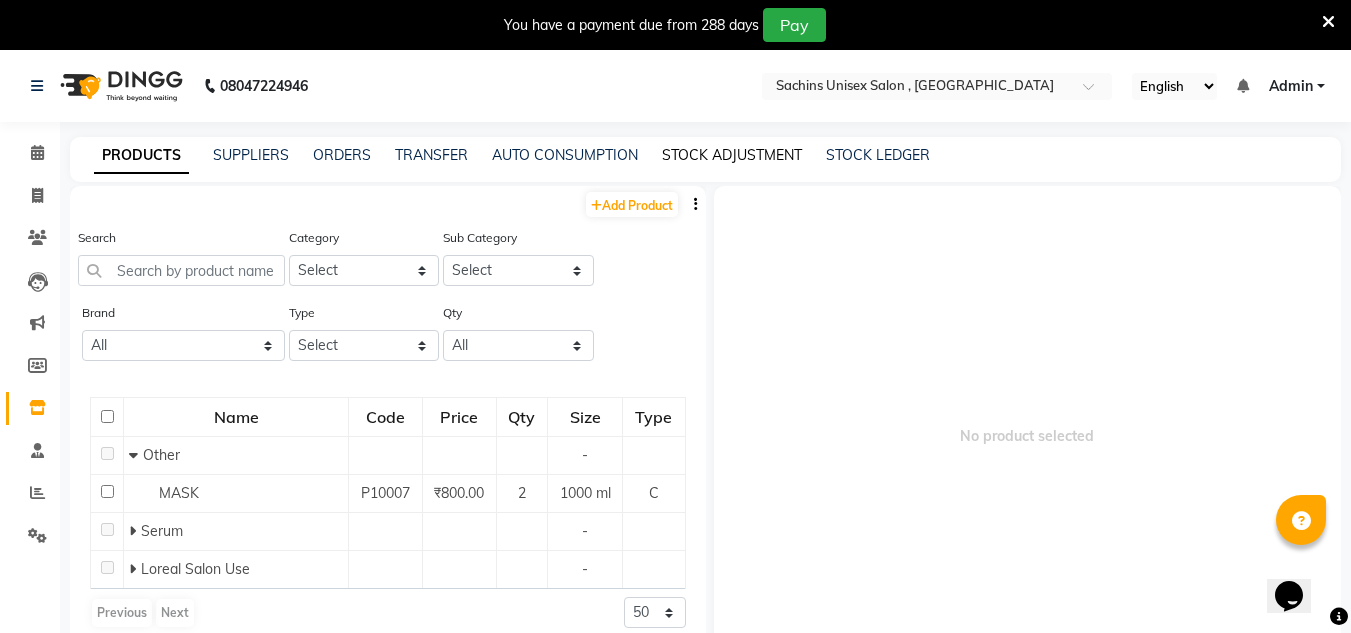 click on "STOCK ADJUSTMENT" 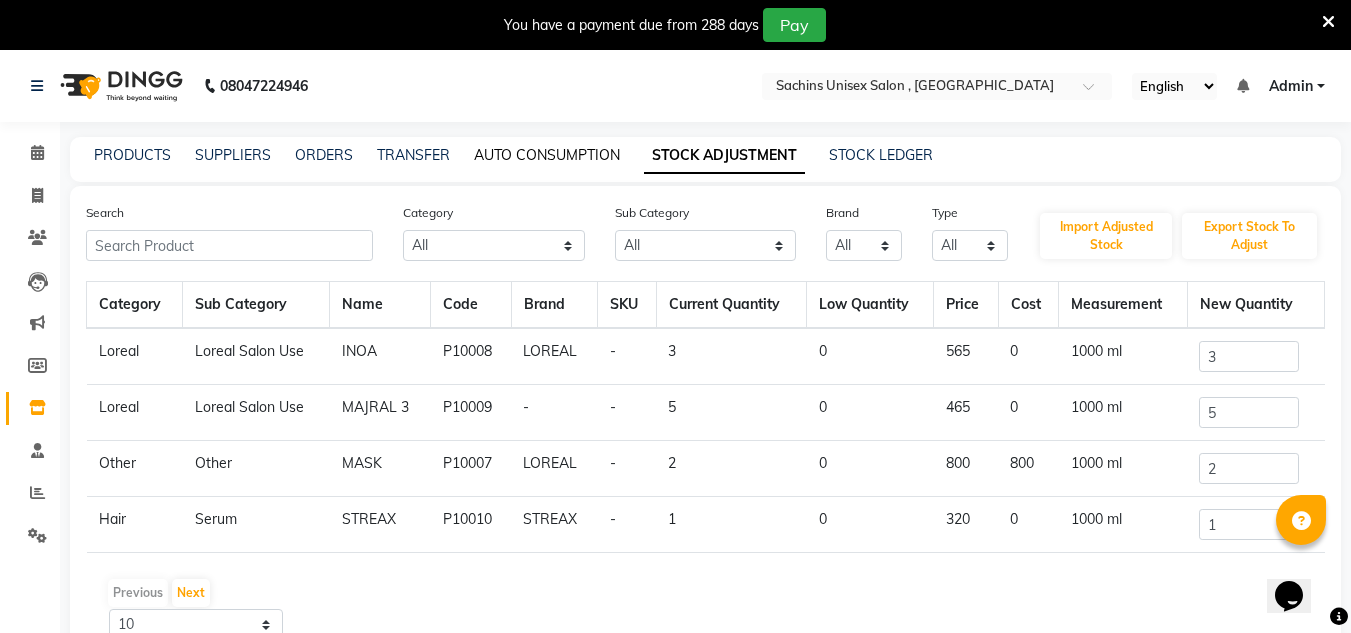 click on "AUTO CONSUMPTION" 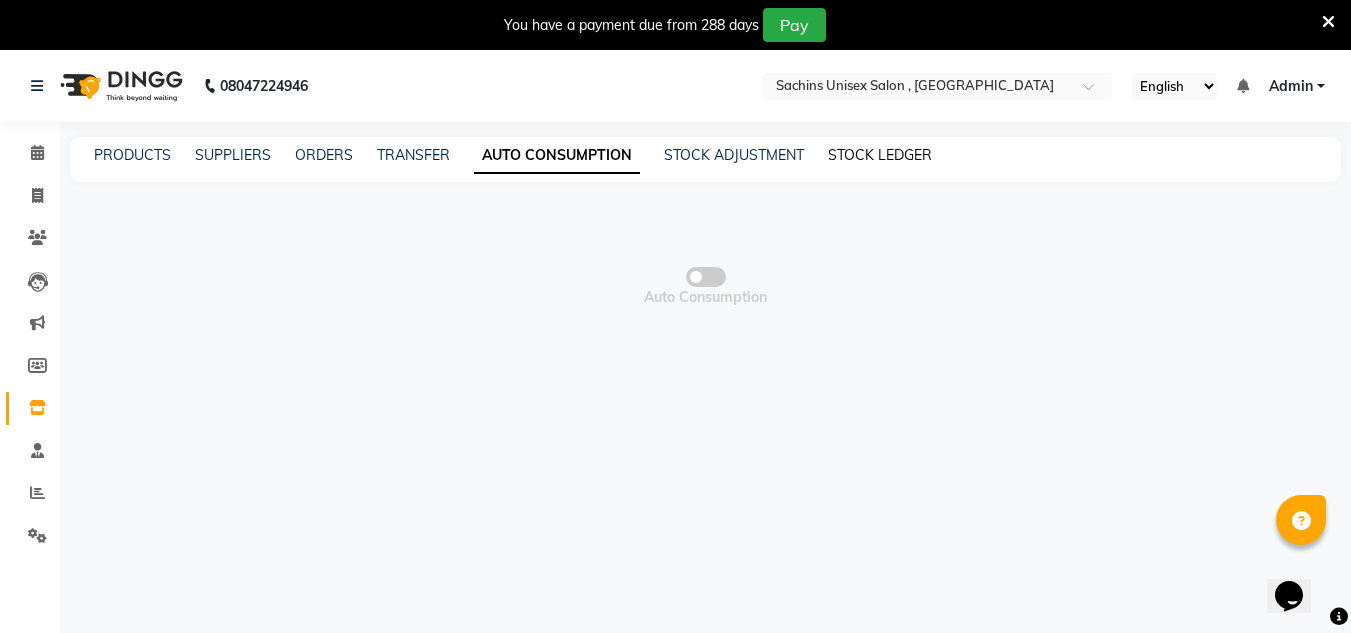 click on "STOCK LEDGER" 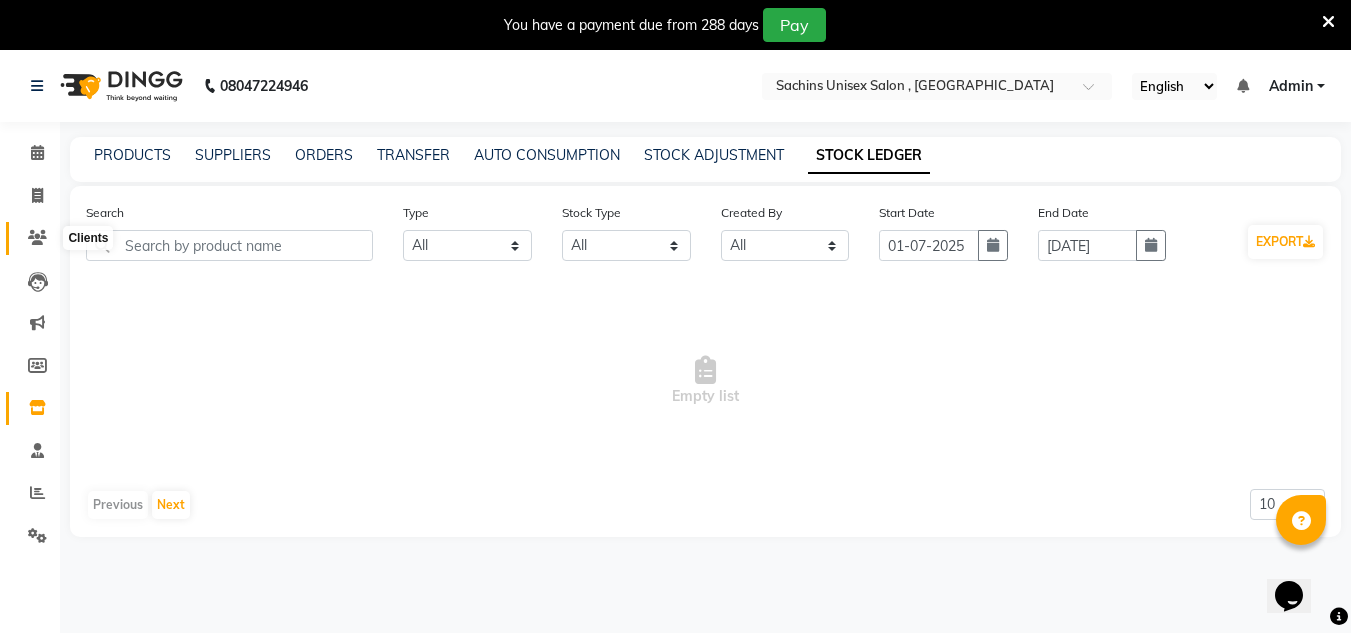 click 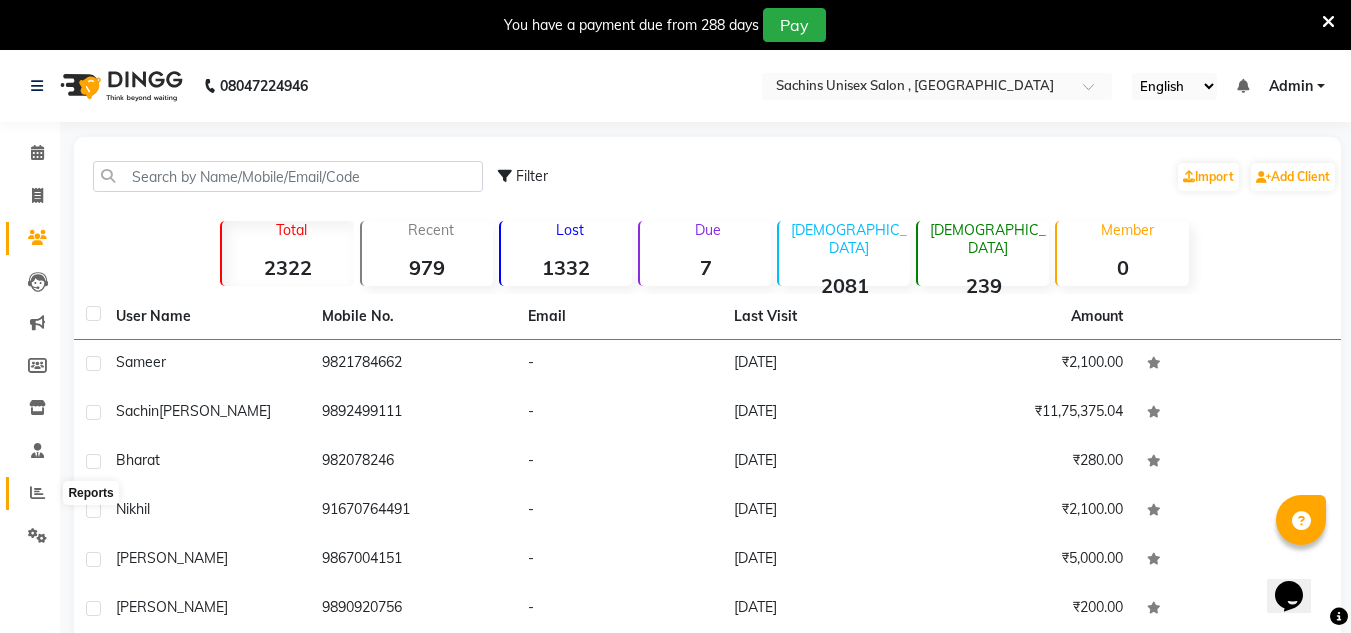 click 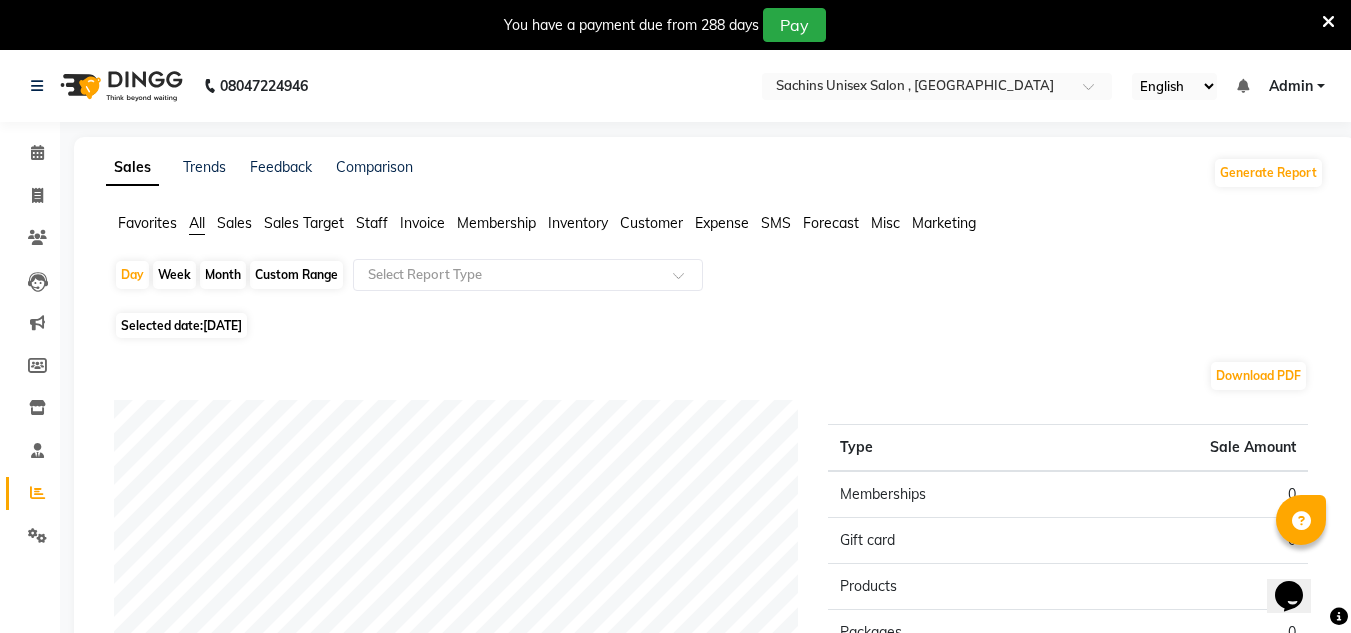 click on "Admin" at bounding box center (1291, 86) 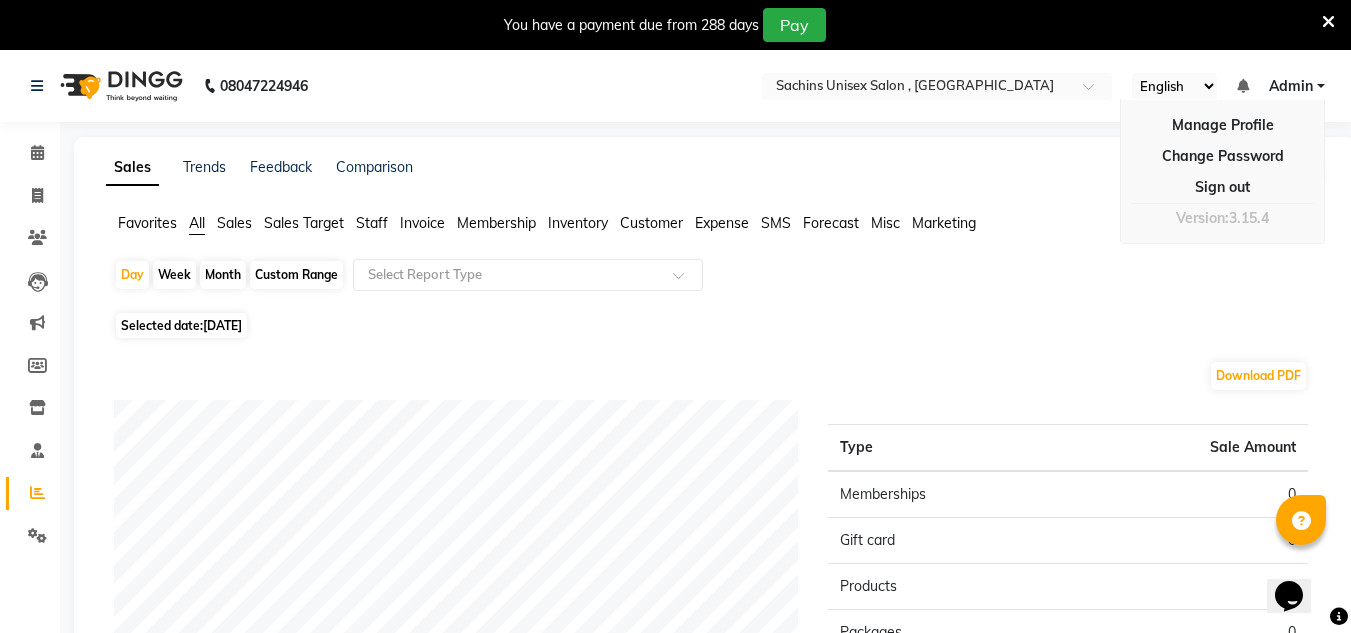 click on "Favorites All Sales Sales Target Staff Invoice Membership Inventory Customer Expense SMS Forecast Misc Marketing  Day   Week   Month   Custom Range  Select Report Type Selected date:  11-07-2025  Download PDF Sales summary Type Sale Amount Memberships 0 Gift card 0 Products 0 Packages 0 Tips 0 Services 0 Prepaid 0 Vouchers 0 Fee 0 Total 0 ★ Mark as Favorite  Choose how you'd like to save "" report to favorites  Save to Personal Favorites:   Only you can see this report in your favorites tab. Share with Organization:   Everyone in your organization can see this report in their favorites tab.  Save to Favorites" 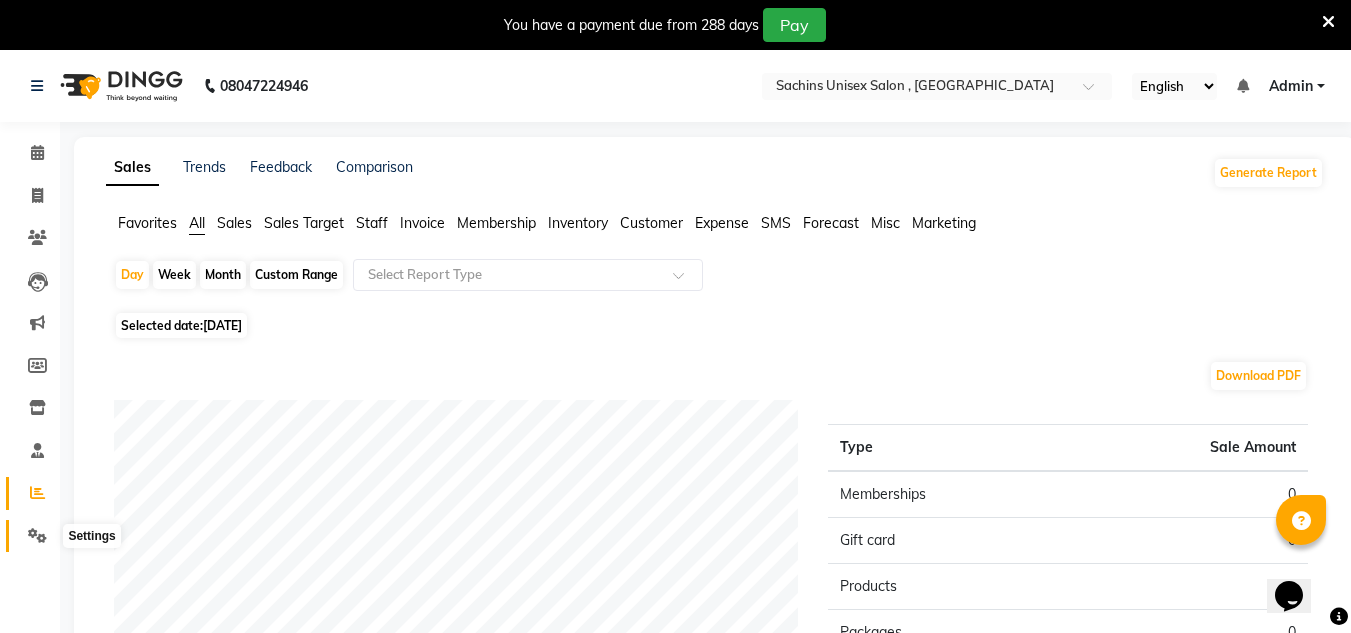 click 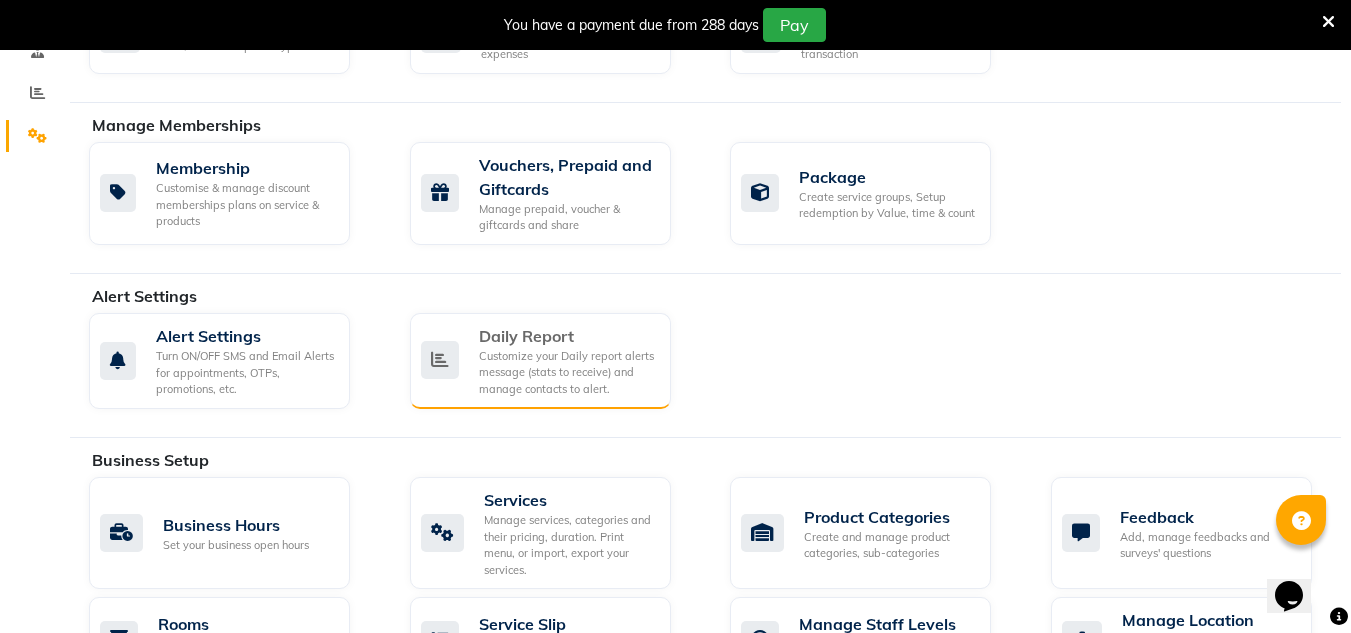 scroll, scrollTop: 500, scrollLeft: 0, axis: vertical 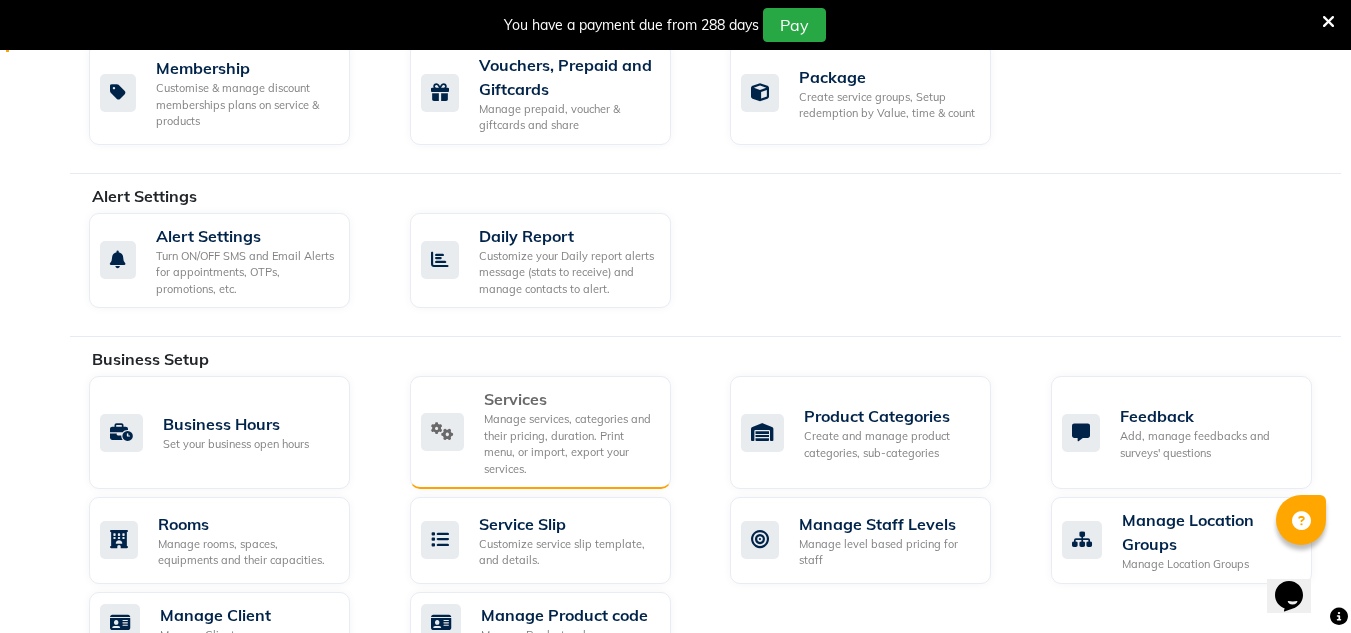 click on "Manage services, categories and their pricing, duration. Print menu, or import, export your services." 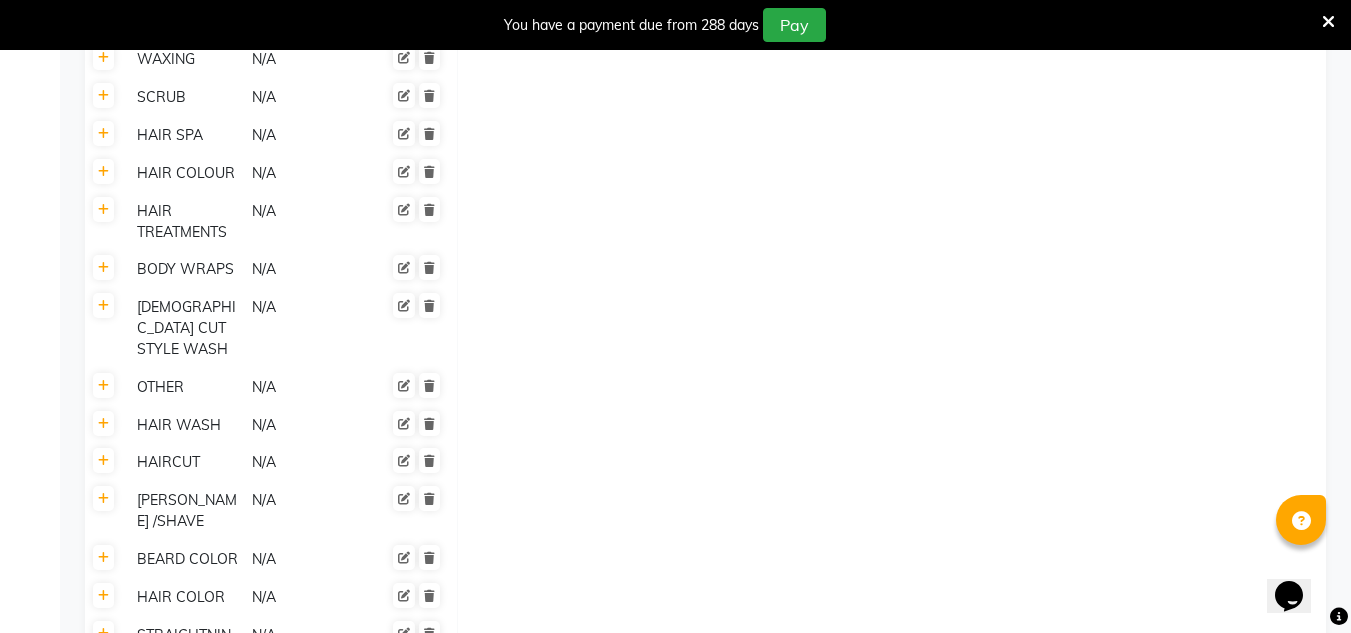 scroll, scrollTop: 2400, scrollLeft: 0, axis: vertical 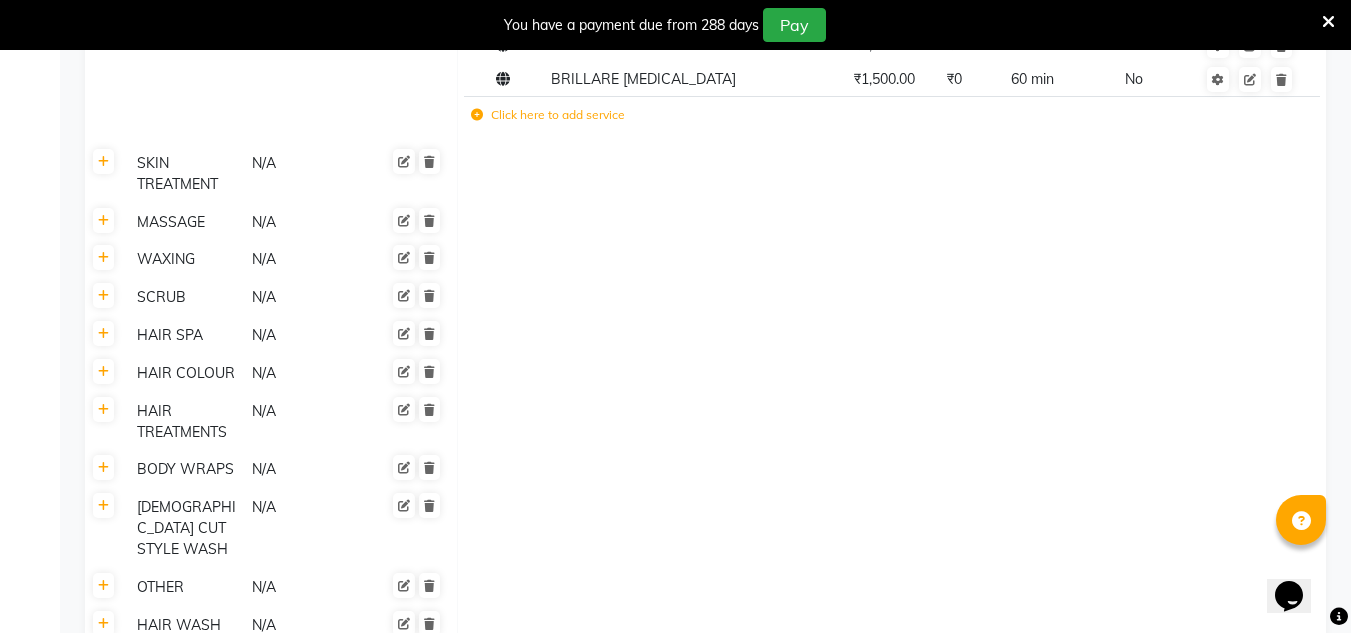 click on "Click here to add service" 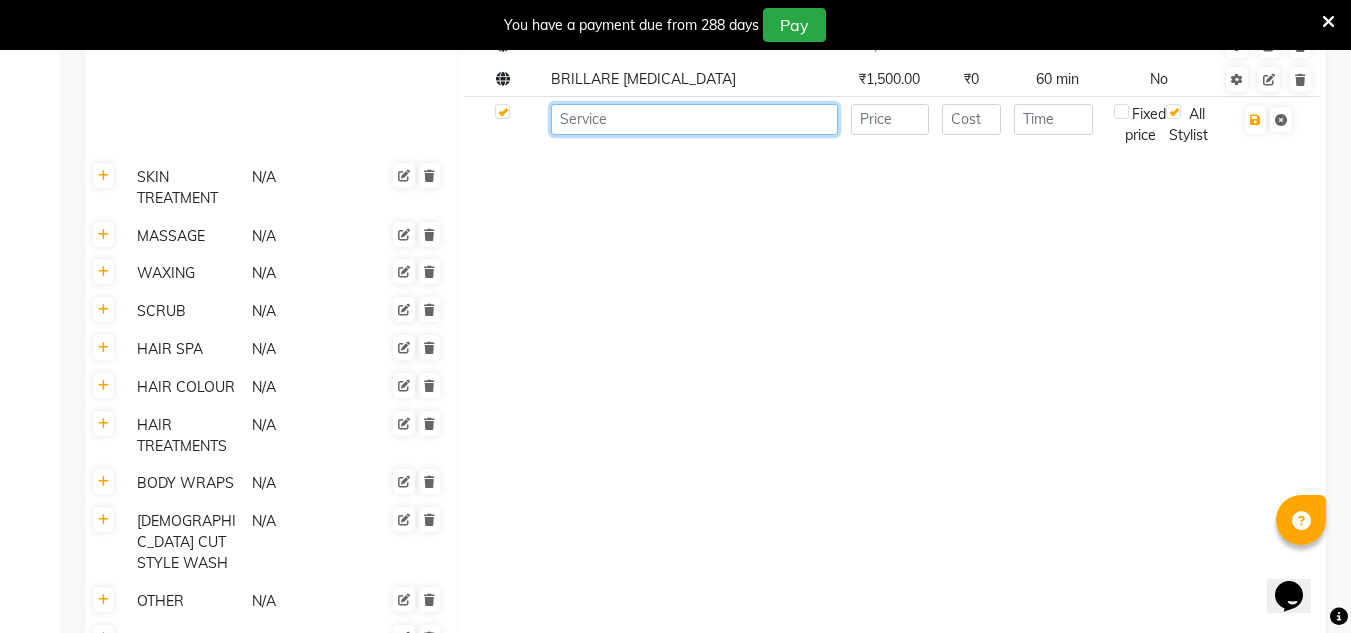 click 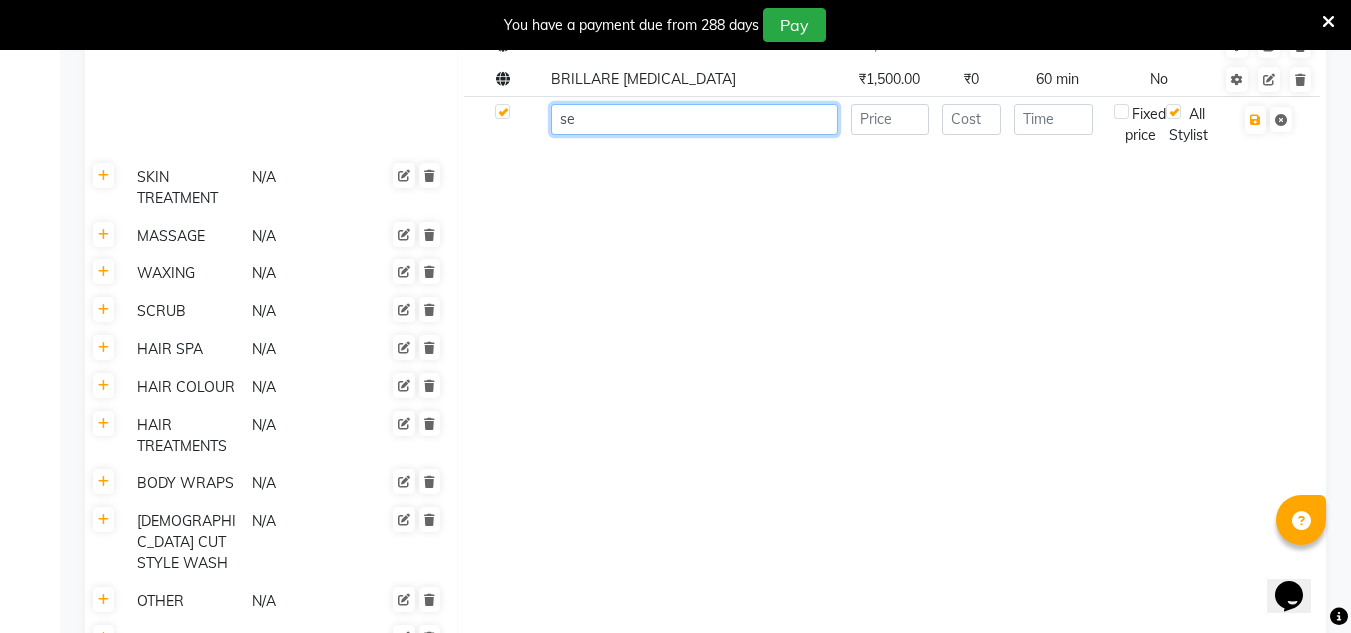type on "s" 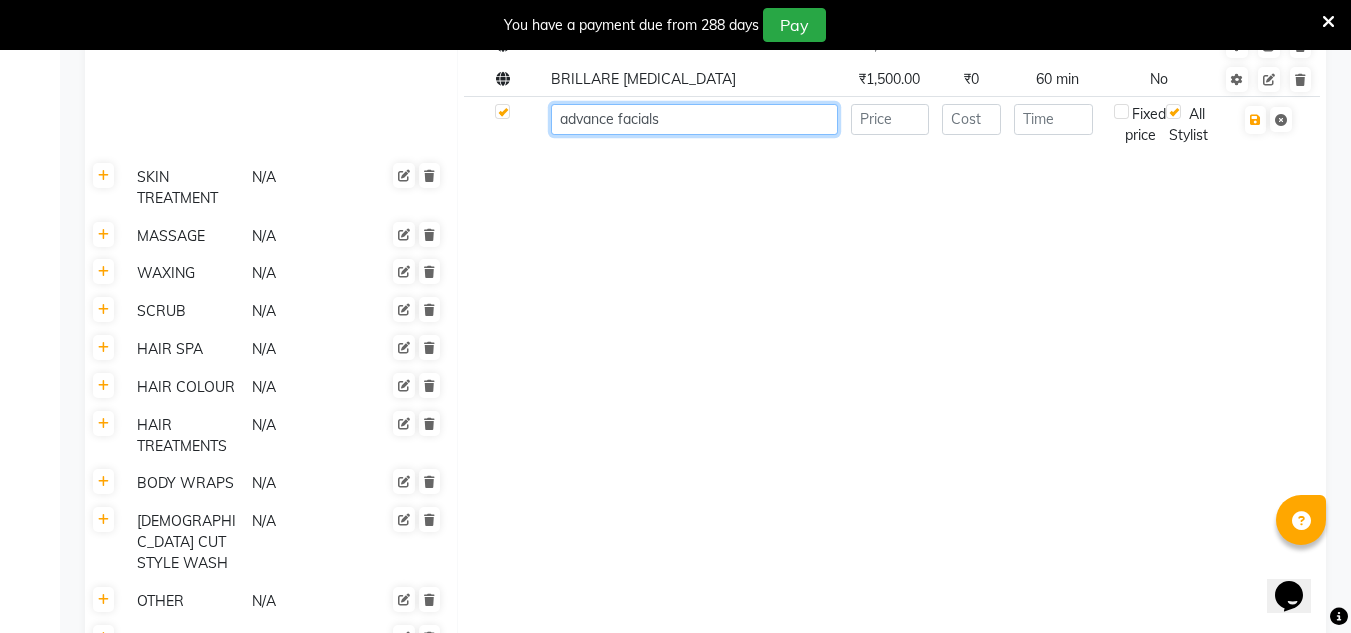 type on "advance facials" 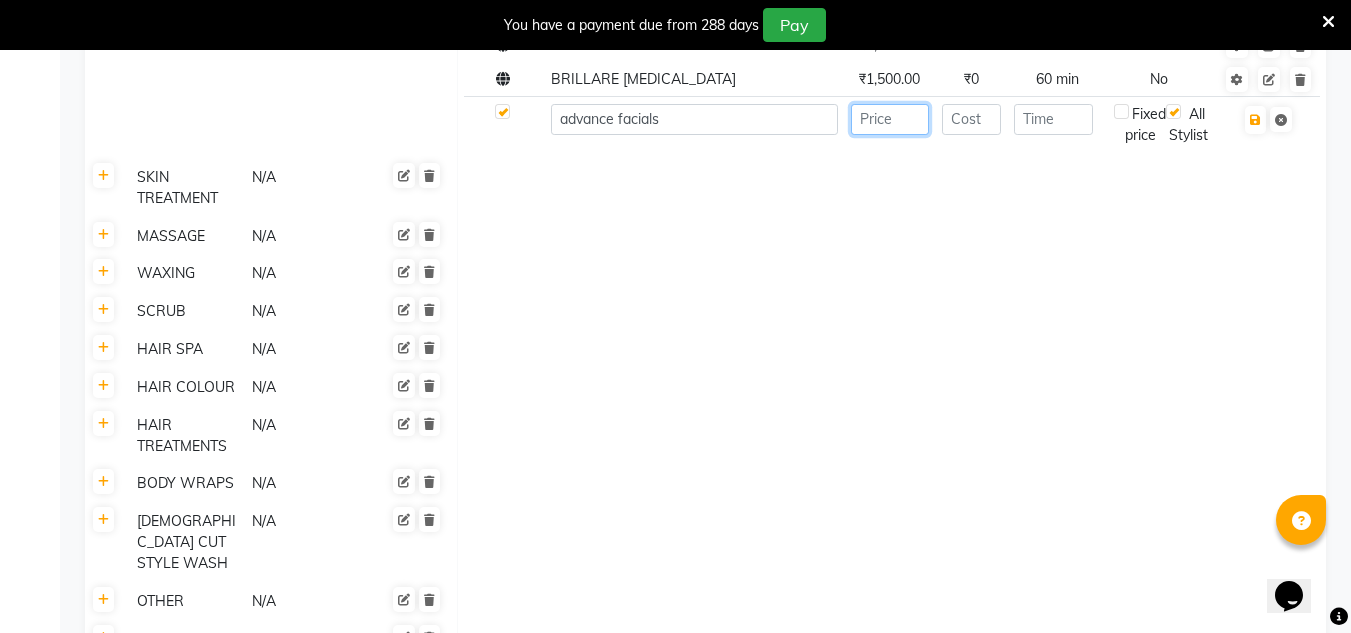 click 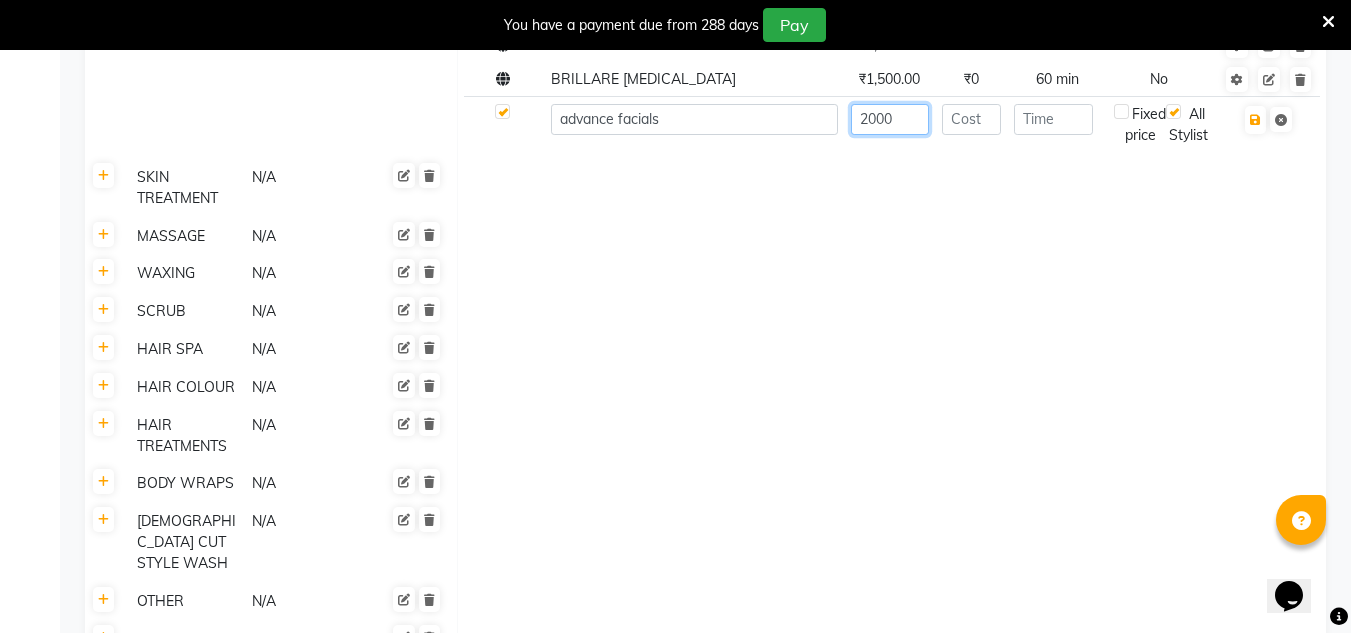 type on "2000" 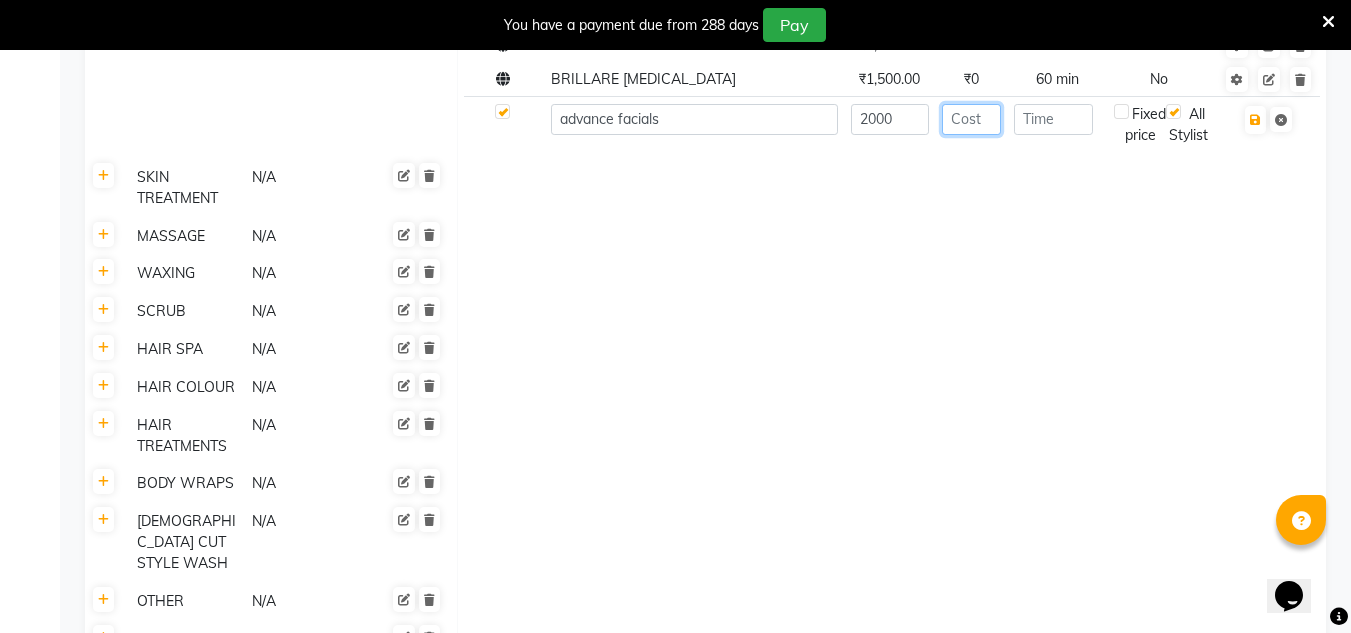 click 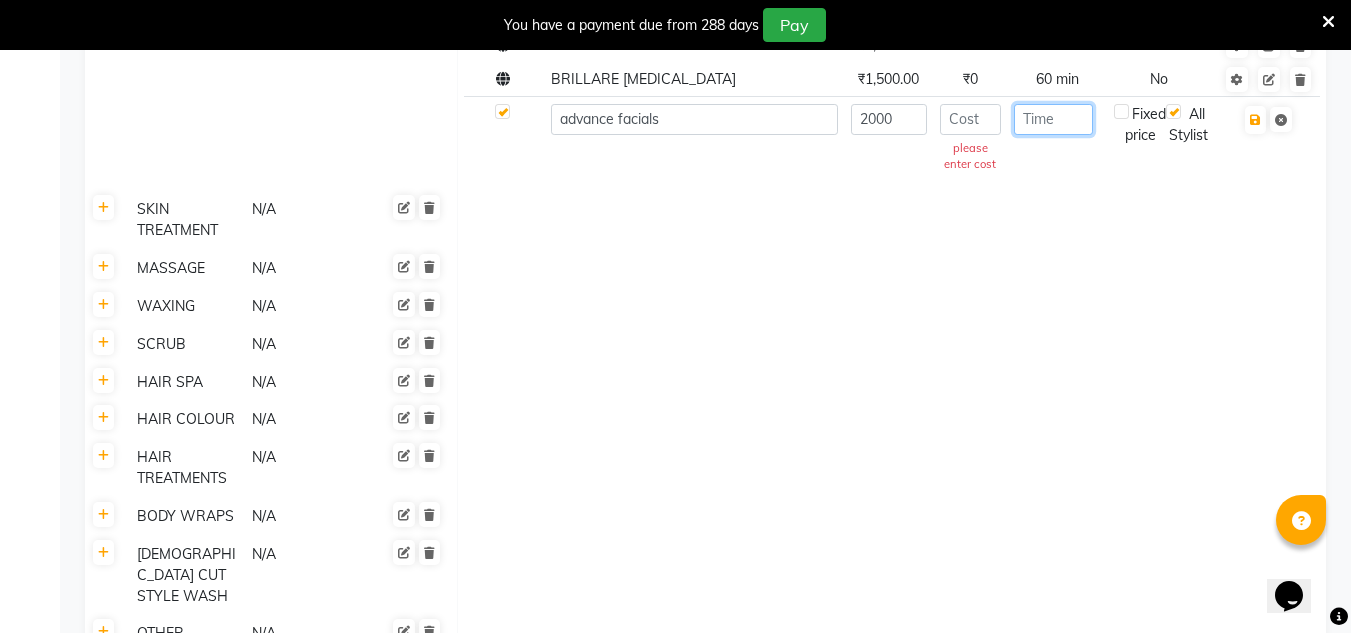 click 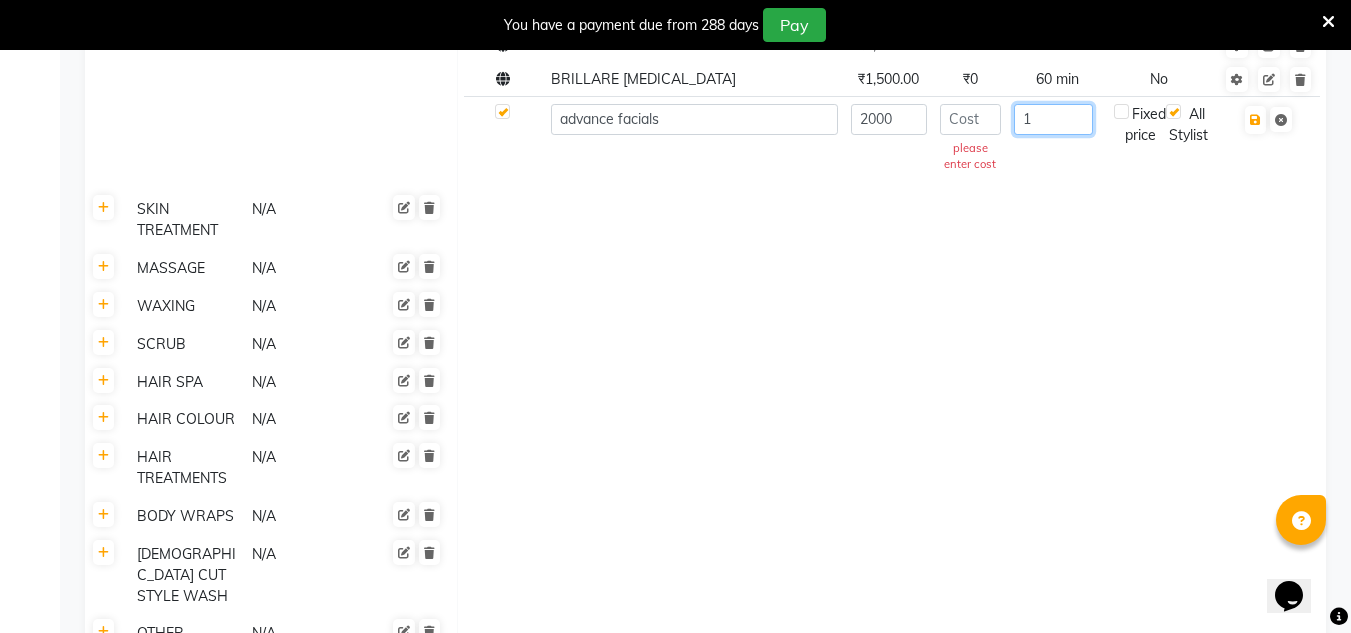 type on "1" 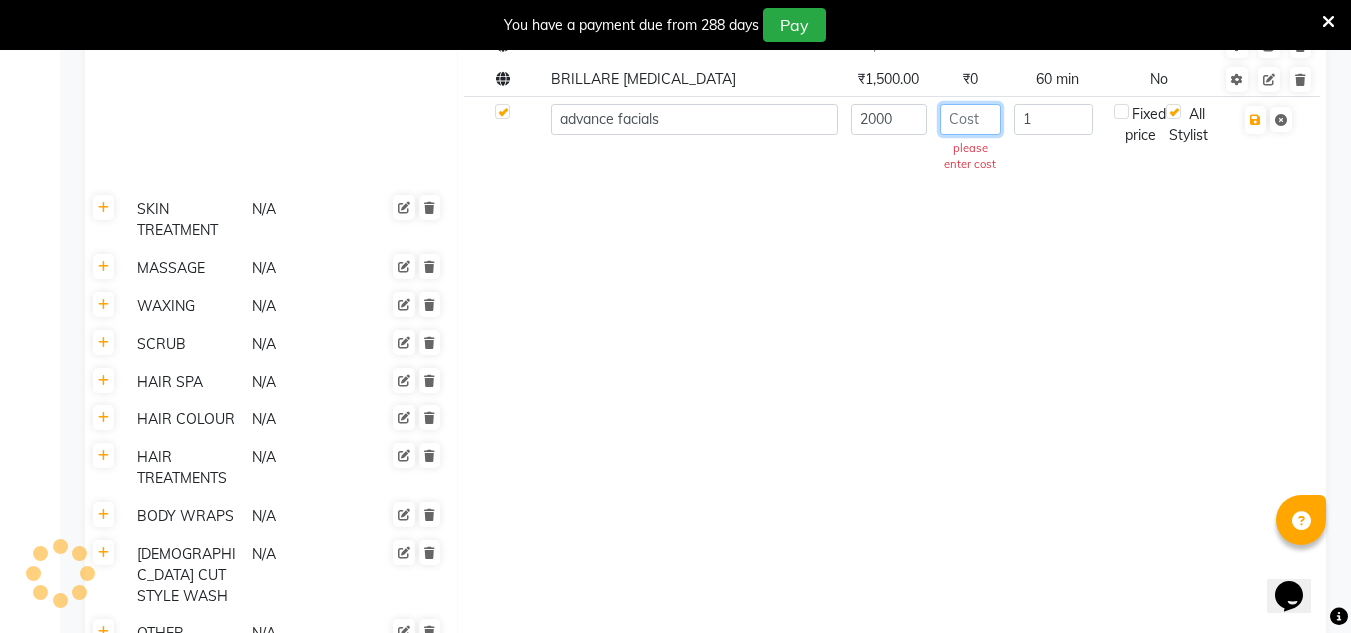click 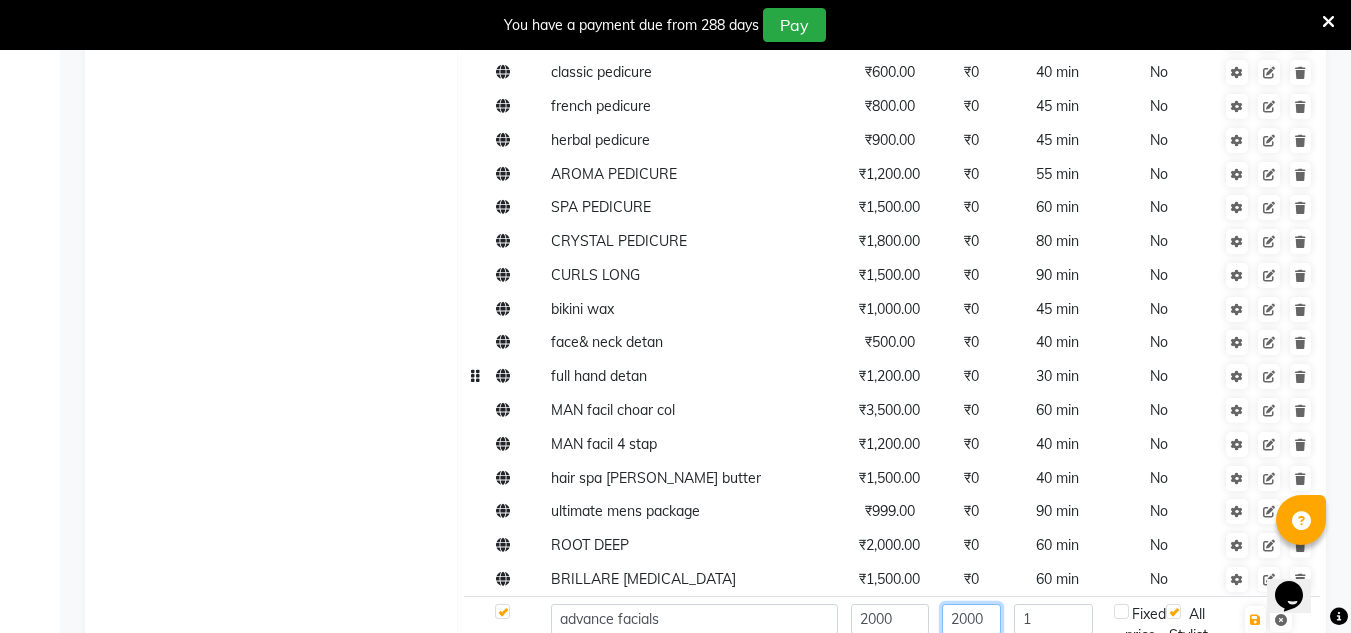 scroll, scrollTop: 2100, scrollLeft: 0, axis: vertical 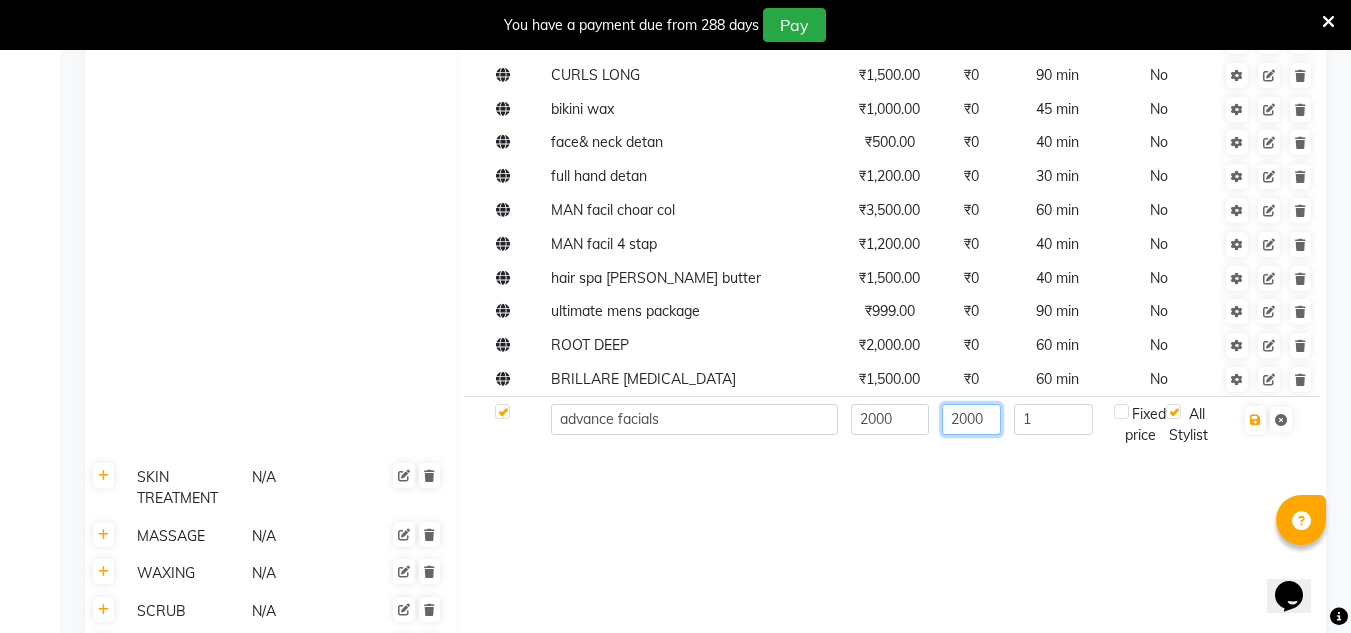 type on "2000" 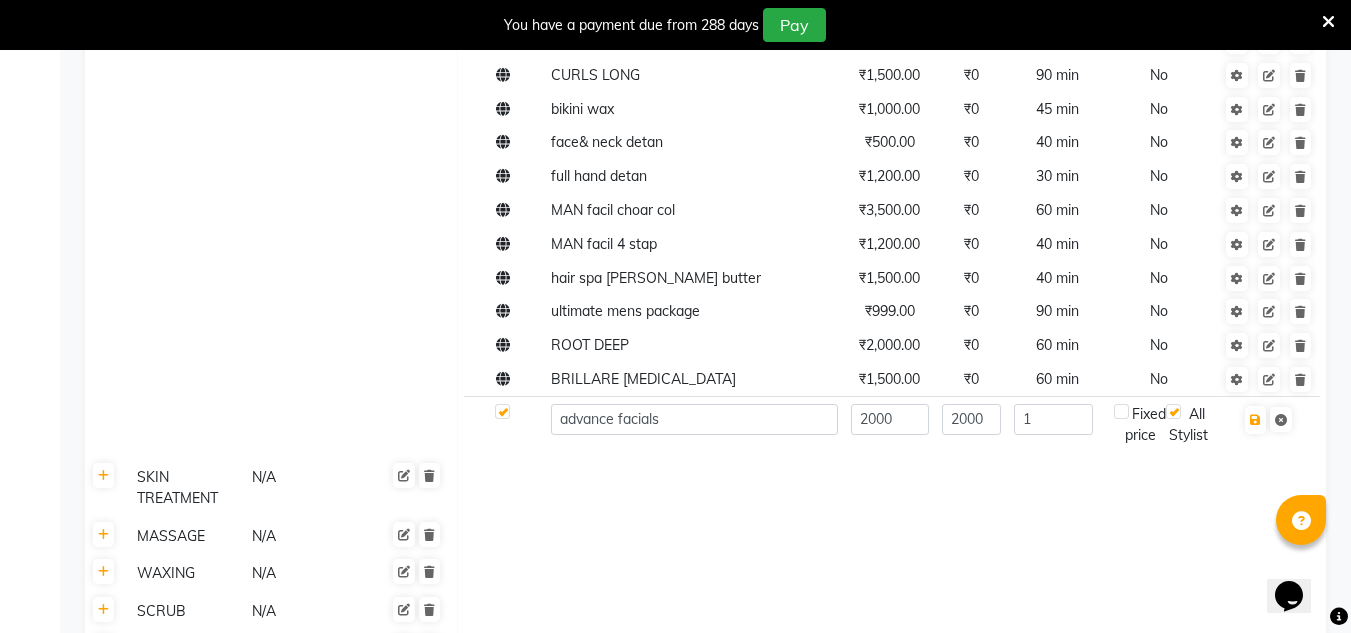 click 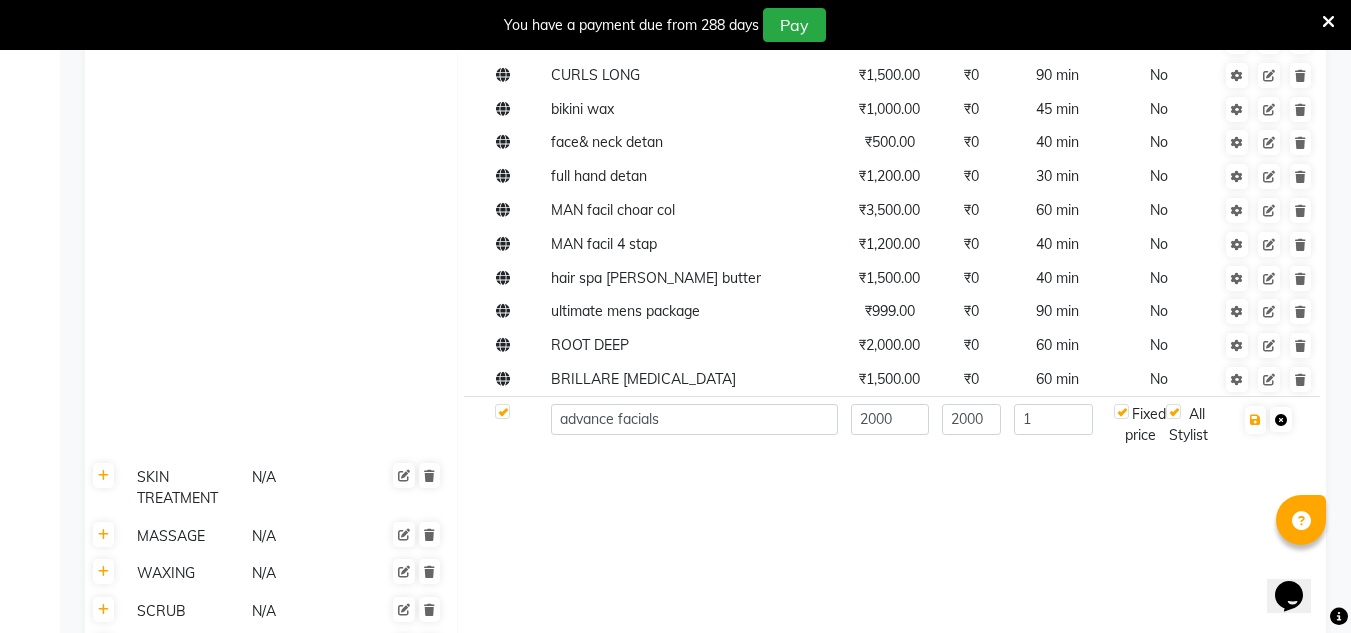 click at bounding box center (1281, 419) 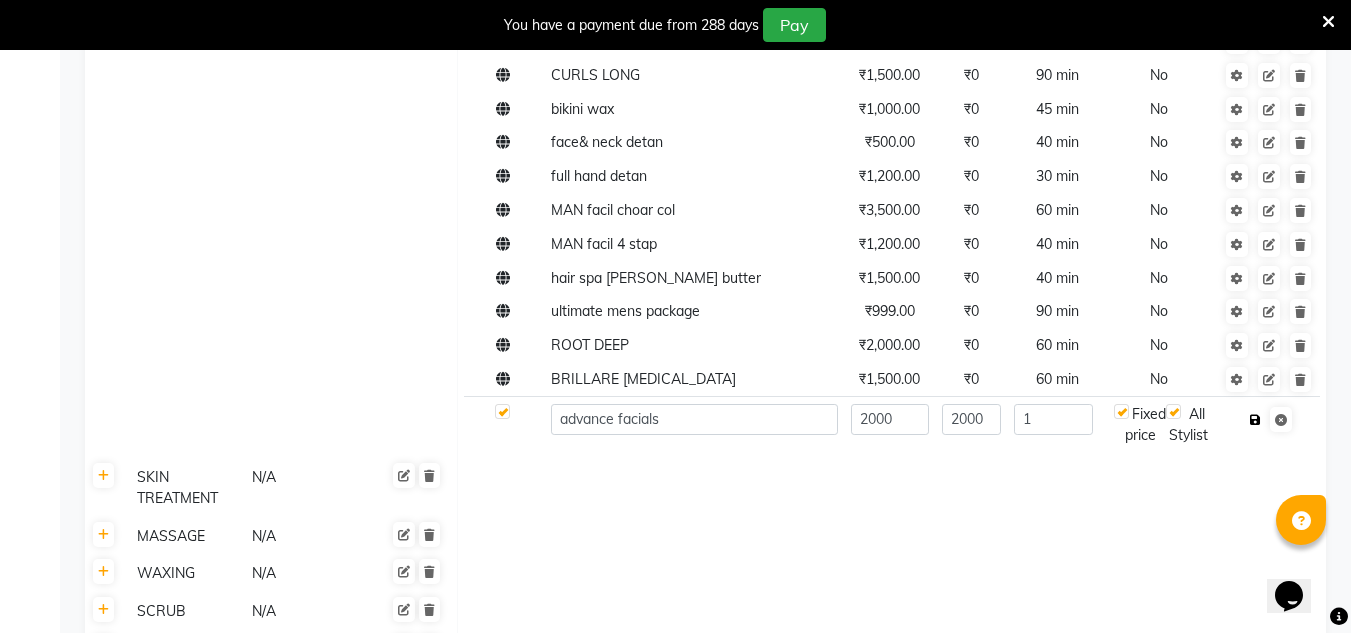 click at bounding box center [1255, 420] 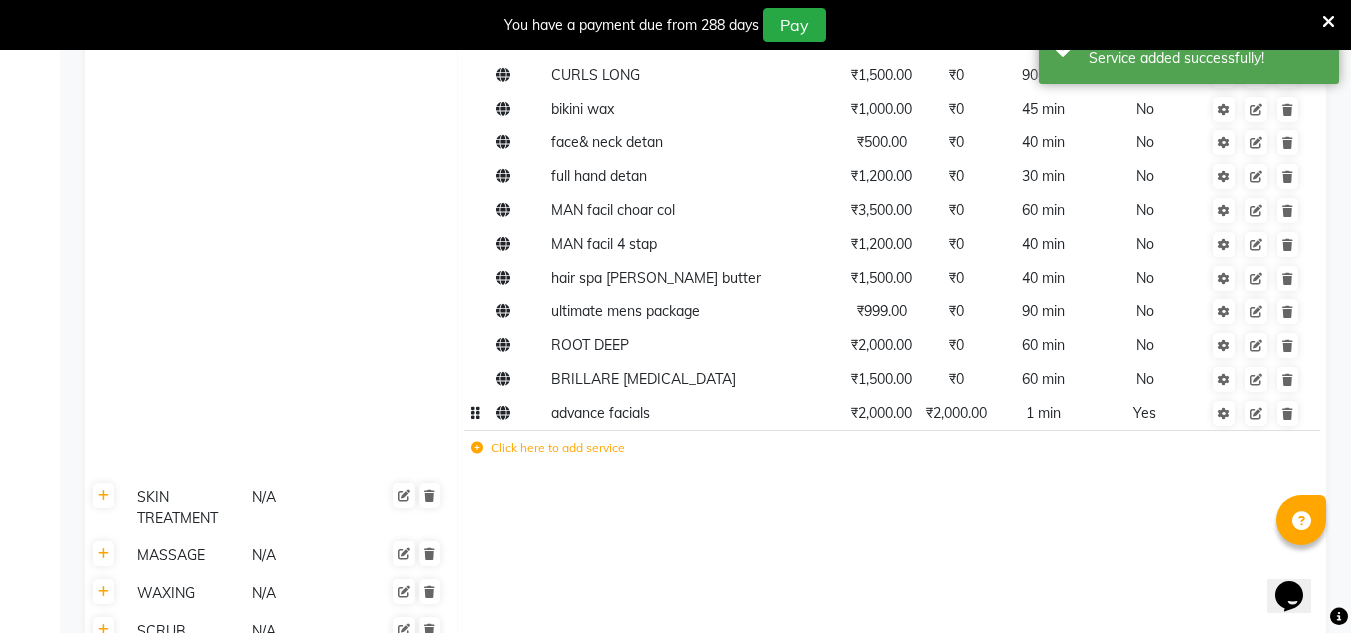 click on "1 min" 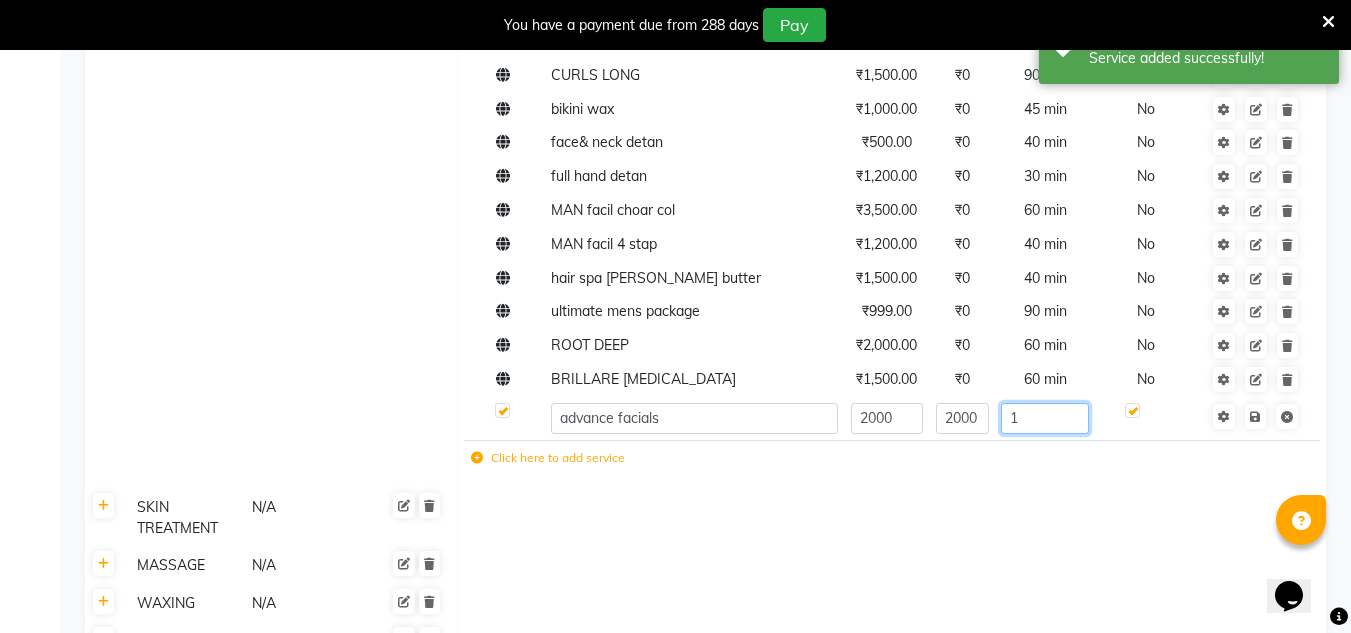 click on "1" 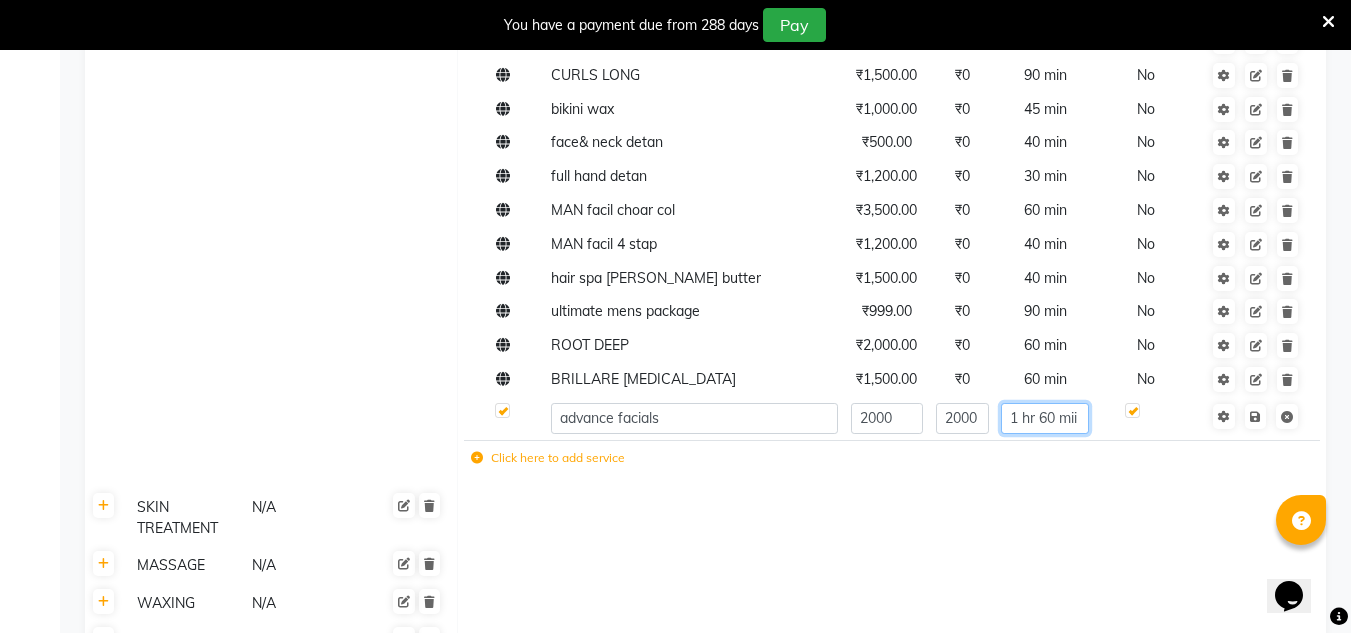 scroll, scrollTop: 0, scrollLeft: 0, axis: both 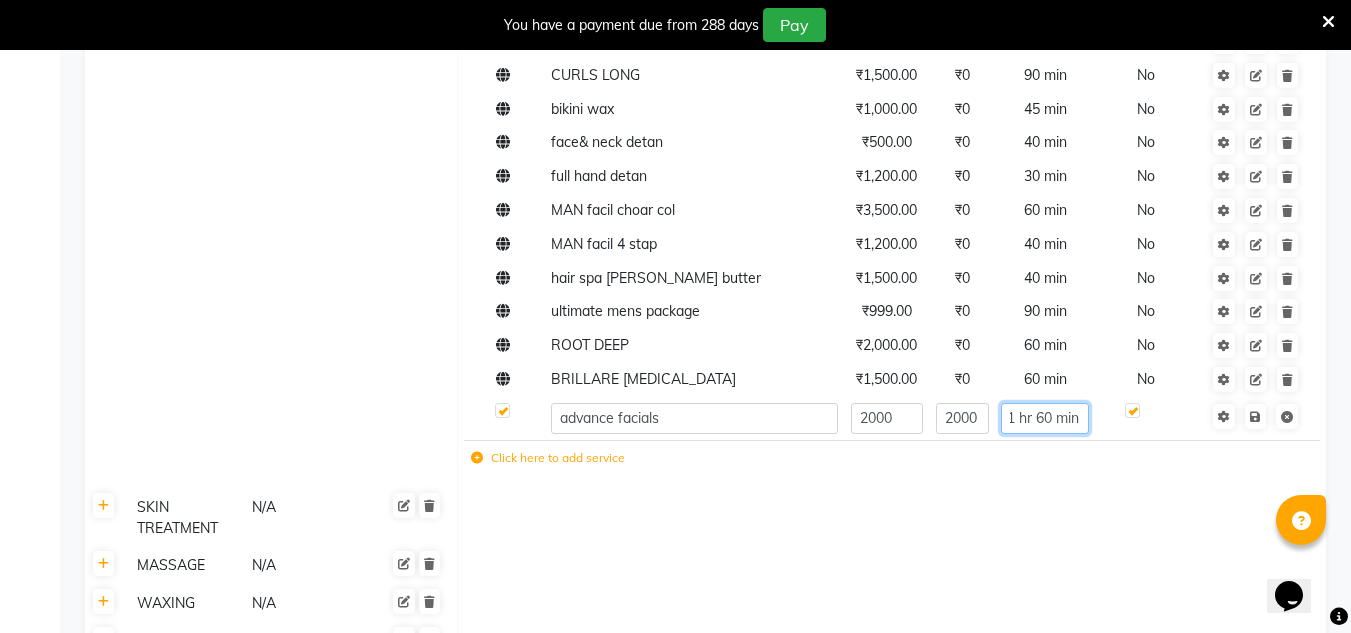 type on "1 hr 60 mins" 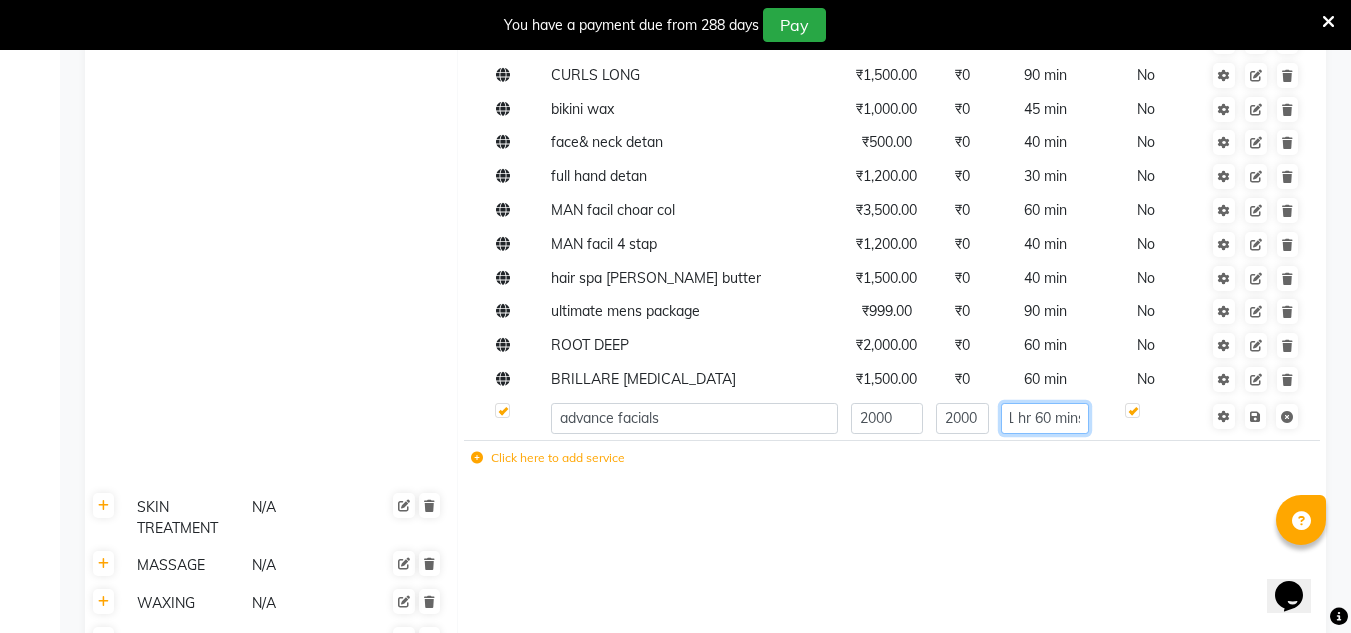 scroll, scrollTop: 0, scrollLeft: 11, axis: horizontal 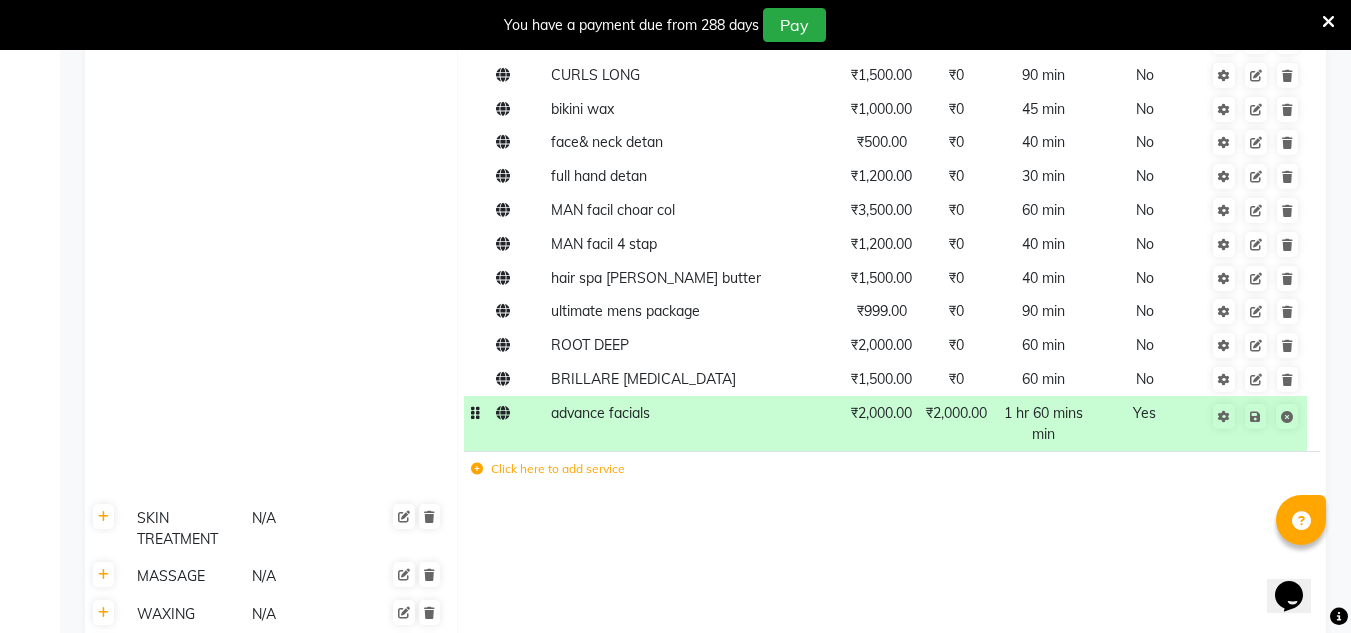 click 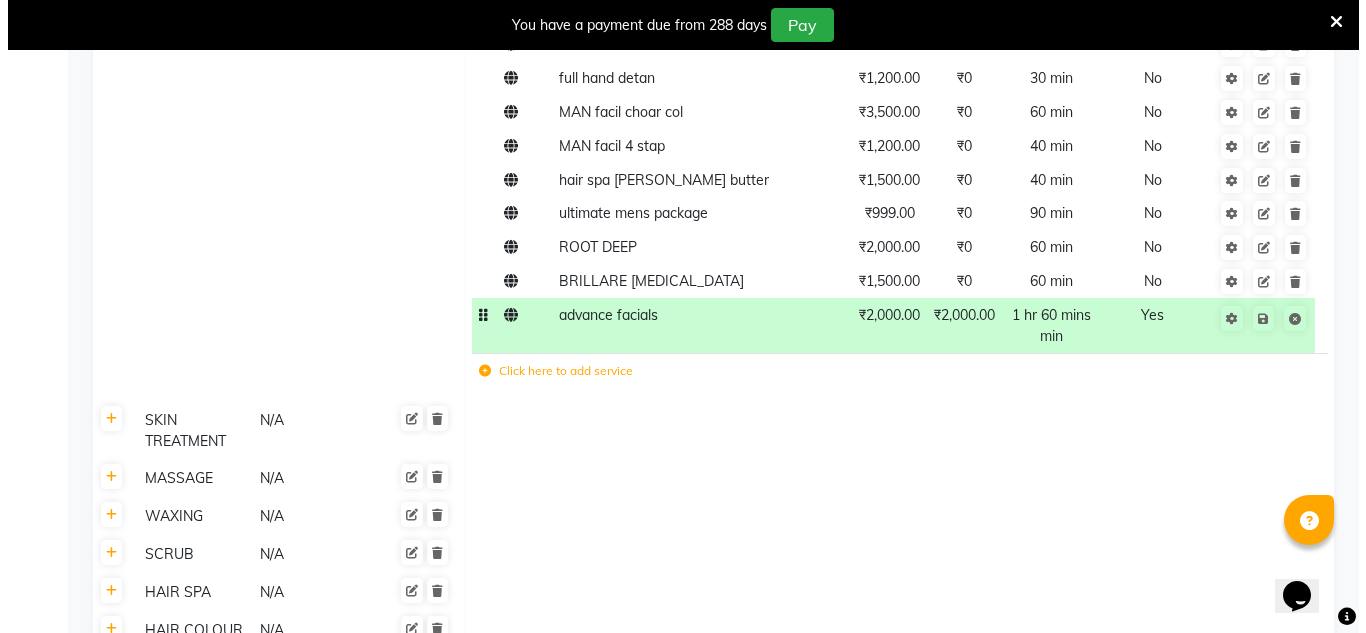 scroll, scrollTop: 2200, scrollLeft: 0, axis: vertical 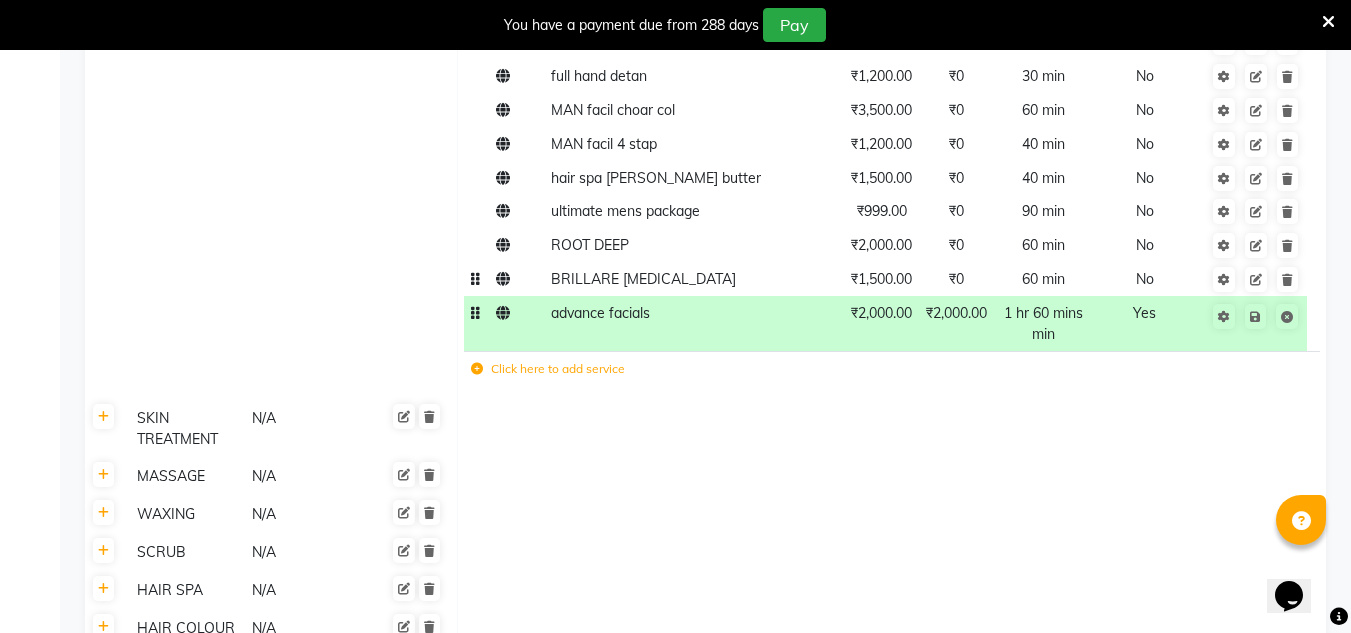 click on "BRILLARE DANDRUFF" 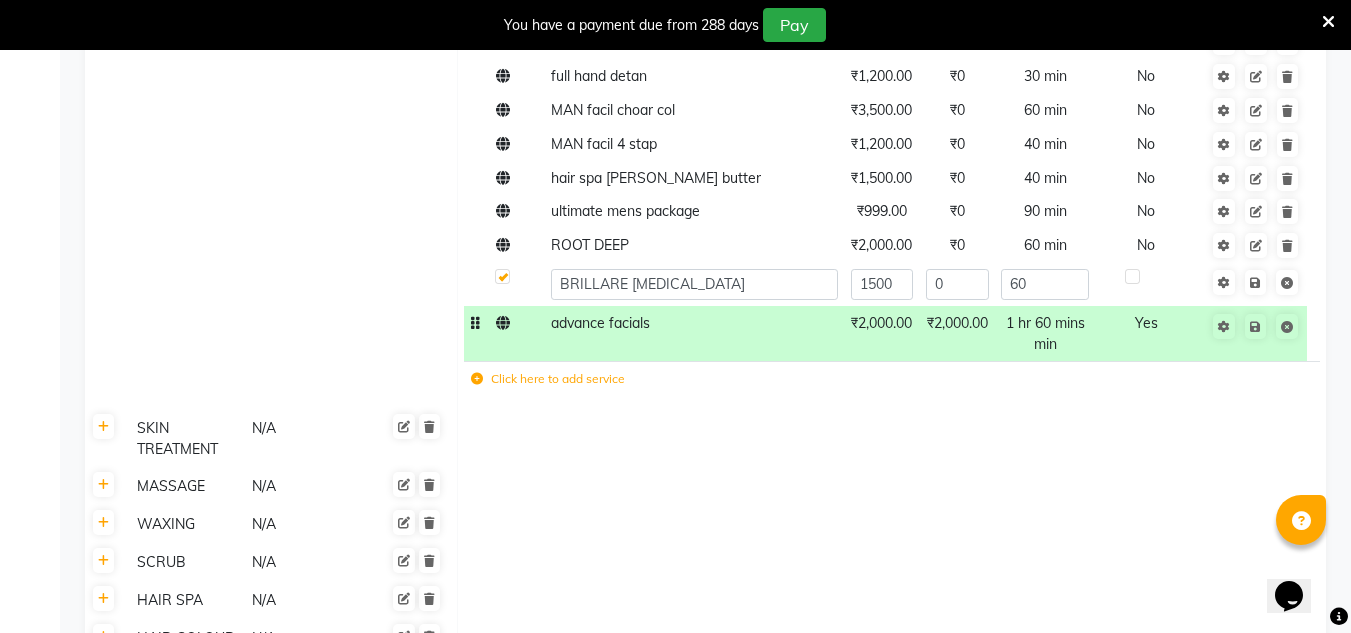 click on "FACIAL N/A" 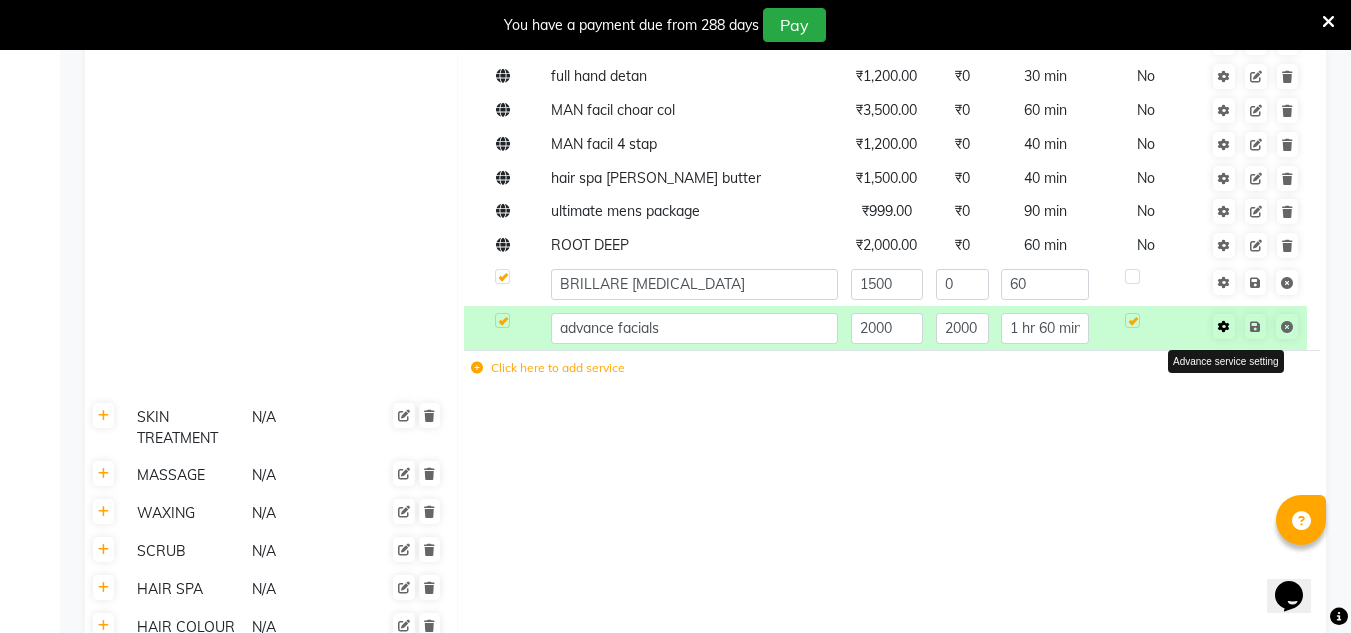 click 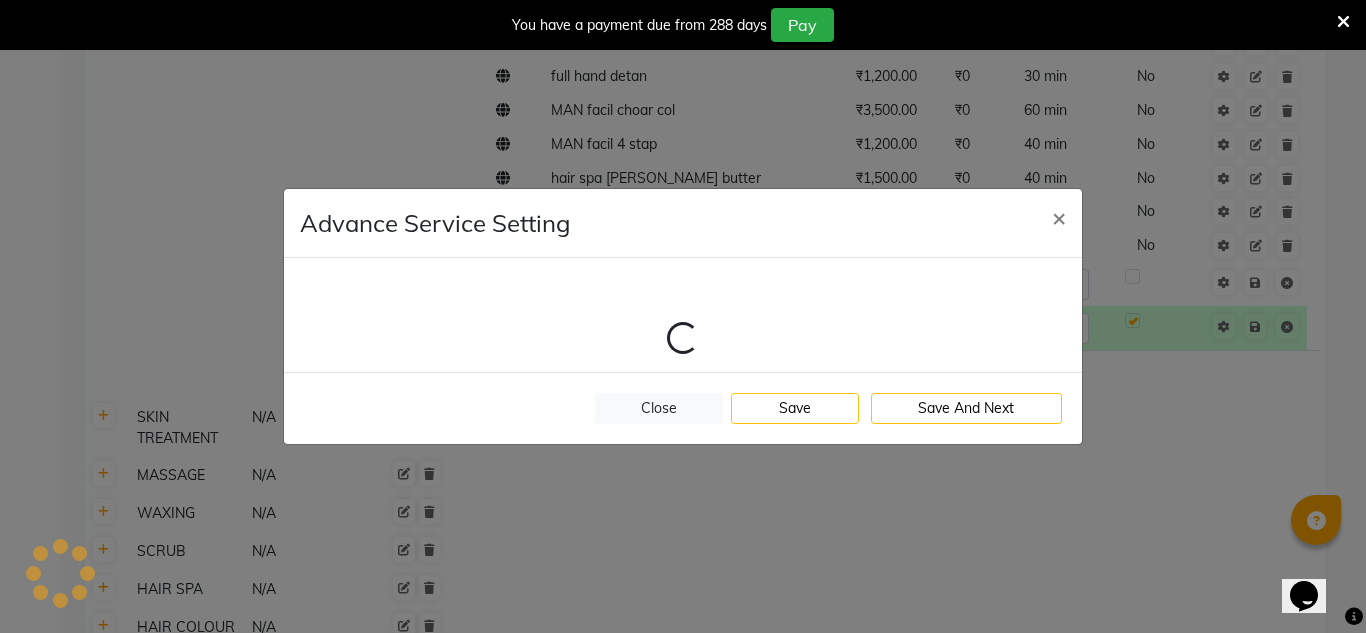 select on "1: 93963" 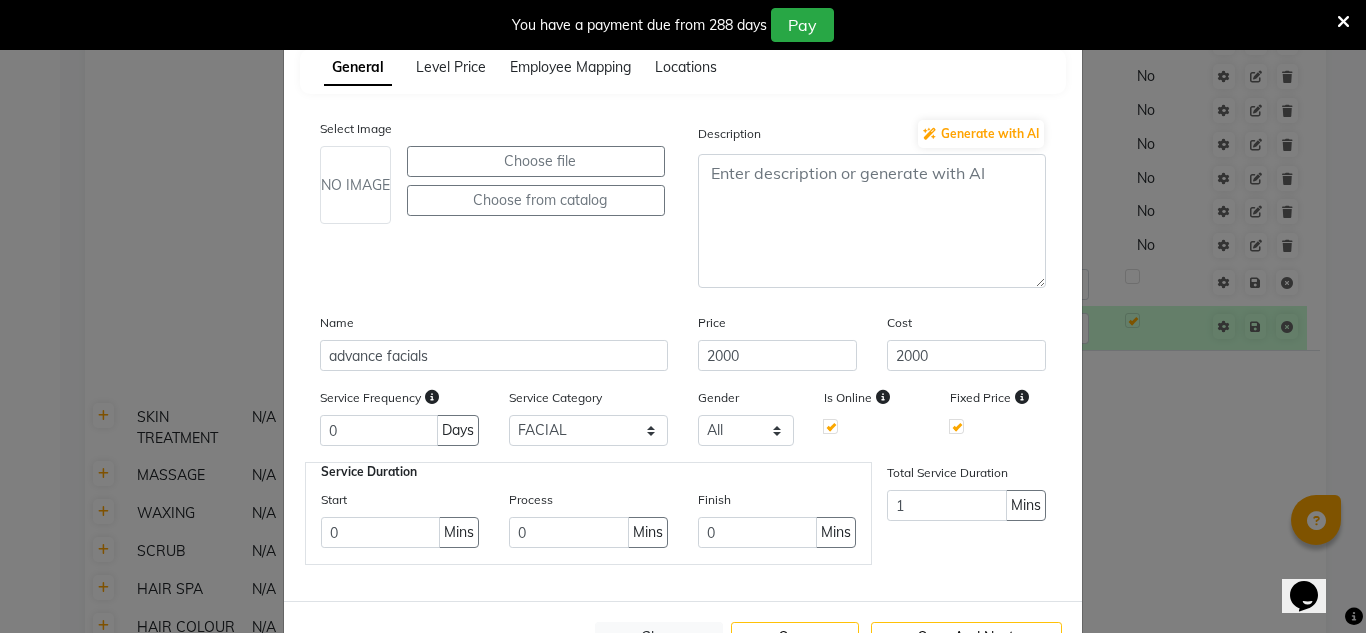 scroll, scrollTop: 100, scrollLeft: 0, axis: vertical 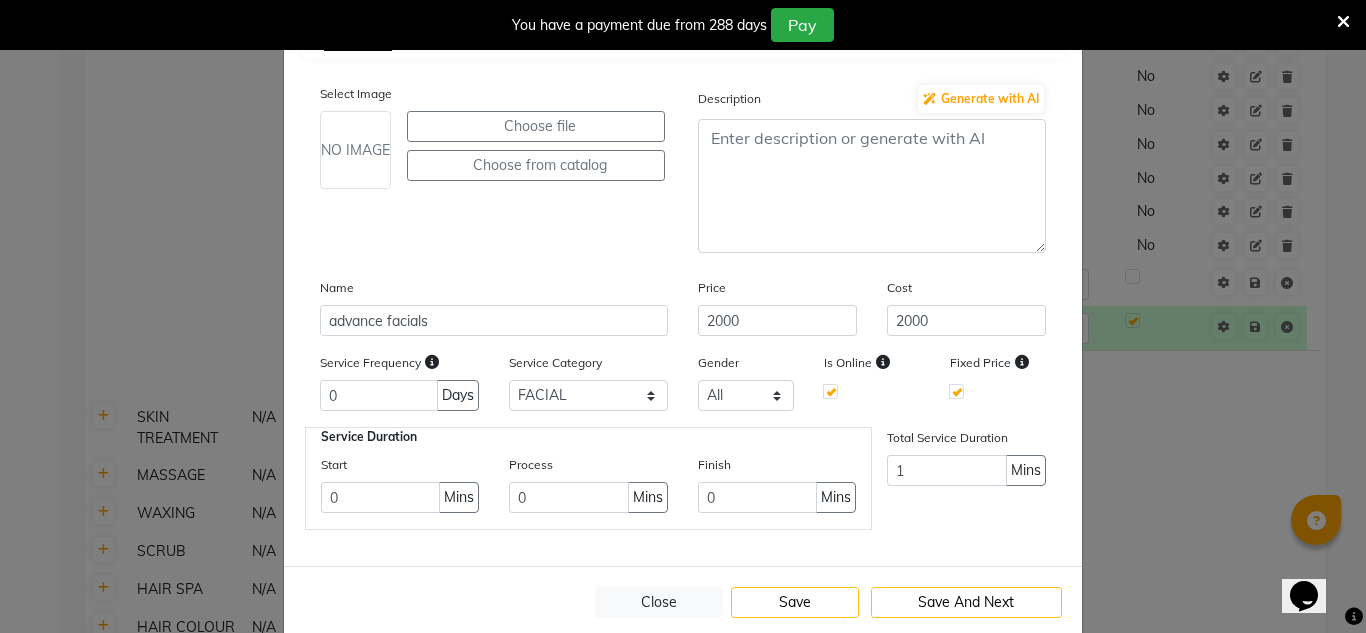 click on "Advance Service Setting × General Level Price Employee Mapping Locations Select Image NO IMAGE Choose file  Choose from catalog  Description Generate with AI Name advance facials Price 2000 Cost 2000 Service Frequency 0 Days Service Category Select  FACIAL  SKIN TREATMENT  MASSAGE  WAXING  SCRUB  HAIR SPA  HAIR COLOUR  HAIR TREATMENTS  BODY WRAPS  FEMALE CUT STYLE WASH  OTHER  HAIR WASH  HAIRCUT  BEARD /SHAVE  BEARD COLOR  HAIR COLOR  STRAIGHTNING/ SMOOTHNING/ REBONDING  KERATIN  CLEAN UP  DETAN \BLEACH  DANDRUFF TREATMENT  MENICURE  PEDICURE  WAX PACKAGE  womens pedicure  ultimate mens package Gender All Male Female Other Is Online Fixed Price Service Duration Start 0 Mins Process 0 Mins Finish 0 Mins Total Service Duration 1 Mins  Close   Save  Save And Next" 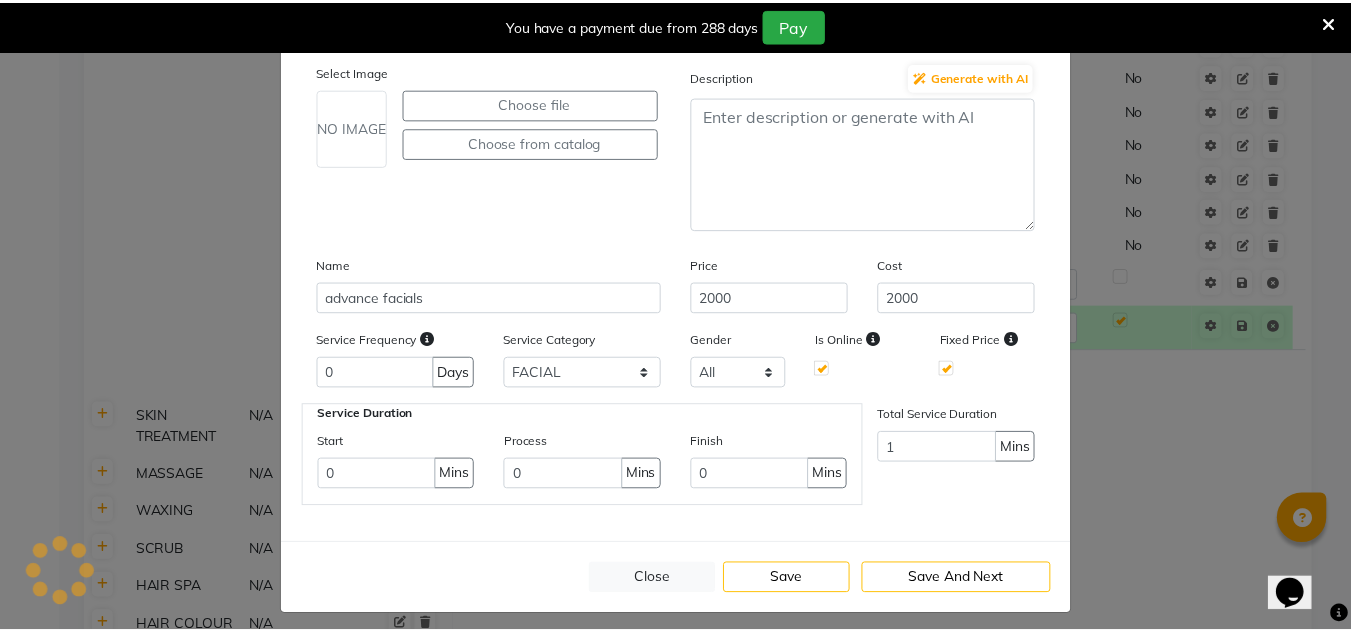 scroll, scrollTop: 134, scrollLeft: 0, axis: vertical 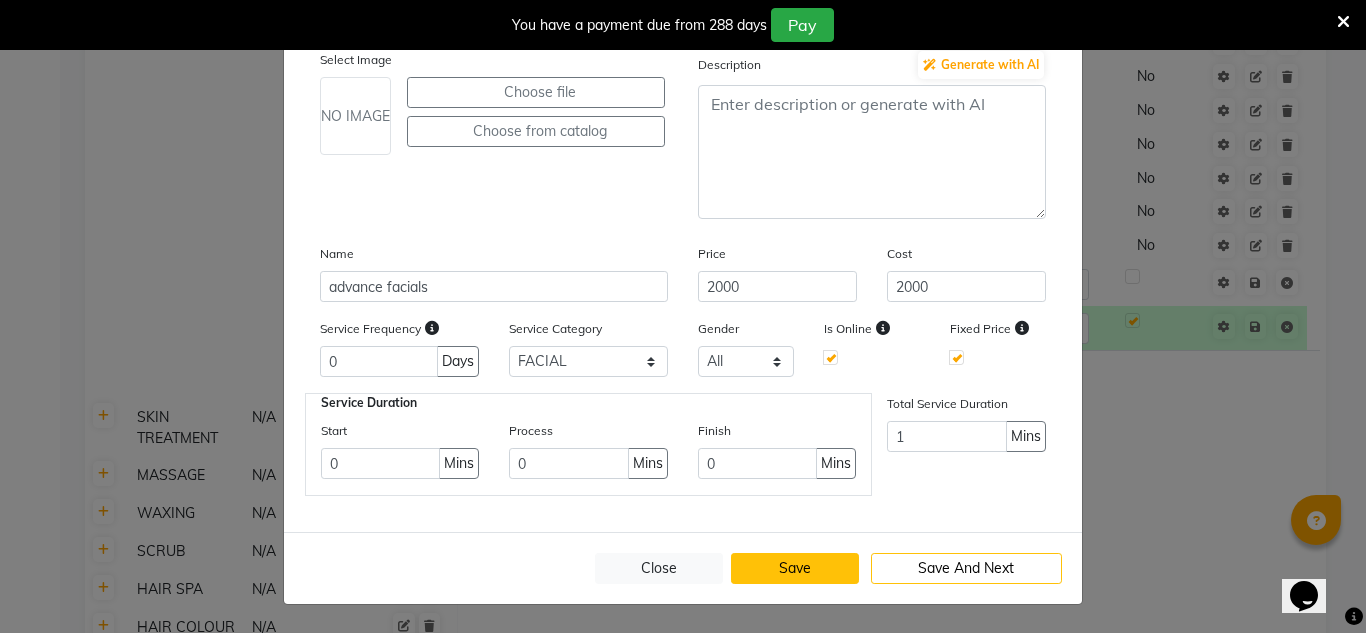 click on "Save" 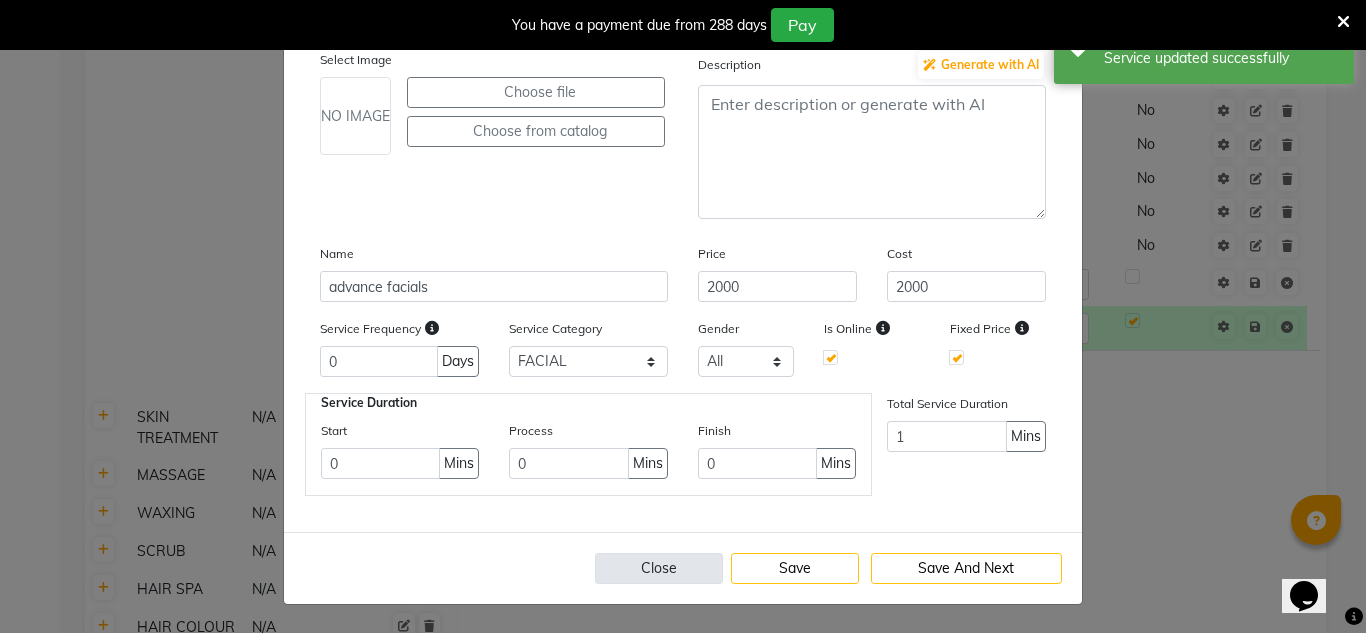 click on "Close" 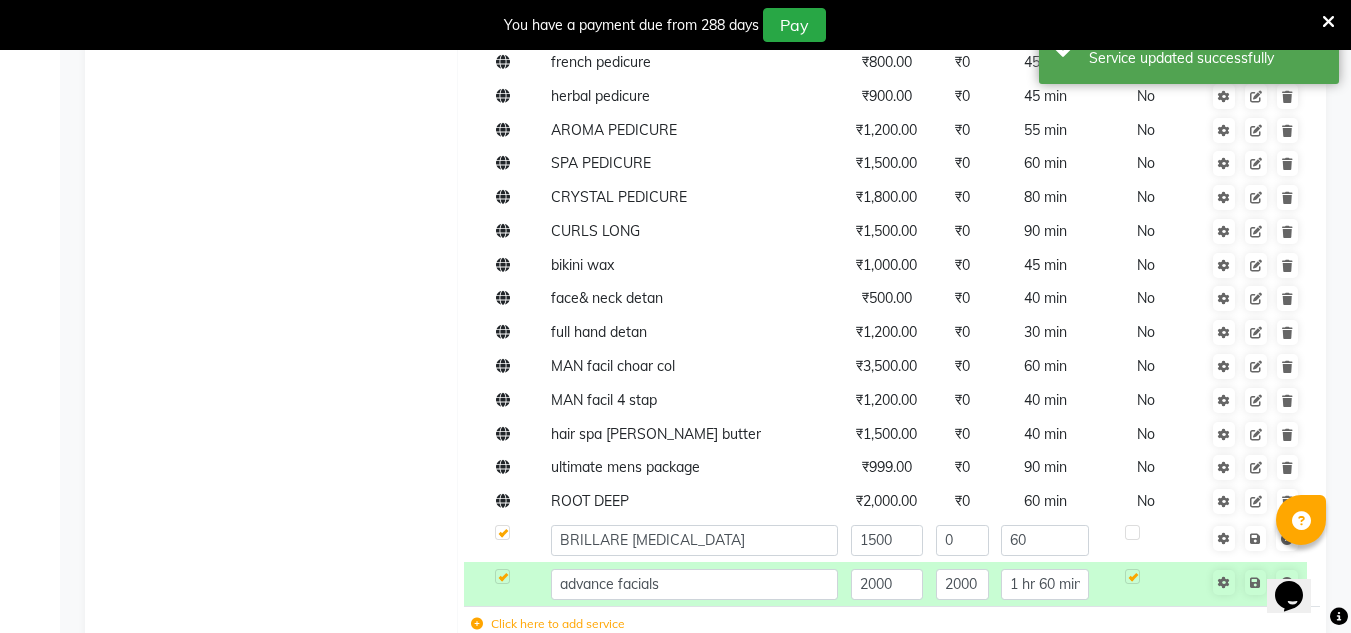 scroll, scrollTop: 1800, scrollLeft: 0, axis: vertical 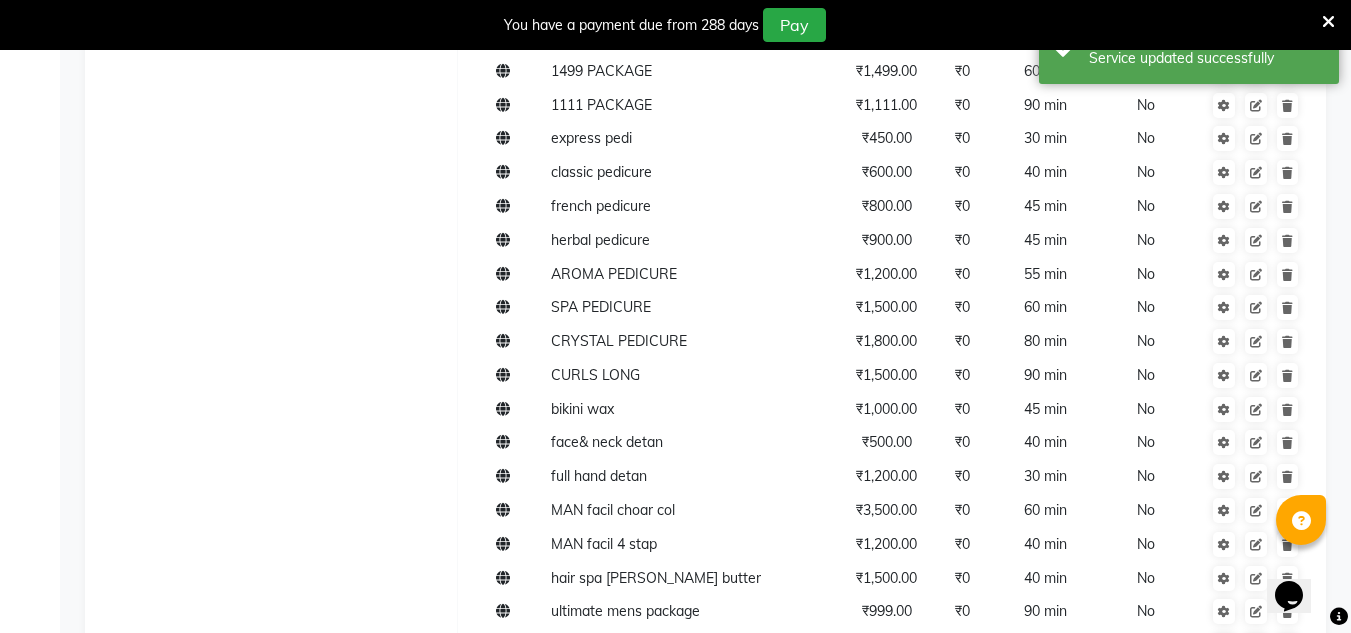 click on "FACIAL N/A" 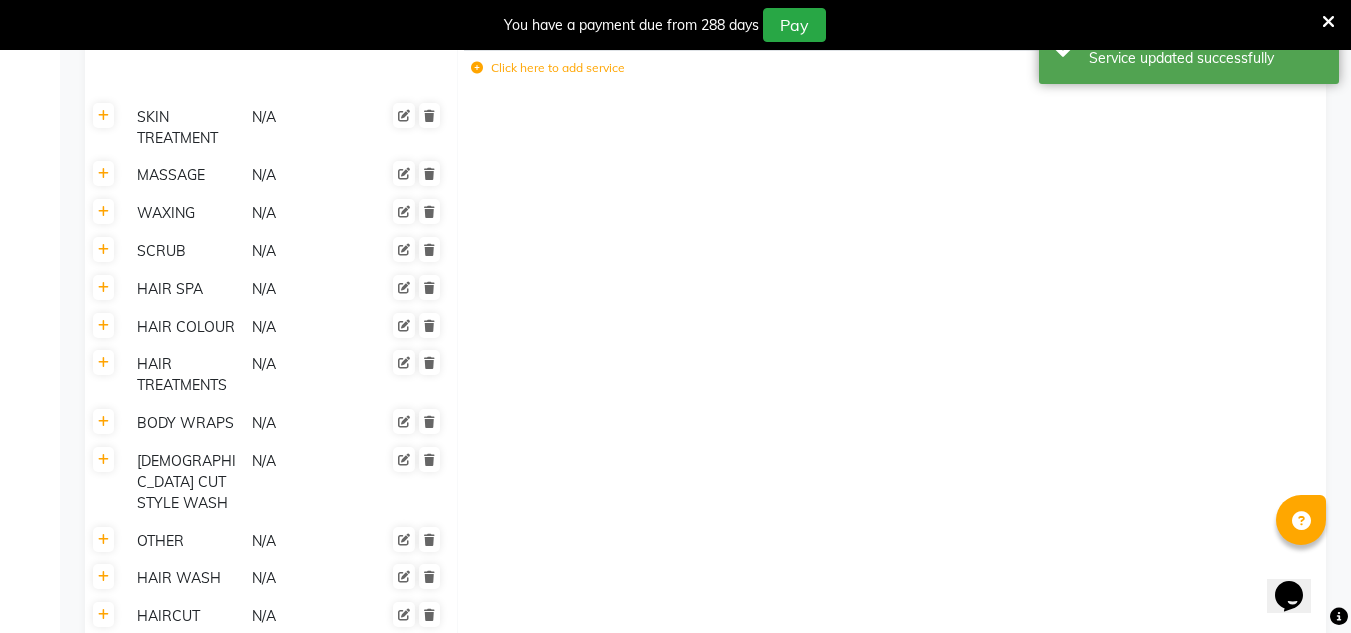 scroll, scrollTop: 2300, scrollLeft: 0, axis: vertical 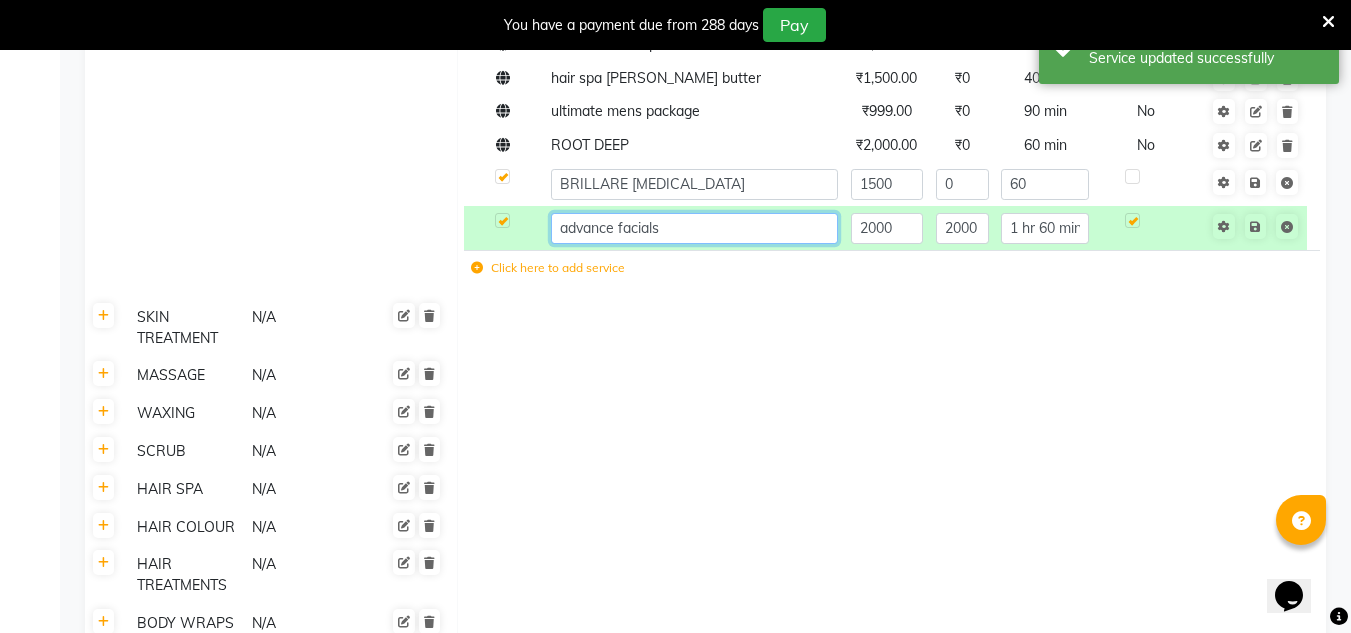 click on "advance facials" 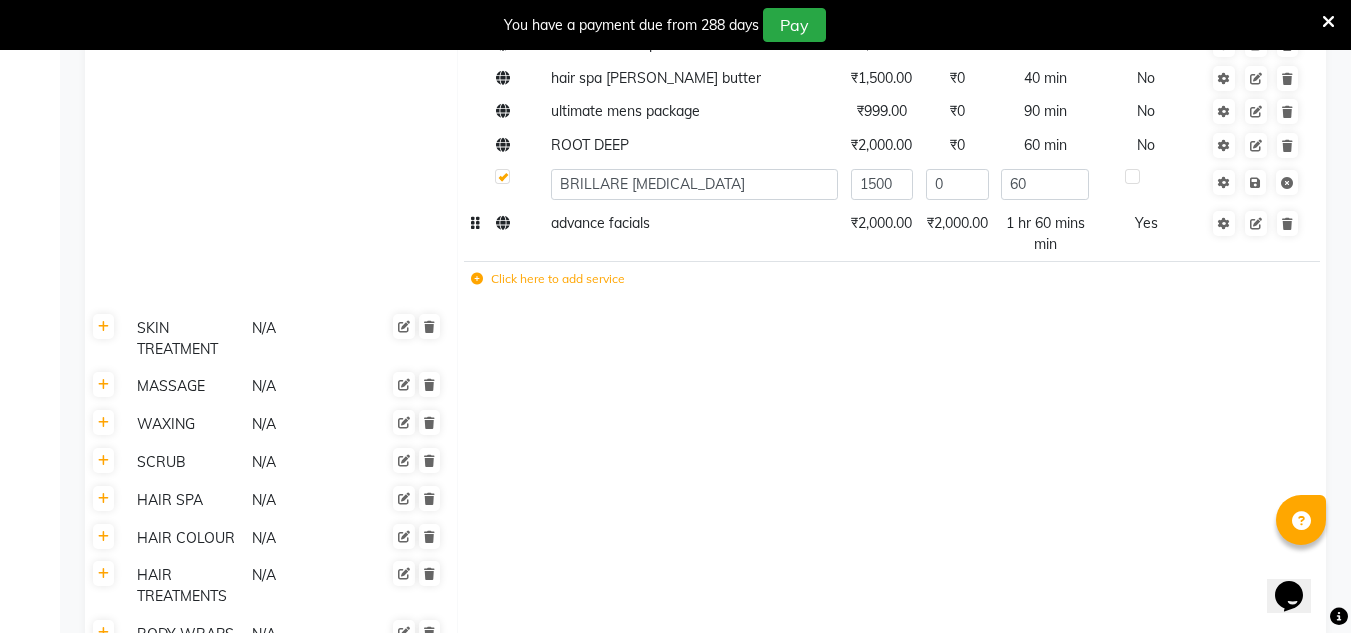 drag, startPoint x: 570, startPoint y: 234, endPoint x: 573, endPoint y: 219, distance: 15.297058 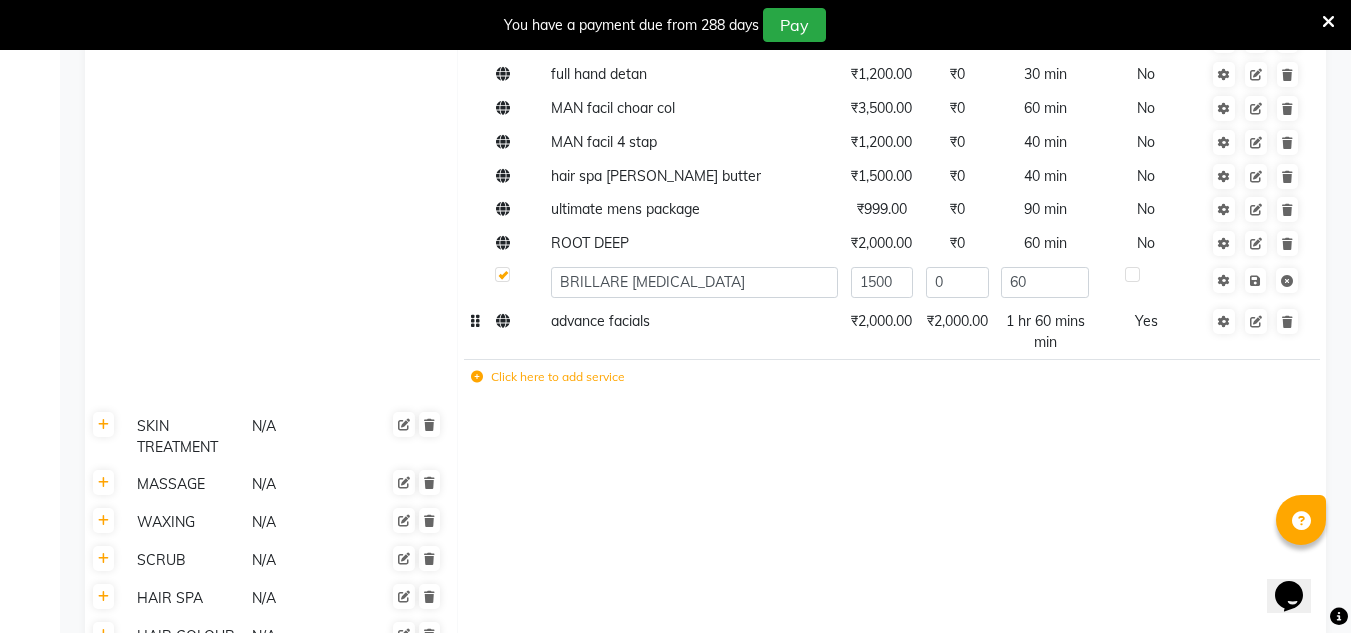 scroll, scrollTop: 2200, scrollLeft: 0, axis: vertical 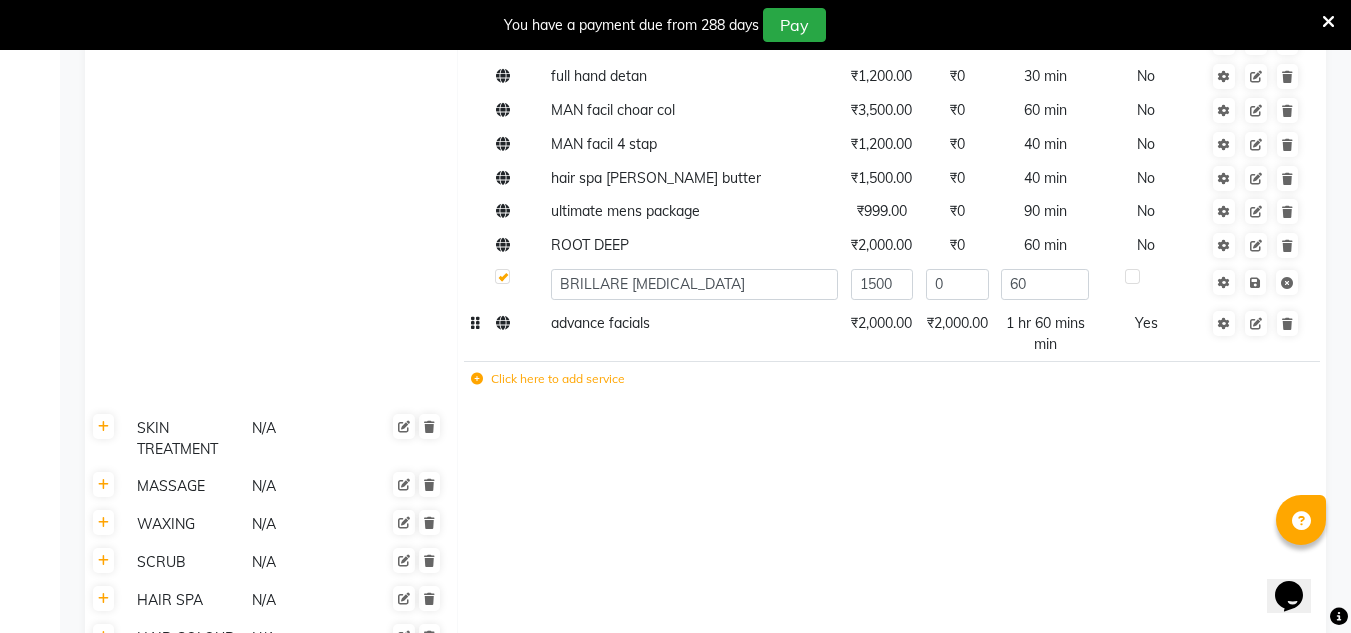 click on "₹2,000.00" 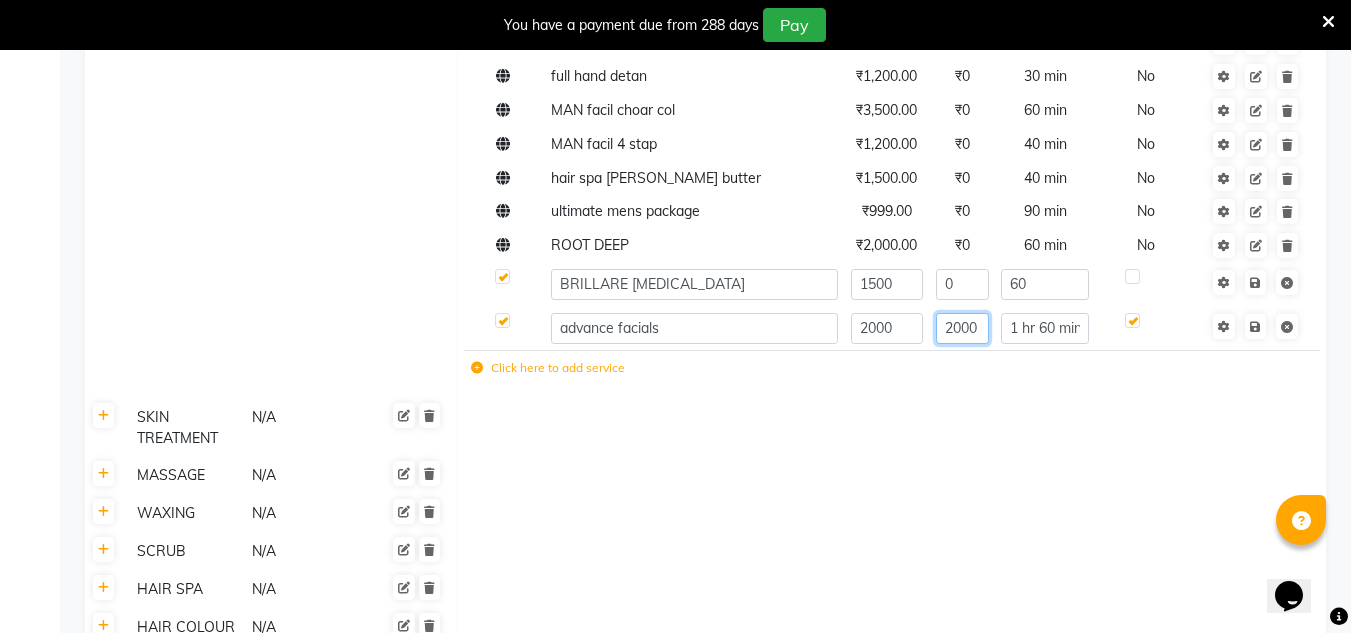 click on "2000" 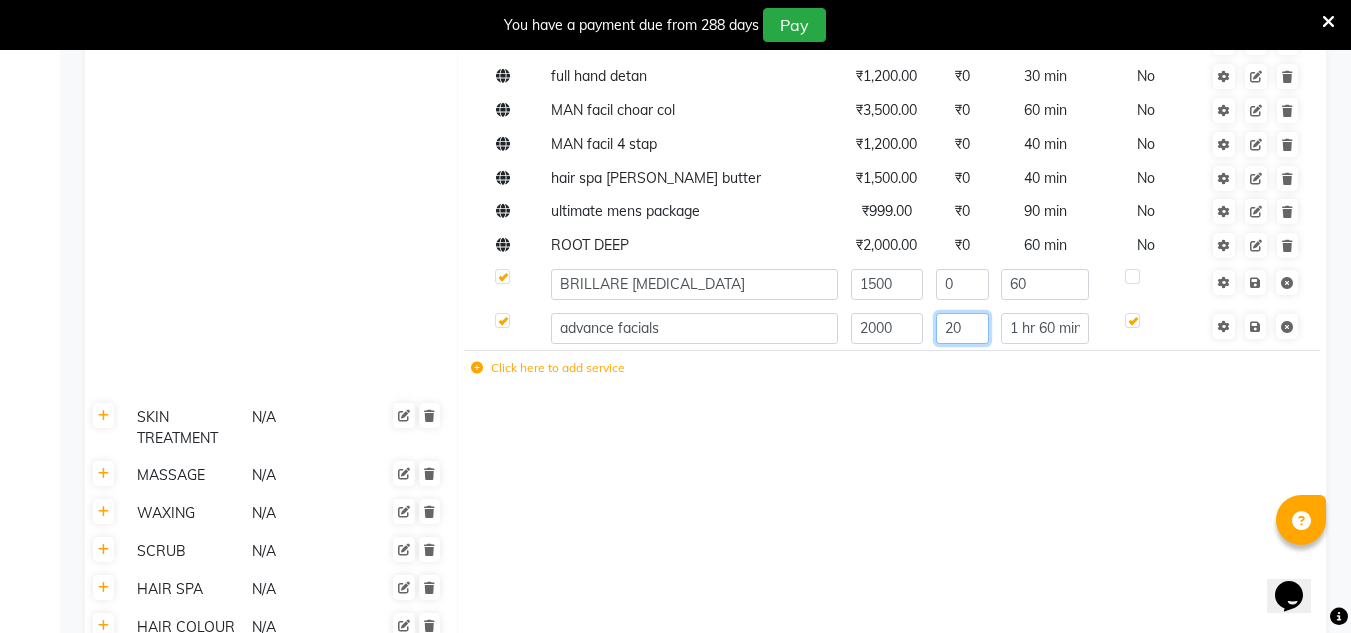 type on "0" 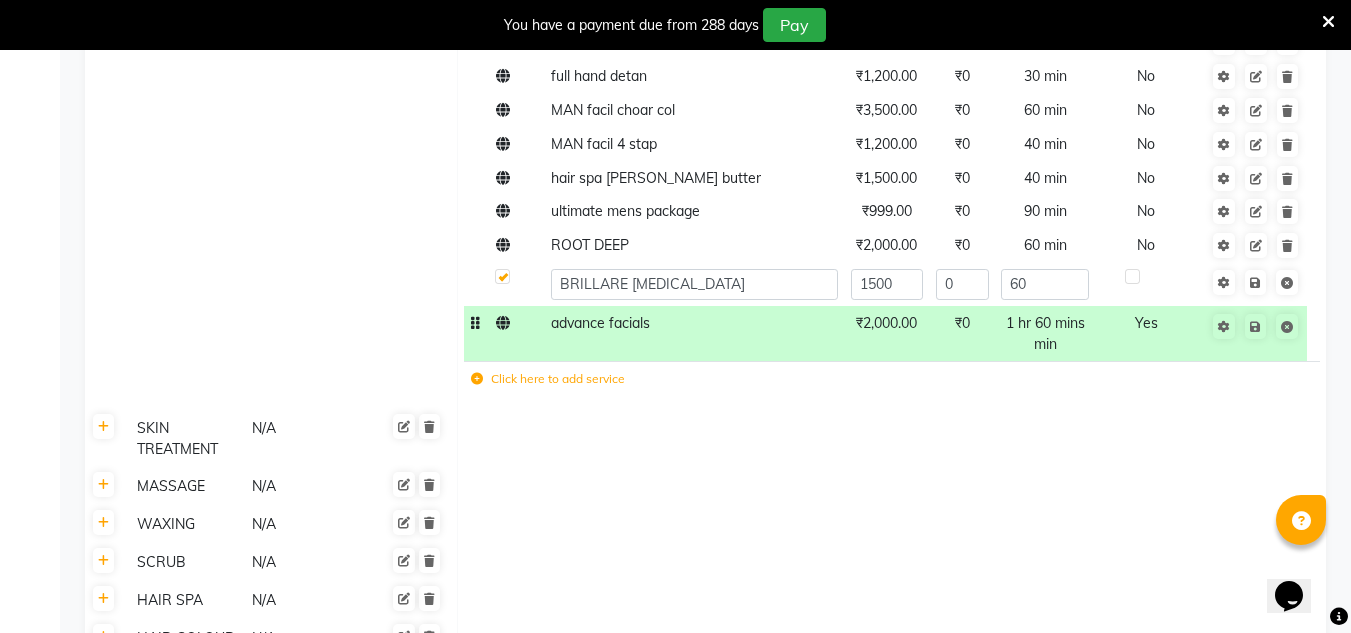 click on "Yes" 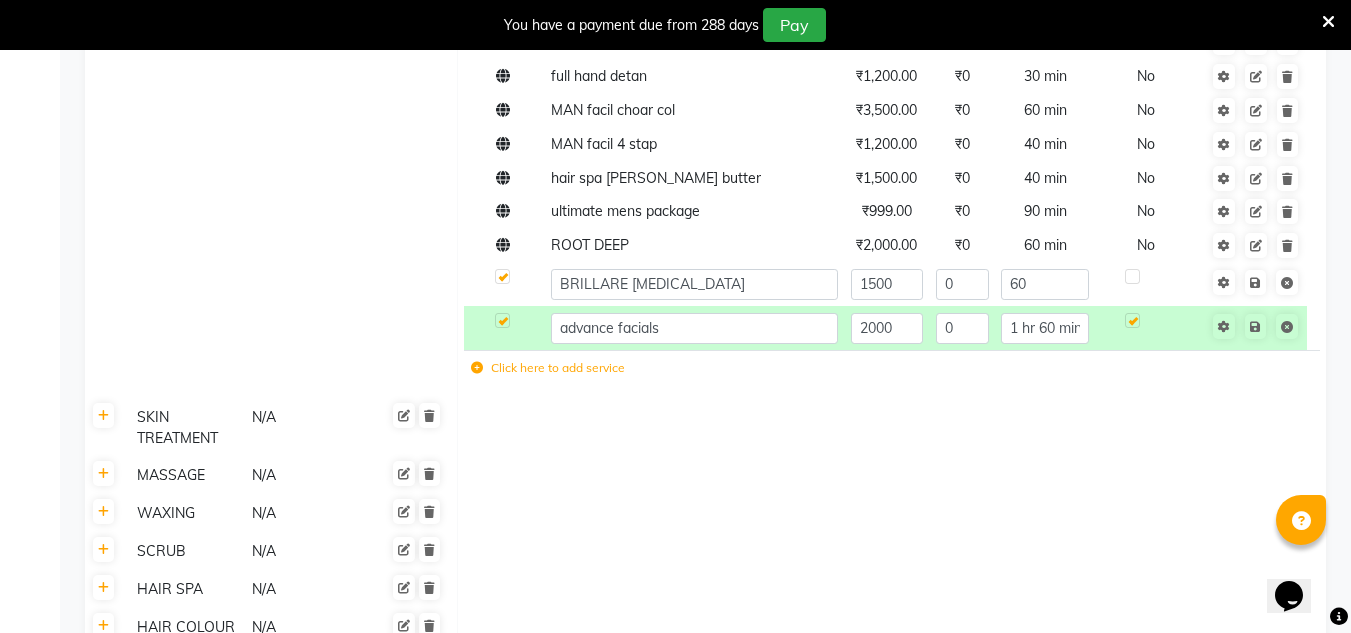 click 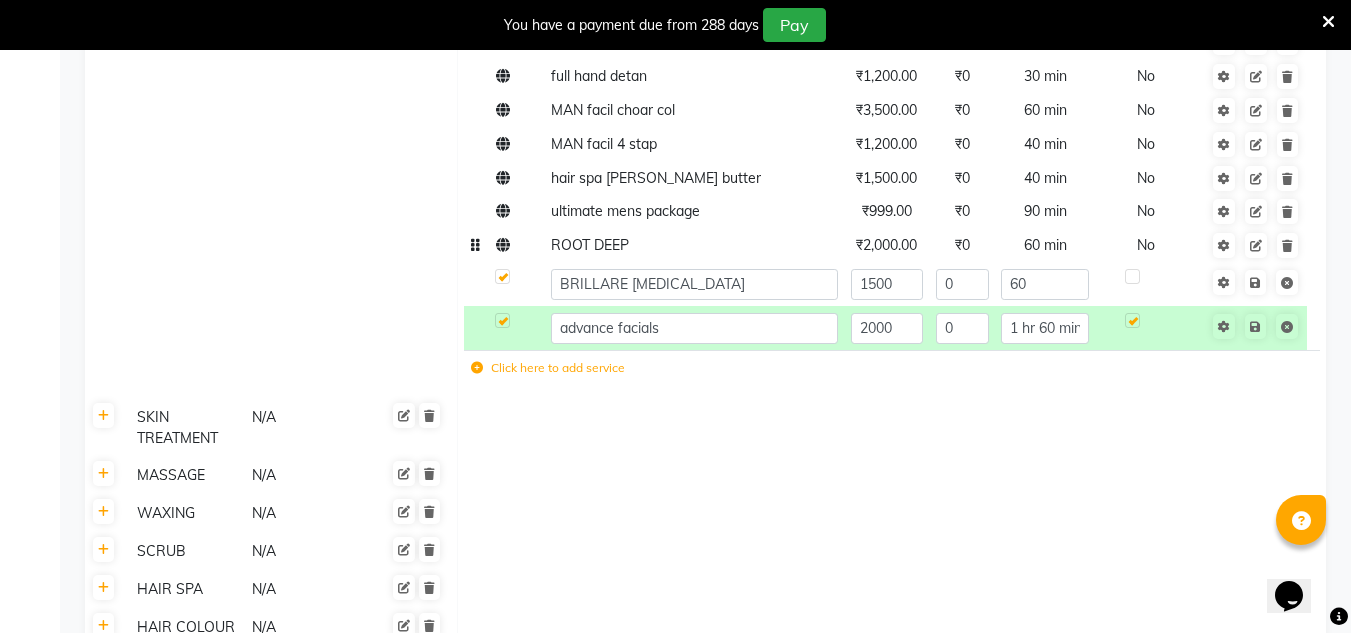 click on "₹2,000.00" 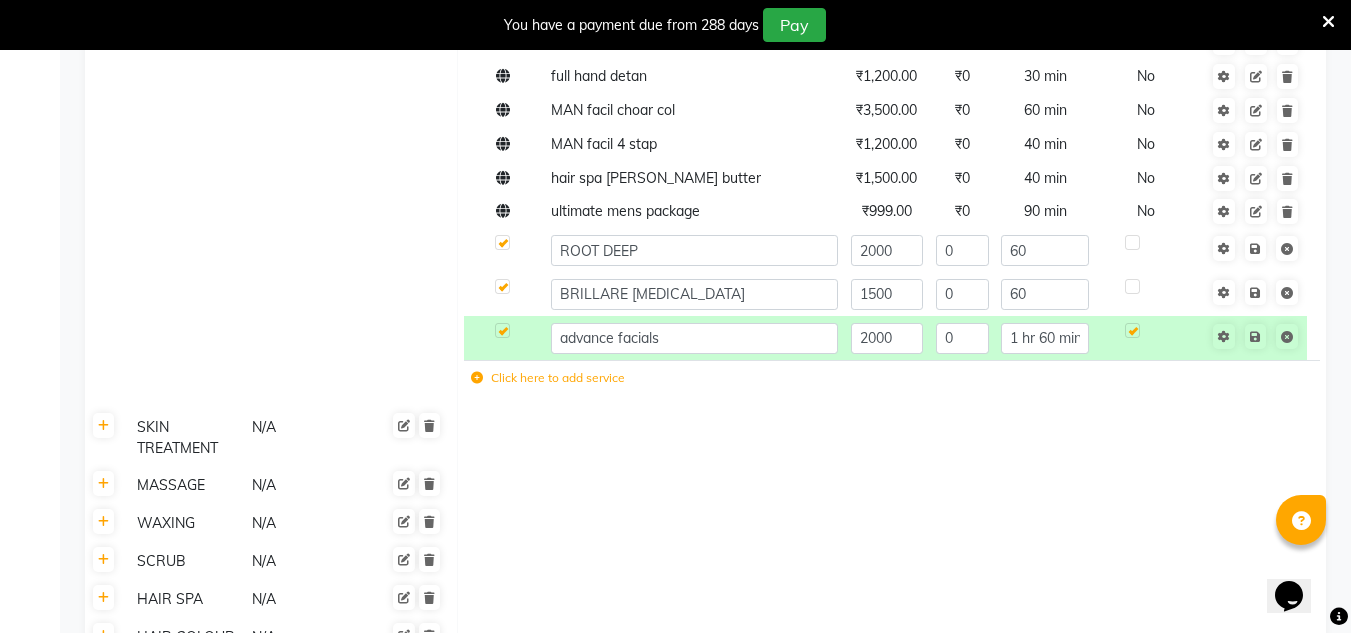 click 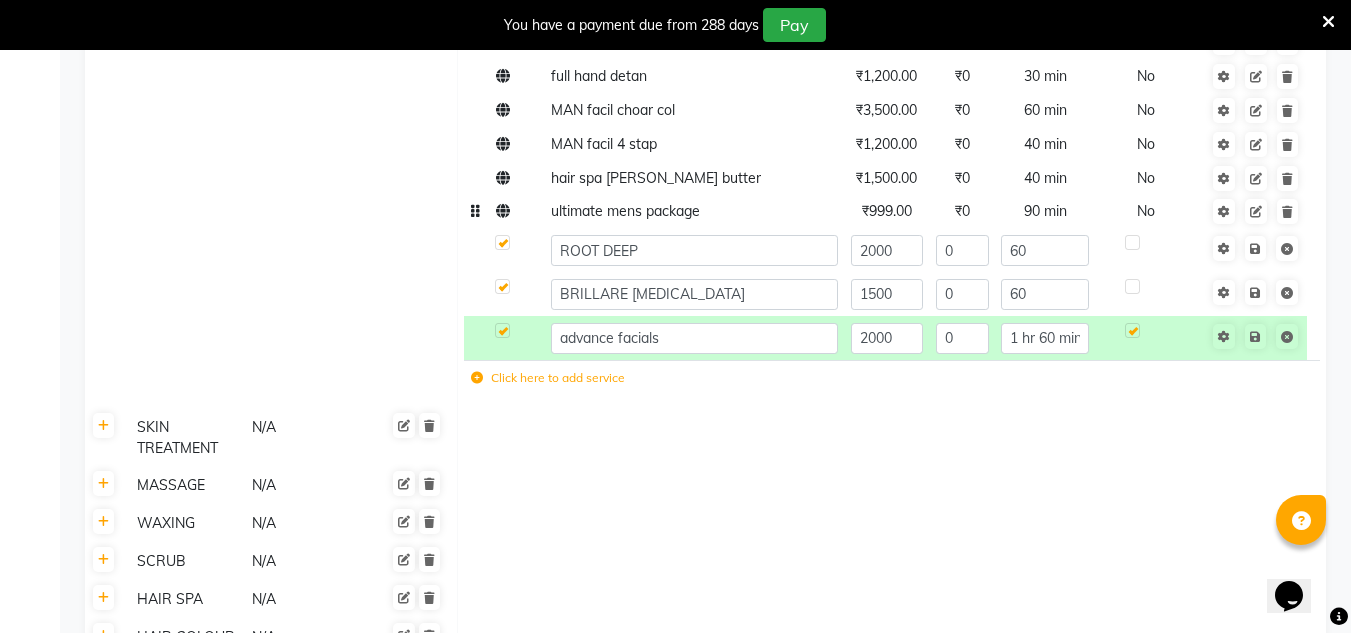 click on "ultimate mens package" 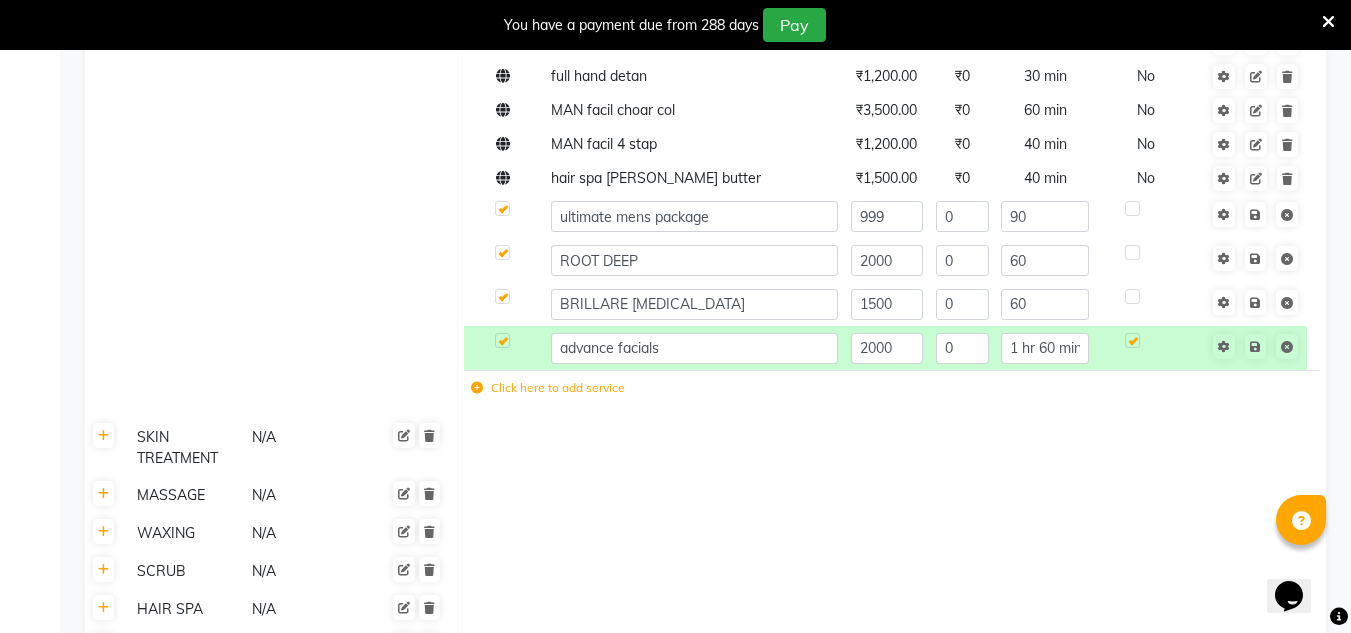 click 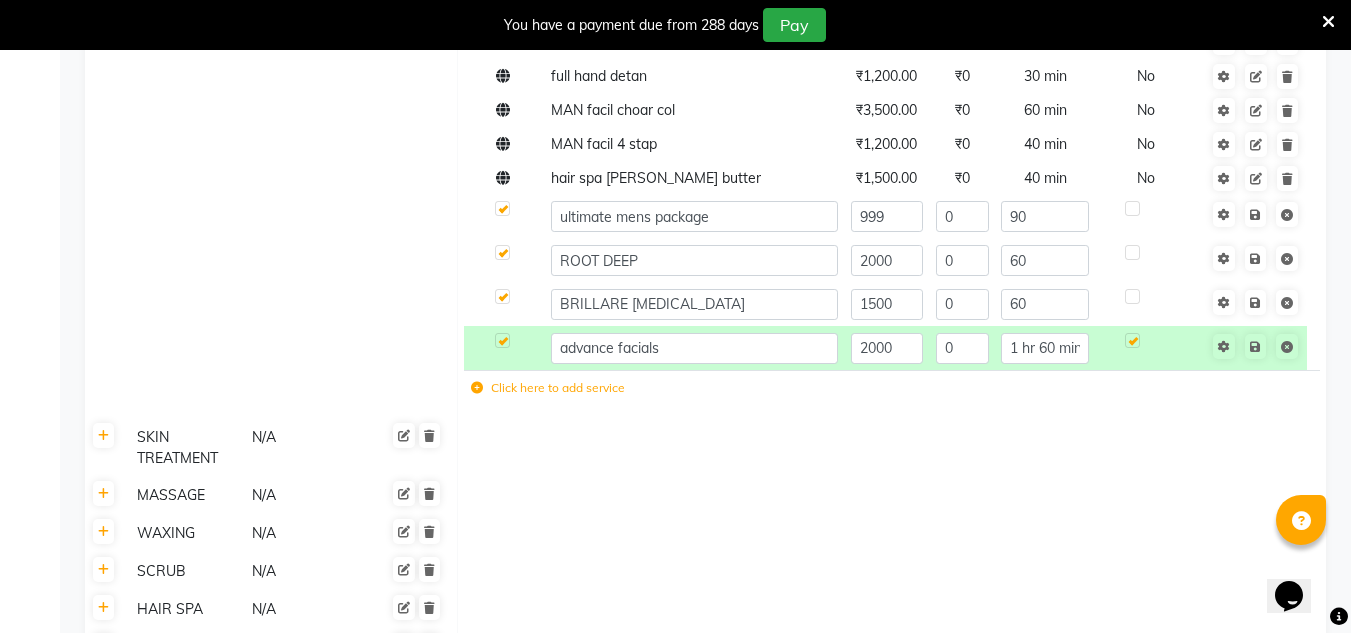 click at bounding box center [1131, 209] 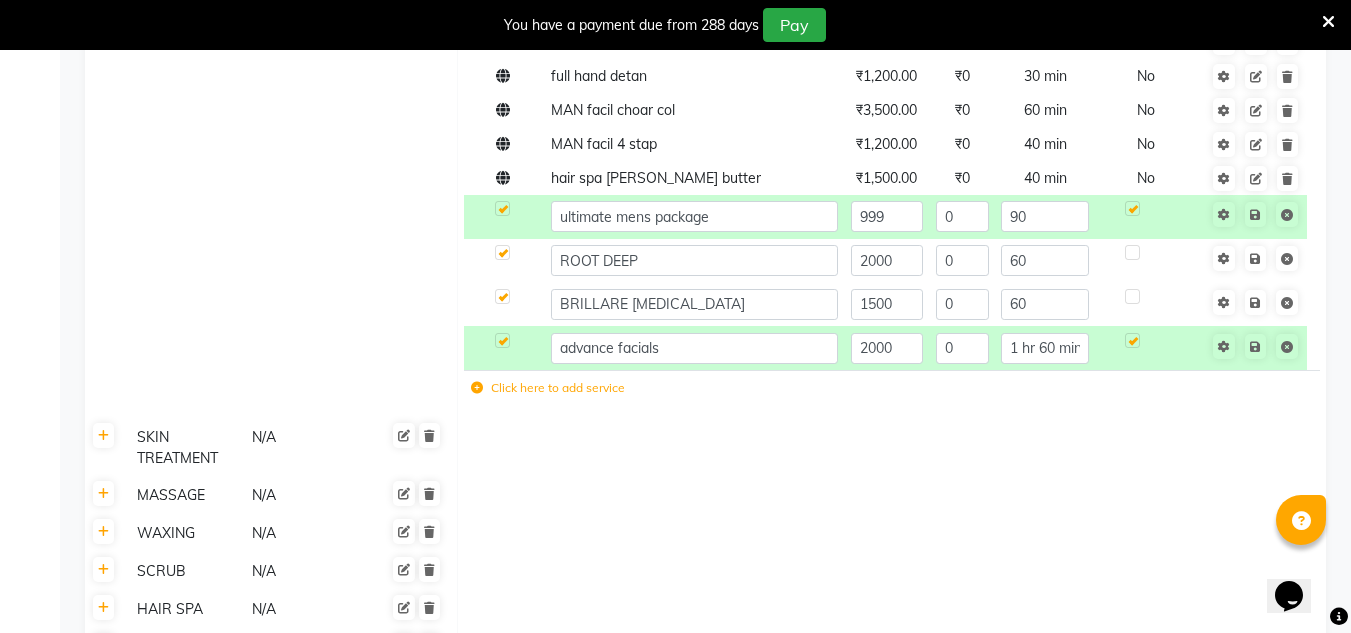 click 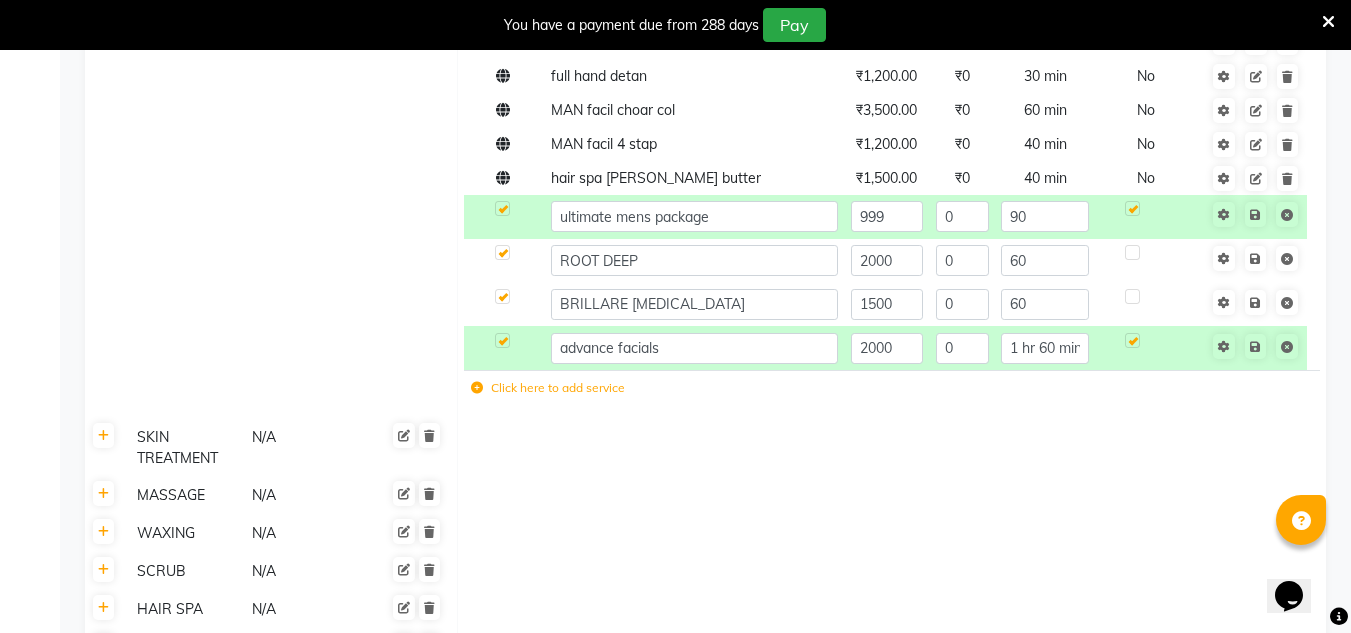 click 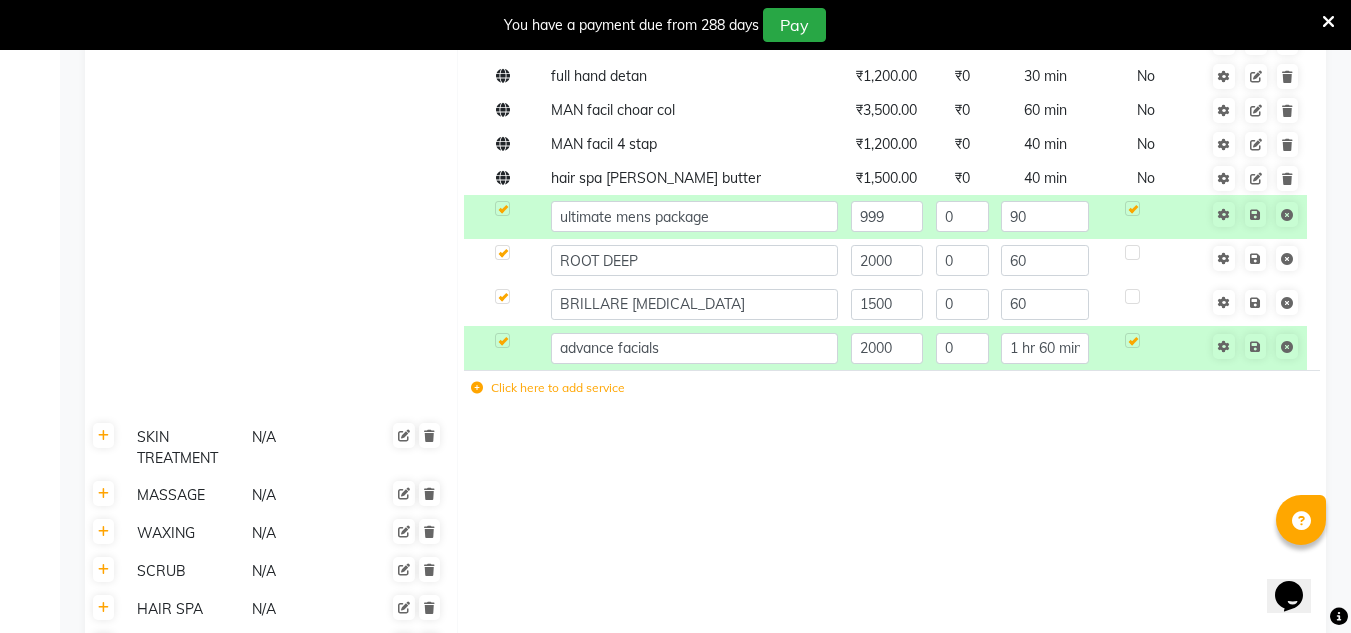 click 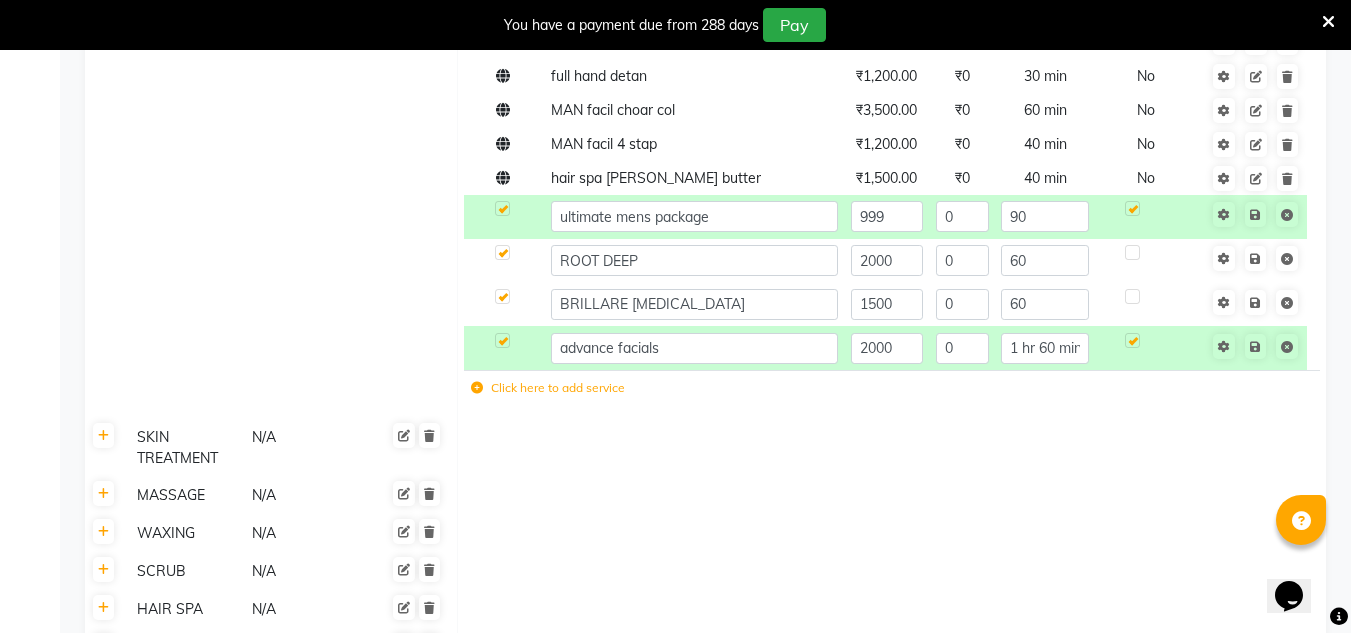 click at bounding box center [501, 209] 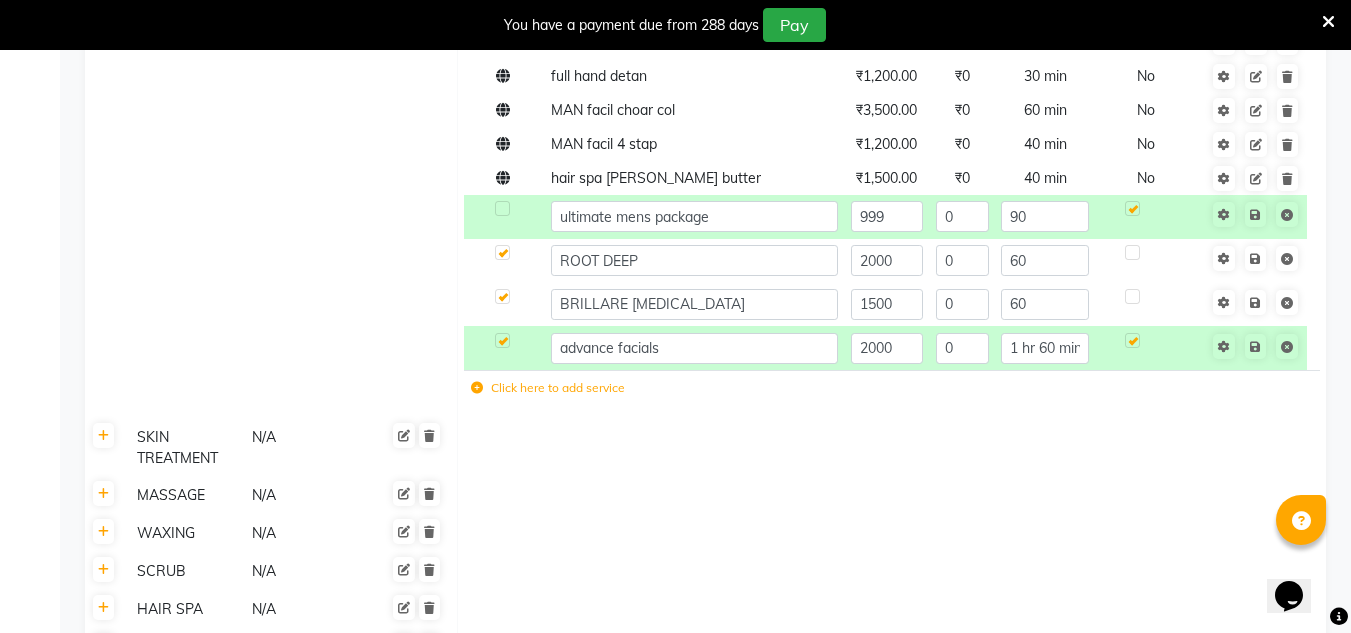 click 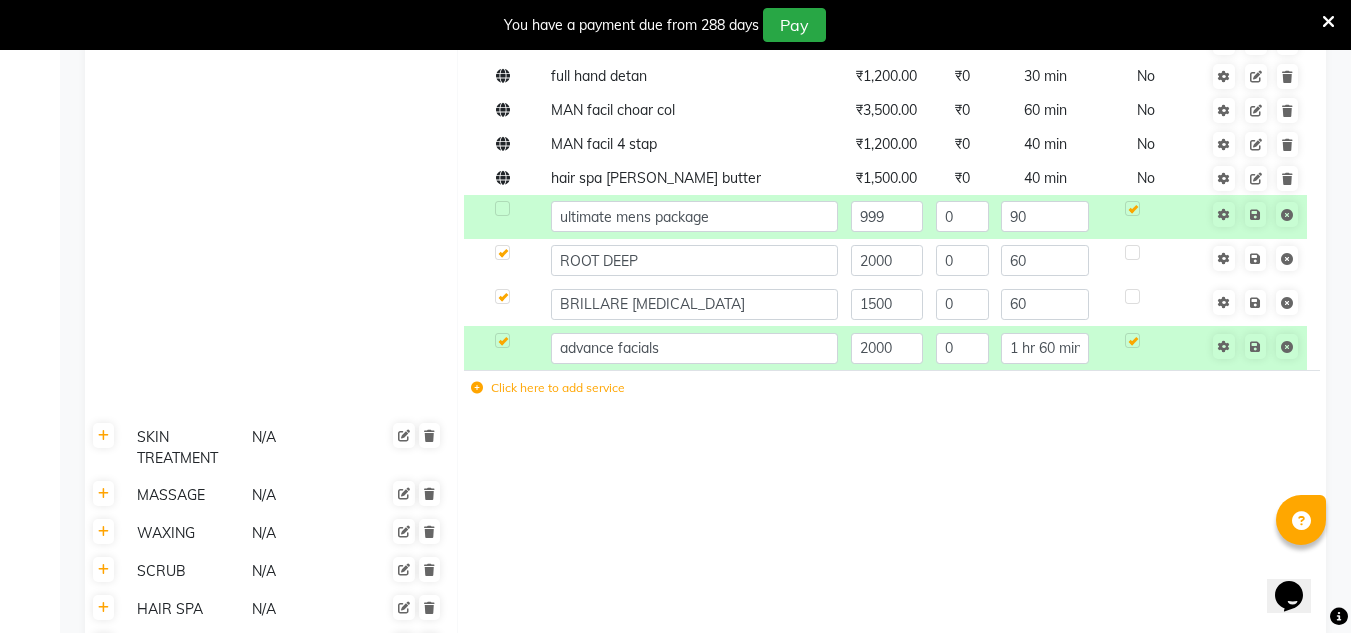 click 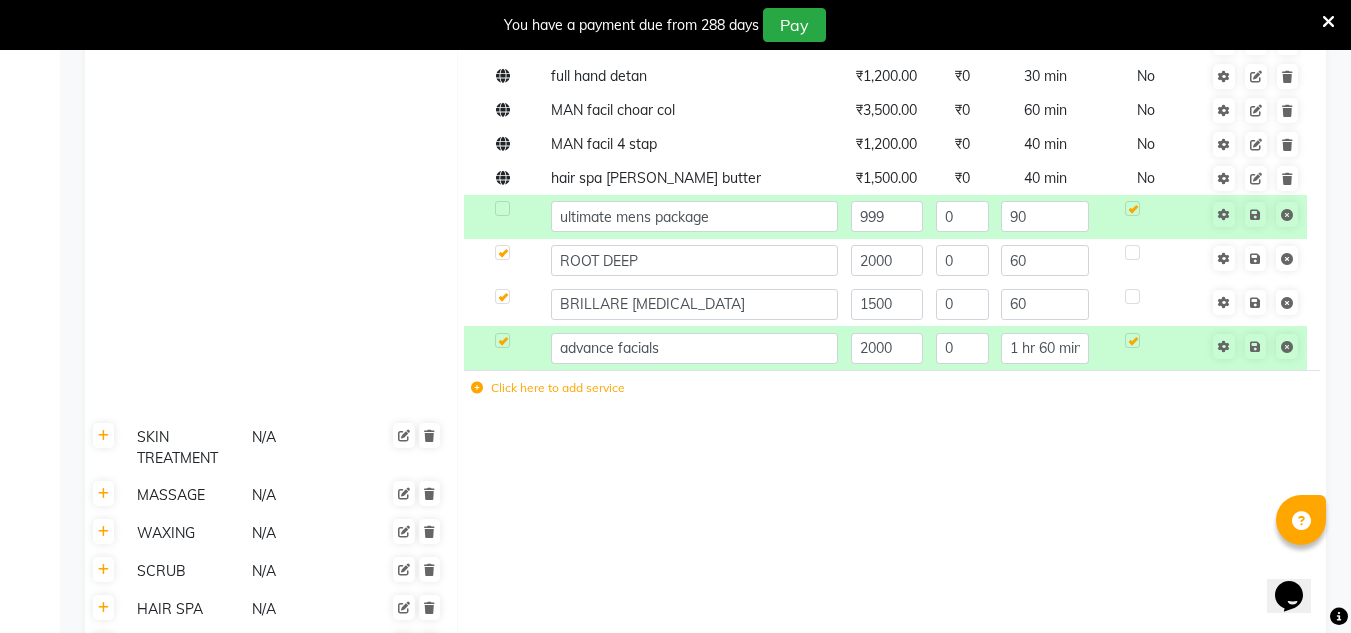 click 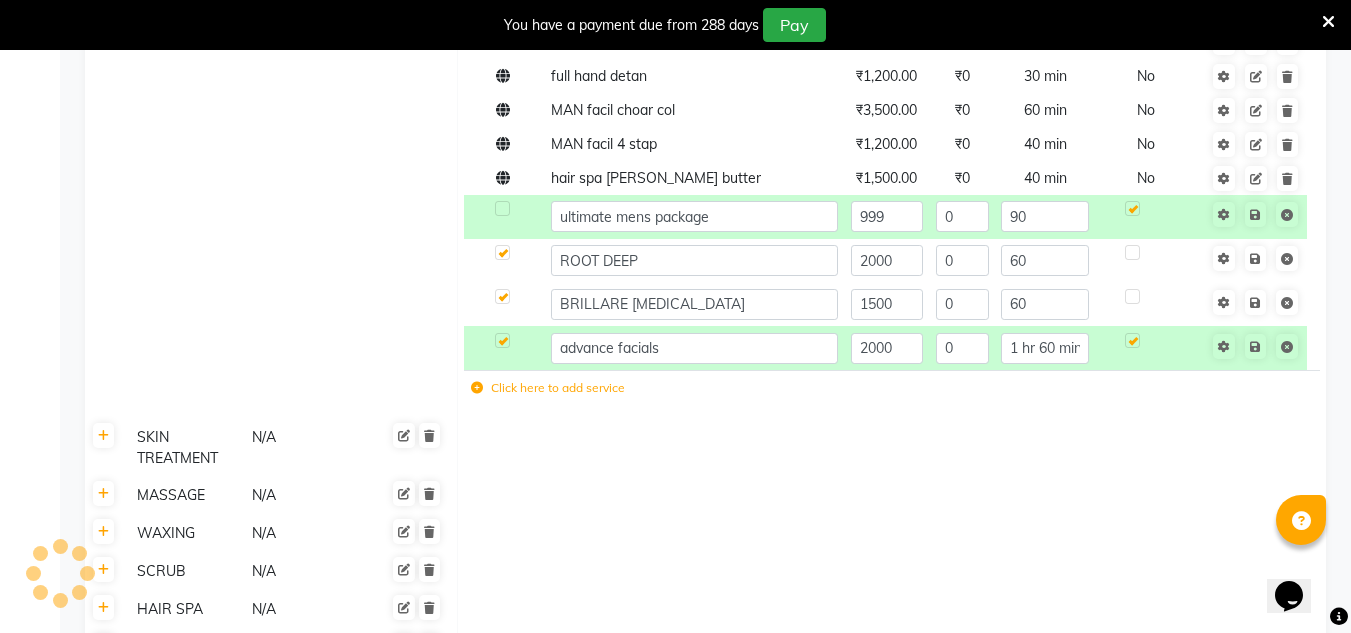 click 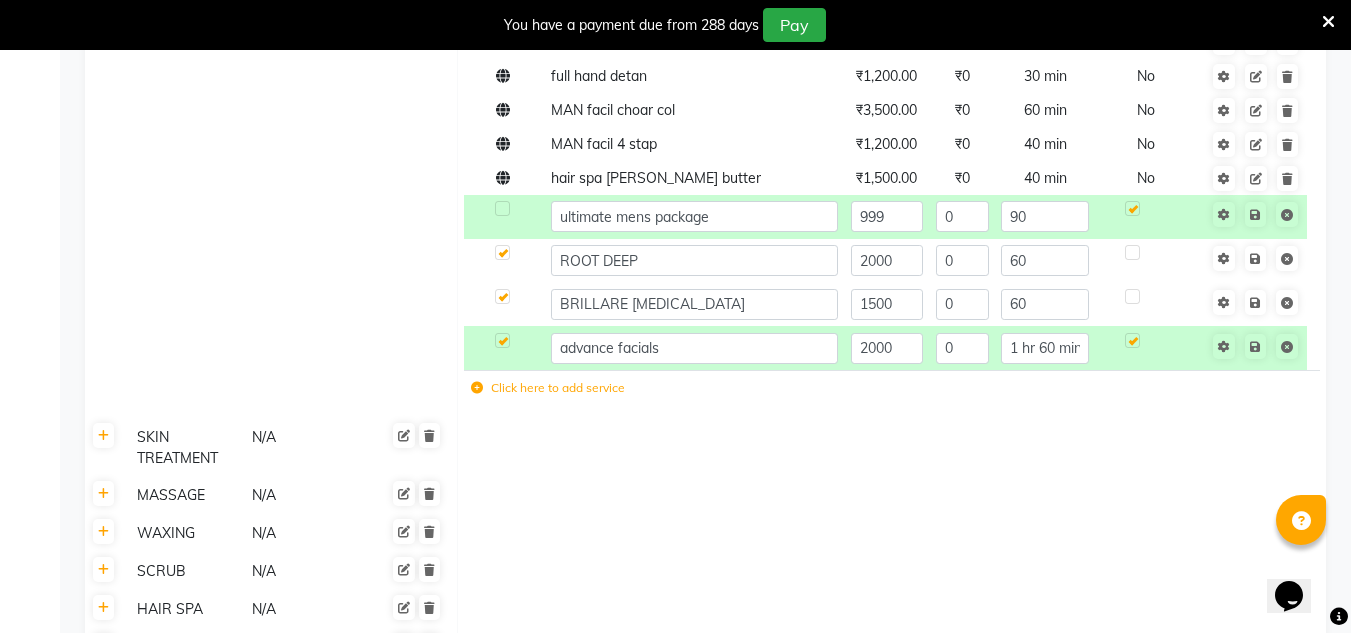 click on "Click here to add service" 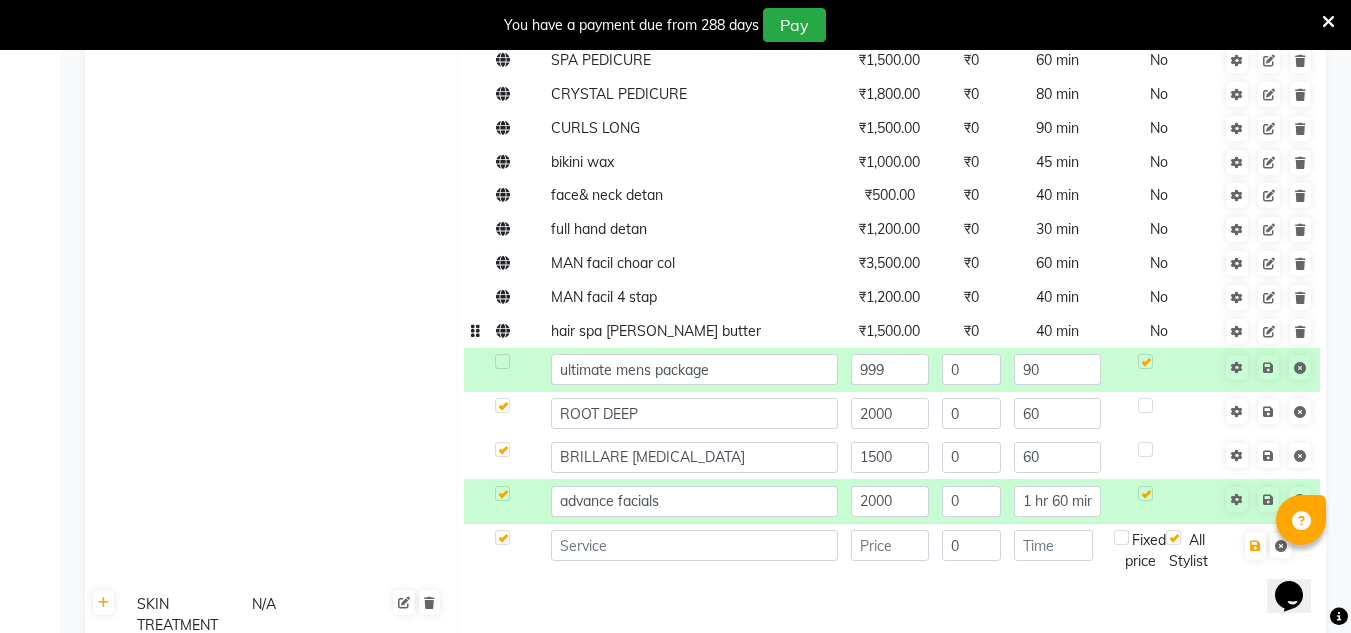 scroll, scrollTop: 2000, scrollLeft: 0, axis: vertical 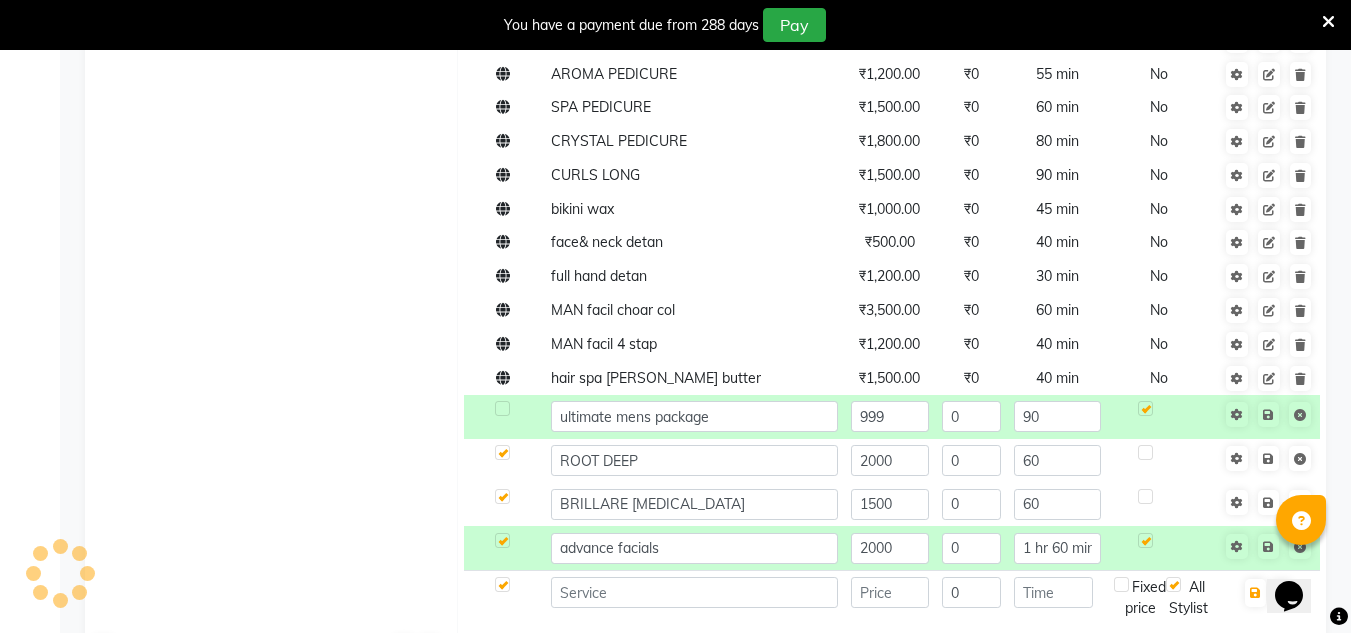 click on "FACIAL N/A" 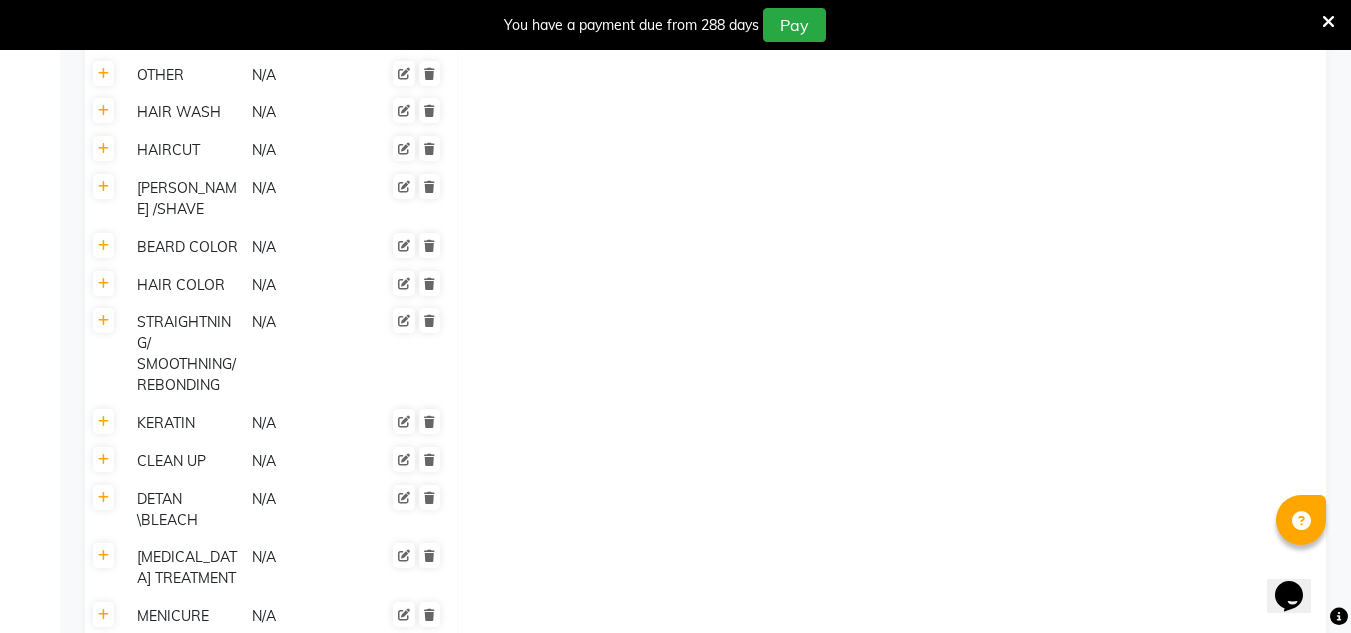 scroll, scrollTop: 3285, scrollLeft: 0, axis: vertical 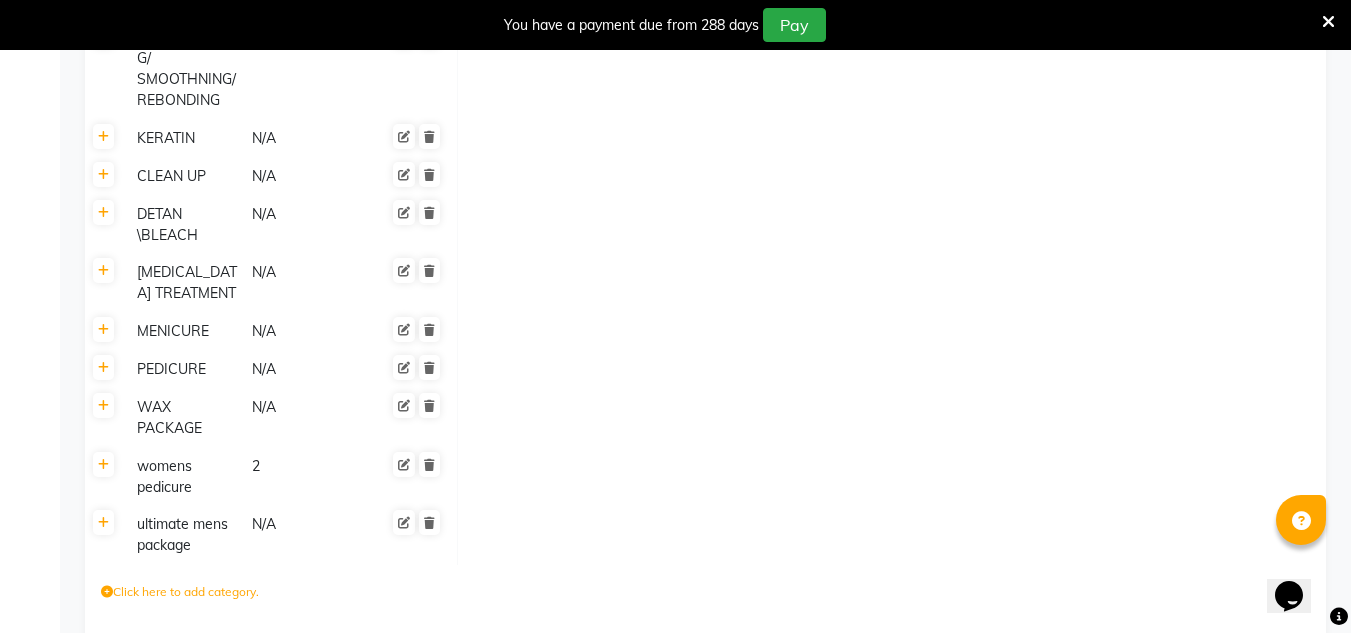 click on "Save Changes" 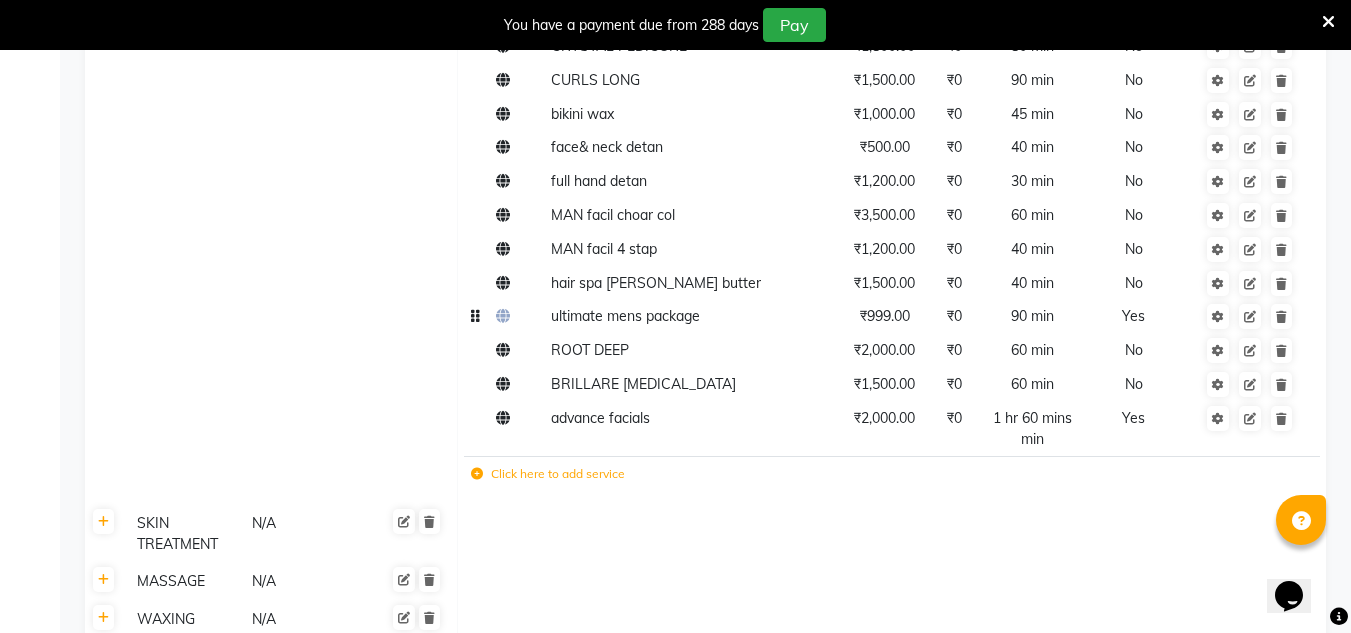 scroll, scrollTop: 2131, scrollLeft: 0, axis: vertical 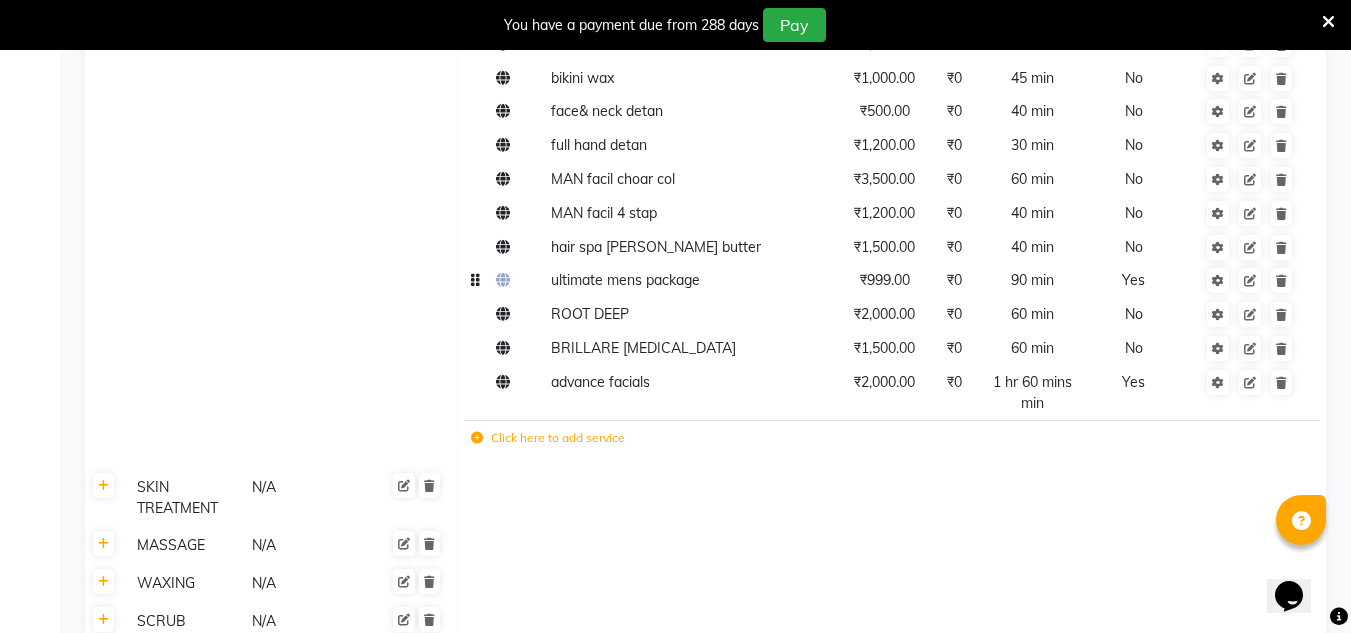 click on "Click here to add service" 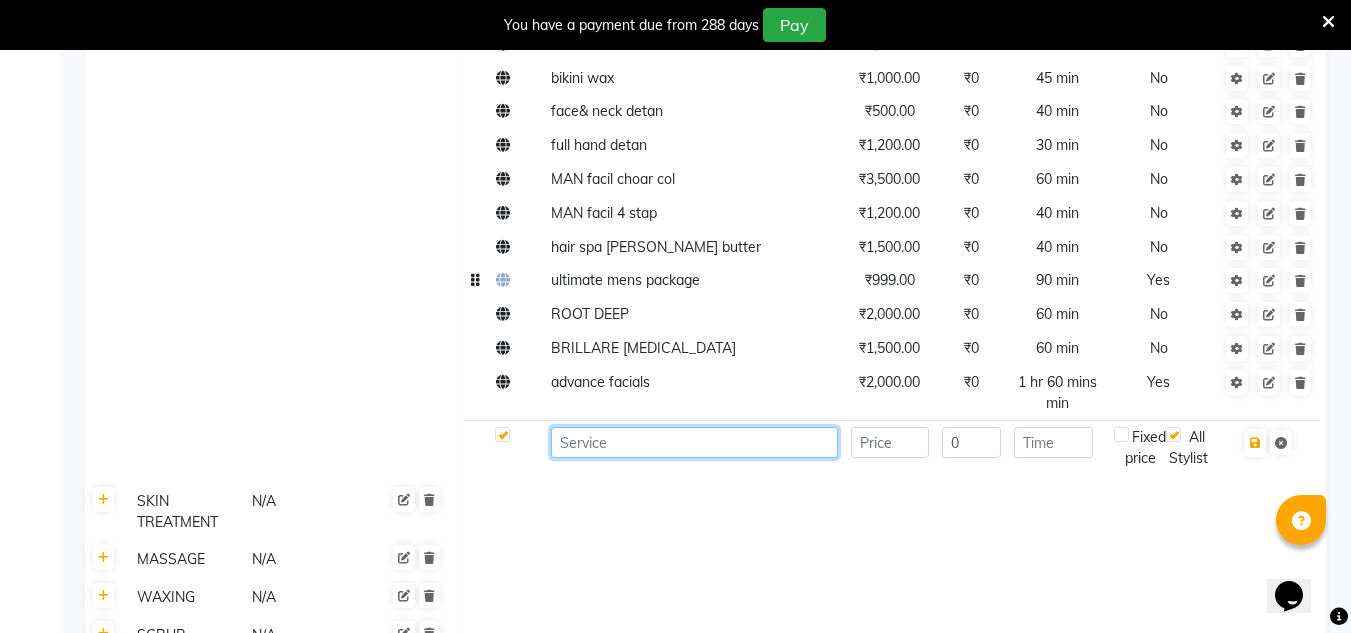 click 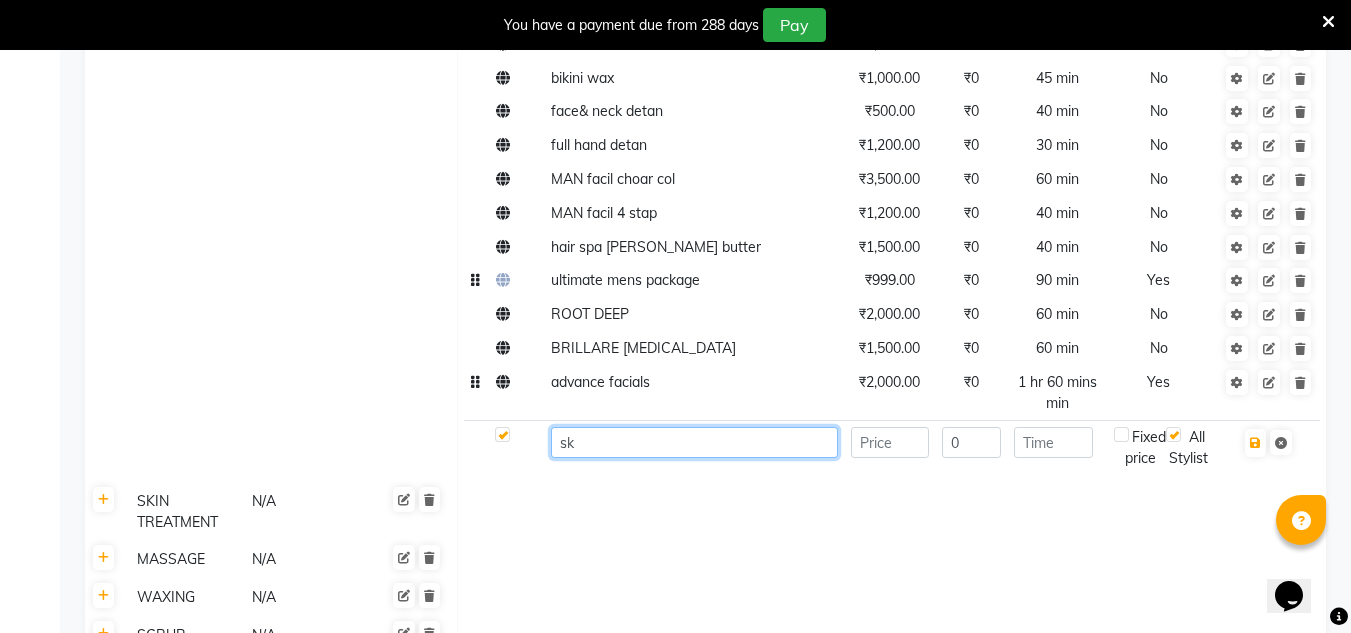 type on "s" 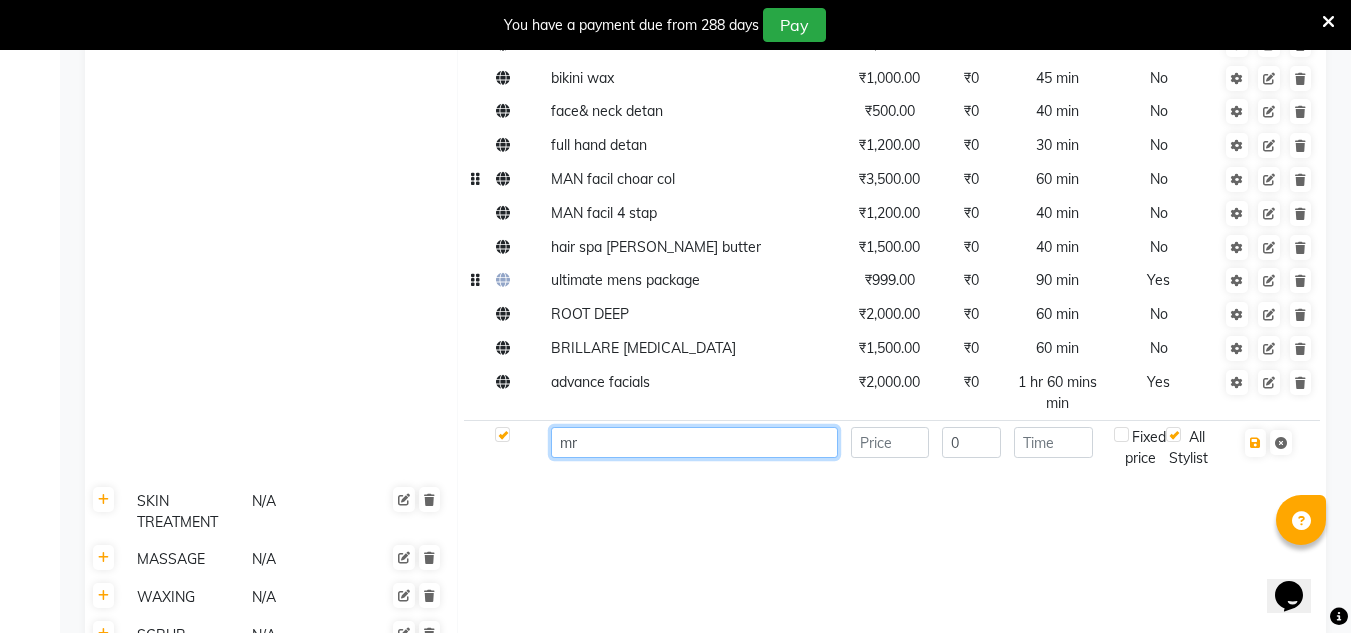 type on "m" 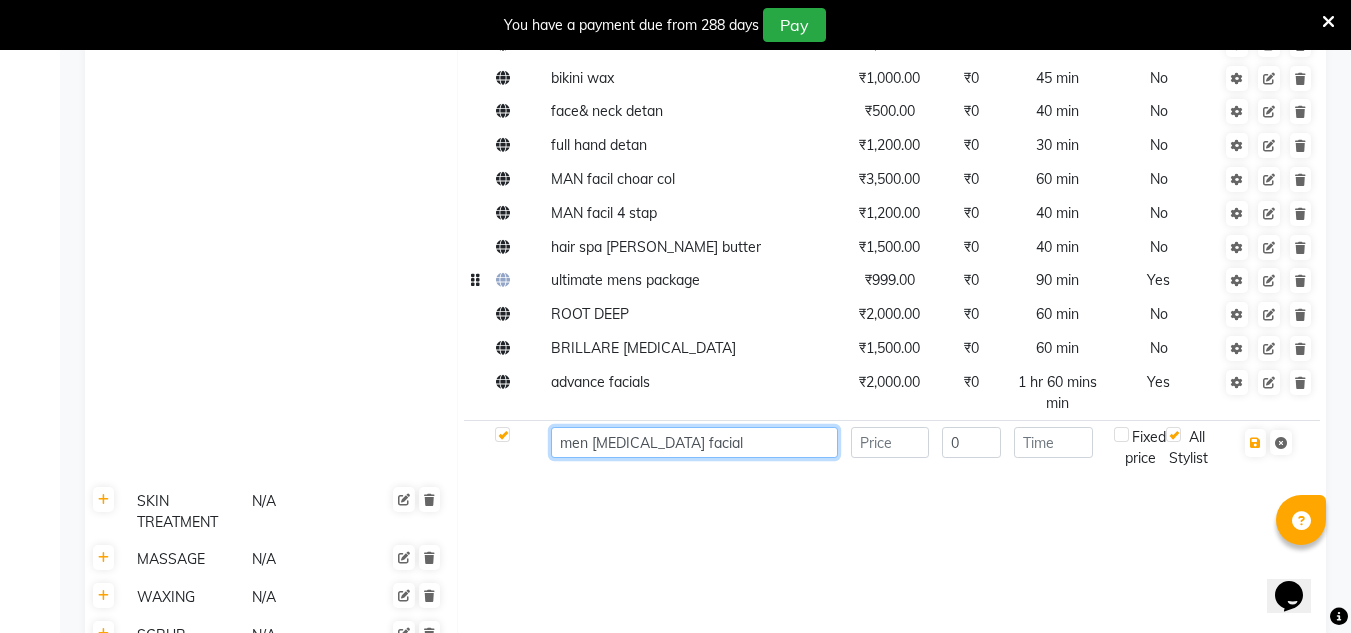 type on "men skin lightening facial" 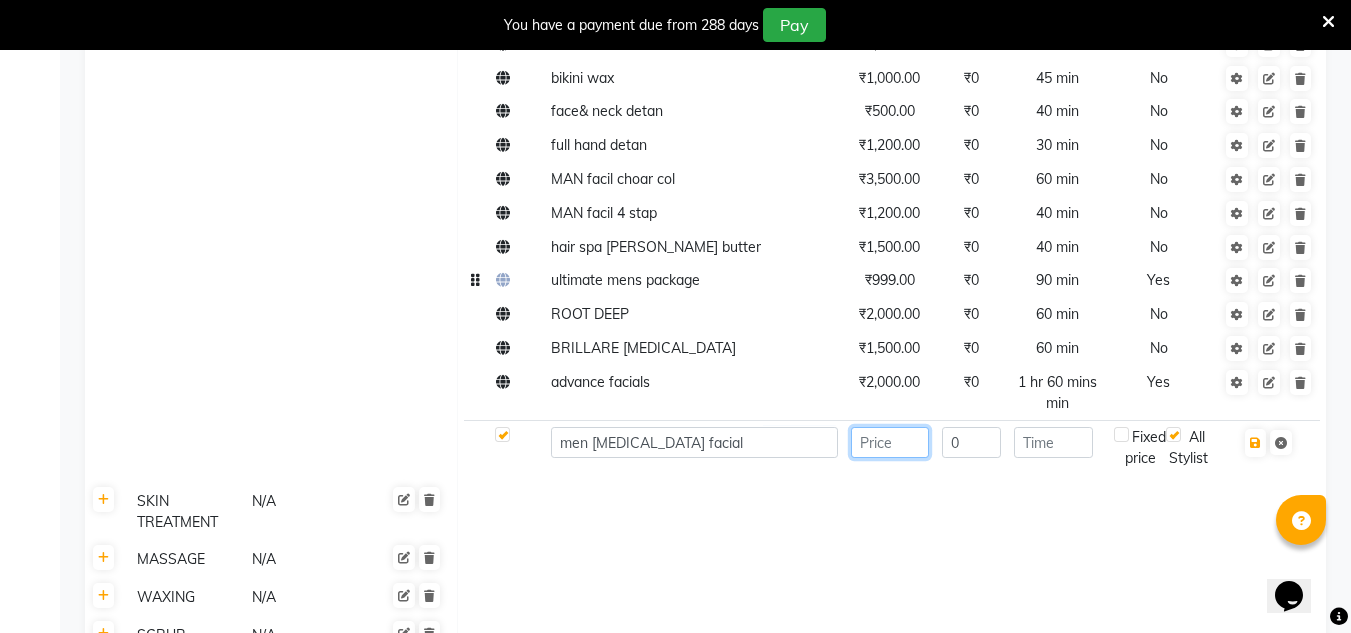 click 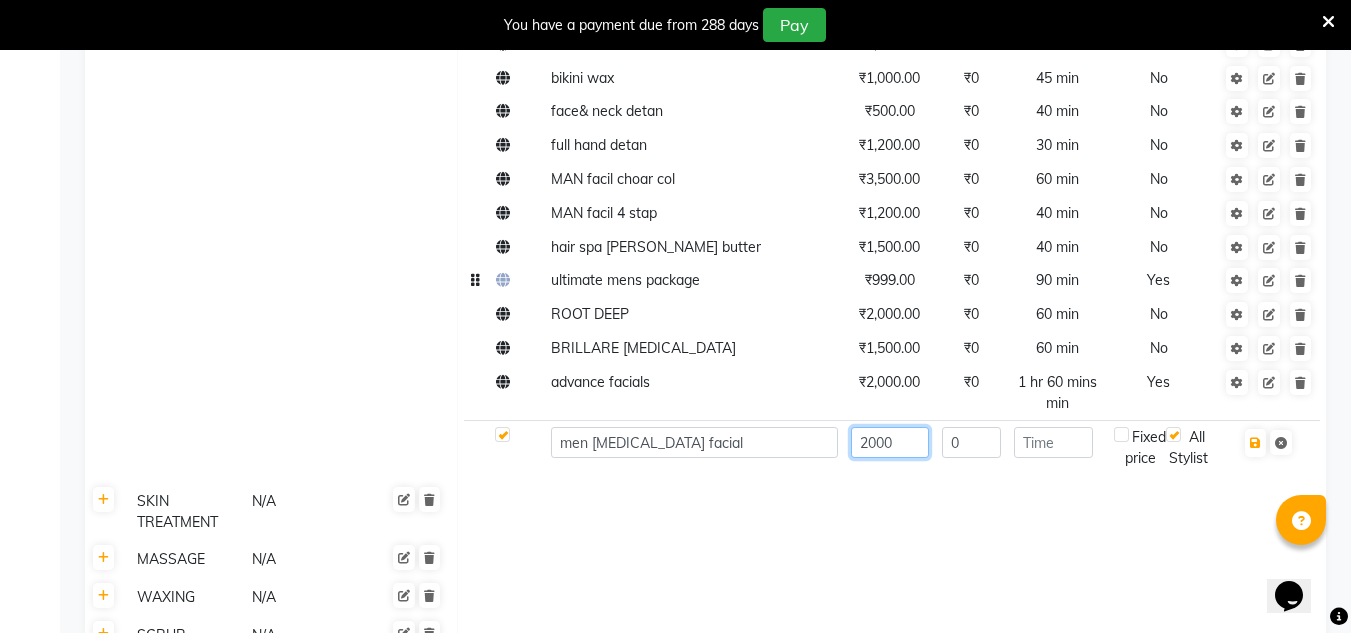 type on "2000" 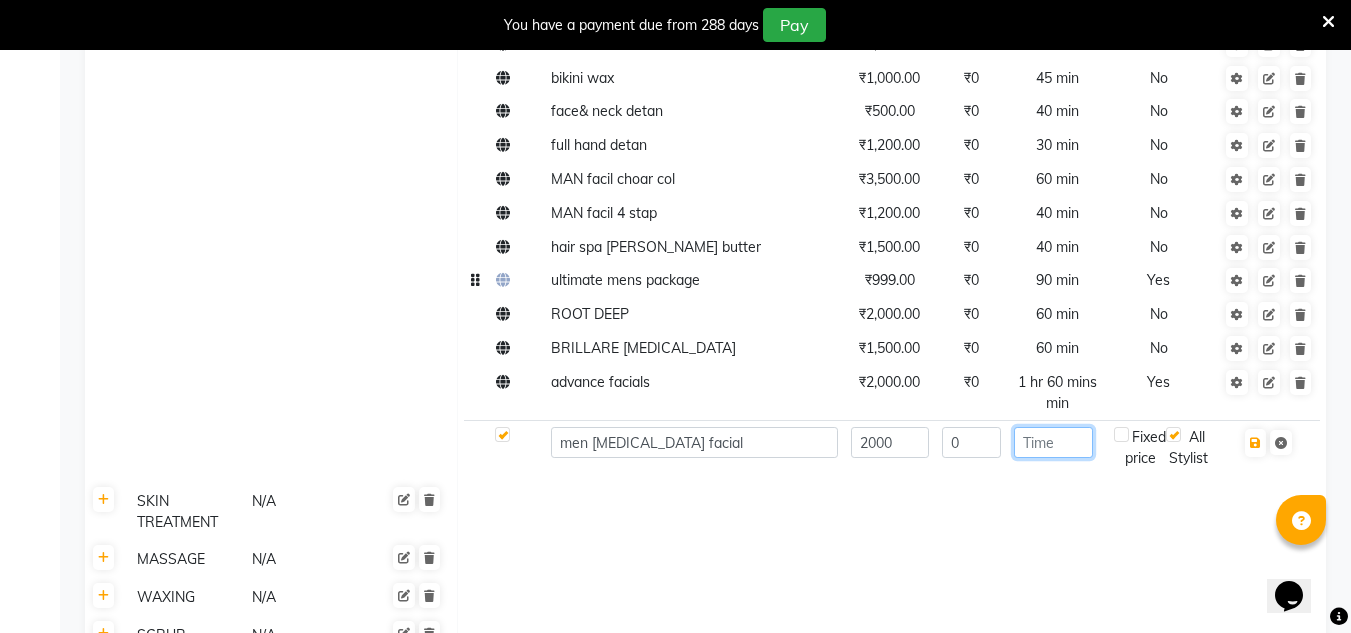 click 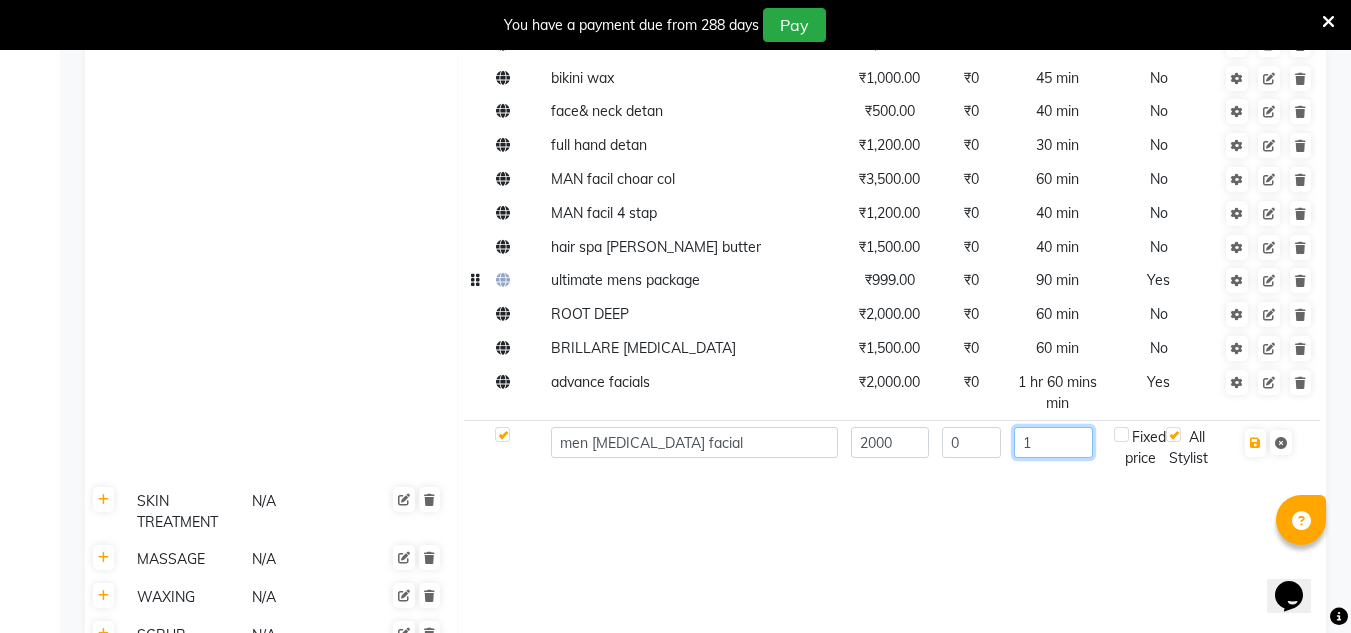 type on "1" 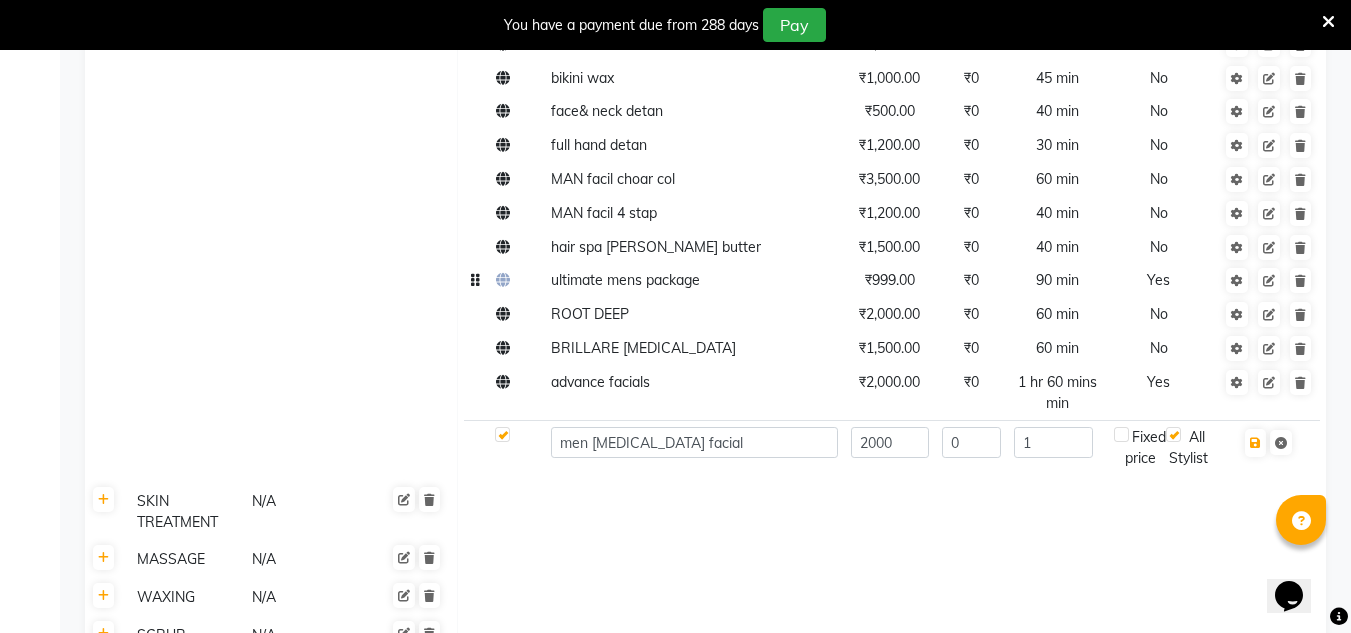 click on "1" 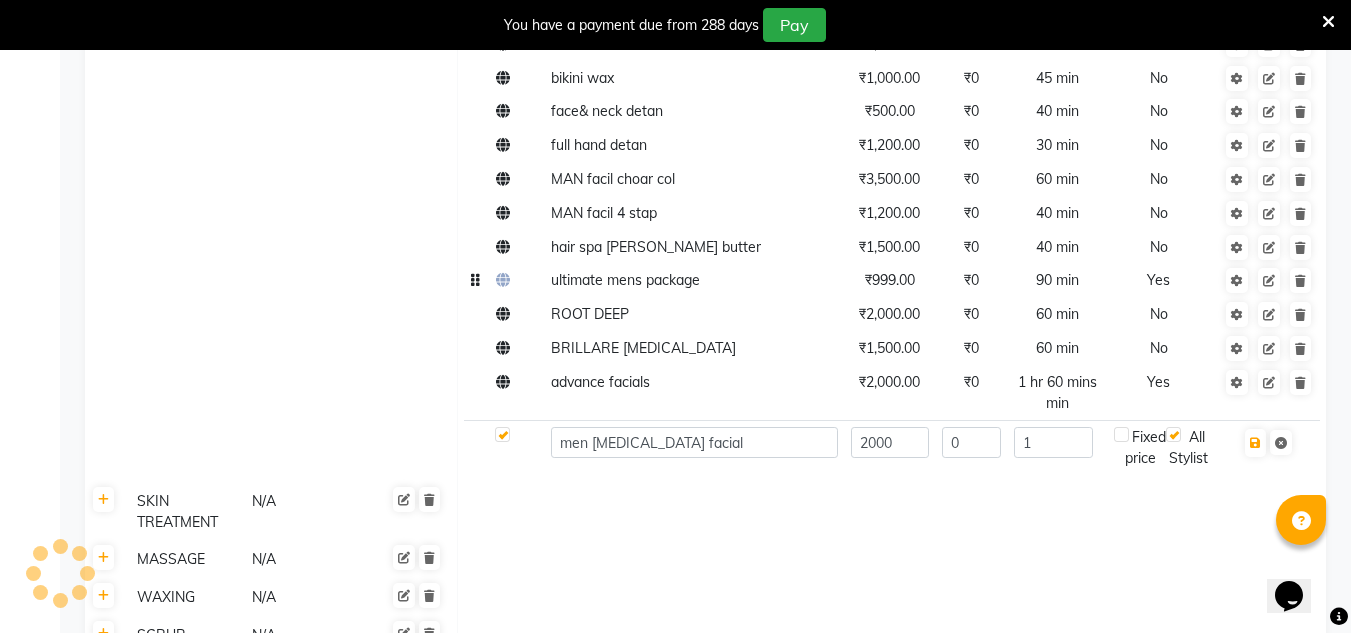 click 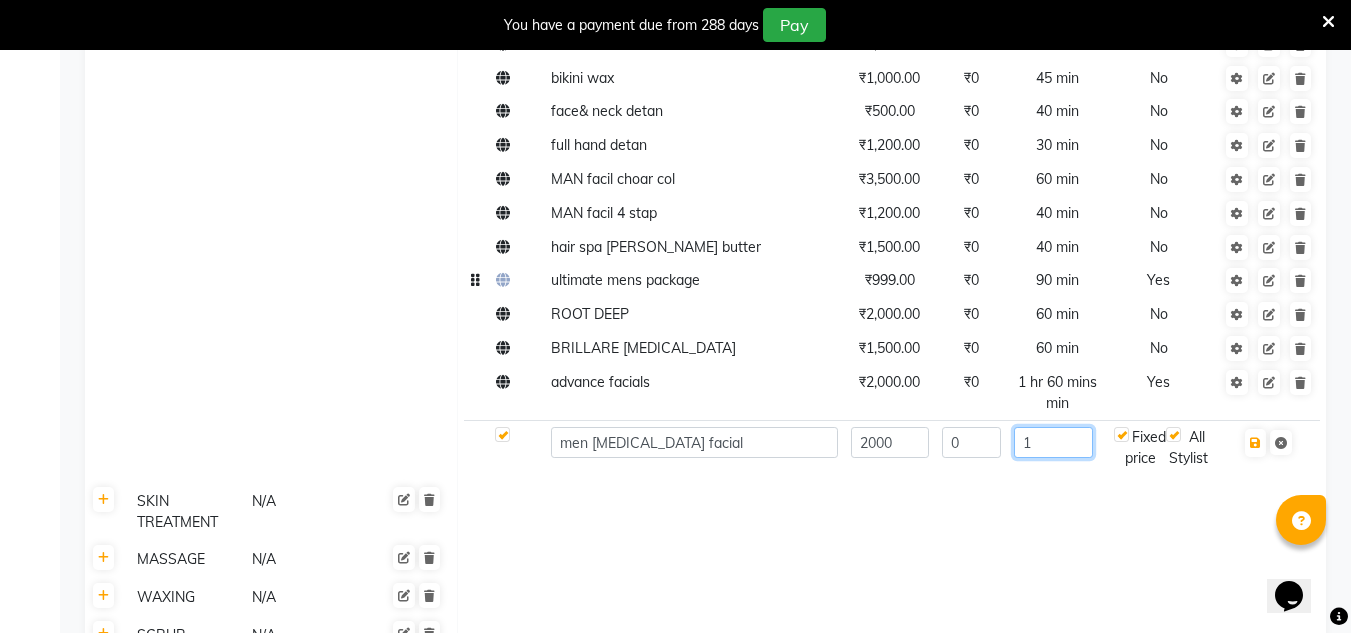 click on "1" 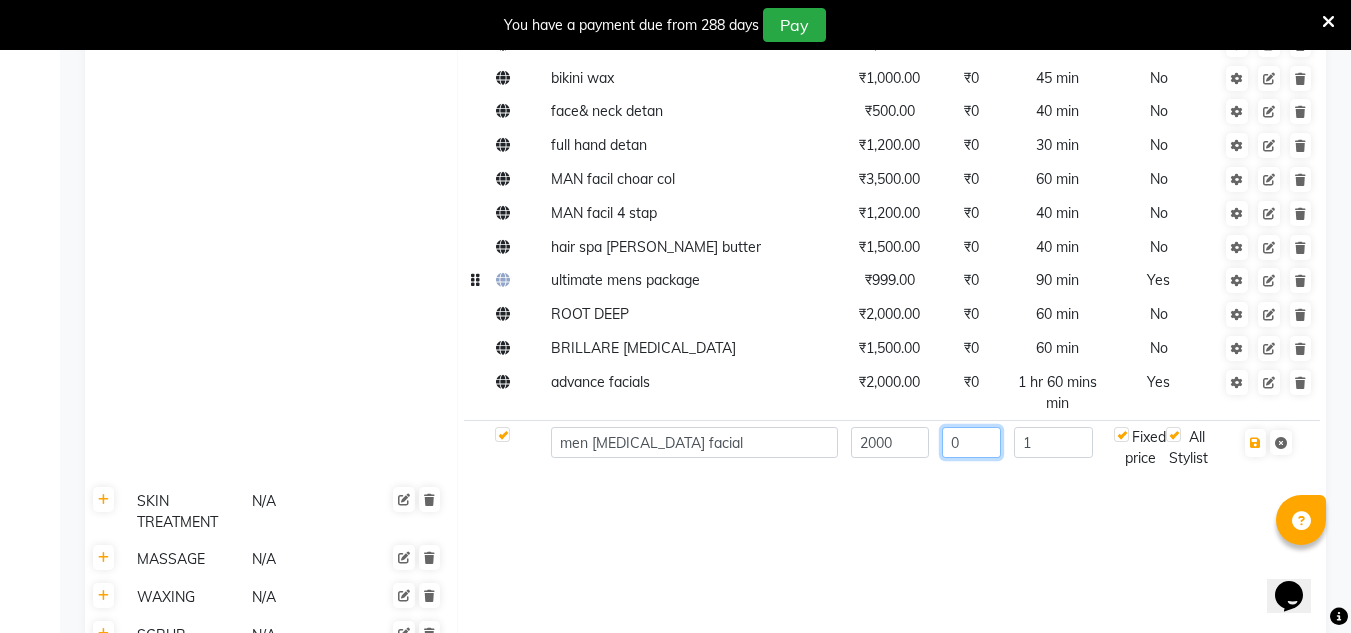 click on "0" 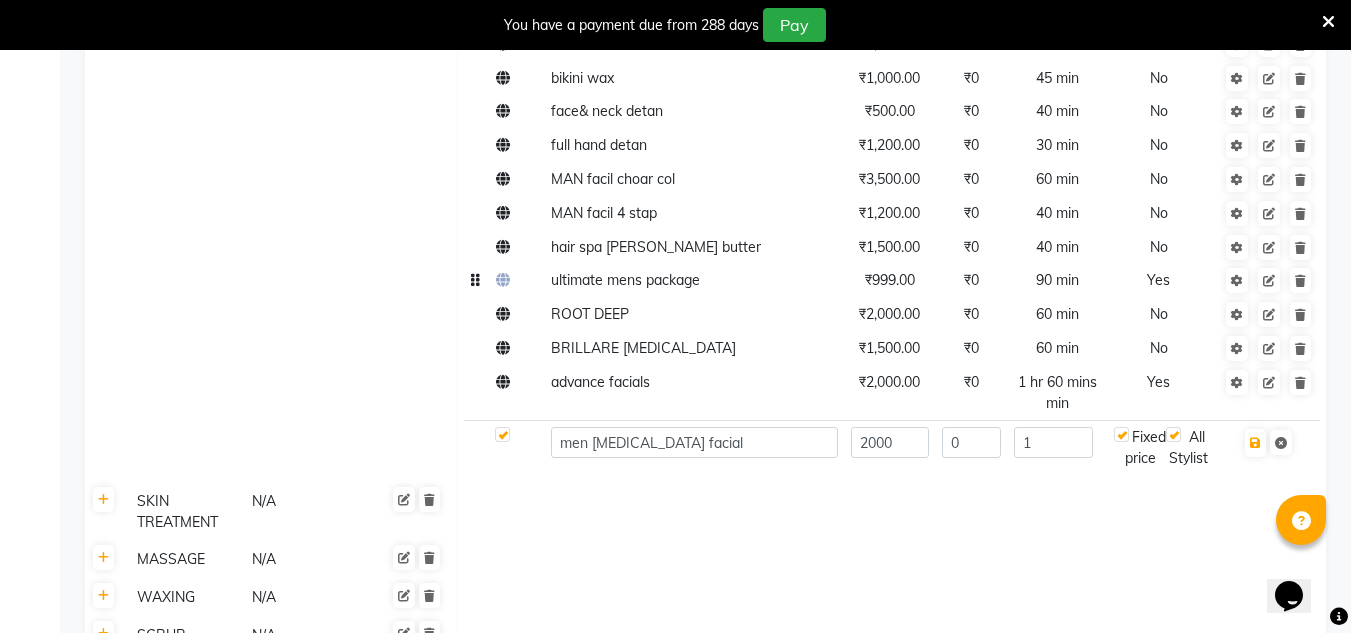 click on "Online  NAME  PRICE COST TIME Fixed Price  ACTION WOMEN ADVANCE FACIALS  CLARIFYING ₹1,000.00 ₹0 60 min  No  WOMEN ADVANCE FACIALS  PURIFYING ₹1,200.00 ₹0 60 min  No  WOMEN ADVANCE FACIALS  OXYGLOW ₹1,200.00 ₹0 60 min  No  WOMEN ADVANCE FACIALS  HYDRAFRESH ₹1,500.00 ₹0 60 min  No  WOMEN ADVANCE FACIALS  DETAN ₹1,500.00 ₹0 60 min  No  WOMEN ADVANCE FACIALS  ACNECONTROL ₹1,600.00 ₹0 60 min  No  WOMEN ADVANCE FACIALS  ANTI-AGEING ₹1,800.00 ₹0 60 min  No  WOMEN ADVANCE FACIALS  SENSI LIGHT ₹1,800.00 ₹0 60 min  No  WOMEN ADVANCE FACIALS  REJUVENATING ₹2,000.00 ₹0 90 min  No  WOMEN ADVANCE FACIALS  SKIN LIGHTENING ₹2,000.00 ₹0 90 min  No  WOMEN DESIGNER FACIALS  COLLAGEN ₹2,200.00 ₹0 90 min  No  WOMEN DESIGNER FACIALS  GOLD SIGNATURE ₹2,200.00 ₹0 90 min  No  WOMEN DESIGNER FACIALS  DIAMOND ₹2,200.00 ₹0 90 min  No  WOMEN DESIGNER FACIALS  PLATINUM ₹2,200.00 ₹0 90 min  No  WOMEN DESIGNER FACIALS  SKIN BRIGHTENING ₹2,500.00 ₹0 90 min  No  ₹2,500.00 ₹0 0 1" 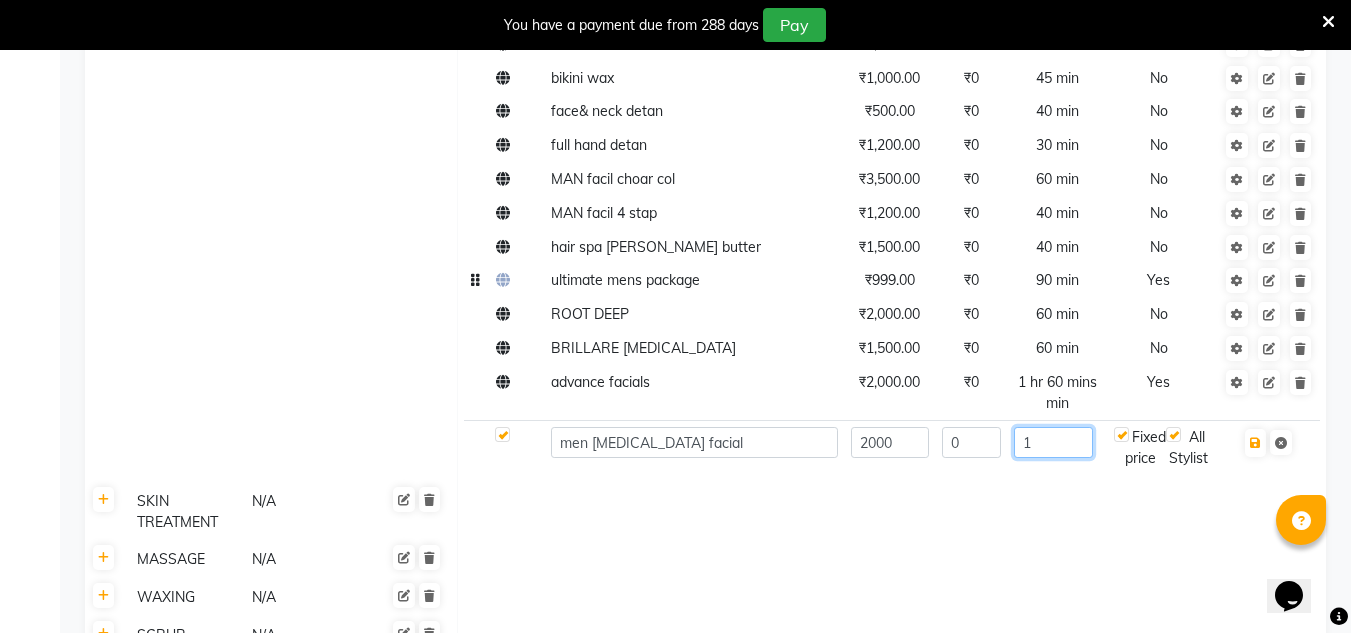 click on "1" 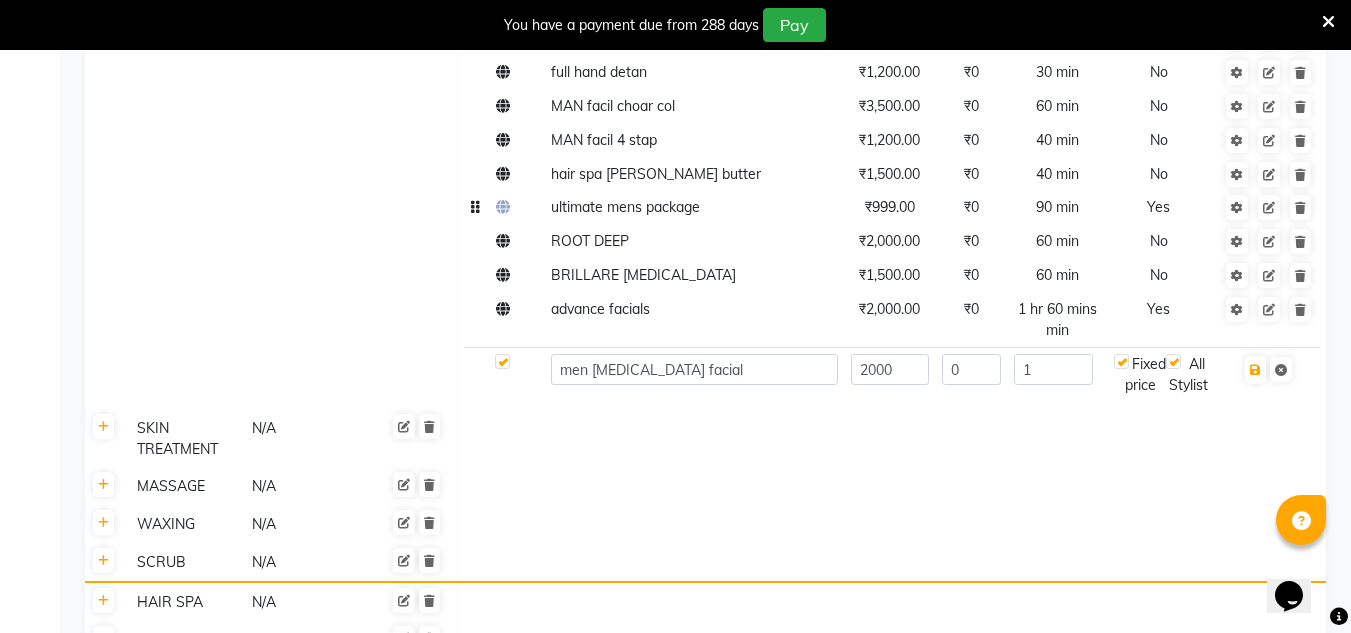 scroll, scrollTop: 2164, scrollLeft: 0, axis: vertical 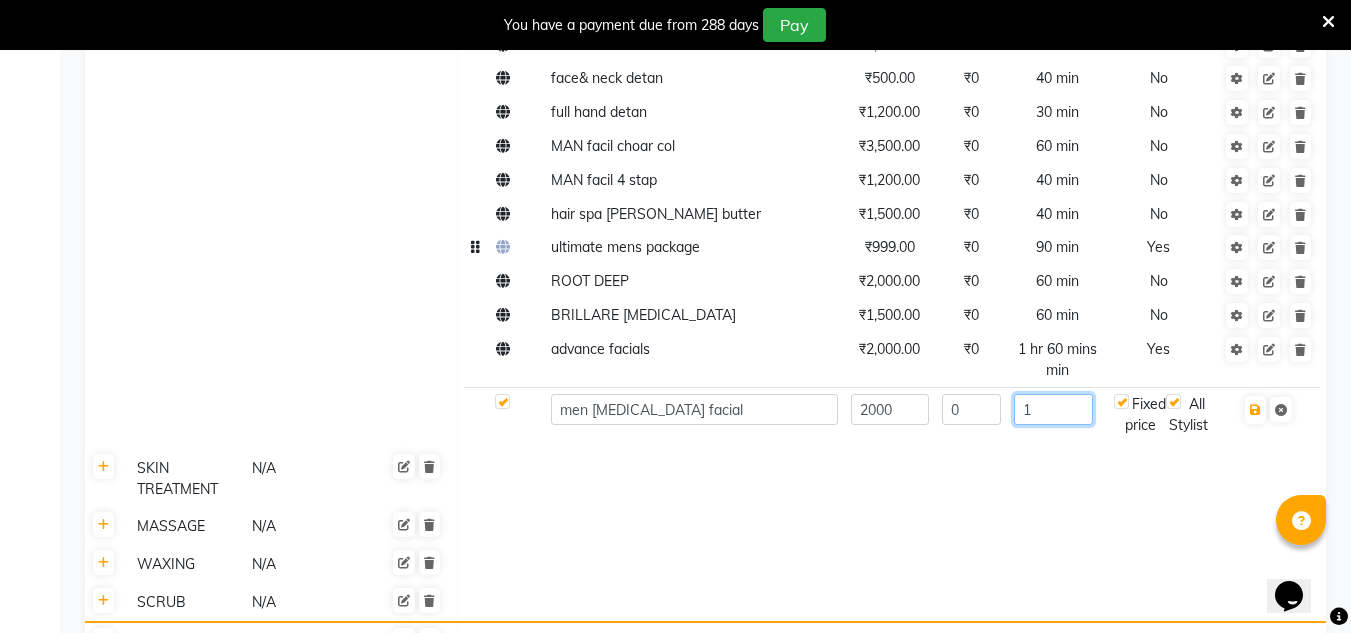 click on "1" 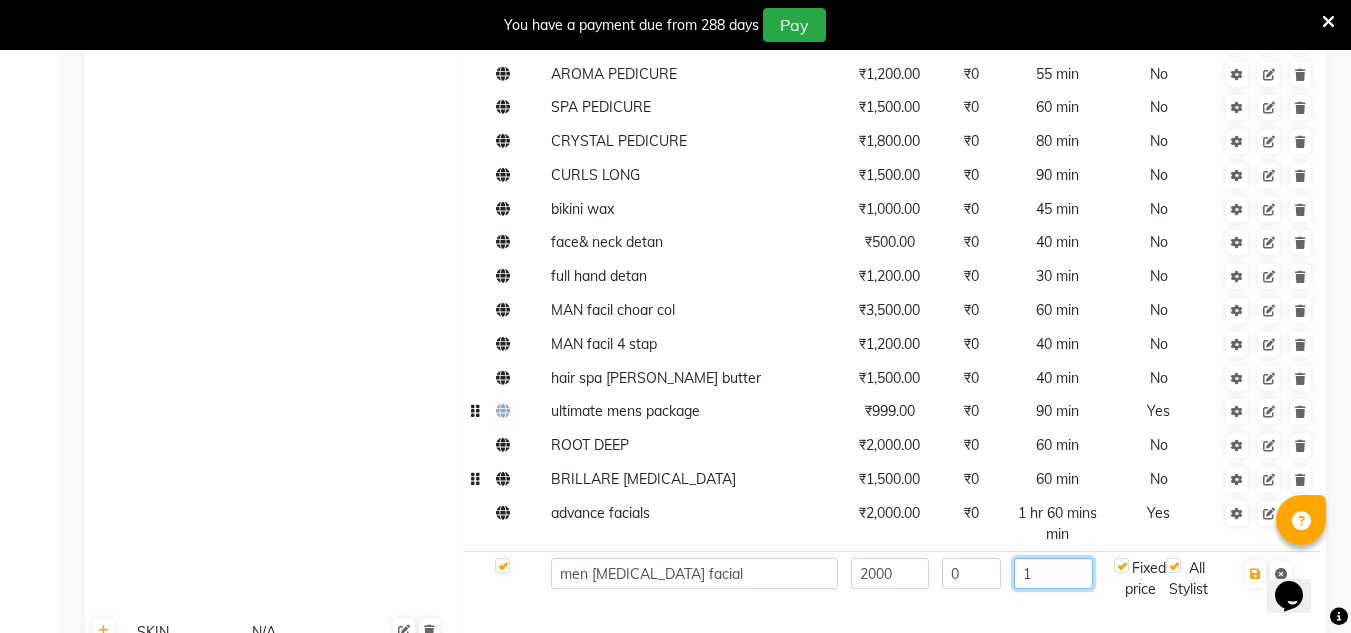 scroll, scrollTop: 2300, scrollLeft: 0, axis: vertical 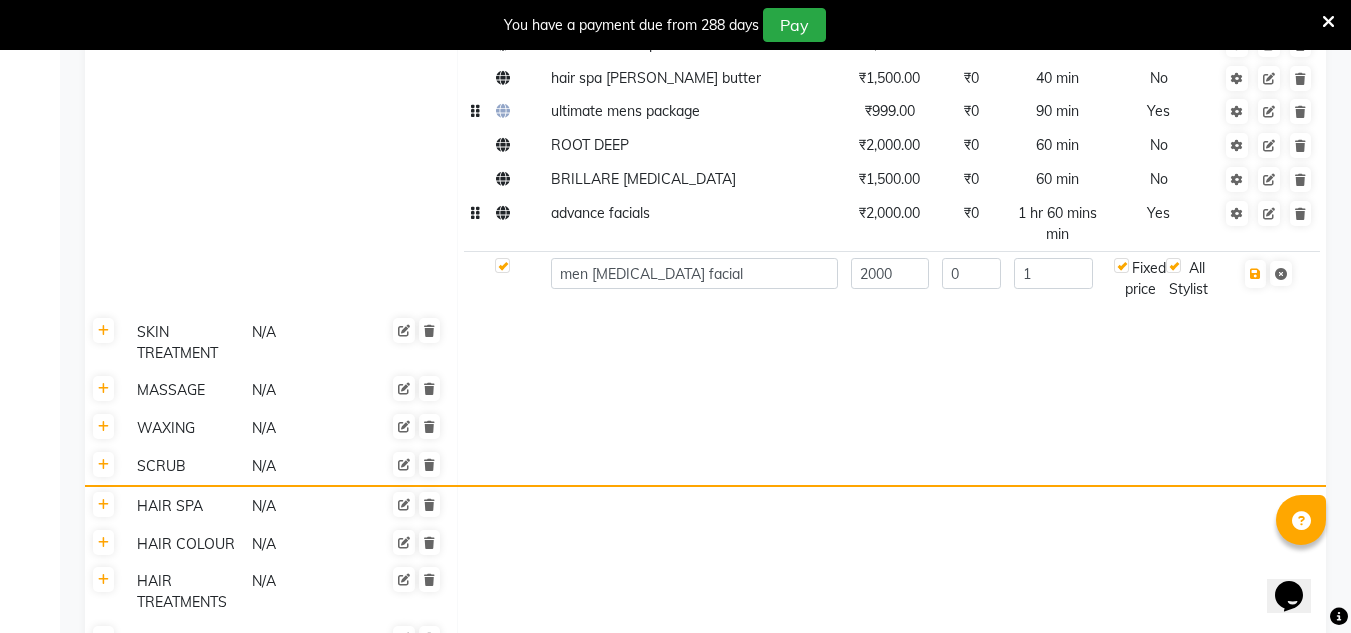 click on "Yes" 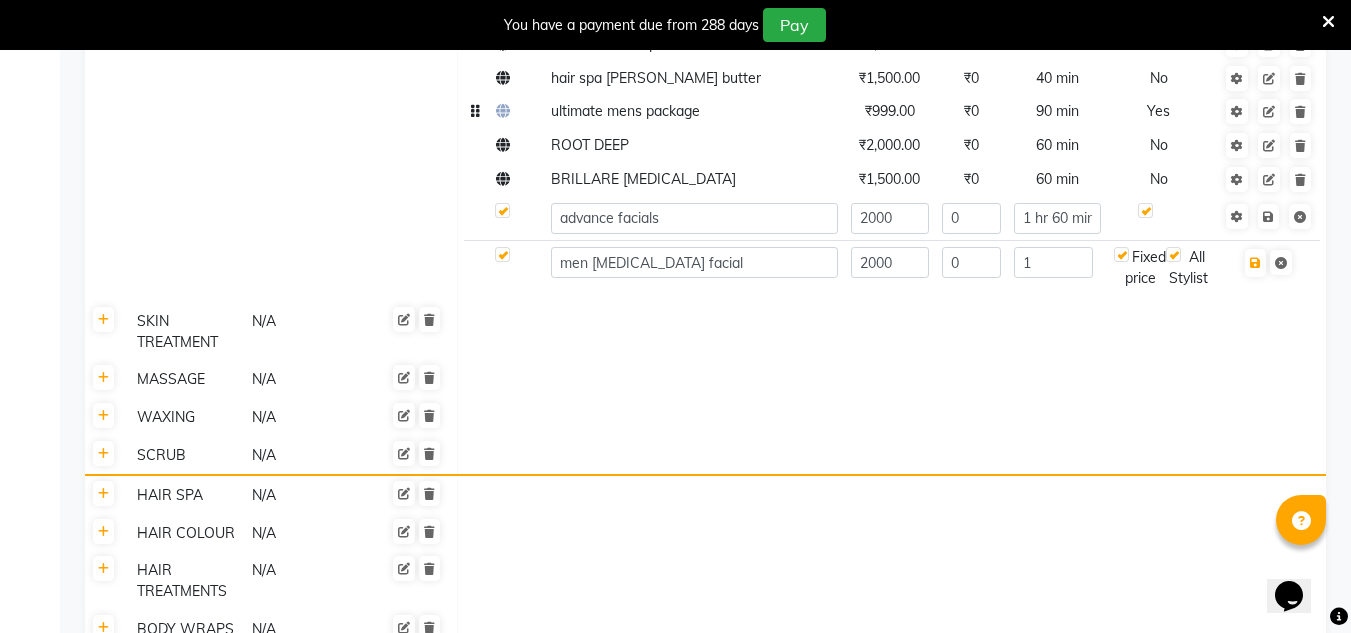 click 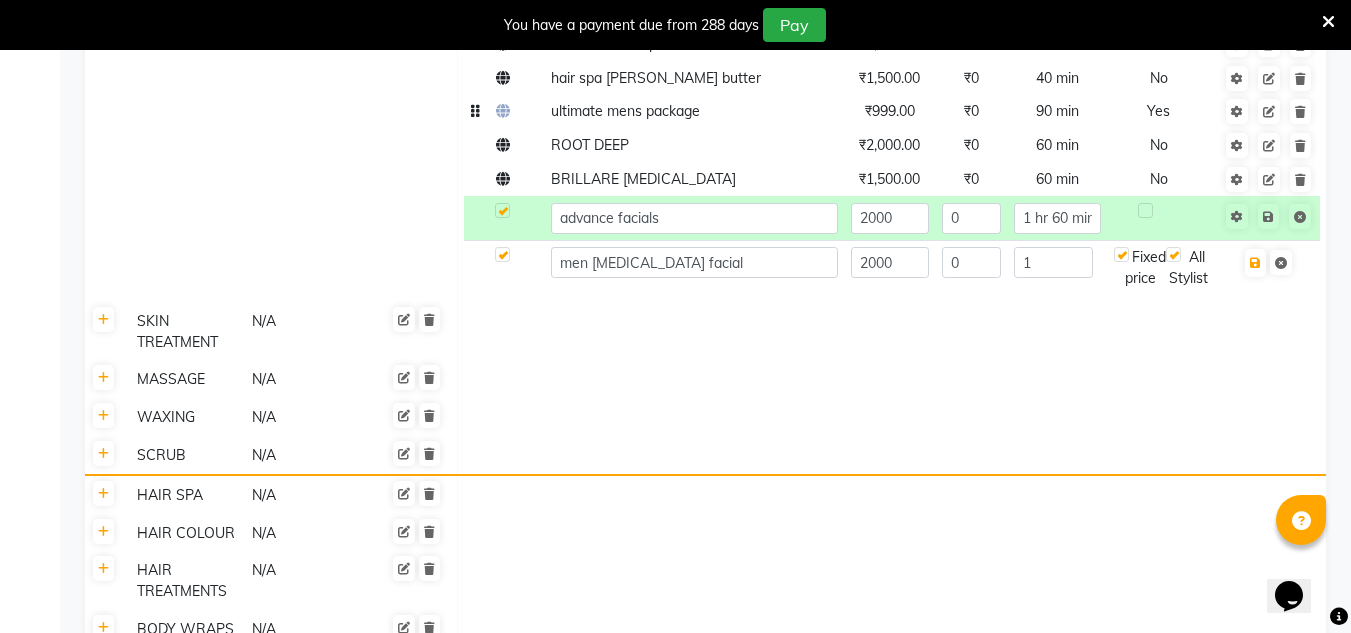 click 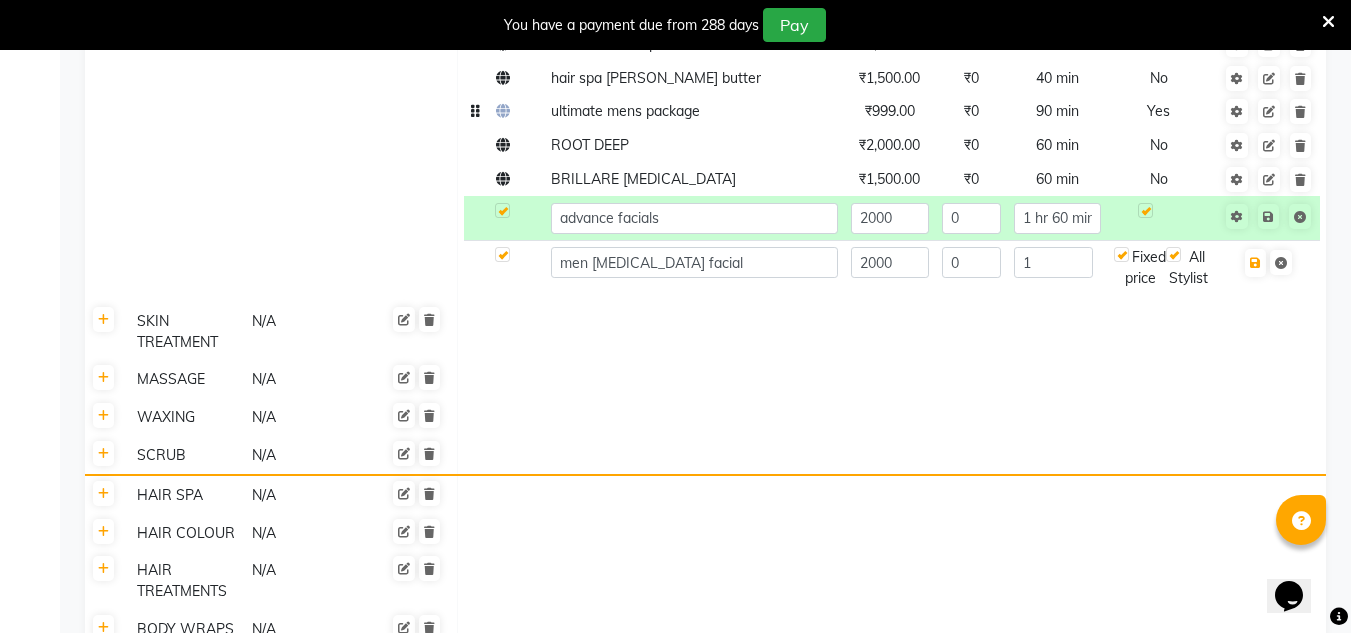 click 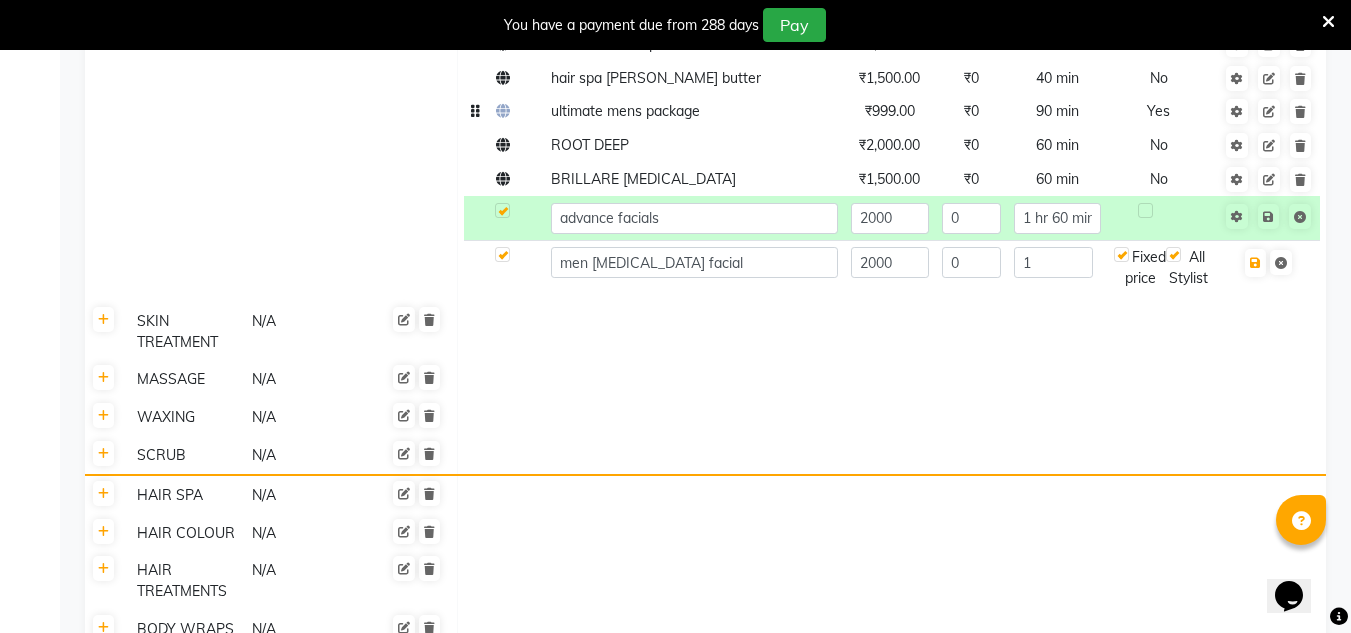 click 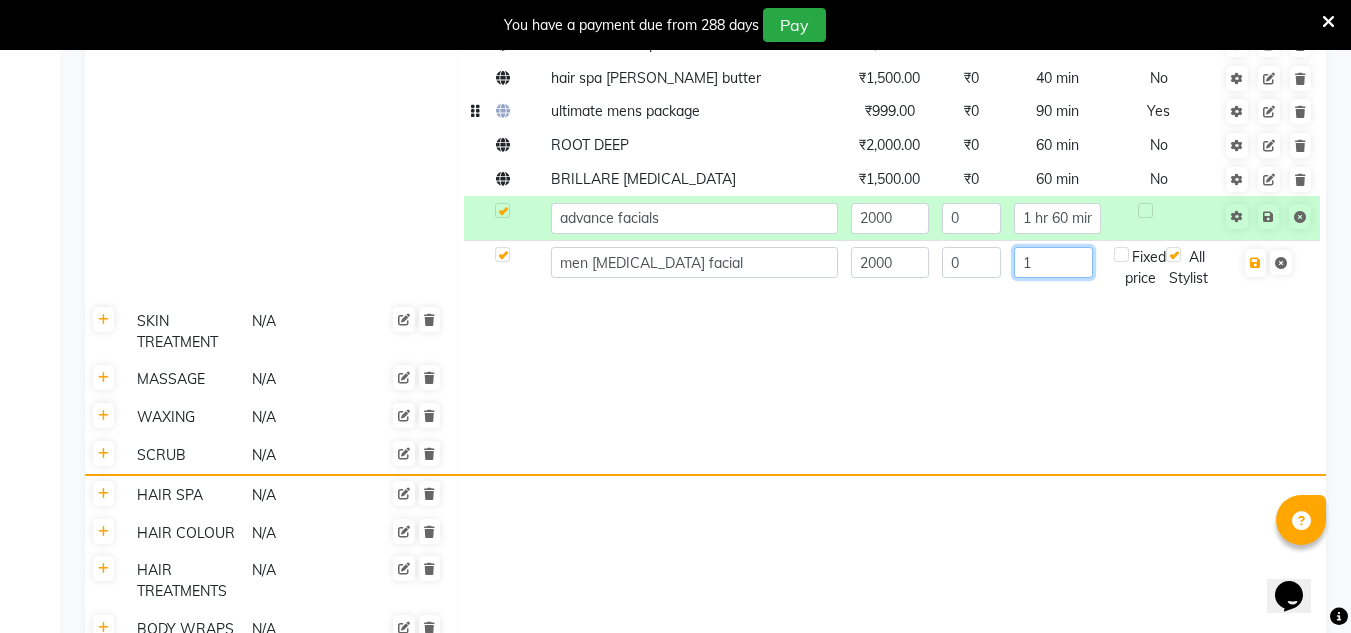 click on "1" 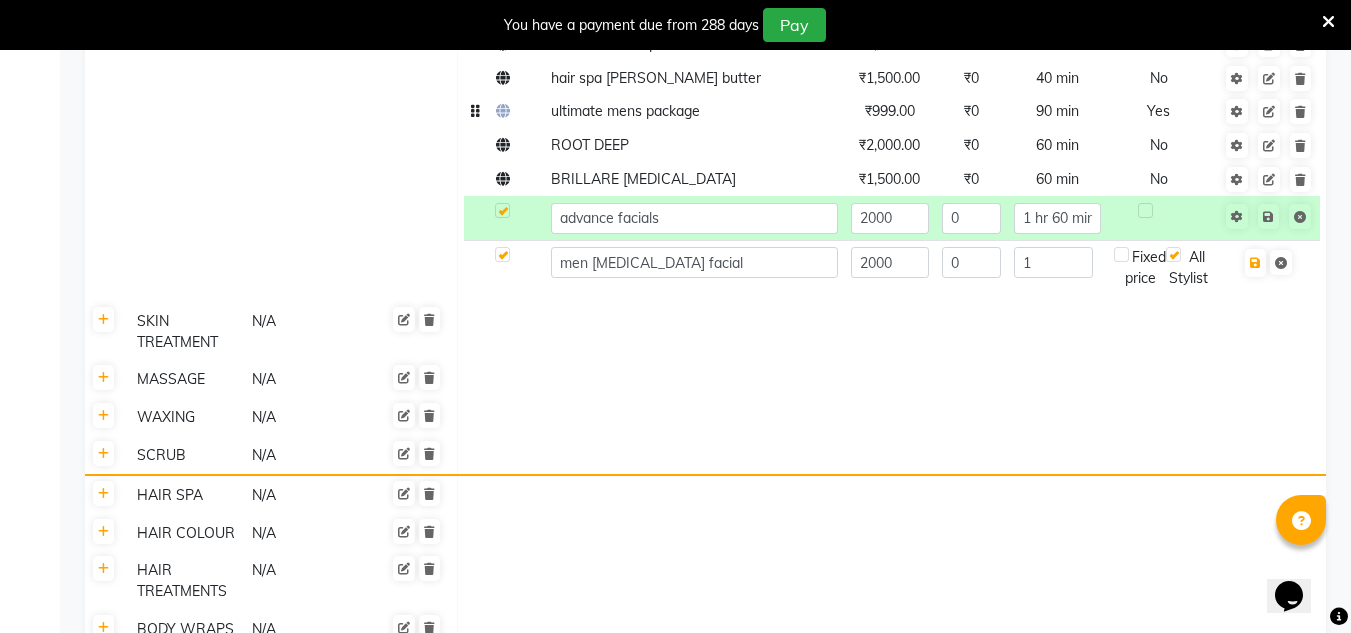 click on "0" 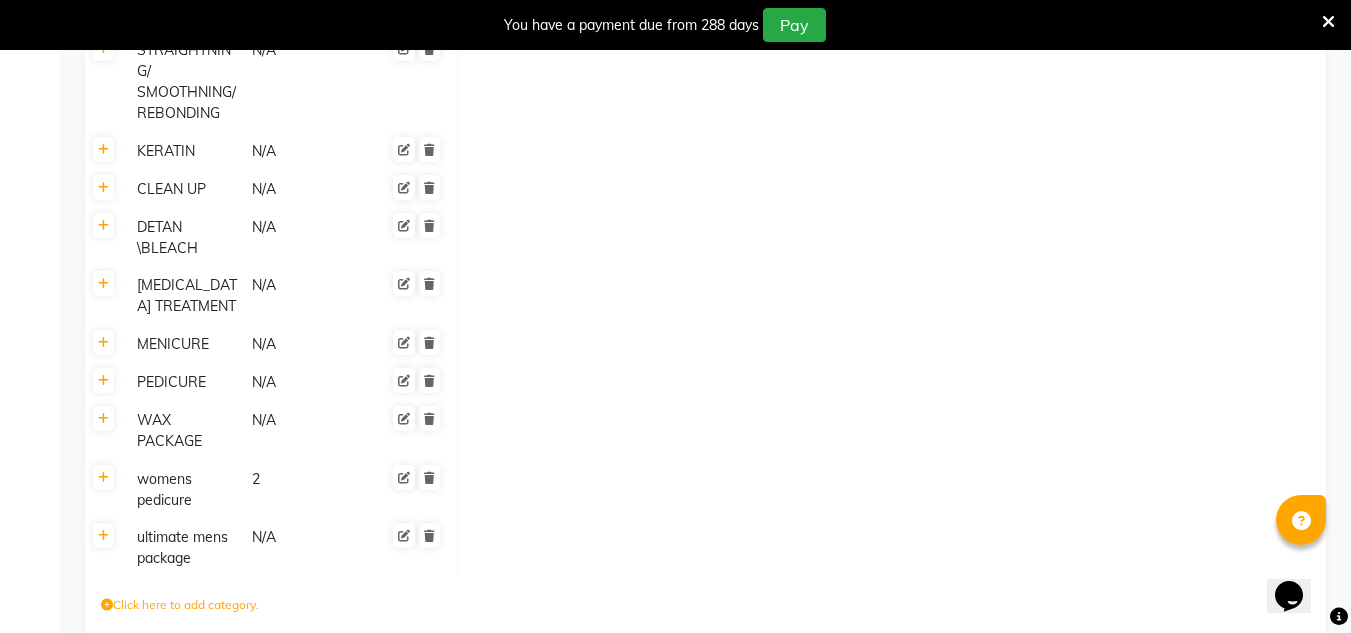 scroll, scrollTop: 3257, scrollLeft: 0, axis: vertical 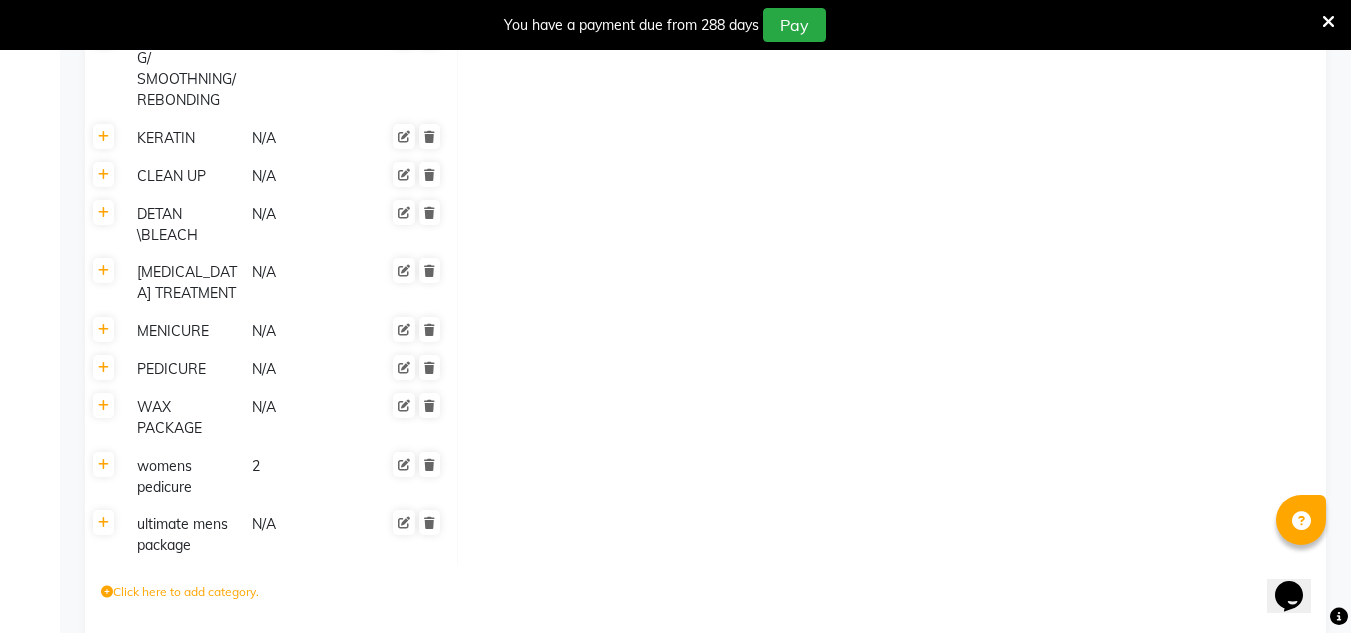 click on "Save Changes" 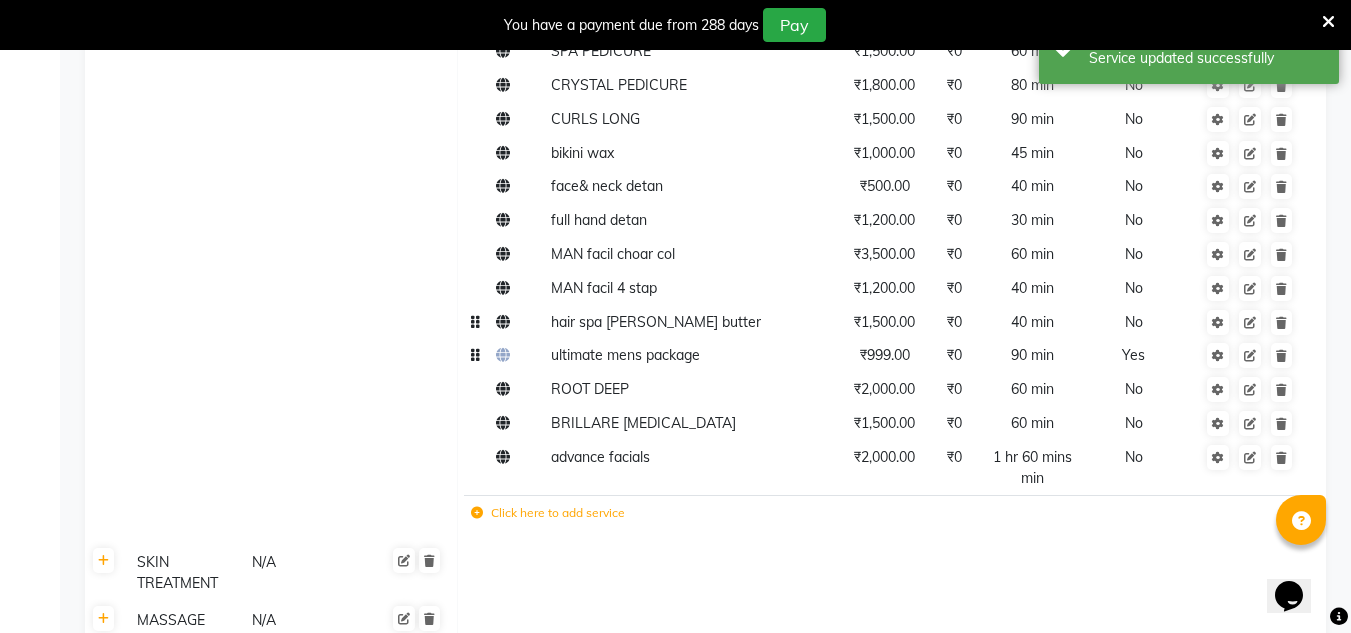scroll, scrollTop: 2033, scrollLeft: 0, axis: vertical 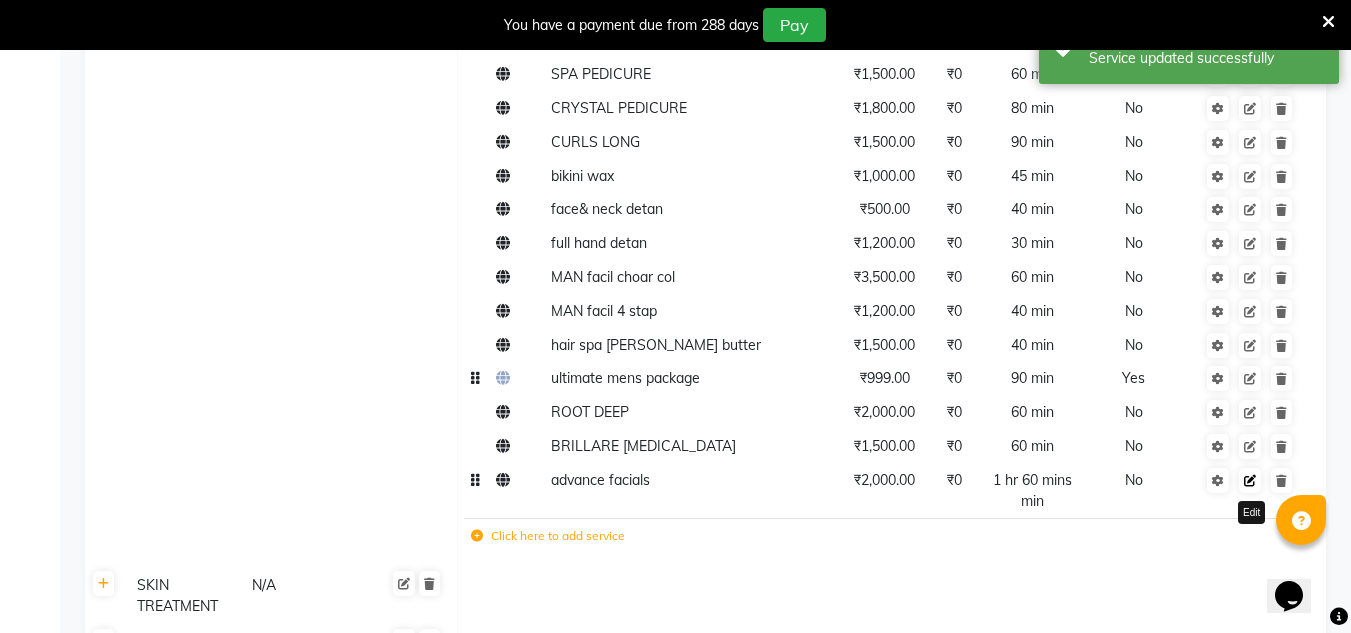 click 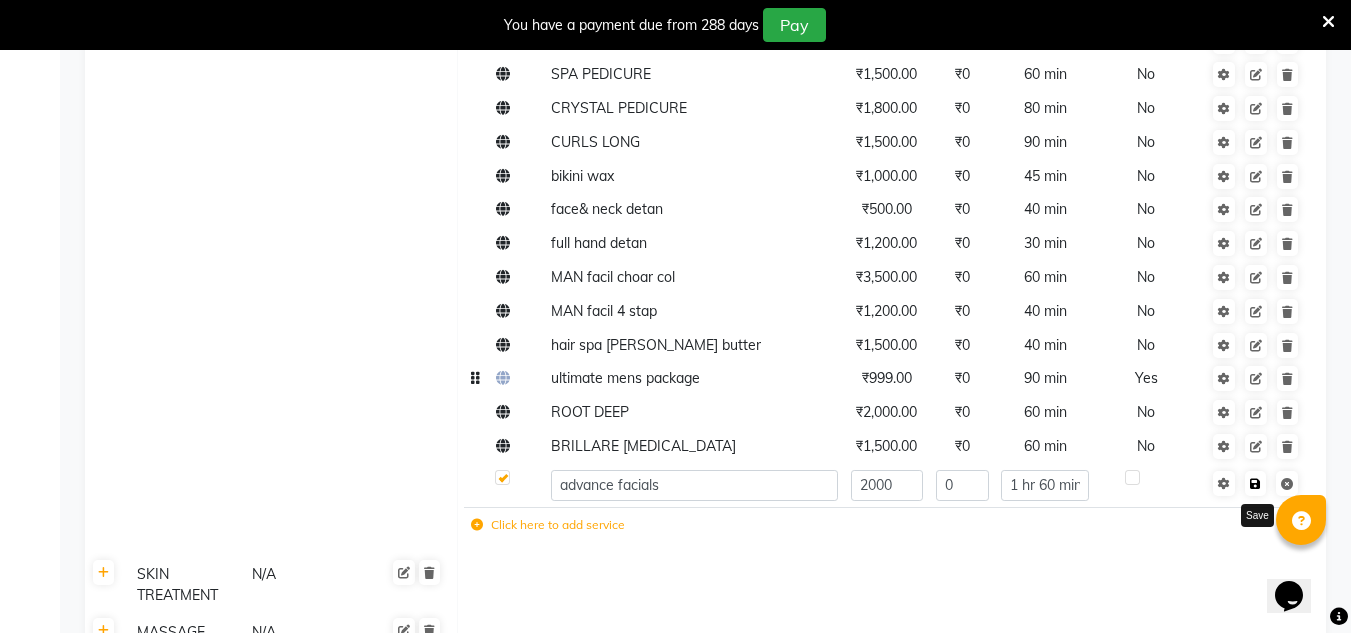 click 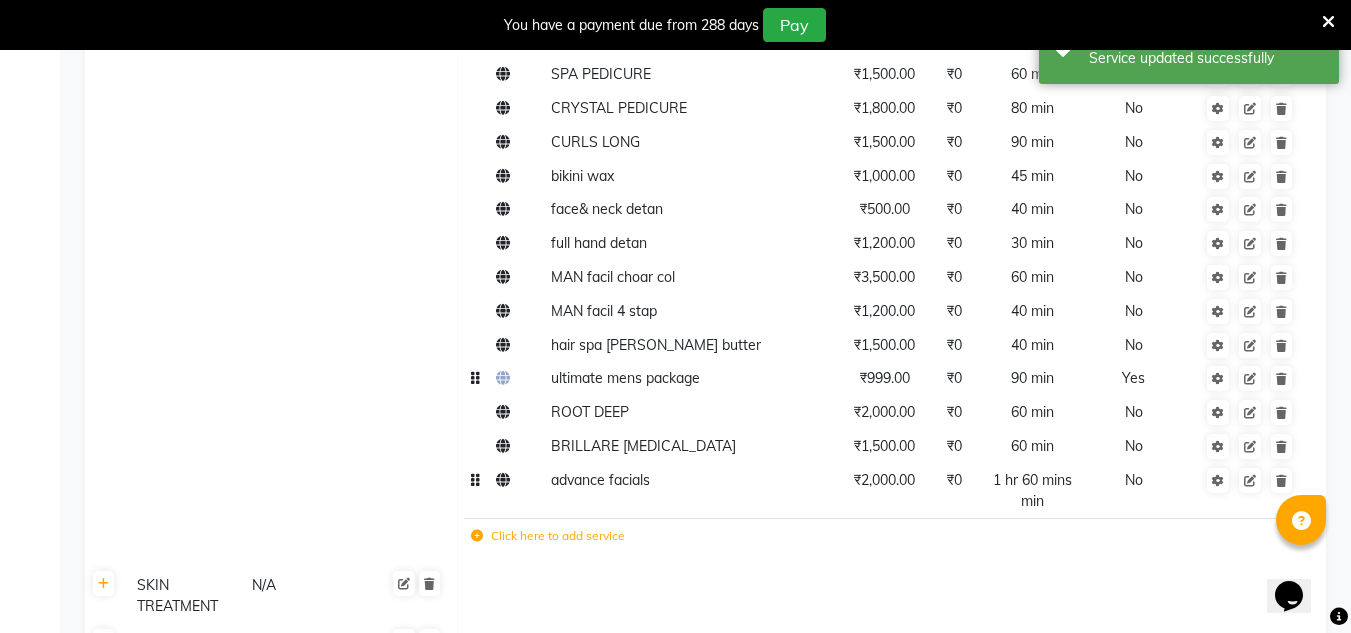 click on "Click here to add service" 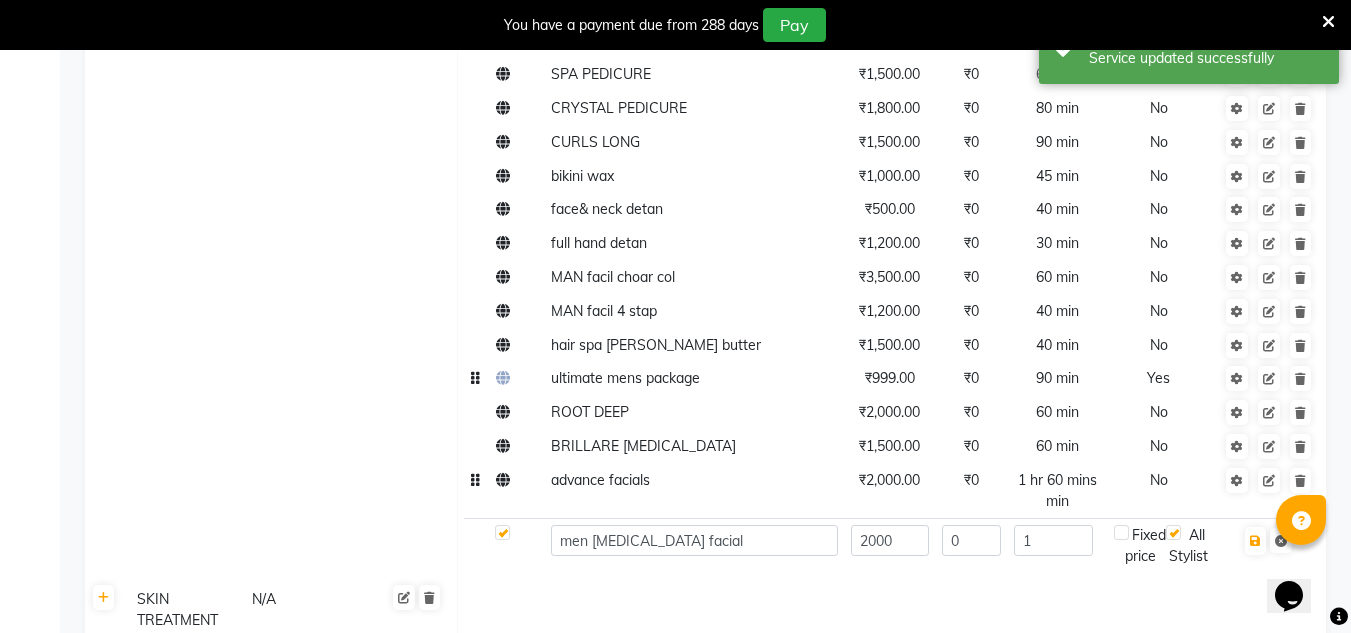 scroll, scrollTop: 2133, scrollLeft: 0, axis: vertical 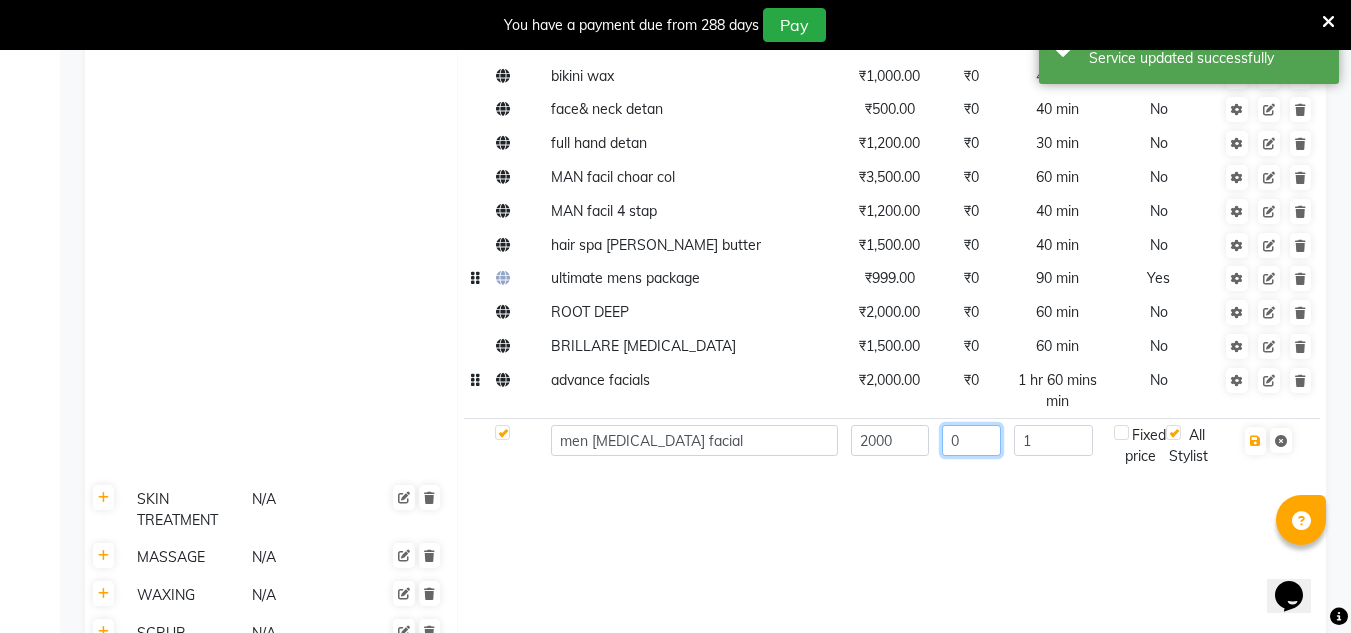 click on "0" 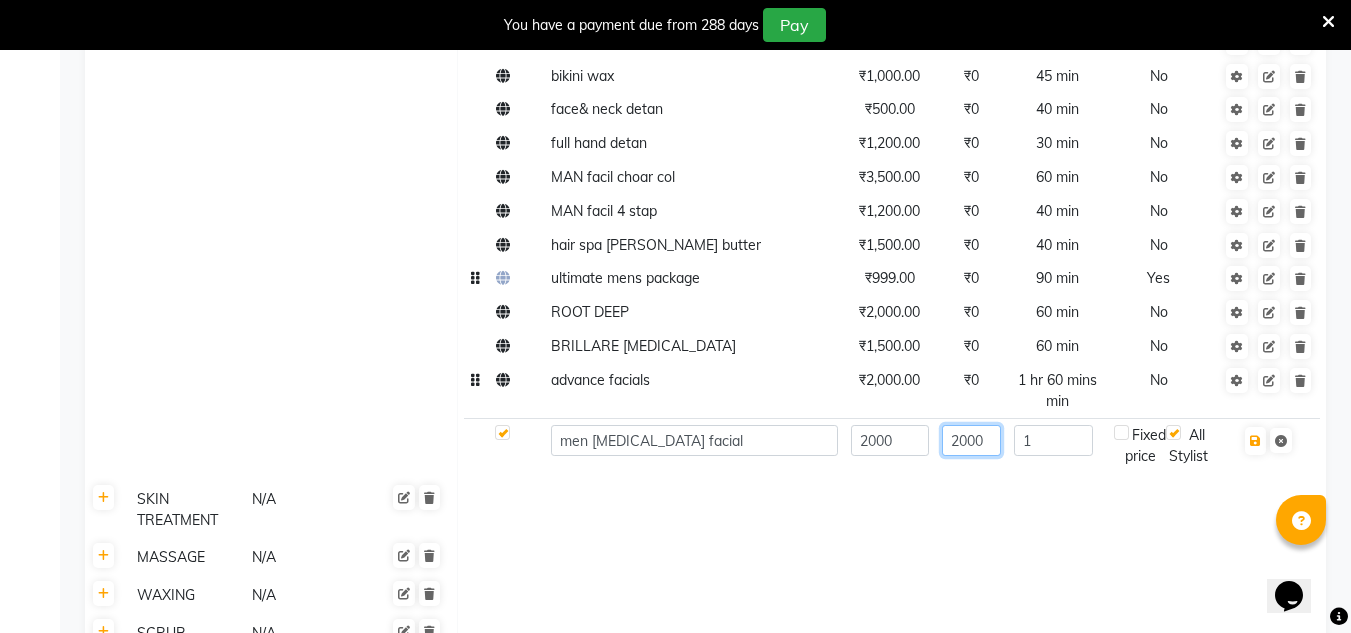 scroll, scrollTop: 2233, scrollLeft: 0, axis: vertical 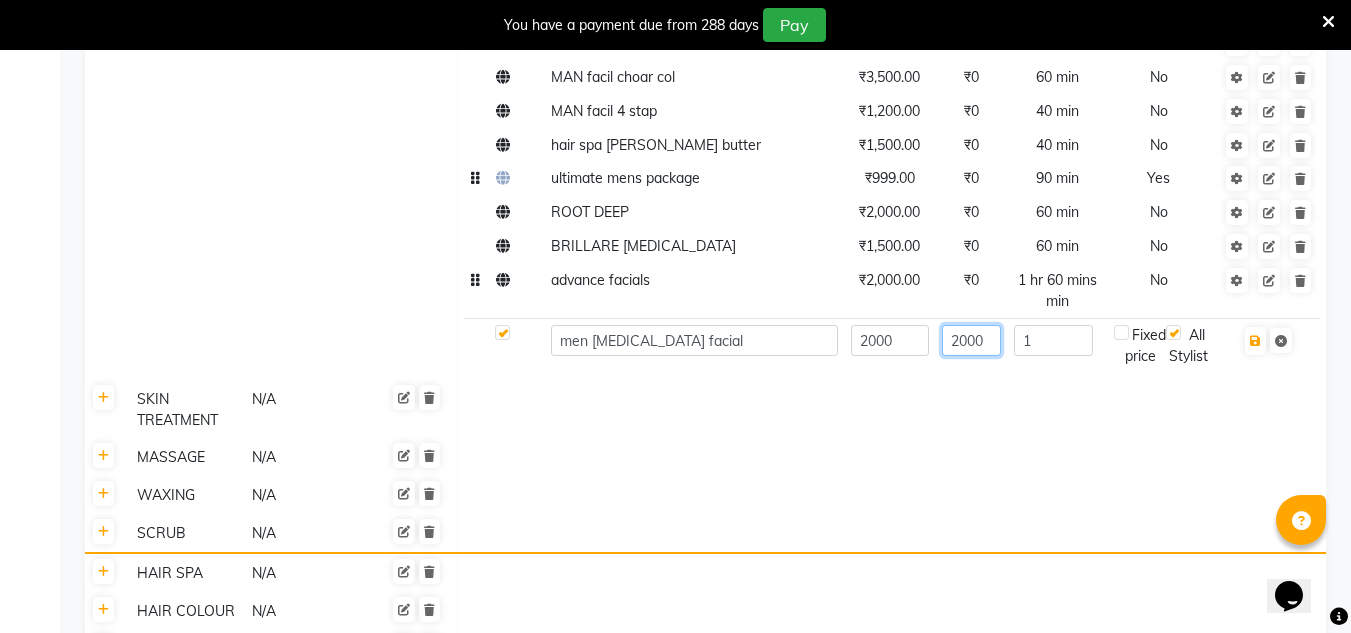 type on "2000" 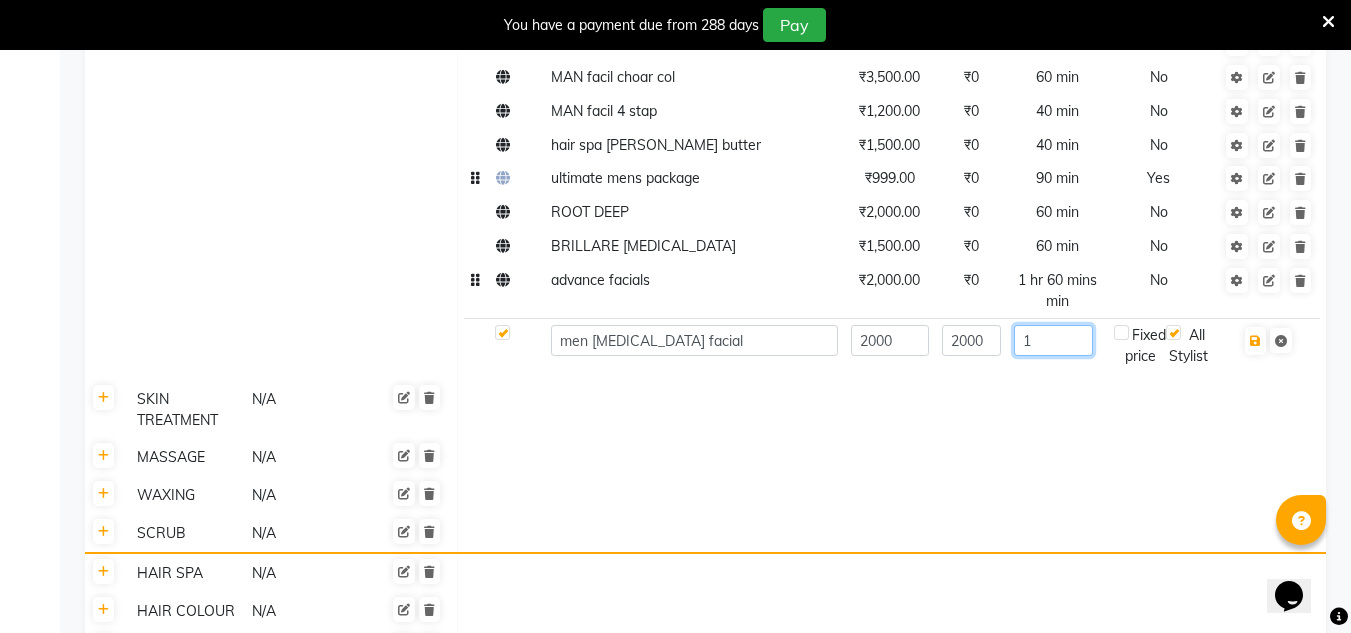 click on "1" 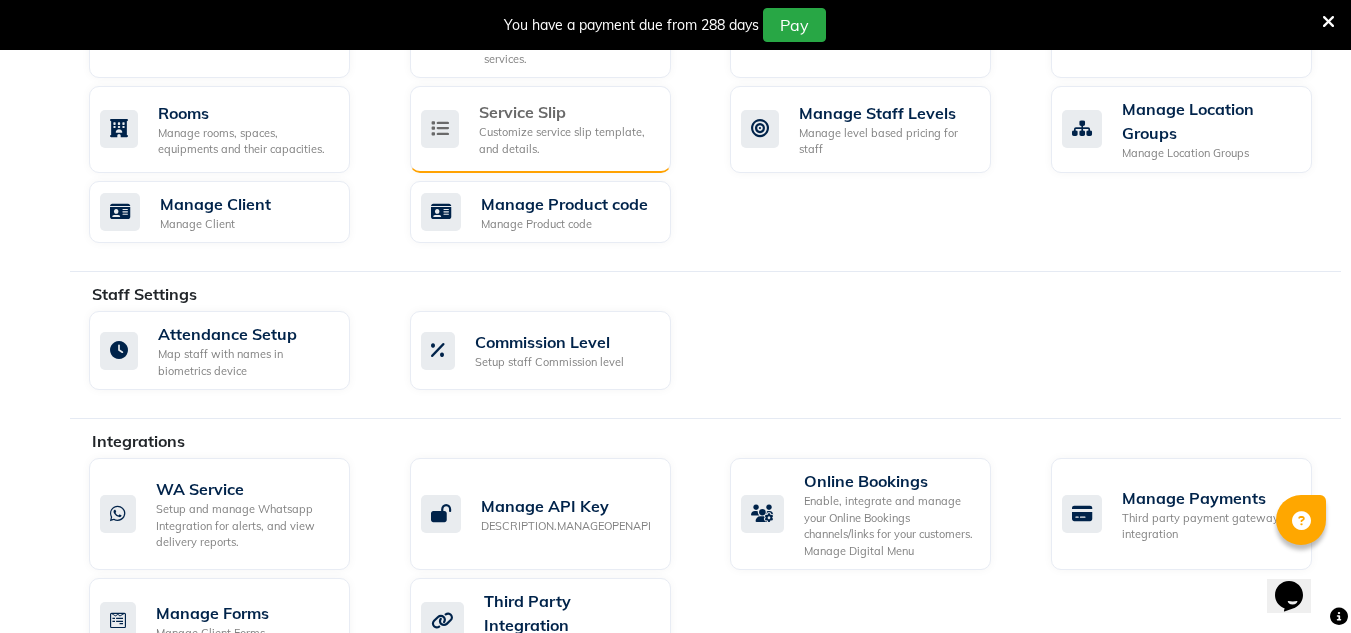 scroll, scrollTop: 610, scrollLeft: 0, axis: vertical 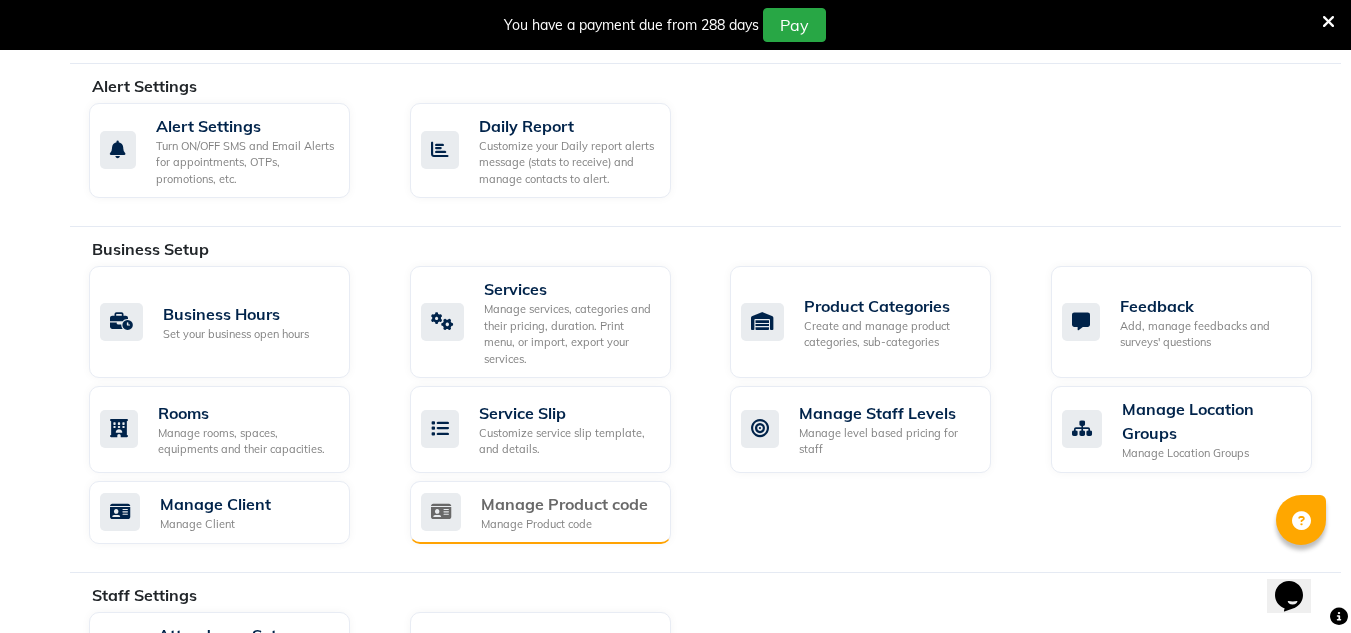 click on "Manage Product code" 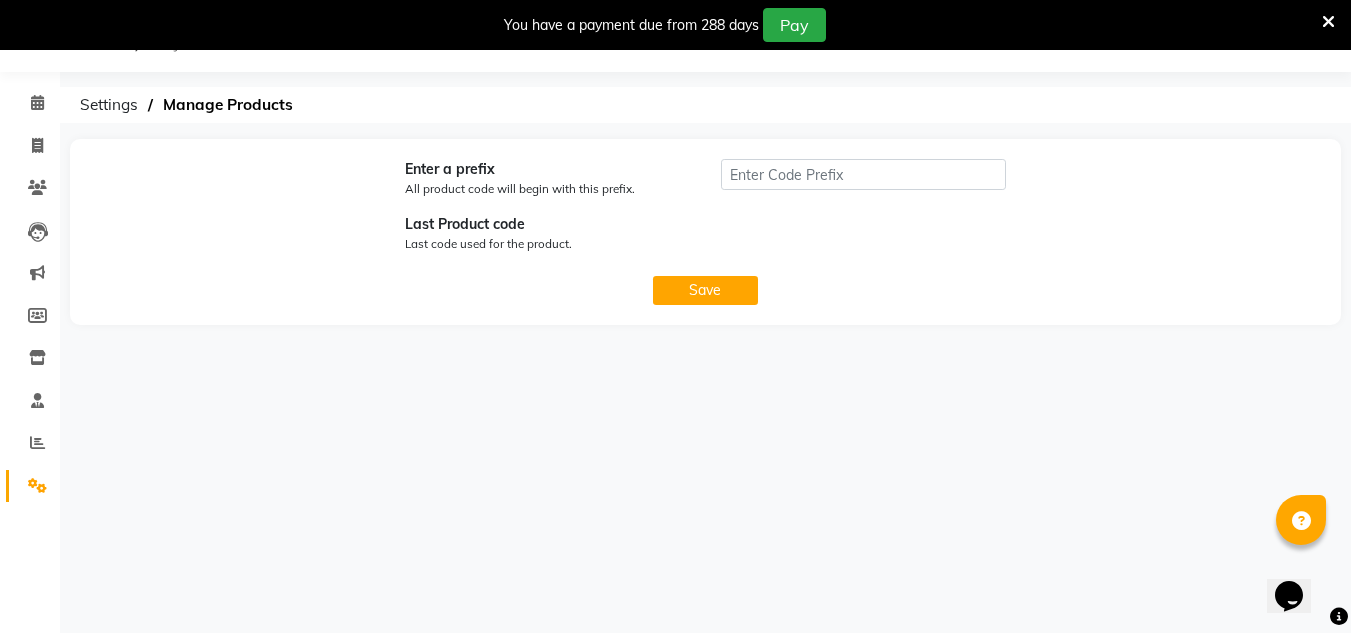 scroll, scrollTop: 50, scrollLeft: 0, axis: vertical 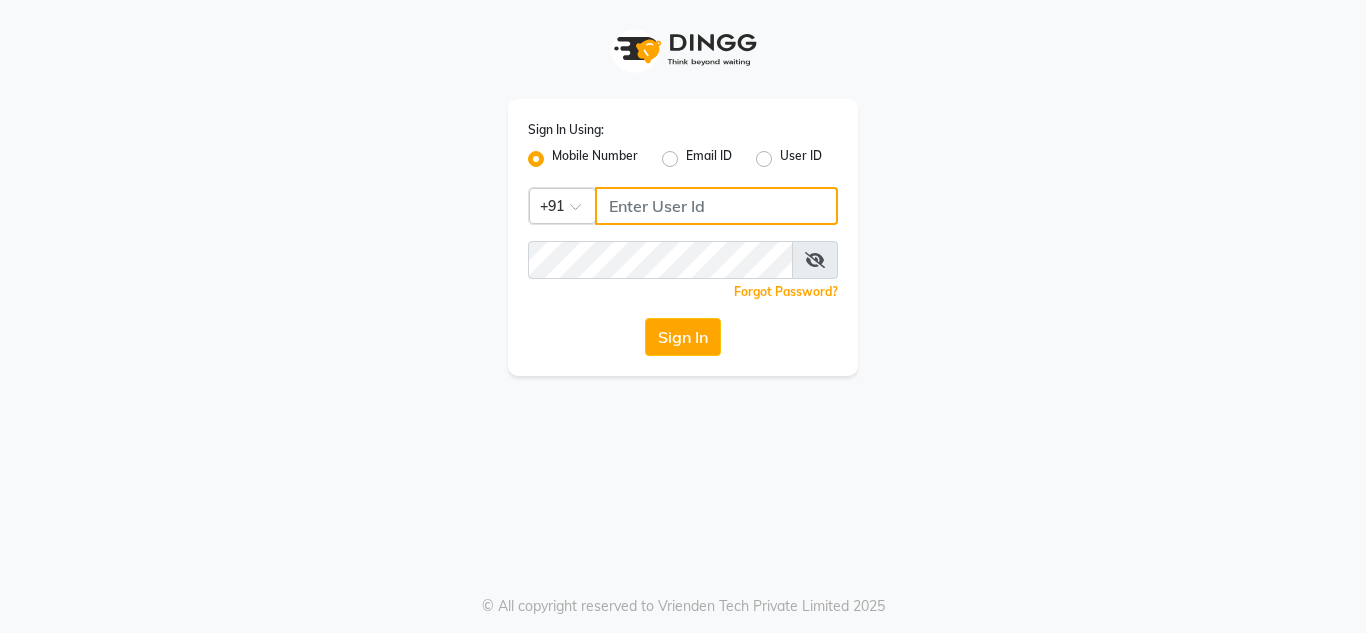 type on "9892499111" 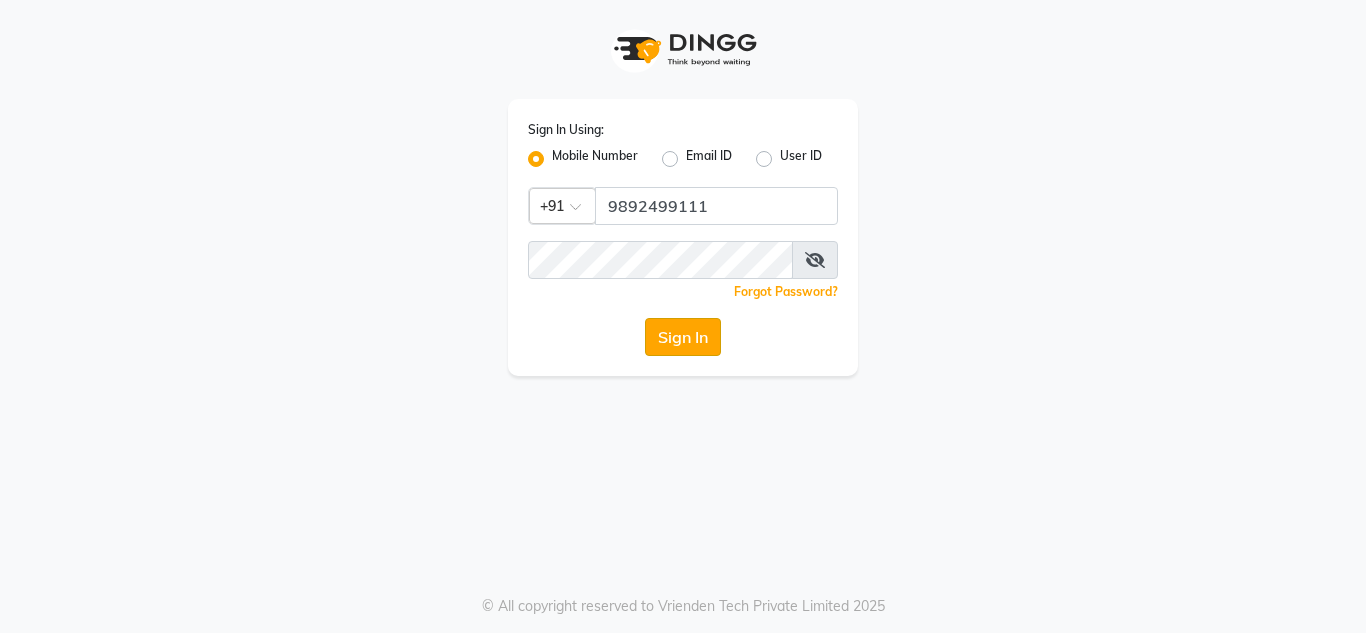 click on "Sign In Using: Mobile Number Email ID User ID Country Code × [PHONE_NUMBER]  Remember me Forgot Password?  Sign In" 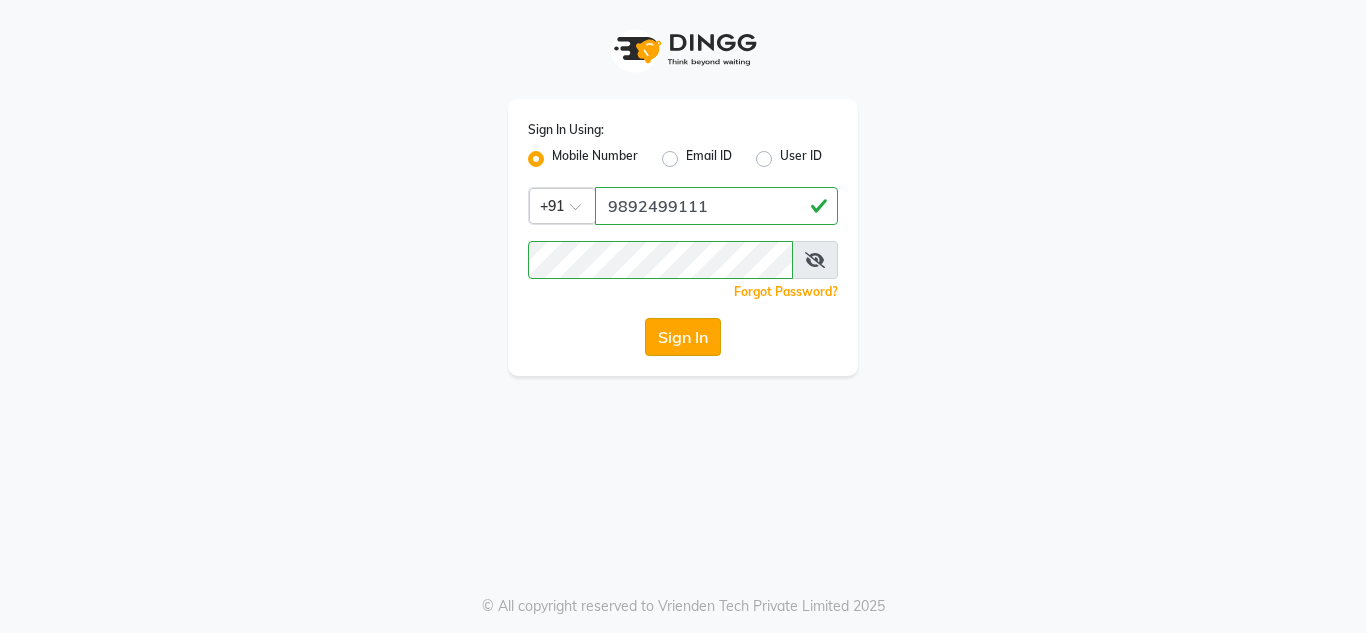 click on "Sign In" 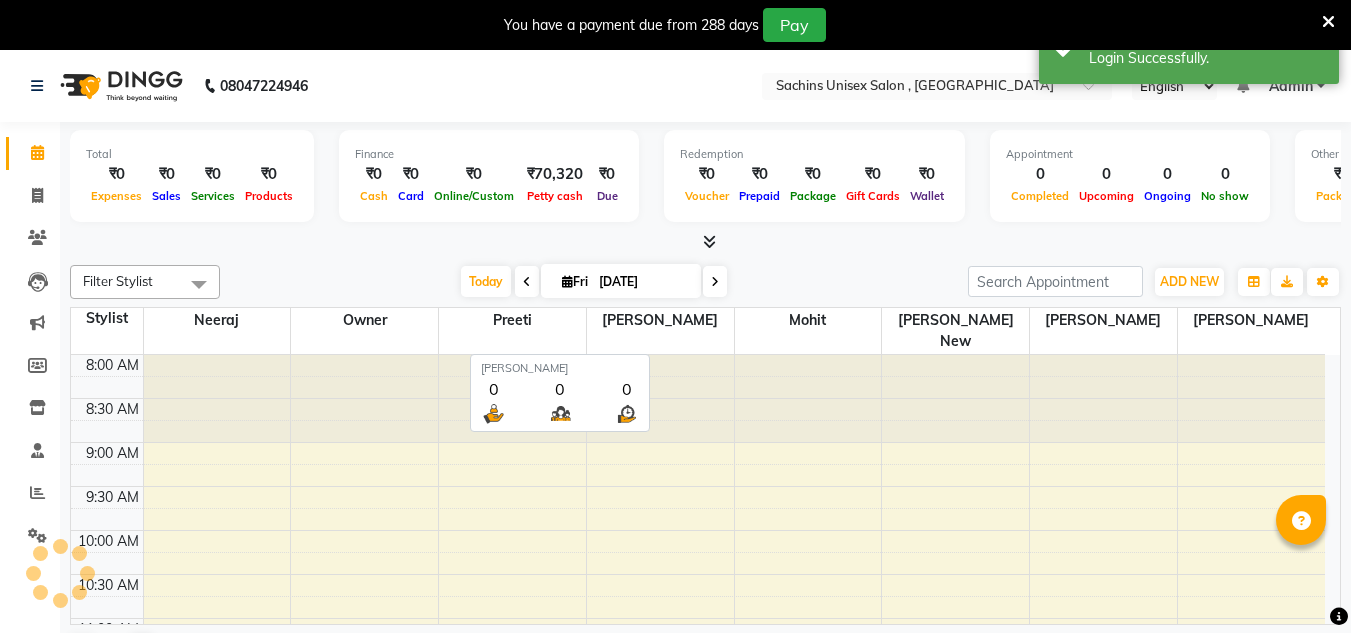 scroll, scrollTop: 705, scrollLeft: 0, axis: vertical 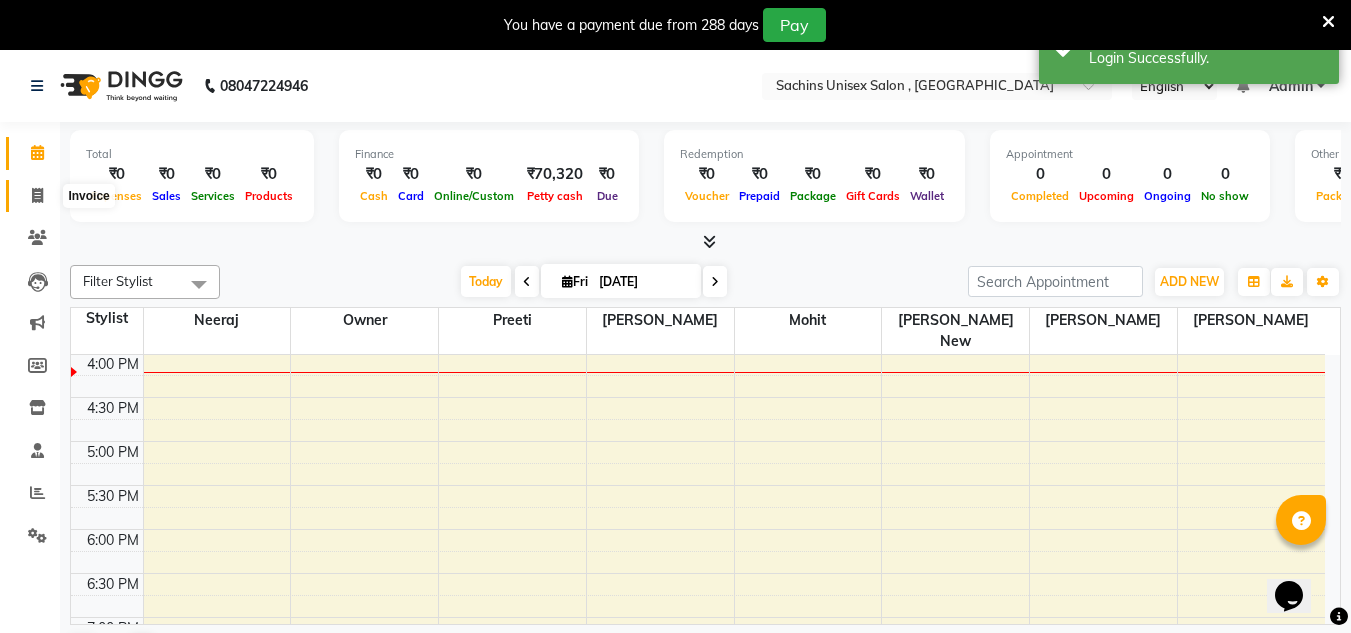 click 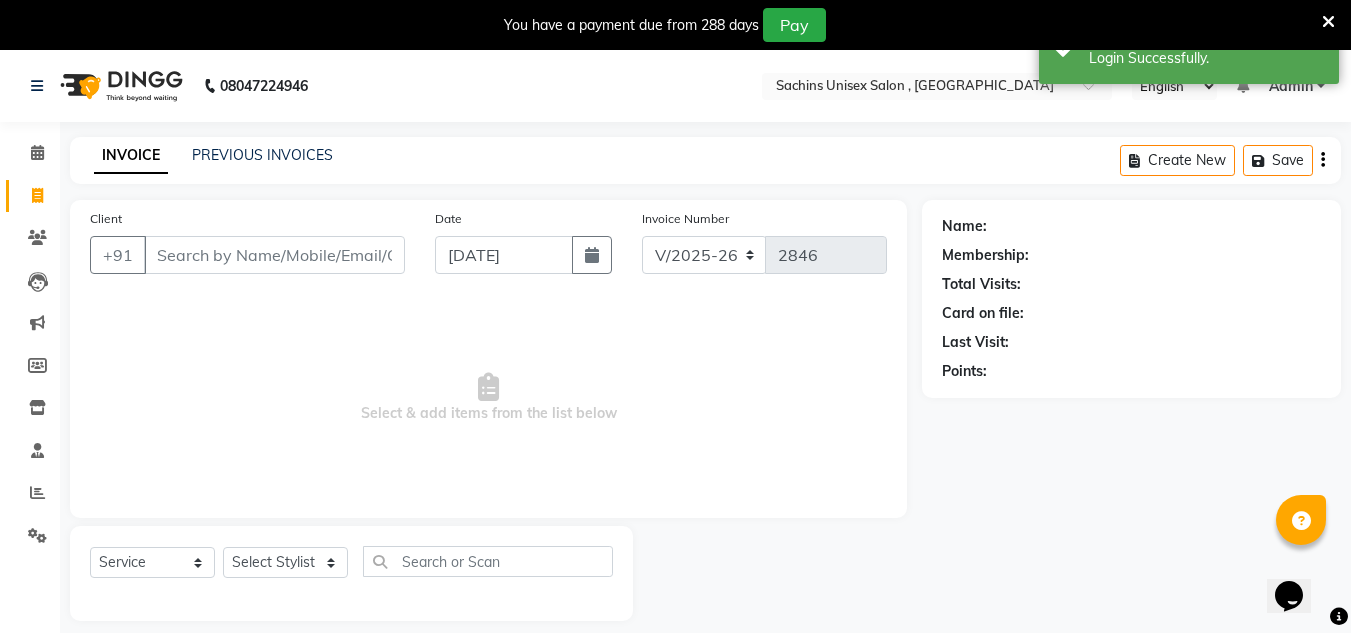 click on "Client" at bounding box center (274, 255) 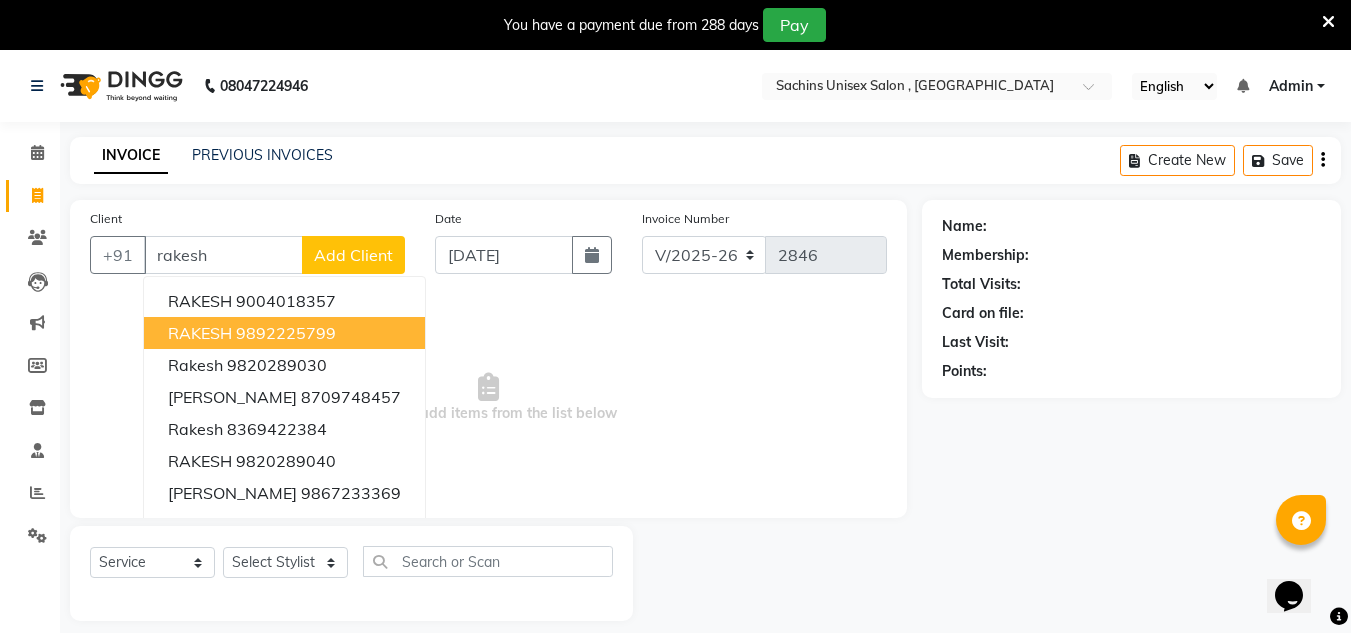 click on "9892225799" at bounding box center (286, 333) 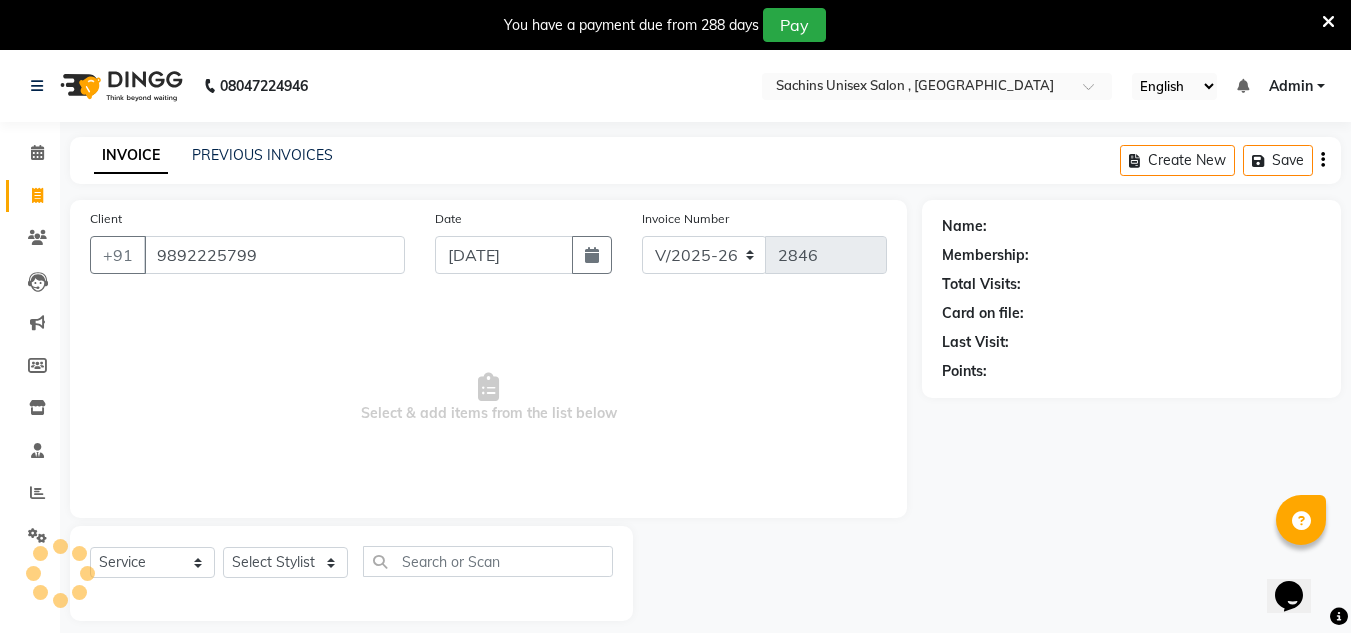 type on "9892225799" 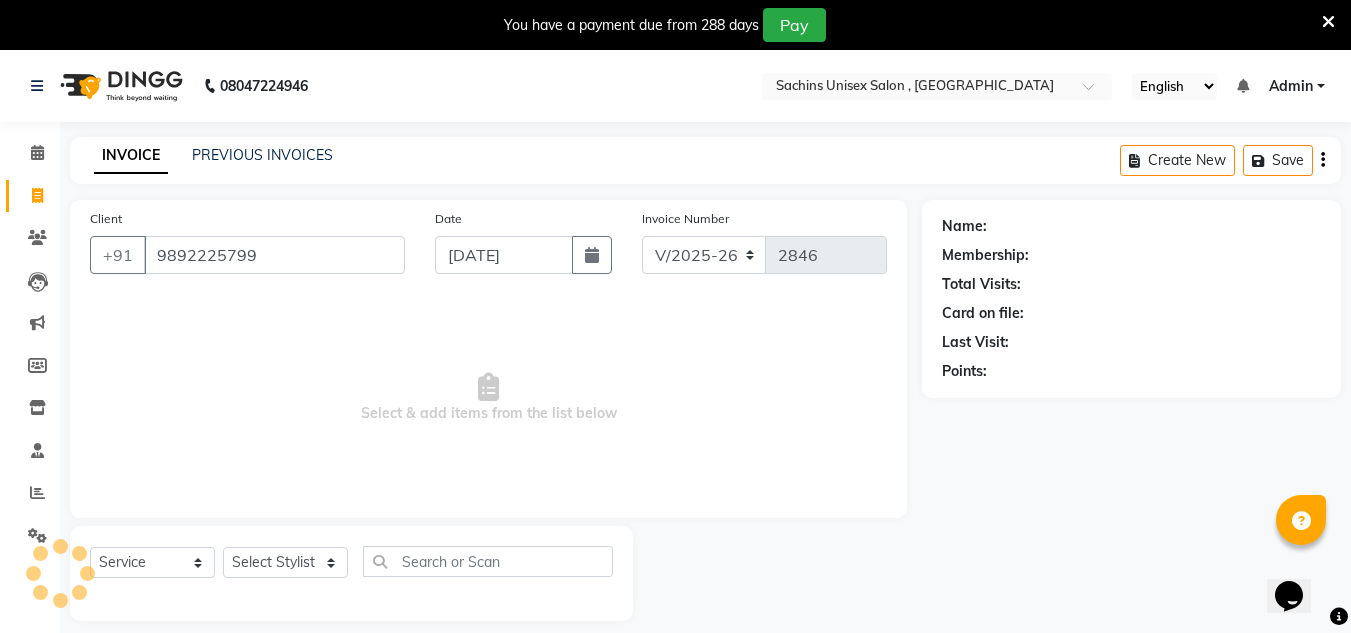 select on "1: Object" 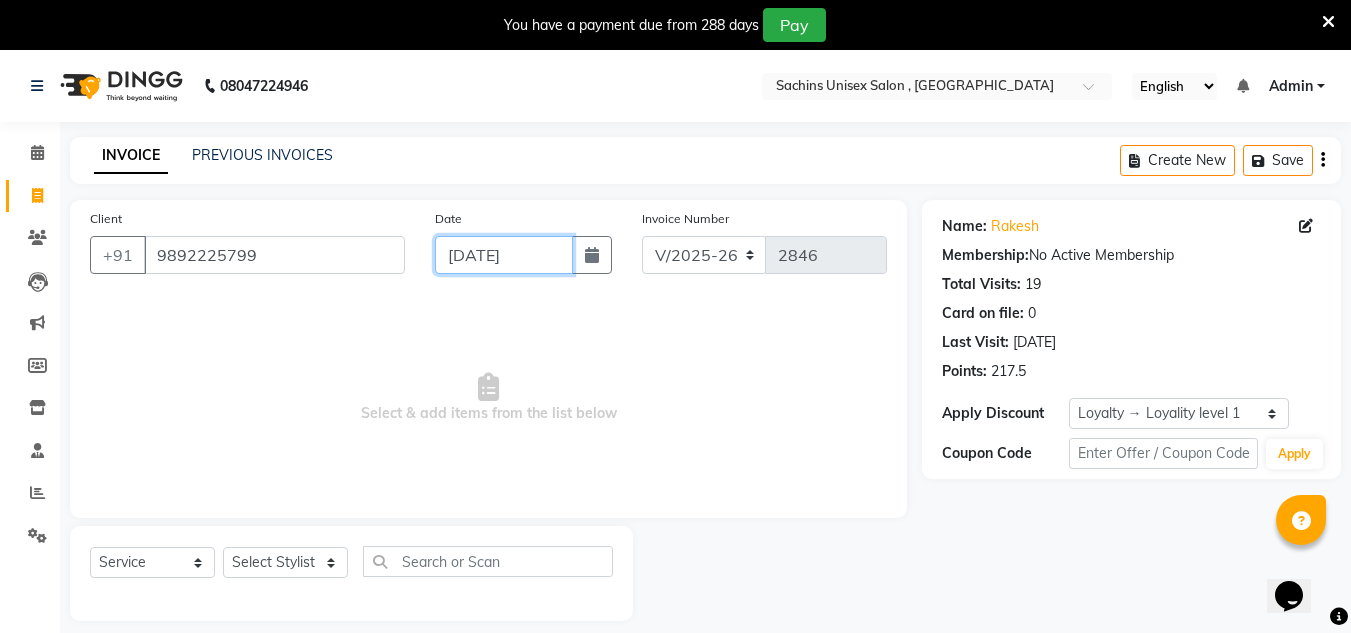 drag, startPoint x: 529, startPoint y: 242, endPoint x: 531, endPoint y: 263, distance: 21.095022 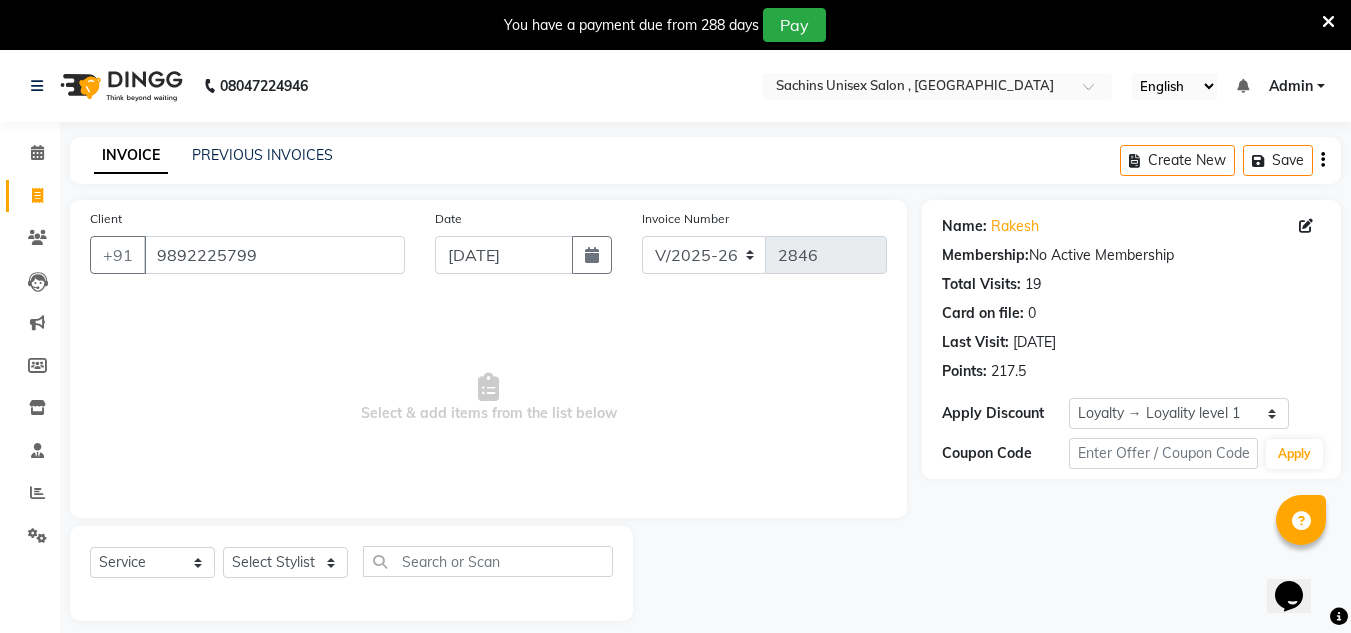 select on "7" 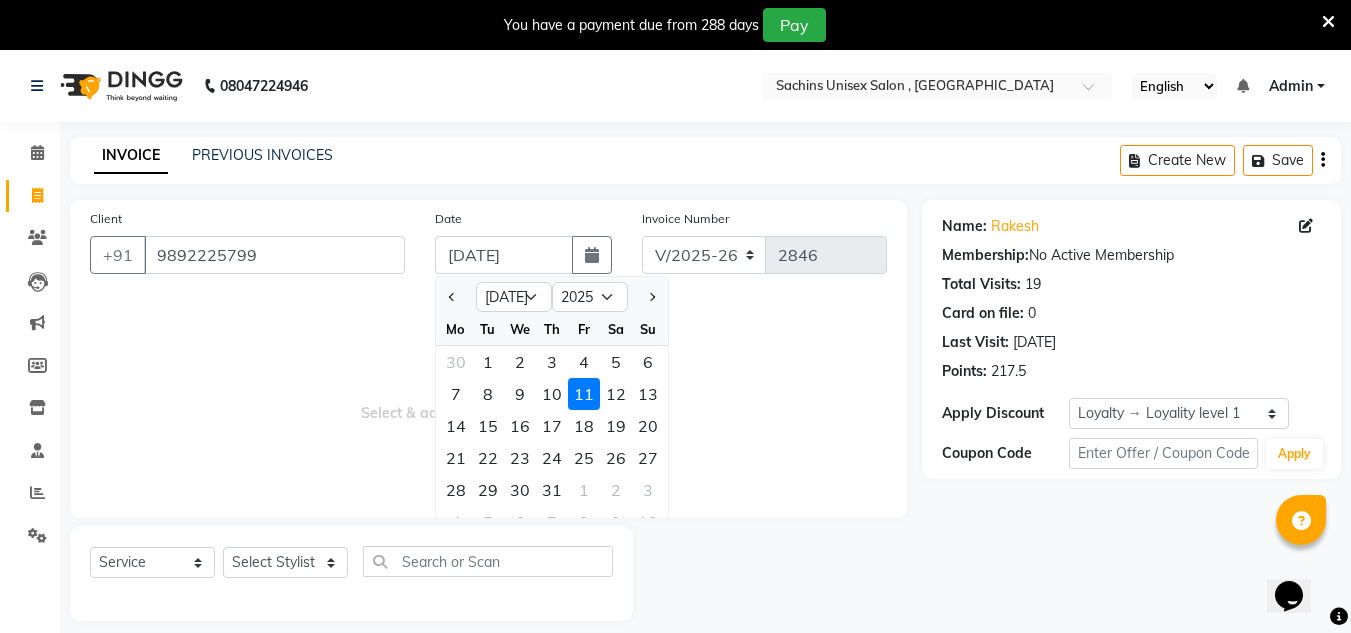 drag, startPoint x: 550, startPoint y: 395, endPoint x: 451, endPoint y: 438, distance: 107.935165 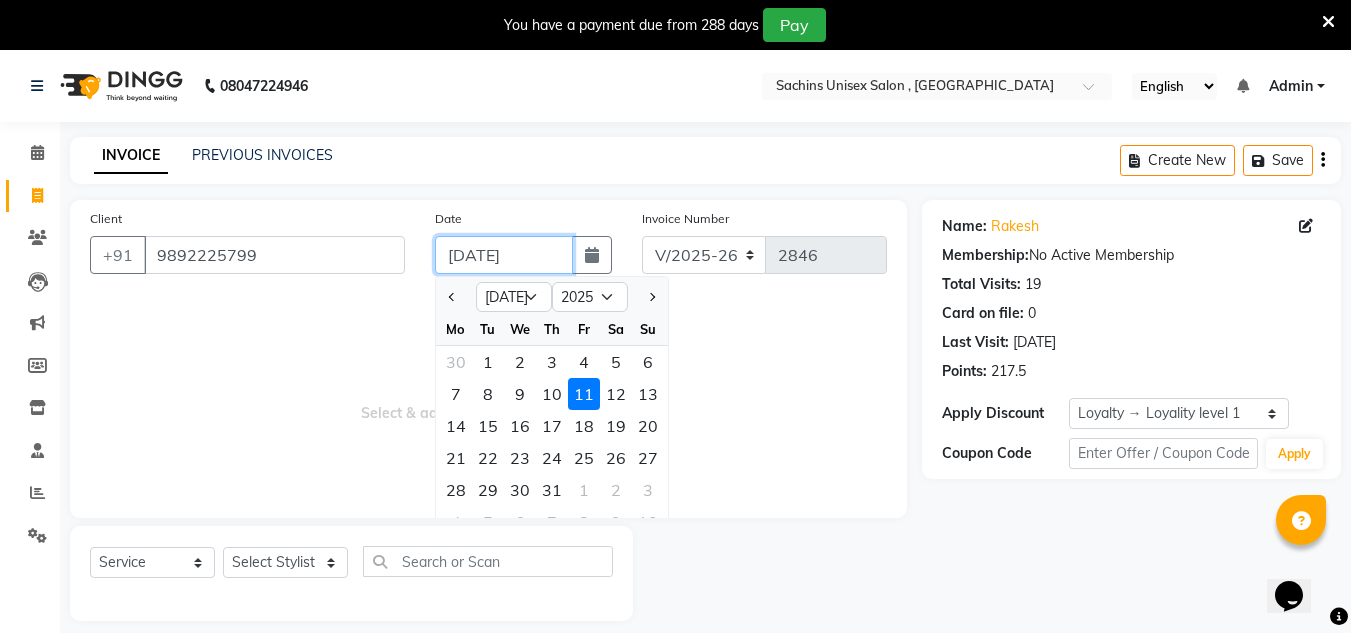 type on "[DATE]" 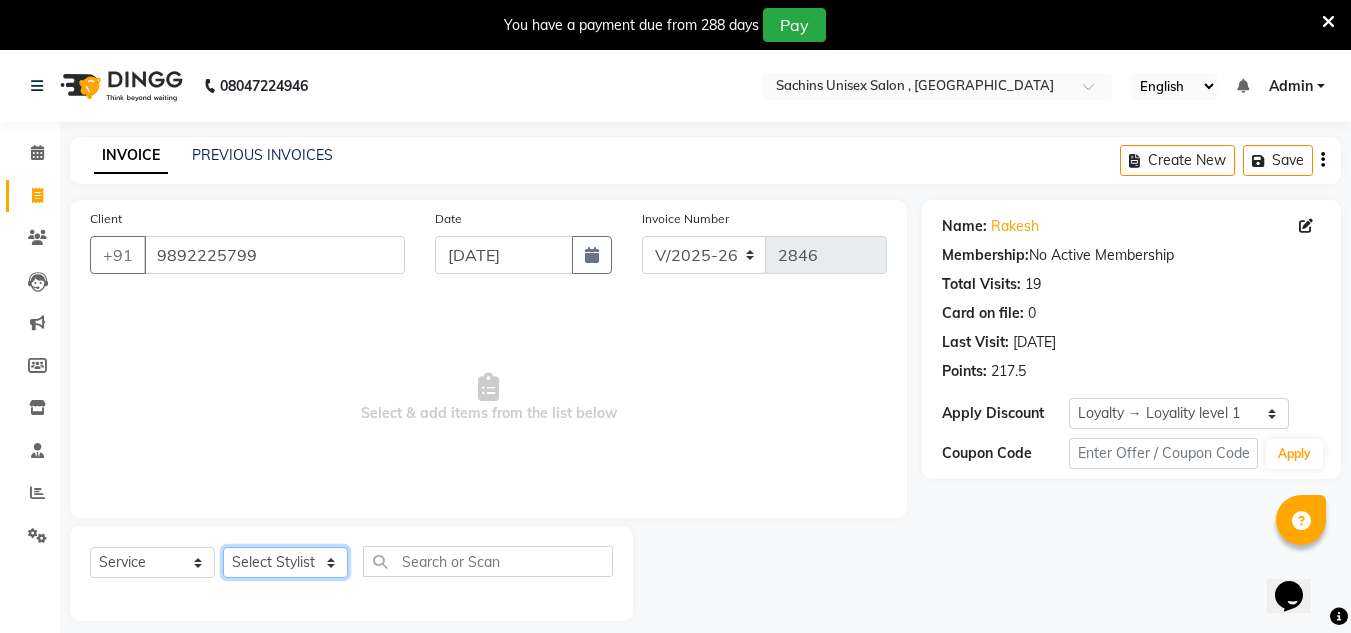 click on "Select Stylist [PERSON_NAME] new  [PERSON_NAME] [PERSON_NAME] Owner preeti [PERSON_NAME] [PERSON_NAME] RG" 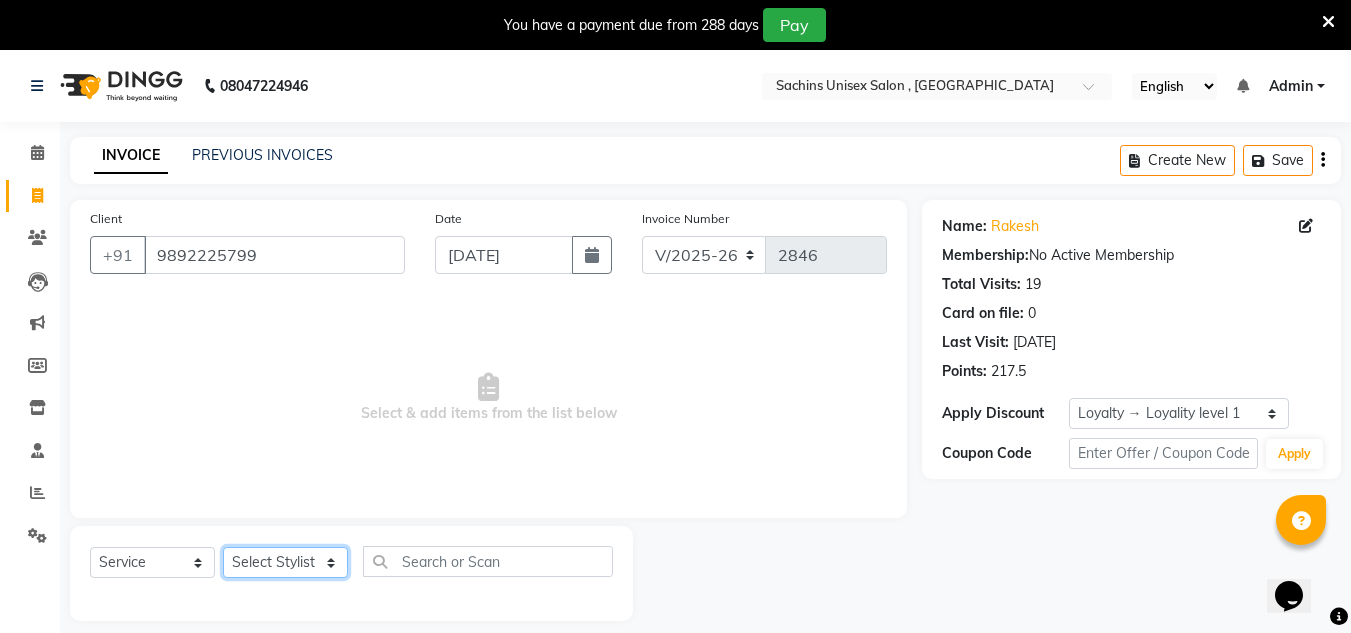 select on "85763" 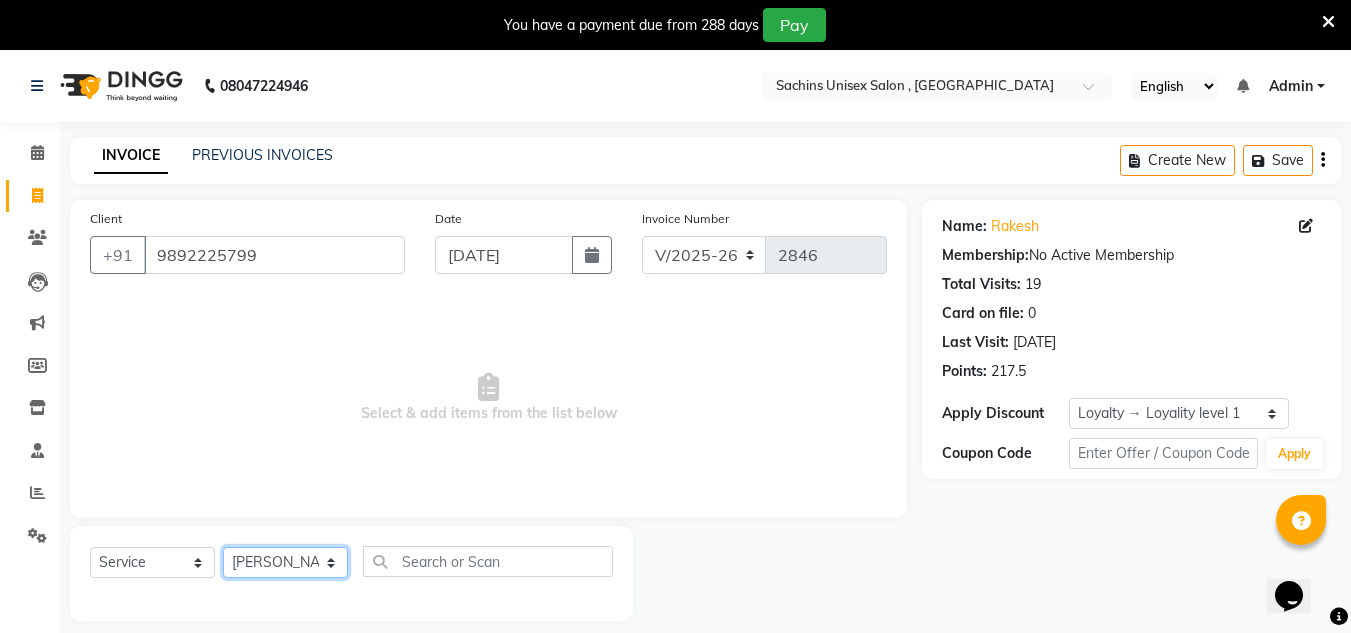 click on "Select Stylist [PERSON_NAME] new  [PERSON_NAME] [PERSON_NAME] Owner preeti [PERSON_NAME] [PERSON_NAME] RG" 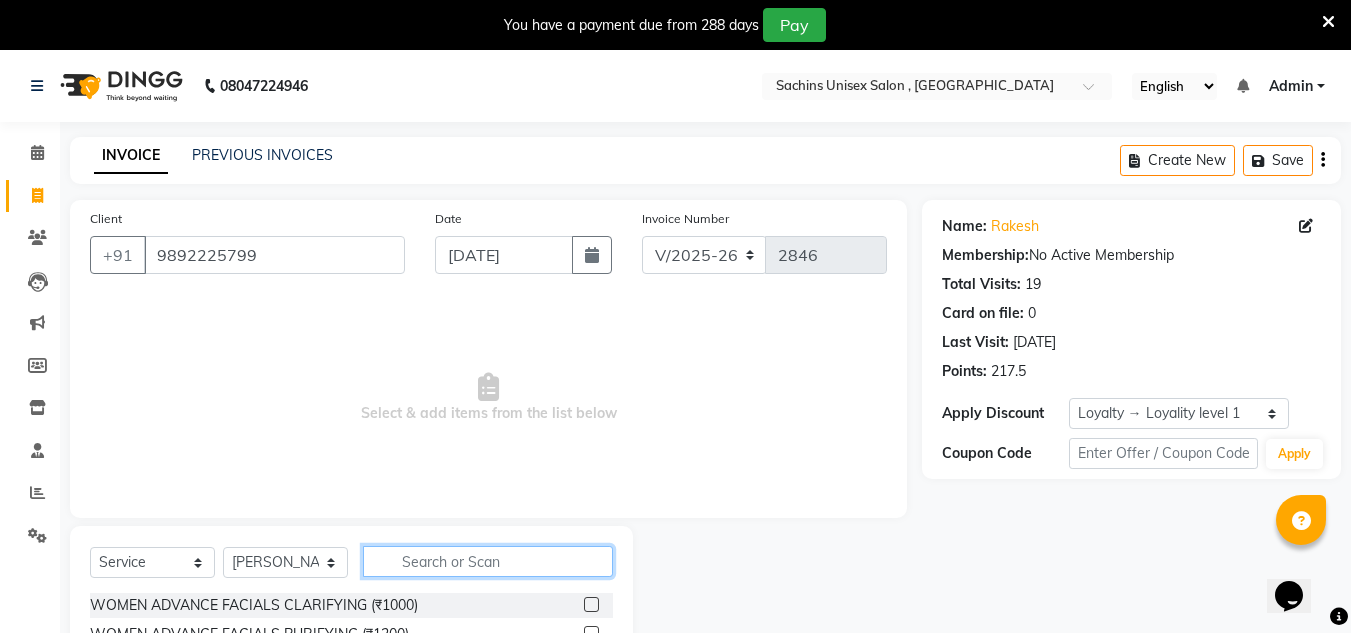 click 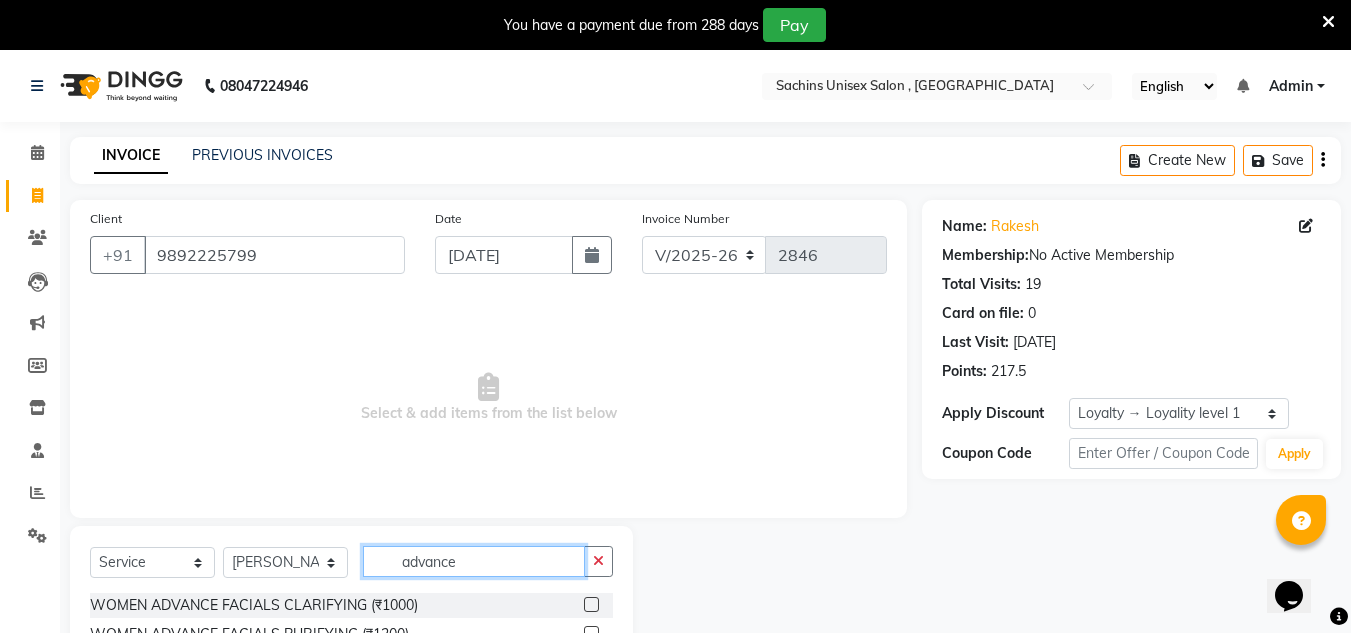 scroll, scrollTop: 200, scrollLeft: 0, axis: vertical 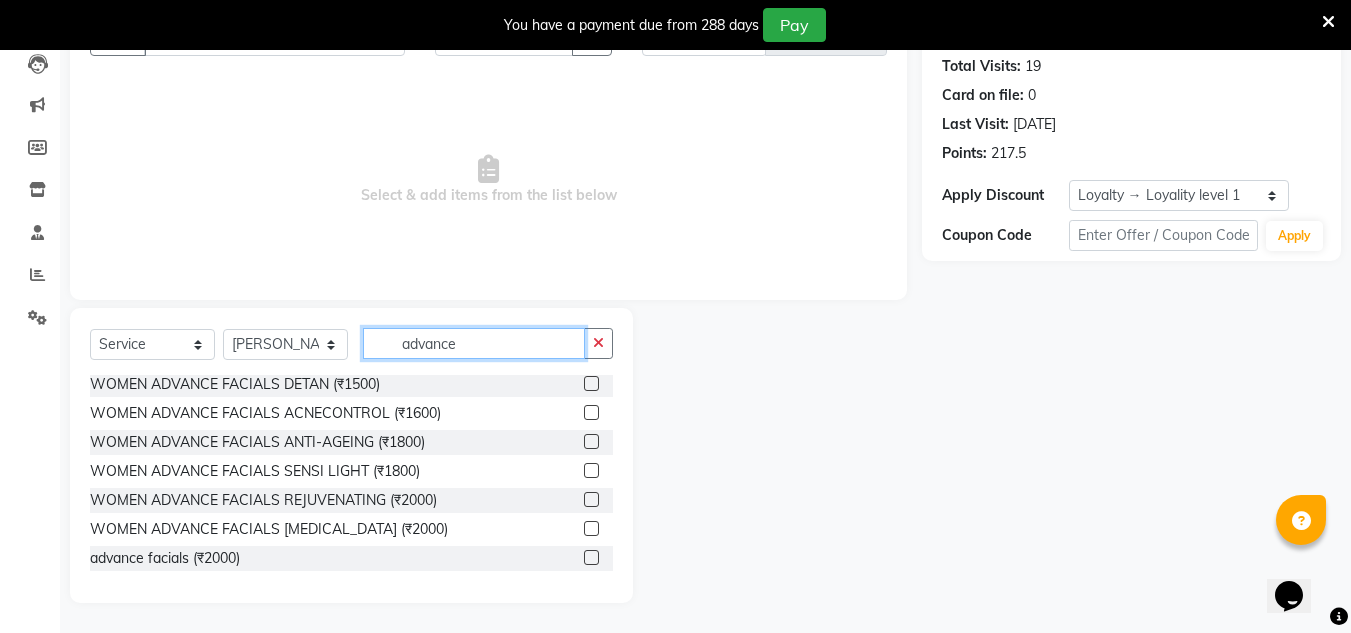 type on "advance" 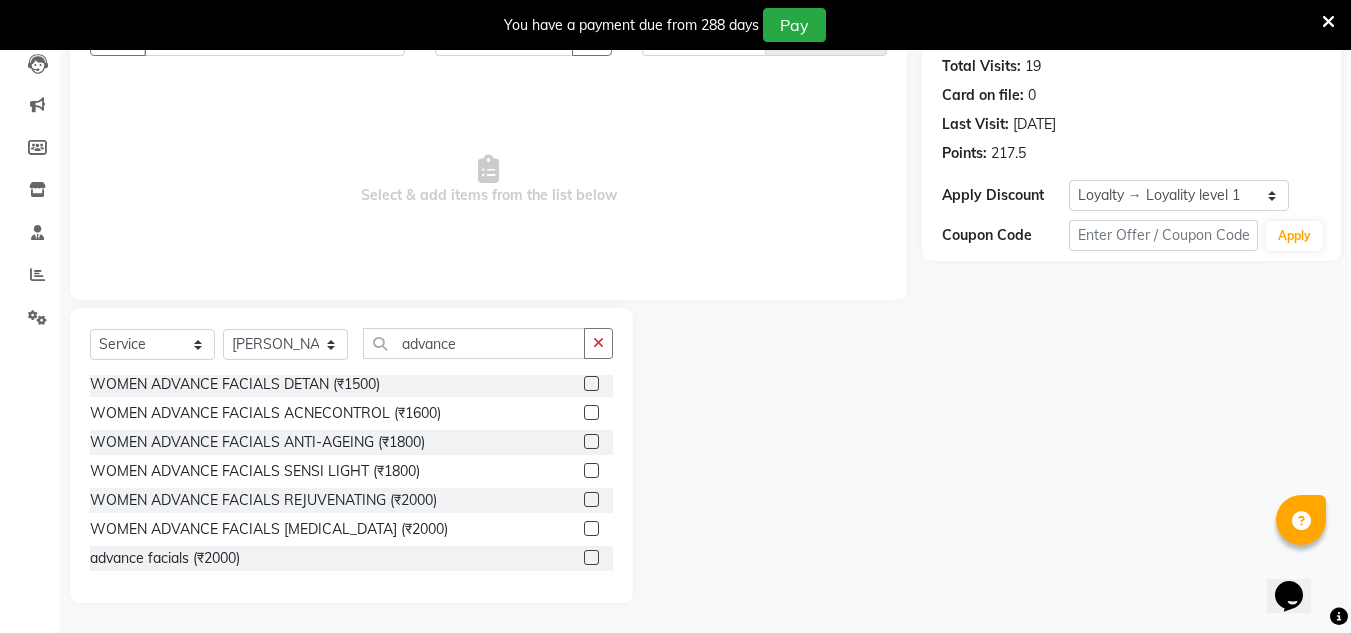 click 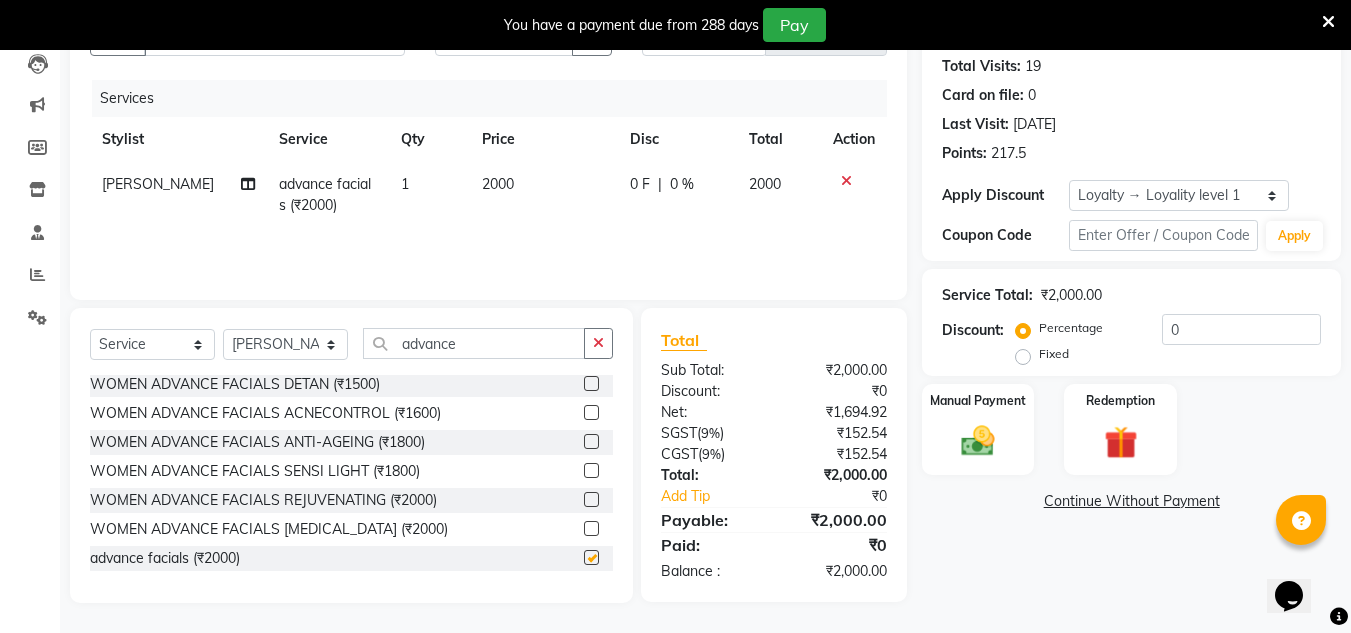 checkbox on "false" 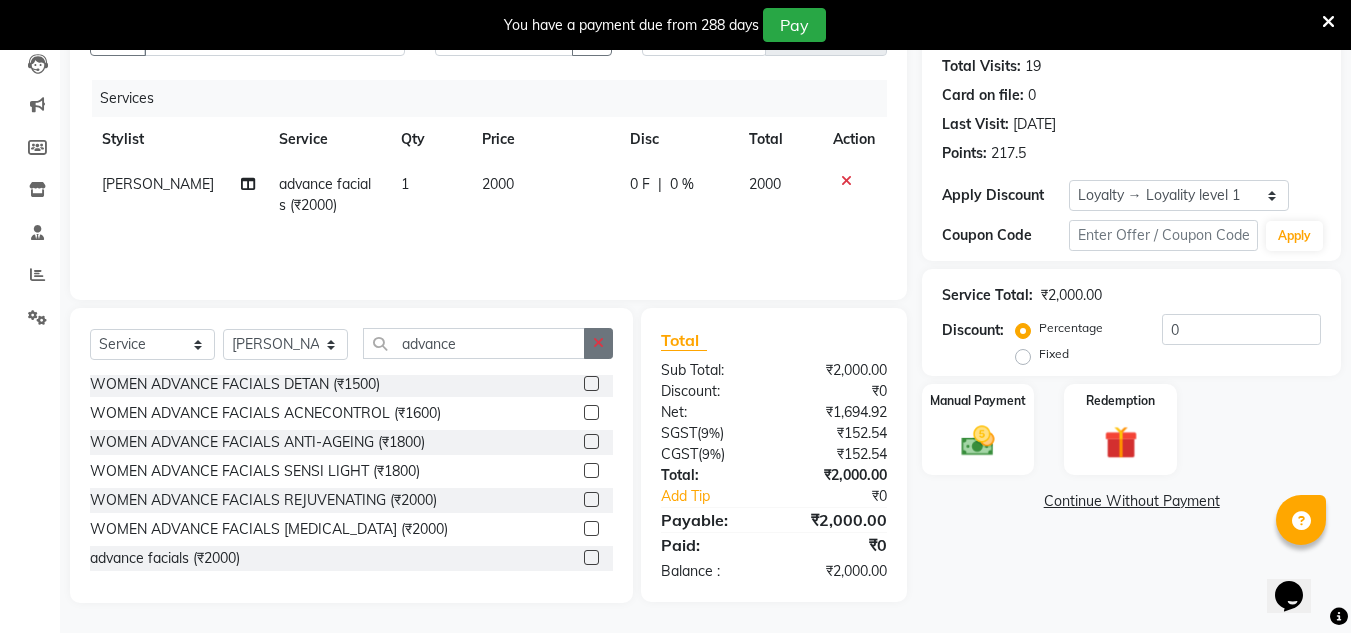drag, startPoint x: 596, startPoint y: 328, endPoint x: 586, endPoint y: 344, distance: 18.867962 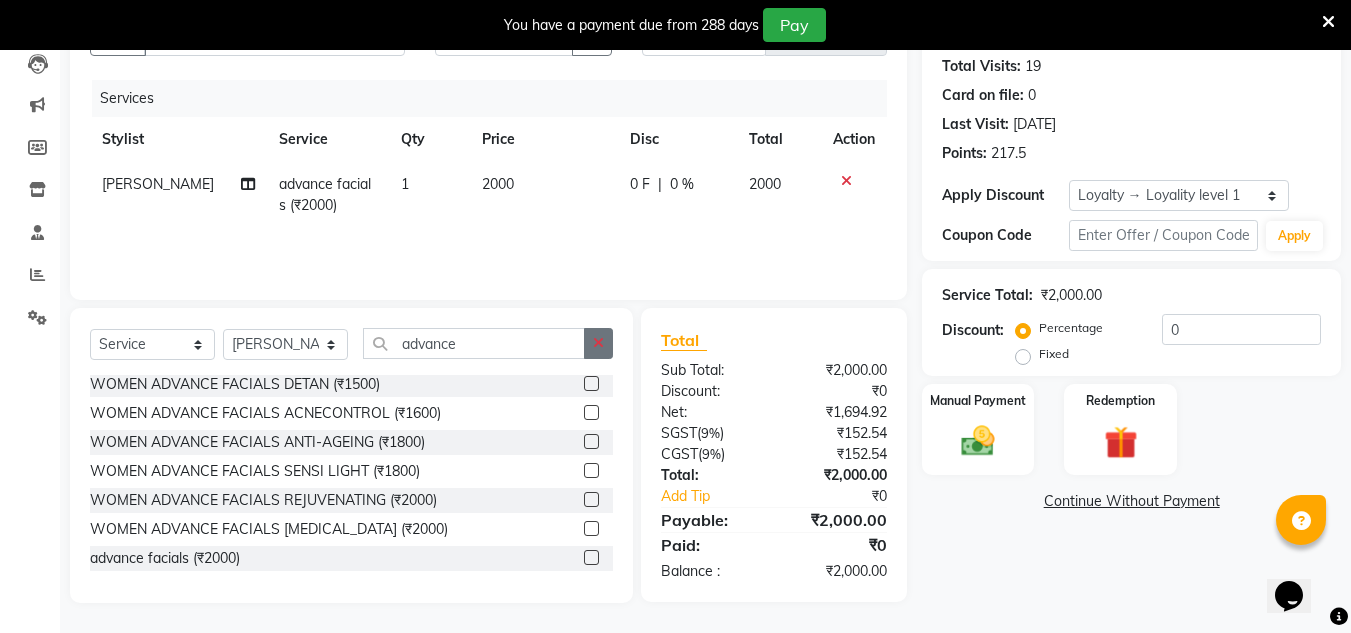 click 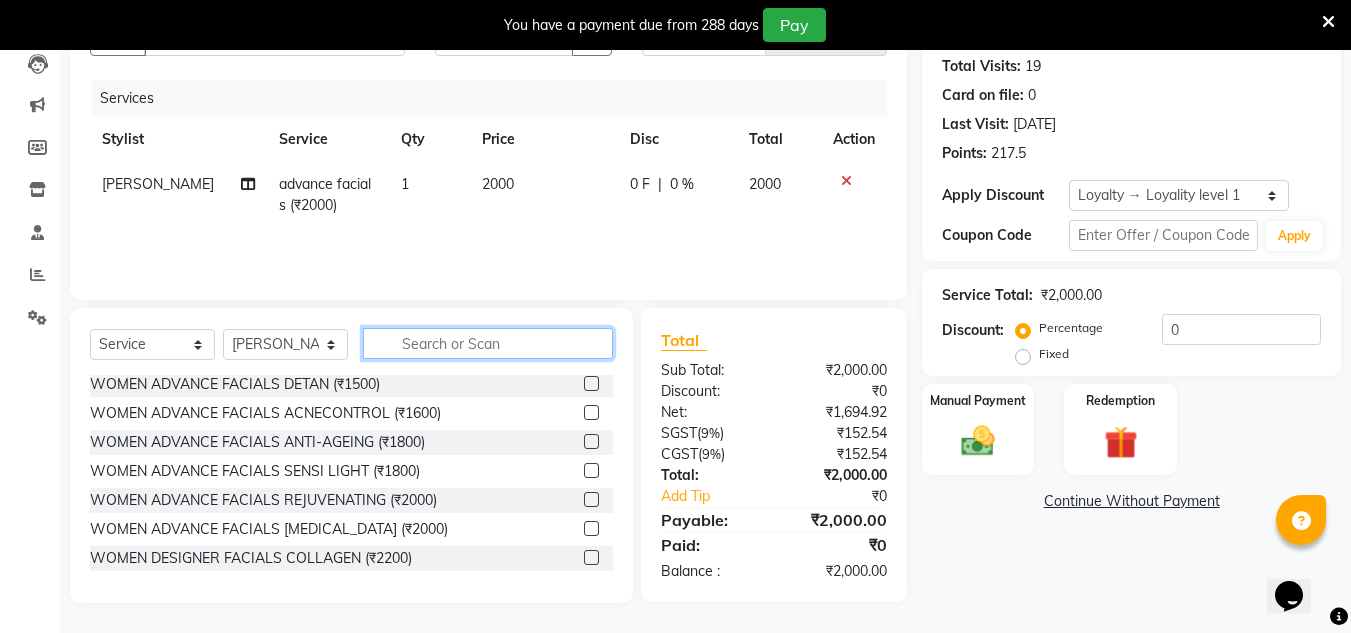 click 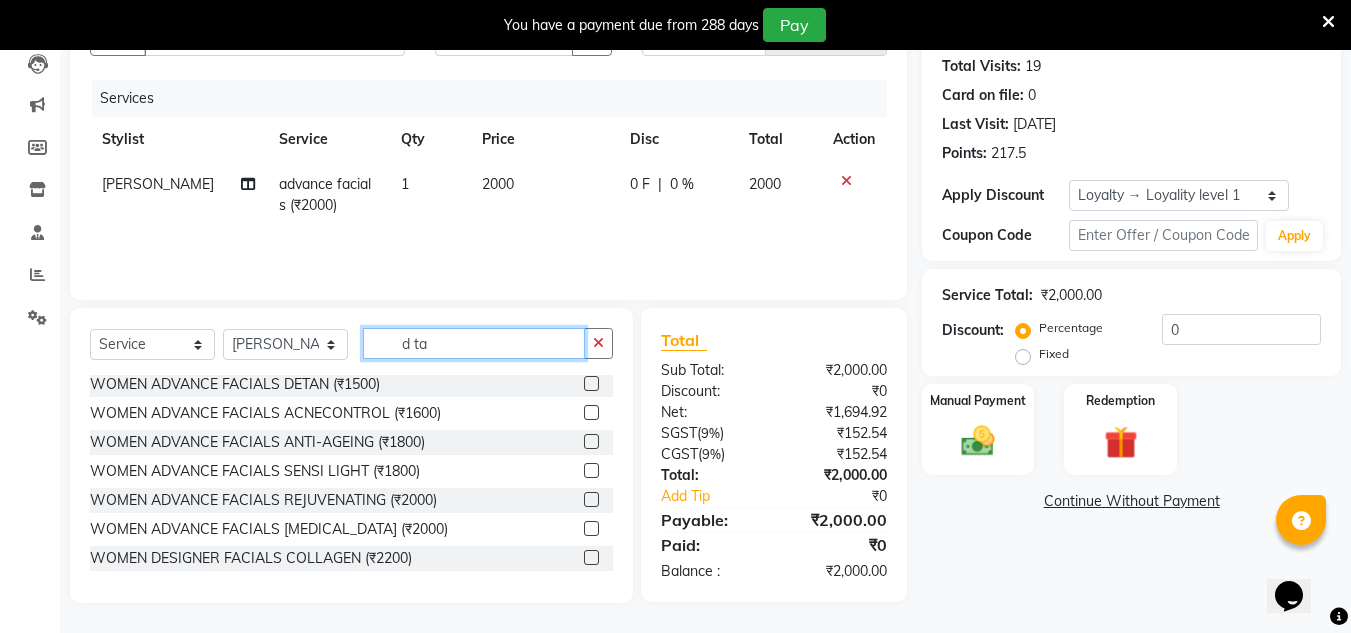 scroll, scrollTop: 3, scrollLeft: 0, axis: vertical 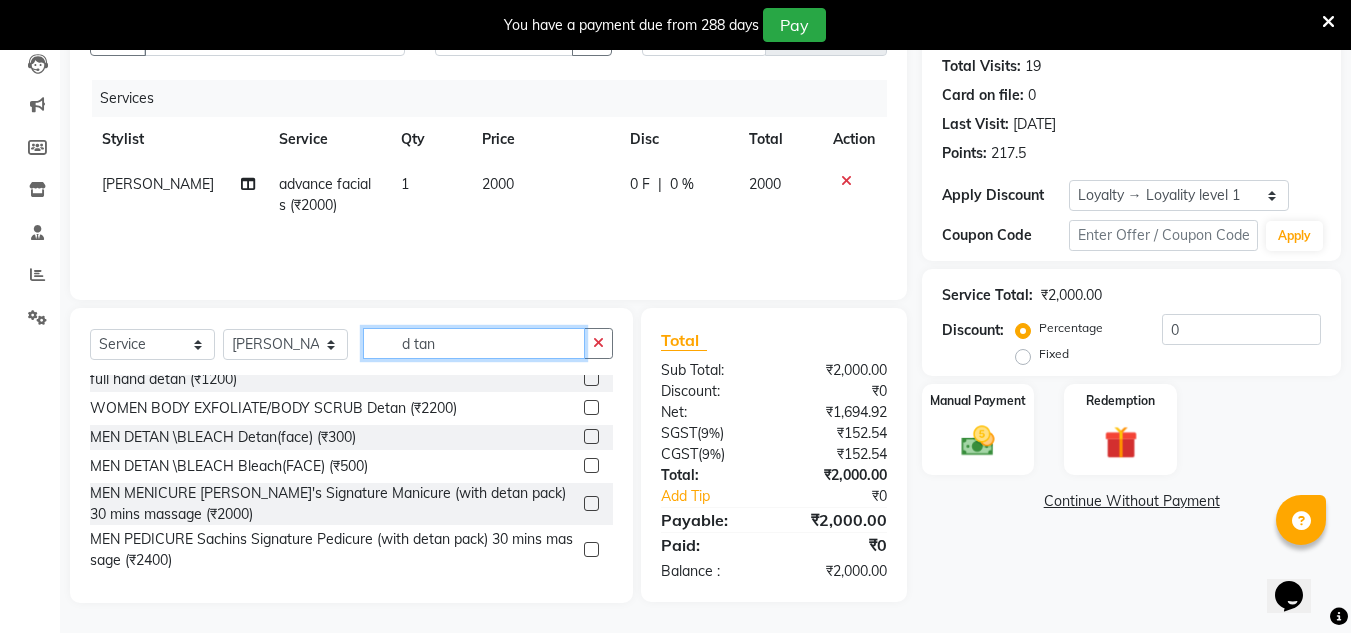 type on "d tan" 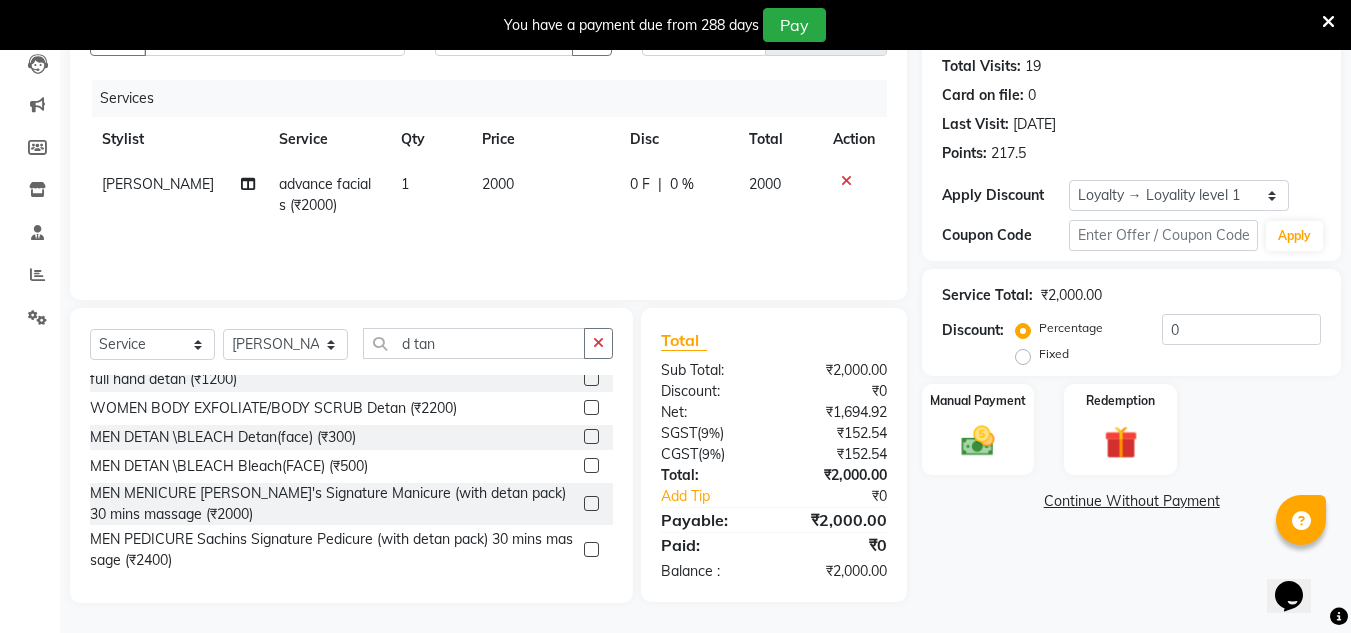 click 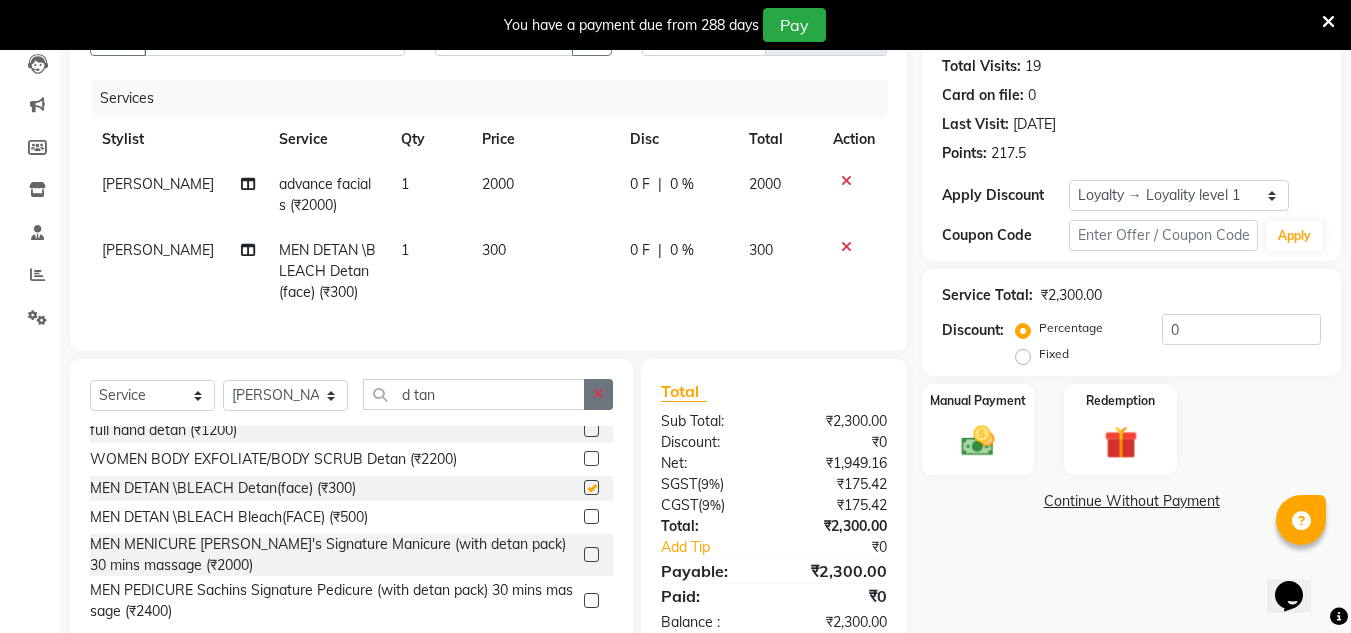 checkbox on "false" 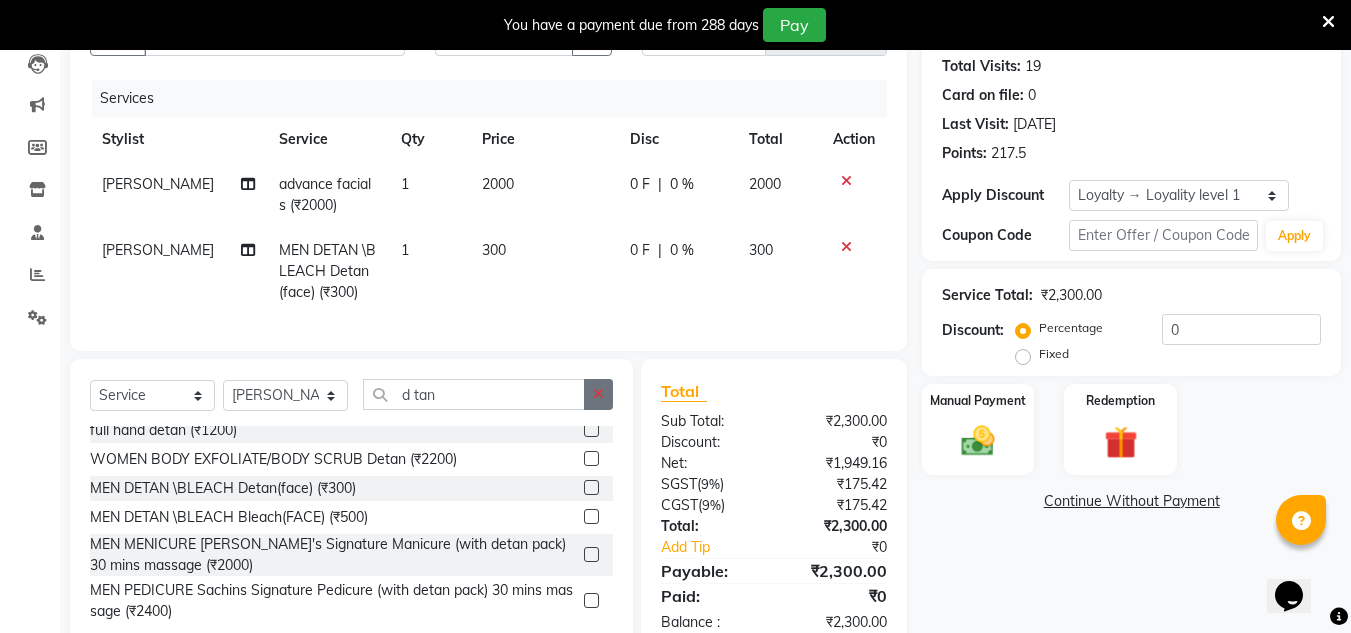 click 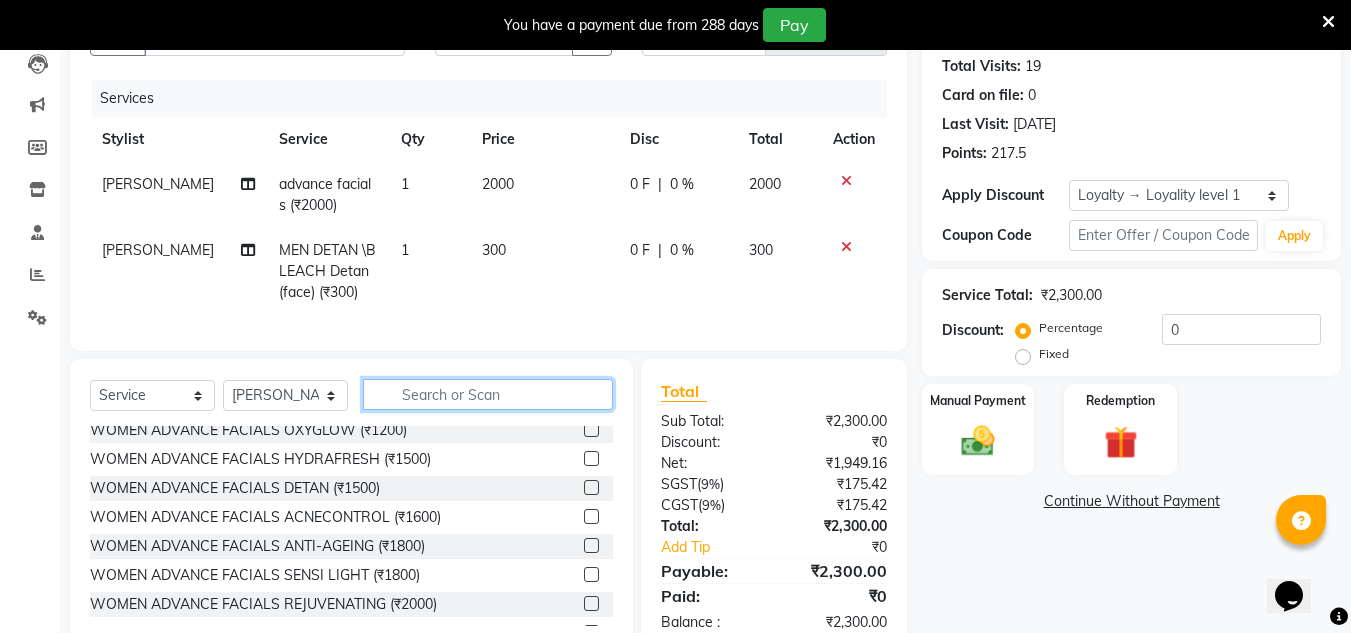 click 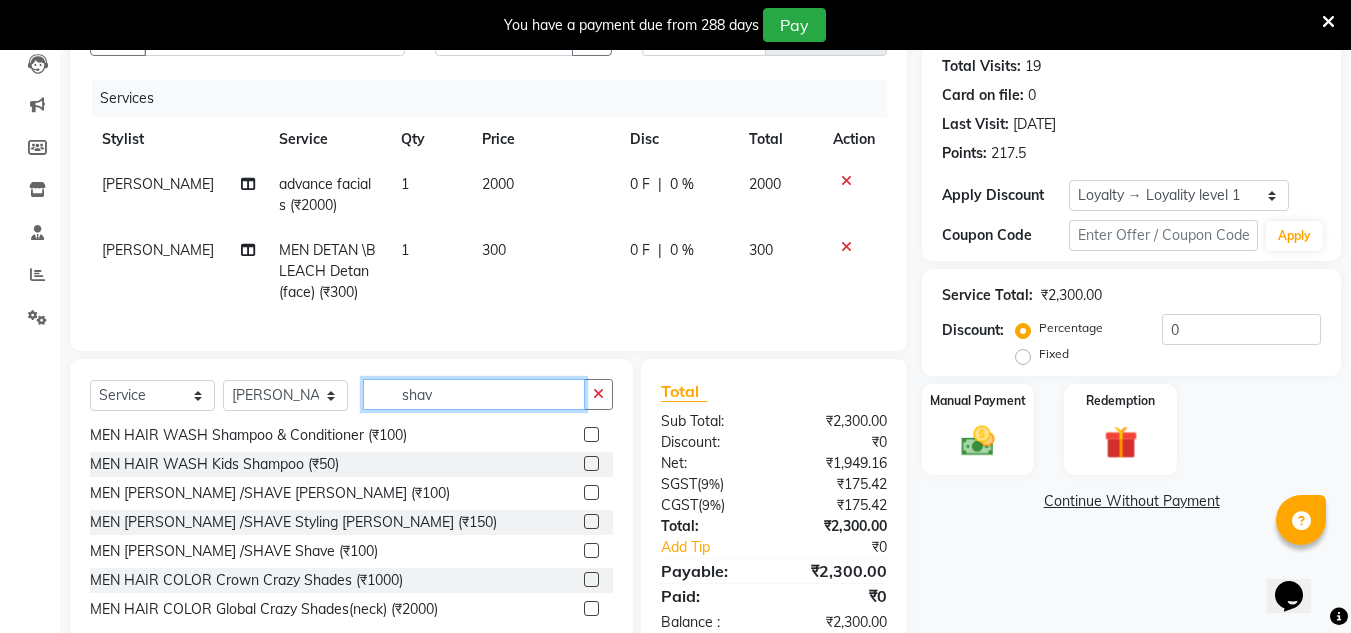 scroll, scrollTop: 0, scrollLeft: 0, axis: both 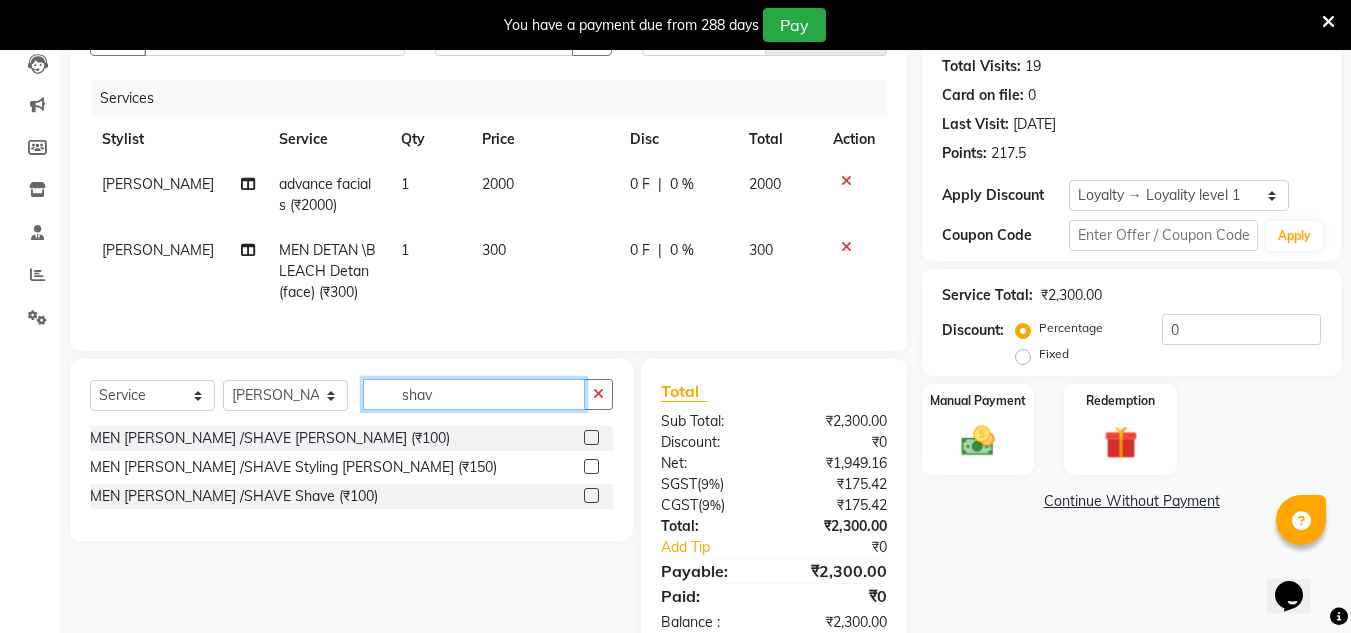 type on "shav" 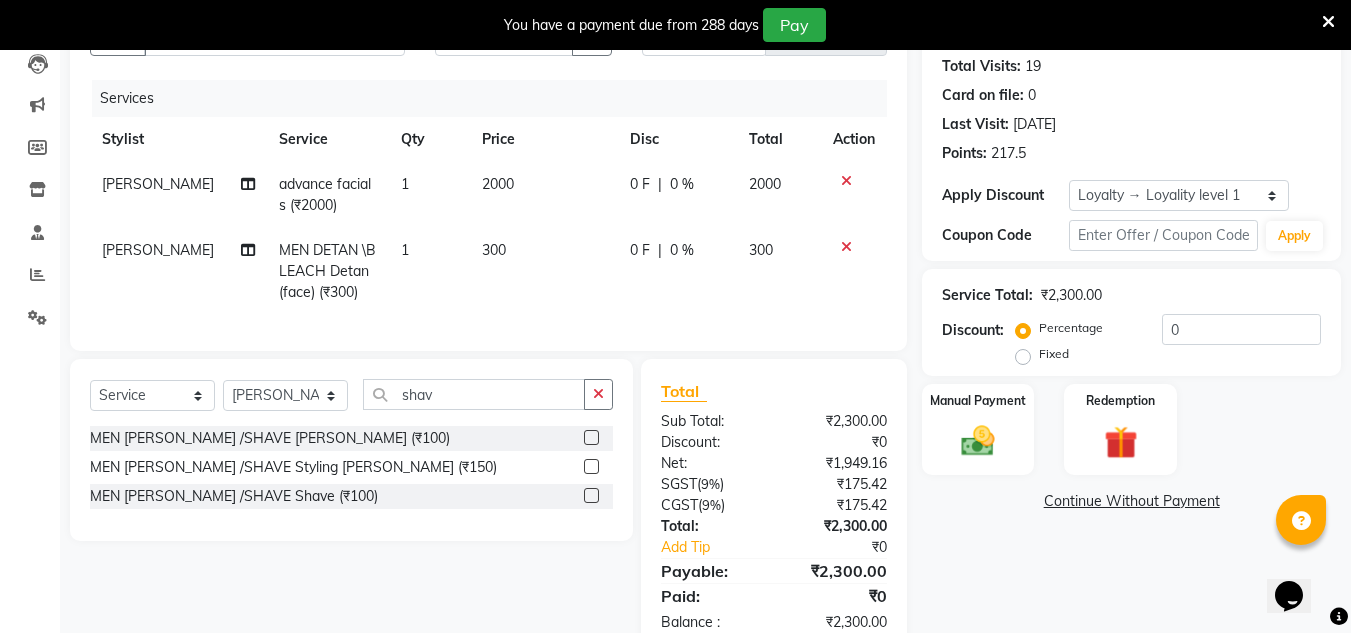 click 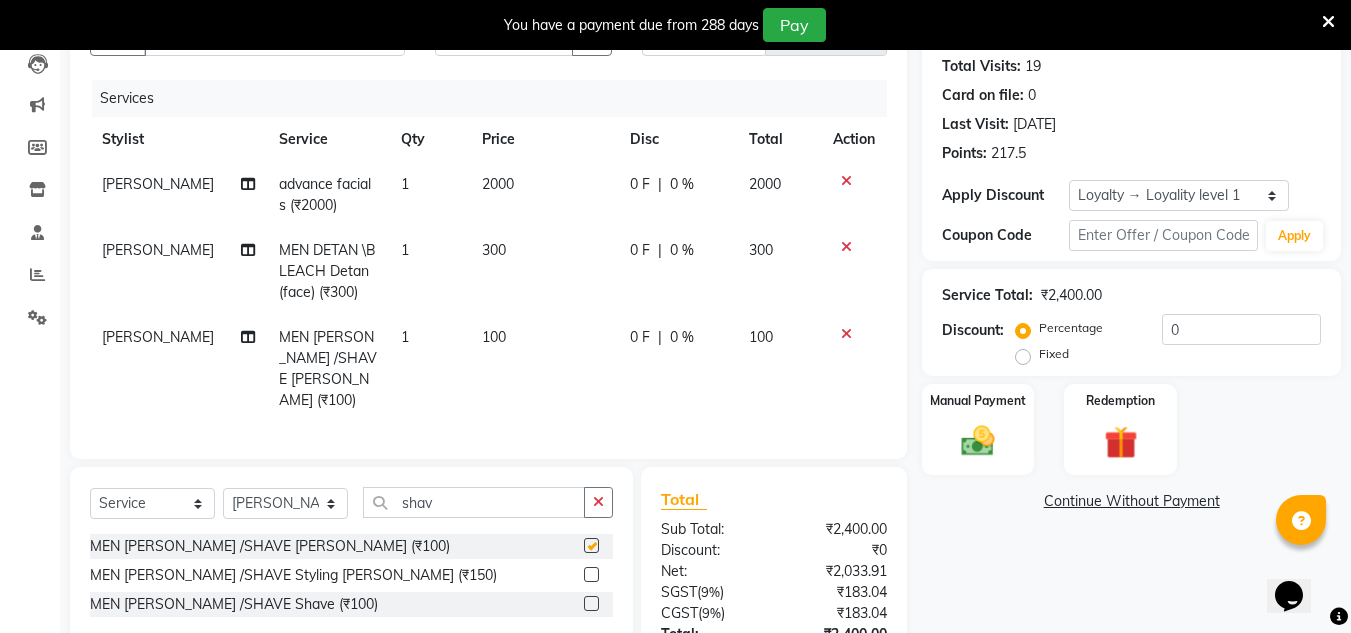 checkbox on "false" 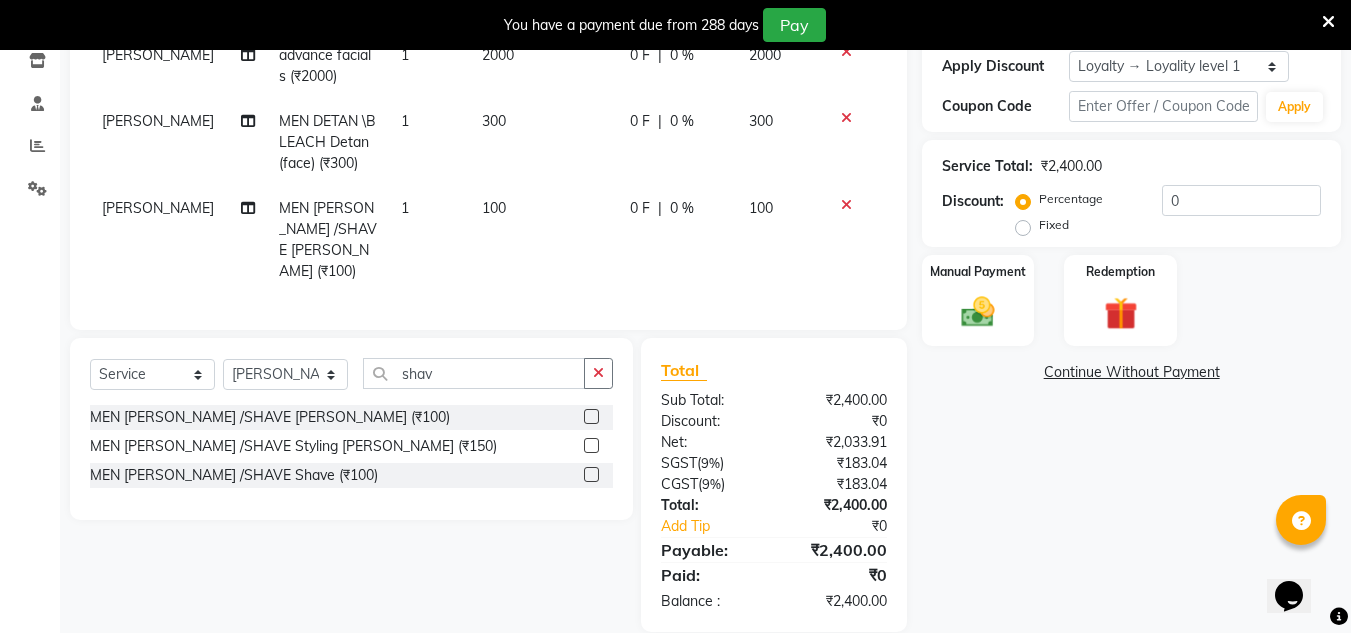 scroll, scrollTop: 370, scrollLeft: 0, axis: vertical 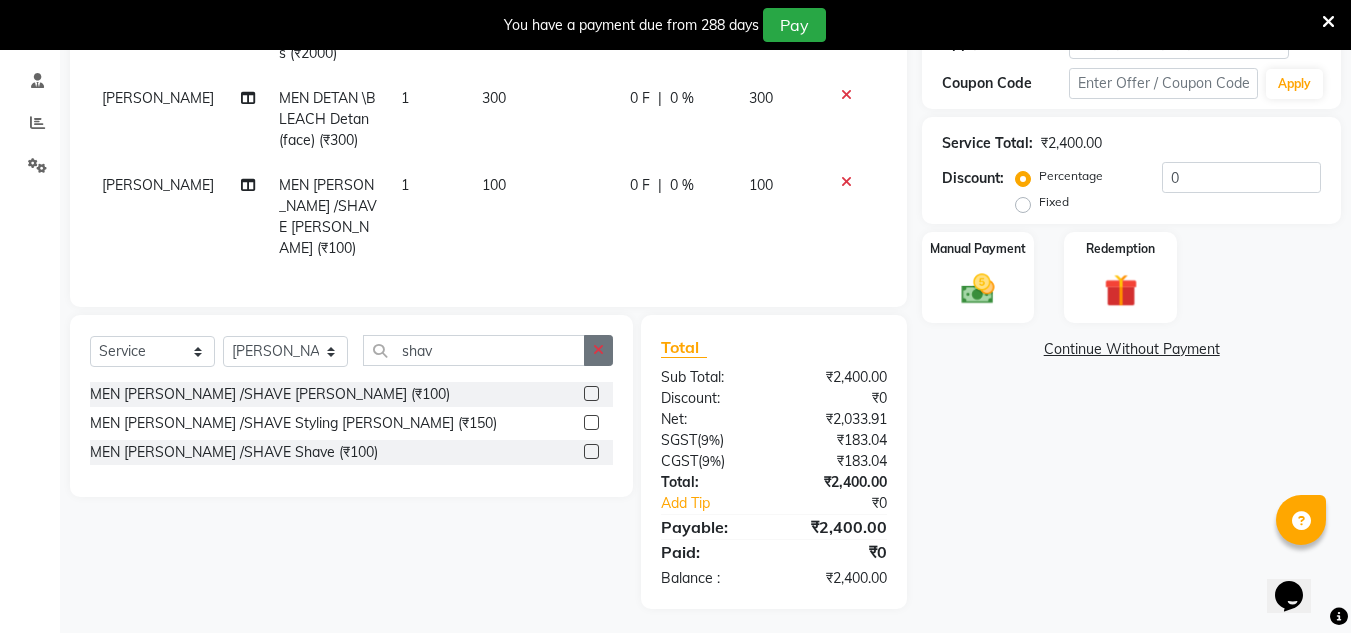 click 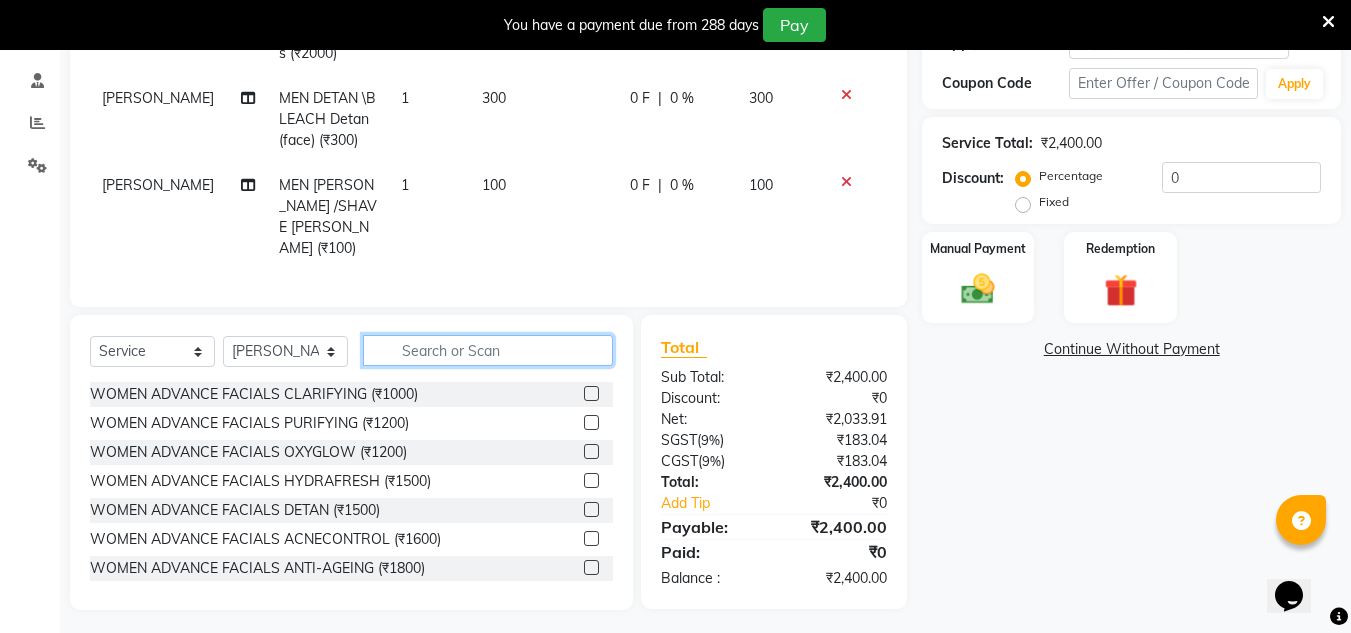 click 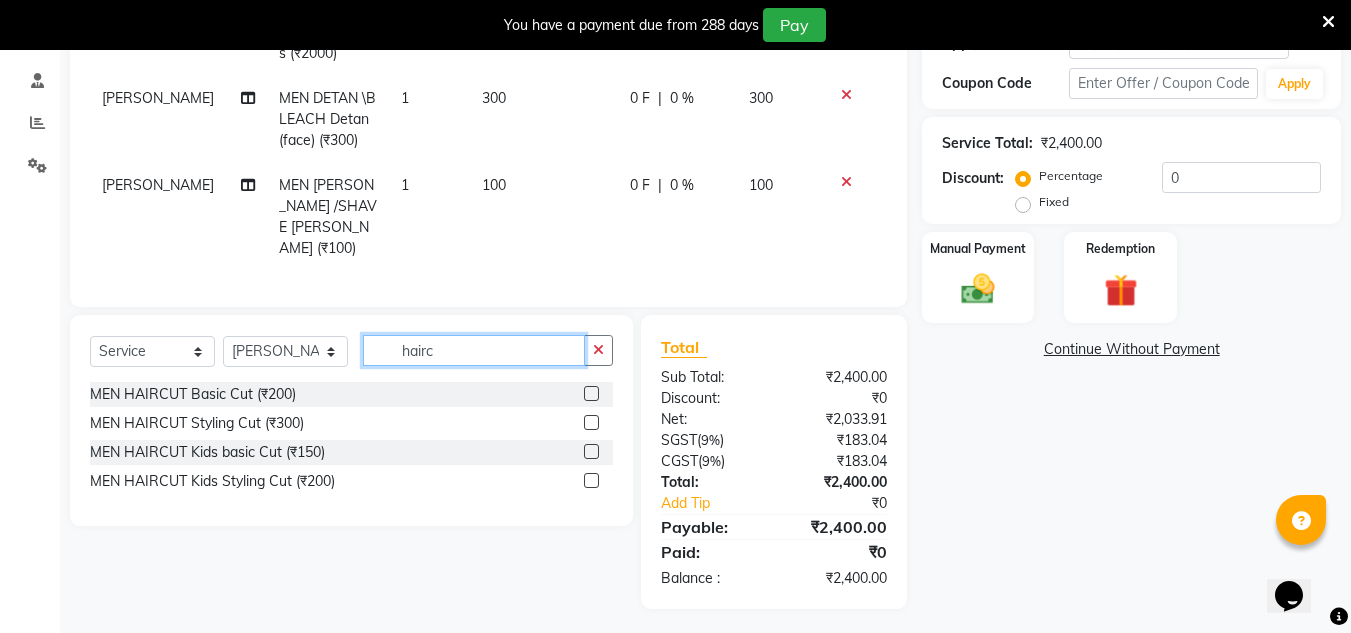 type on "hairc" 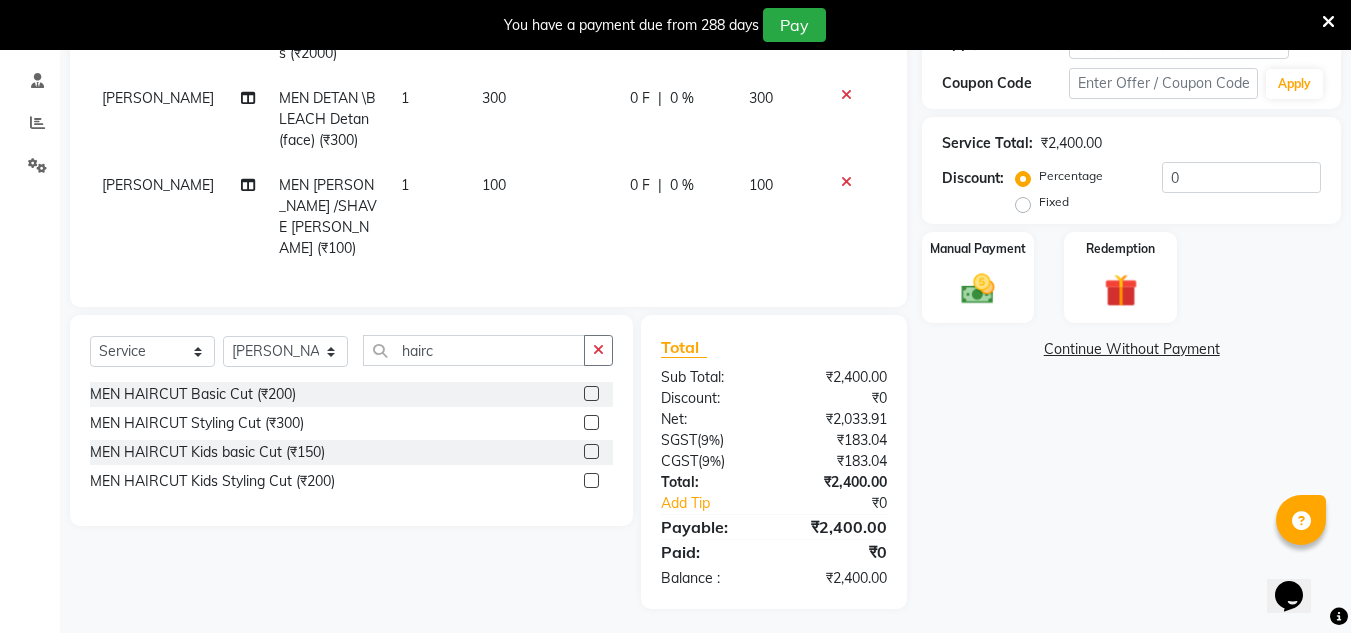 click 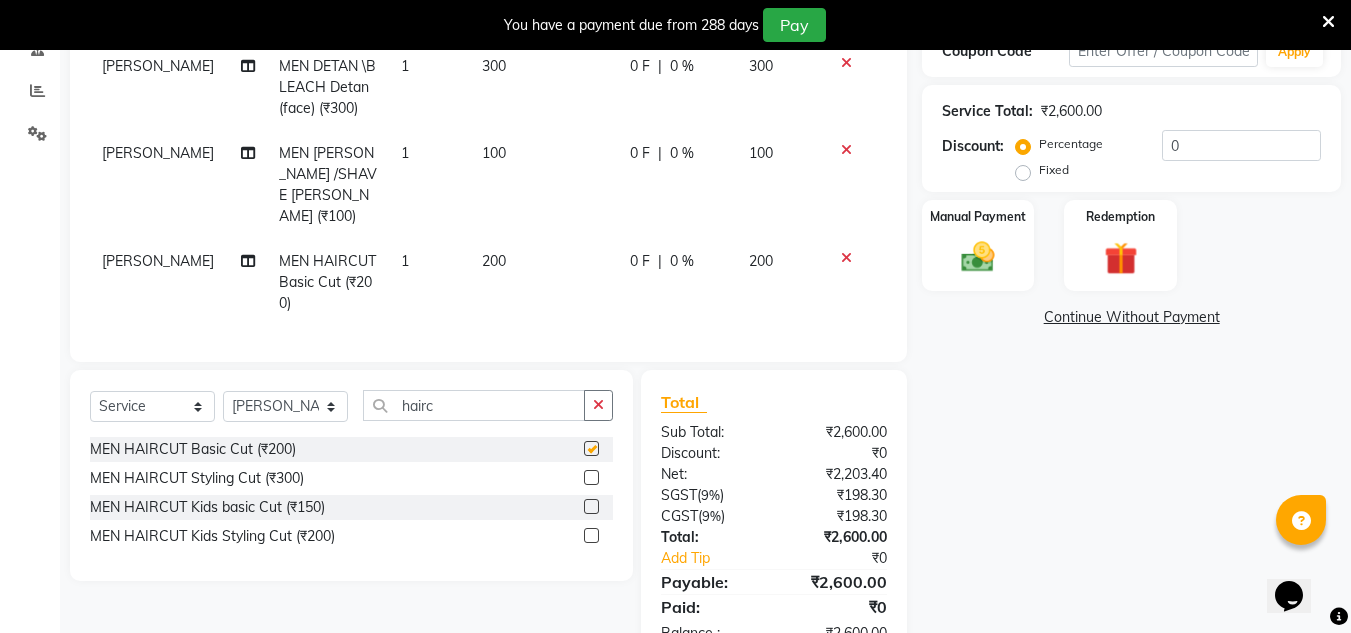 checkbox on "false" 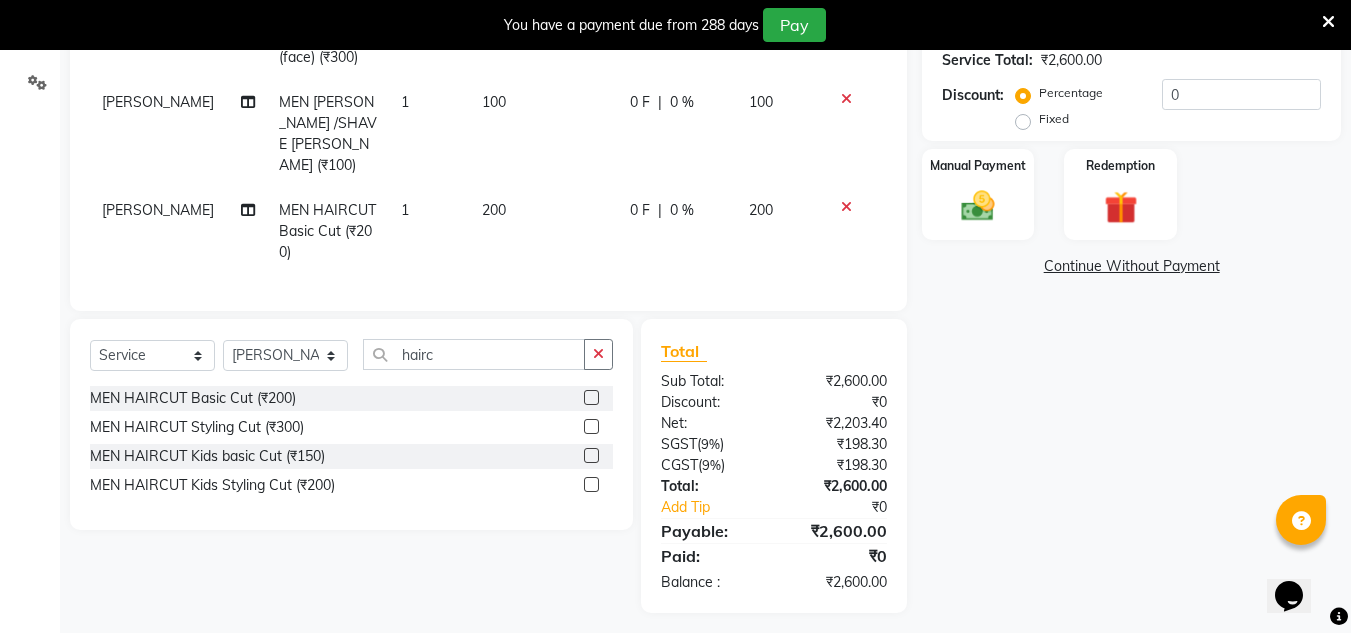 scroll, scrollTop: 457, scrollLeft: 0, axis: vertical 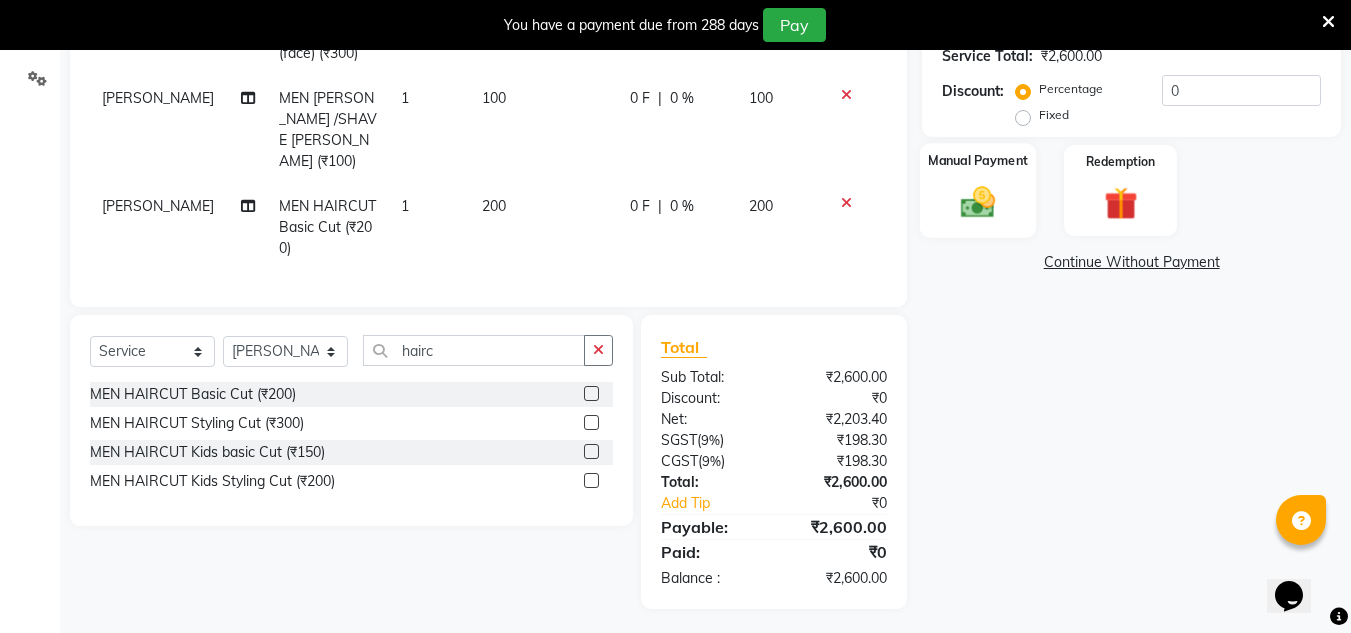 click 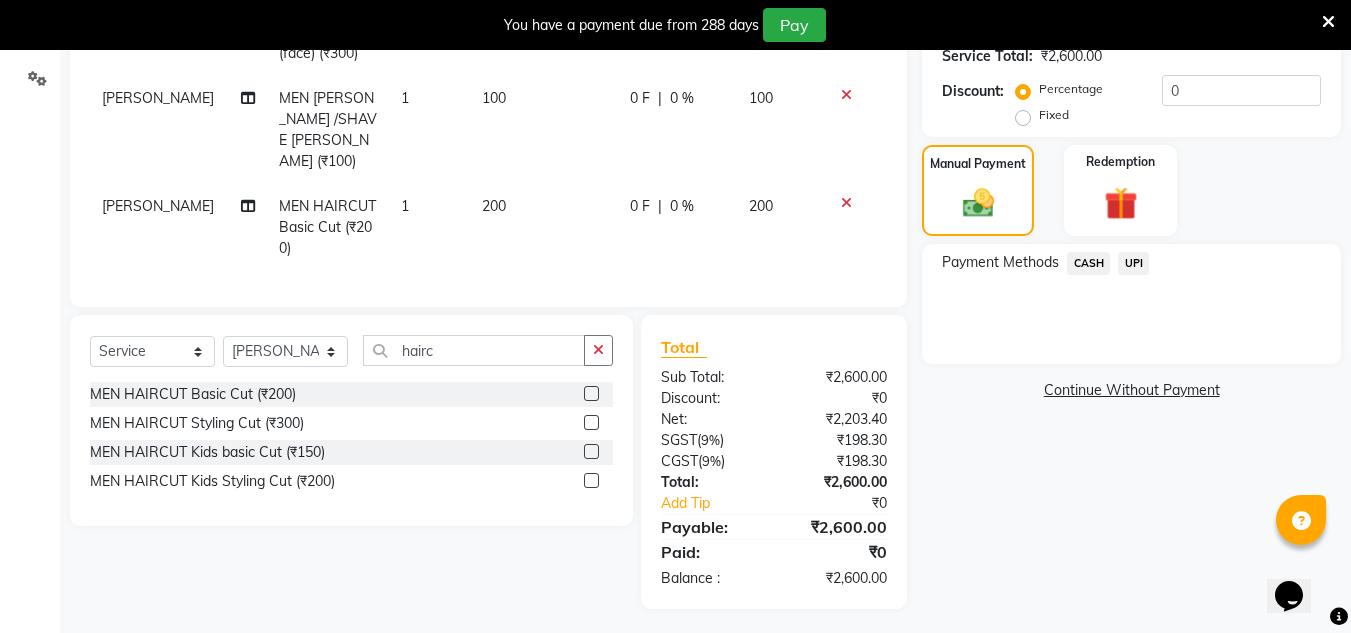 click on "UPI" 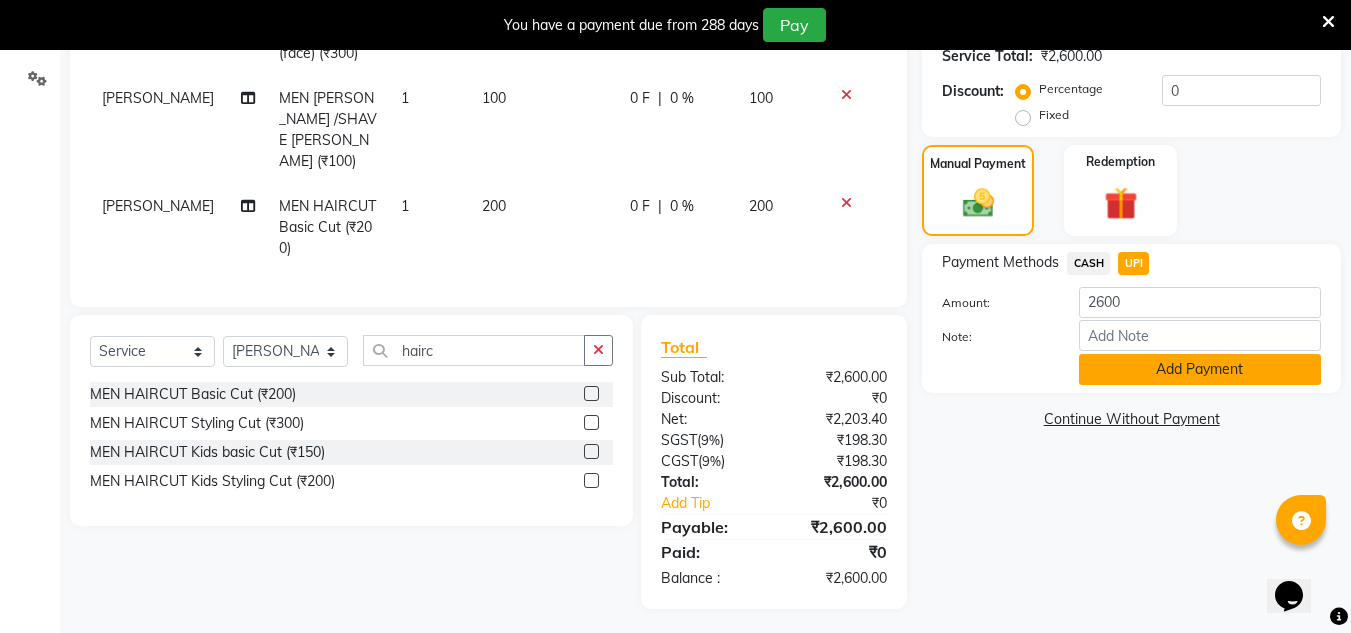click on "Add Payment" 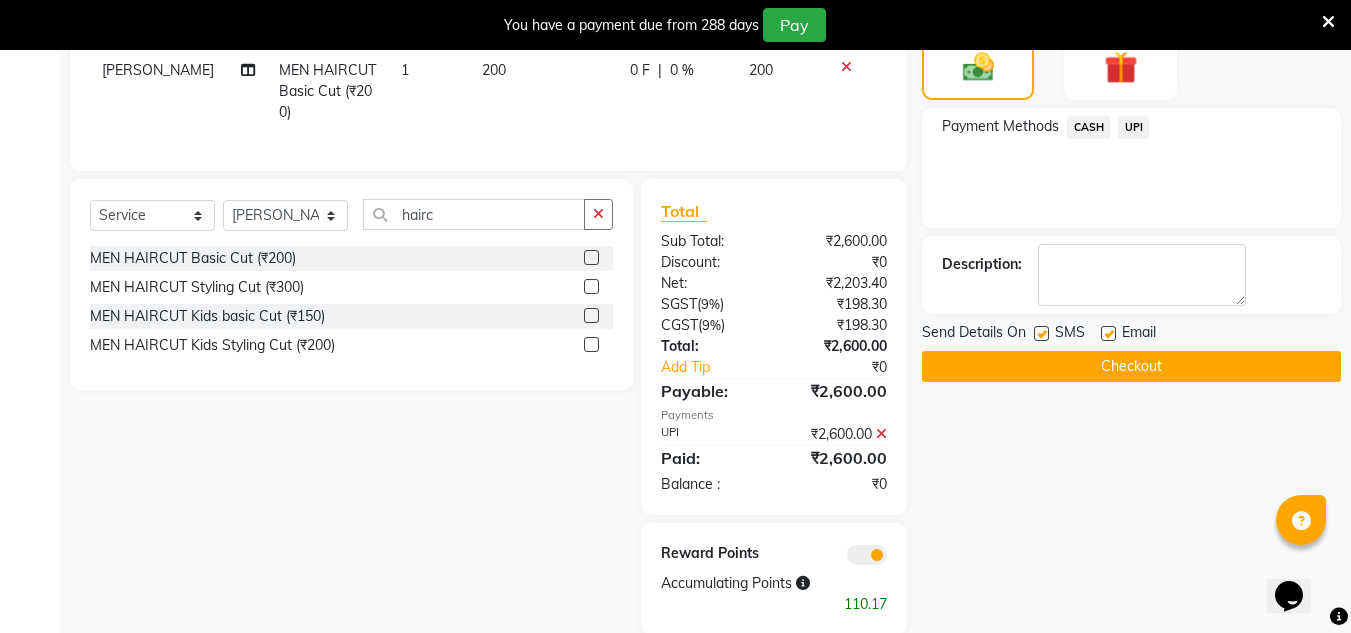 scroll, scrollTop: 619, scrollLeft: 0, axis: vertical 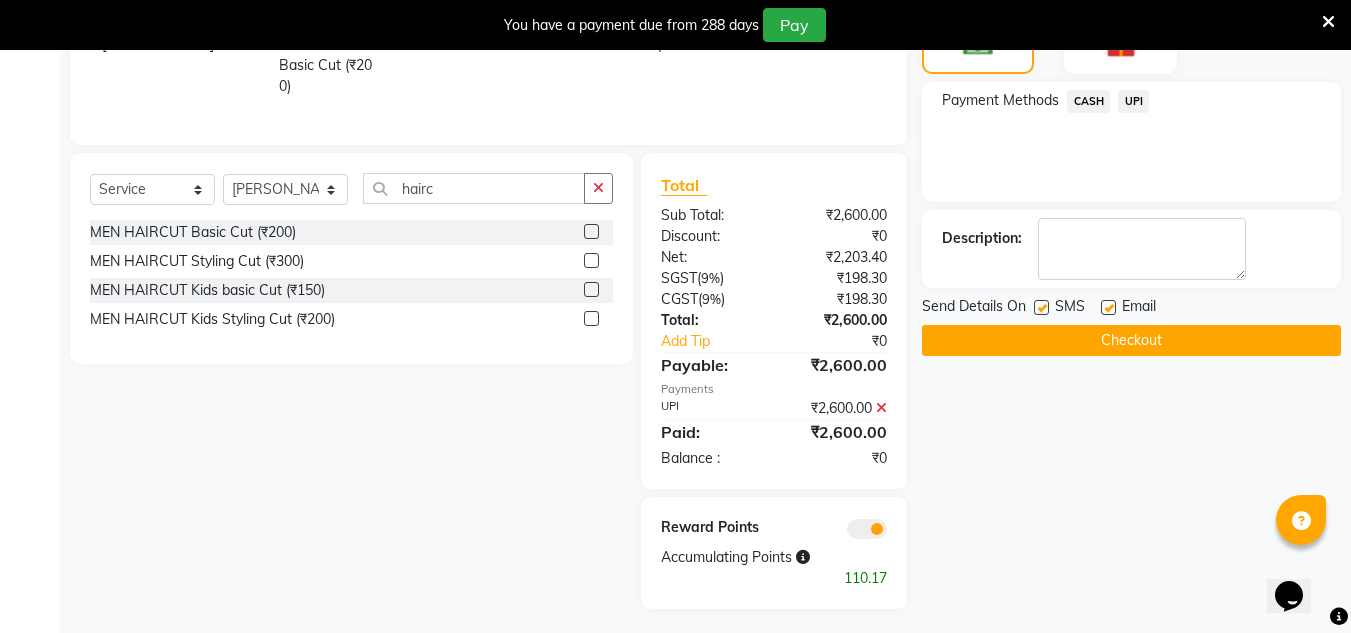 click on "Checkout" 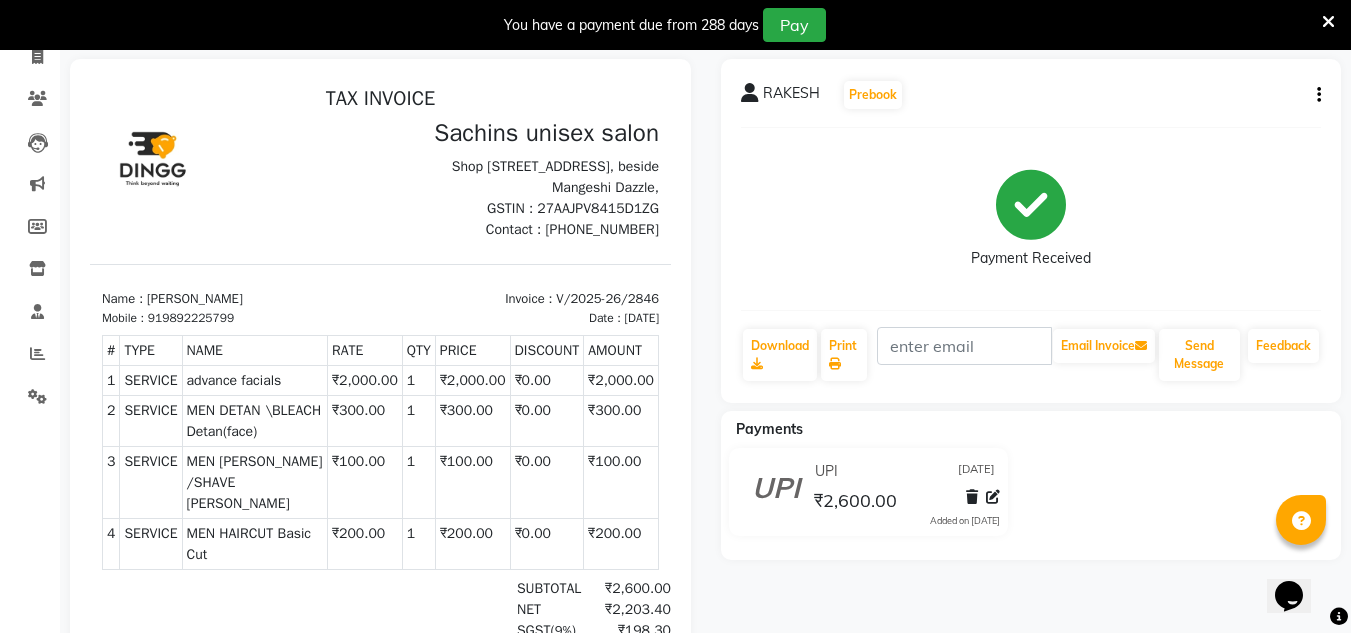 scroll, scrollTop: 0, scrollLeft: 0, axis: both 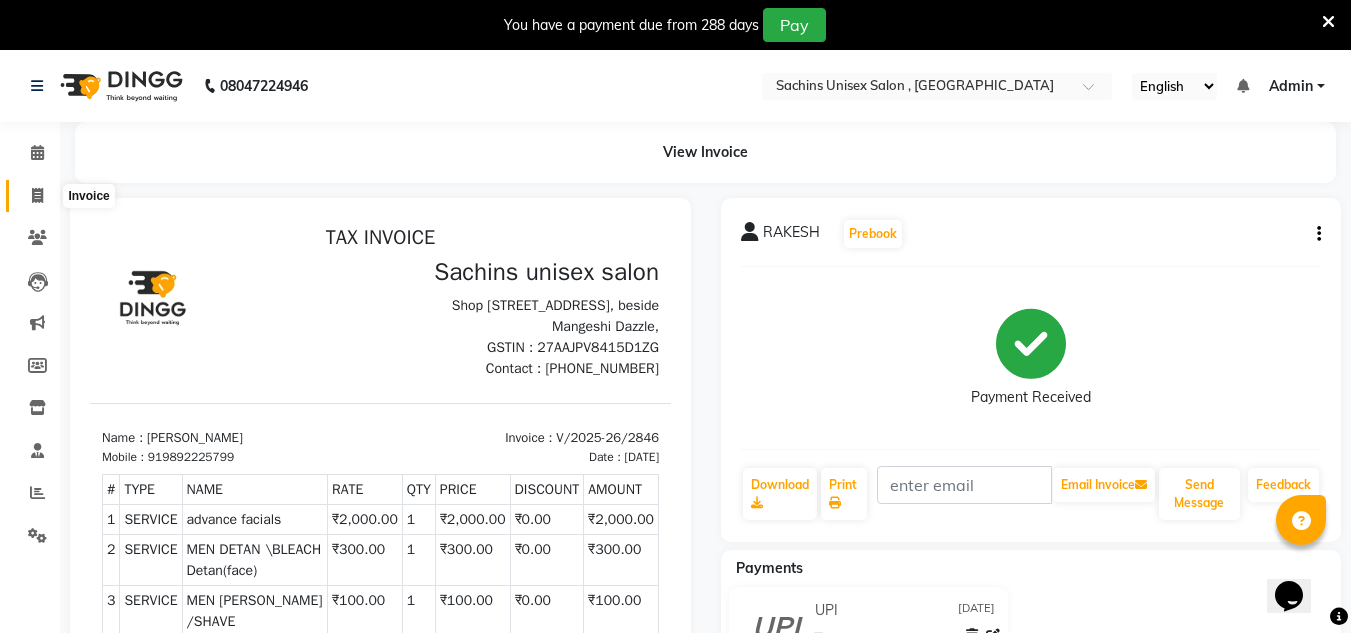click 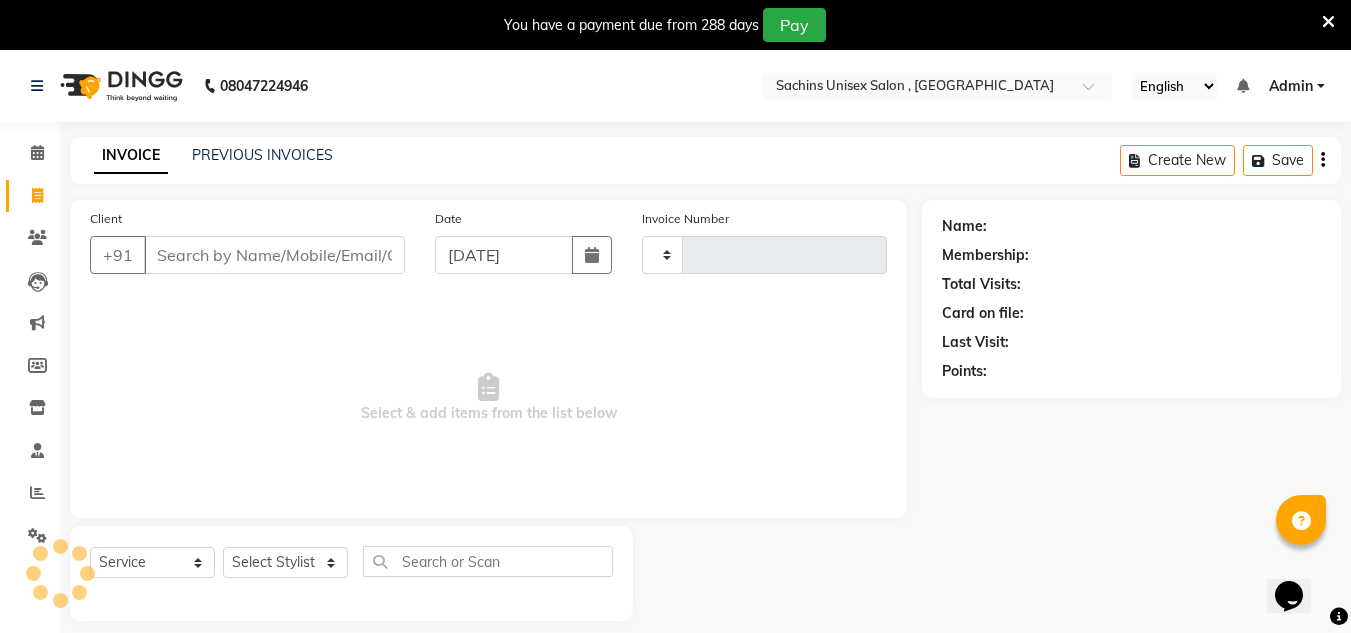 type on "2847" 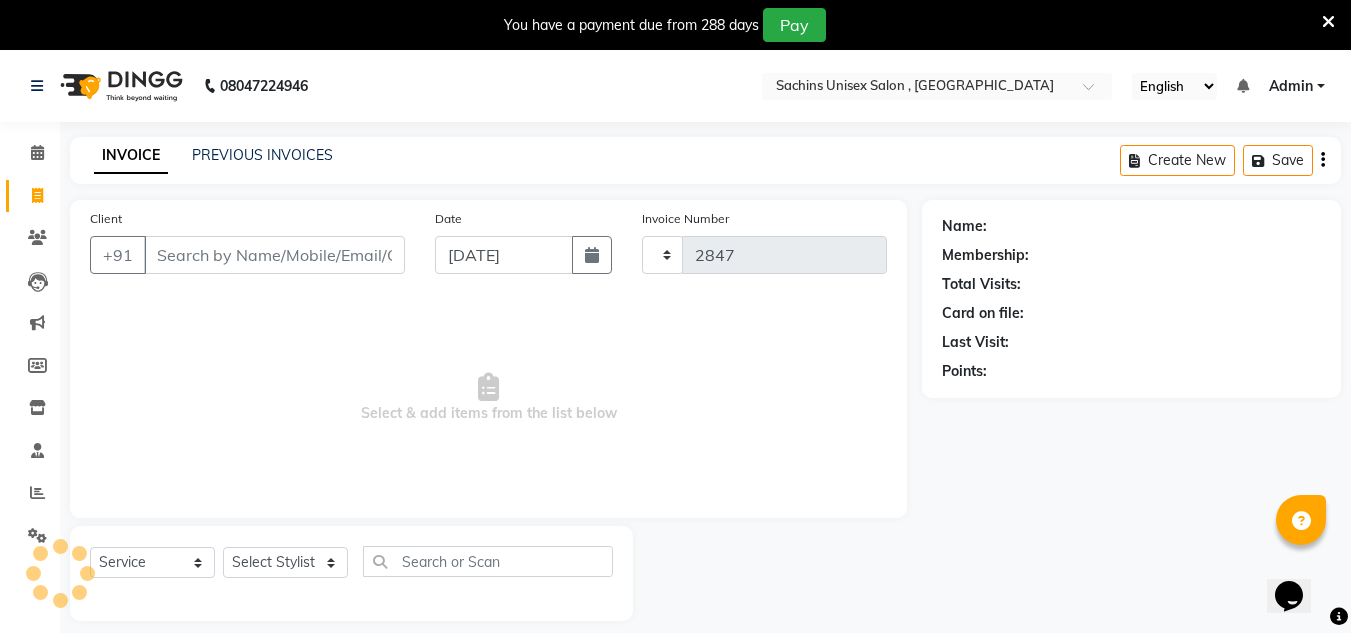 scroll, scrollTop: 50, scrollLeft: 0, axis: vertical 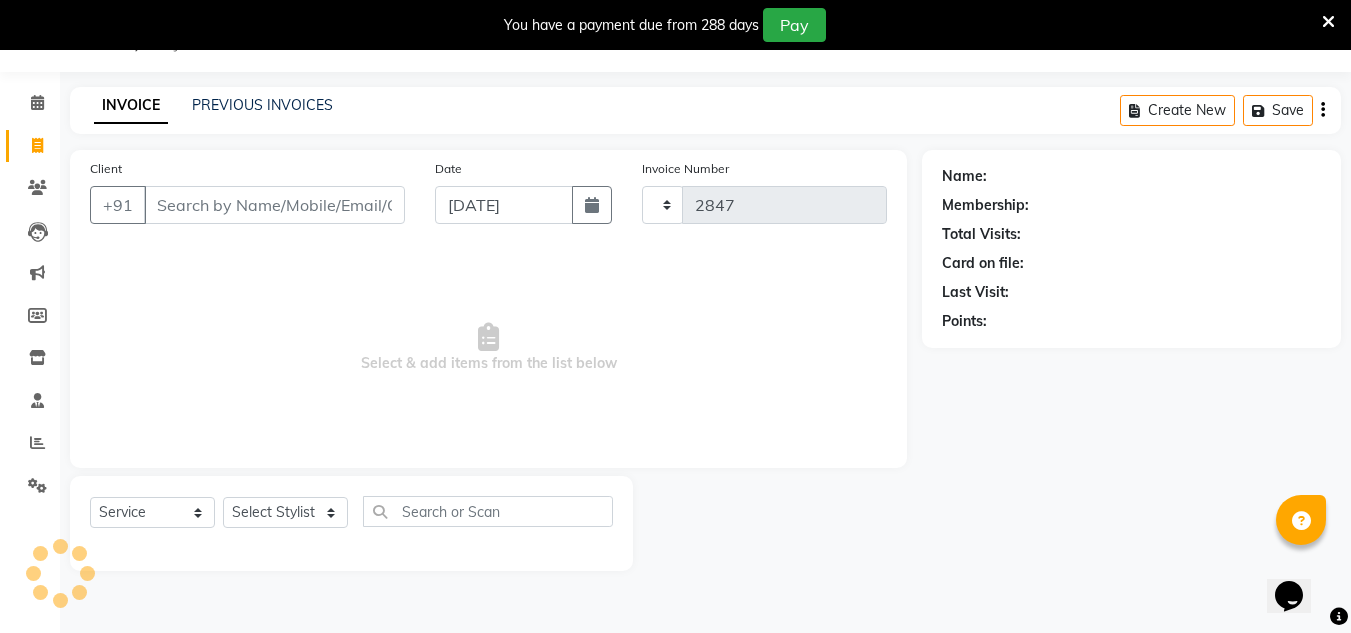 select on "6840" 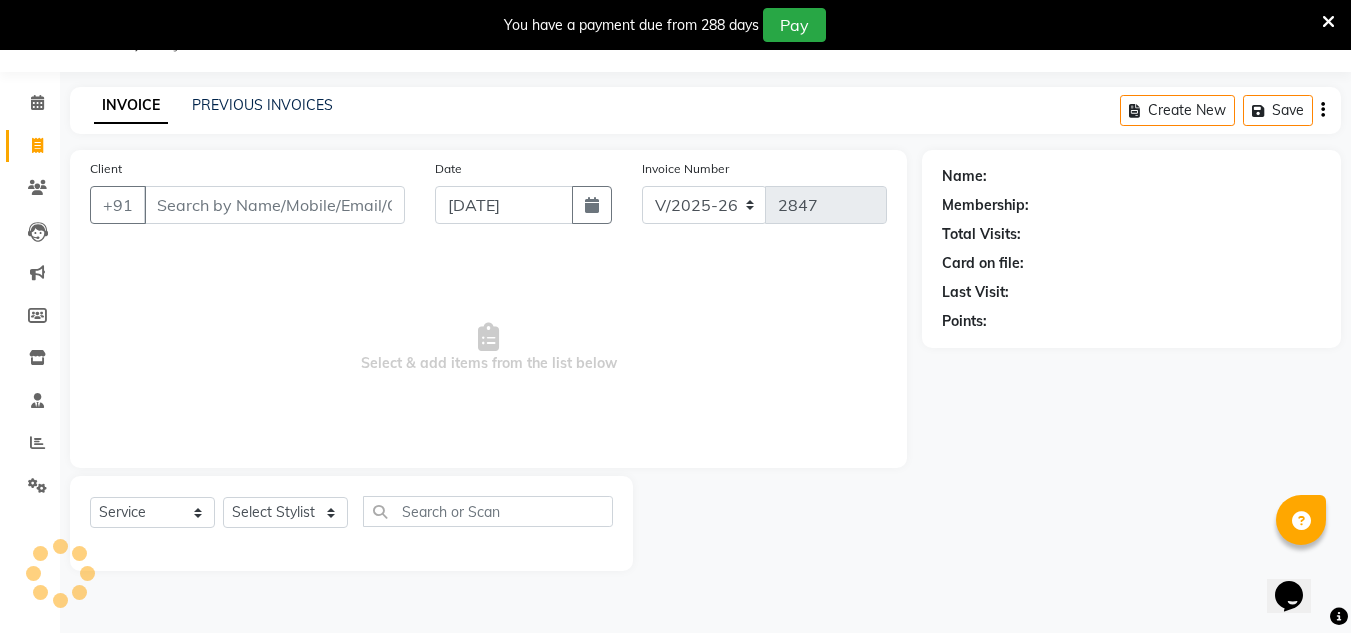 click on "Client" at bounding box center (274, 205) 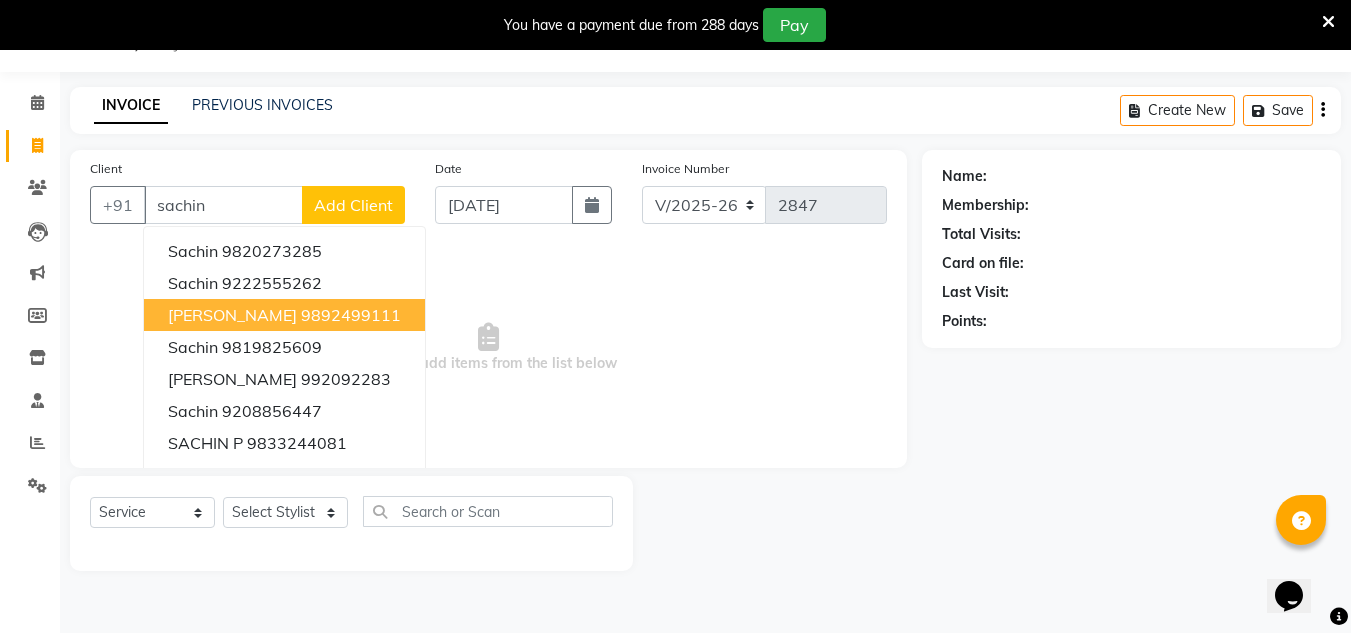 drag, startPoint x: 265, startPoint y: 323, endPoint x: 277, endPoint y: 317, distance: 13.416408 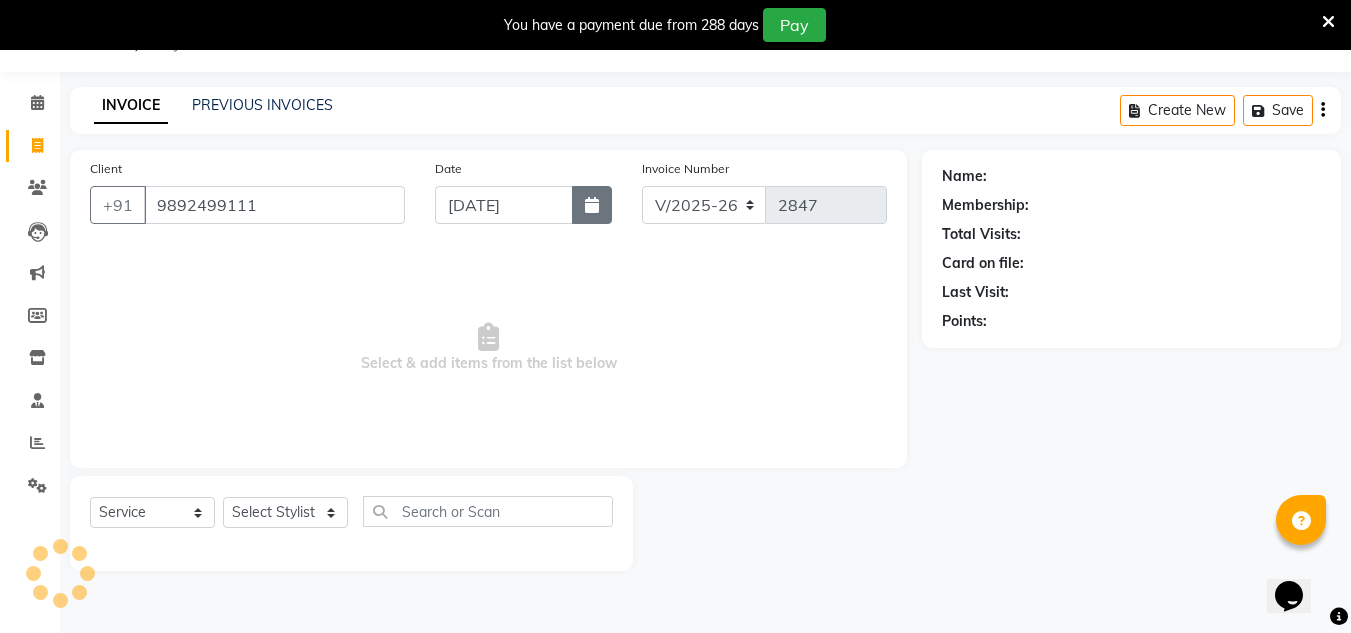 type on "9892499111" 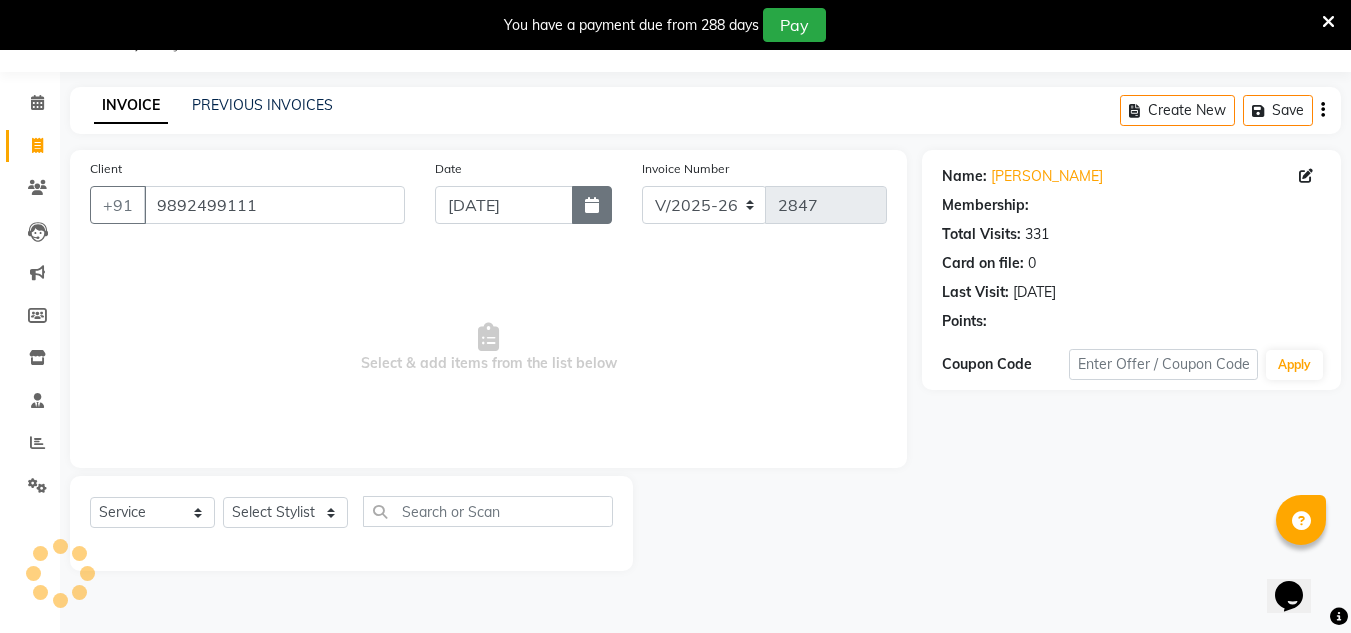click 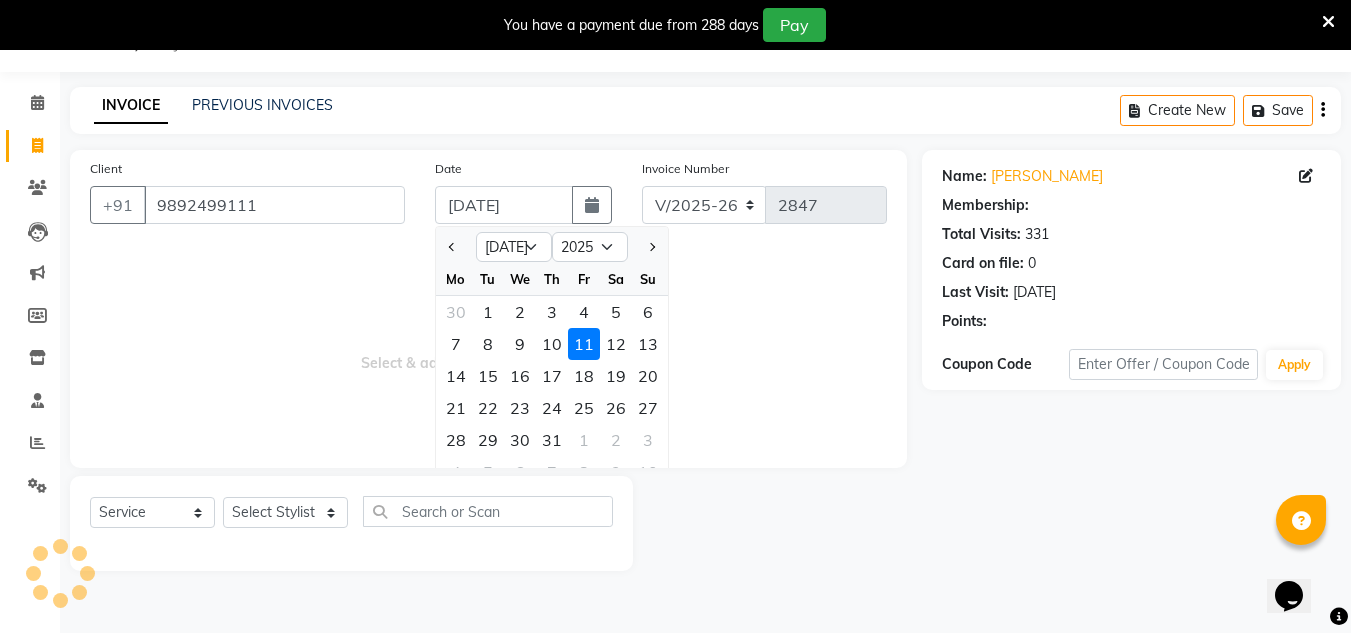 select on "1: Object" 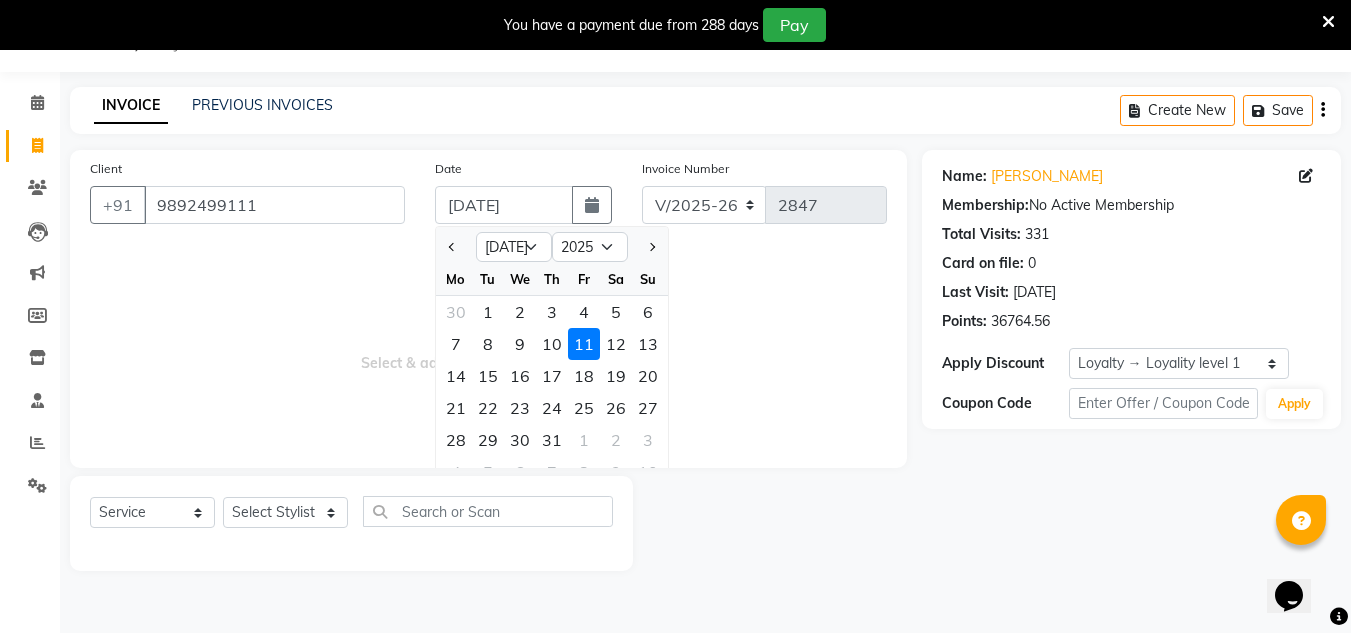 drag, startPoint x: 544, startPoint y: 348, endPoint x: 498, endPoint y: 382, distance: 57.201397 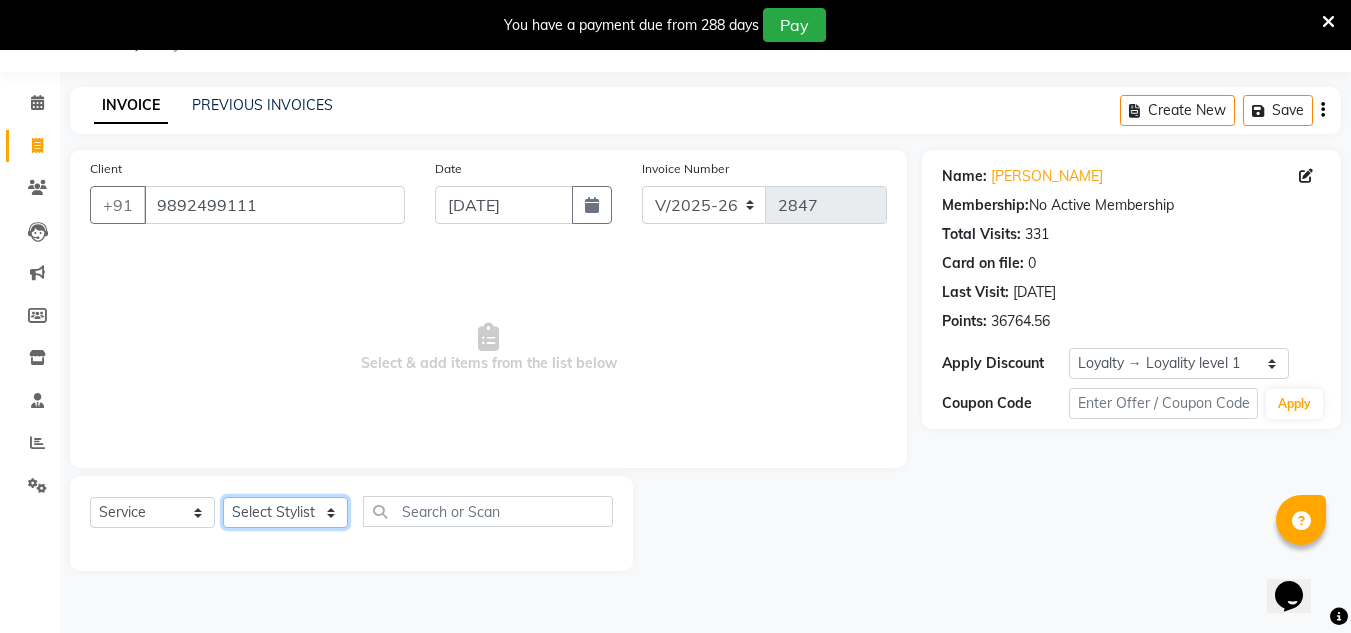 click on "Select Stylist [PERSON_NAME] new  [PERSON_NAME] [PERSON_NAME] Owner preeti [PERSON_NAME] [PERSON_NAME] RG" 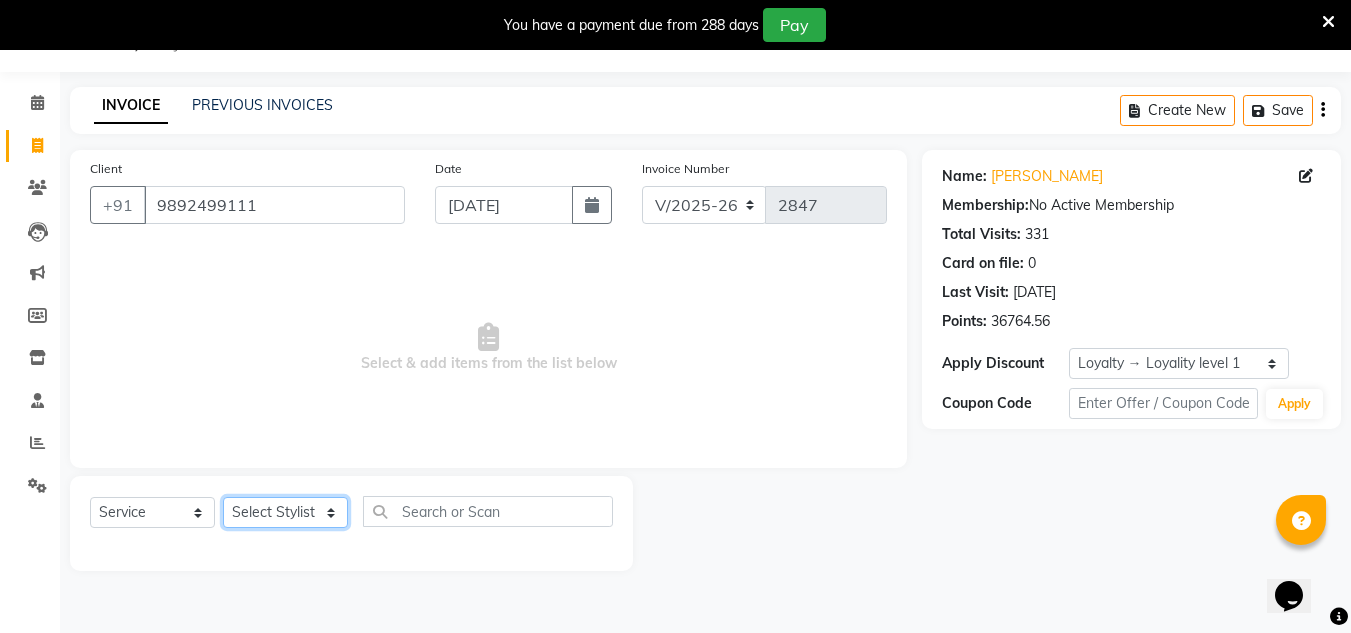 select on "85763" 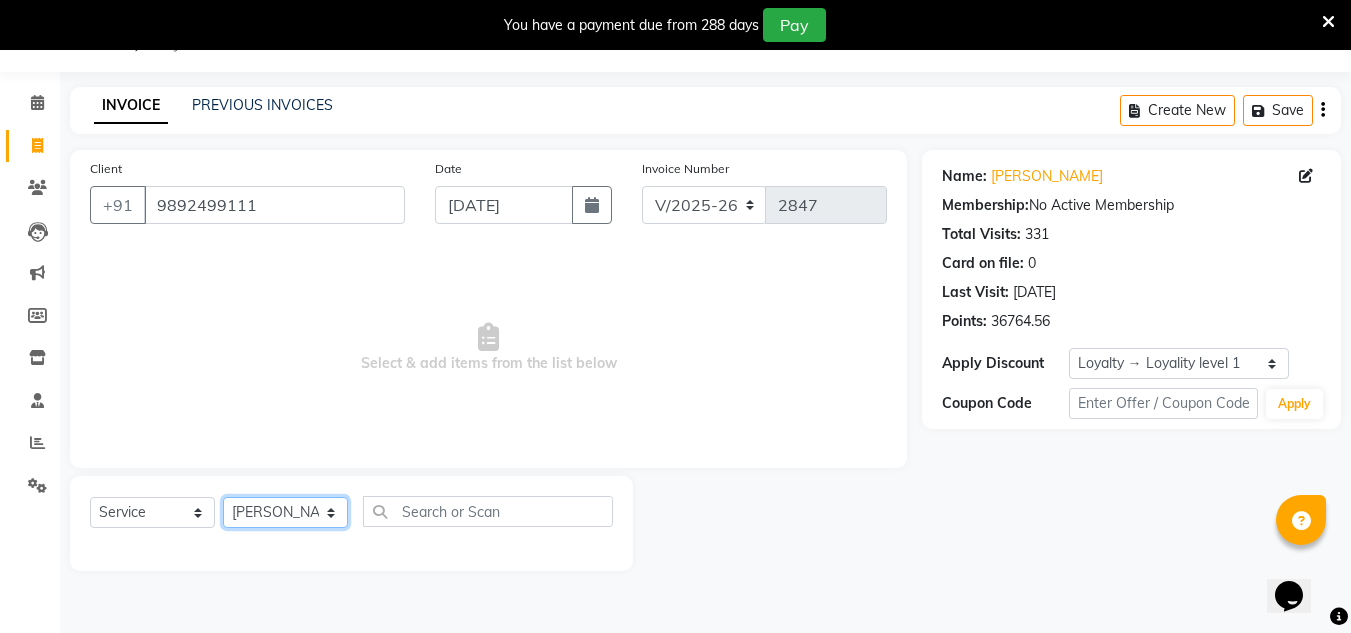 click on "Select Stylist [PERSON_NAME] new  [PERSON_NAME] [PERSON_NAME] Owner preeti [PERSON_NAME] [PERSON_NAME] RG" 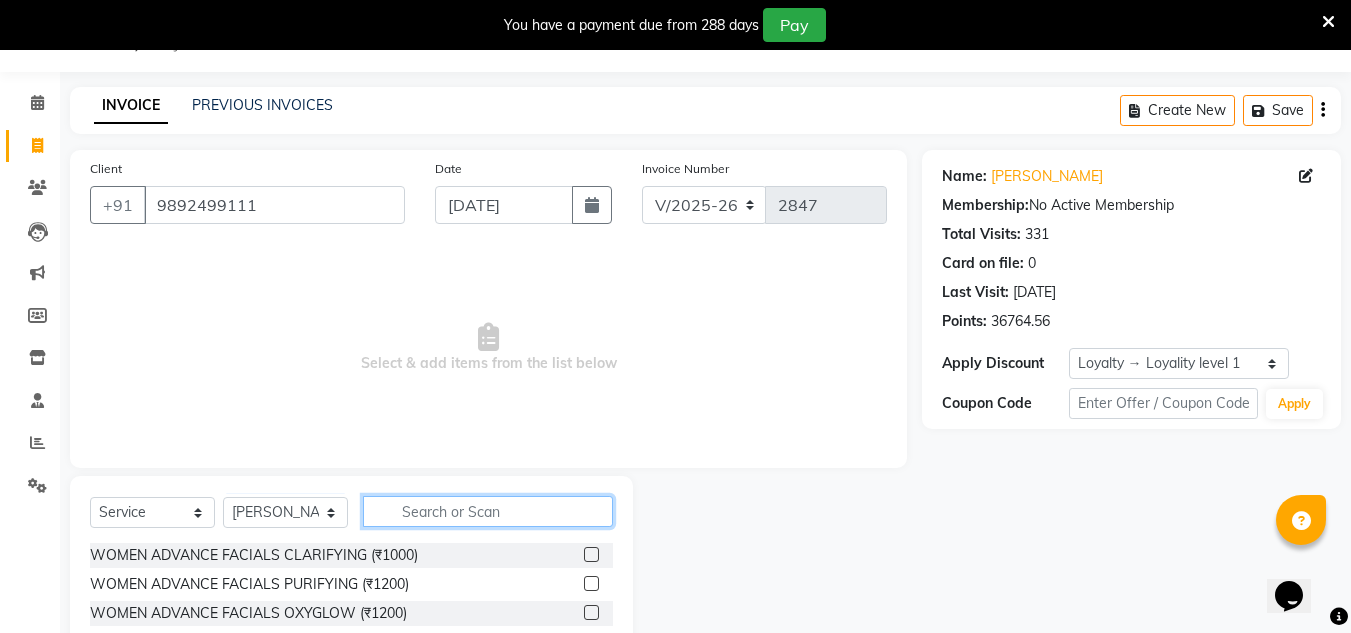 click 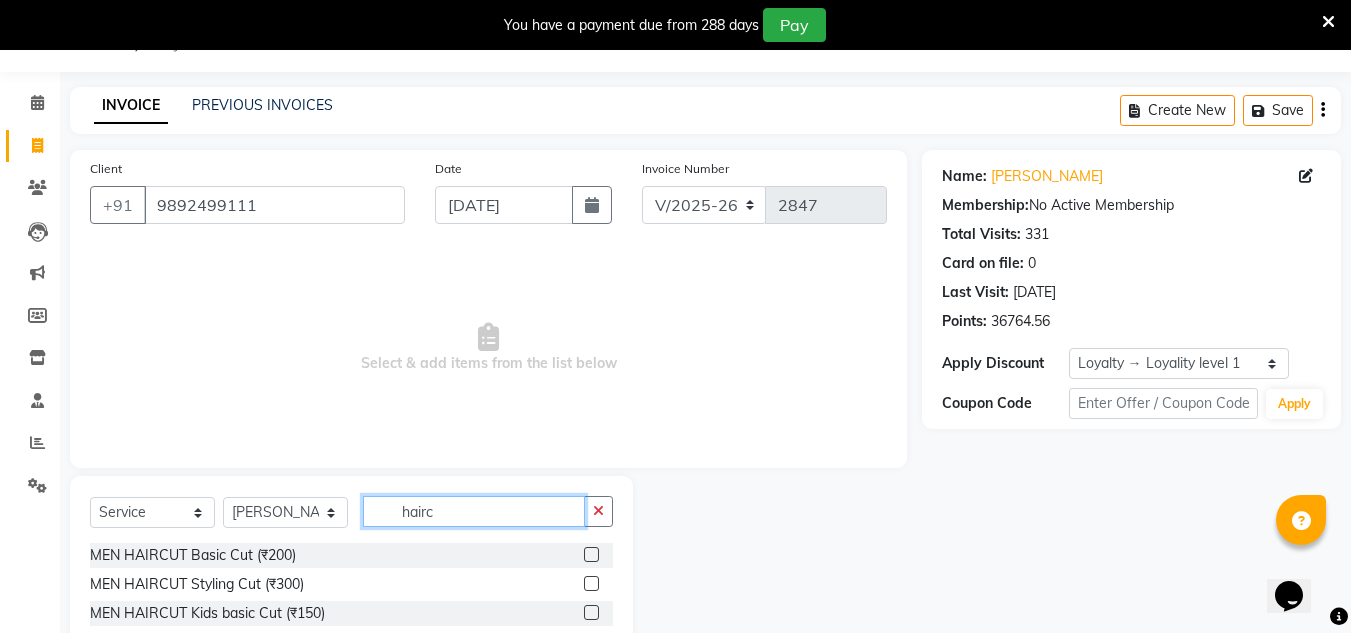 type on "hairc" 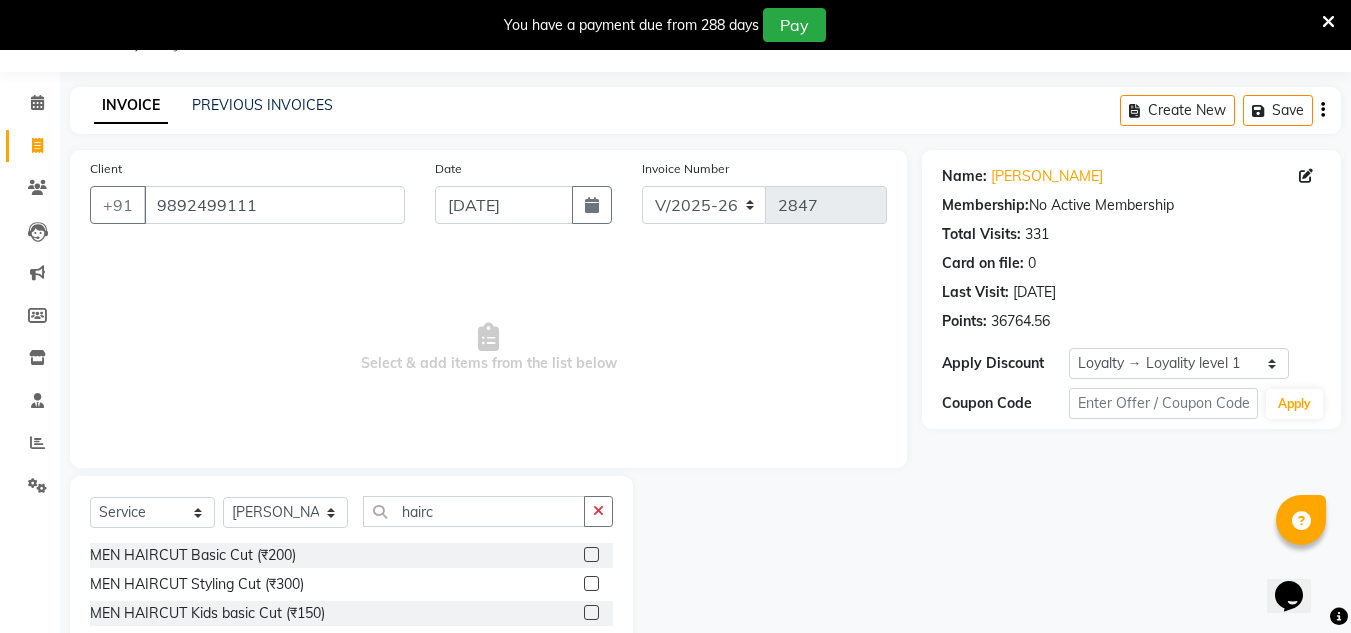 click 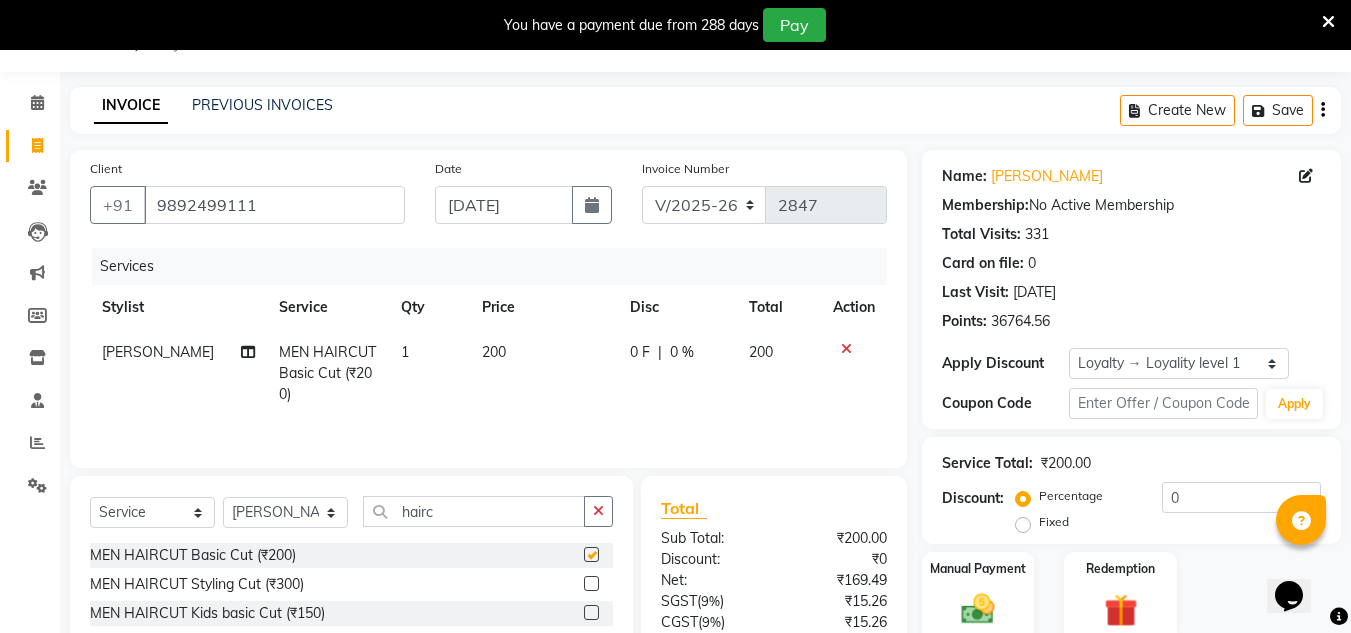 checkbox on "false" 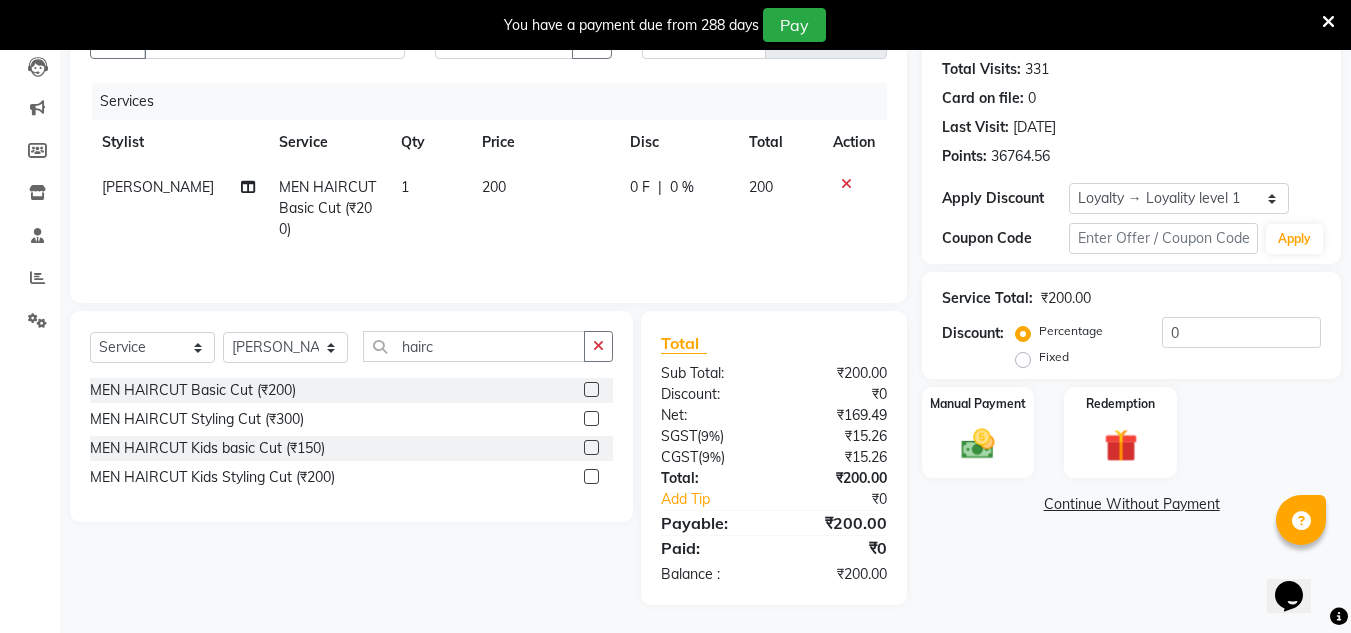 scroll, scrollTop: 217, scrollLeft: 0, axis: vertical 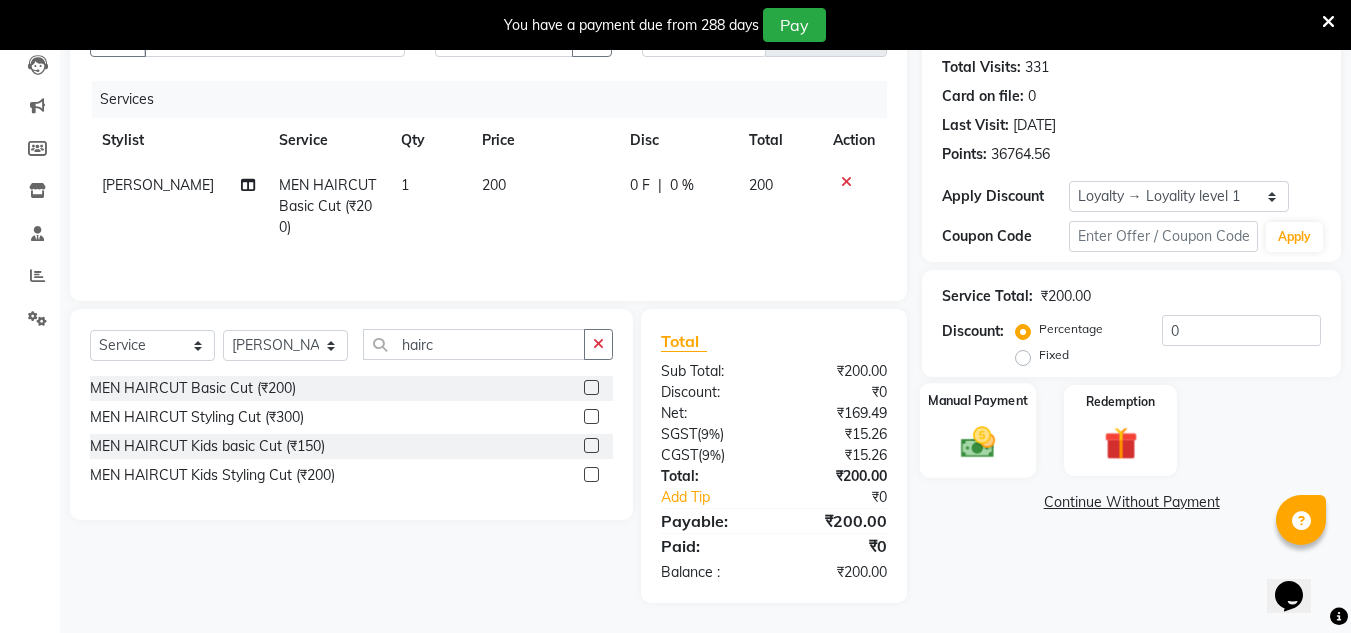 click 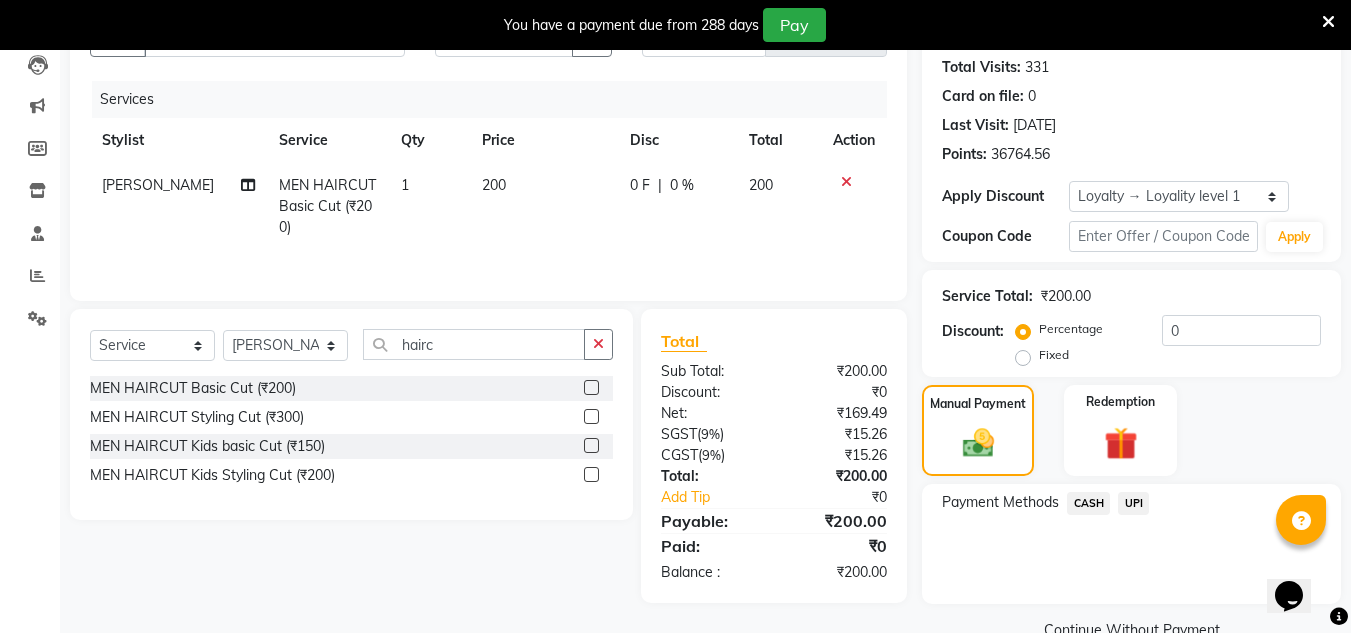 drag, startPoint x: 1088, startPoint y: 505, endPoint x: 1091, endPoint y: 523, distance: 18.248287 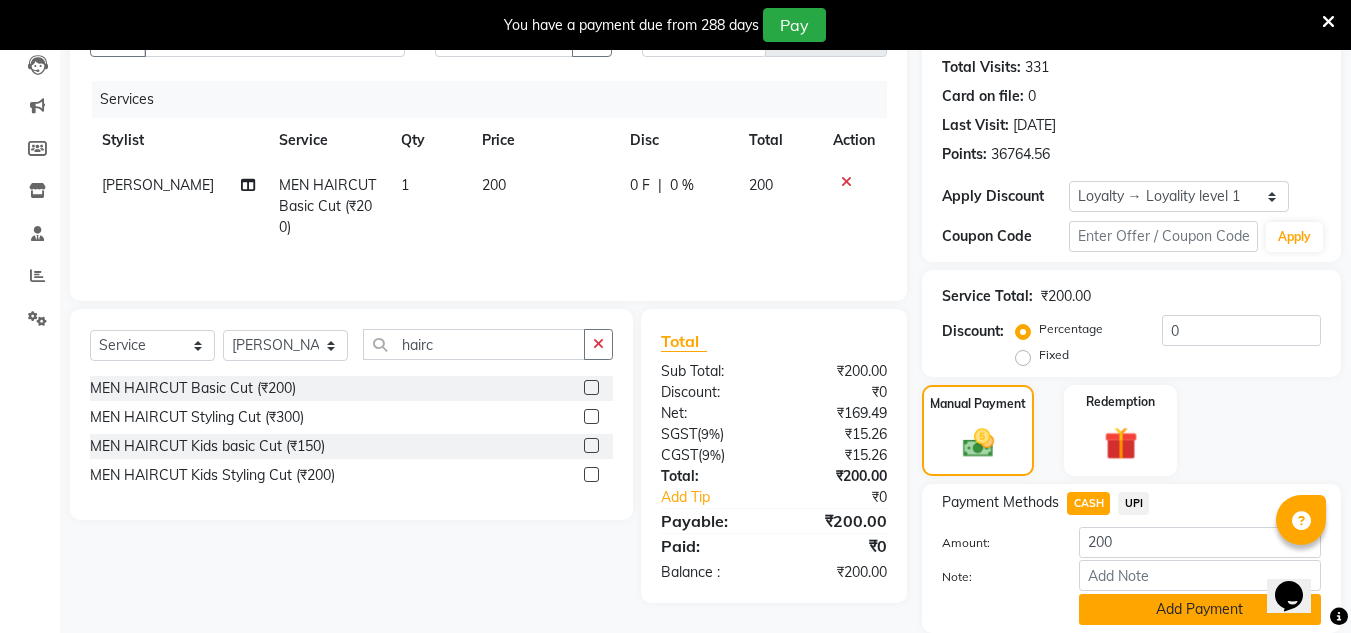 click on "Add Payment" 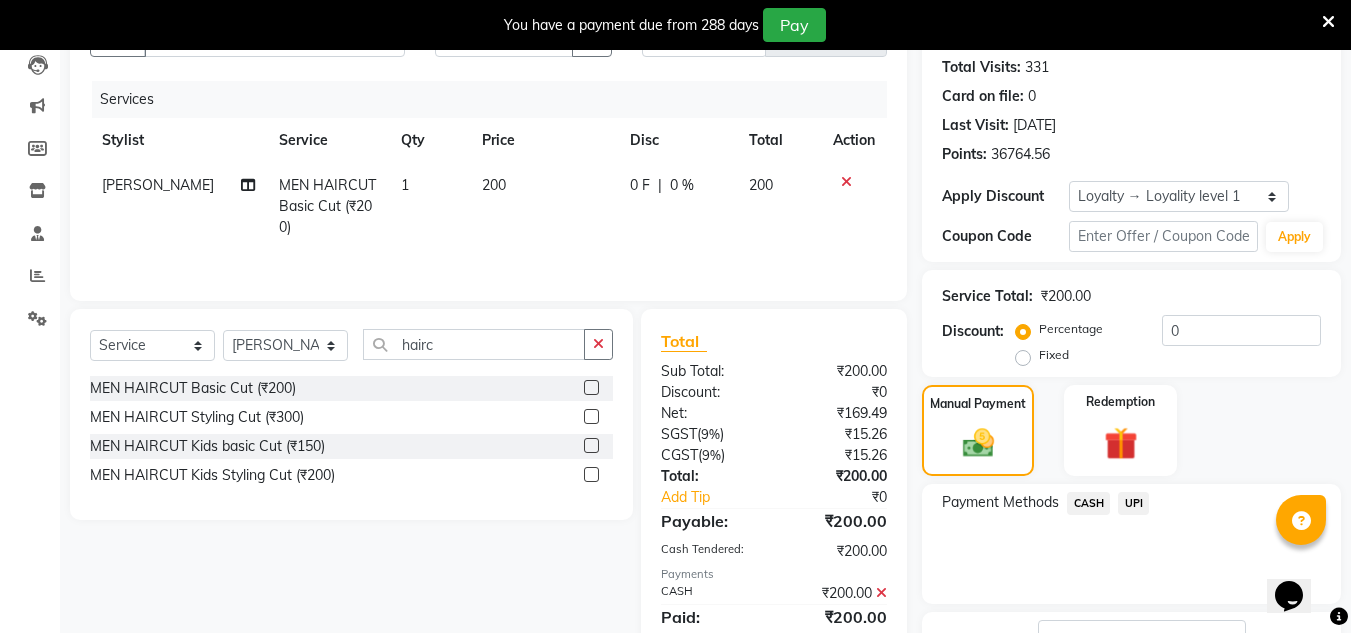 scroll, scrollTop: 387, scrollLeft: 0, axis: vertical 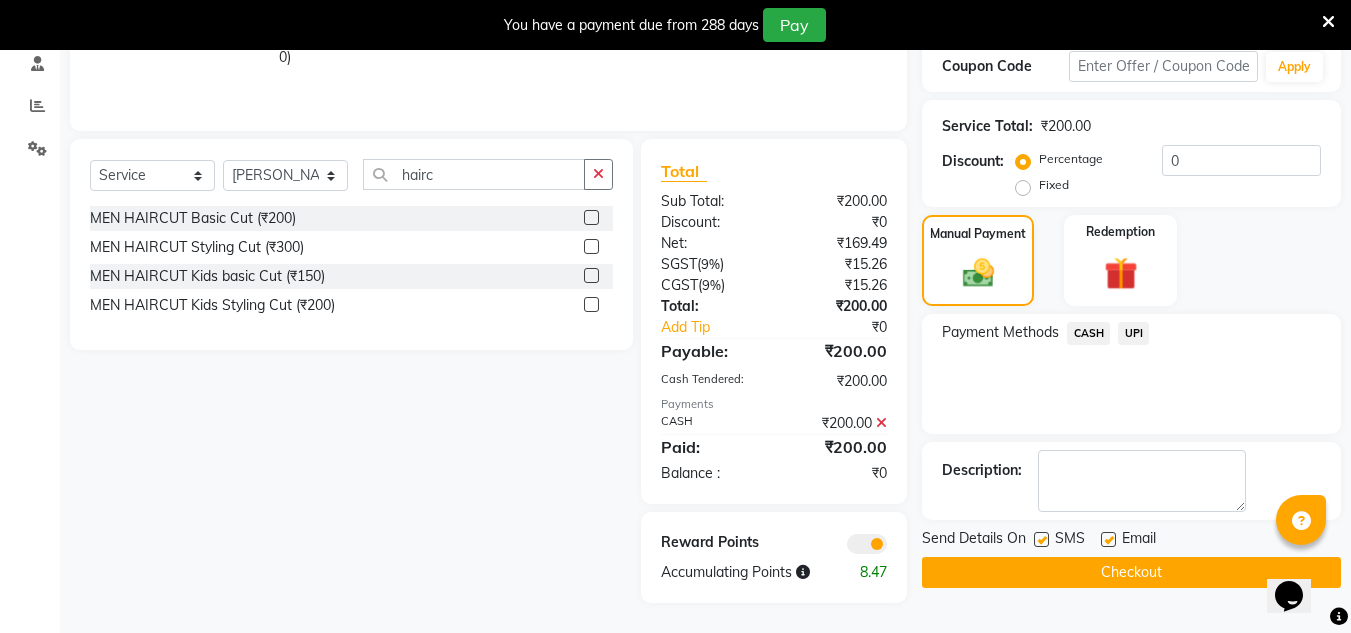 click on "Checkout" 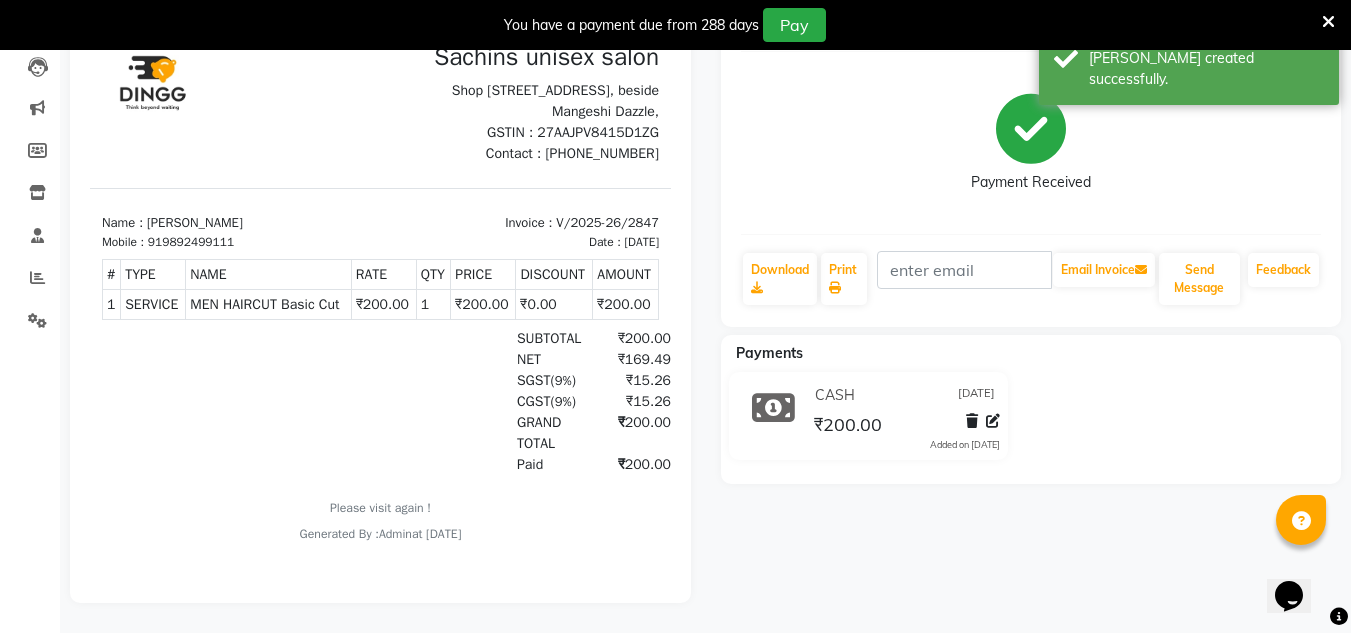 scroll, scrollTop: 0, scrollLeft: 0, axis: both 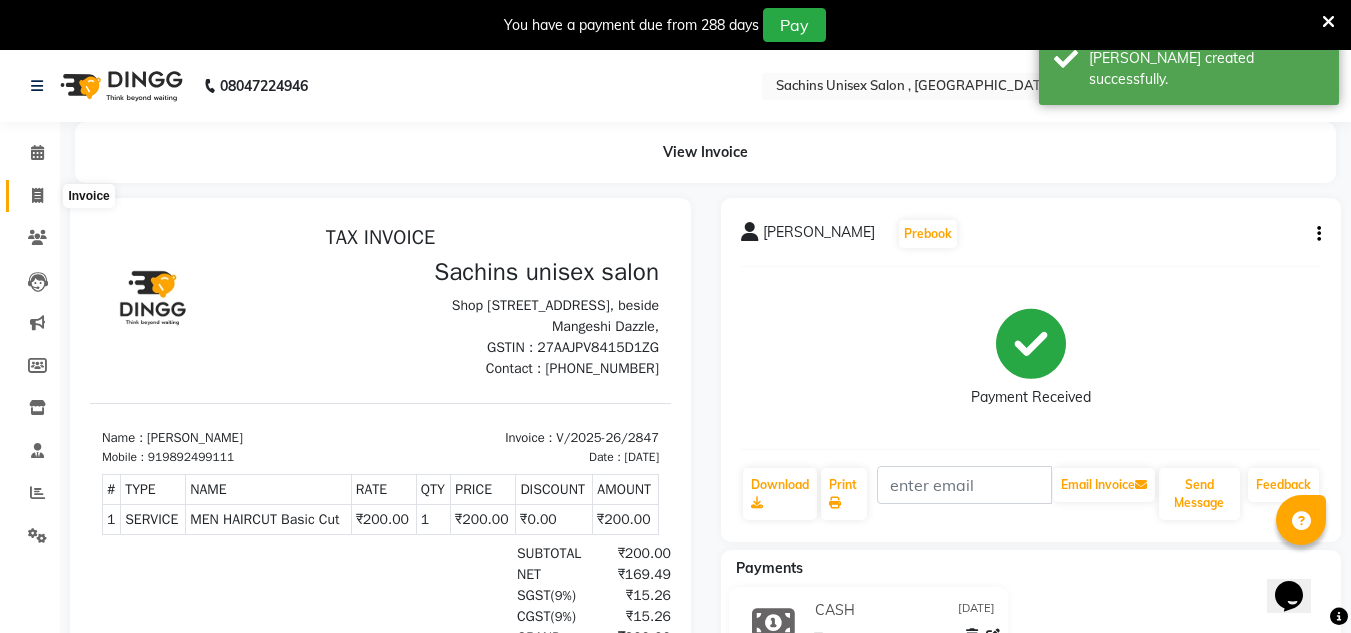 click 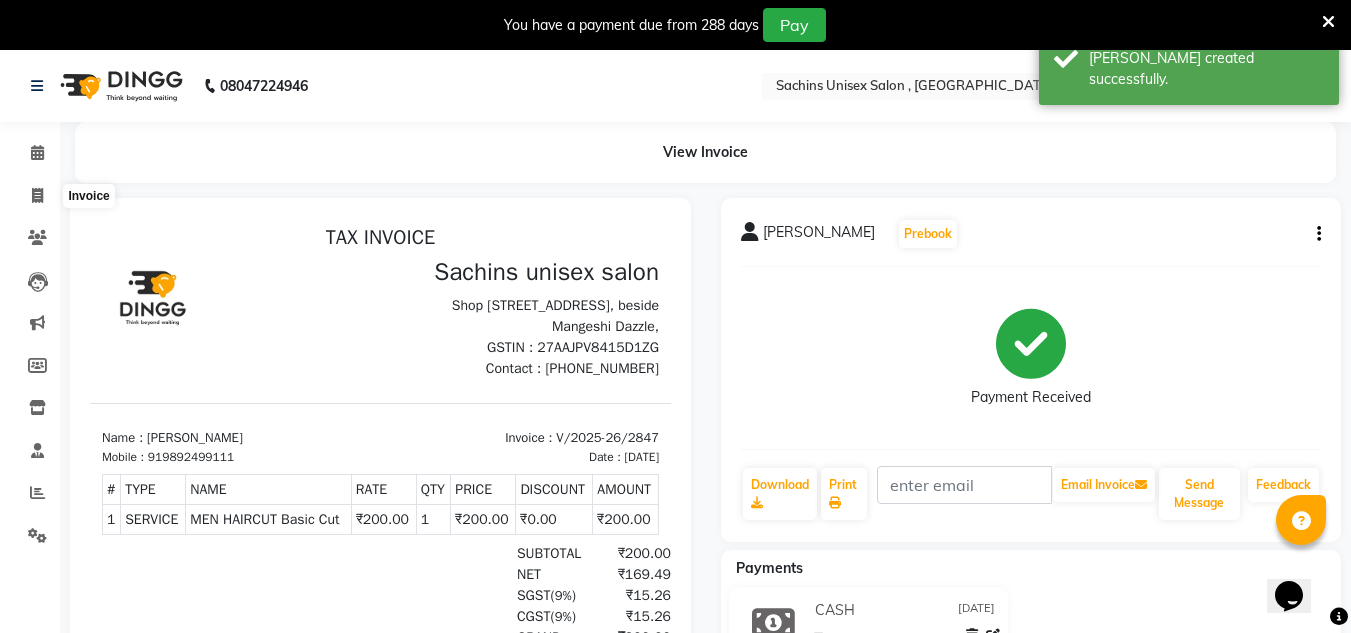 select on "service" 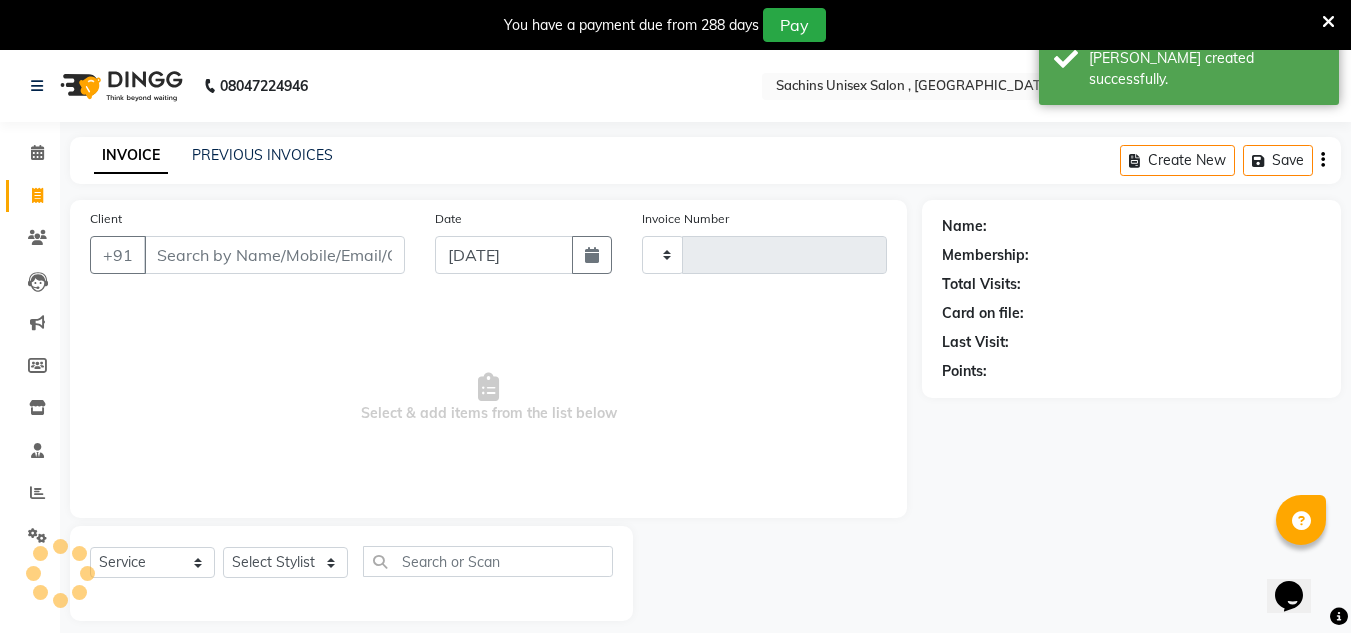 type on "2848" 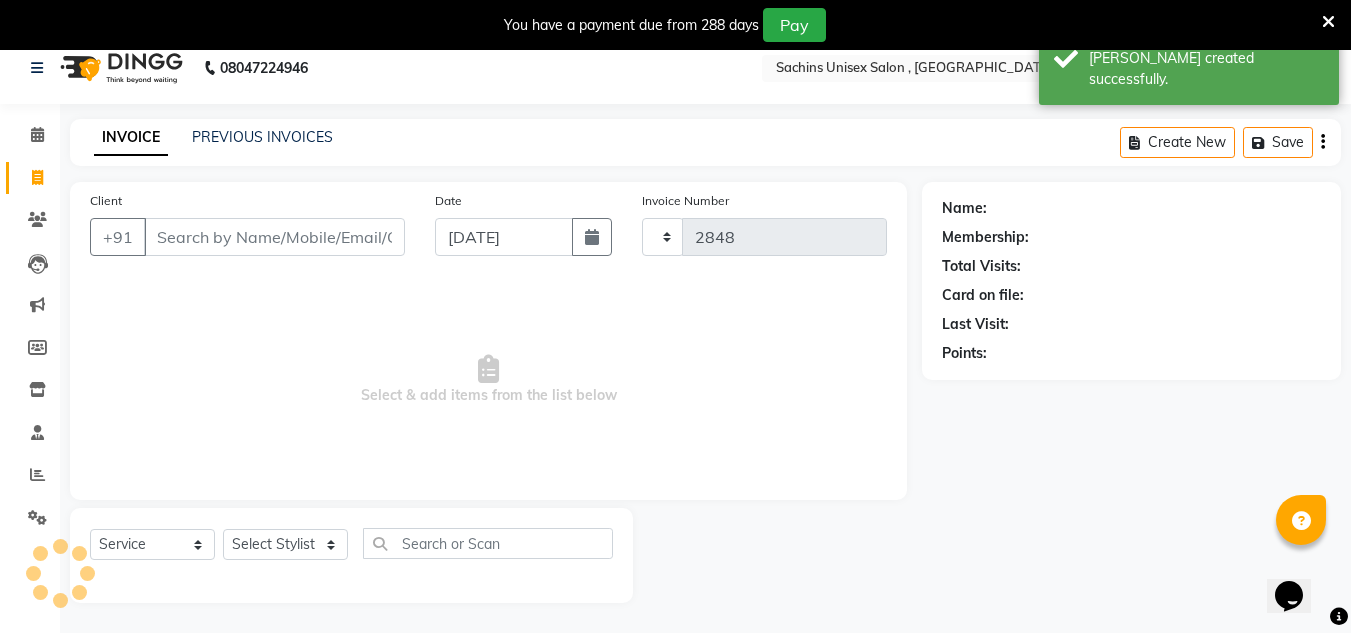 select on "6840" 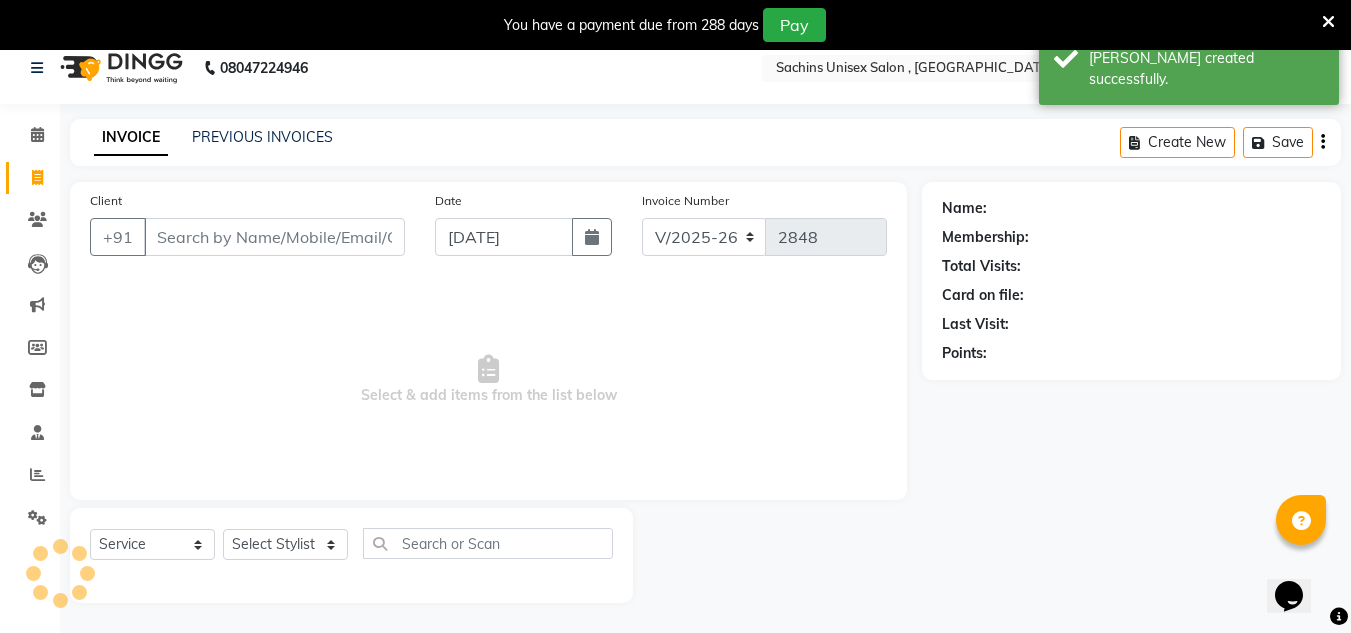 scroll, scrollTop: 50, scrollLeft: 0, axis: vertical 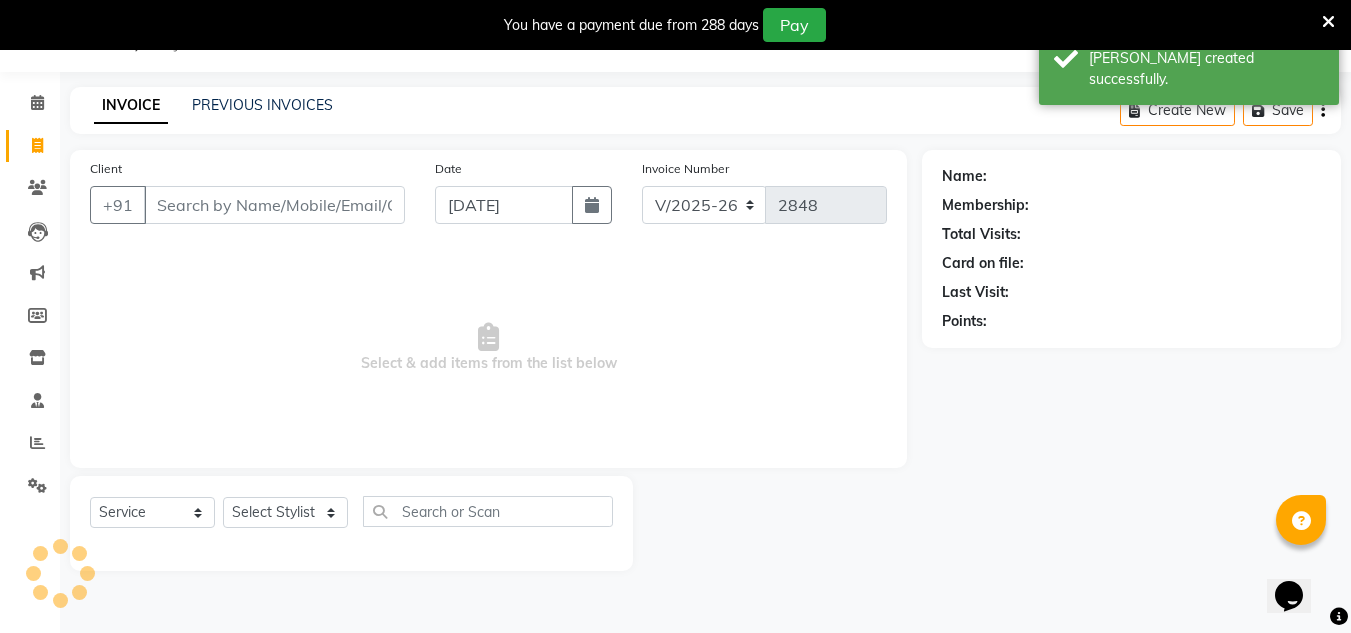drag, startPoint x: 187, startPoint y: 203, endPoint x: 201, endPoint y: 178, distance: 28.653097 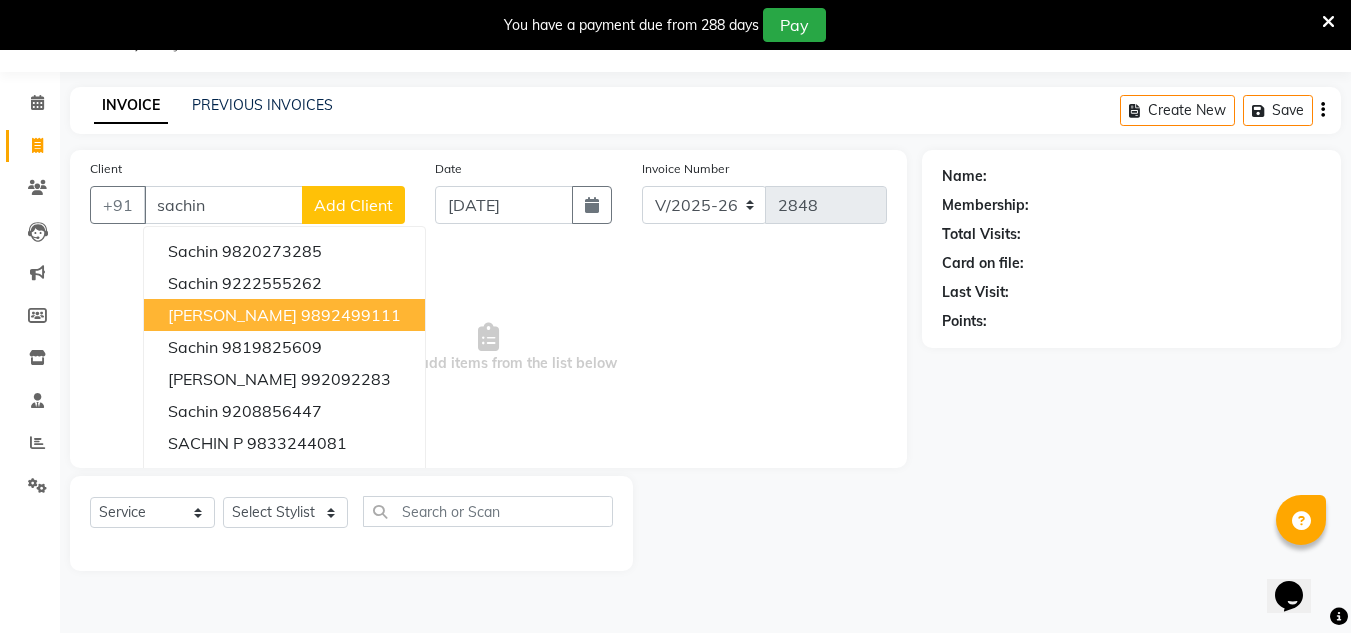 click on "9892499111" at bounding box center (351, 315) 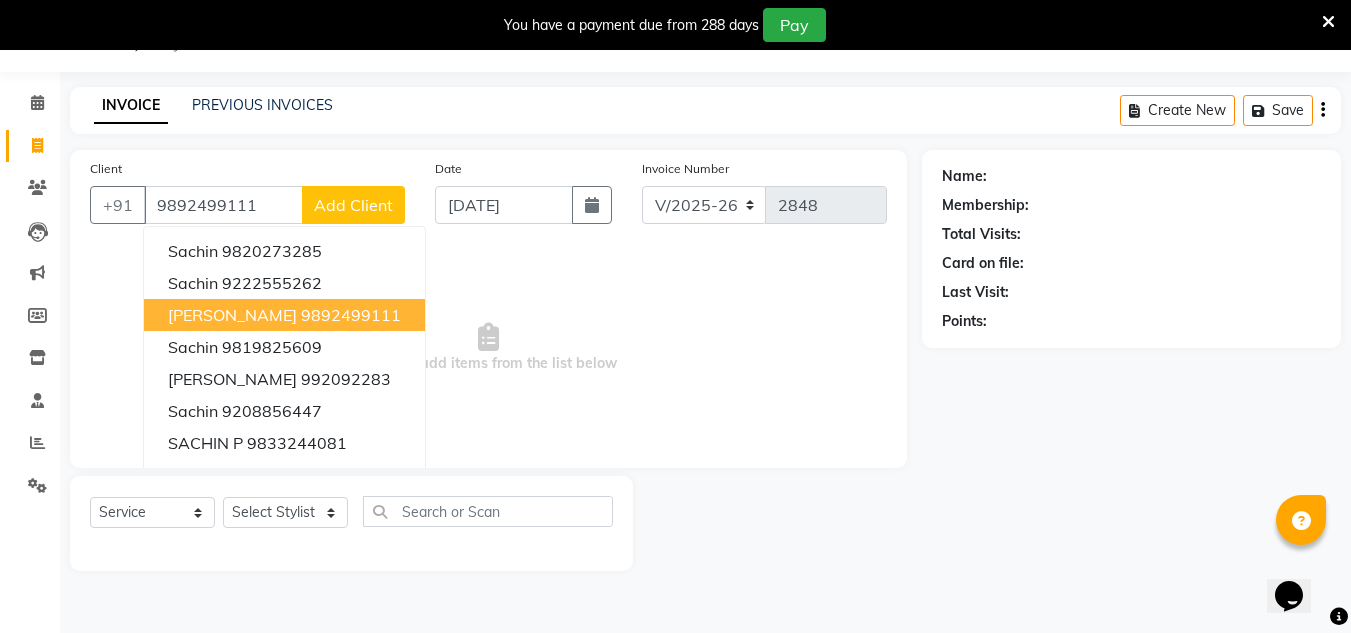 type on "9892499111" 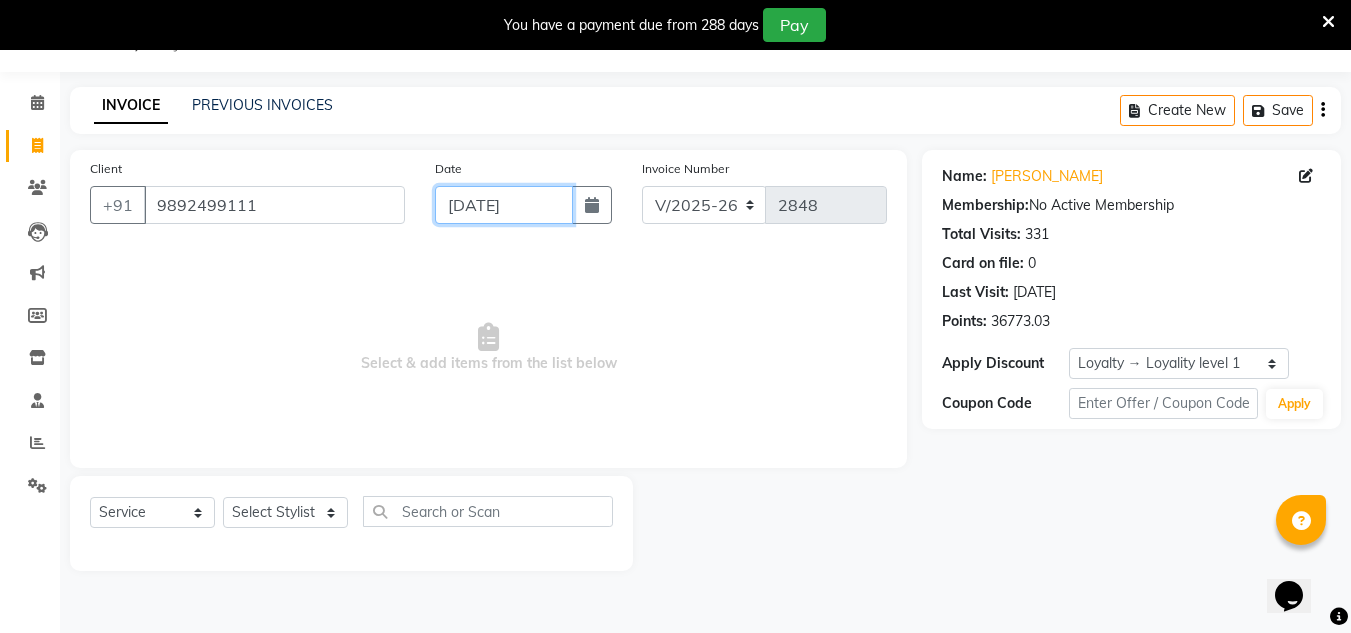 drag, startPoint x: 560, startPoint y: 206, endPoint x: 537, endPoint y: 225, distance: 29.832869 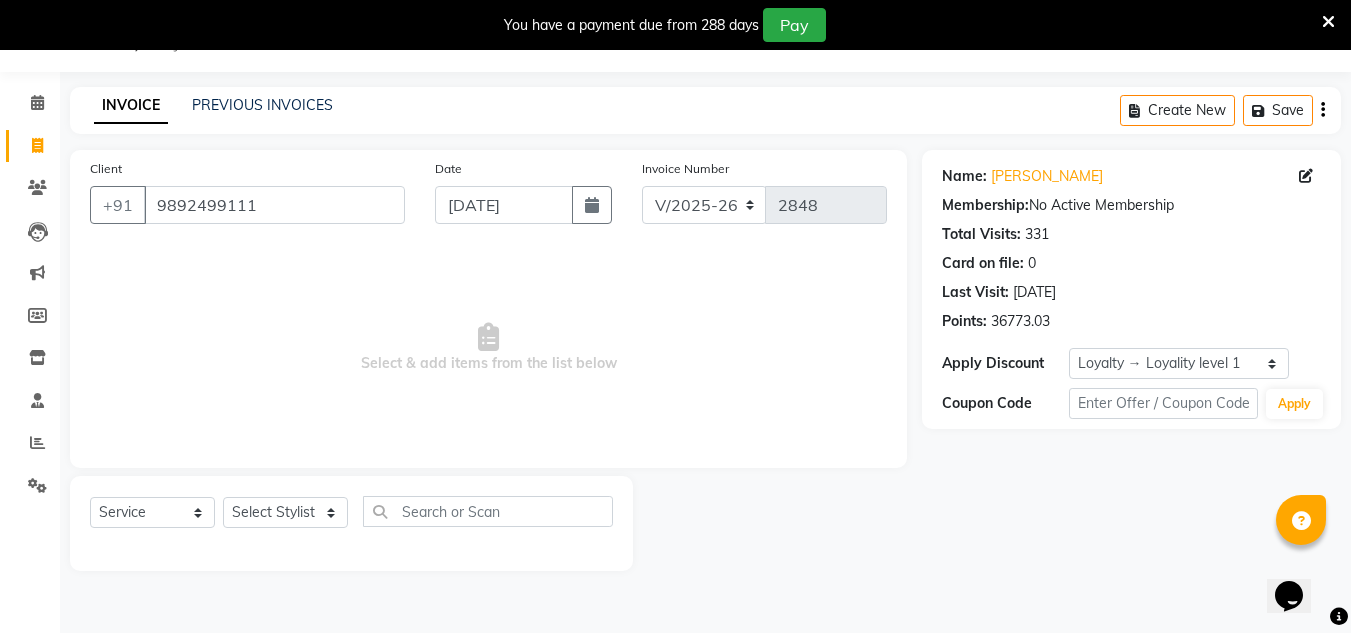 select on "7" 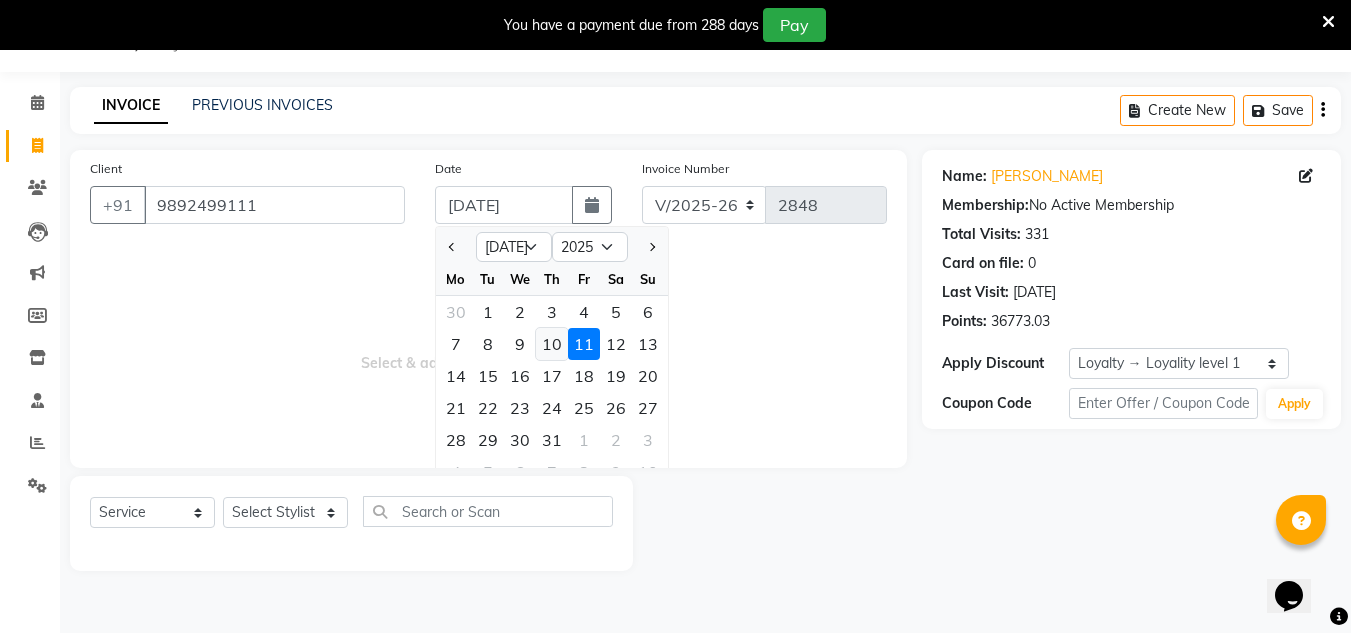 click on "10" 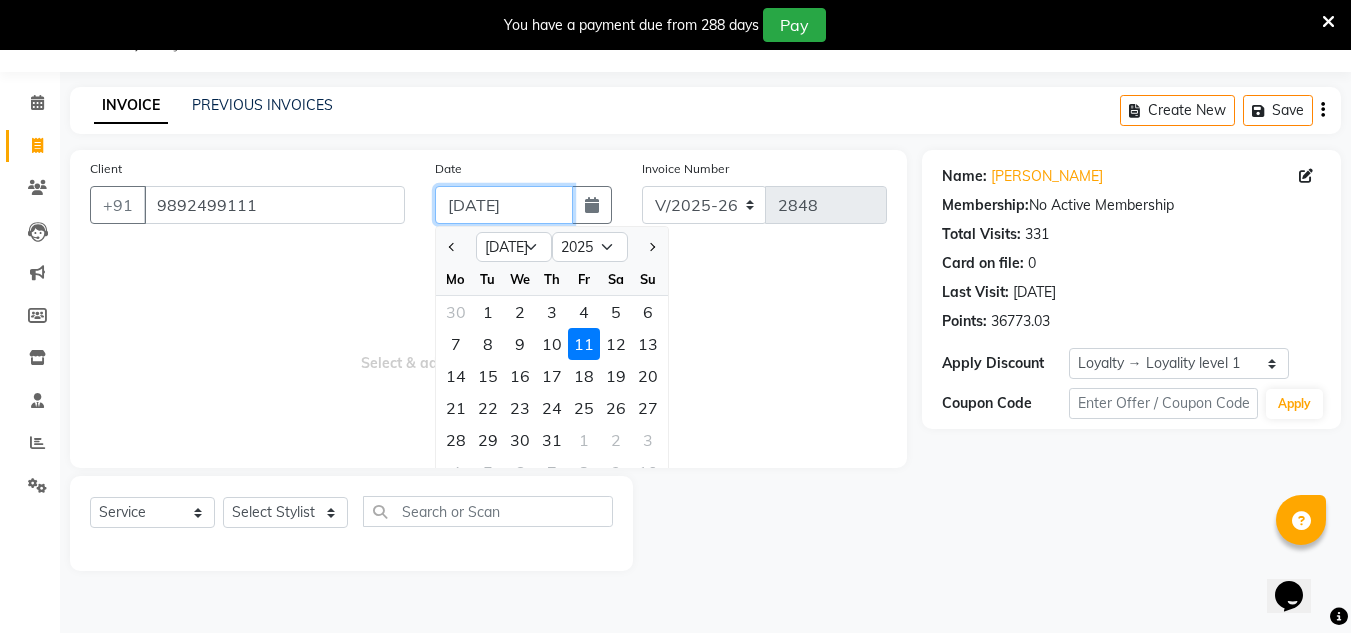 type on "[DATE]" 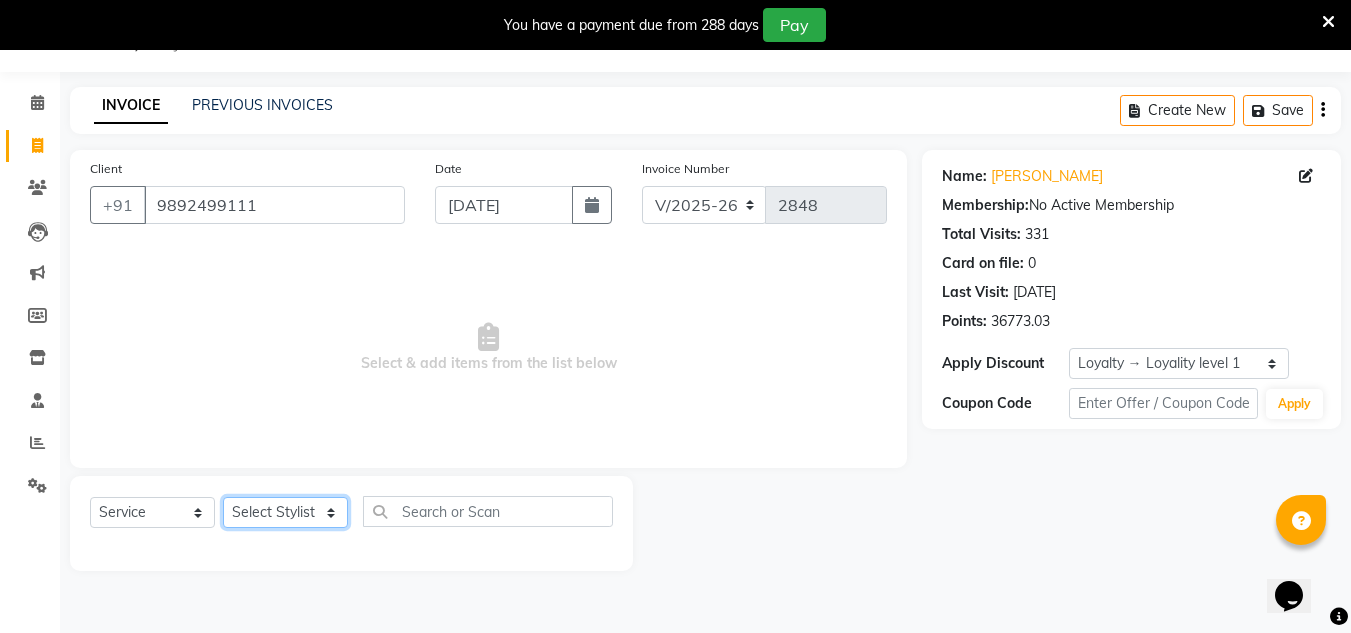 click on "Select Stylist [PERSON_NAME] new  [PERSON_NAME] [PERSON_NAME] Owner preeti [PERSON_NAME] [PERSON_NAME] RG" 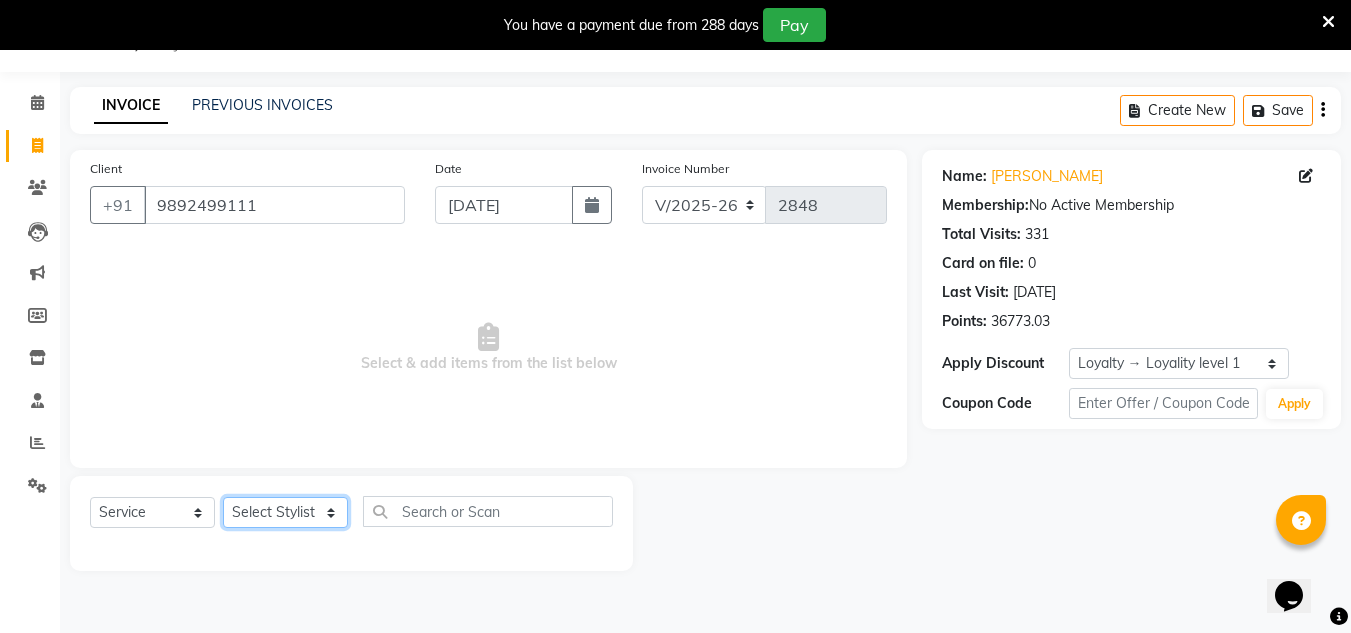 select on "81667" 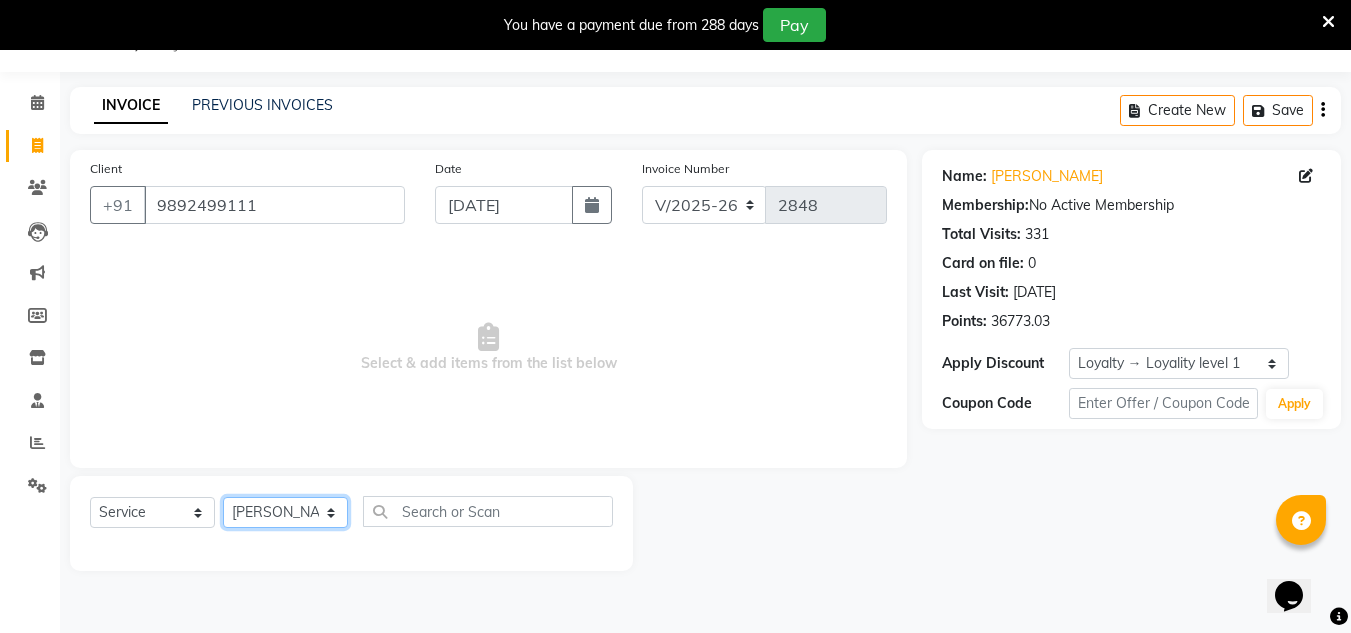 click on "Select Stylist [PERSON_NAME] new  [PERSON_NAME] [PERSON_NAME] Owner preeti [PERSON_NAME] [PERSON_NAME] RG" 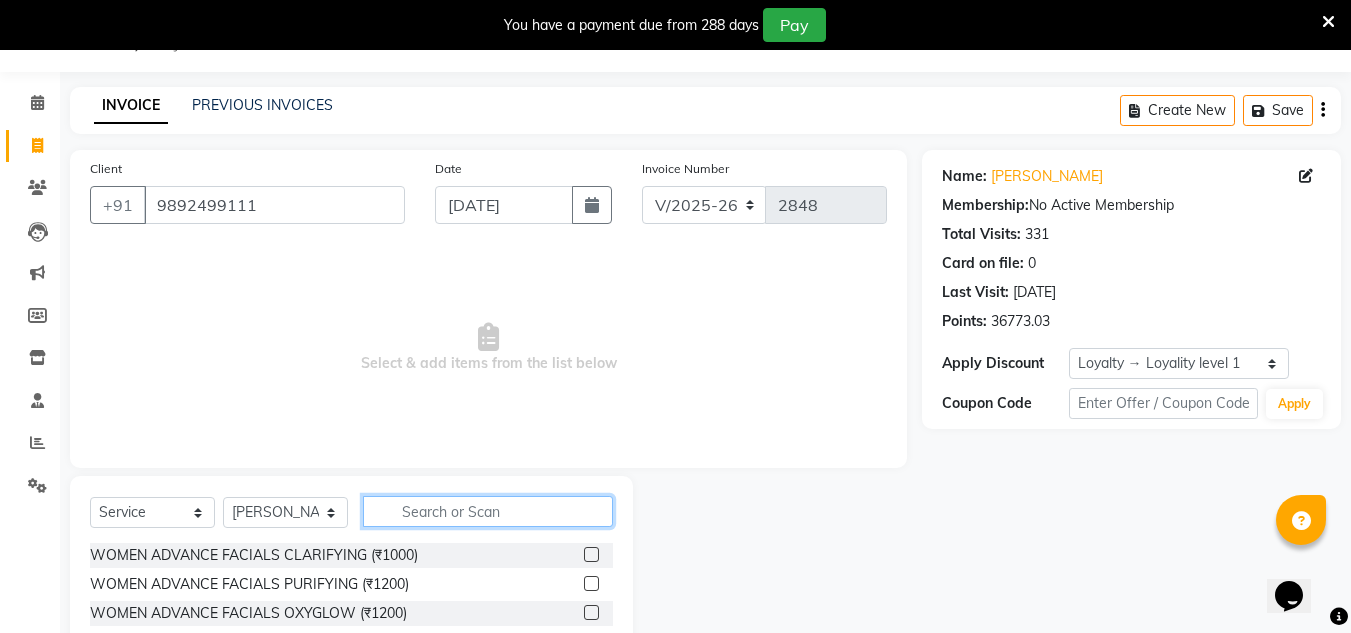 click 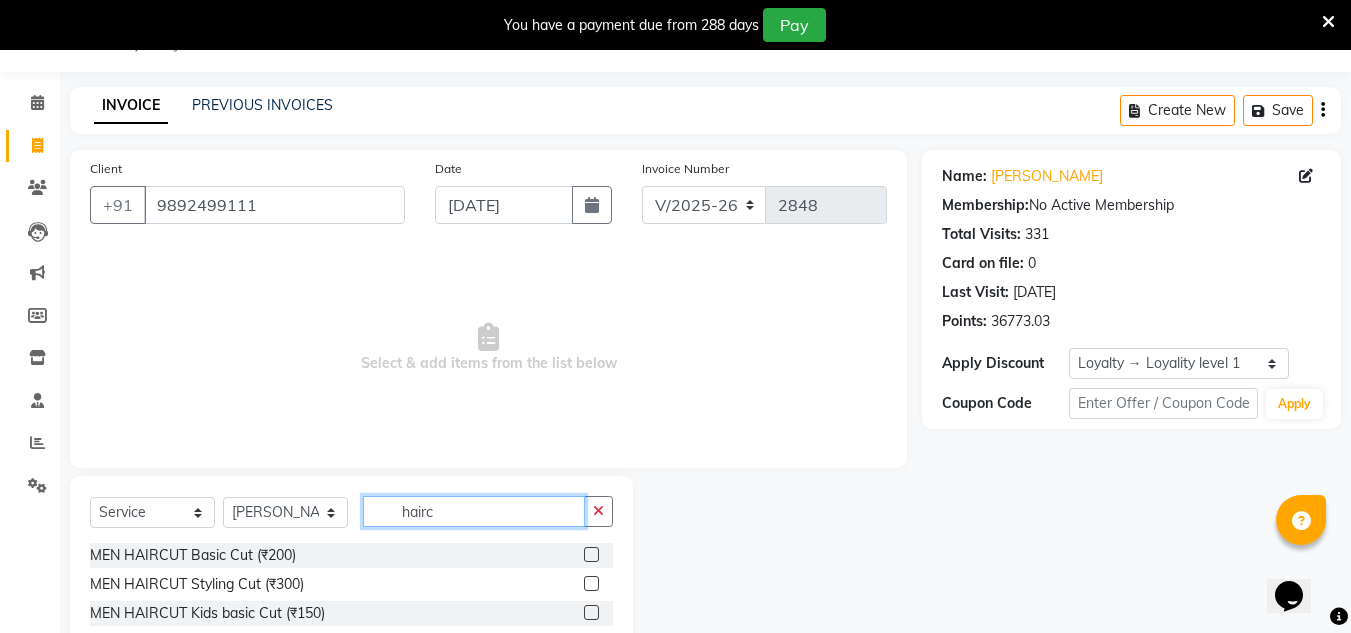 type on "hairc" 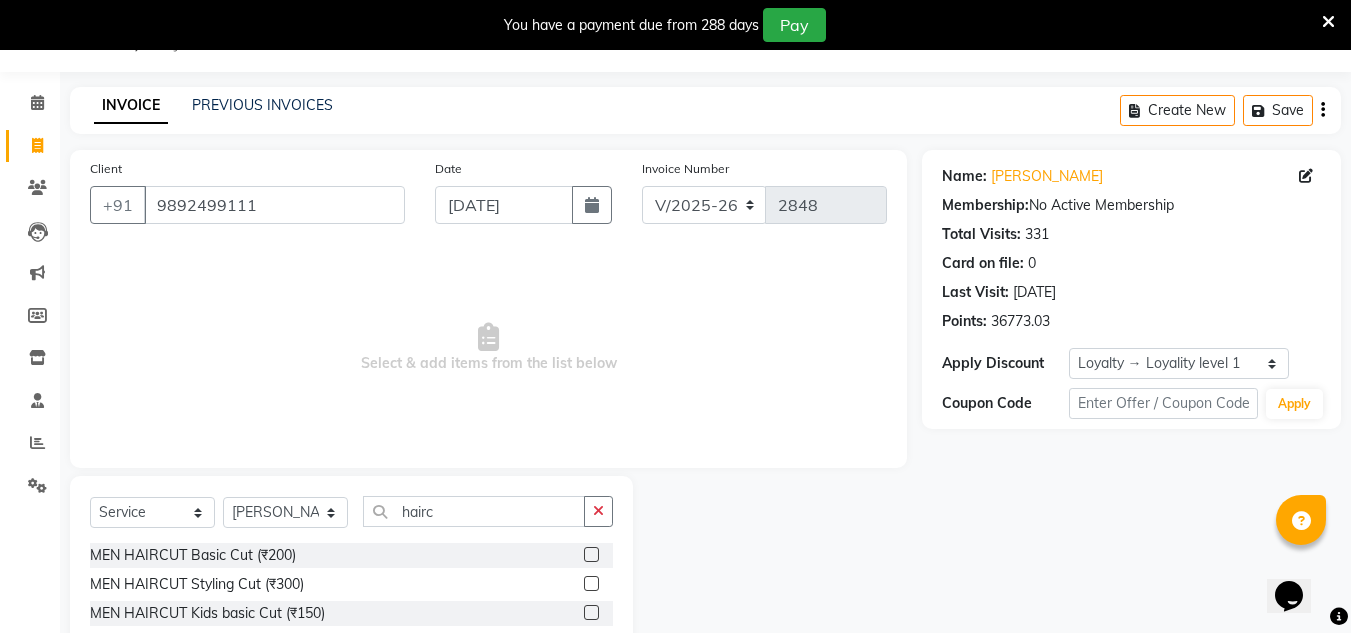 click 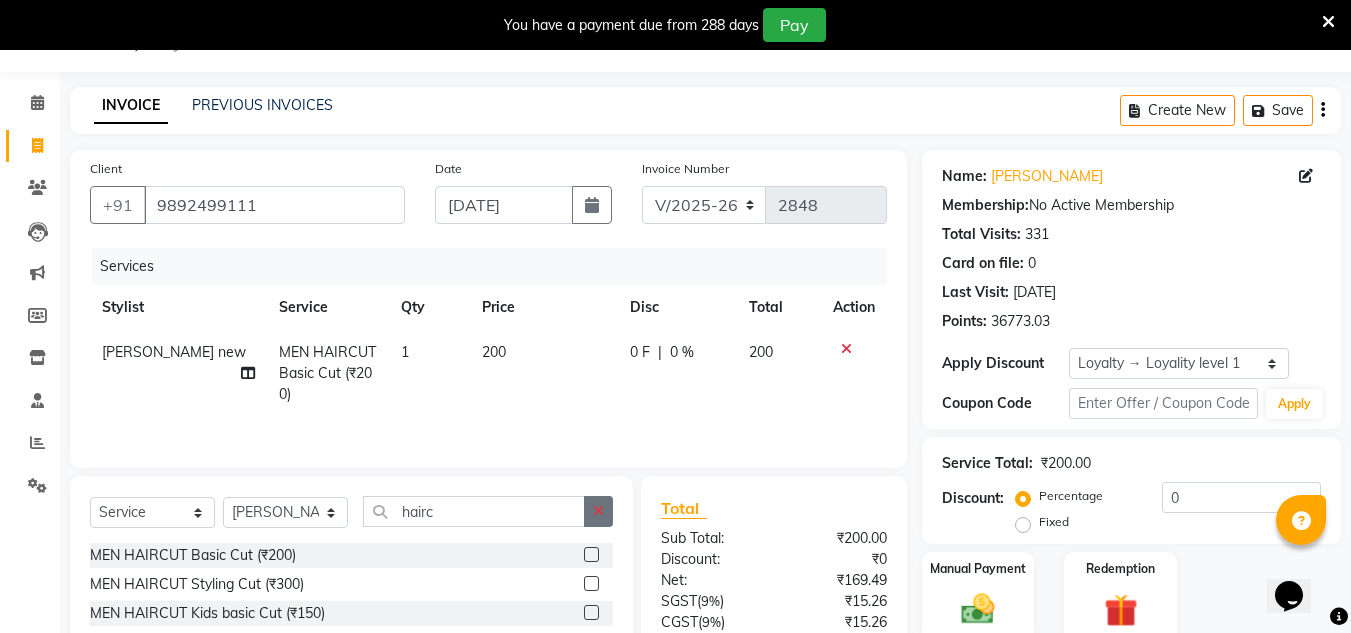 checkbox on "false" 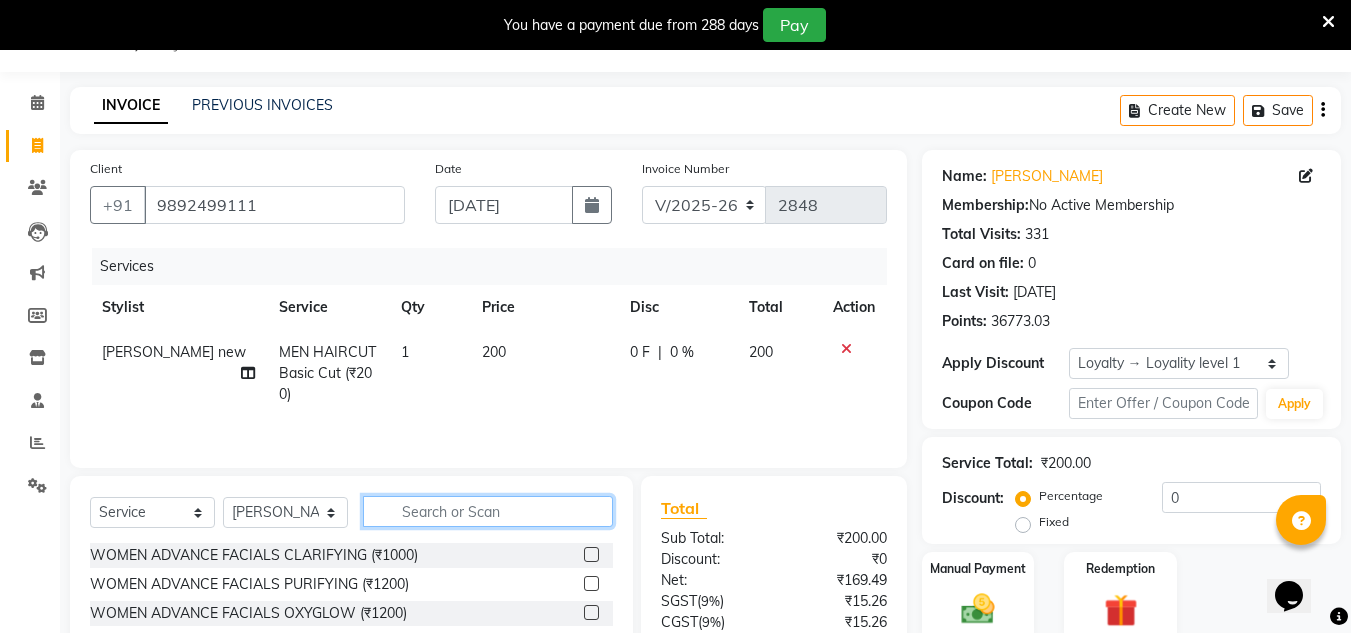 click 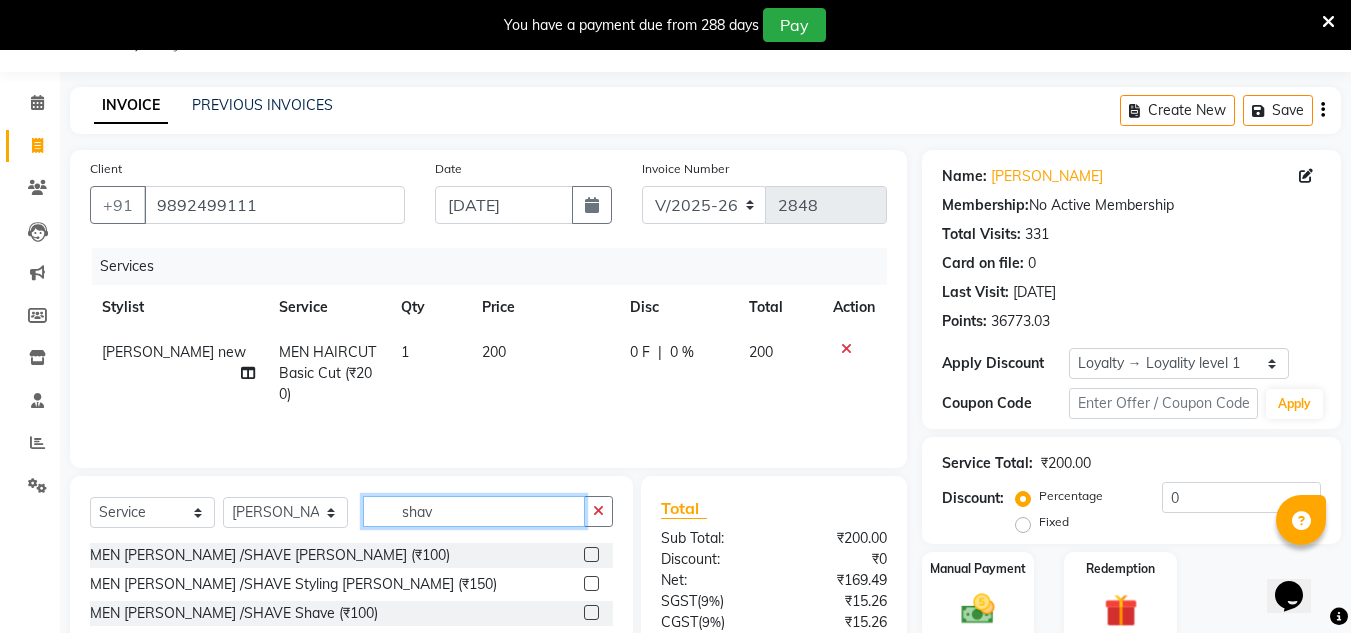type on "shav" 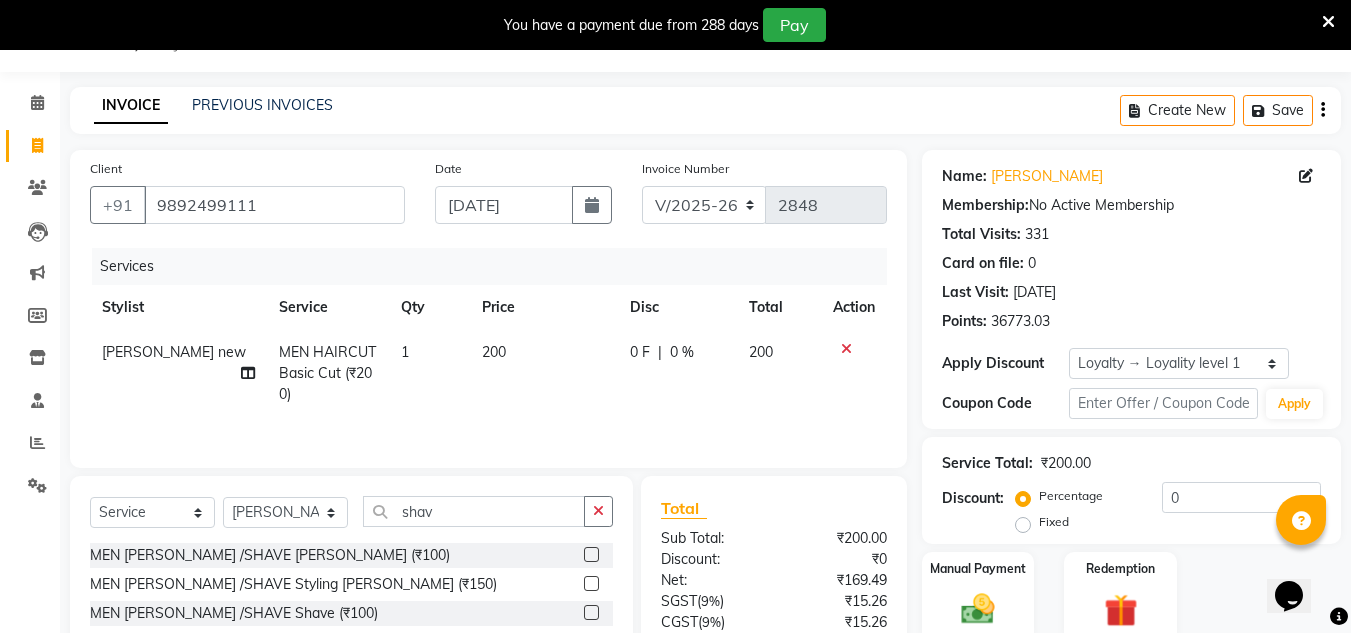 click 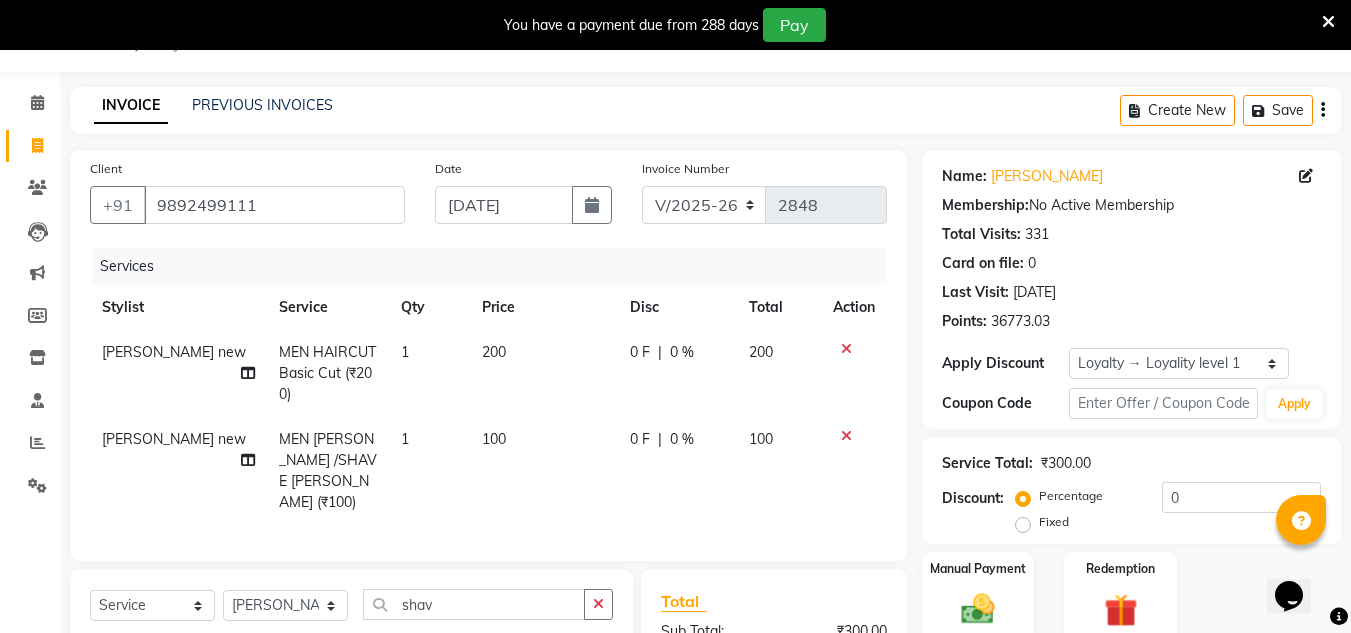 checkbox on "false" 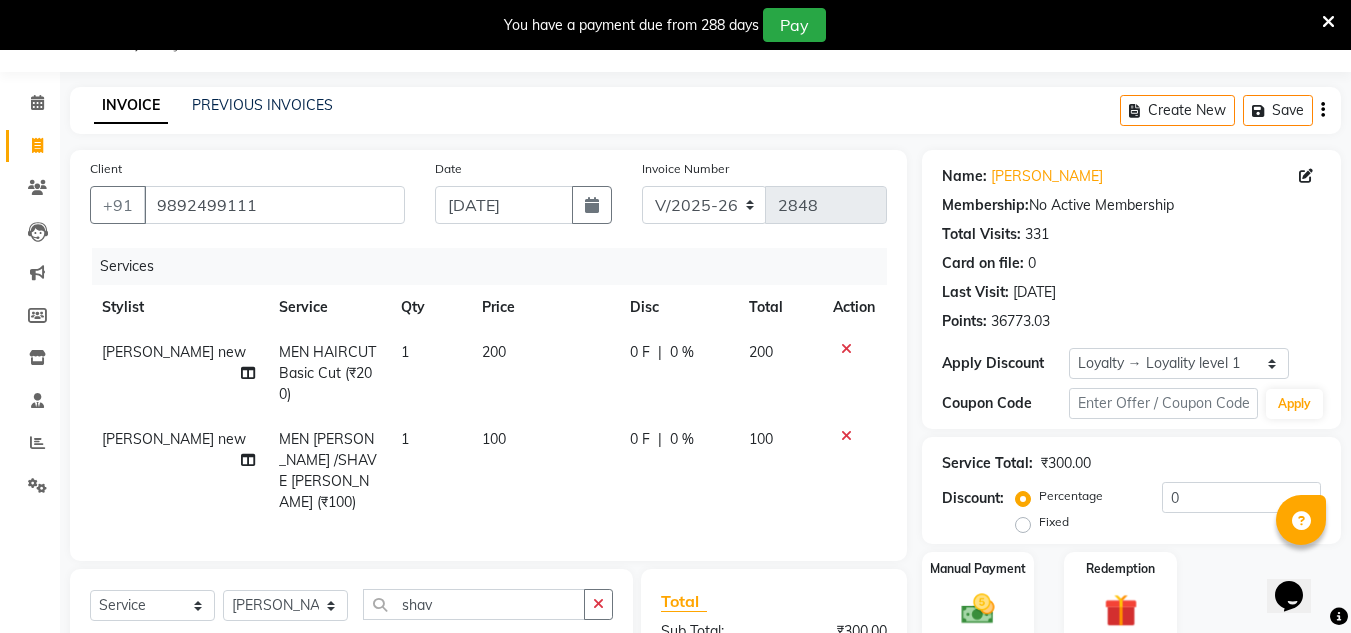 scroll, scrollTop: 0, scrollLeft: 0, axis: both 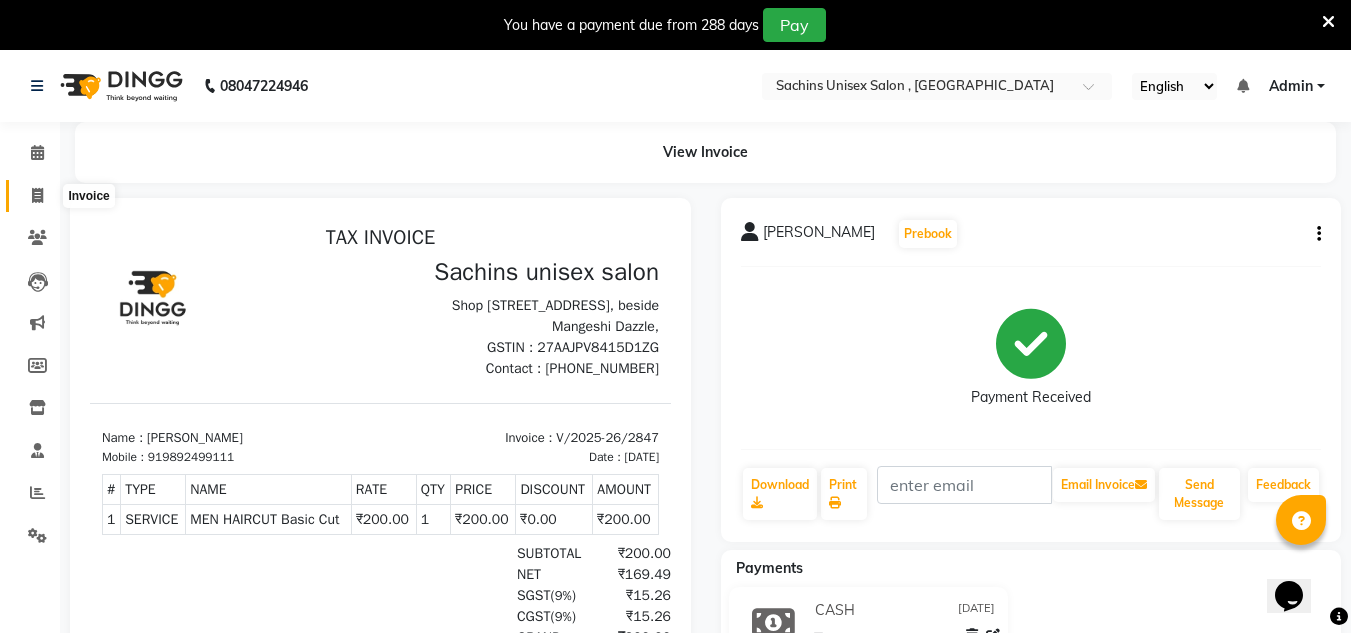 click 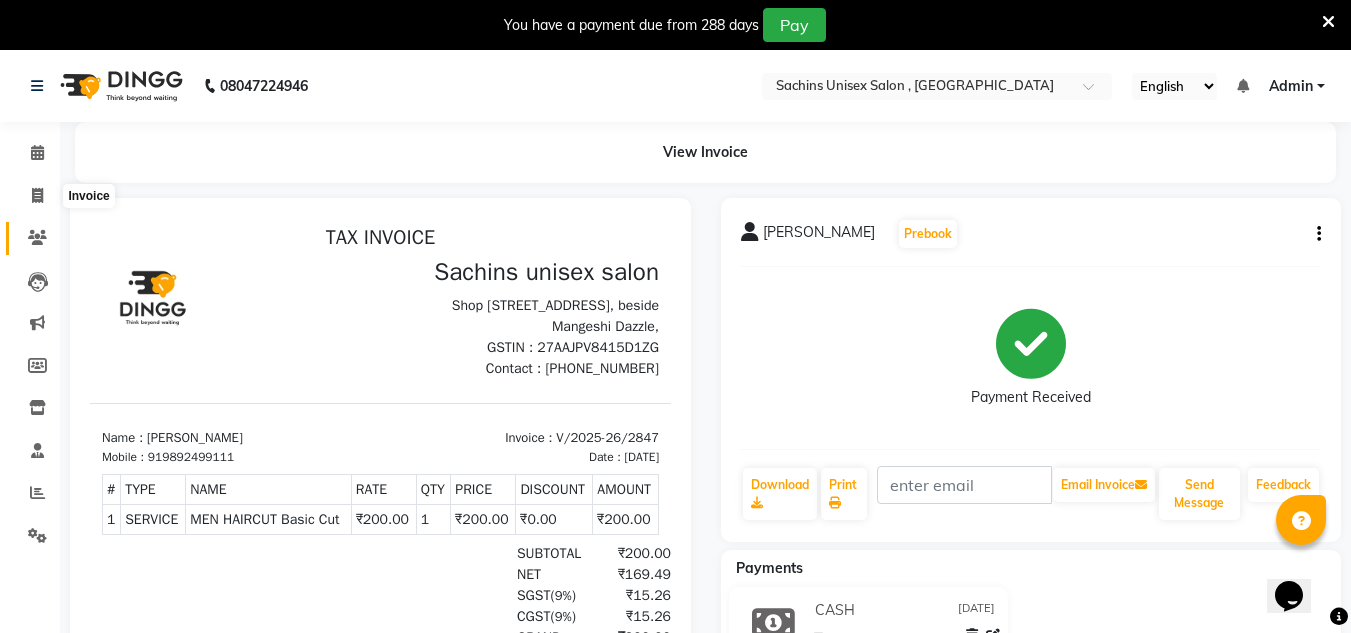 select on "service" 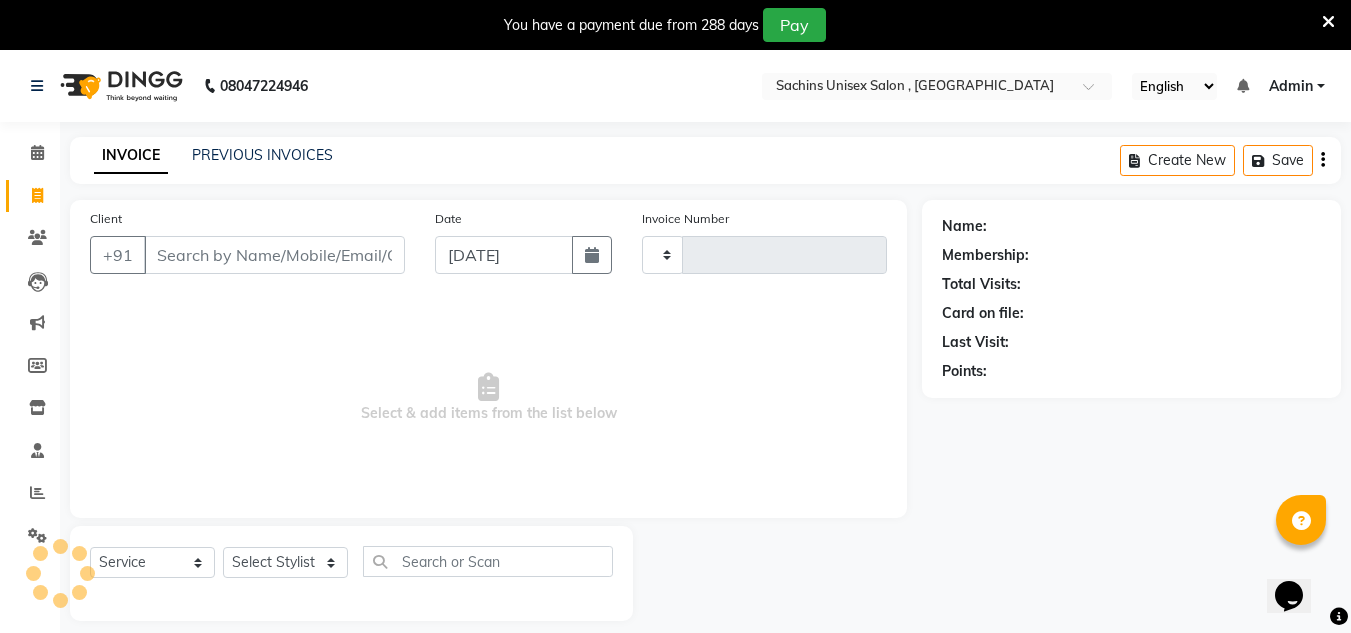 scroll, scrollTop: 50, scrollLeft: 0, axis: vertical 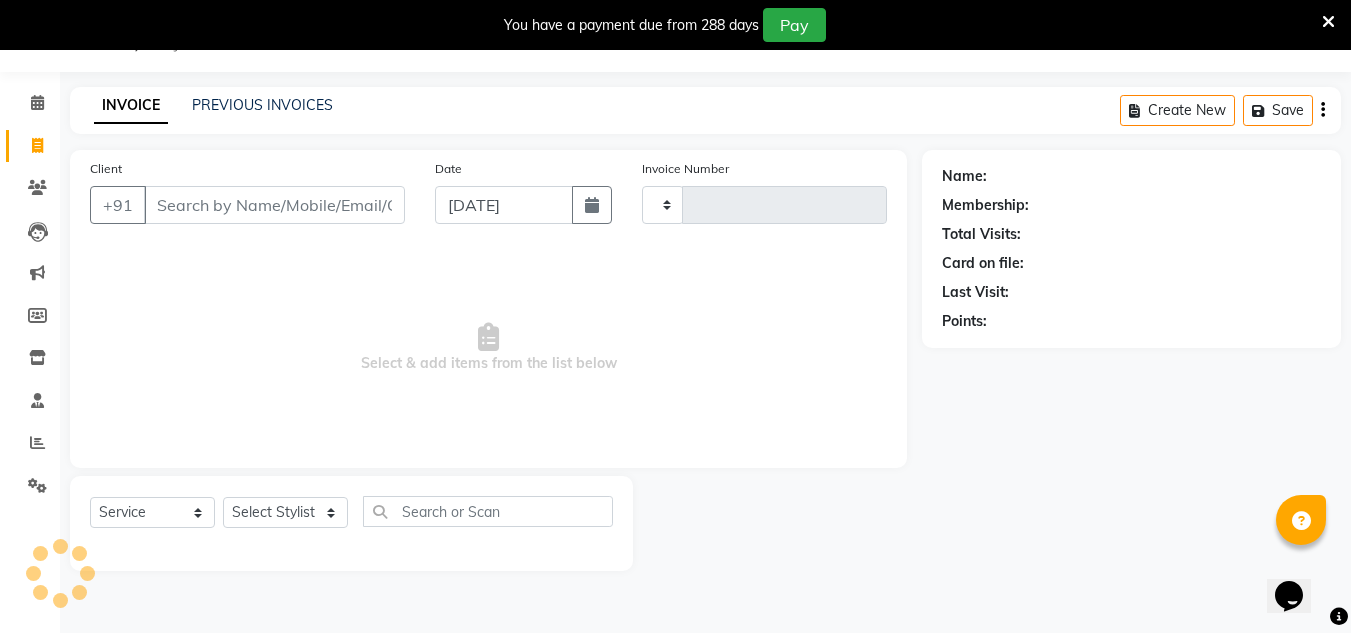 type on "2848" 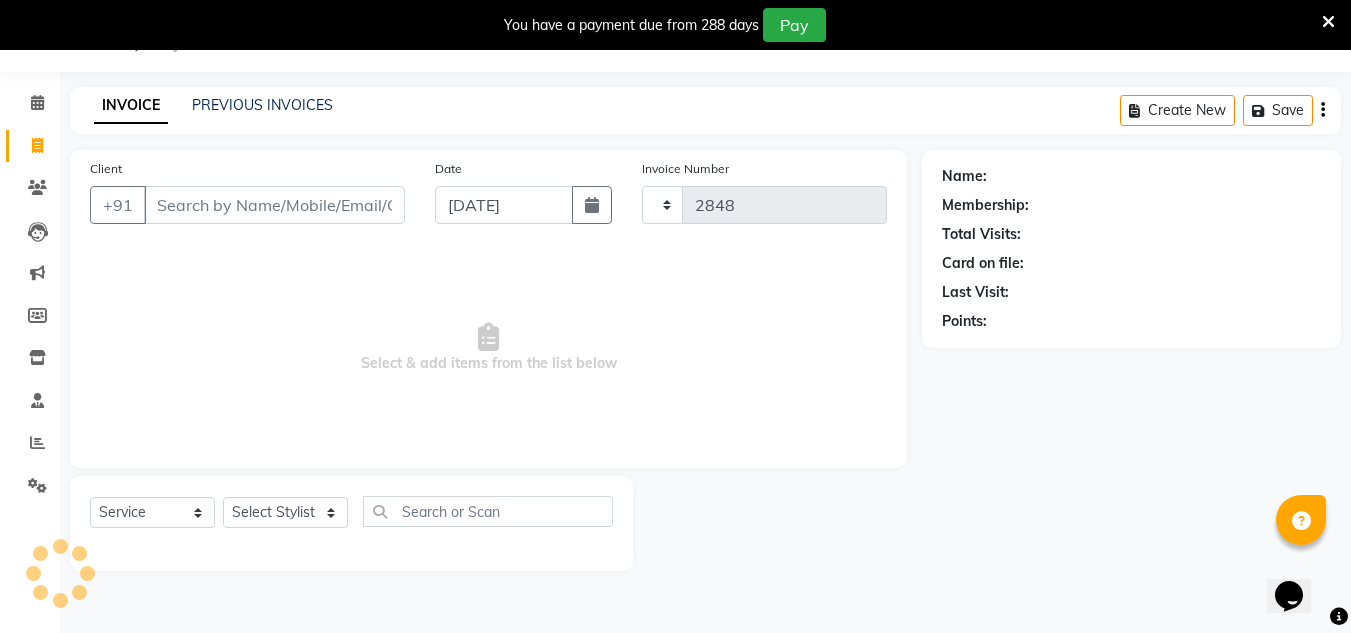 select on "6840" 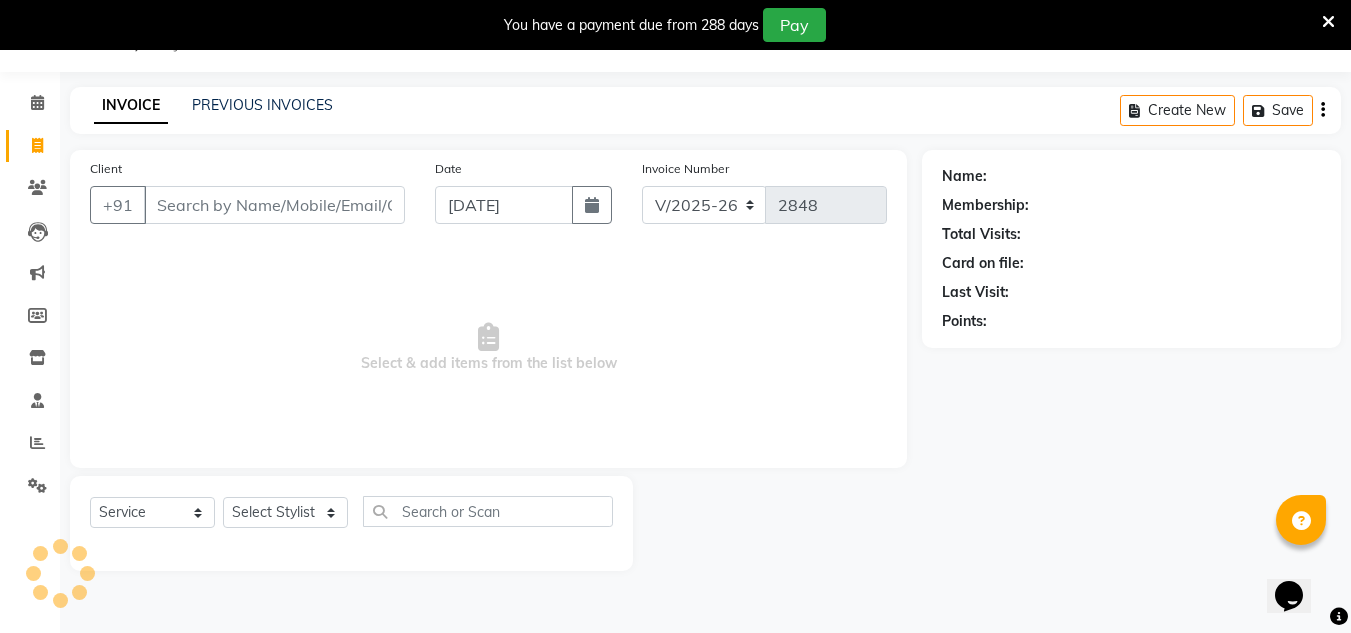 click on "Client" at bounding box center (274, 205) 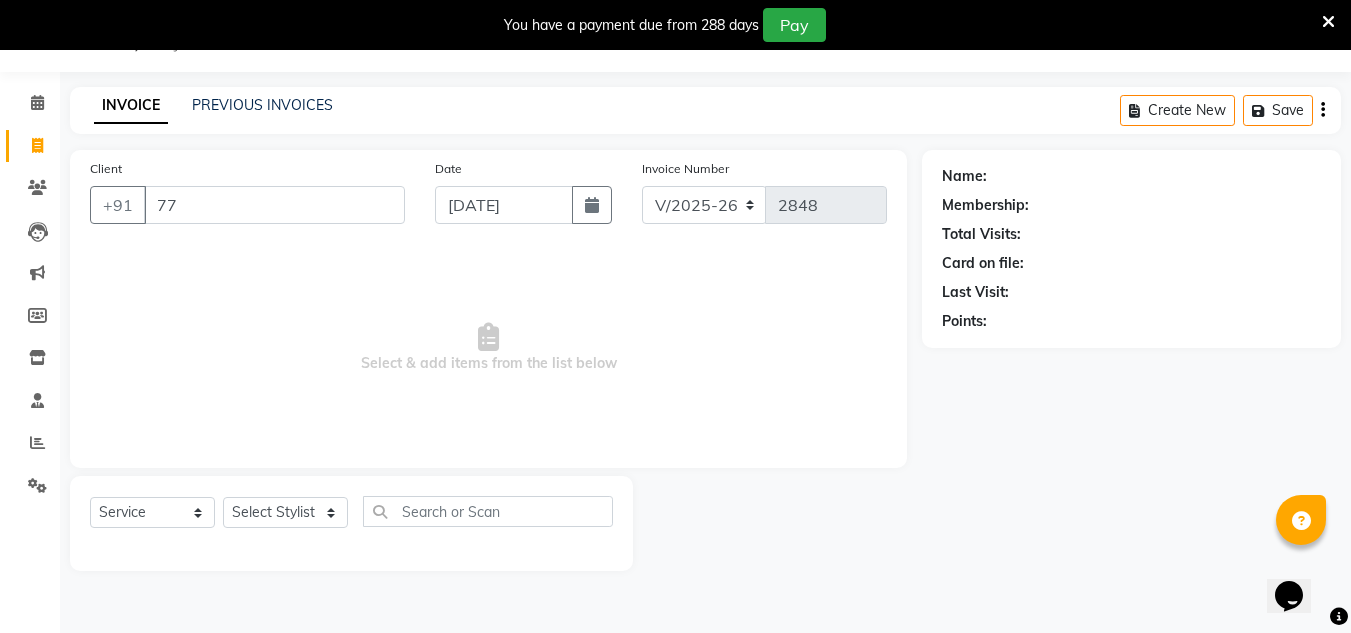 type on "7" 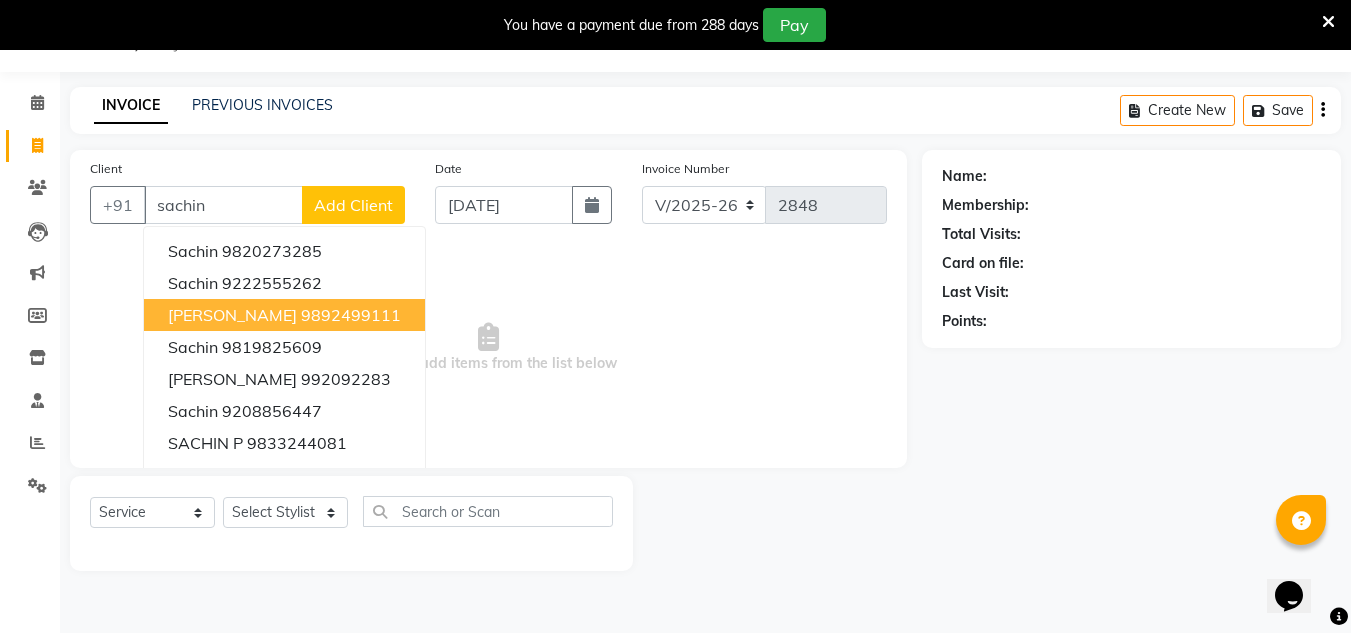 drag, startPoint x: 245, startPoint y: 314, endPoint x: 245, endPoint y: 295, distance: 19 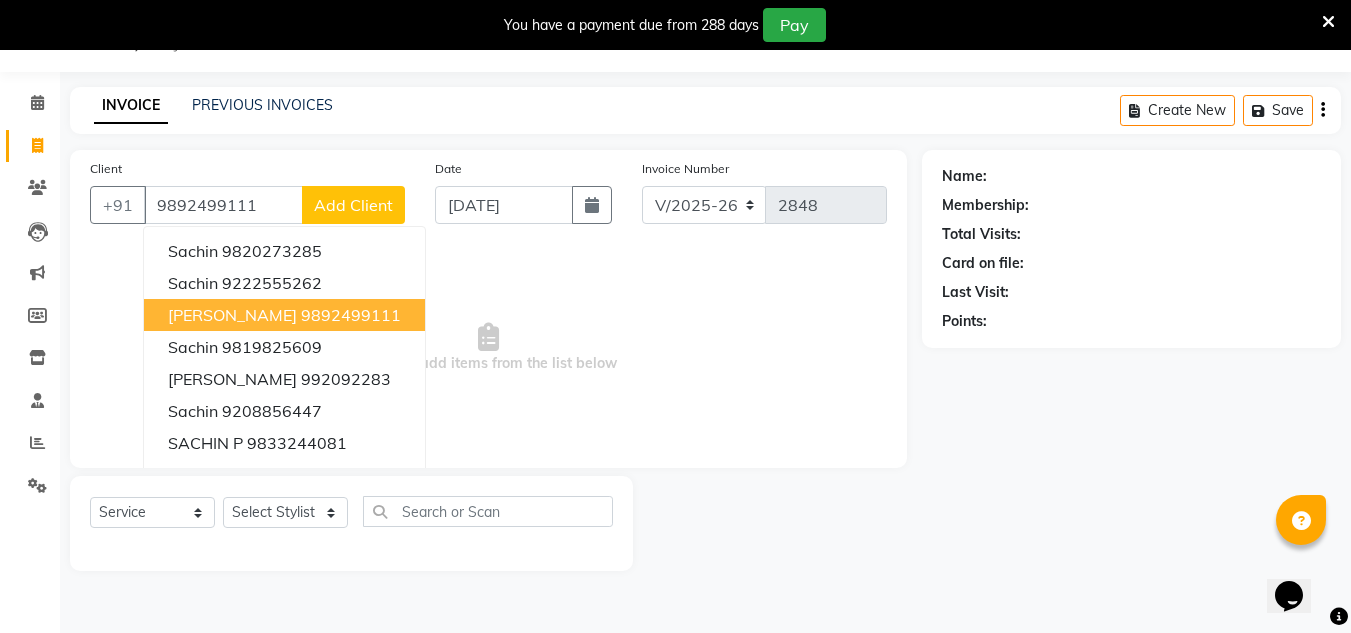 type on "9892499111" 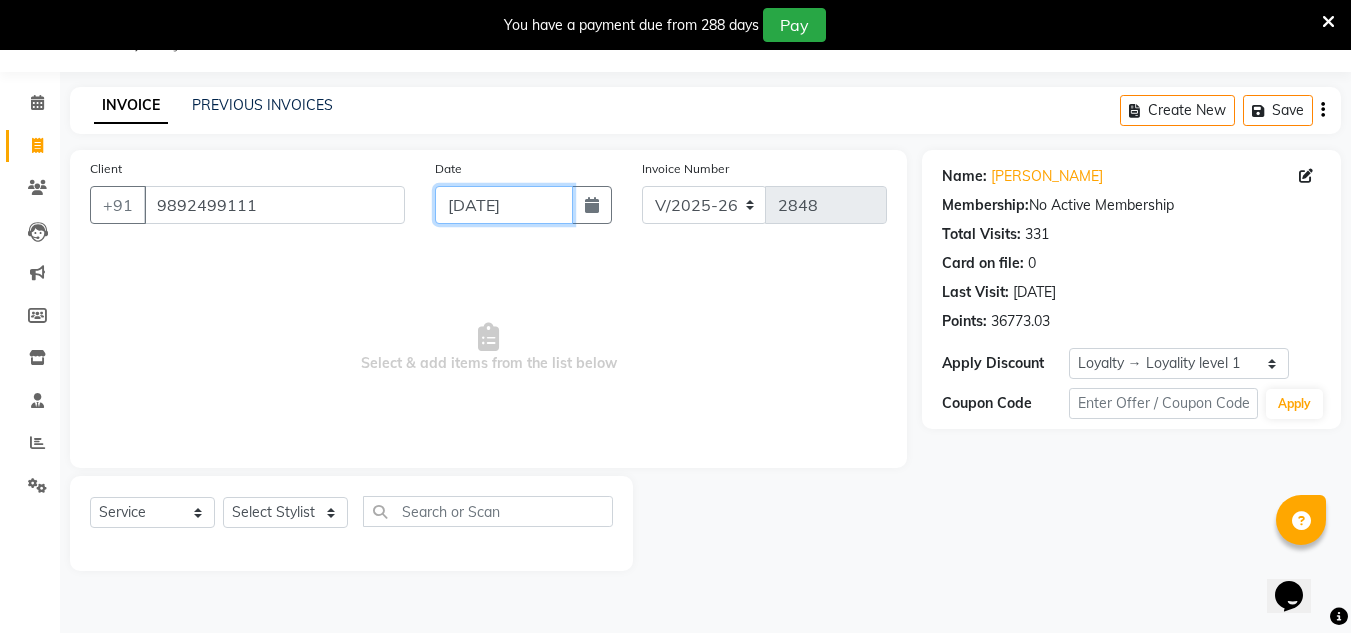 drag, startPoint x: 560, startPoint y: 214, endPoint x: 557, endPoint y: 227, distance: 13.341664 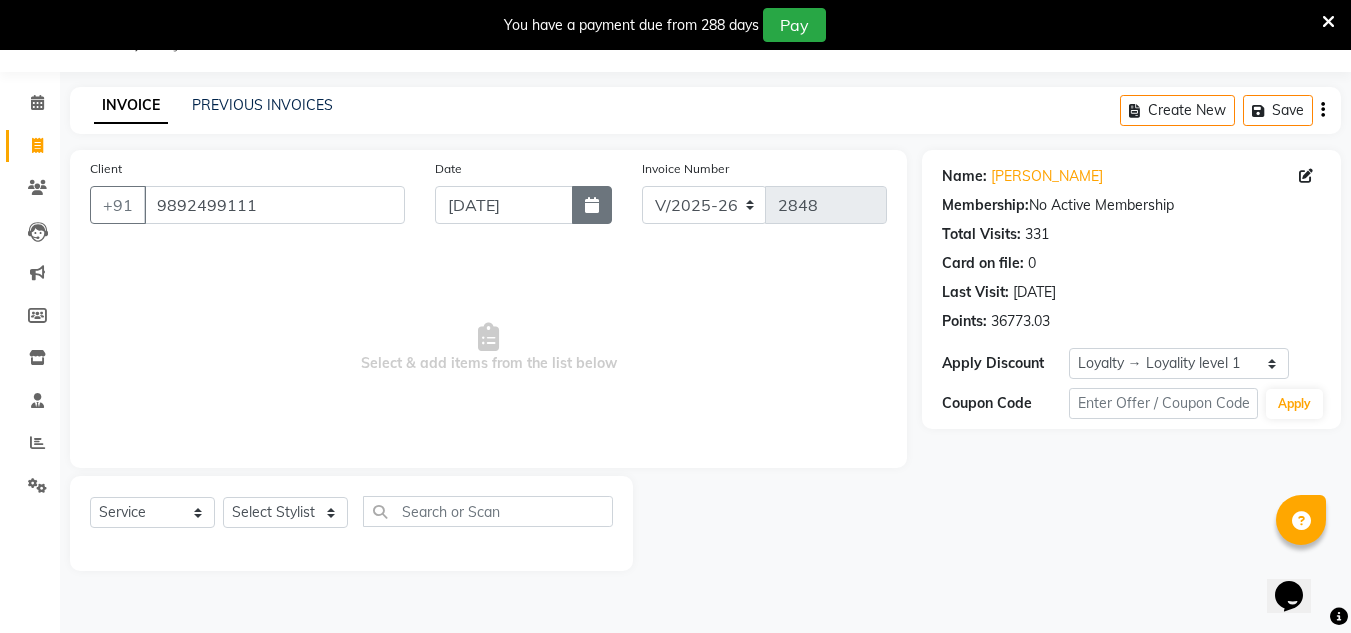click 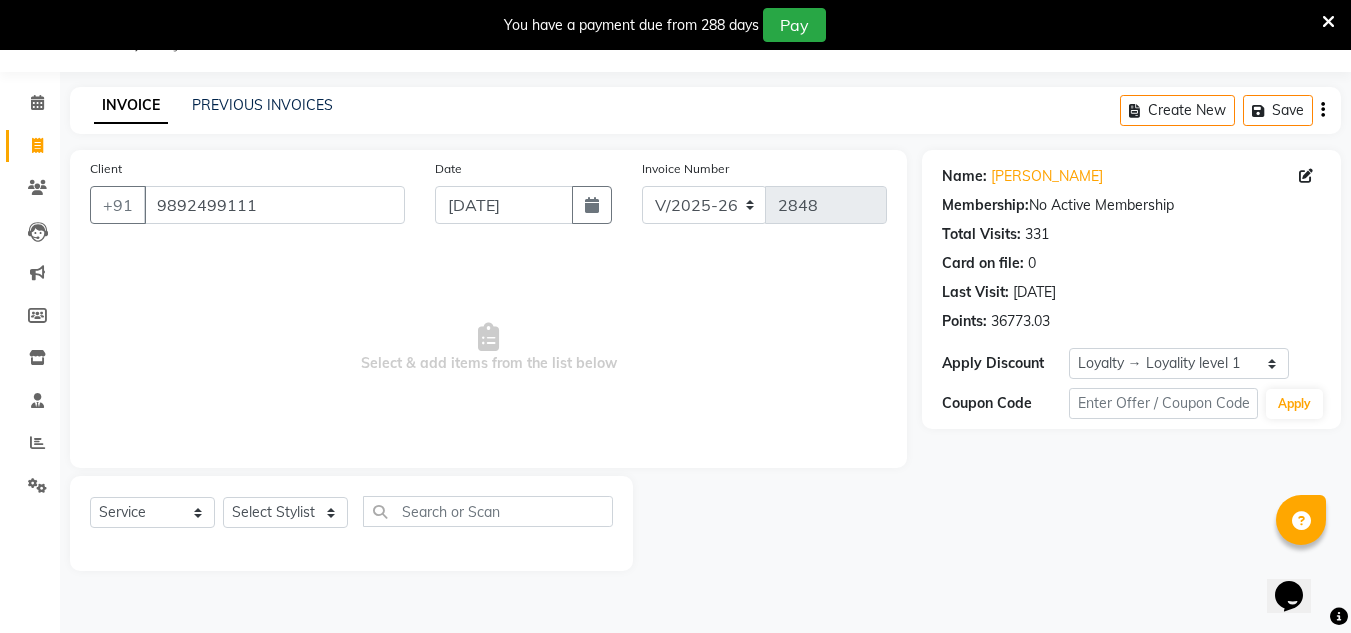 select on "7" 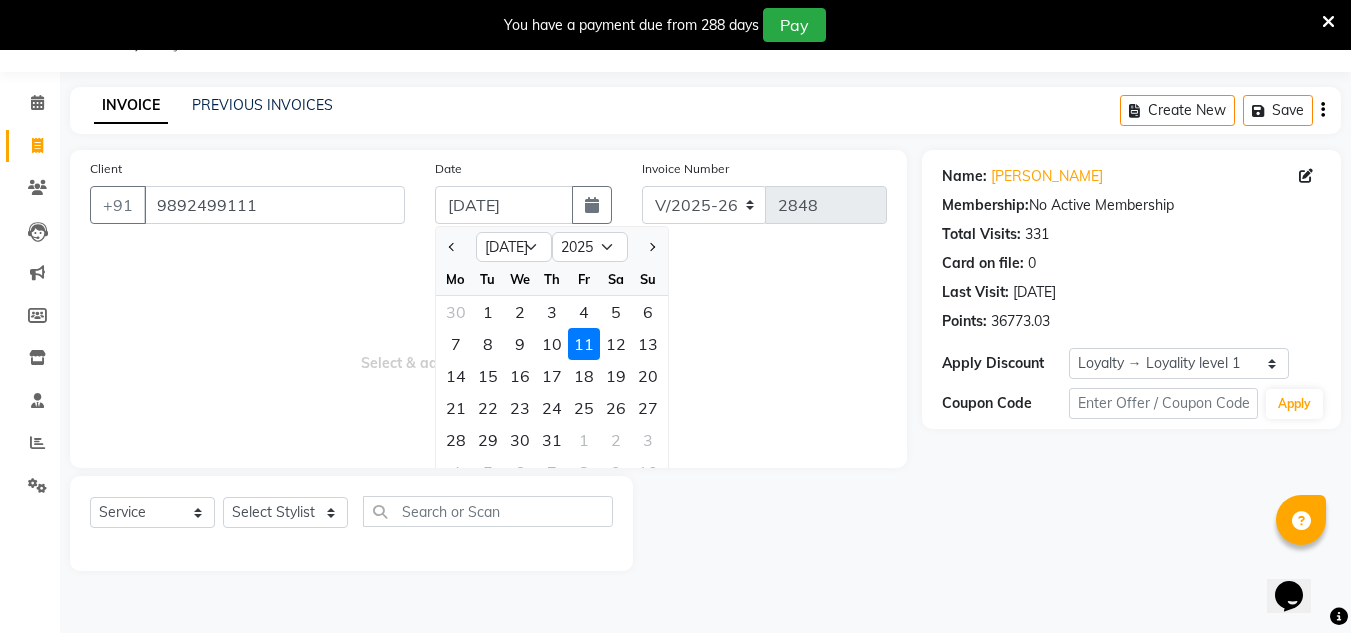 click on "10" 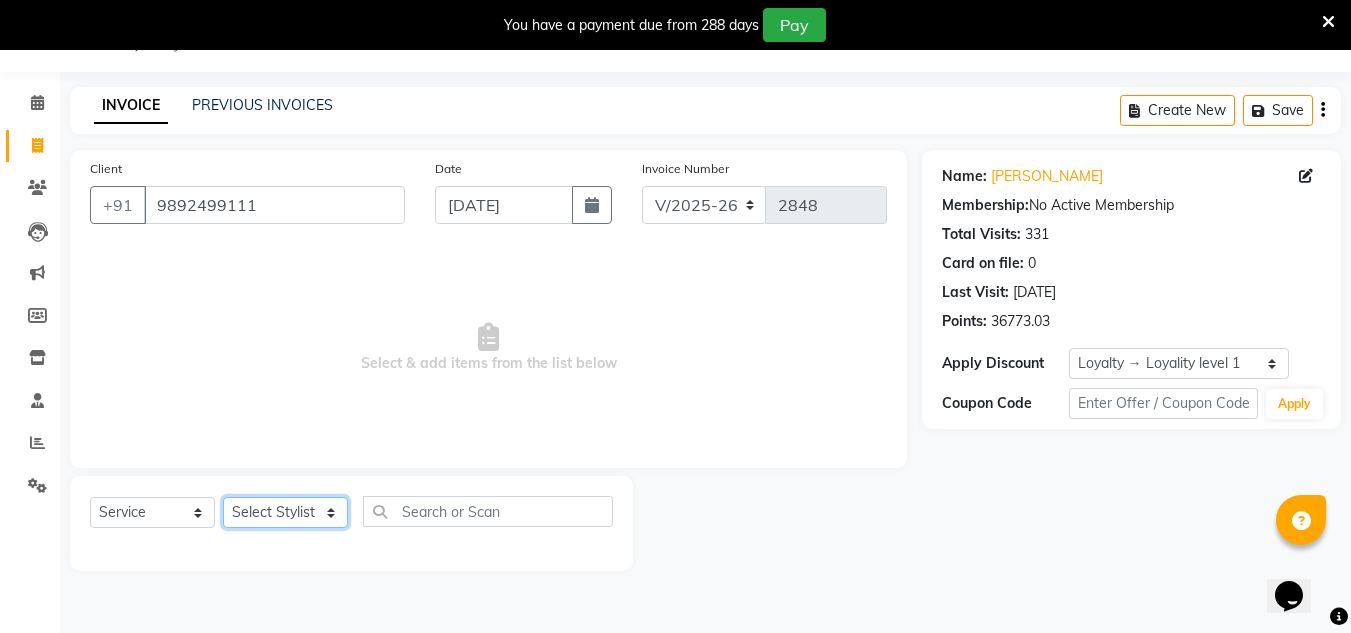click on "Select Stylist [PERSON_NAME] new  [PERSON_NAME] [PERSON_NAME] Owner preeti [PERSON_NAME] [PERSON_NAME] RG" 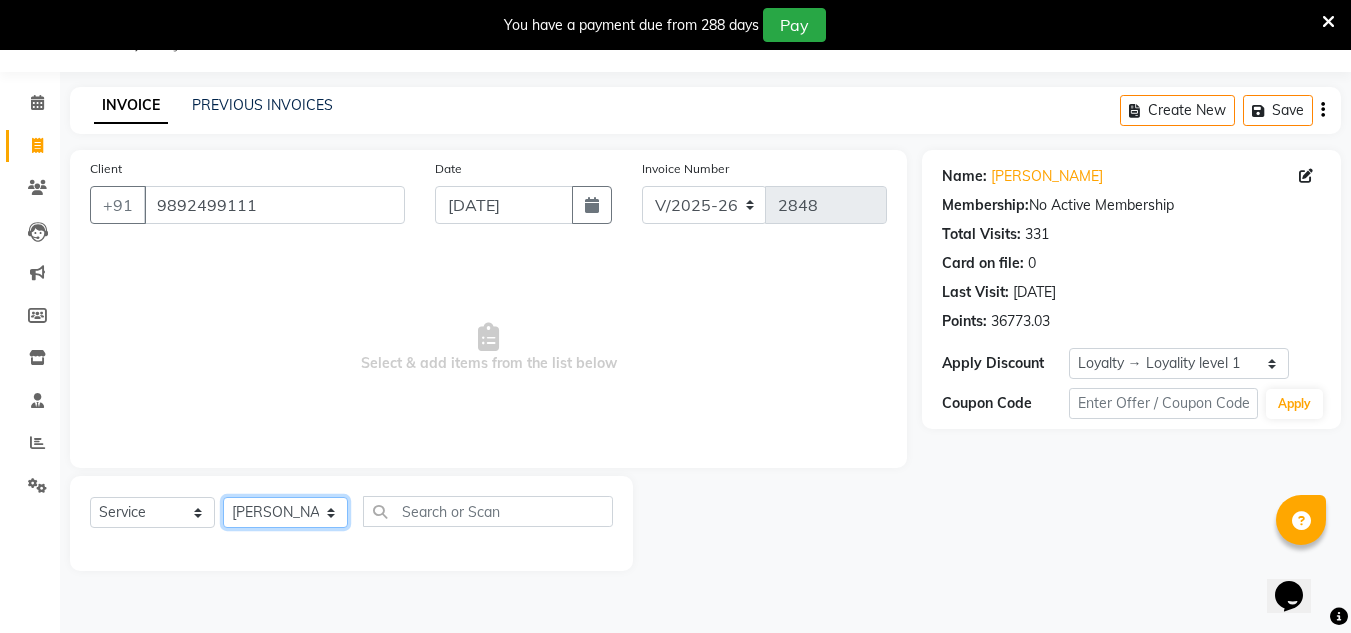 click on "Select Stylist [PERSON_NAME] new  [PERSON_NAME] [PERSON_NAME] Owner preeti [PERSON_NAME] [PERSON_NAME] RG" 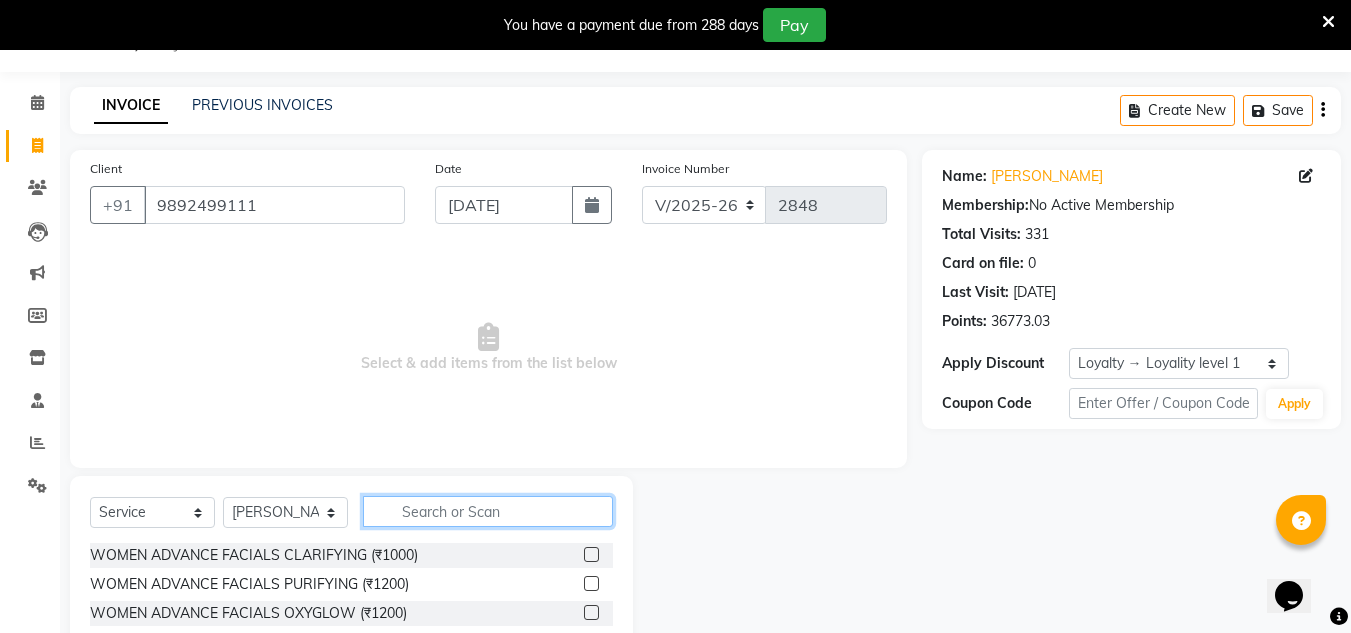 click 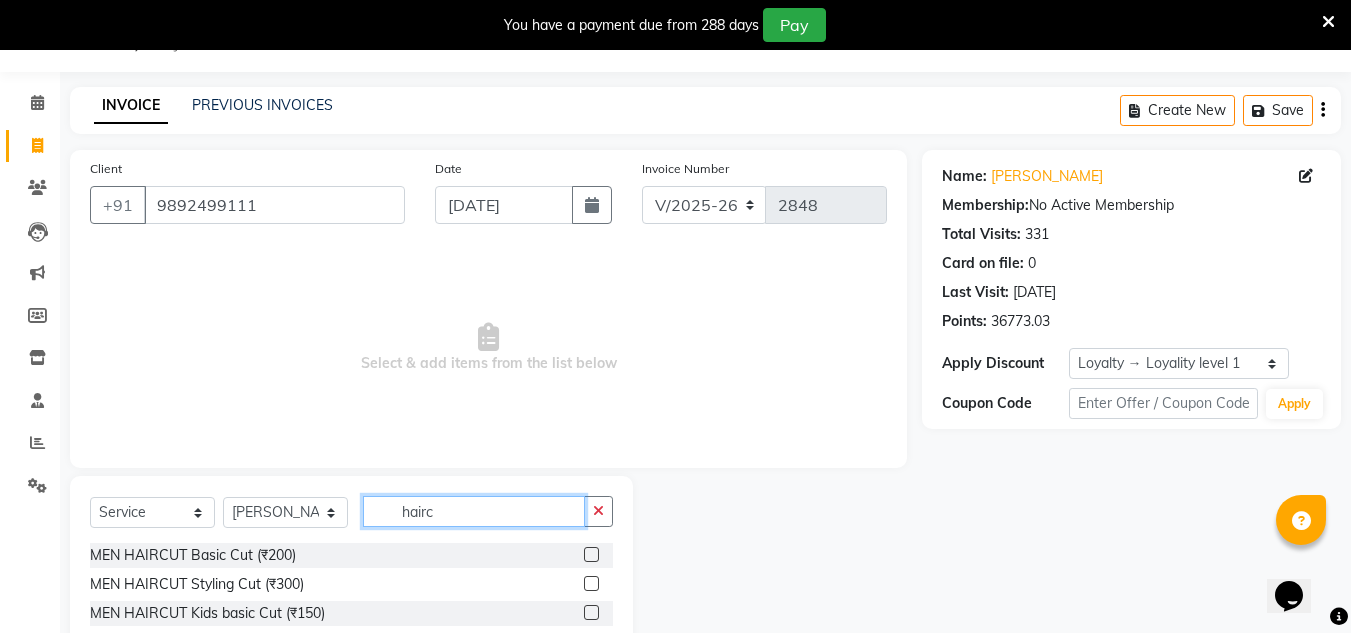 type on "hairc" 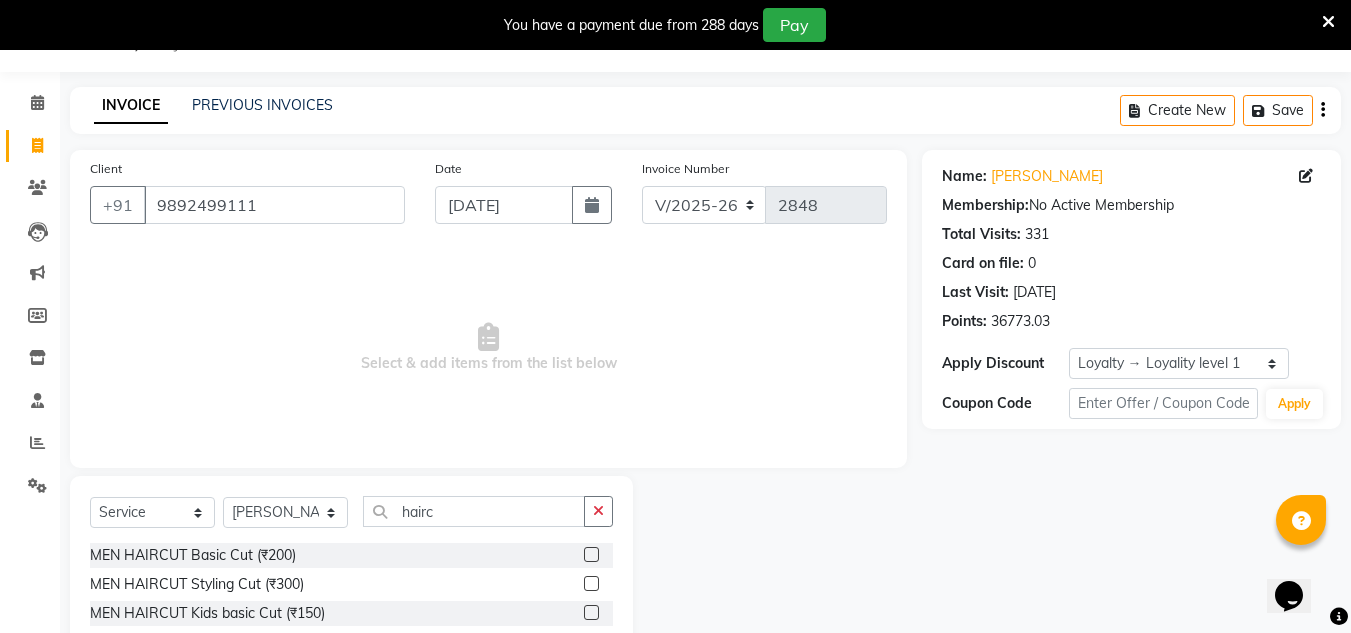 click 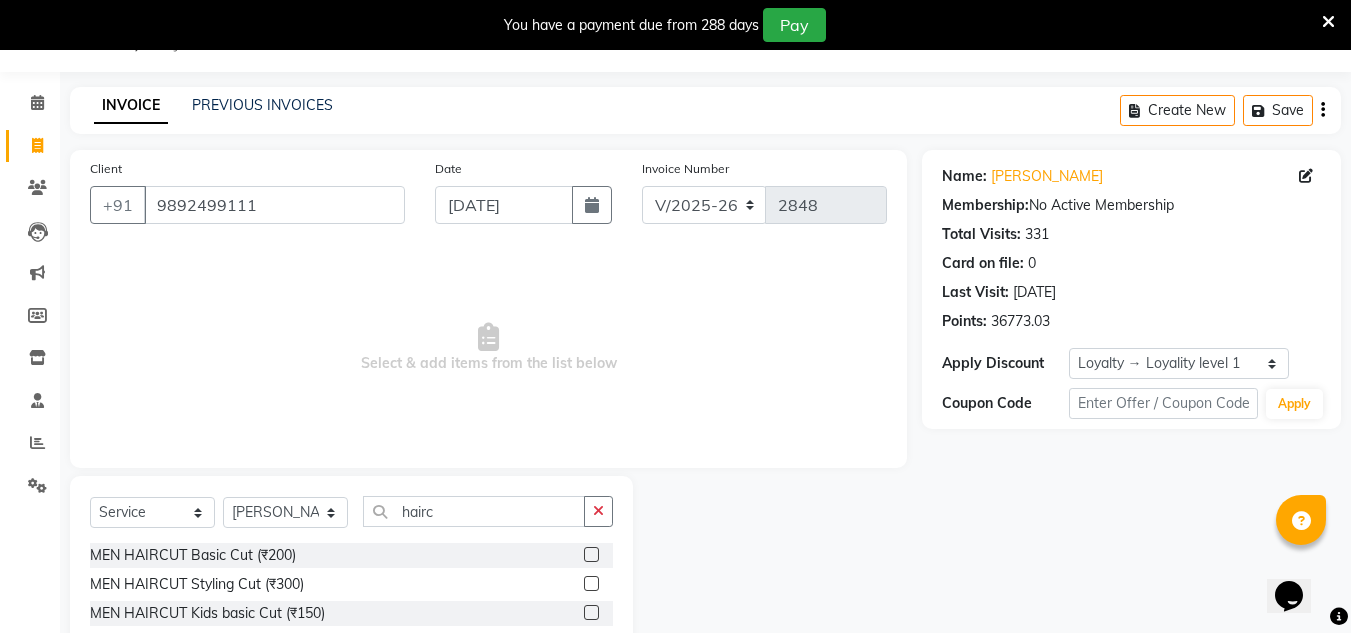 click 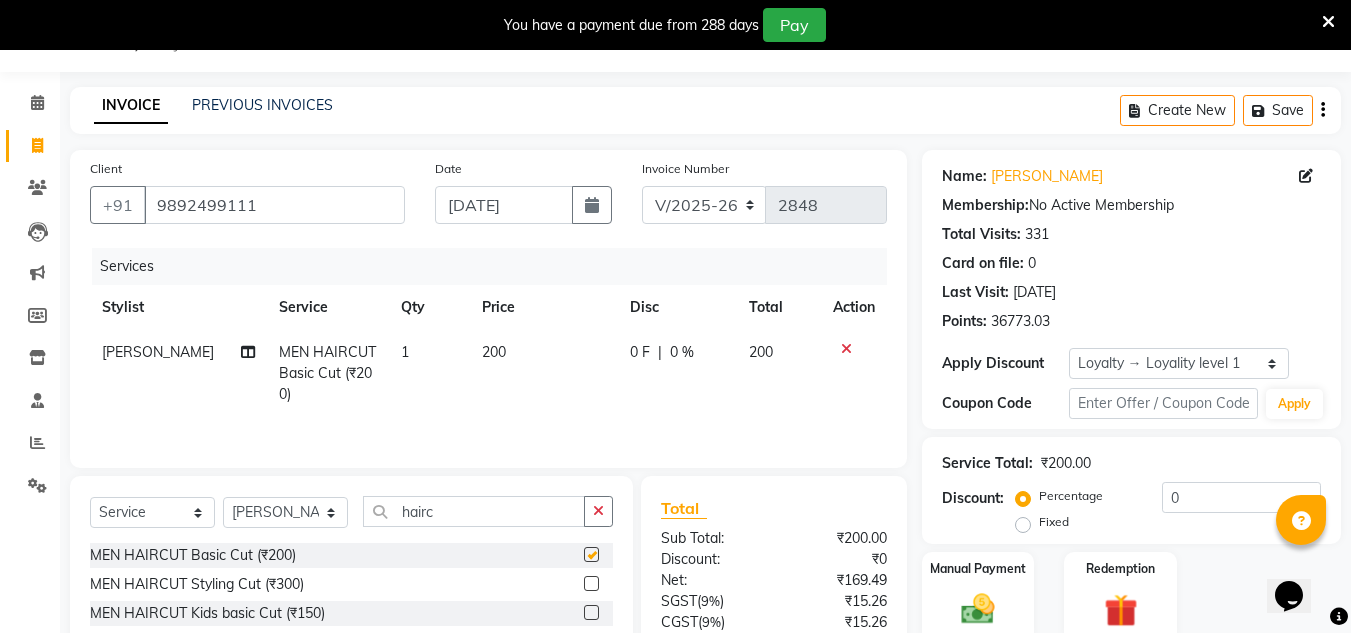 checkbox on "false" 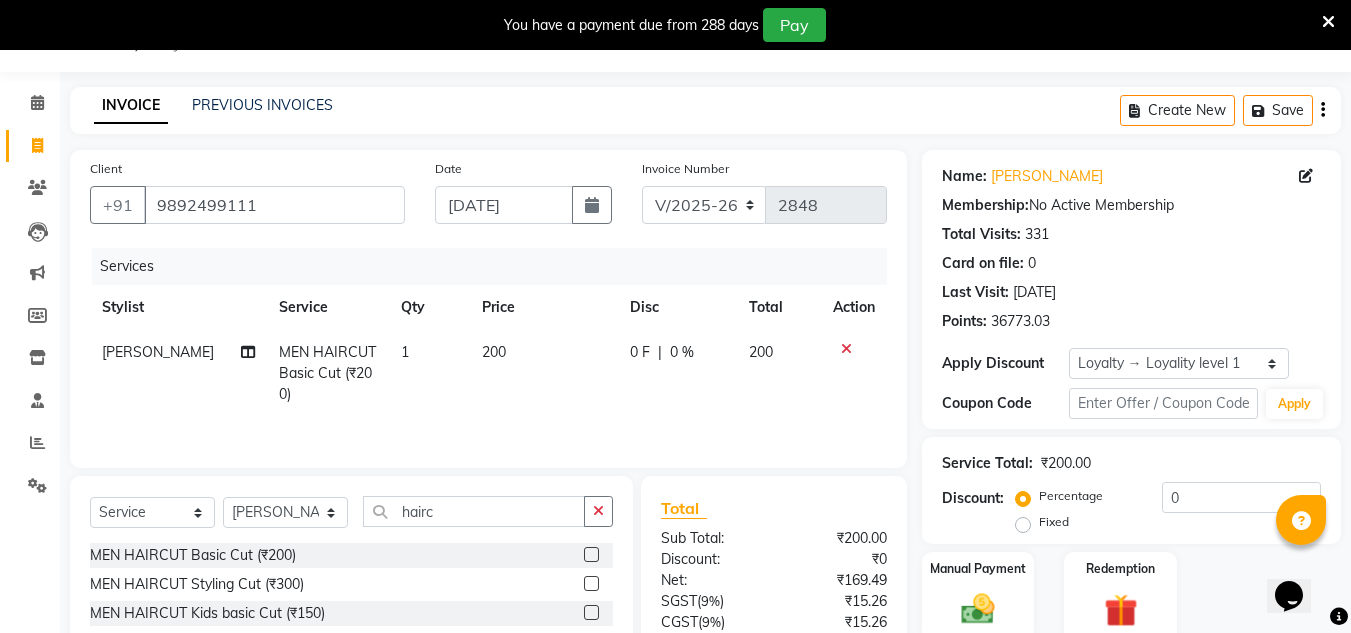 scroll, scrollTop: 217, scrollLeft: 0, axis: vertical 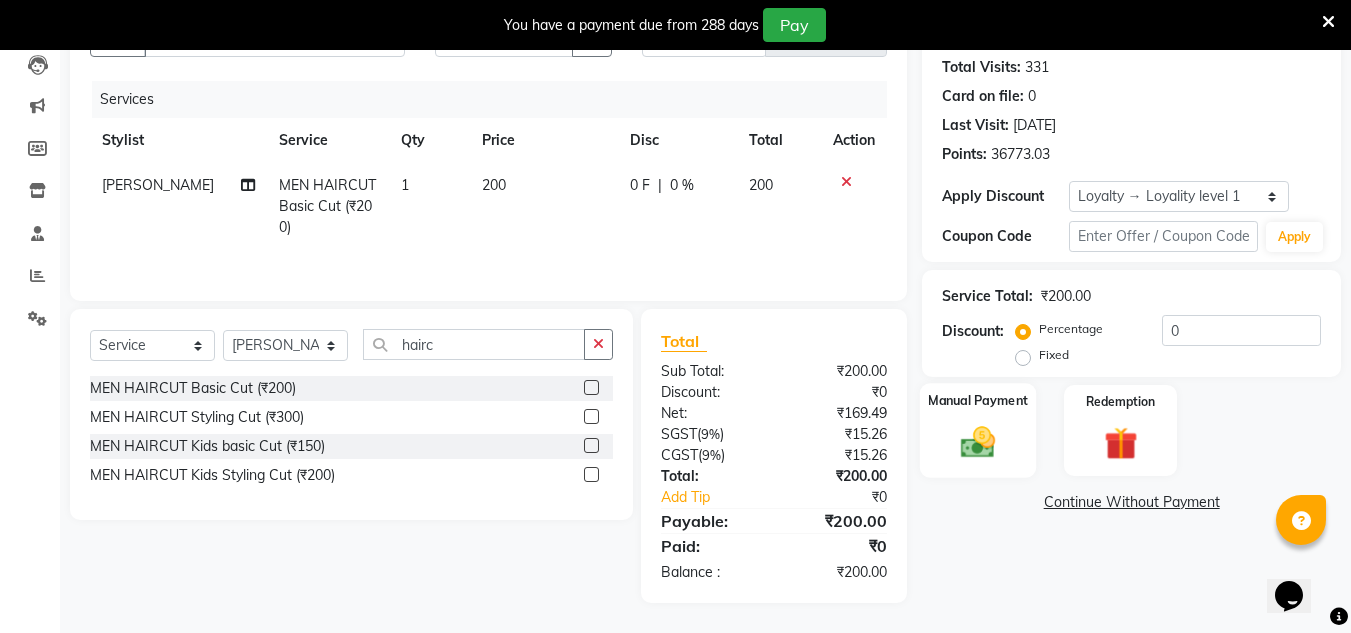 drag, startPoint x: 970, startPoint y: 431, endPoint x: 1054, endPoint y: 482, distance: 98.270035 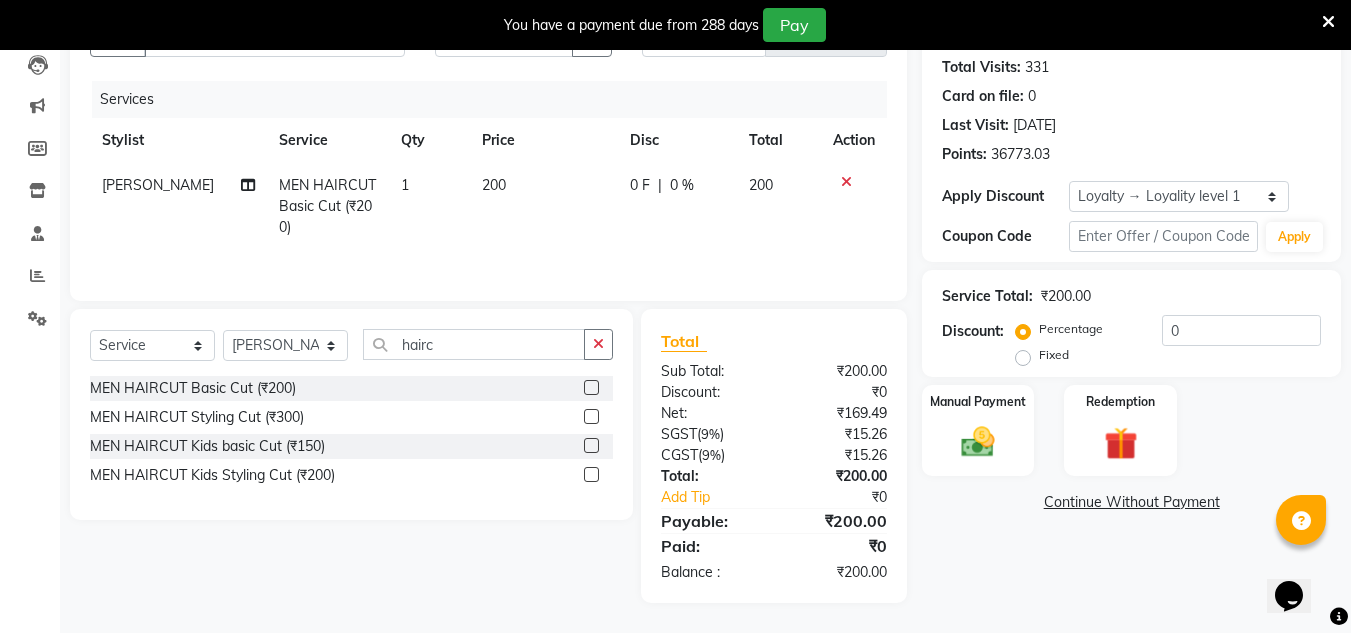 click 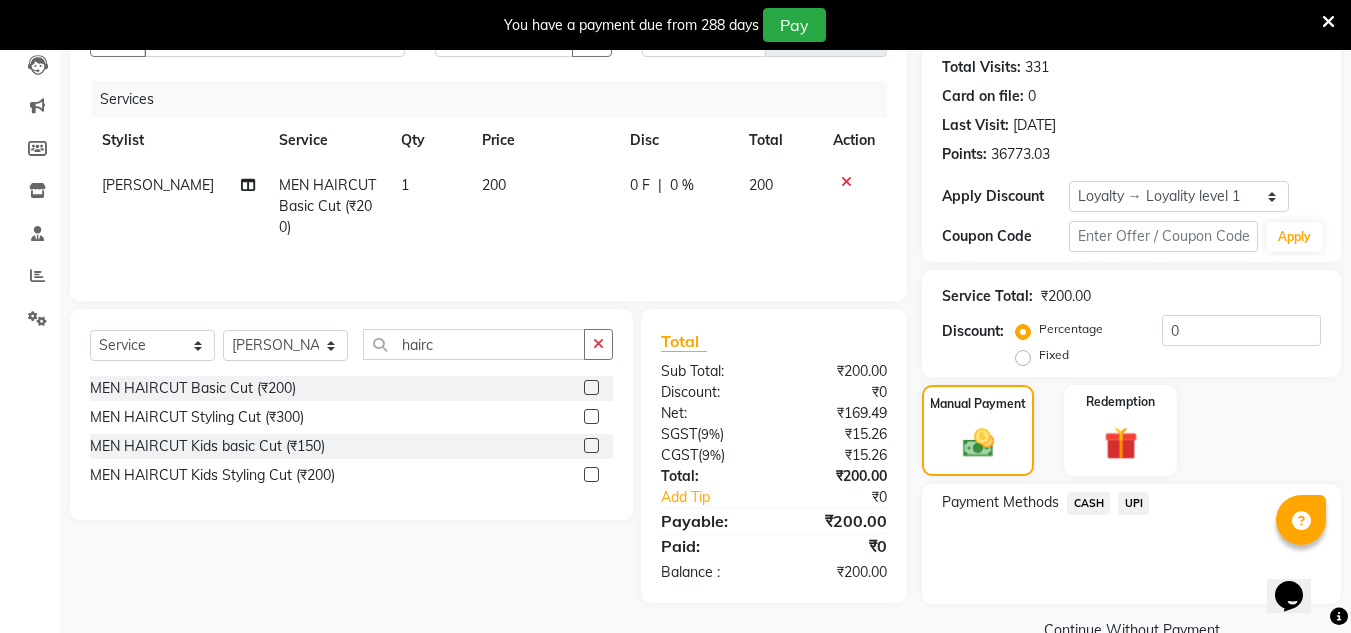 click on "UPI" 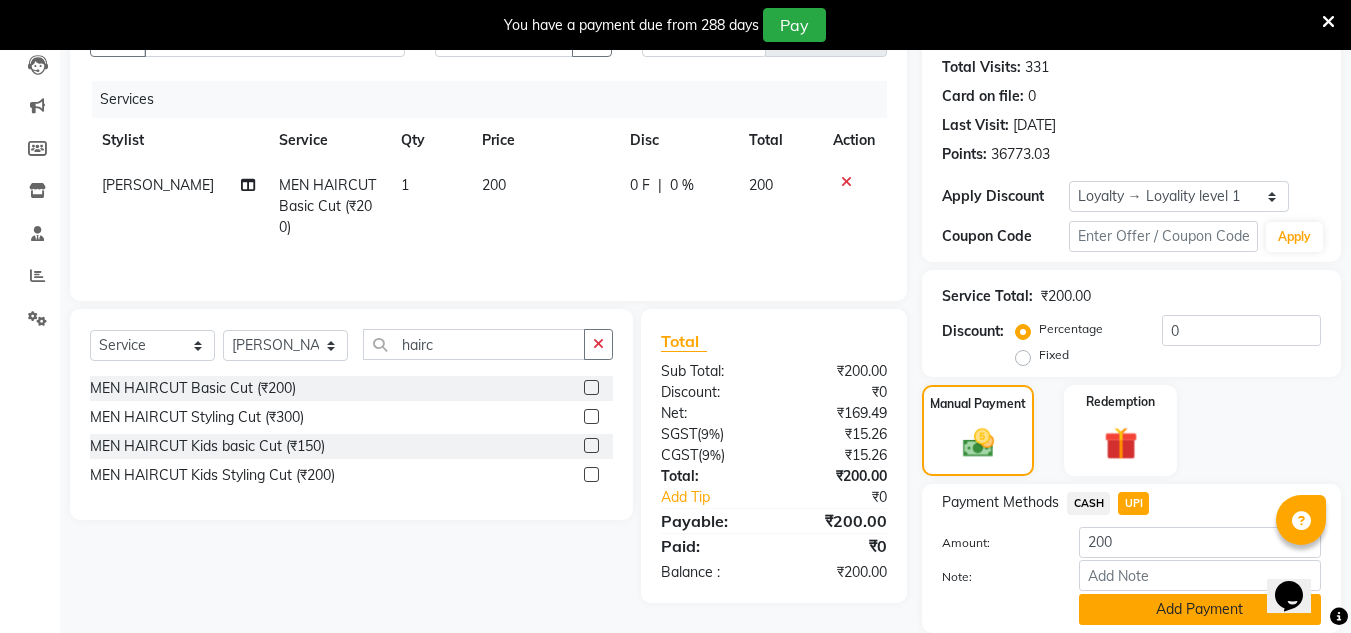 click on "Add Payment" 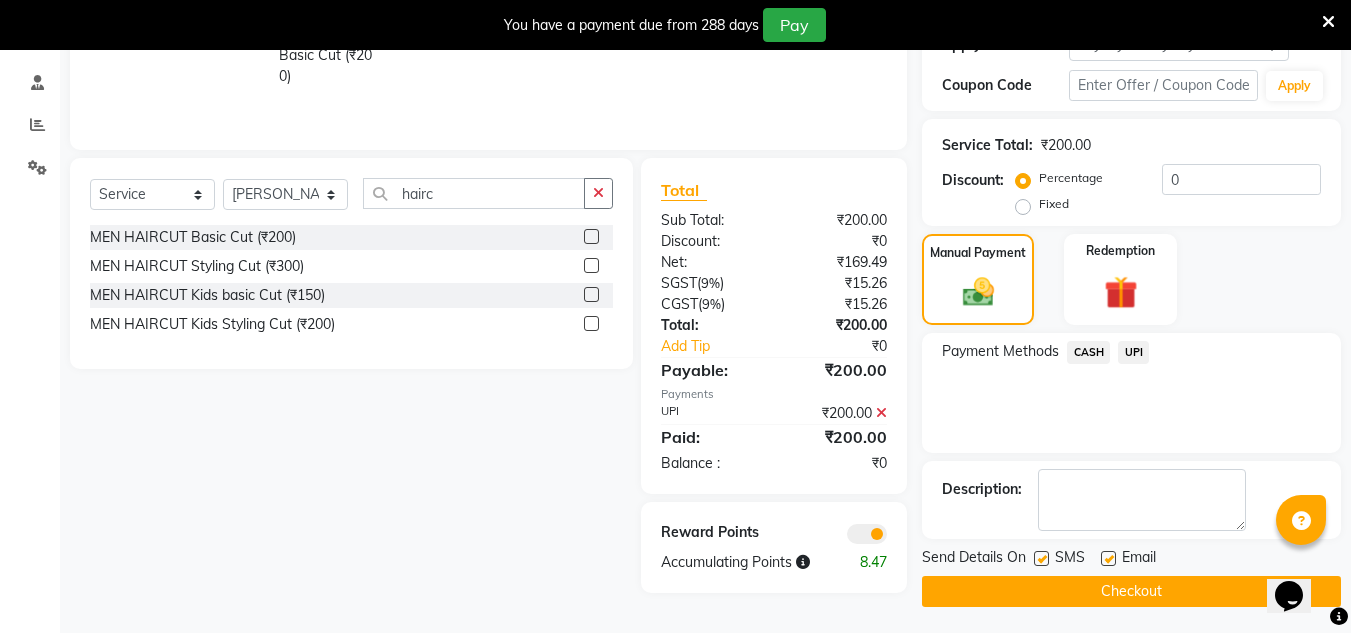 scroll, scrollTop: 372, scrollLeft: 0, axis: vertical 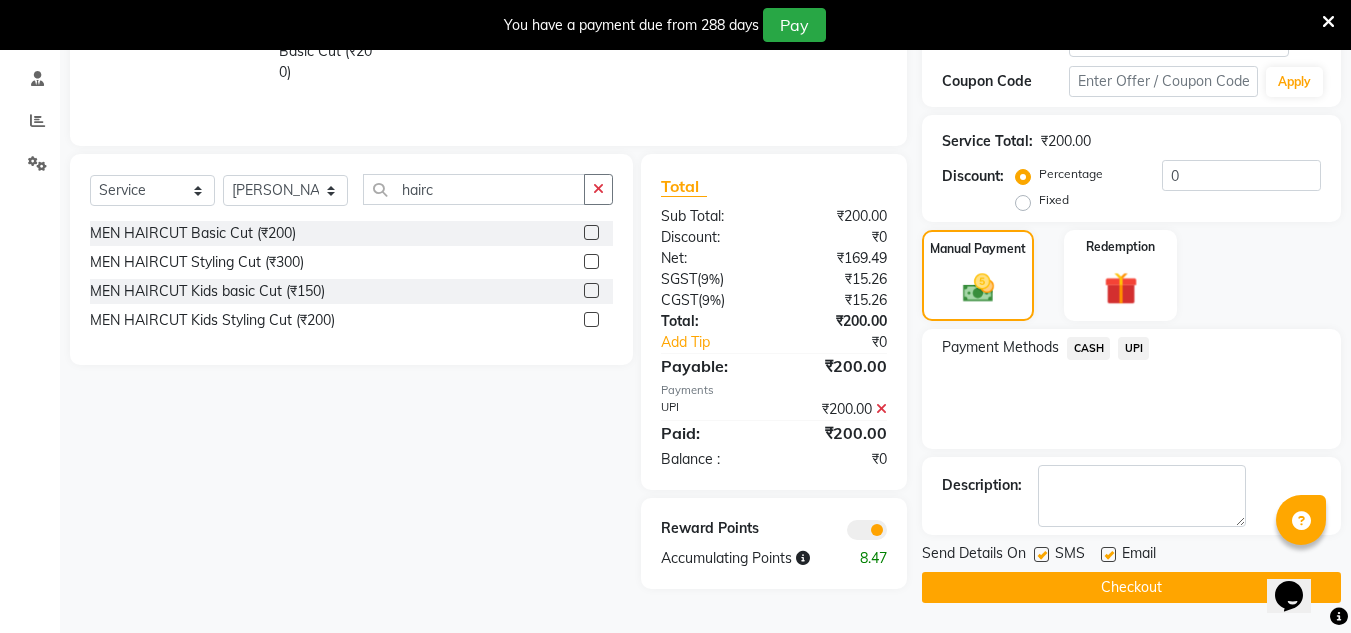 click on "Checkout" 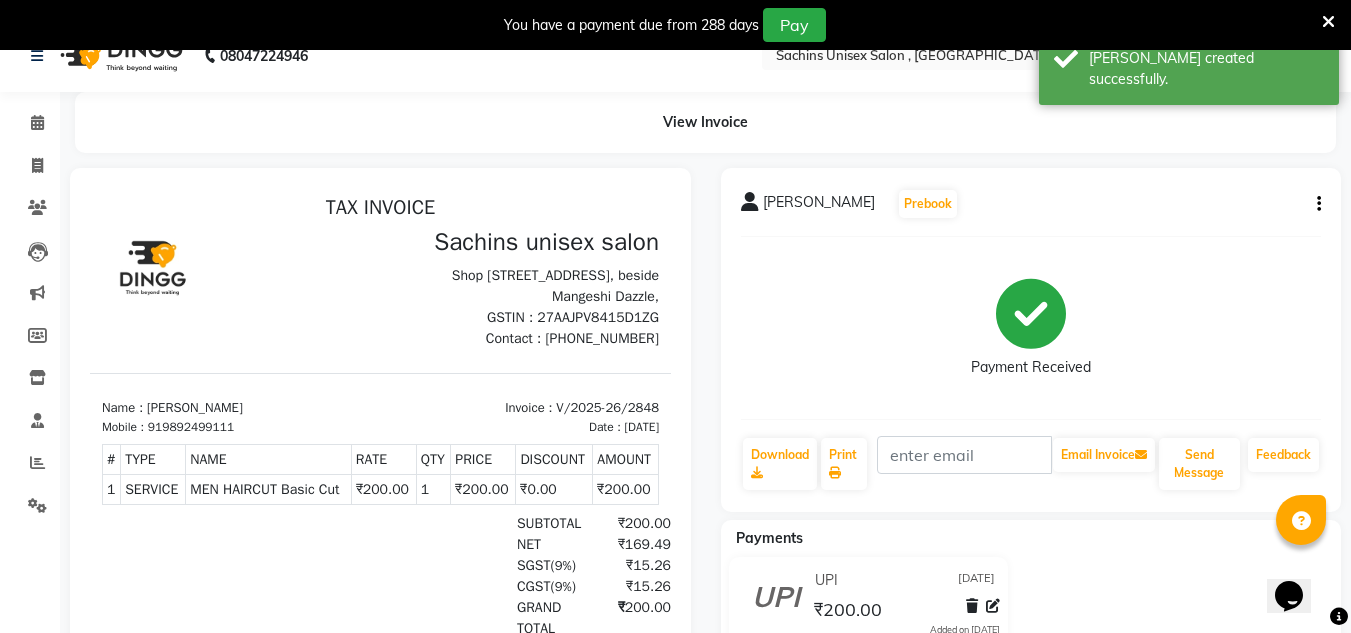 scroll, scrollTop: 0, scrollLeft: 0, axis: both 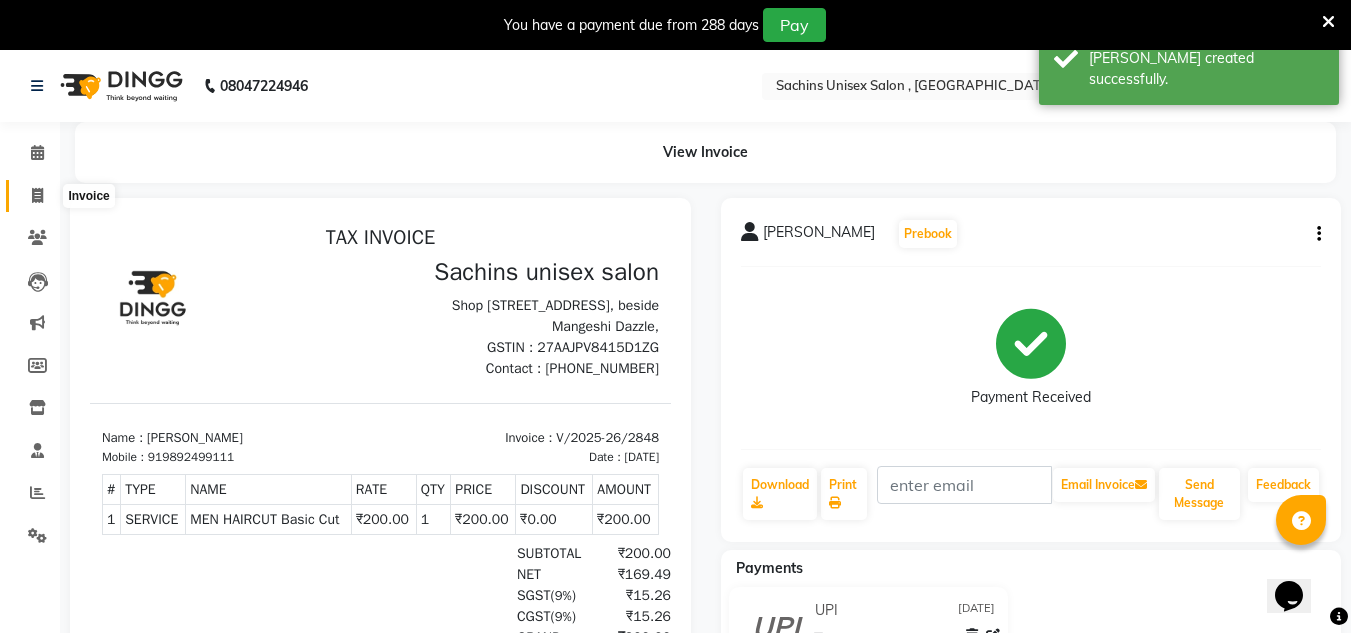 click 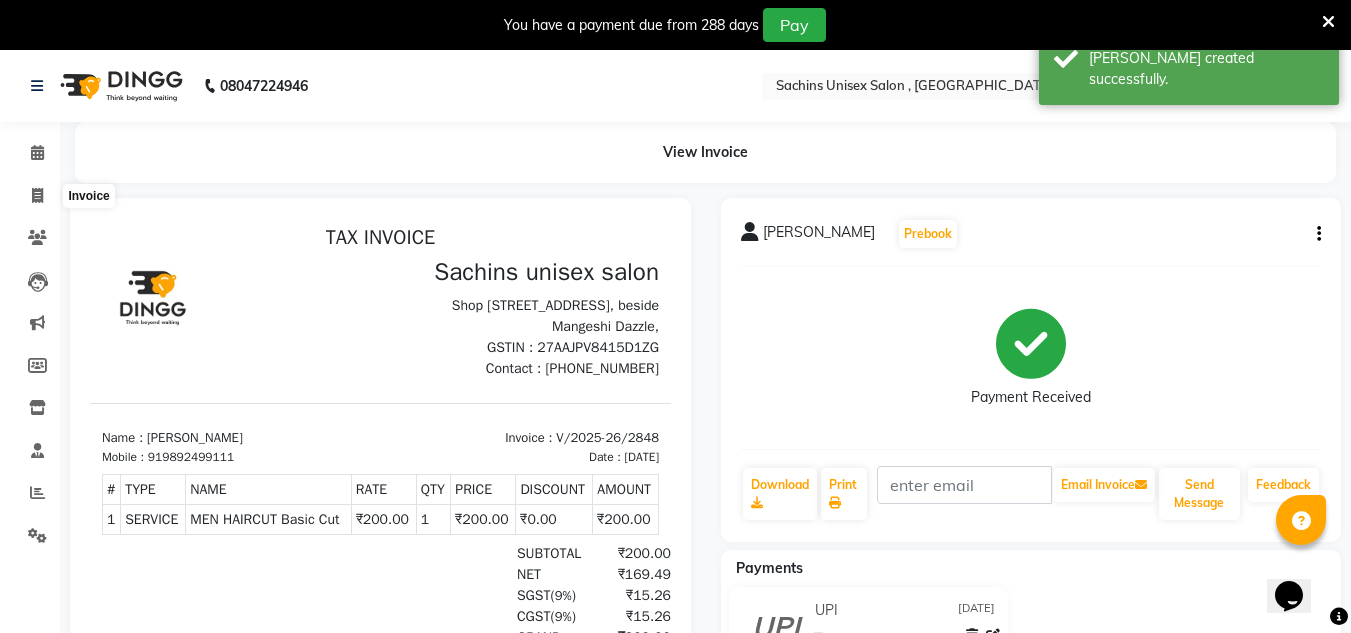 select on "service" 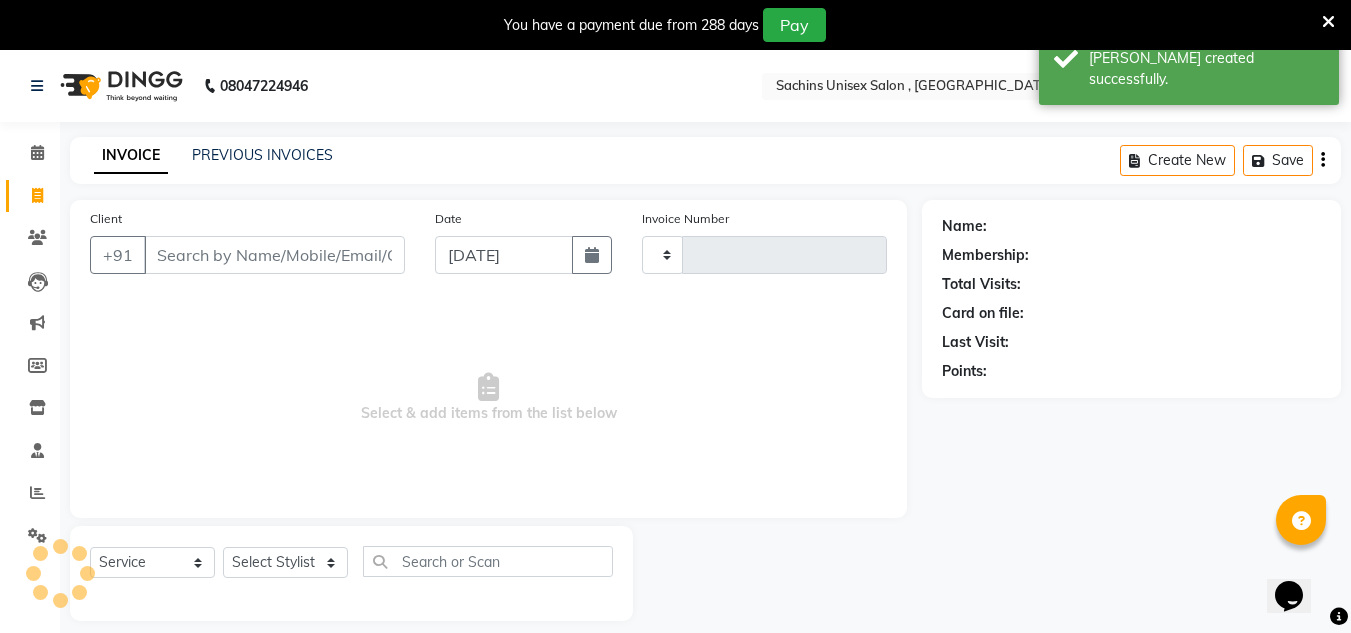 type on "2849" 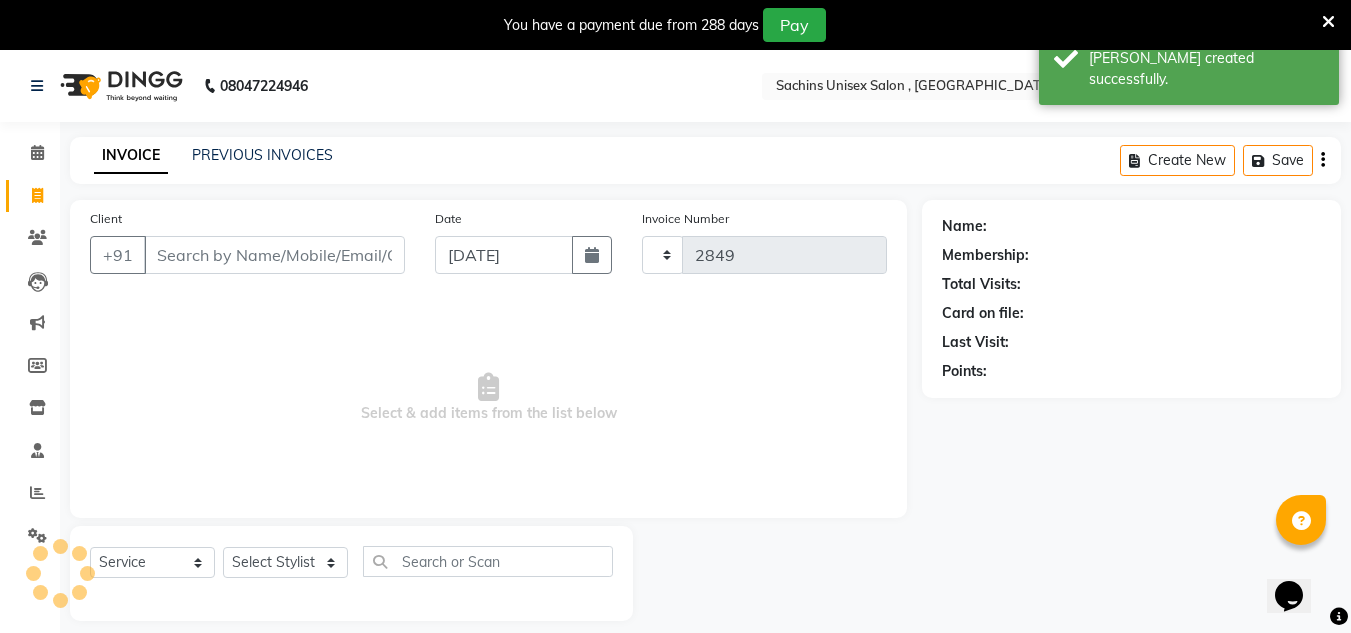 scroll, scrollTop: 50, scrollLeft: 0, axis: vertical 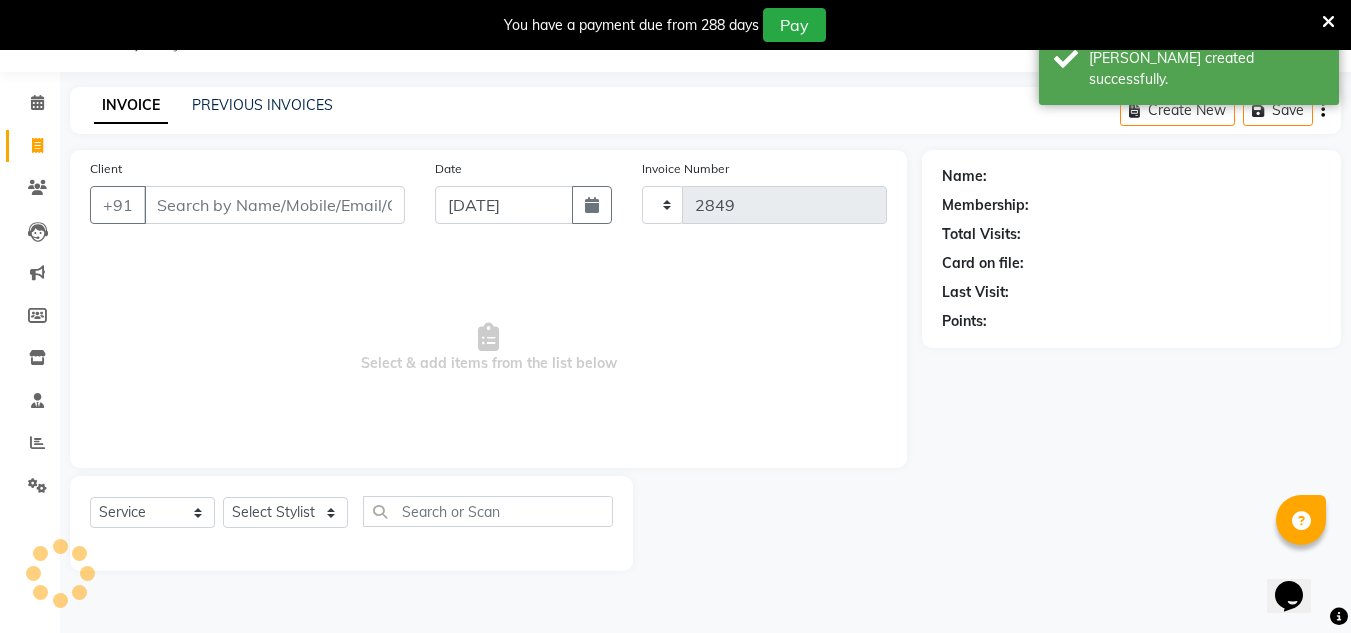 select on "6840" 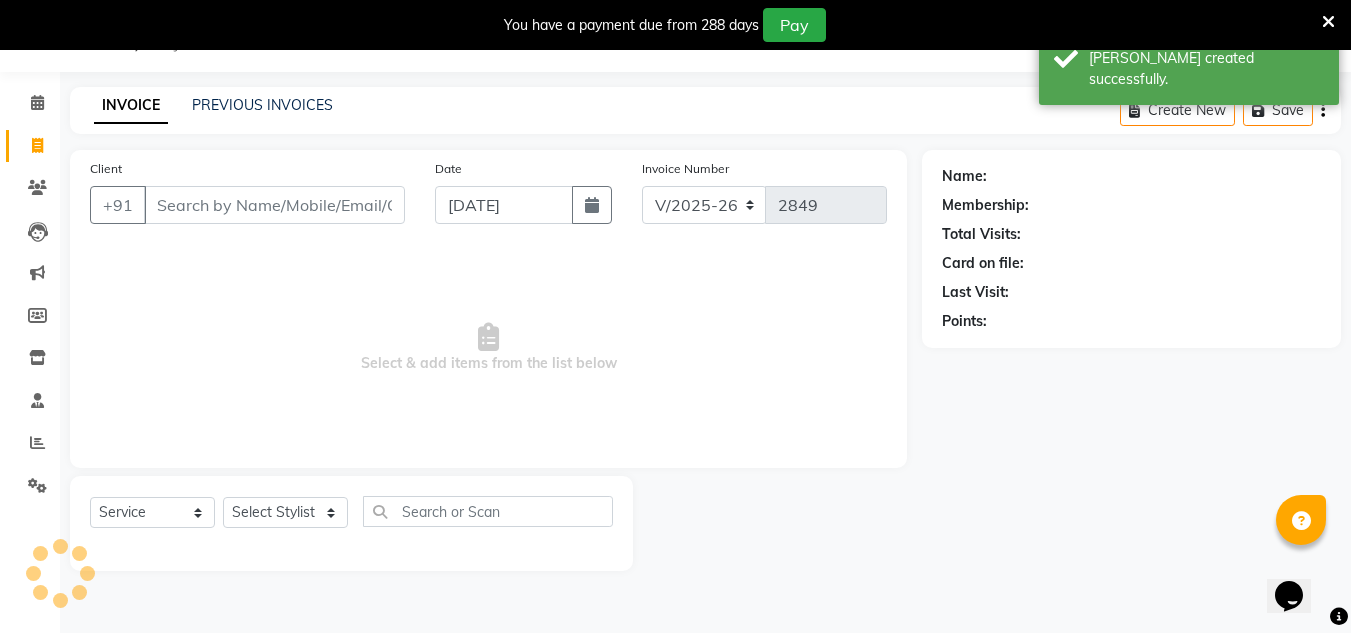 click on "Client" at bounding box center (274, 205) 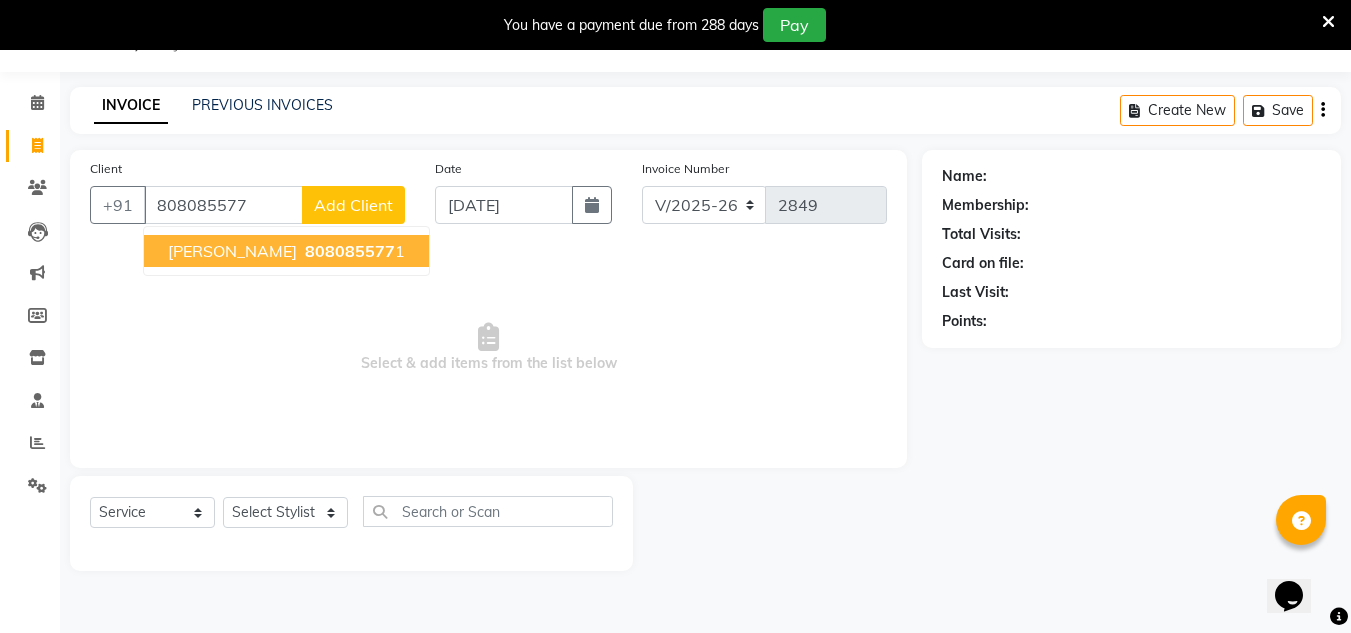 drag, startPoint x: 227, startPoint y: 249, endPoint x: 247, endPoint y: 251, distance: 20.09975 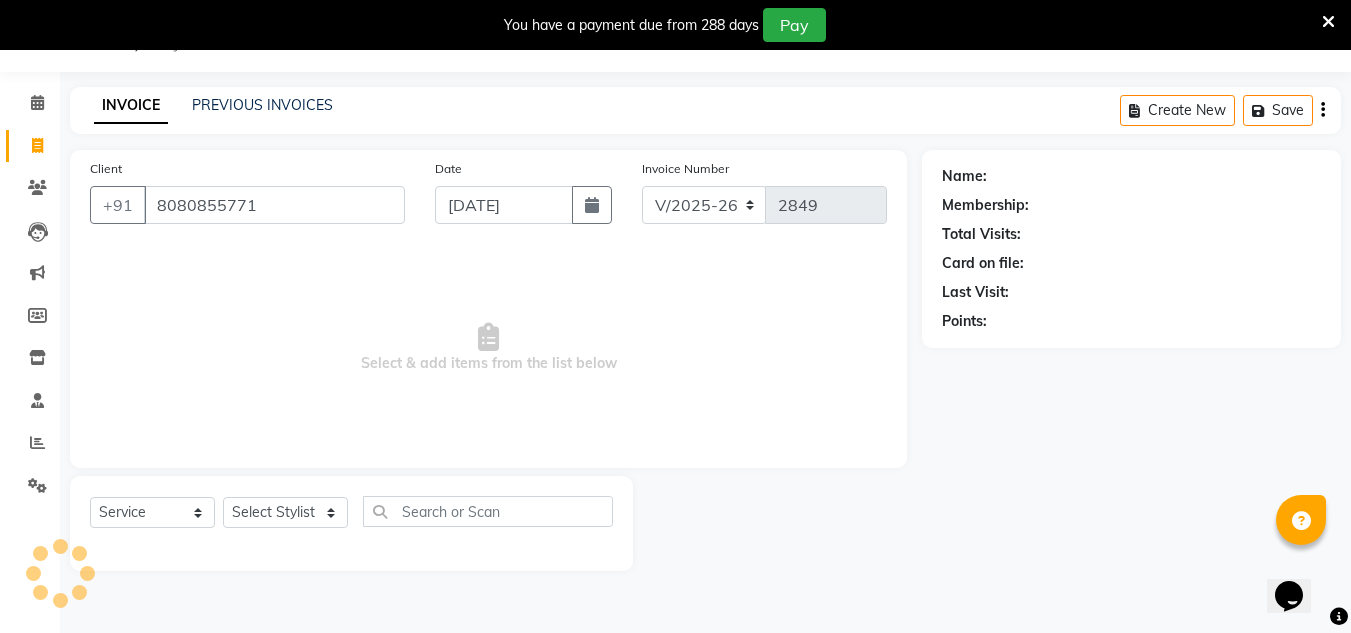 type on "8080855771" 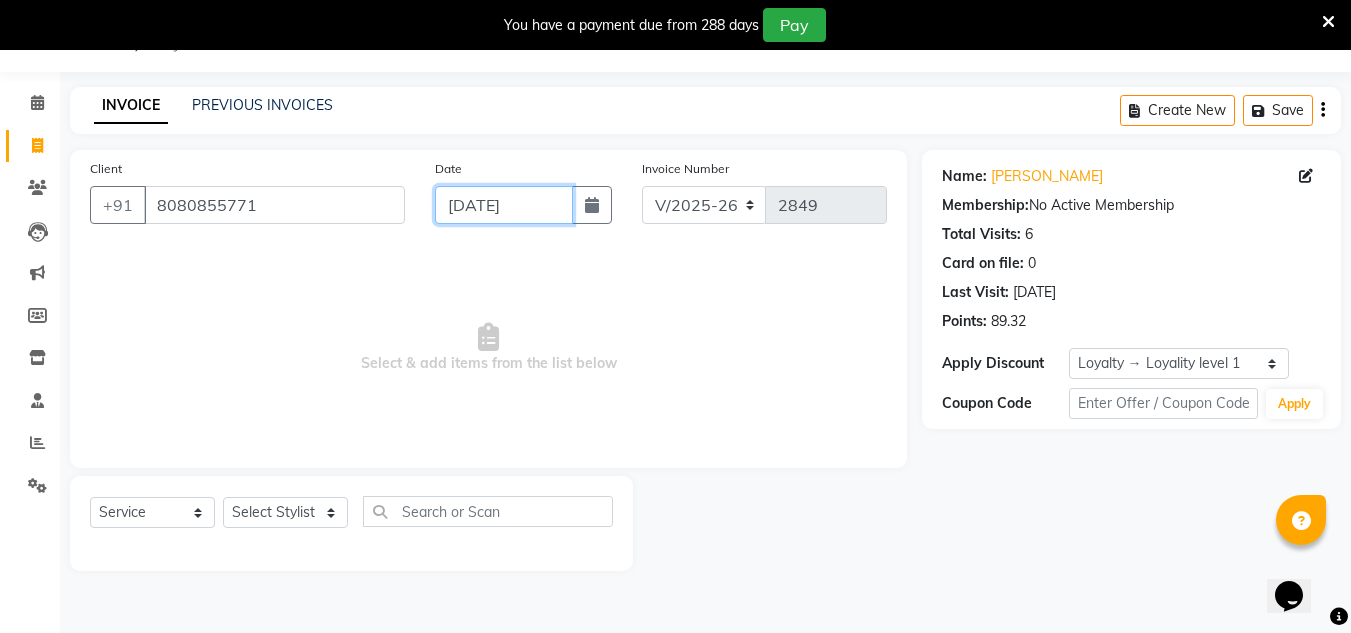 click on "[DATE]" 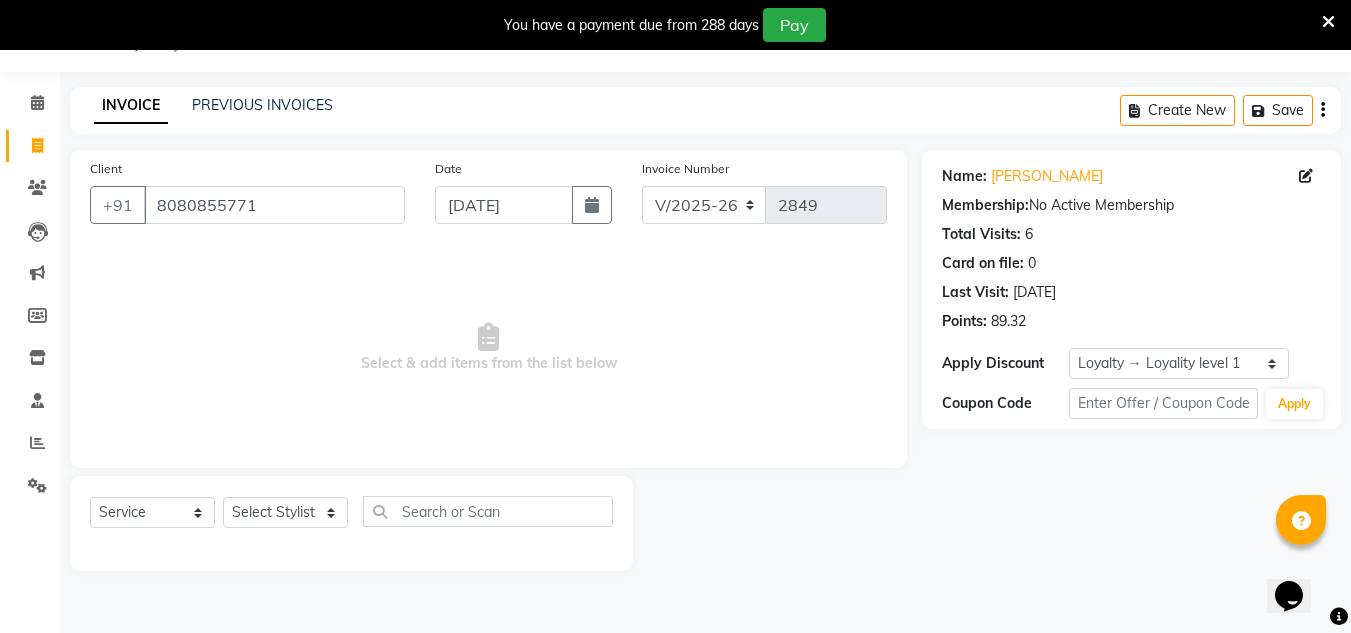 select on "7" 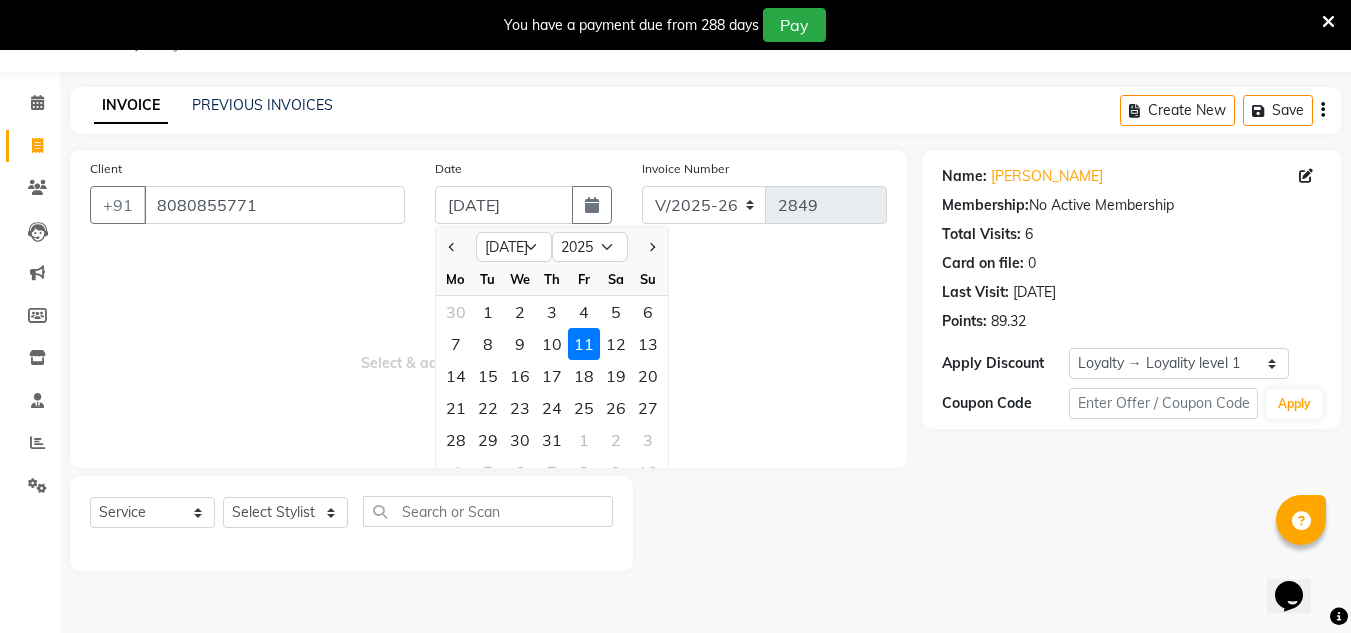 drag, startPoint x: 554, startPoint y: 334, endPoint x: 520, endPoint y: 386, distance: 62.1289 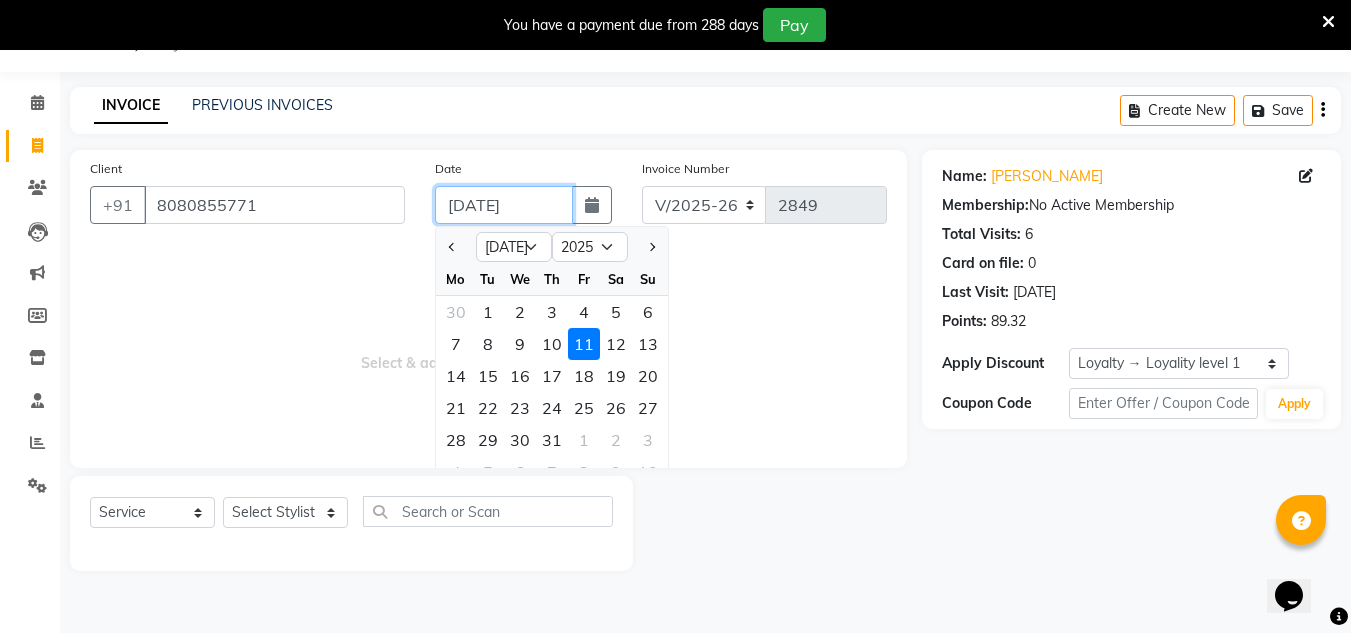 type on "[DATE]" 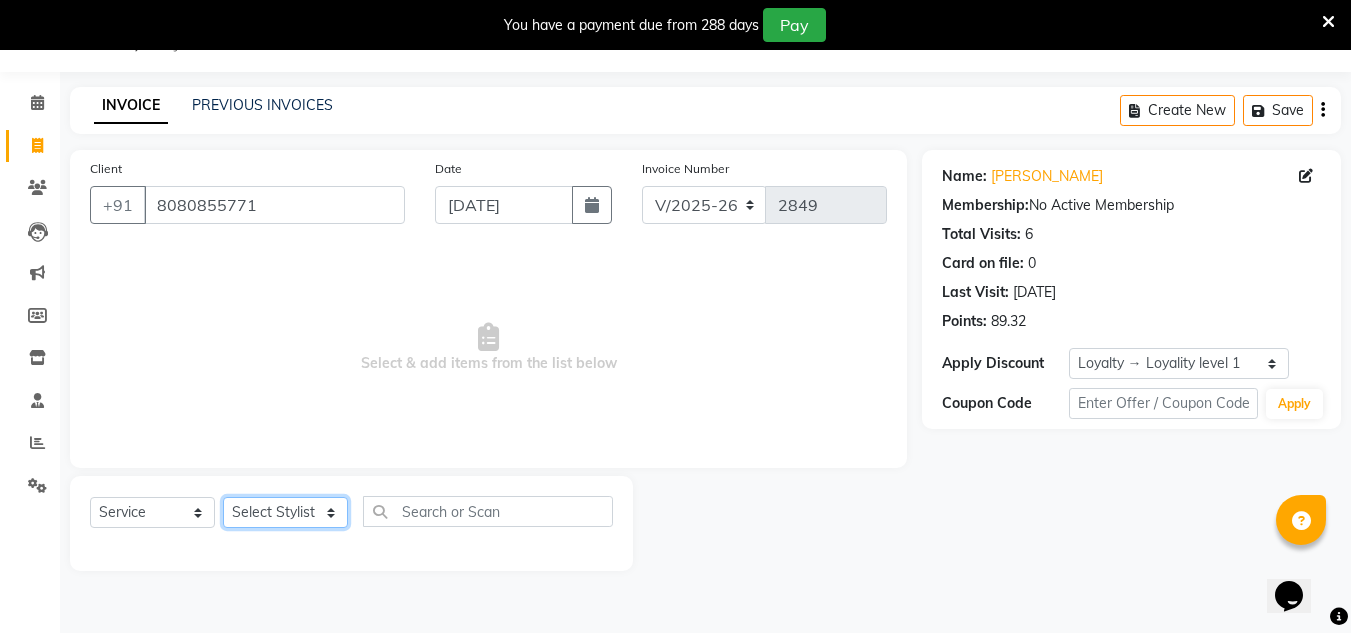 click on "Select Stylist [PERSON_NAME] new  [PERSON_NAME] [PERSON_NAME] Owner preeti [PERSON_NAME] [PERSON_NAME] RG" 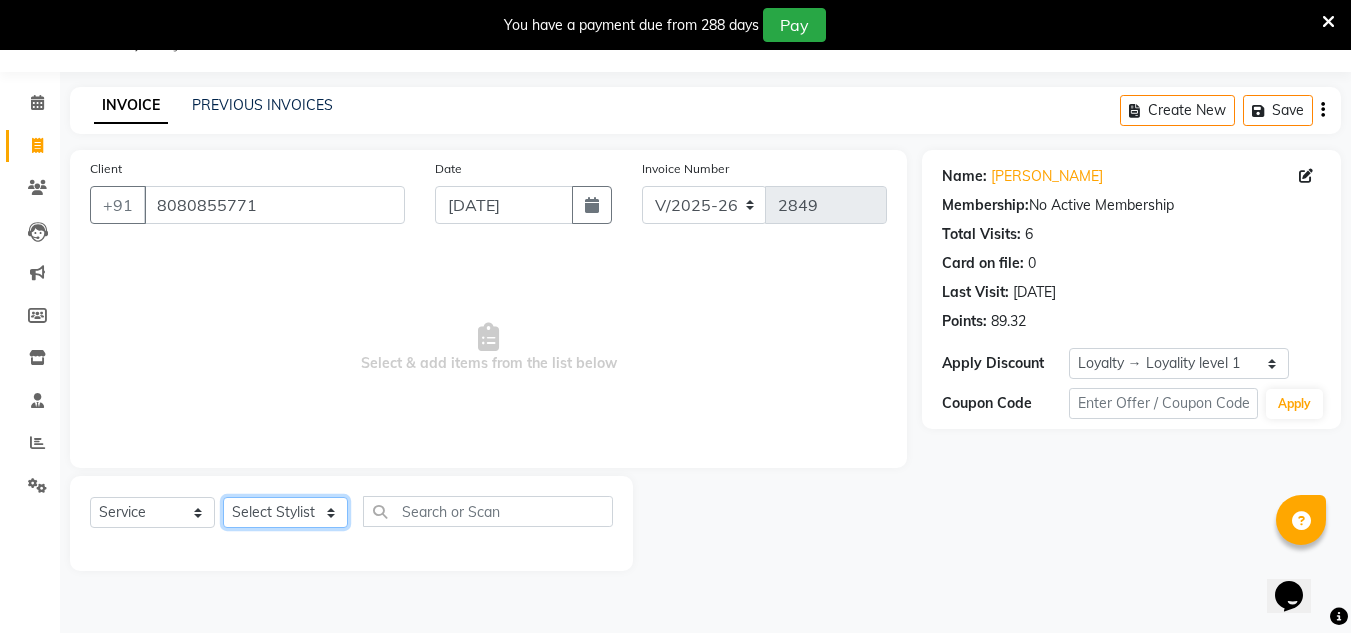 select on "81667" 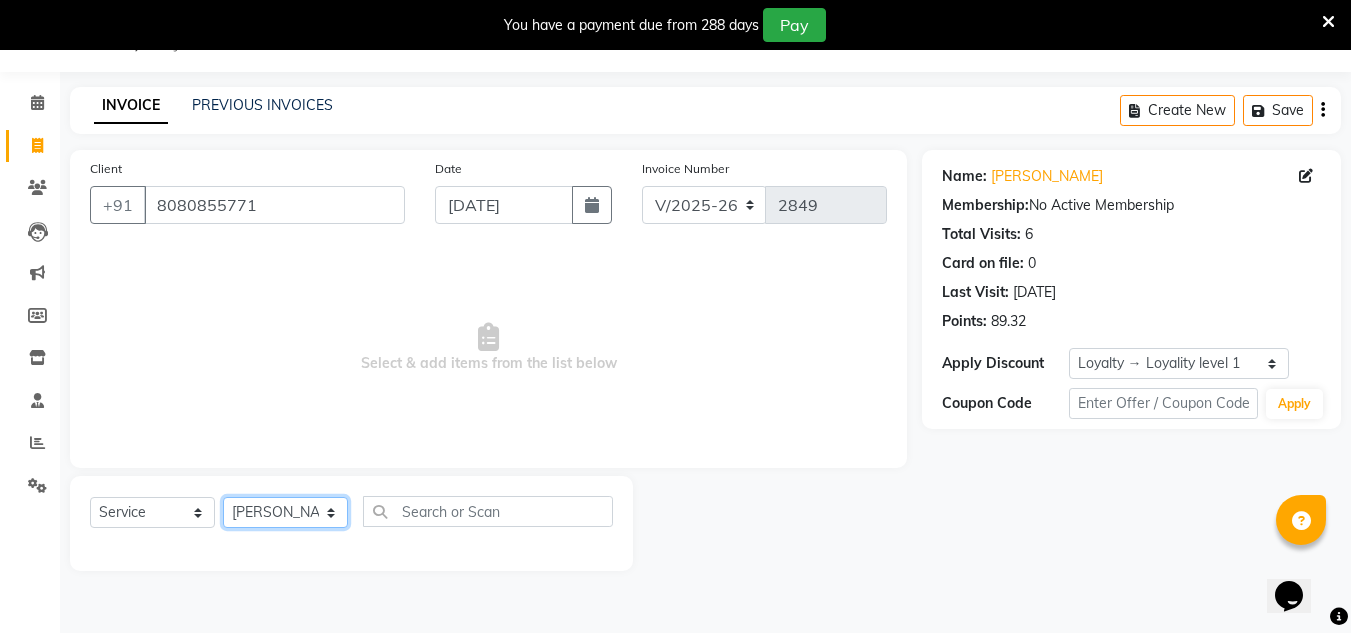 click on "Select Stylist [PERSON_NAME] new  [PERSON_NAME] [PERSON_NAME] Owner preeti [PERSON_NAME] [PERSON_NAME] RG" 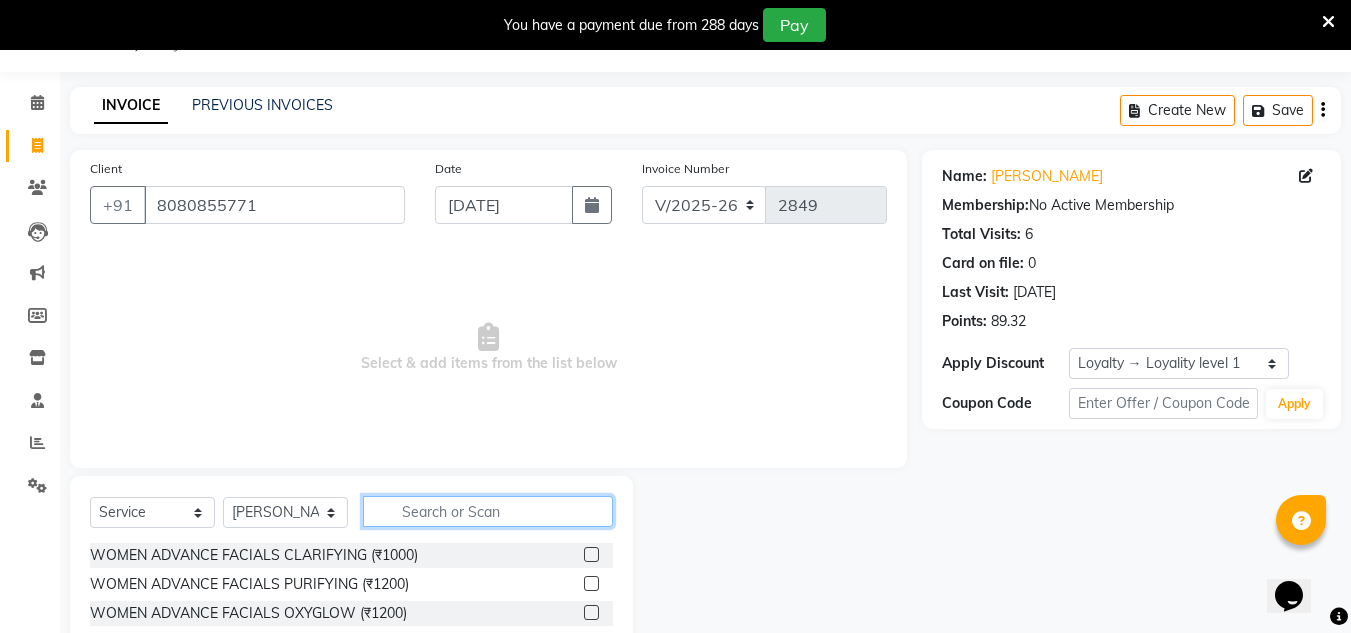 click 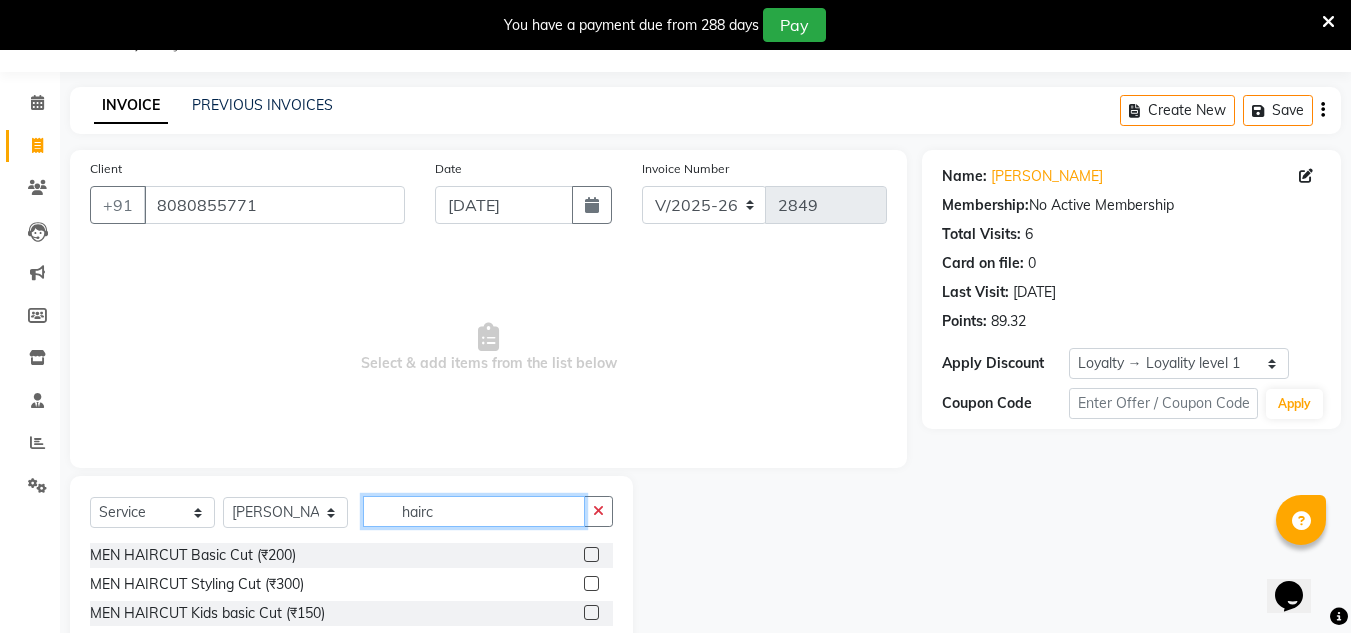 type on "hairc" 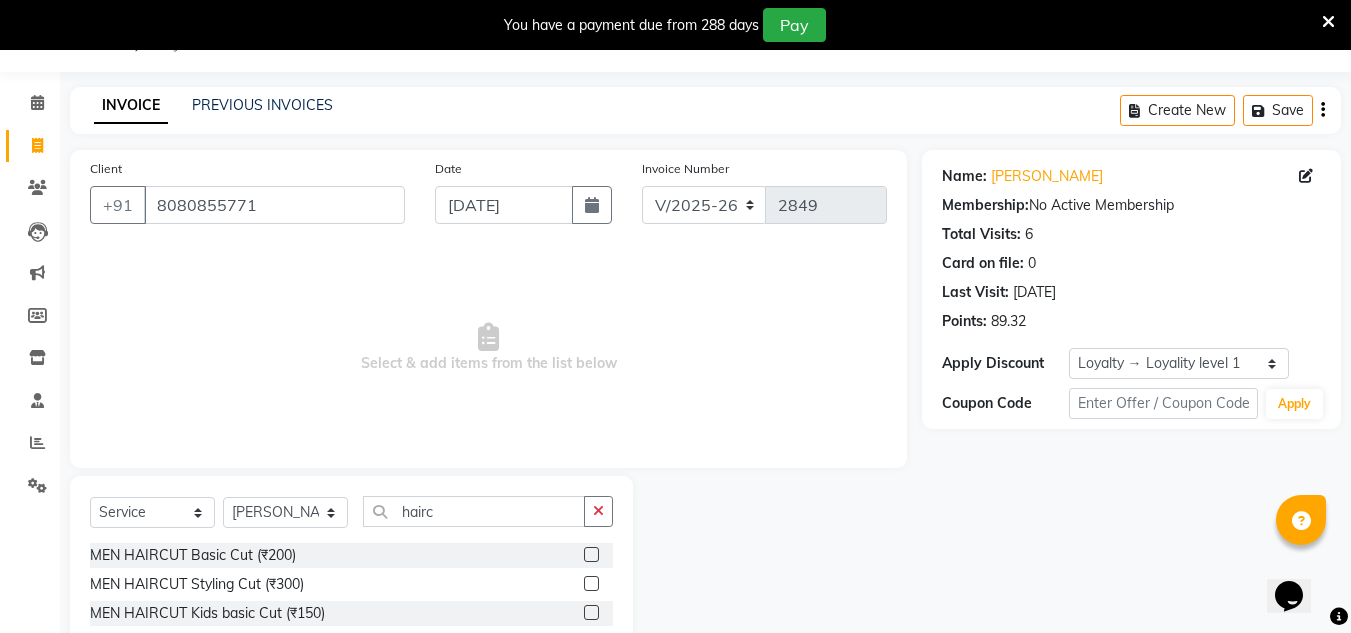 click 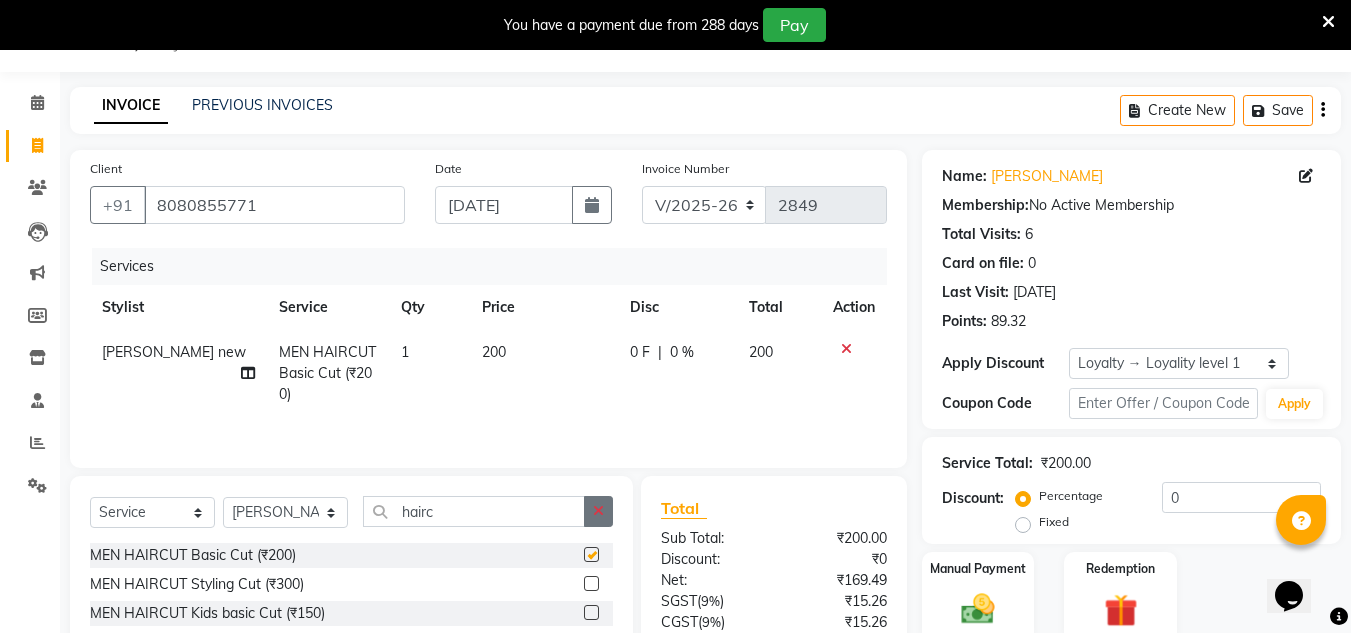checkbox on "false" 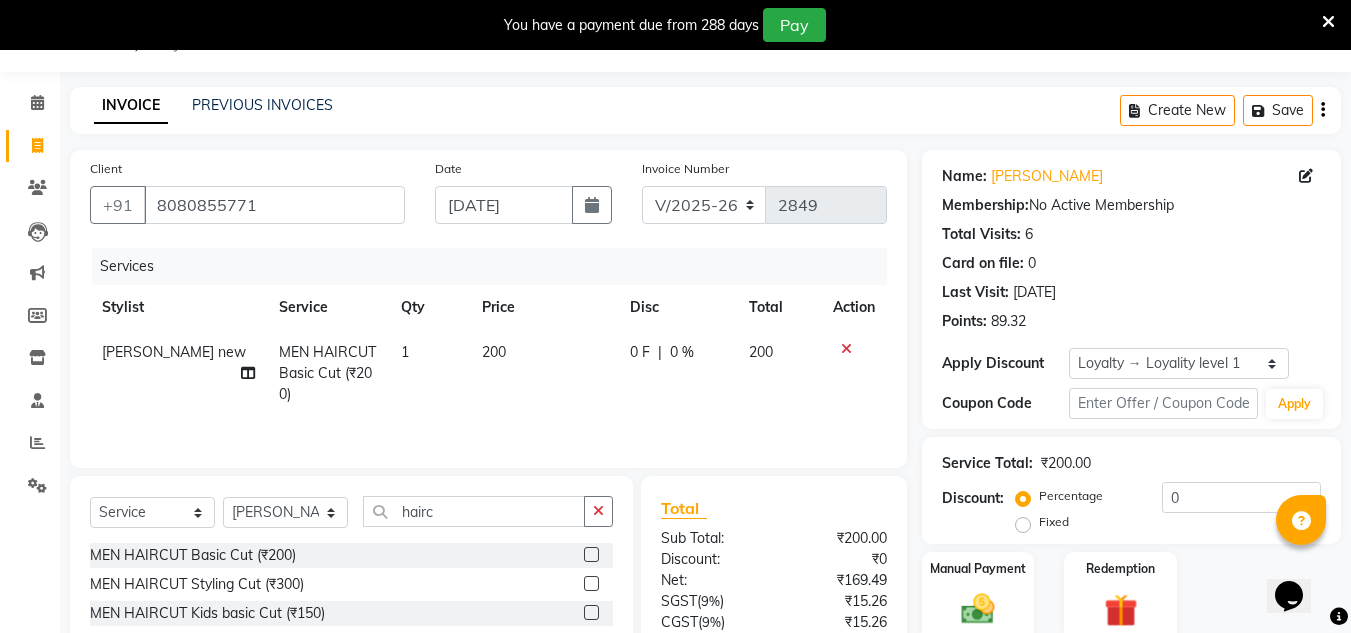drag, startPoint x: 599, startPoint y: 506, endPoint x: 536, endPoint y: 508, distance: 63.03174 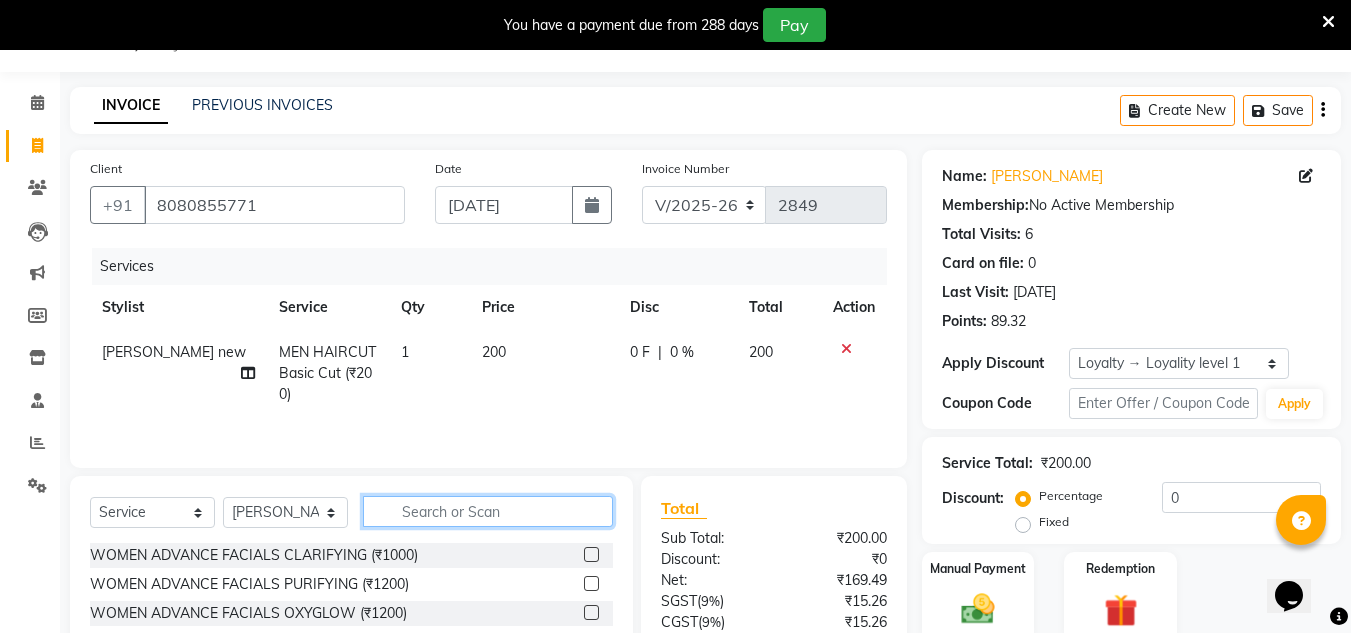 click 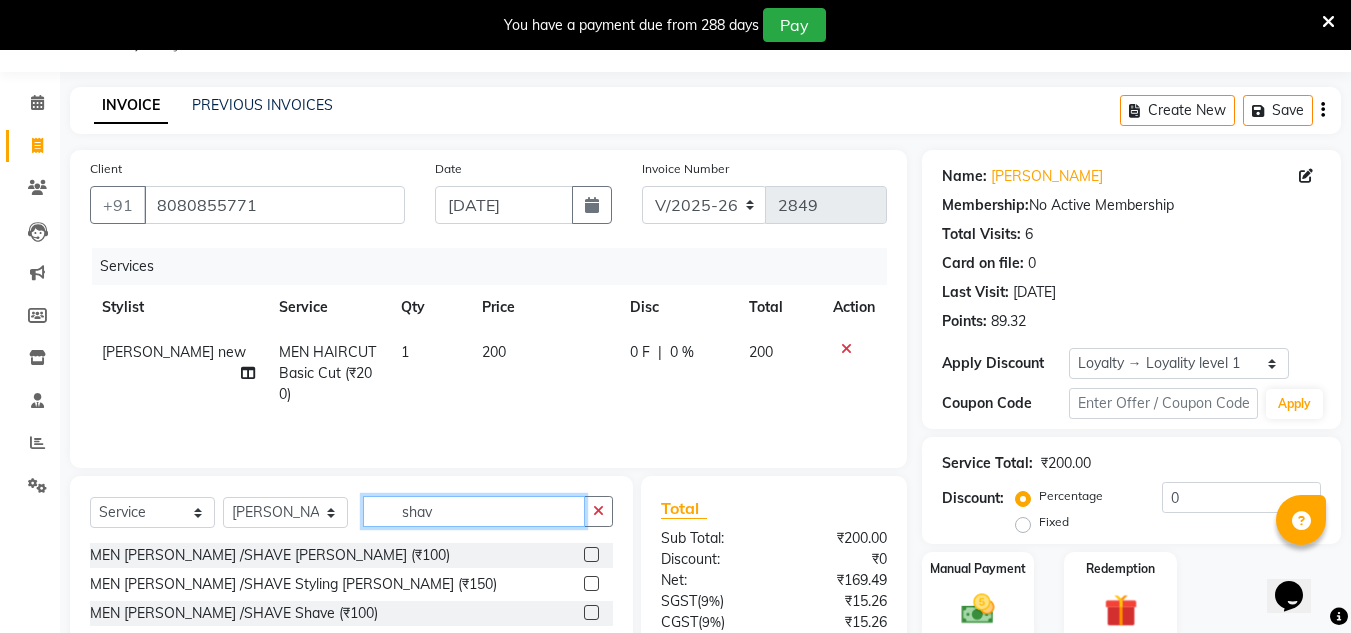 type on "shav" 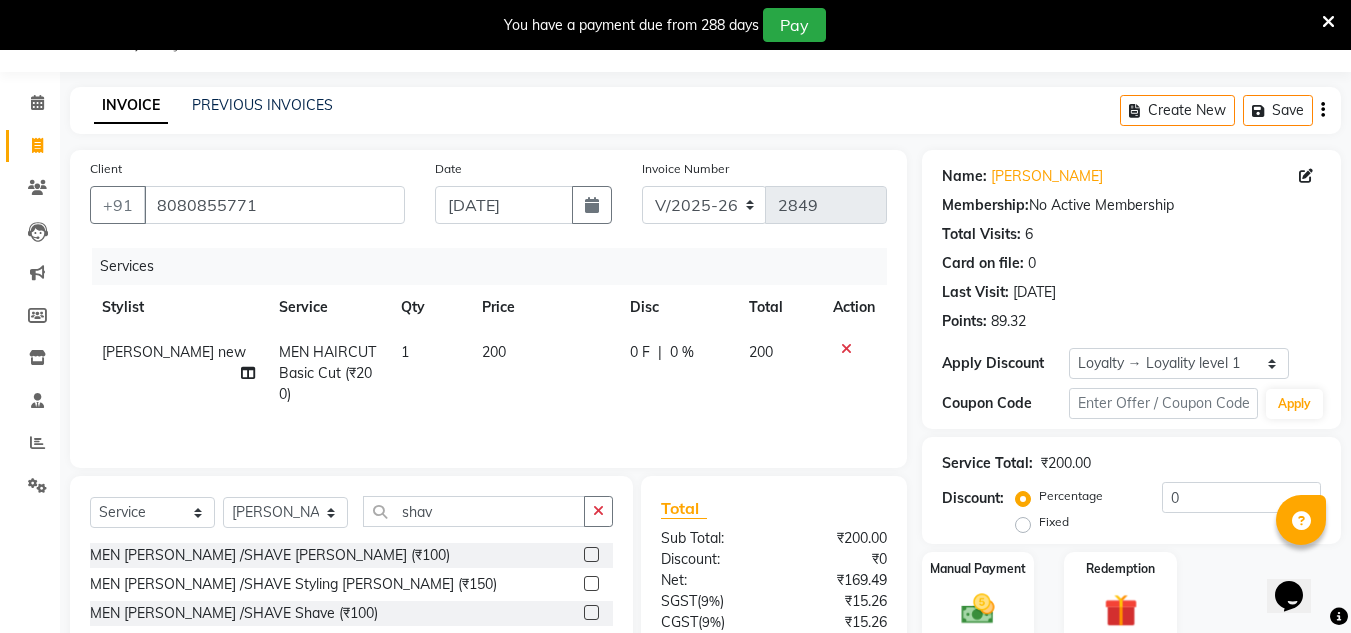 click 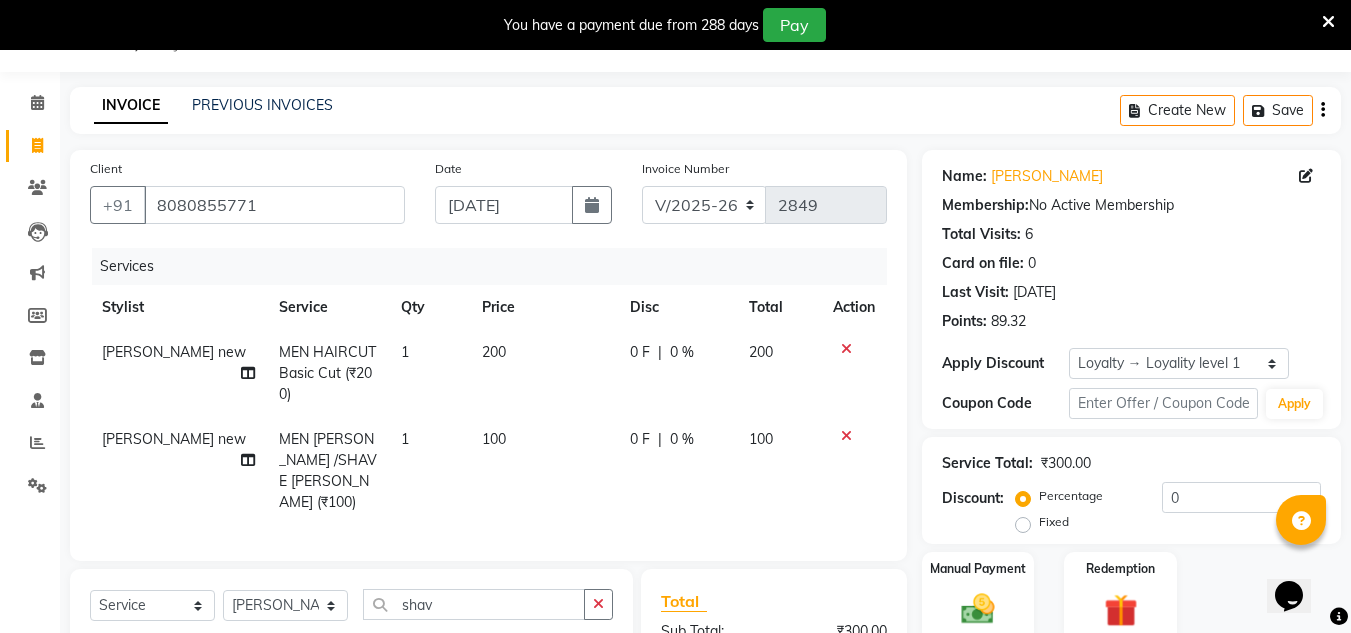 checkbox on "false" 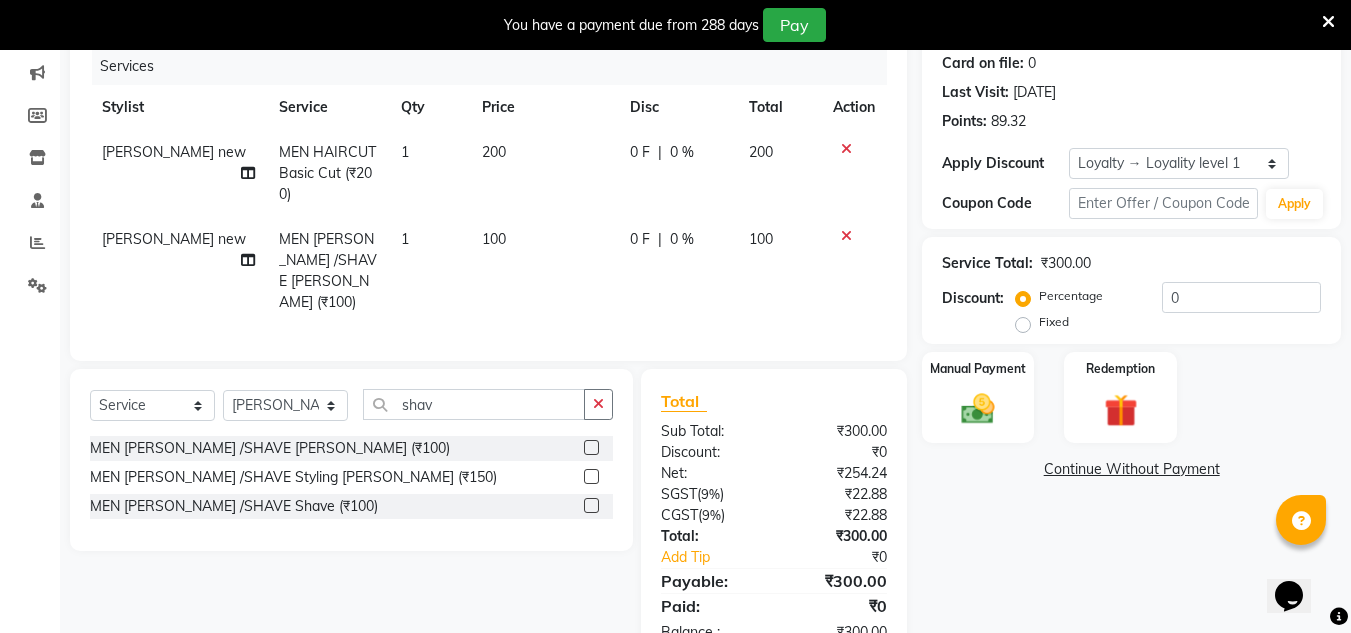 drag, startPoint x: 589, startPoint y: 395, endPoint x: 559, endPoint y: 403, distance: 31.04835 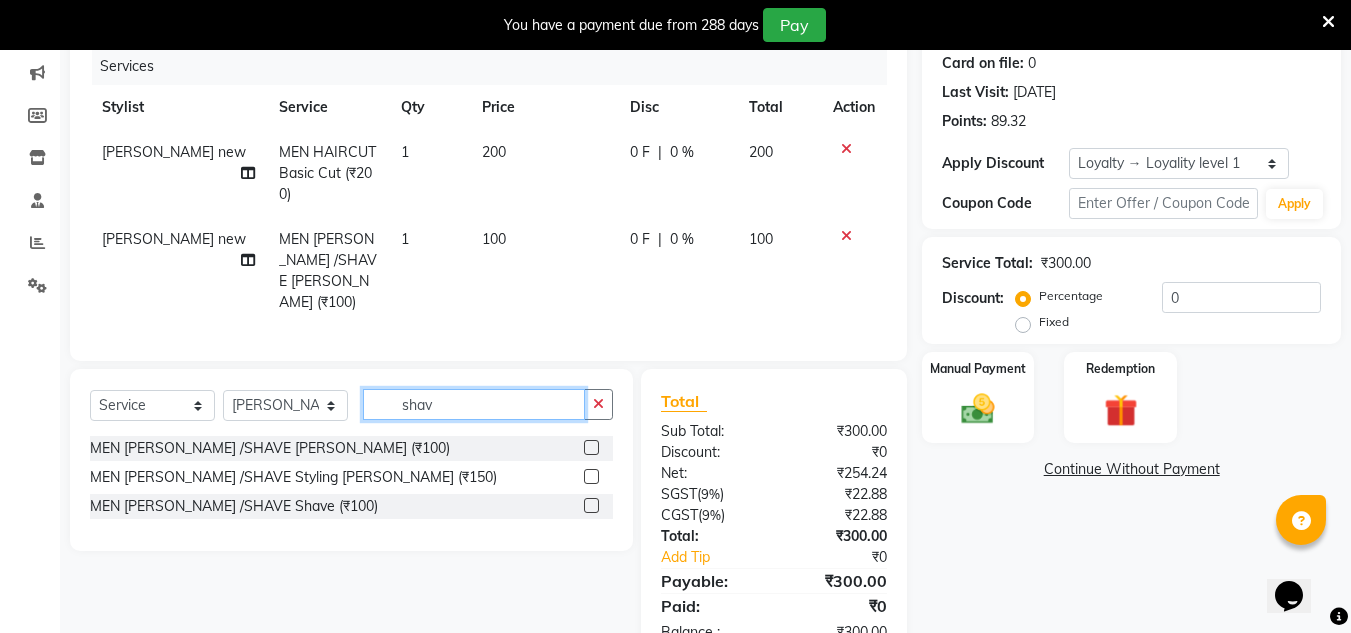 click on "shav" 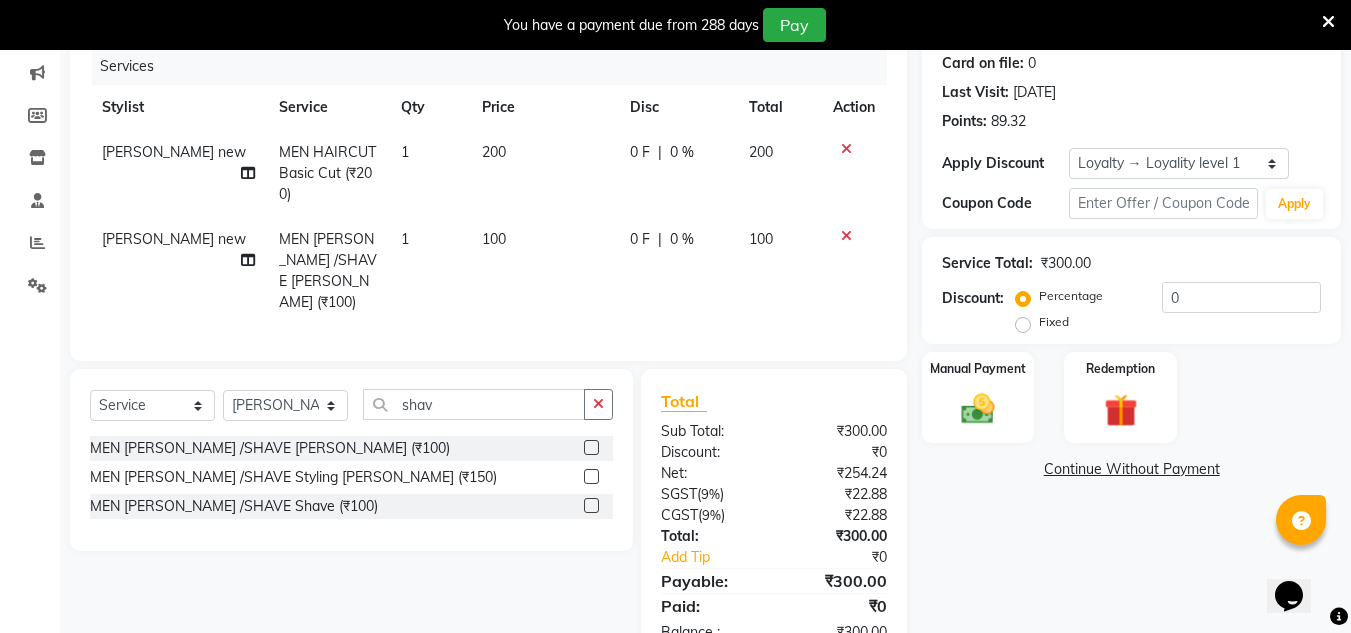 drag, startPoint x: 613, startPoint y: 400, endPoint x: 582, endPoint y: 400, distance: 31 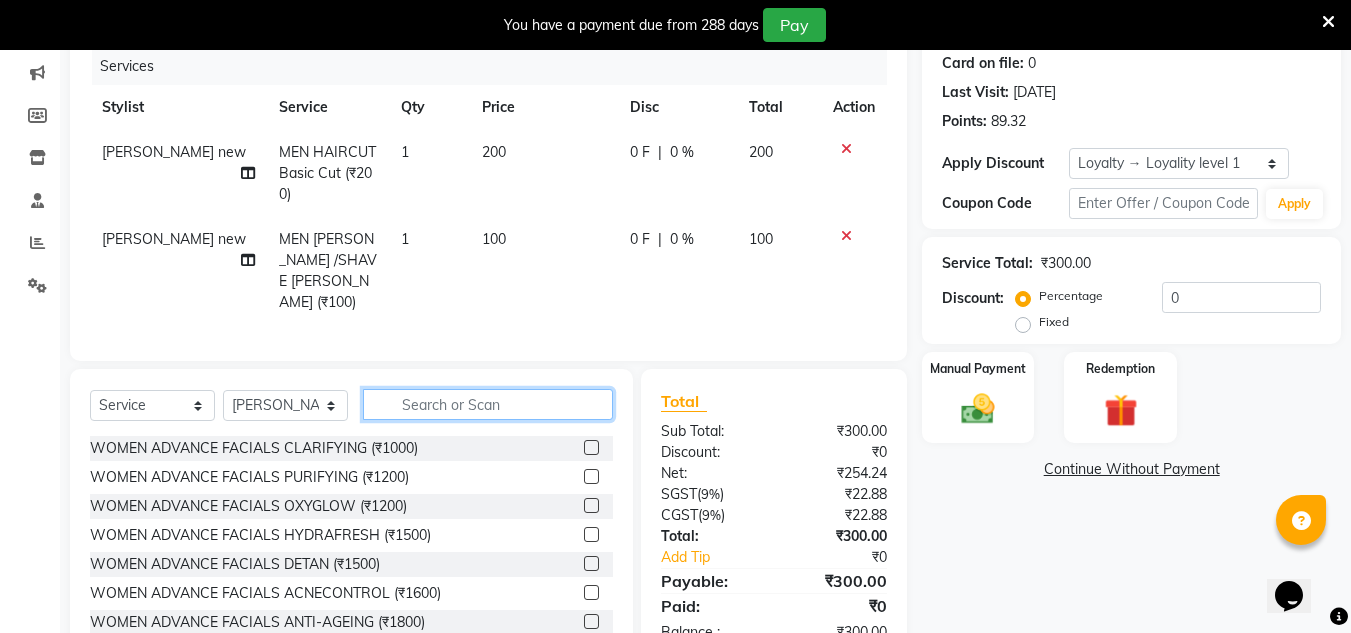 click 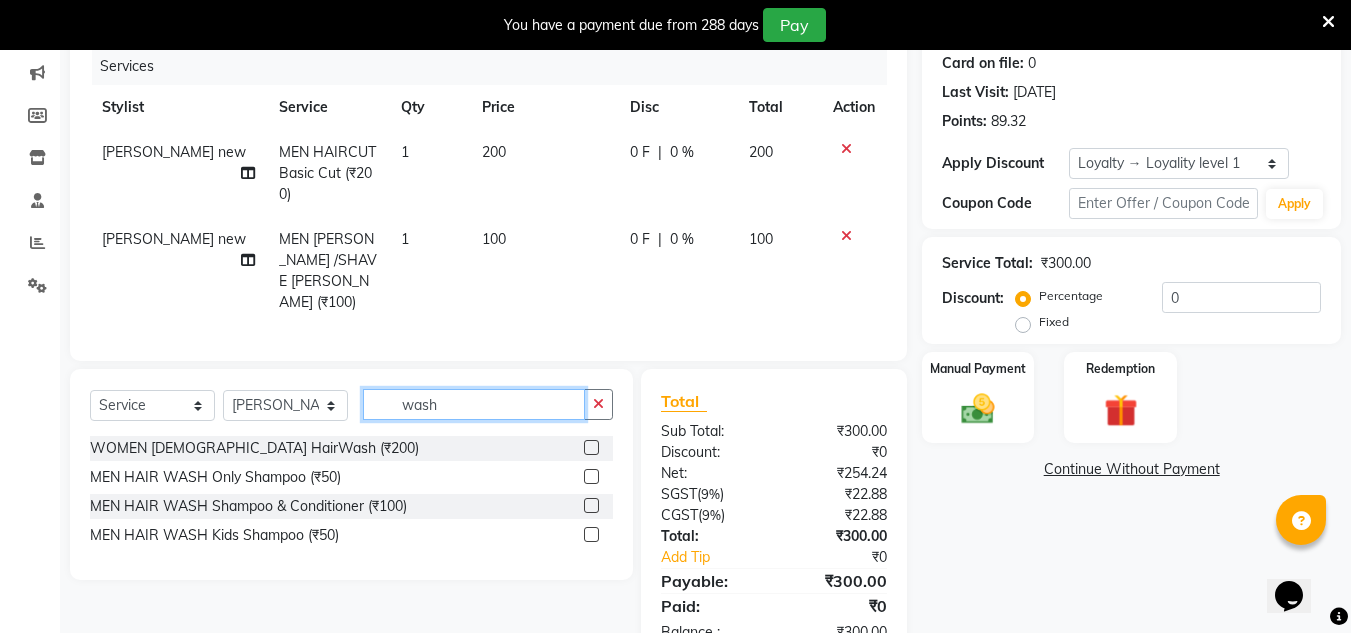 type on "wash" 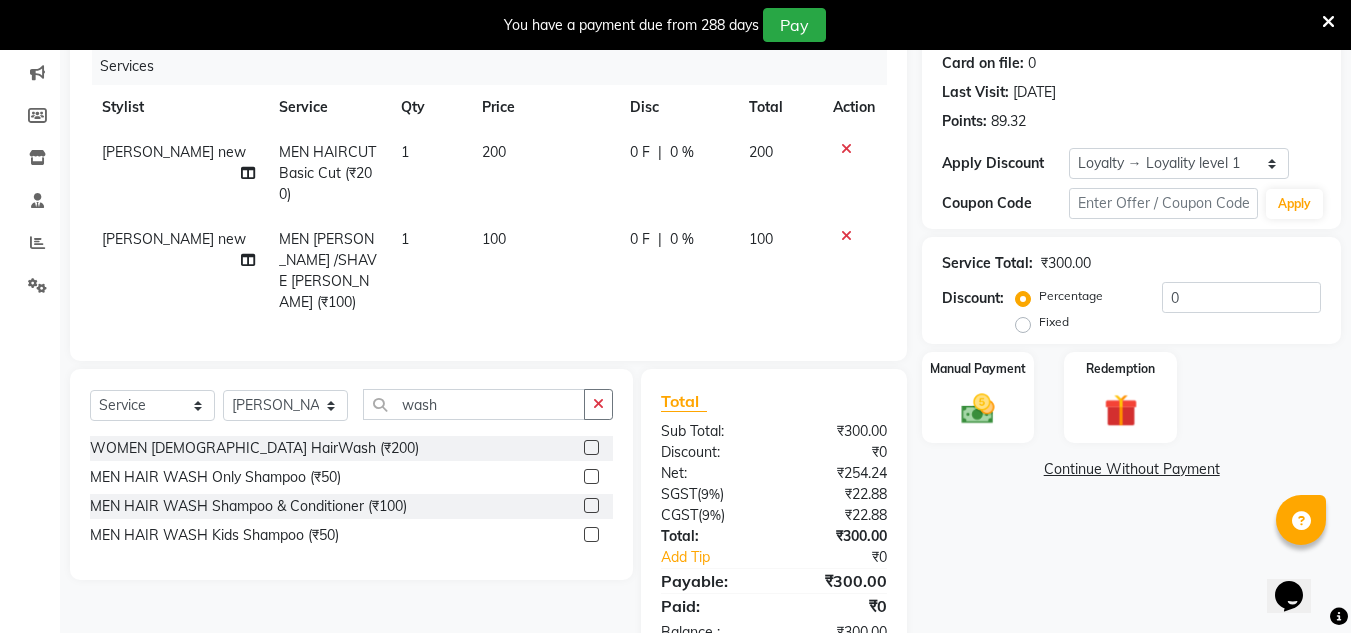 drag, startPoint x: 594, startPoint y: 470, endPoint x: 612, endPoint y: 463, distance: 19.313208 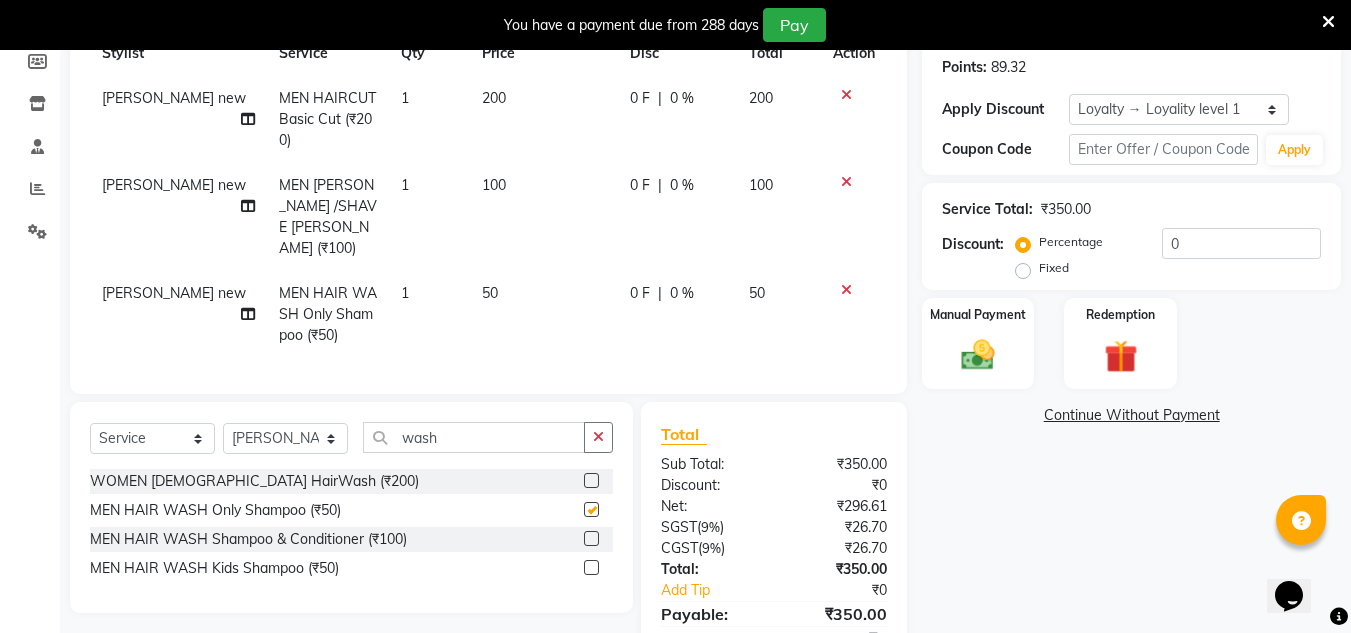 checkbox on "false" 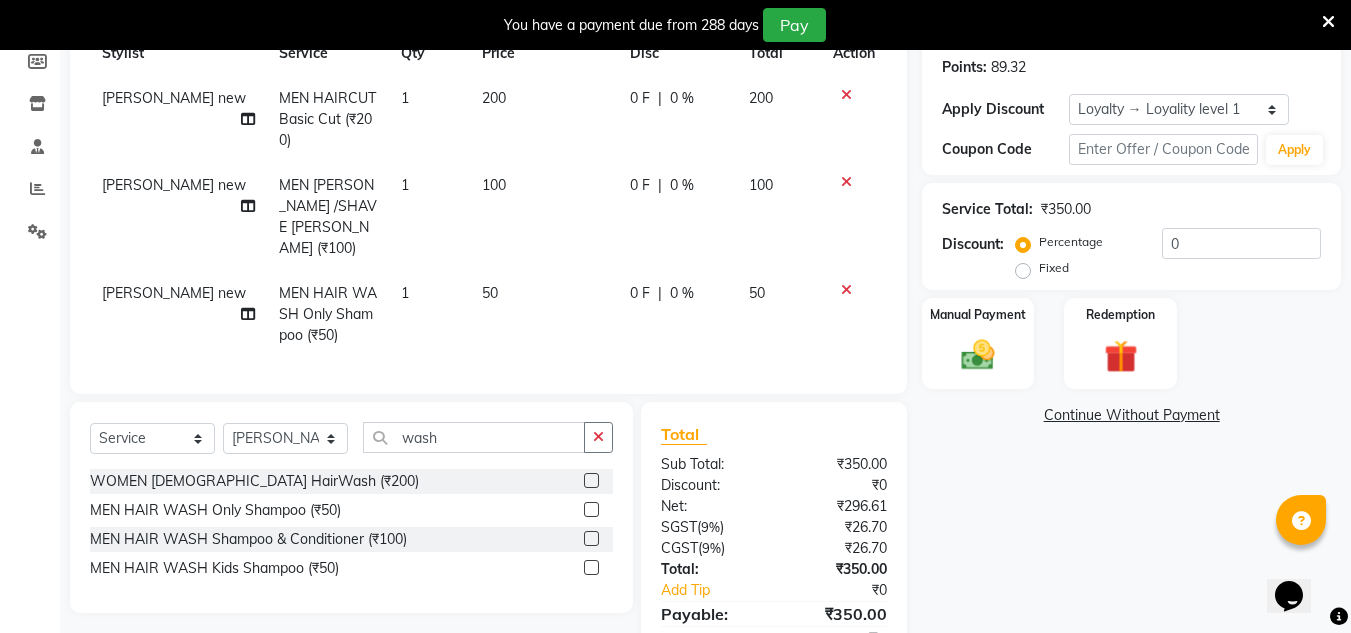 scroll, scrollTop: 391, scrollLeft: 0, axis: vertical 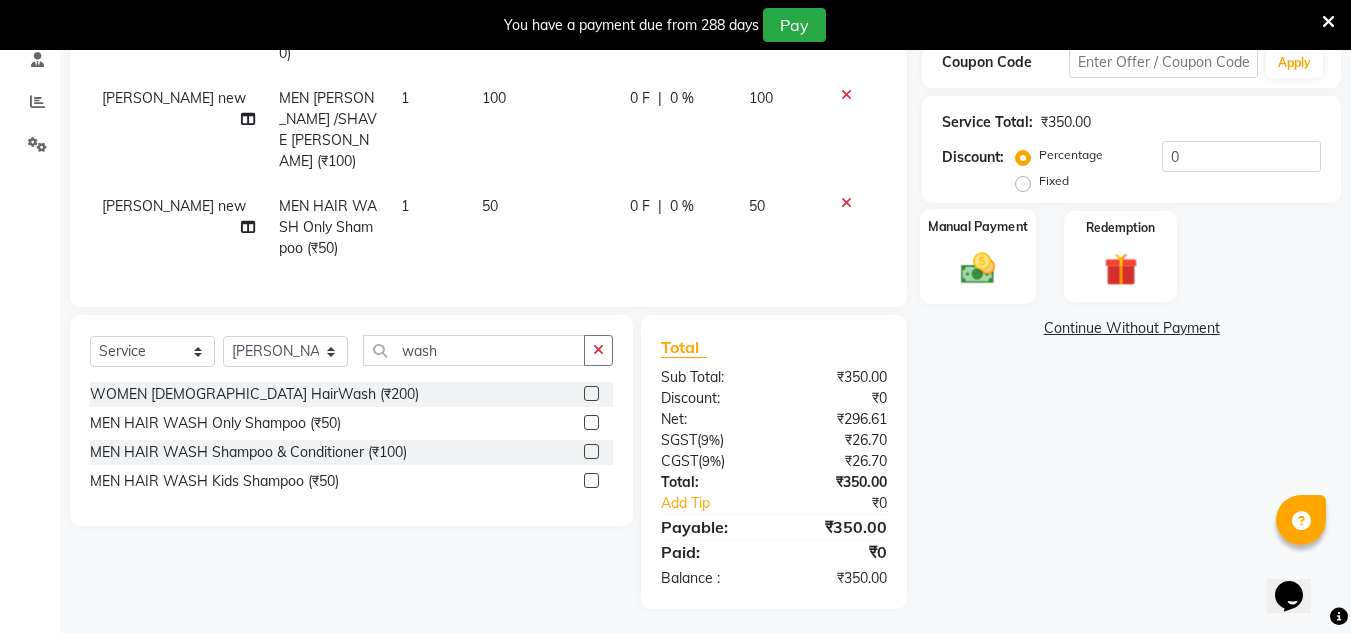 click 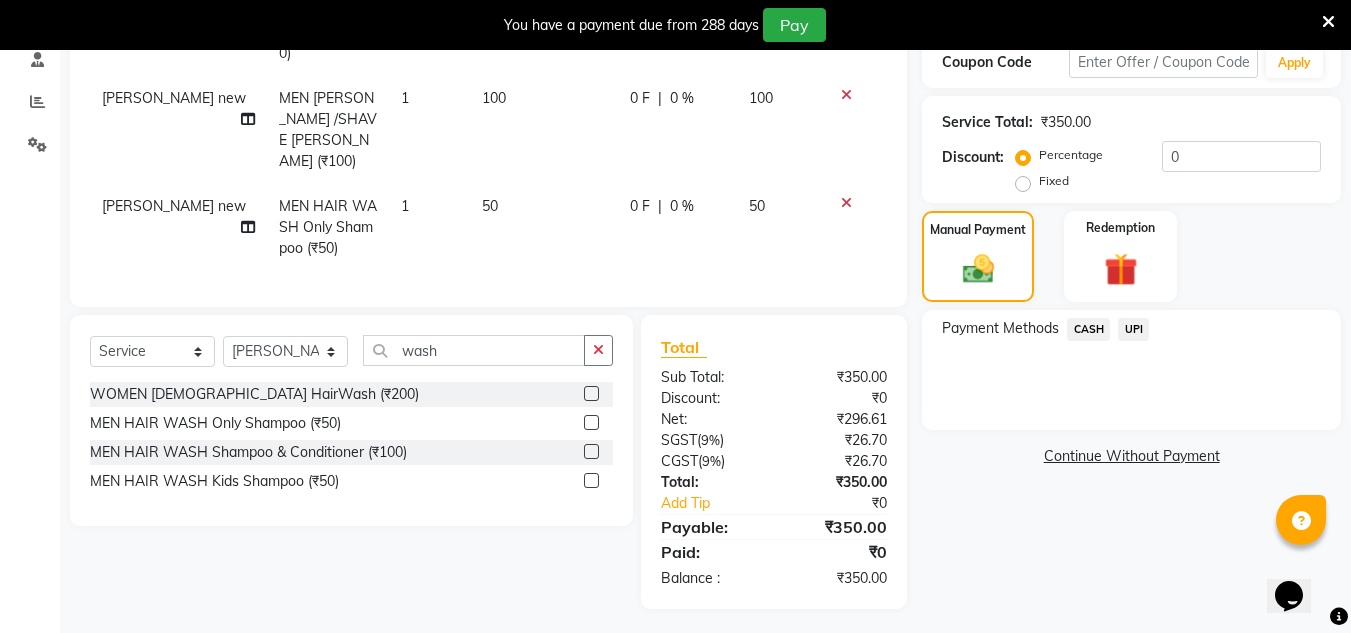 click on "UPI" 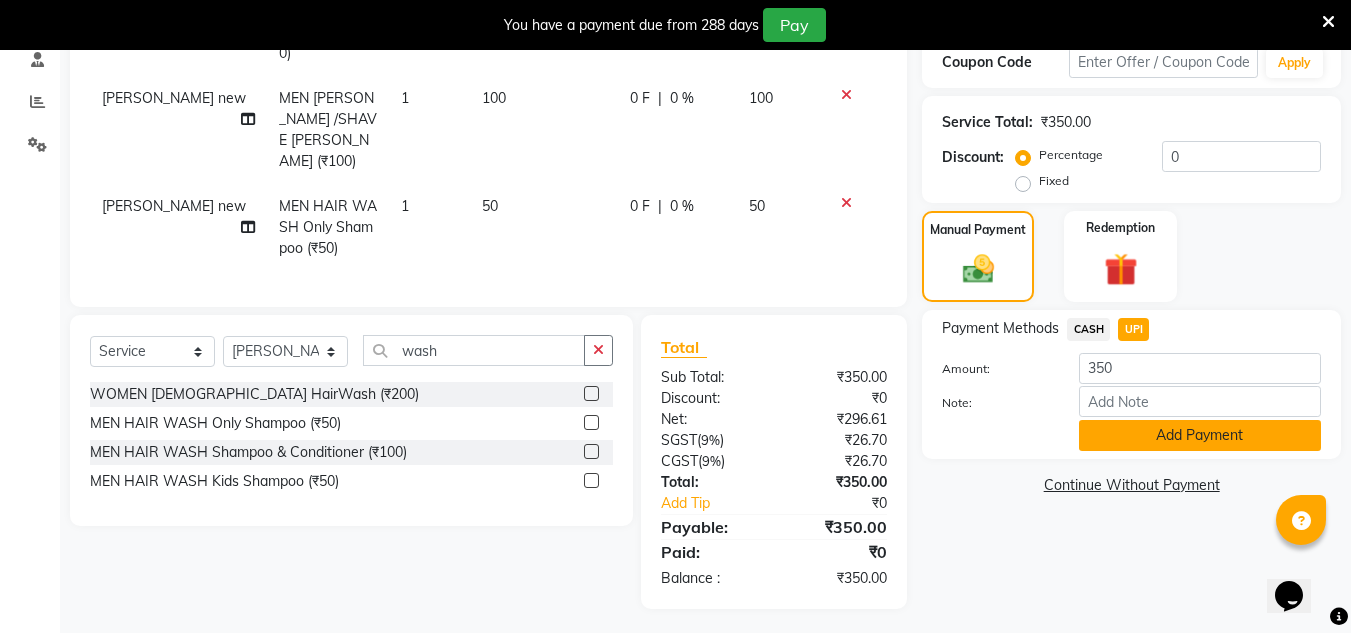 click on "Add Payment" 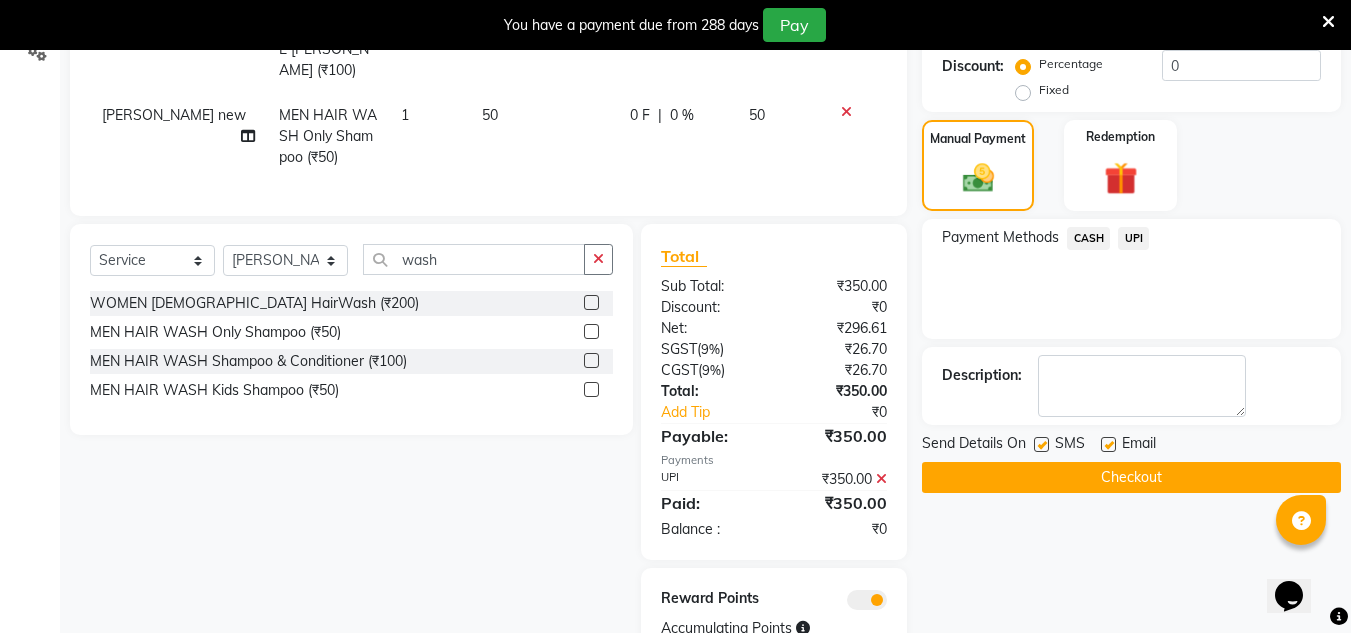 scroll, scrollTop: 553, scrollLeft: 0, axis: vertical 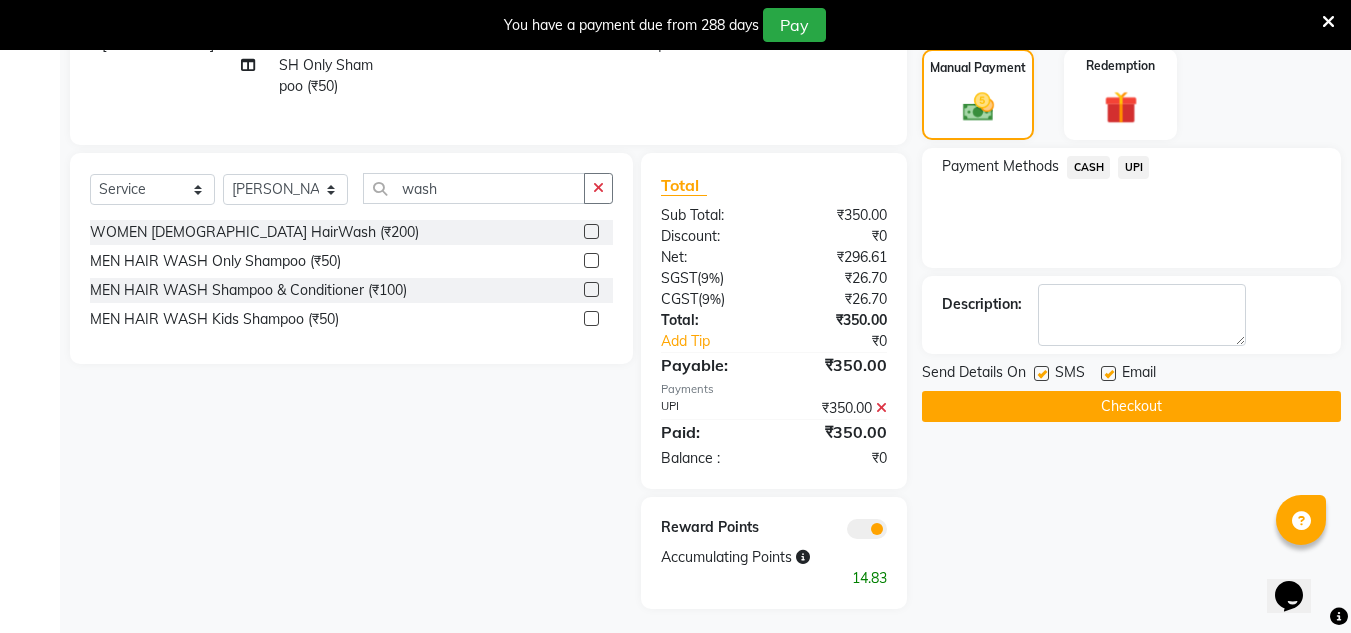 click on "Checkout" 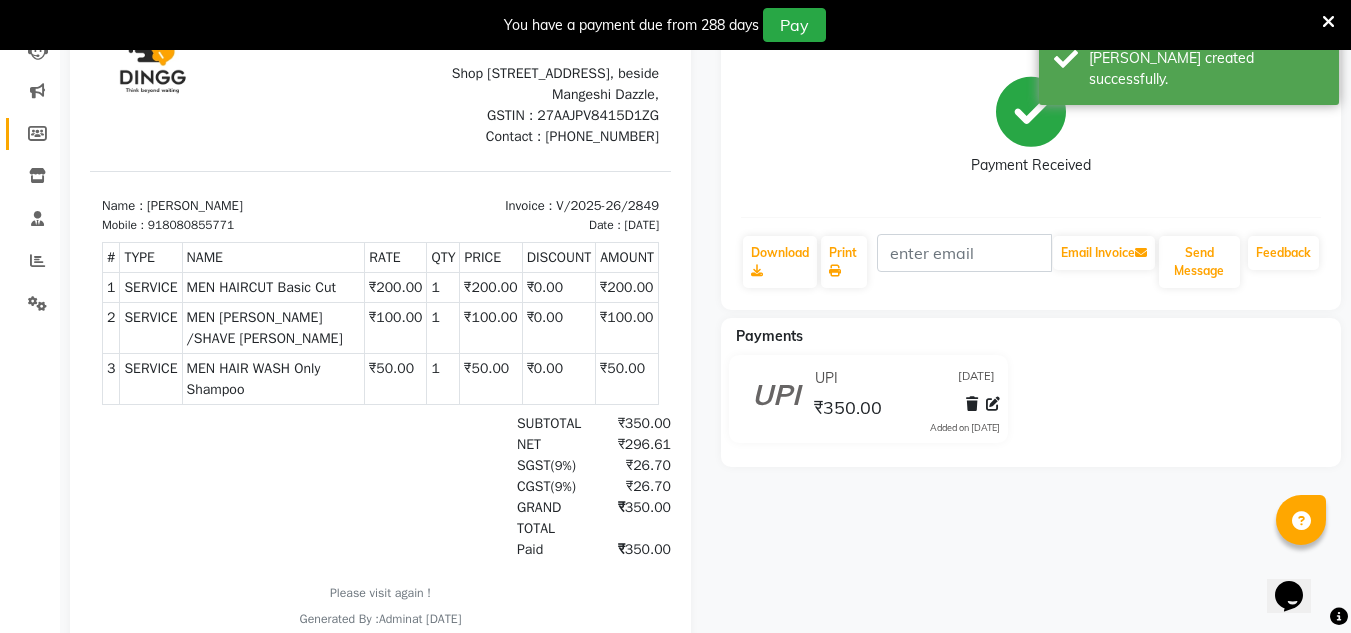 scroll, scrollTop: 0, scrollLeft: 0, axis: both 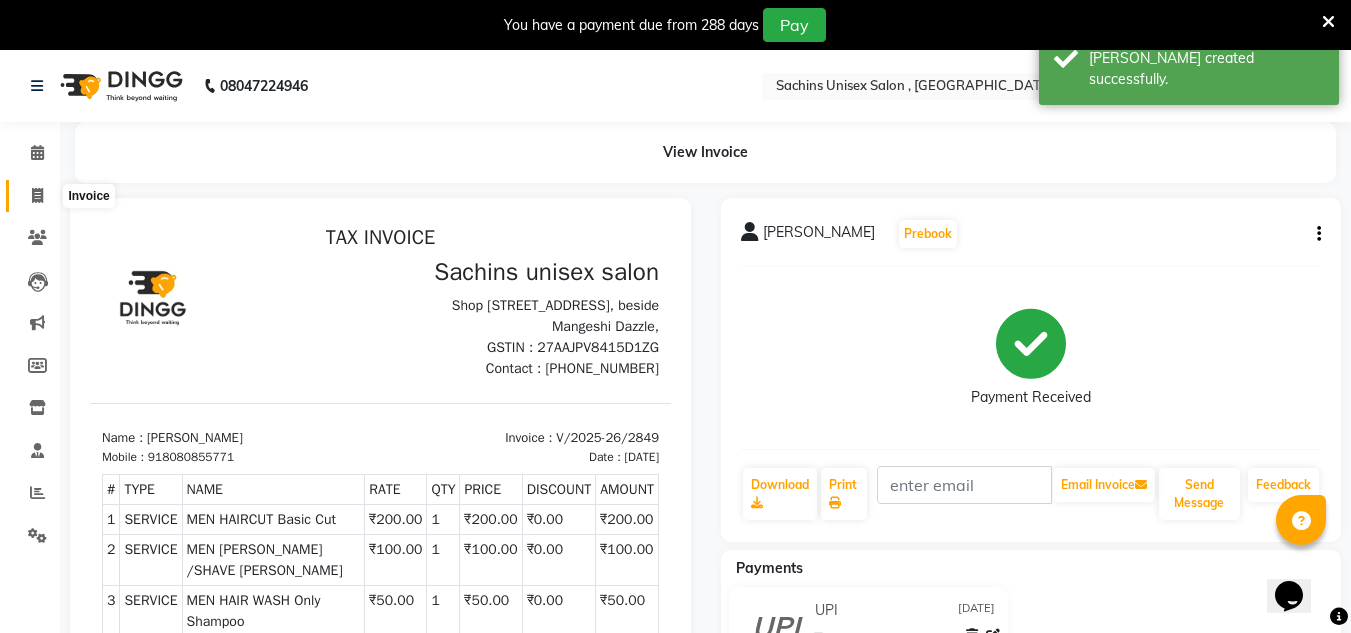 drag, startPoint x: 31, startPoint y: 192, endPoint x: 47, endPoint y: 202, distance: 18.867962 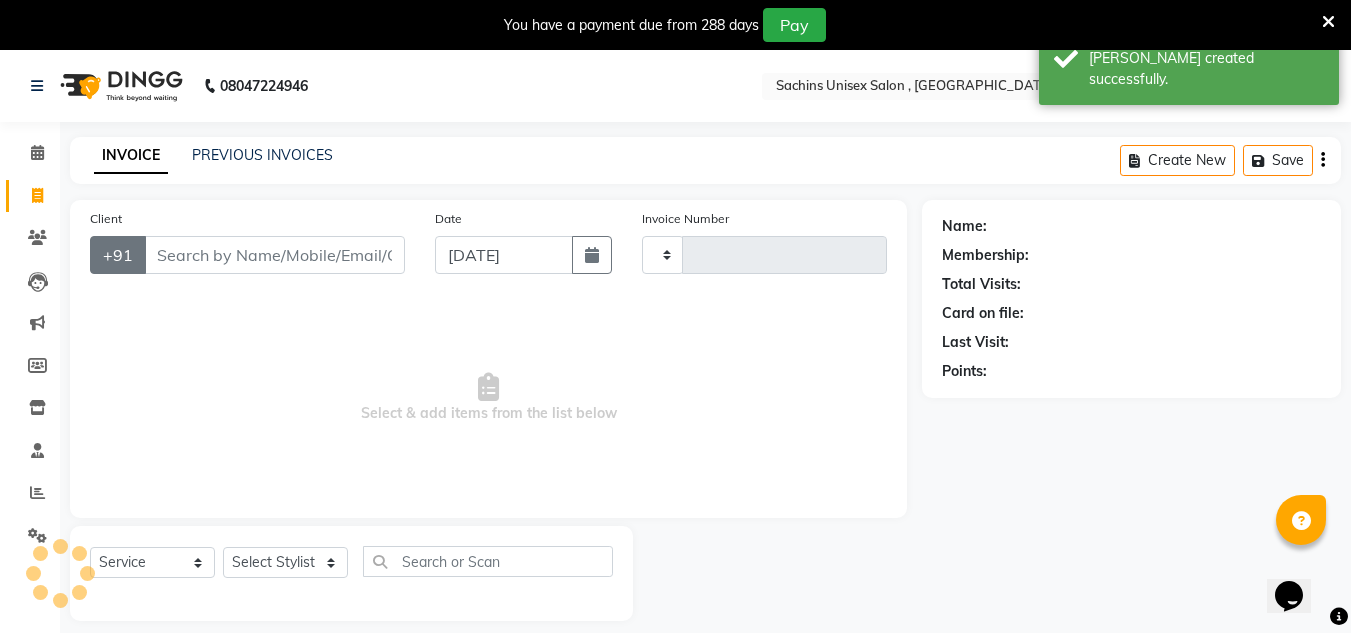 type on "2850" 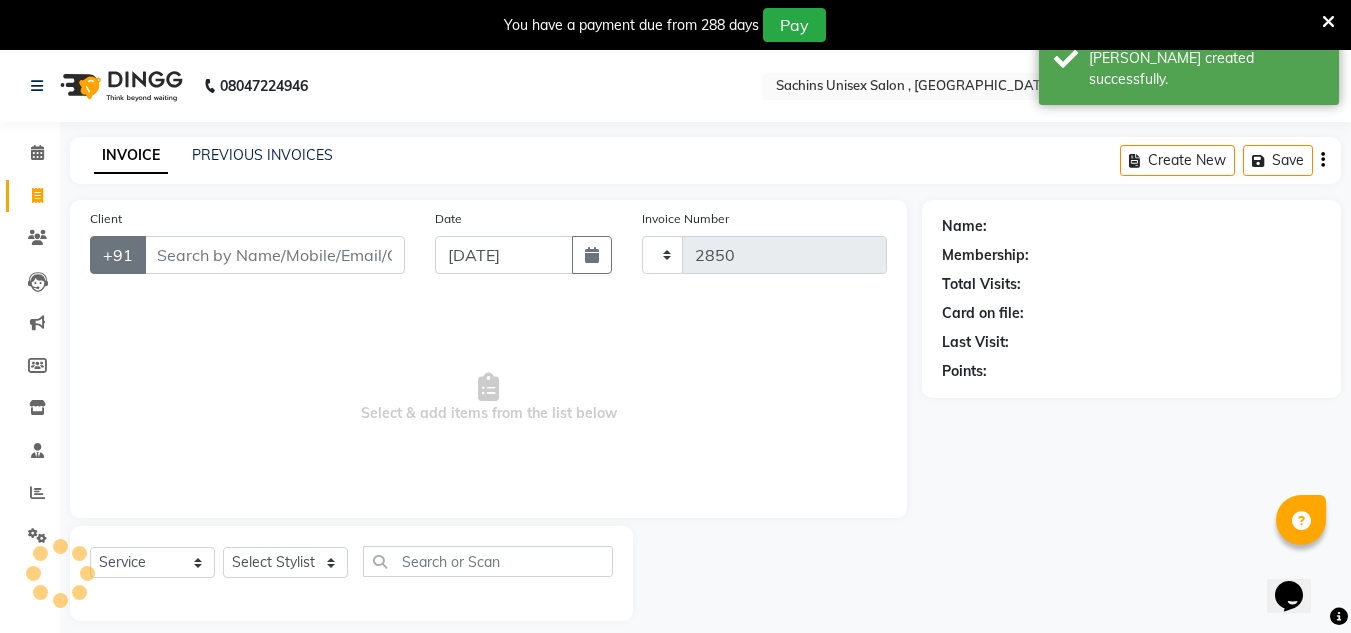 scroll, scrollTop: 50, scrollLeft: 0, axis: vertical 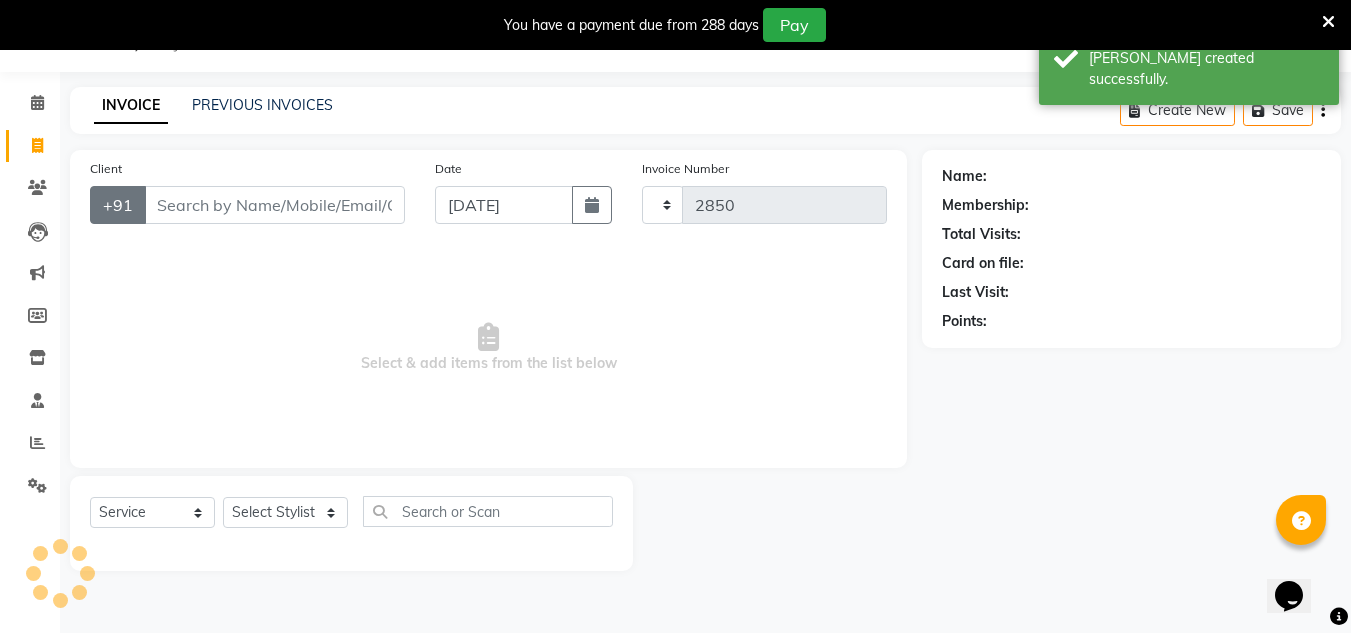 select on "6840" 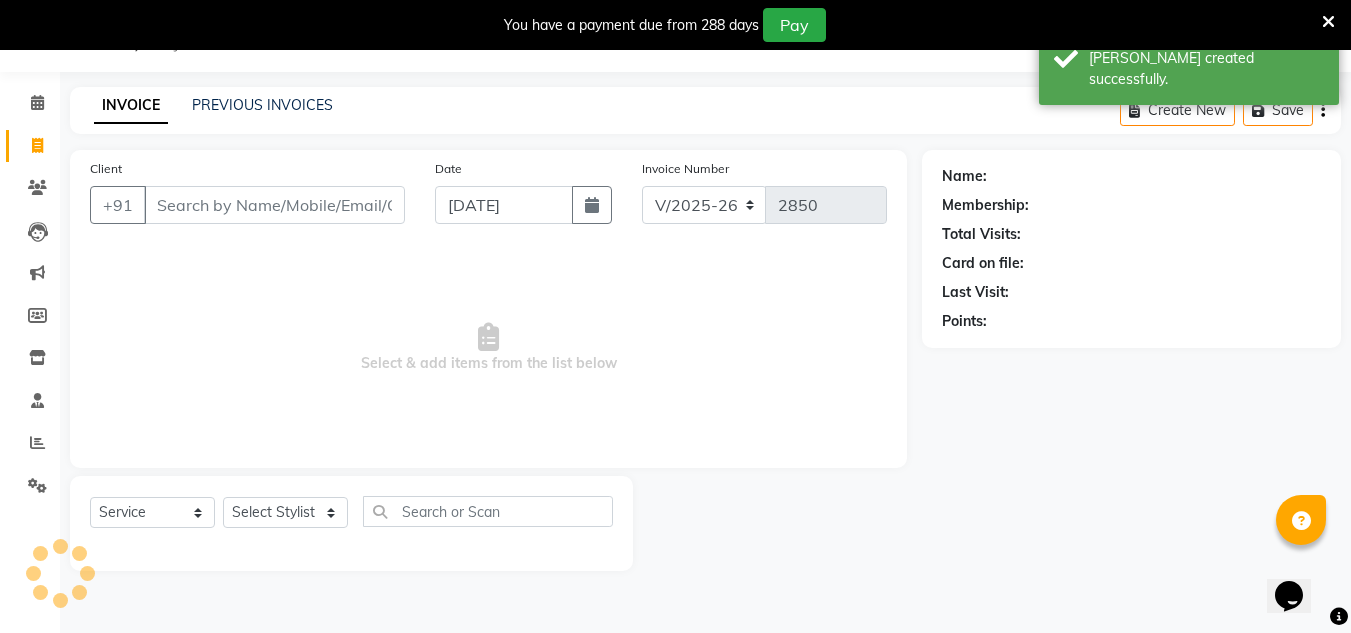 click on "Client" at bounding box center [274, 205] 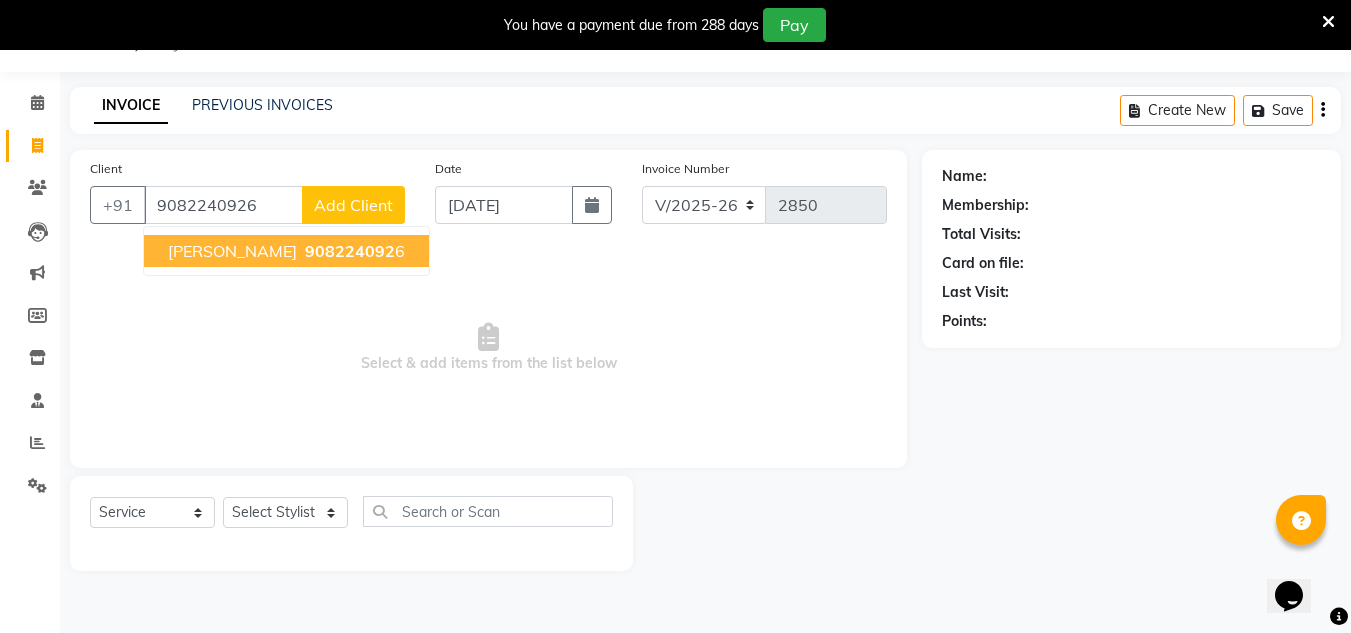 type on "9082240926" 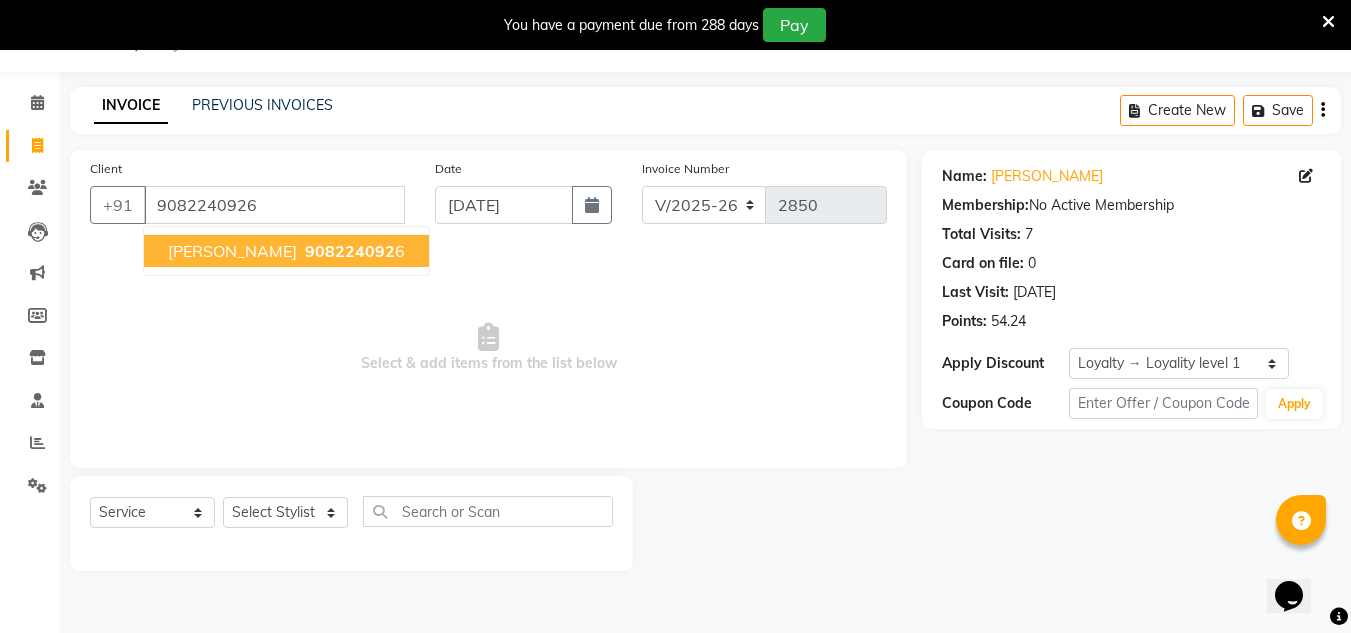click on "908224092" at bounding box center [350, 251] 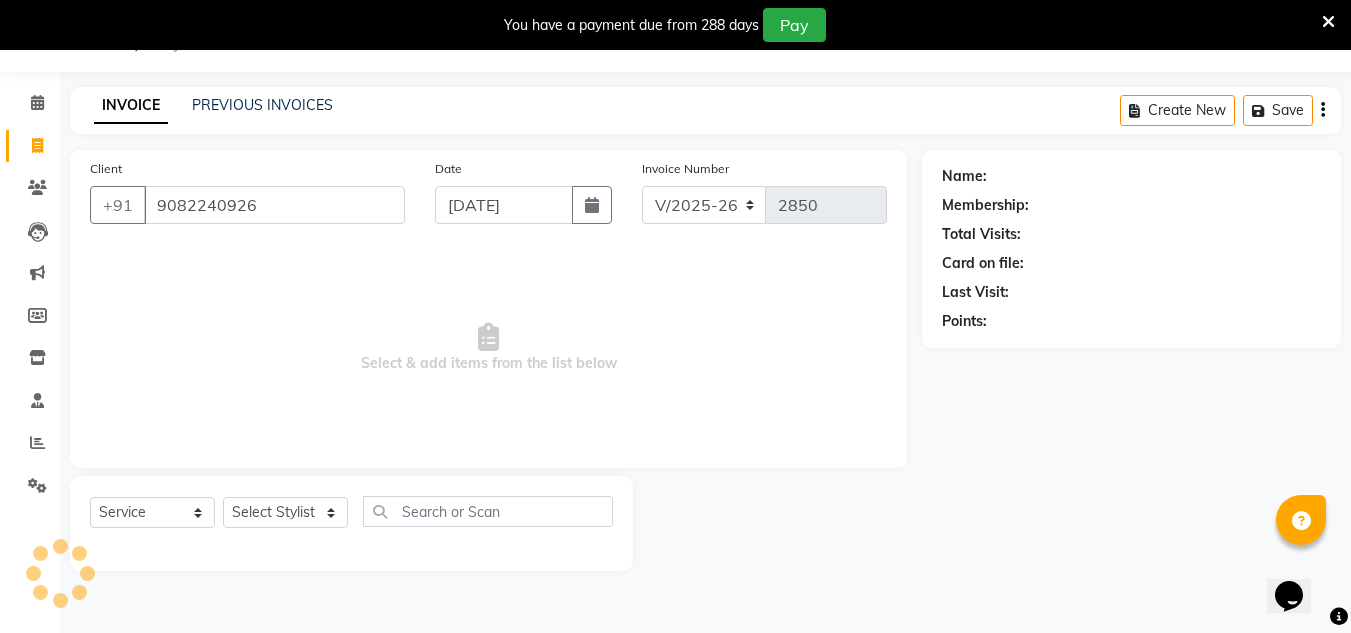 select on "1: Object" 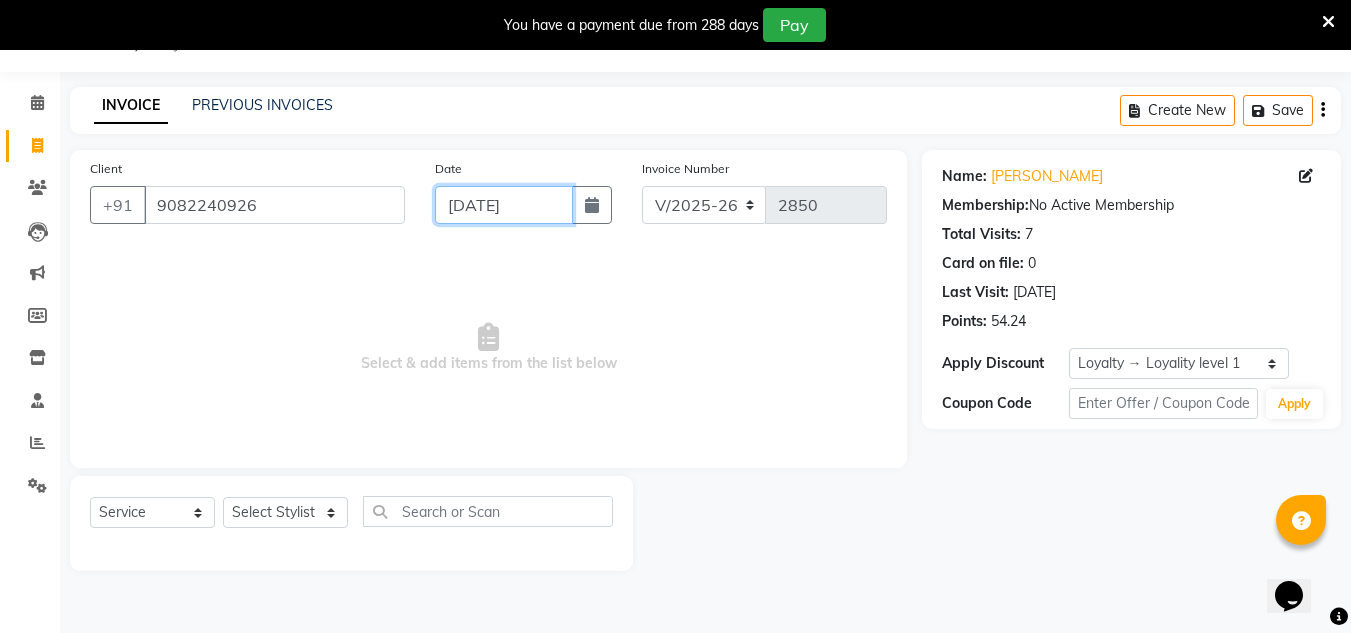click on "[DATE]" 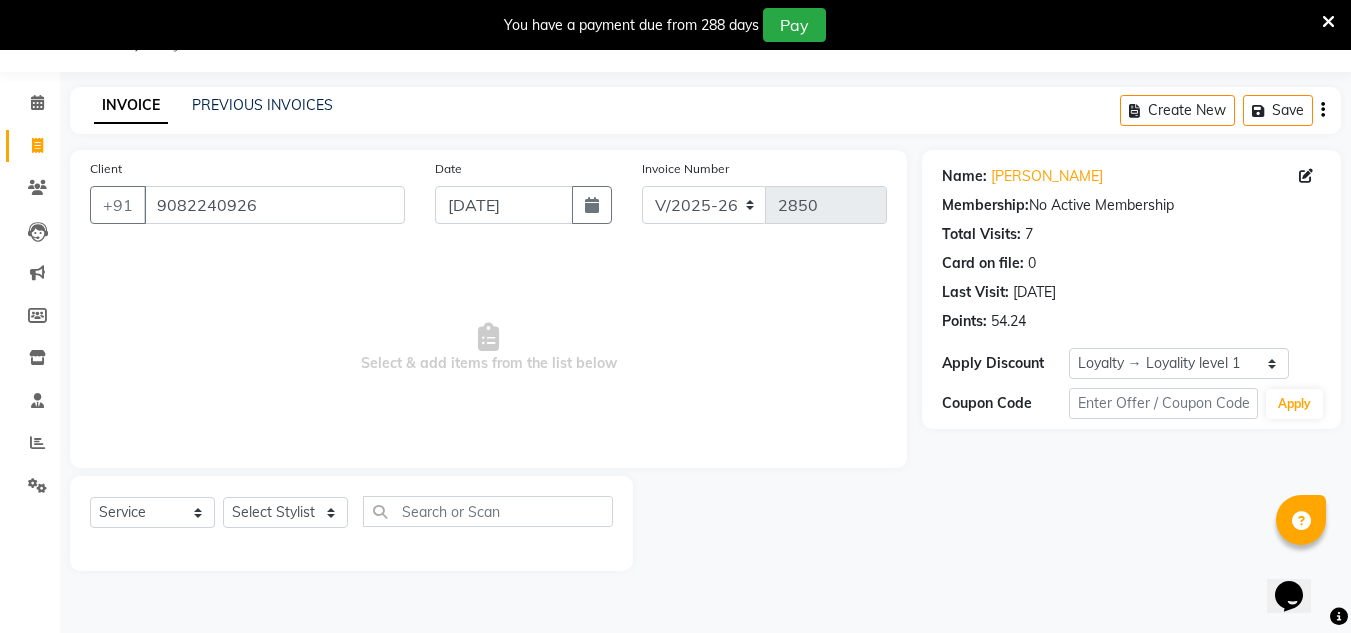 select on "7" 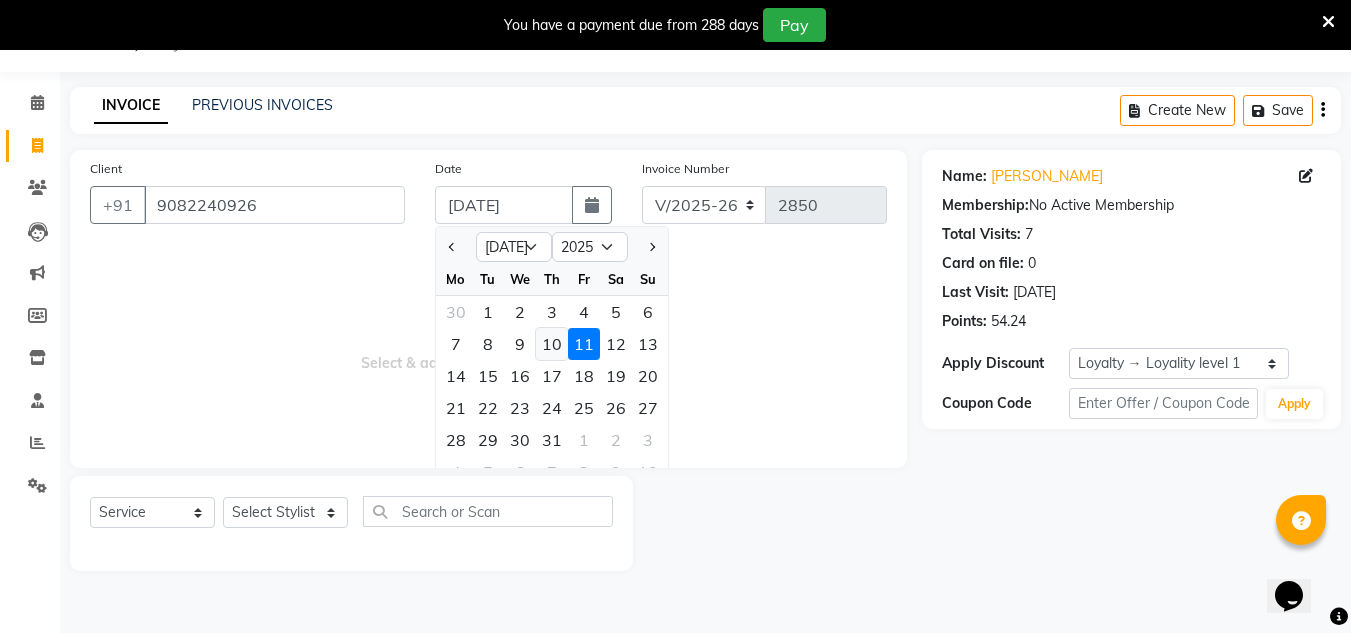 click on "10" 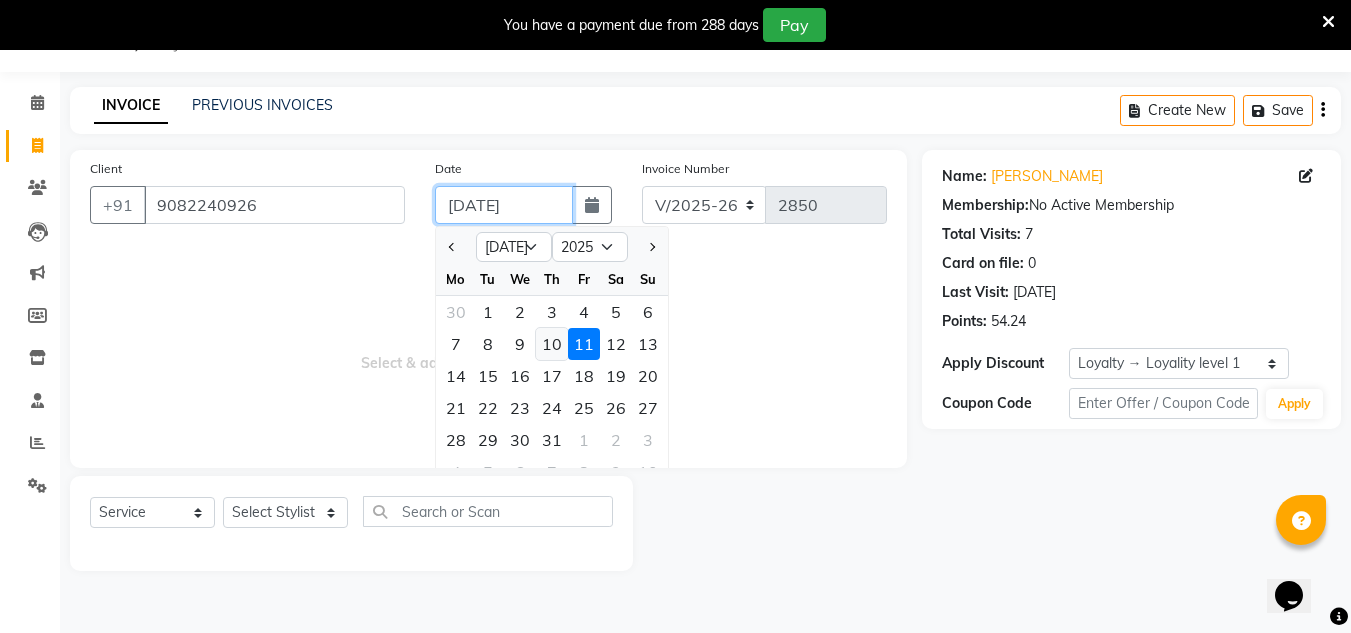 type on "[DATE]" 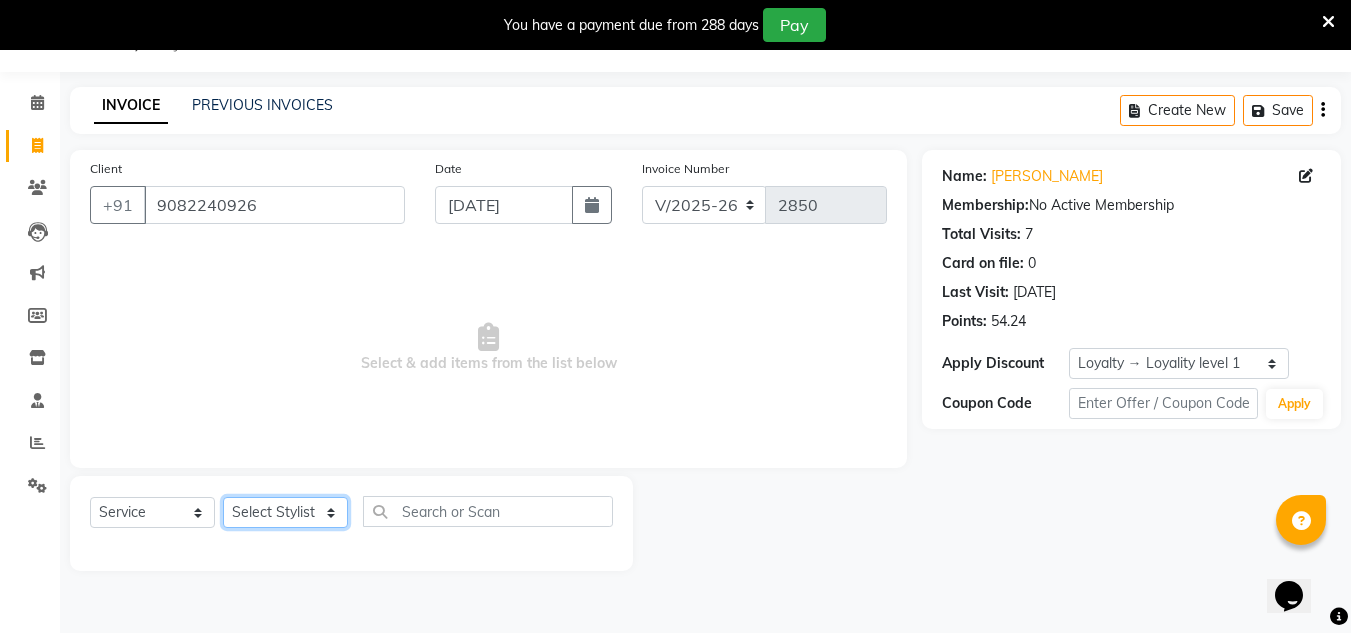 click on "Select Stylist [PERSON_NAME] new  [PERSON_NAME] [PERSON_NAME] Owner preeti [PERSON_NAME] [PERSON_NAME] RG" 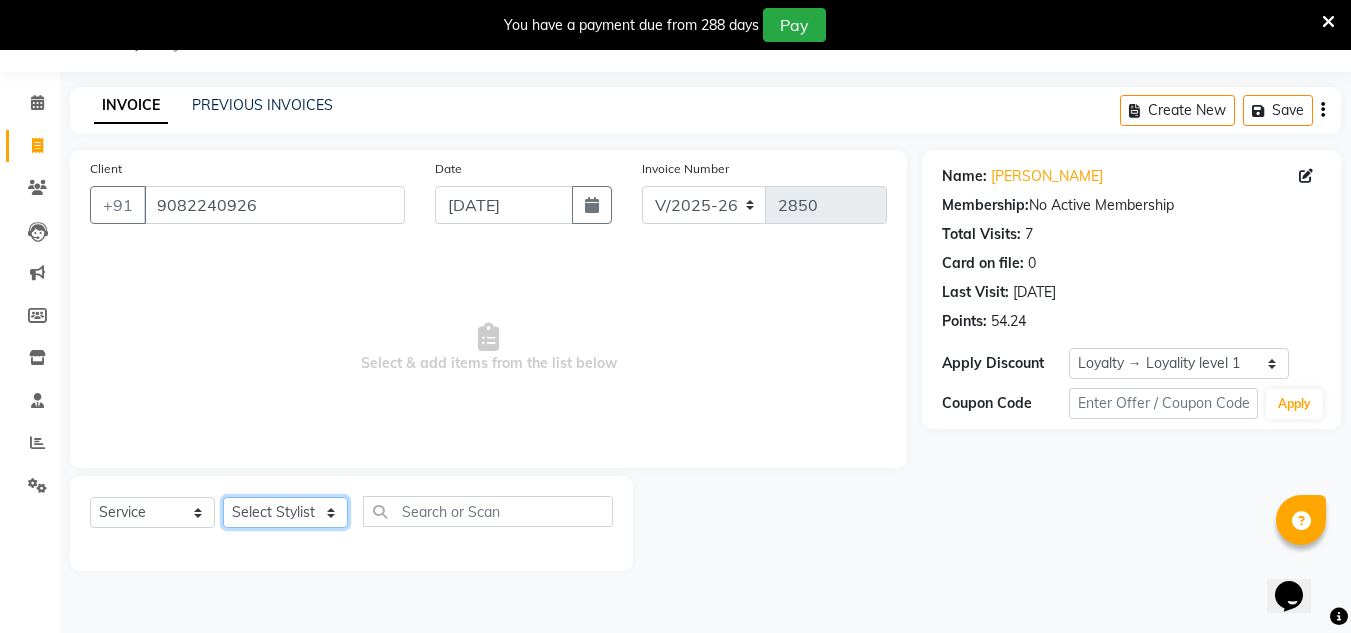 select on "85763" 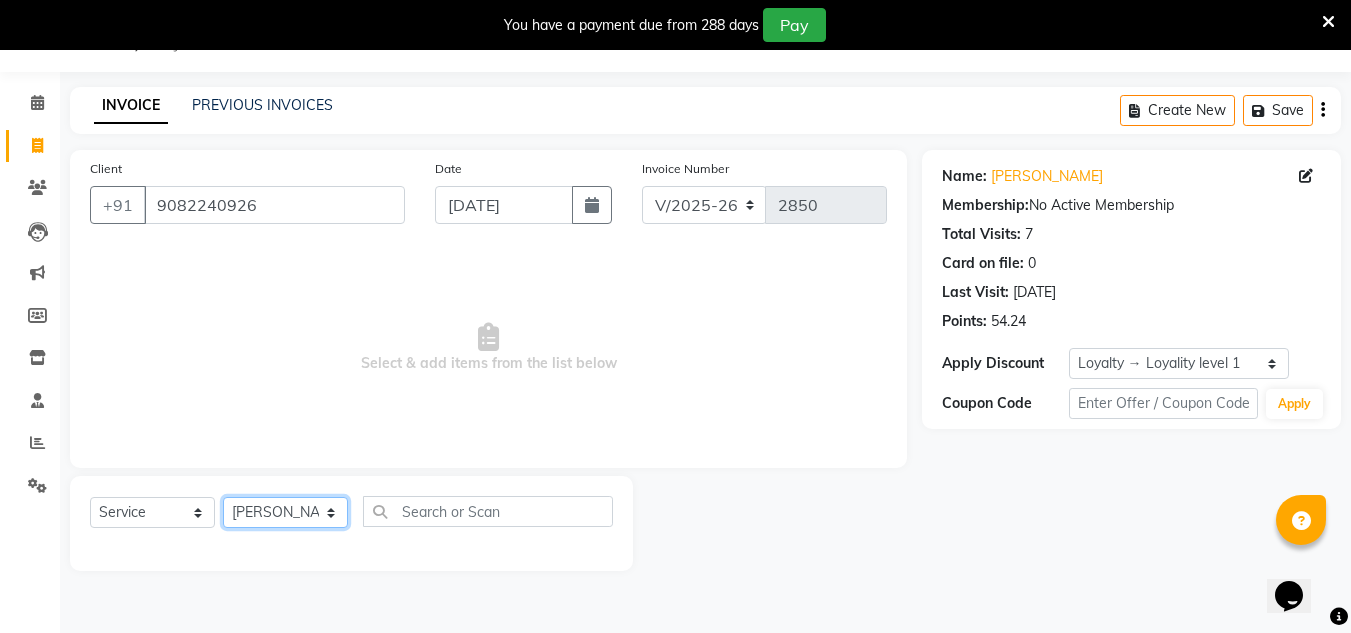 click on "Select Stylist [PERSON_NAME] new  [PERSON_NAME] [PERSON_NAME] Owner preeti [PERSON_NAME] [PERSON_NAME] RG" 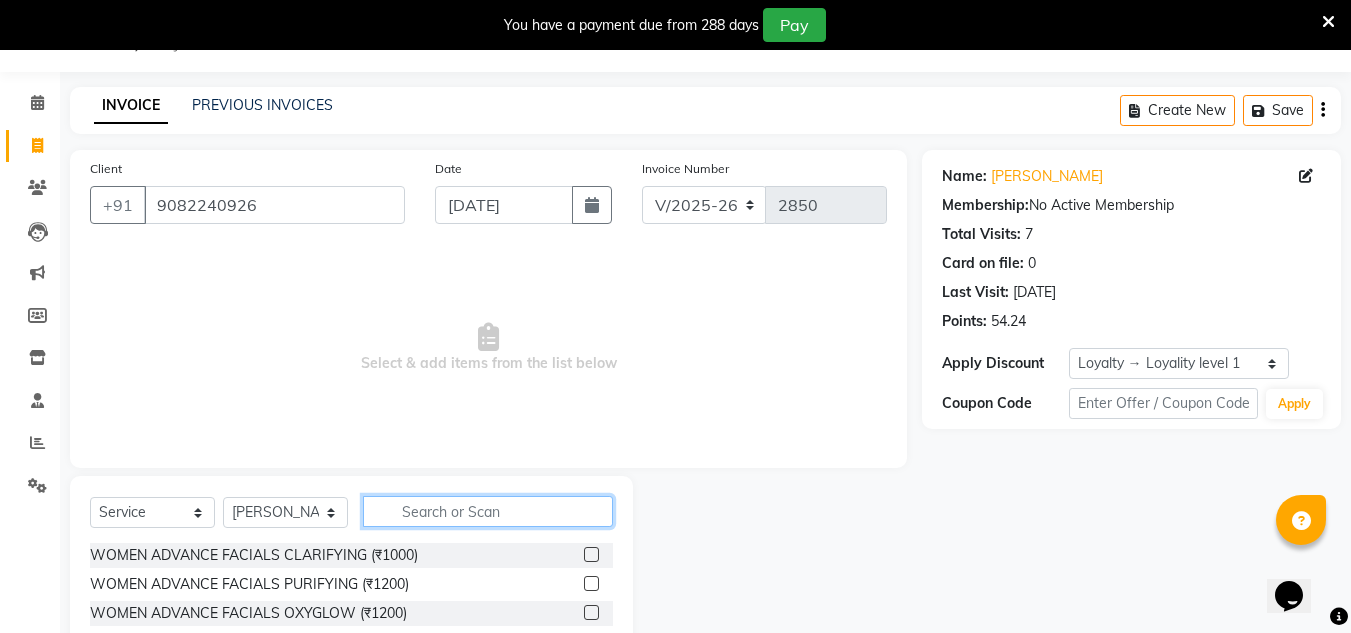click 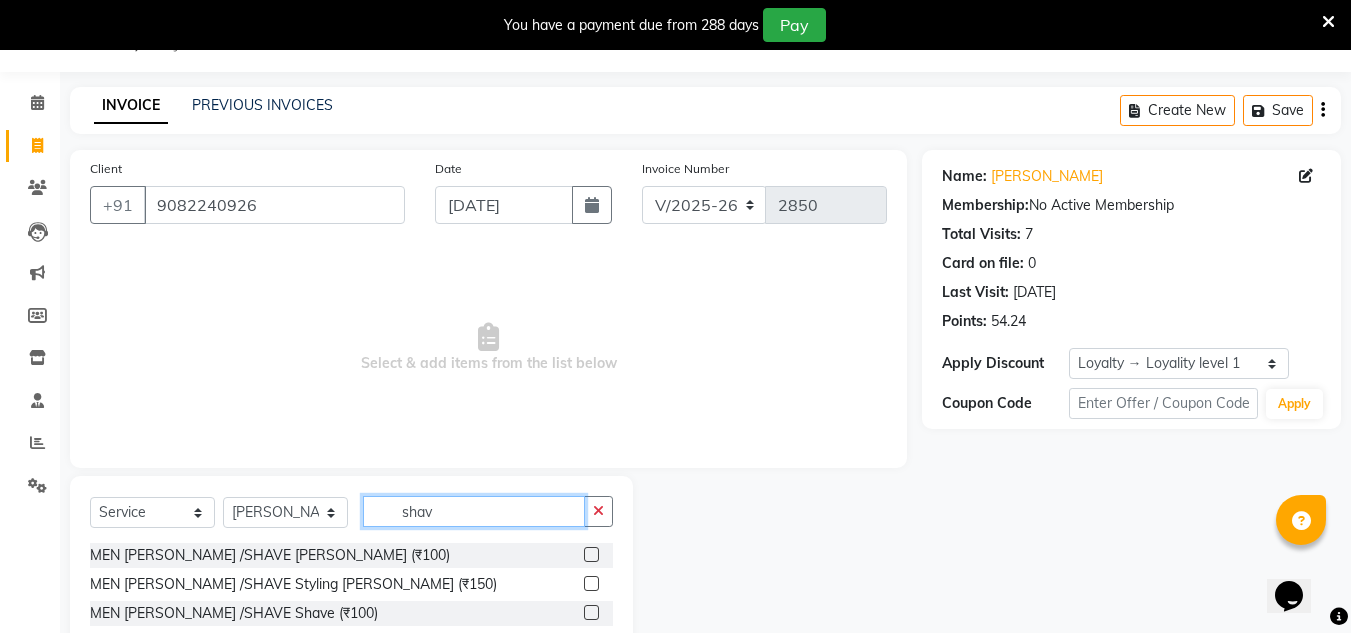 type on "shav" 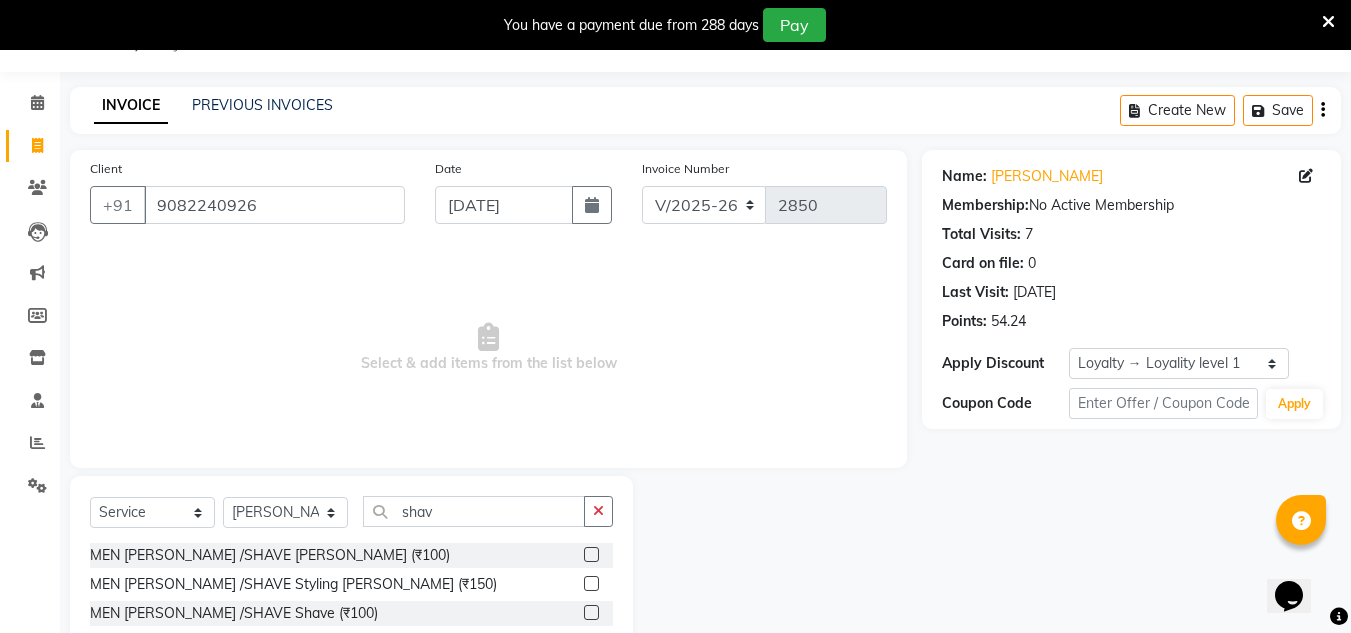 click 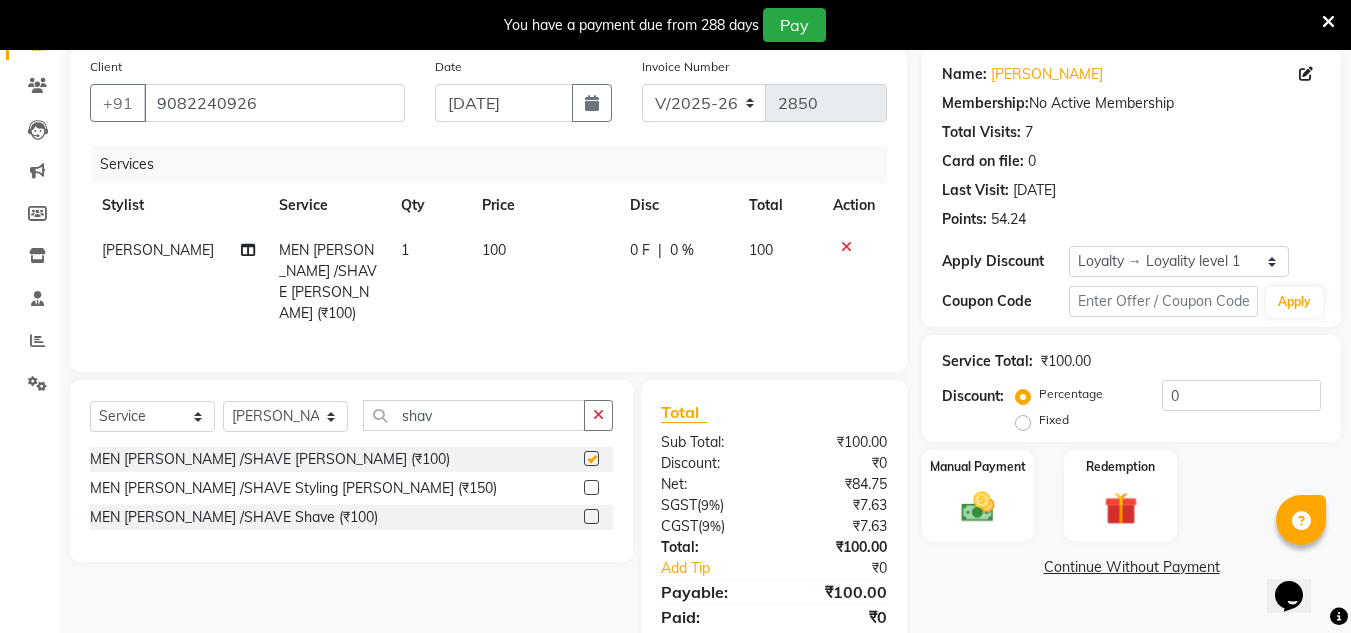checkbox on "false" 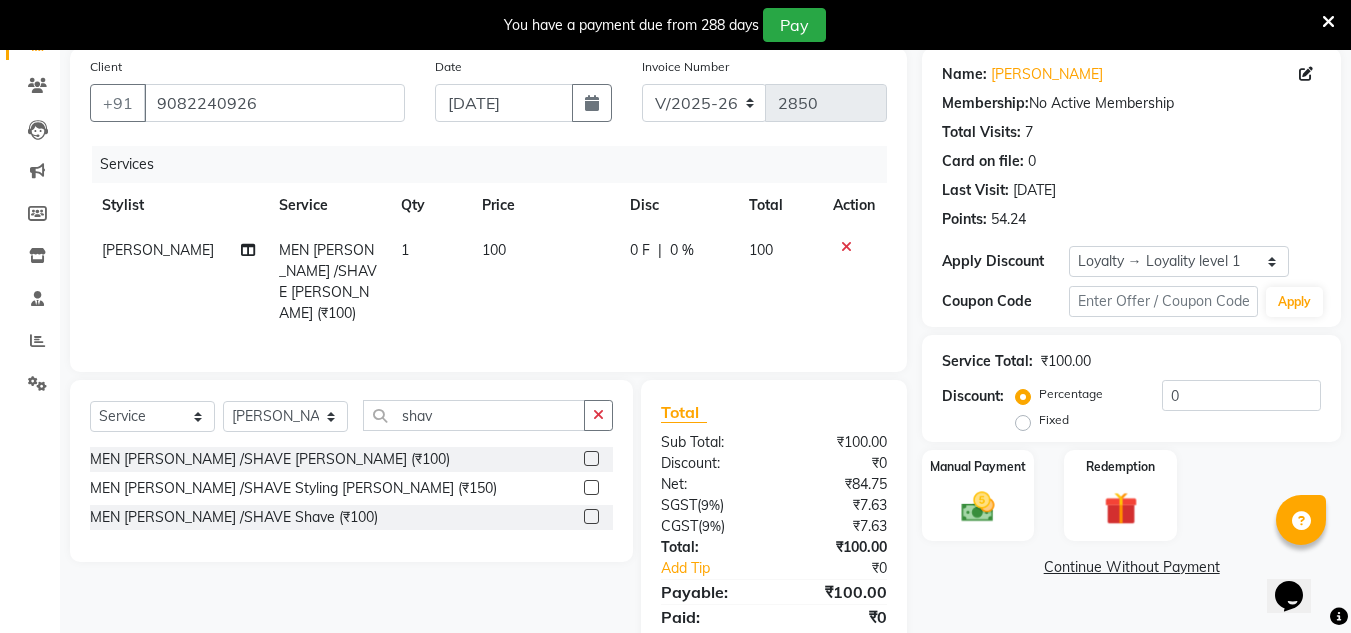 scroll, scrollTop: 217, scrollLeft: 0, axis: vertical 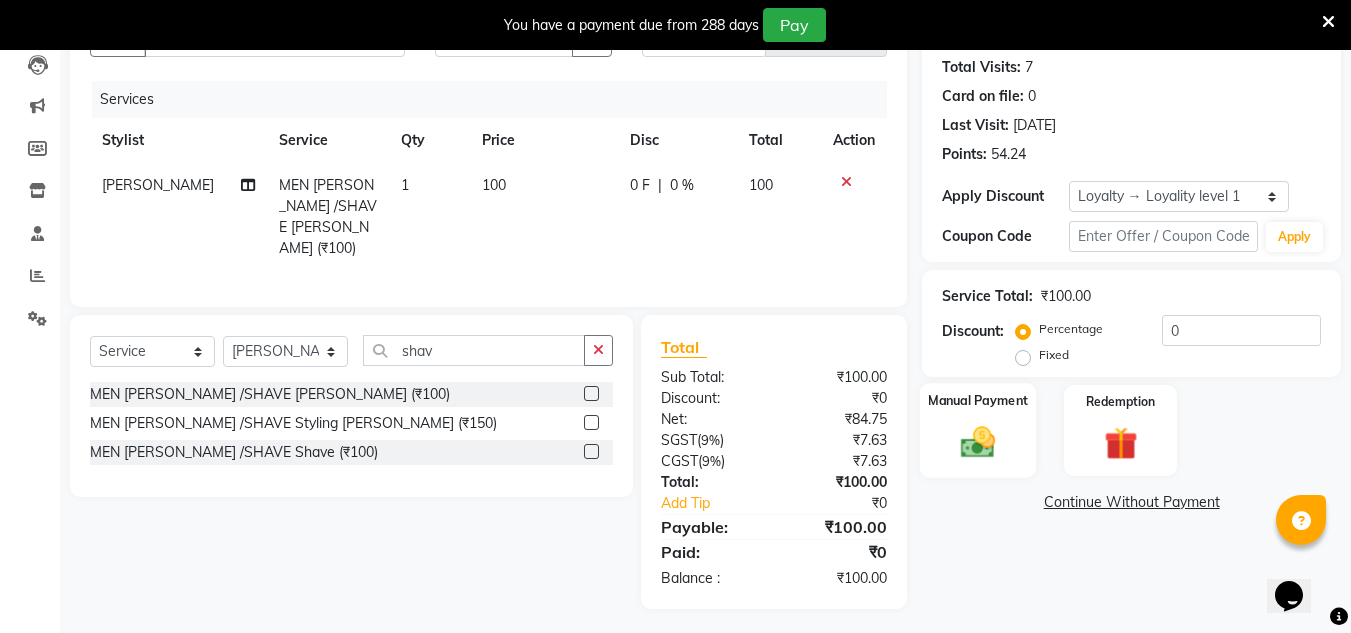 click 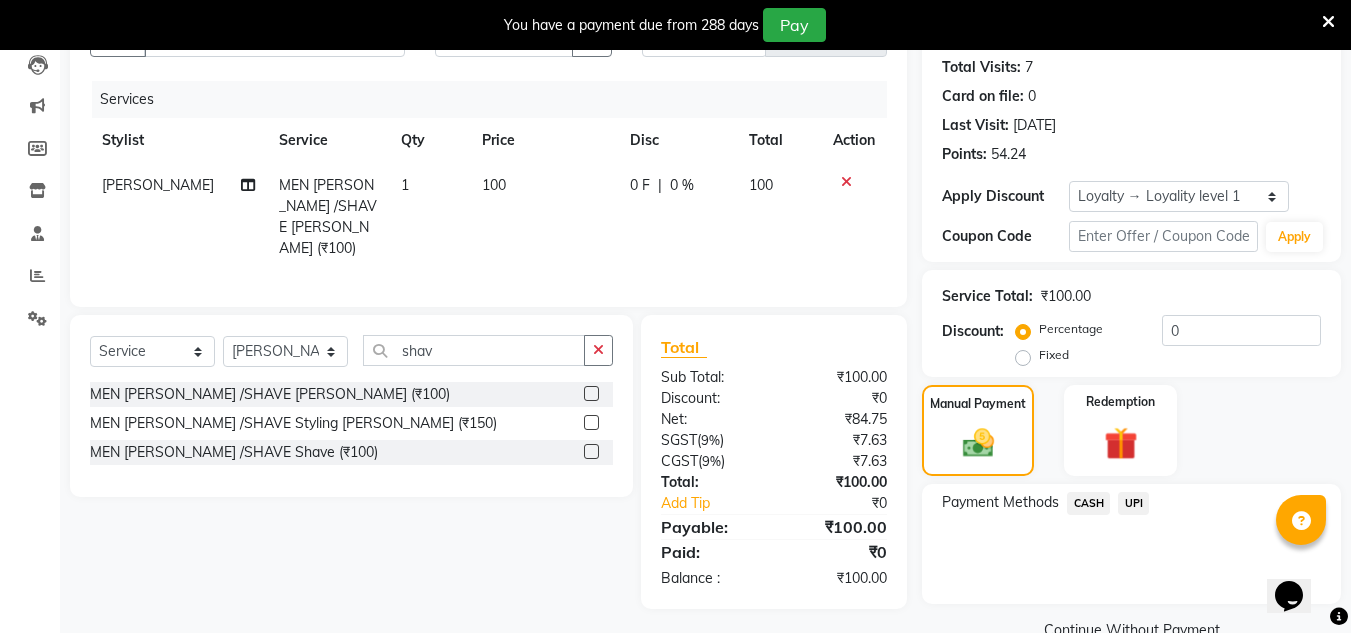 click on "UPI" 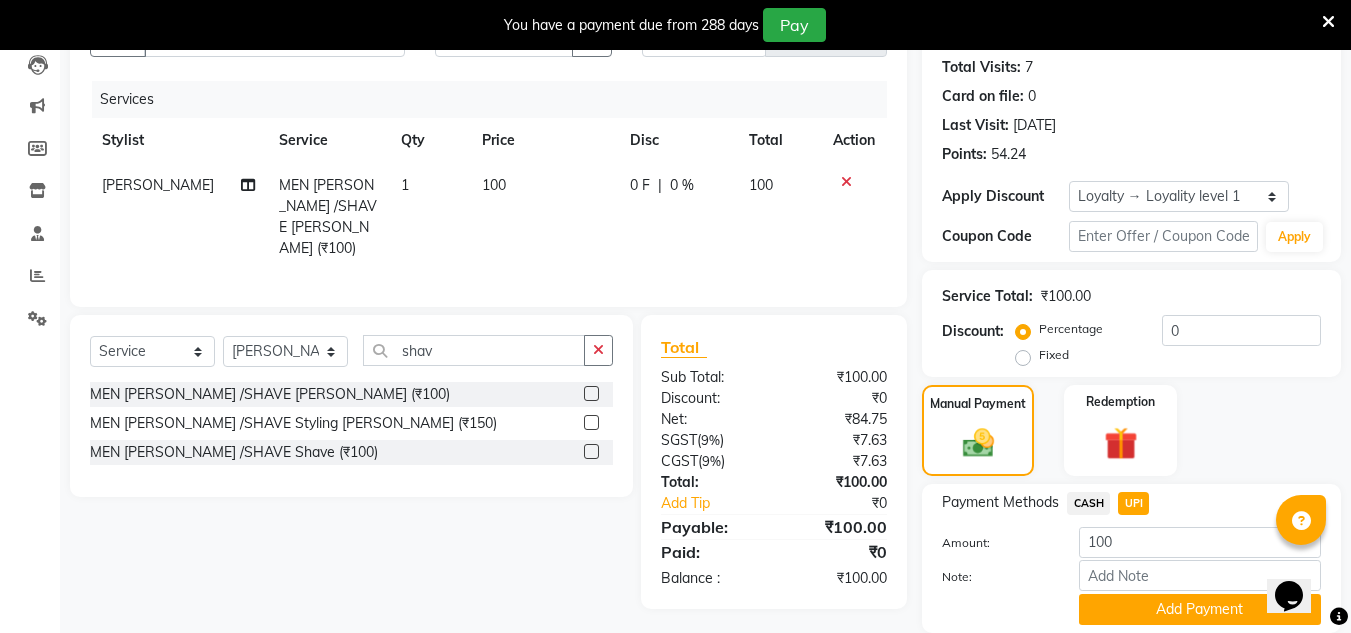 drag, startPoint x: 1134, startPoint y: 600, endPoint x: 1155, endPoint y: 606, distance: 21.84033 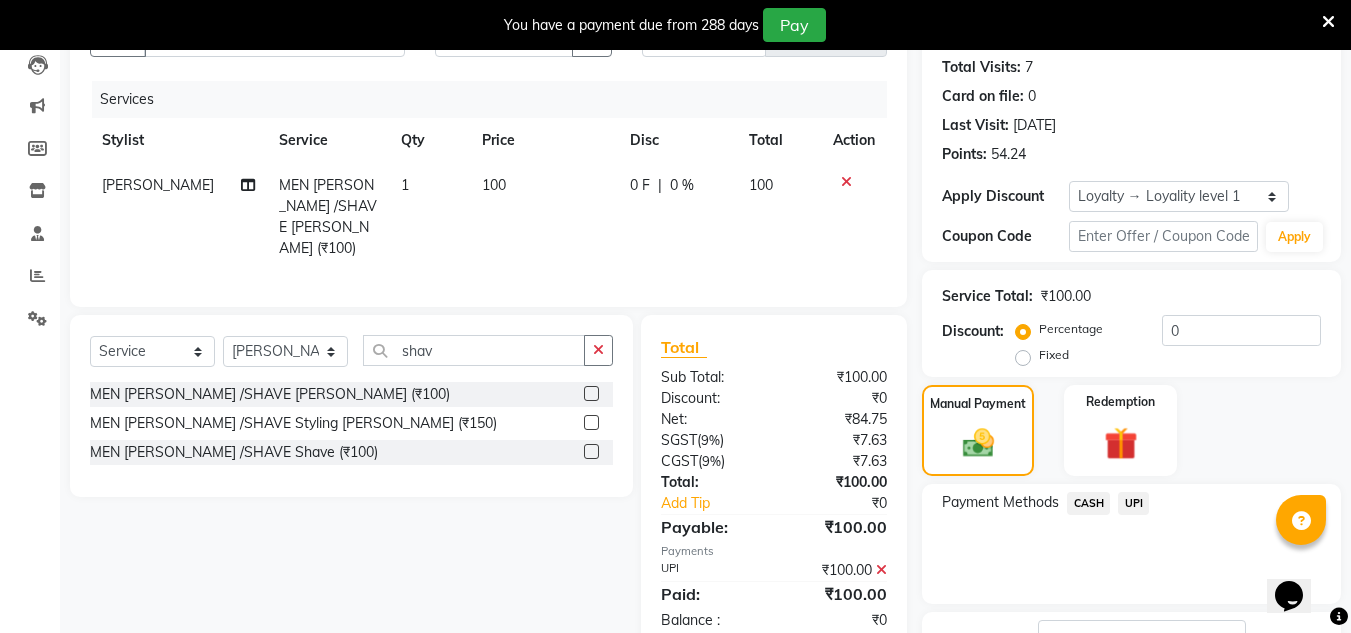 scroll, scrollTop: 372, scrollLeft: 0, axis: vertical 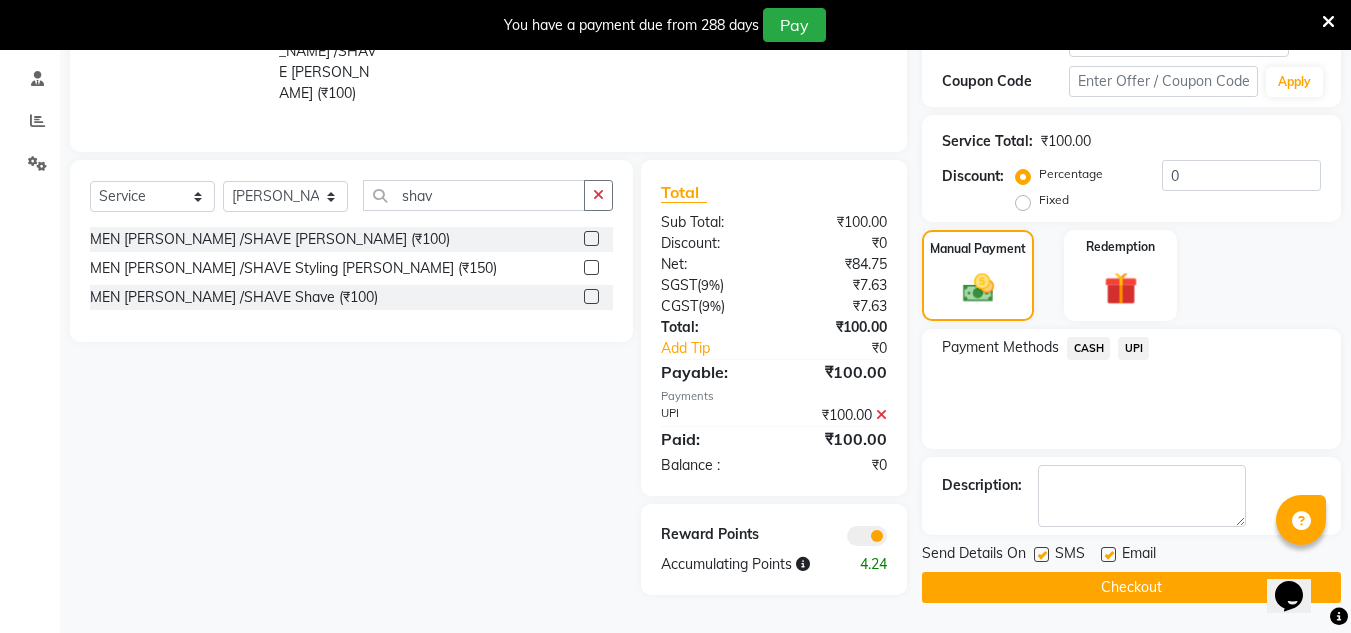 click on "Checkout" 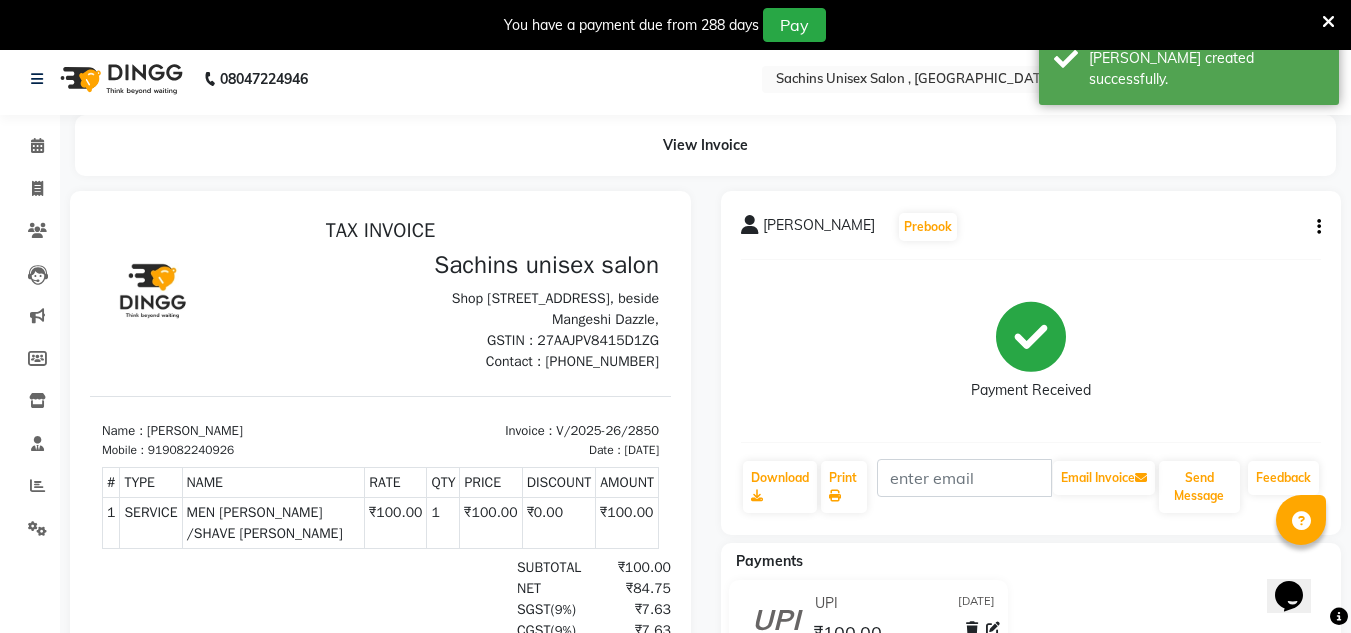 scroll, scrollTop: 0, scrollLeft: 0, axis: both 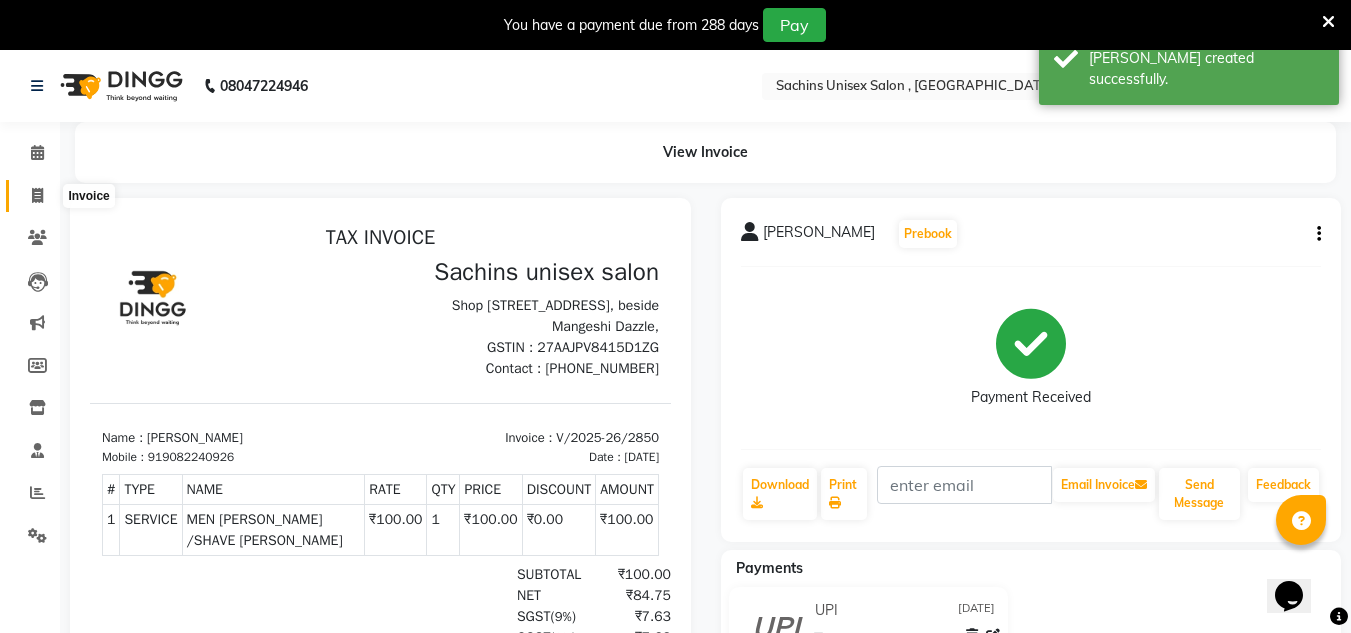 click 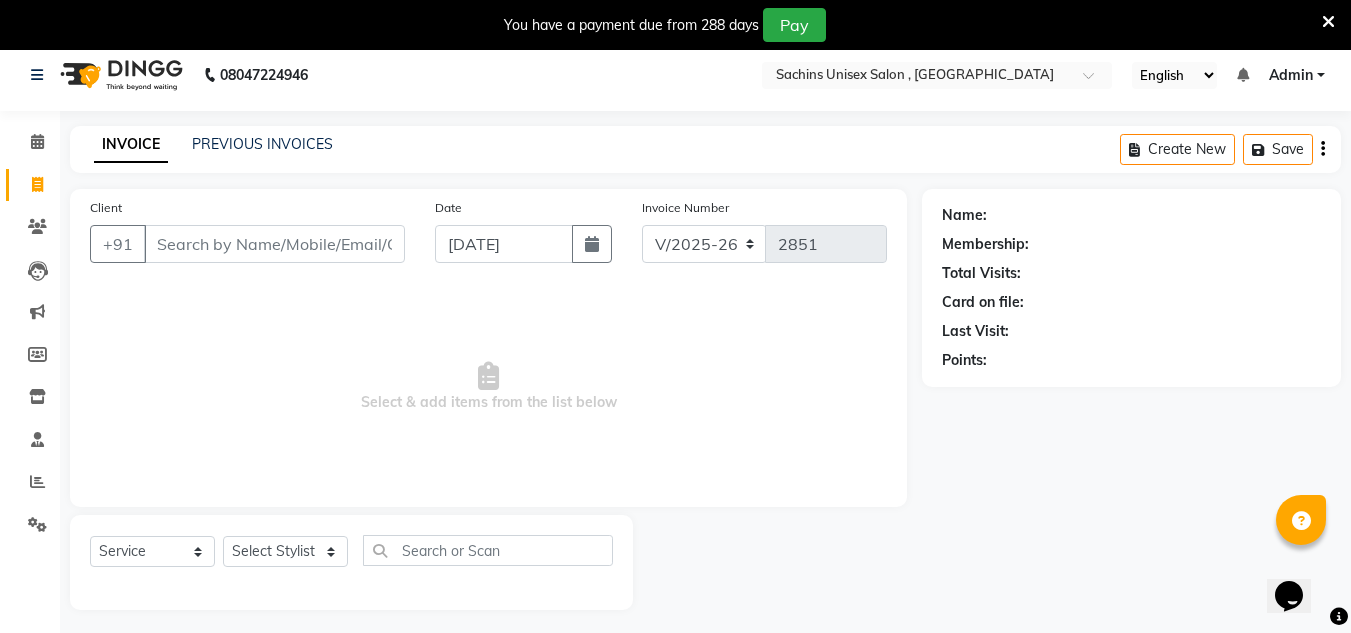 scroll, scrollTop: 0, scrollLeft: 0, axis: both 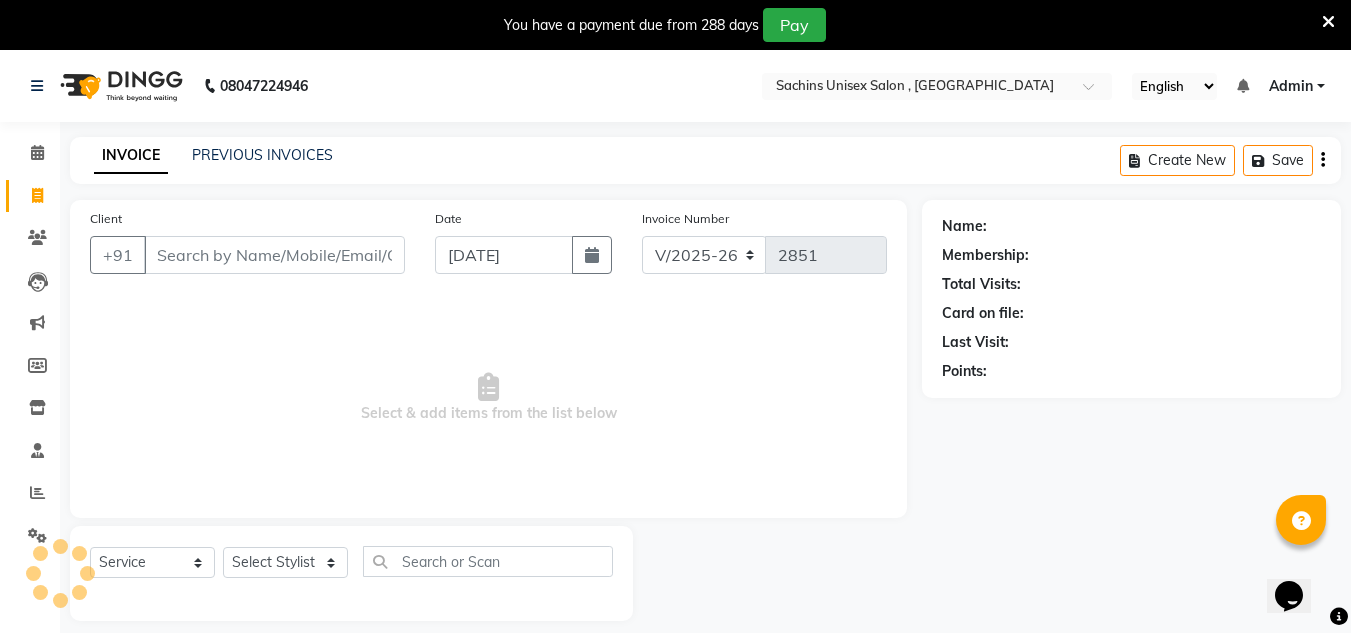 click on "Client" at bounding box center [274, 255] 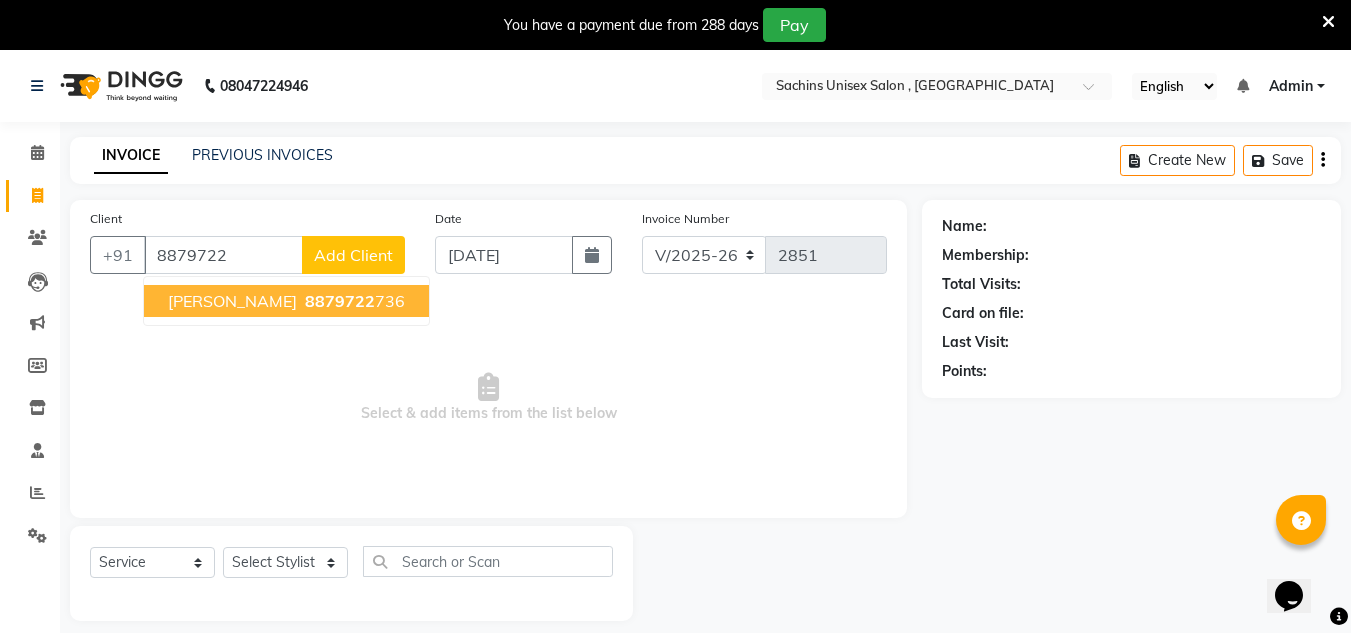 click on "8879722 736" at bounding box center [353, 301] 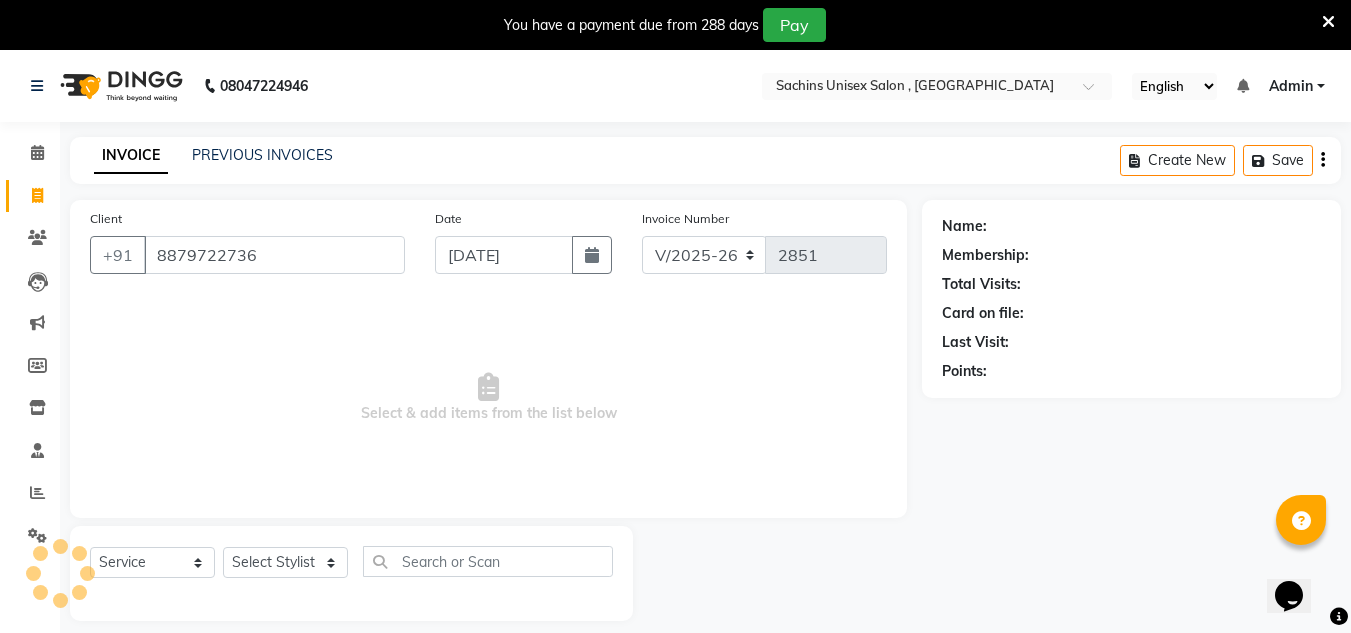 type on "8879722736" 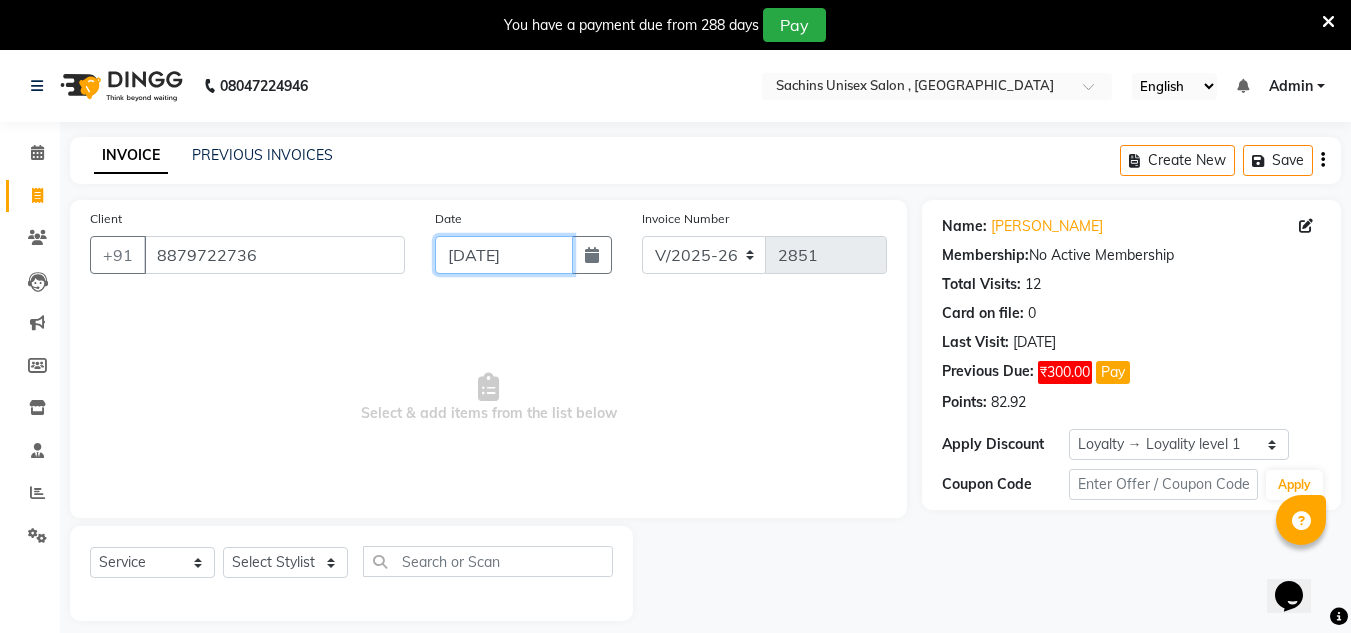 click on "[DATE]" 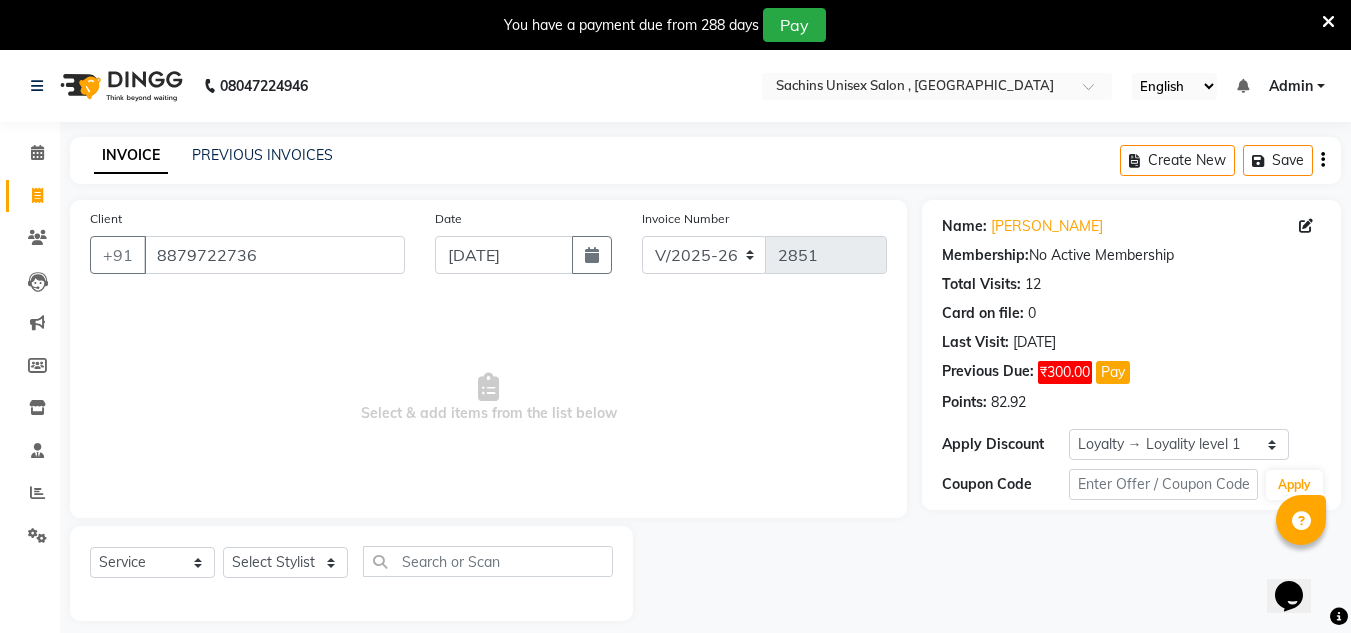 select on "7" 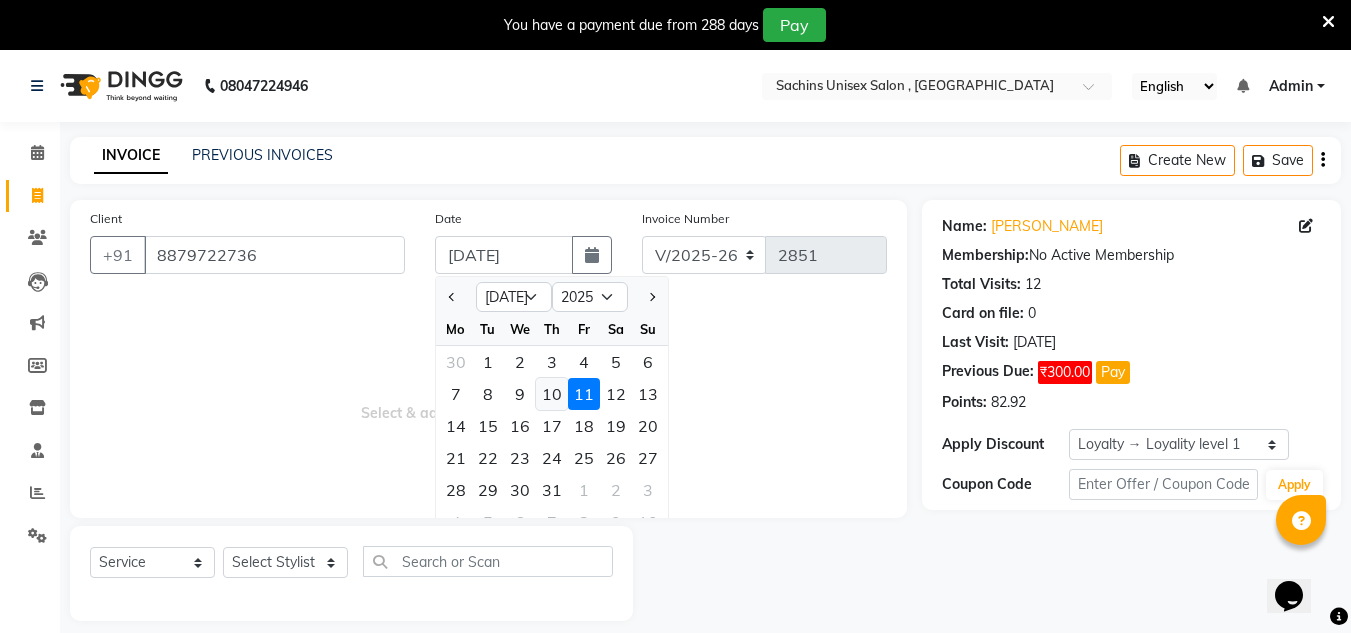 click on "10" 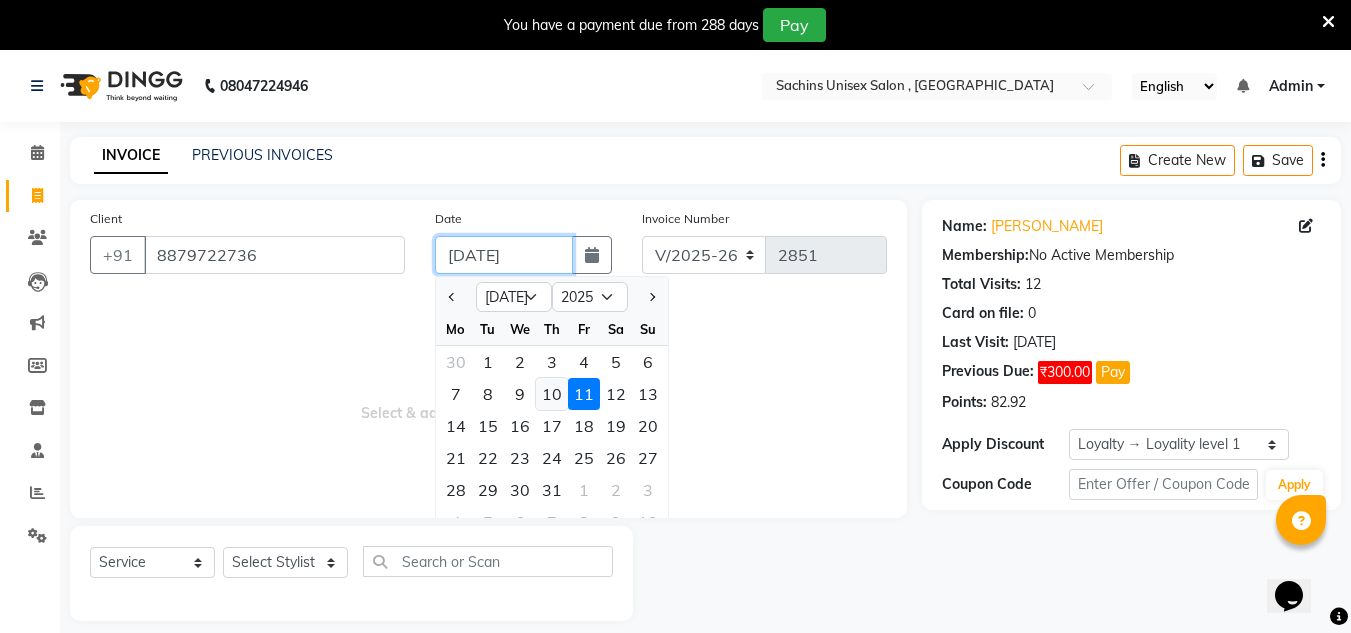 type on "[DATE]" 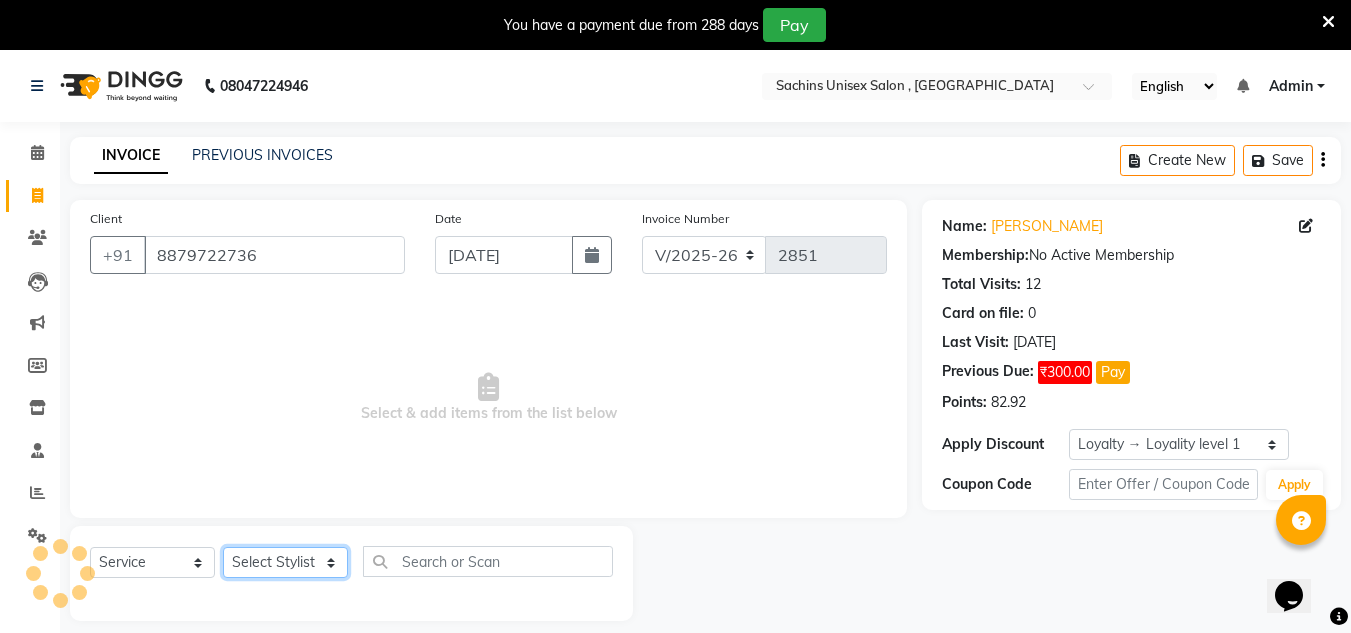 click on "Select Stylist [PERSON_NAME] new  [PERSON_NAME] [PERSON_NAME] Owner preeti [PERSON_NAME] [PERSON_NAME] RG" 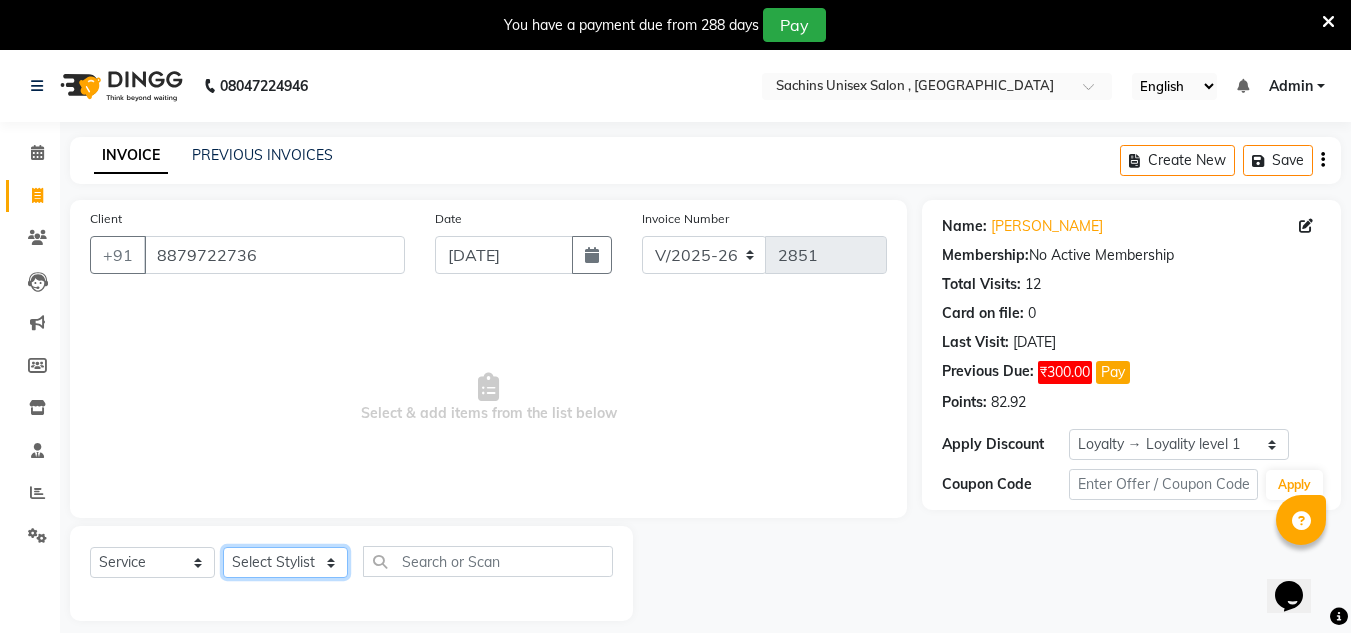 select on "85763" 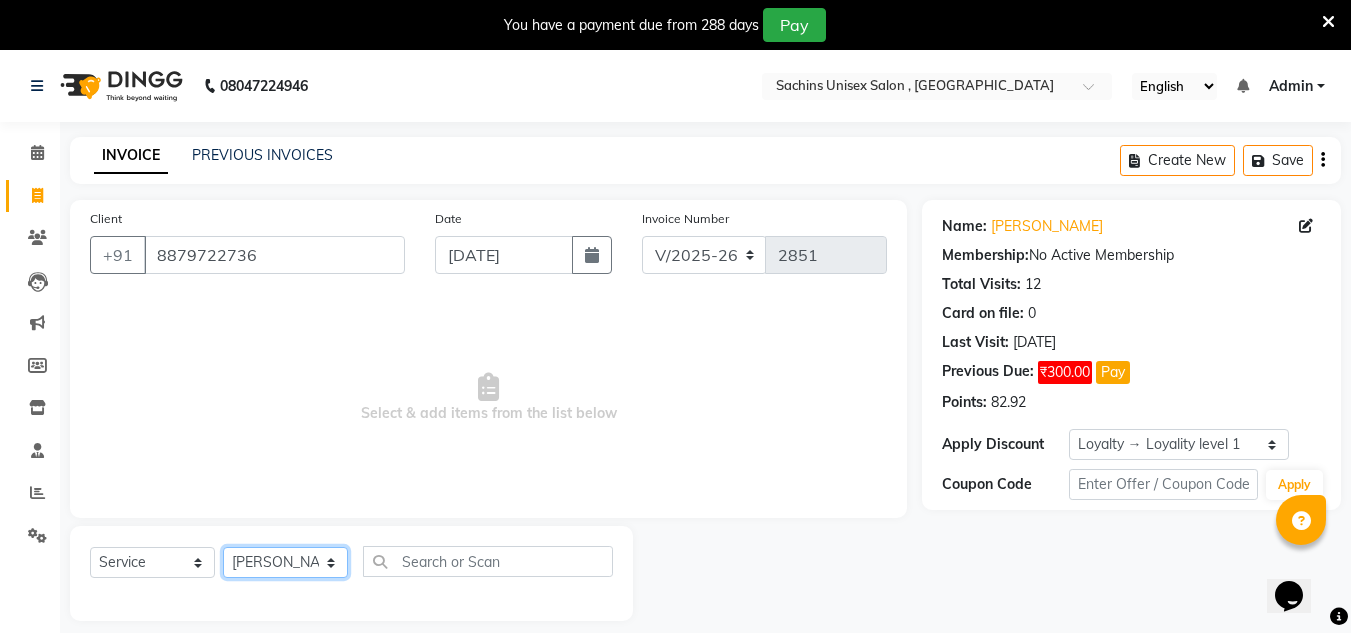 click on "Select Stylist [PERSON_NAME] new  [PERSON_NAME] [PERSON_NAME] Owner preeti [PERSON_NAME] [PERSON_NAME] RG" 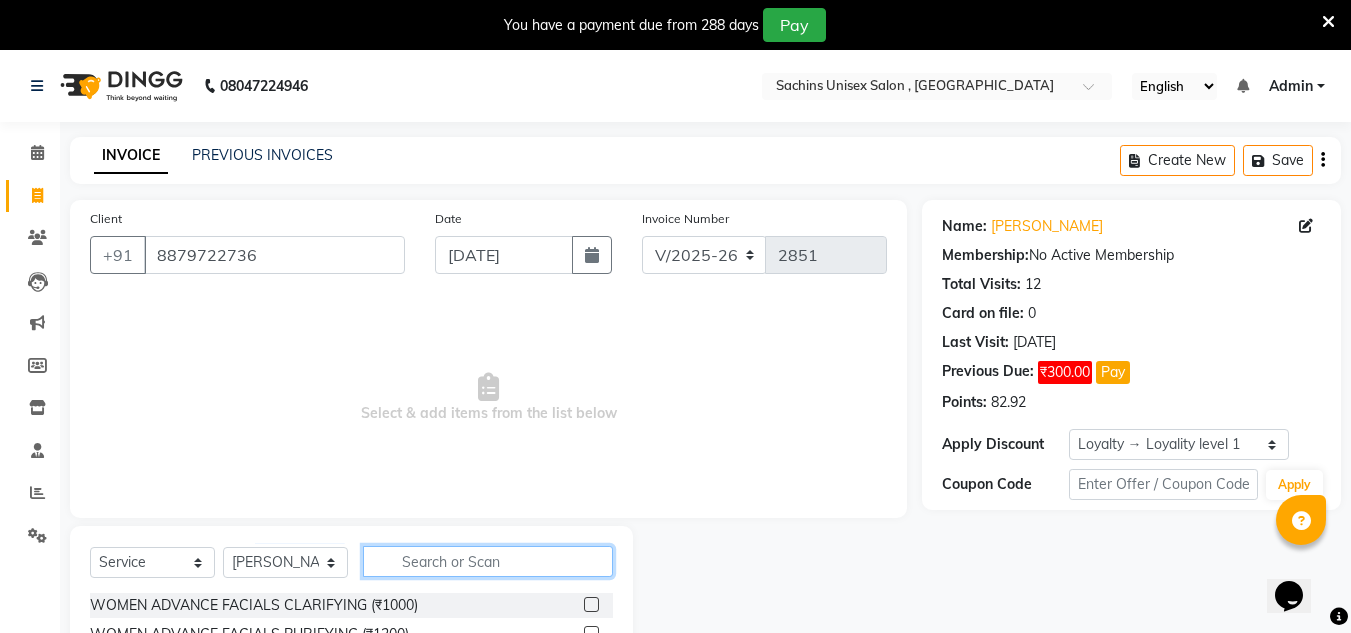 click 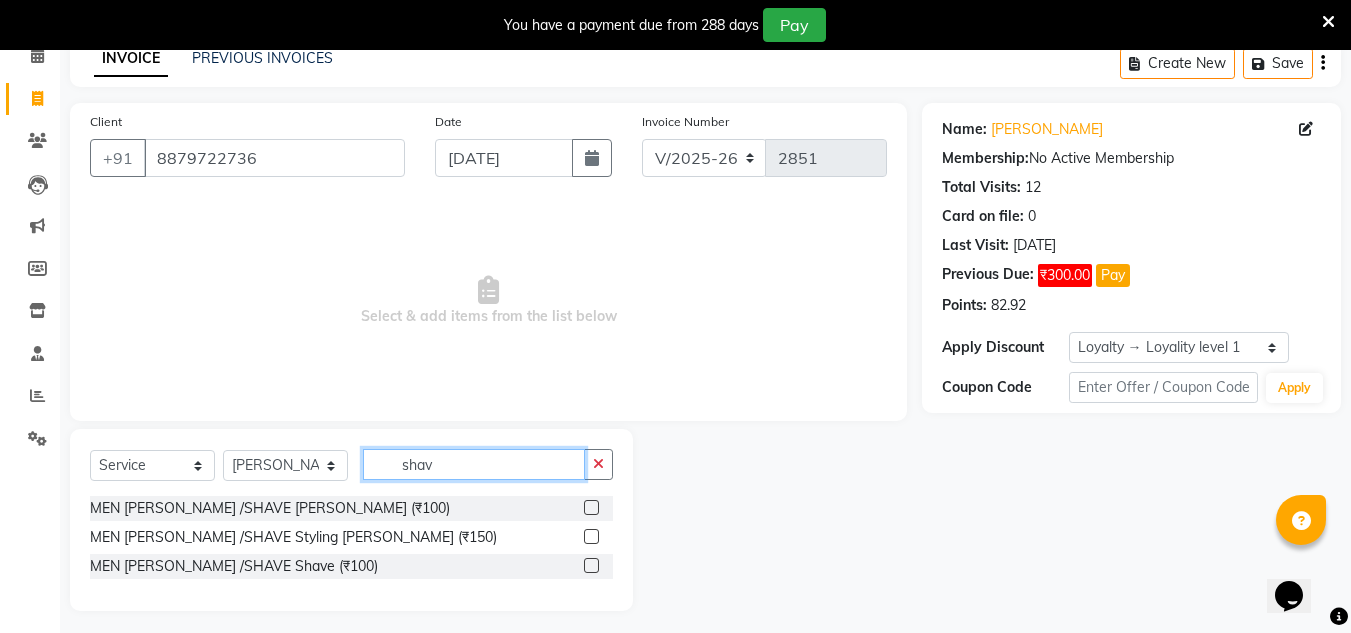scroll, scrollTop: 100, scrollLeft: 0, axis: vertical 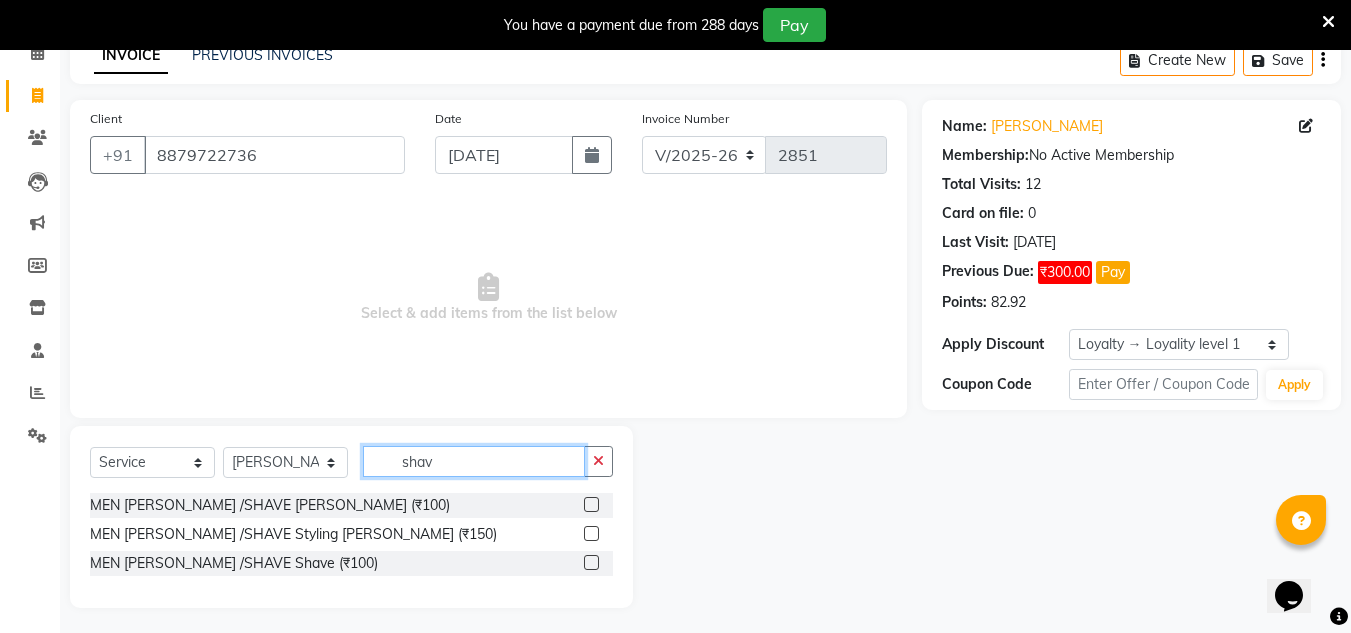 type on "shav" 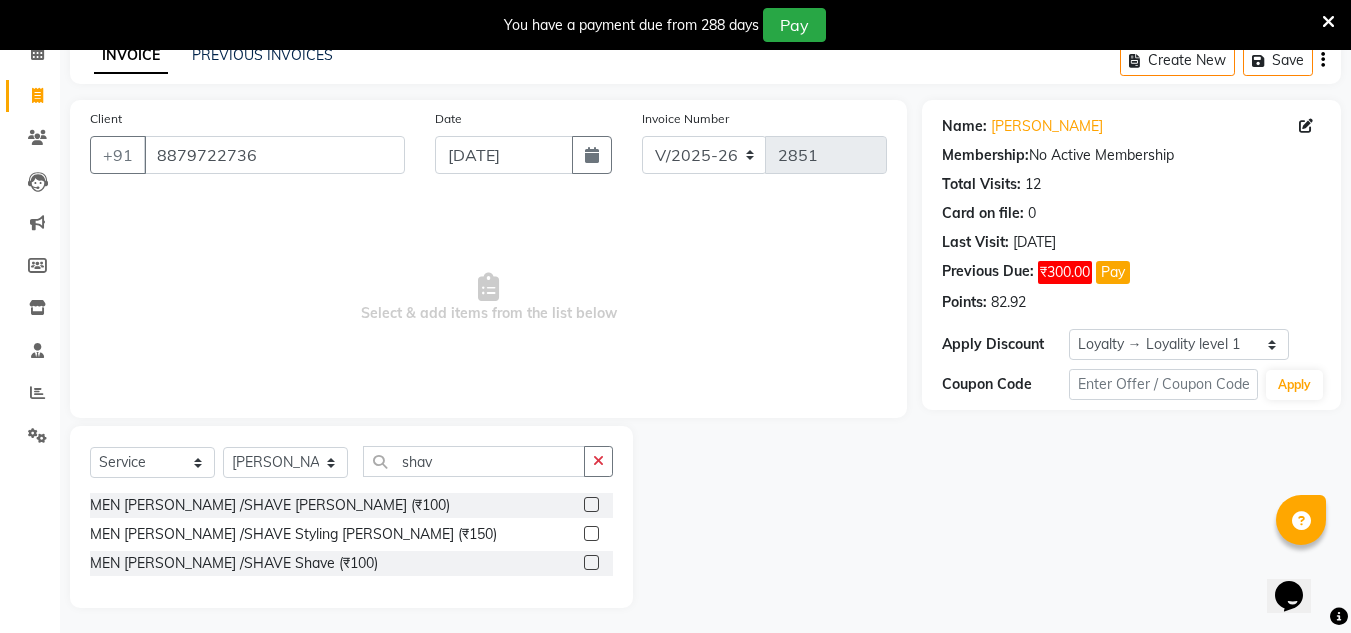 click 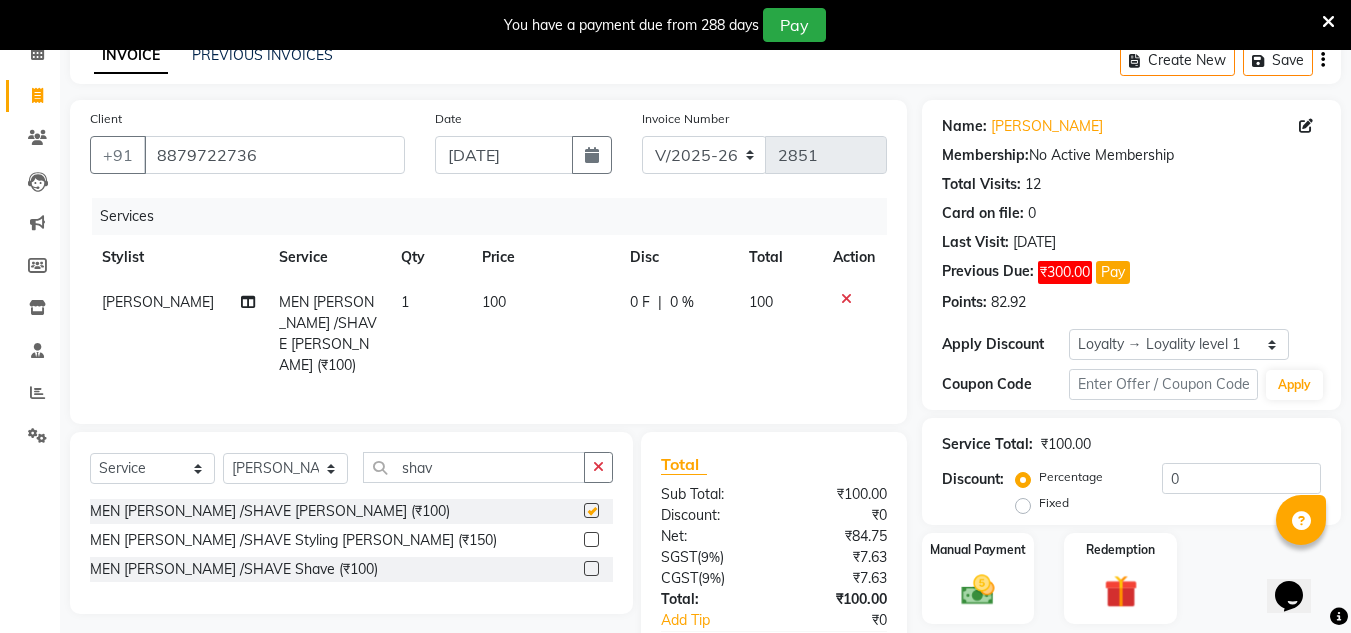 checkbox on "false" 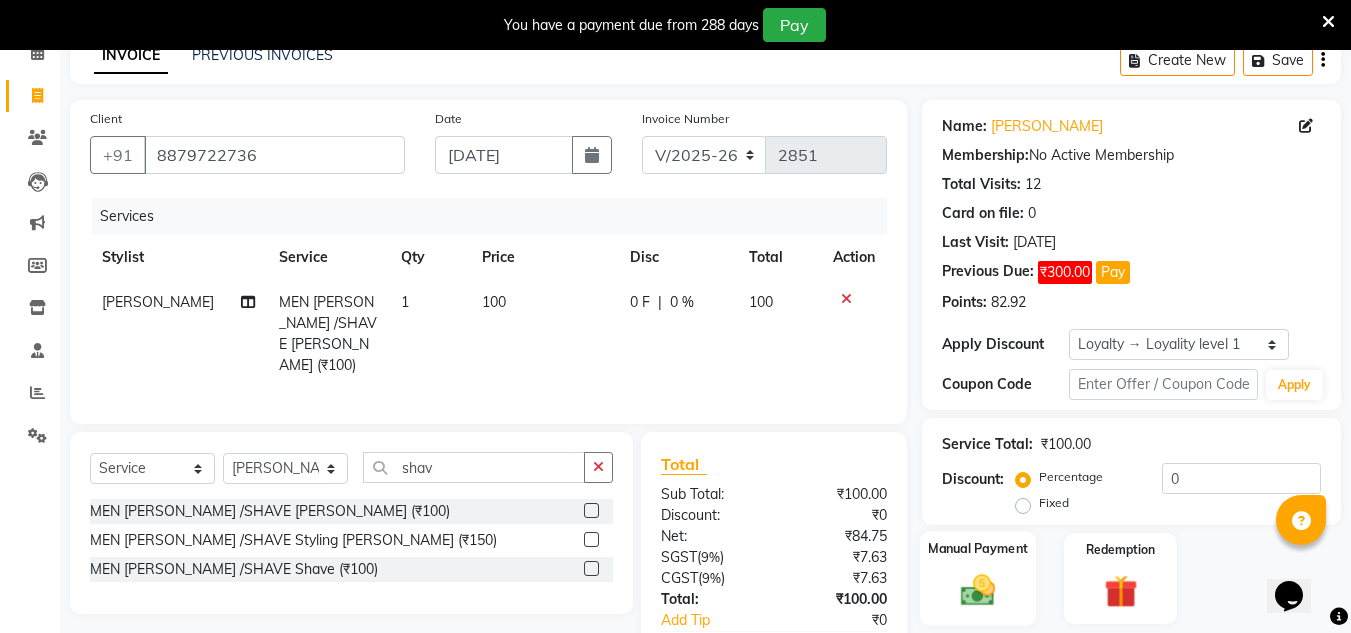 drag, startPoint x: 968, startPoint y: 597, endPoint x: 1012, endPoint y: 593, distance: 44.181442 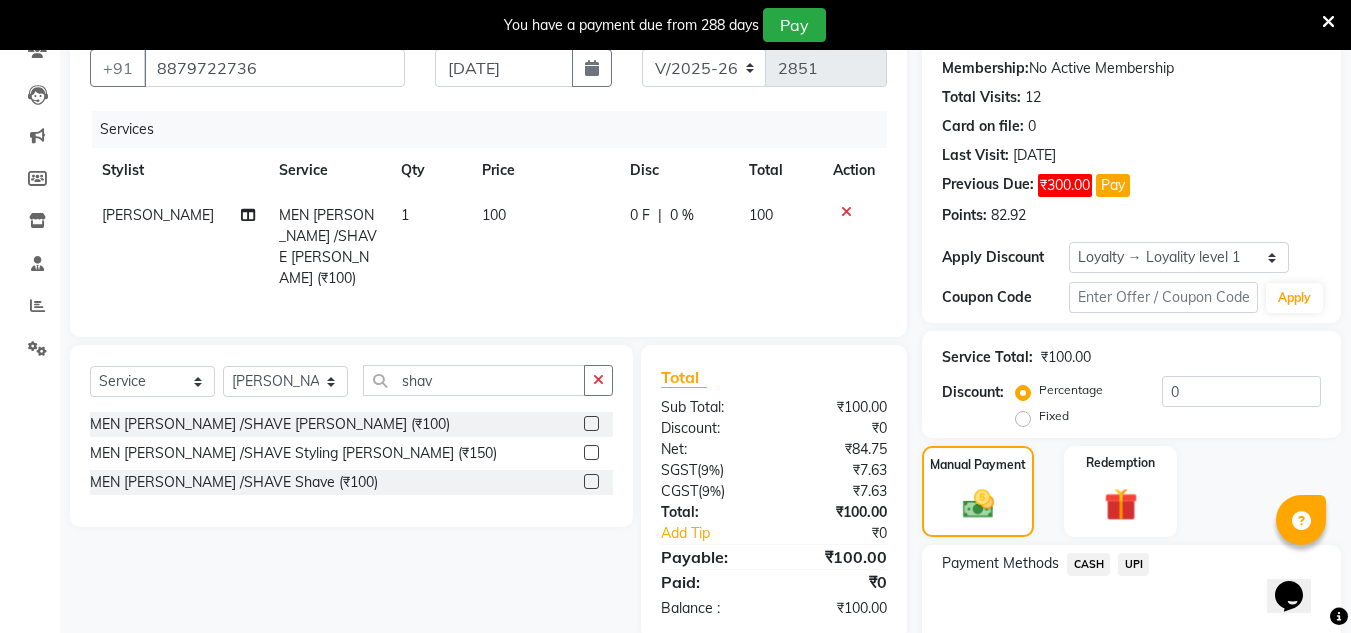 scroll, scrollTop: 200, scrollLeft: 0, axis: vertical 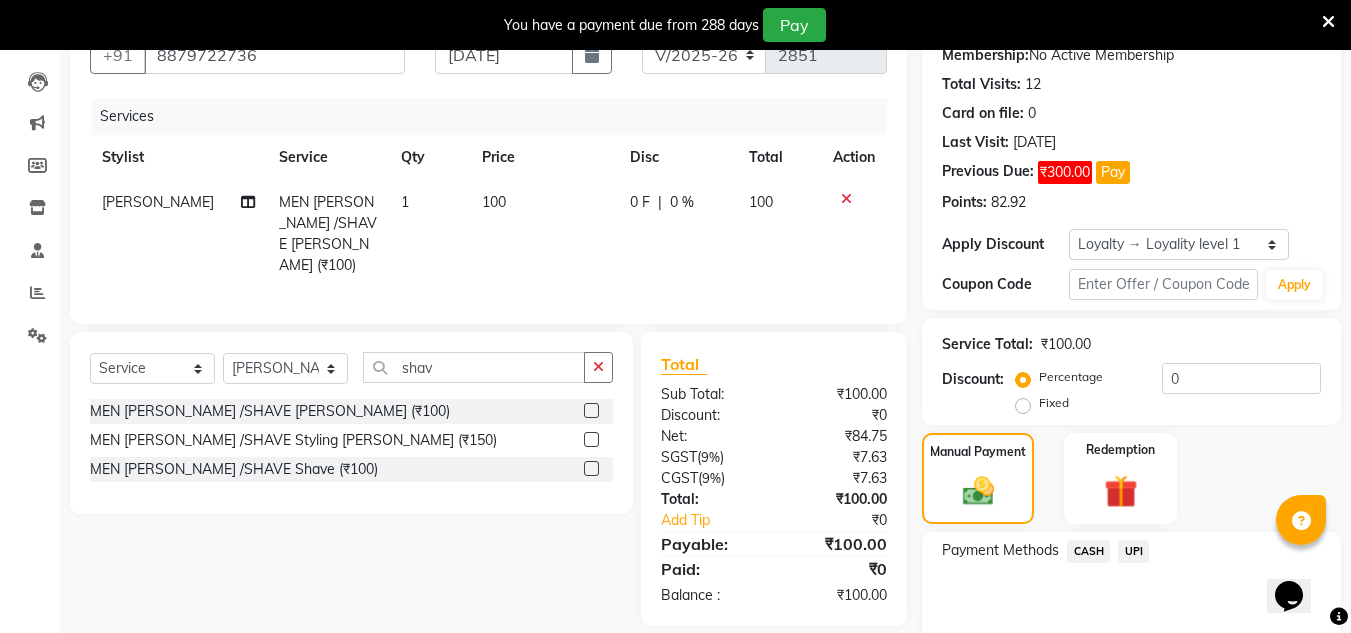 click on "UPI" 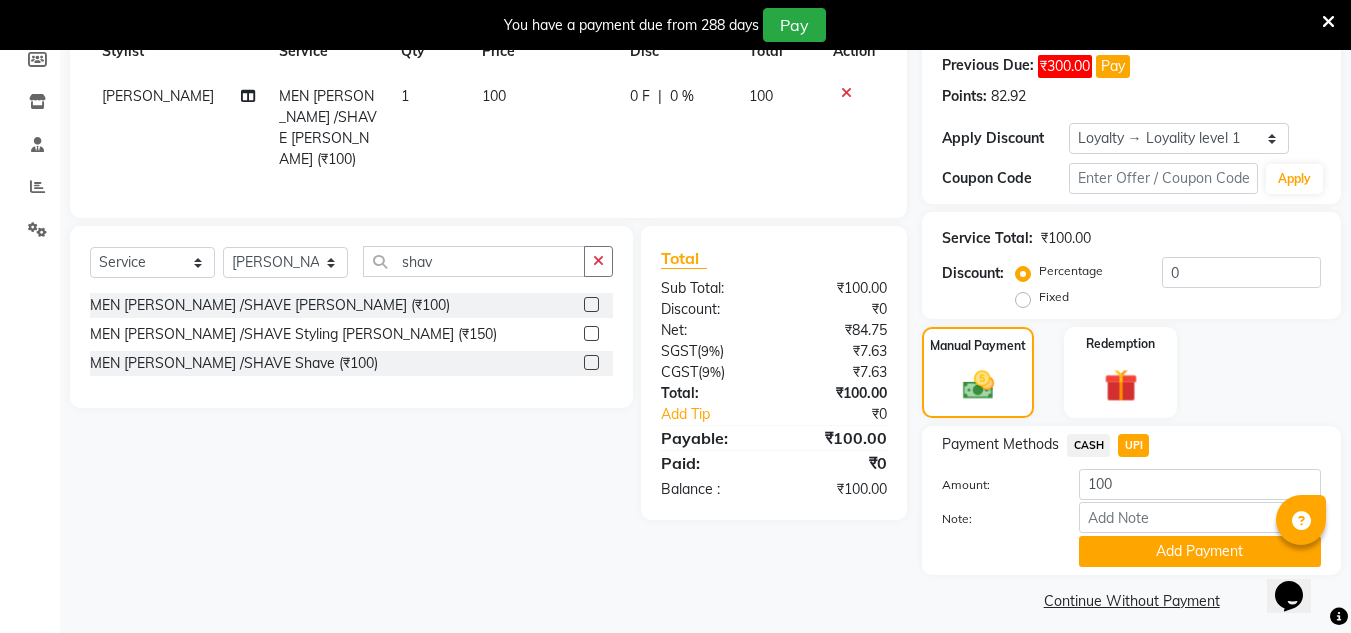scroll, scrollTop: 319, scrollLeft: 0, axis: vertical 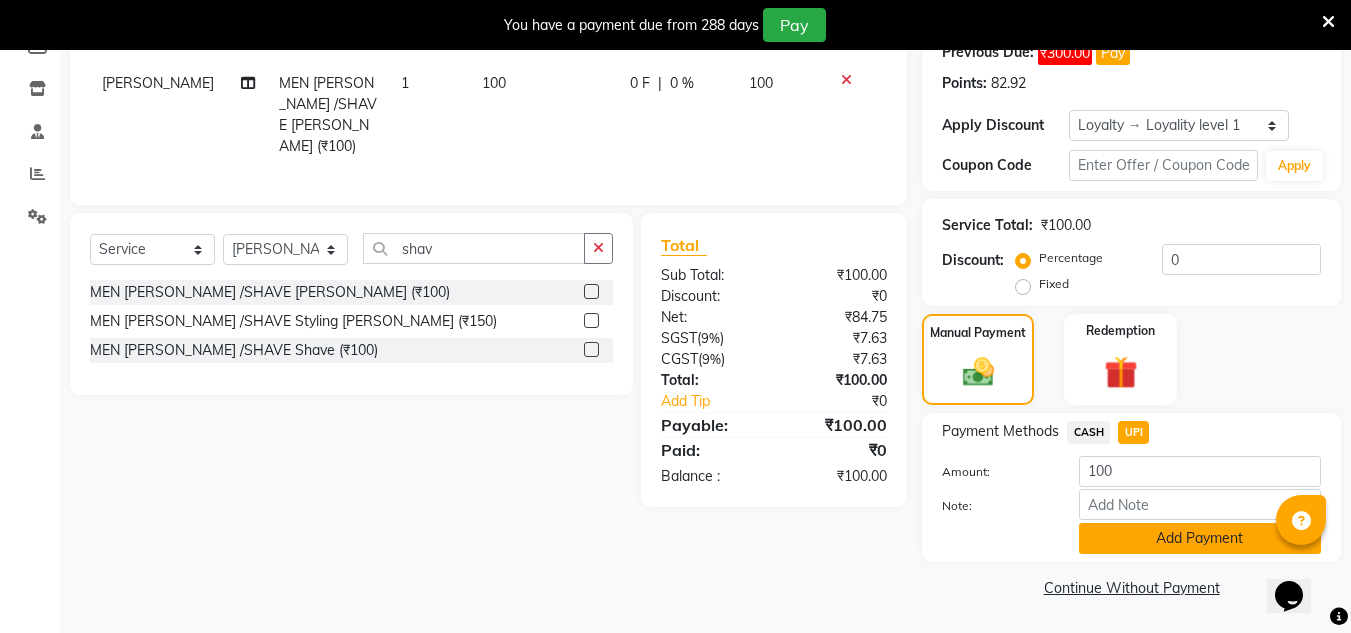 click on "Add Payment" 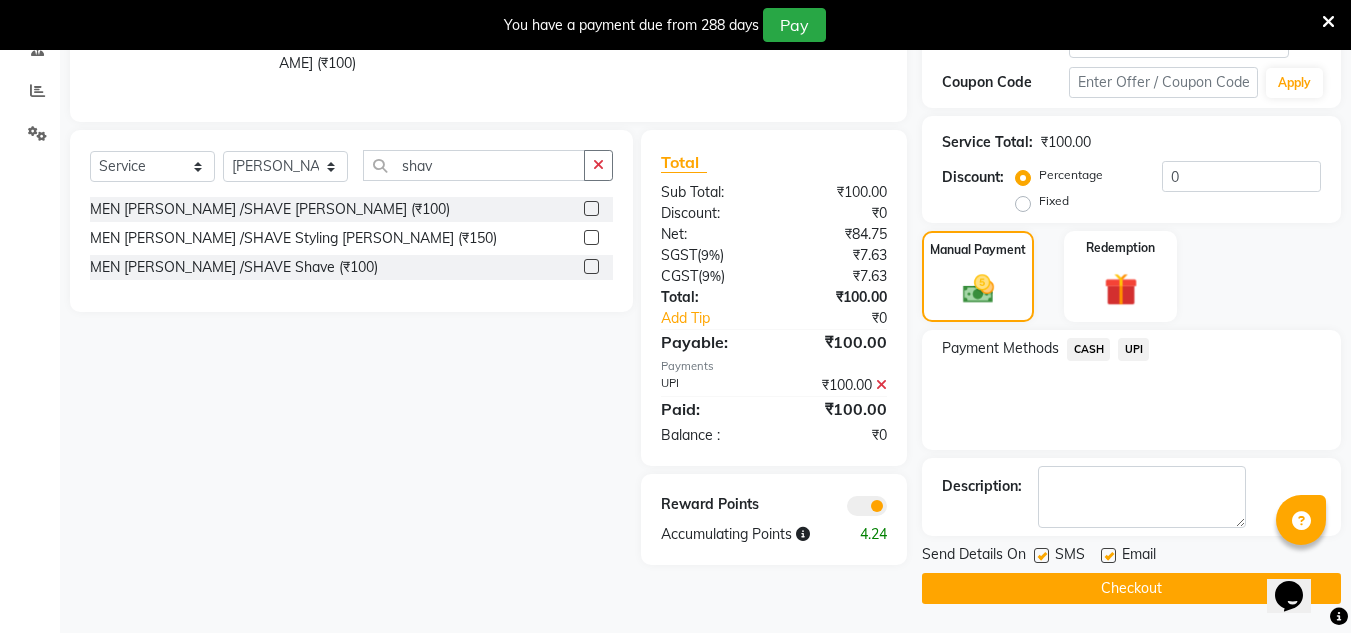 scroll, scrollTop: 403, scrollLeft: 0, axis: vertical 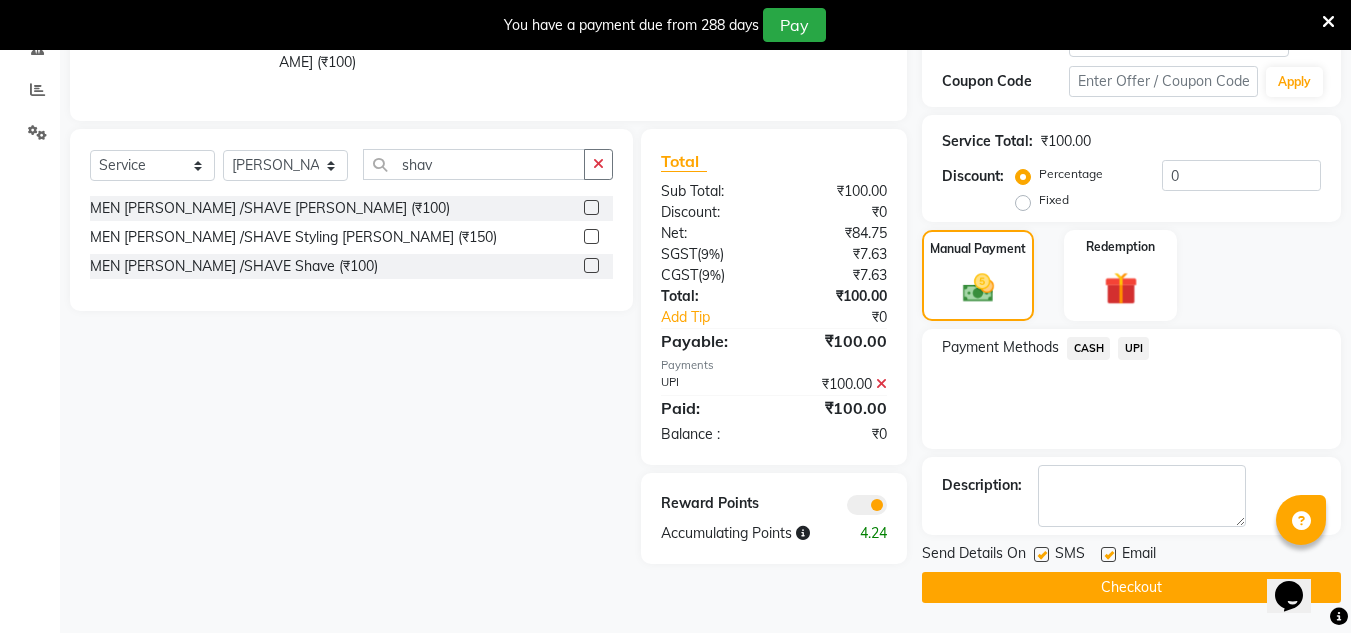 click on "Checkout" 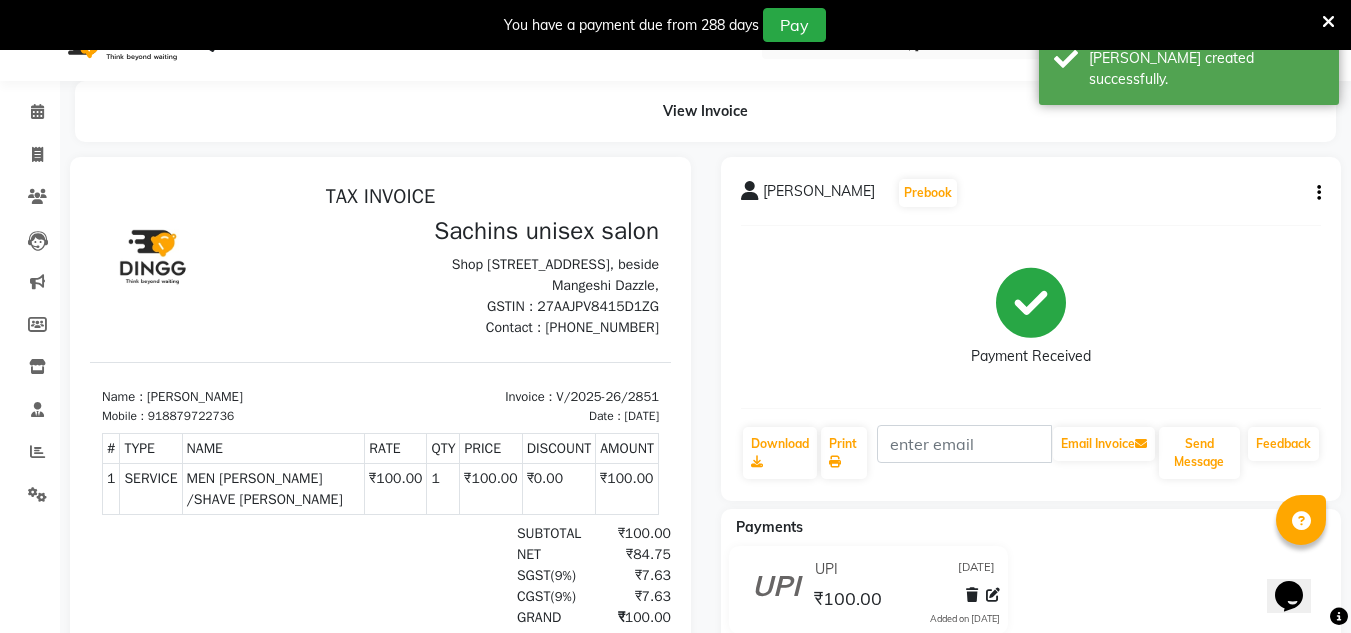 scroll, scrollTop: 0, scrollLeft: 0, axis: both 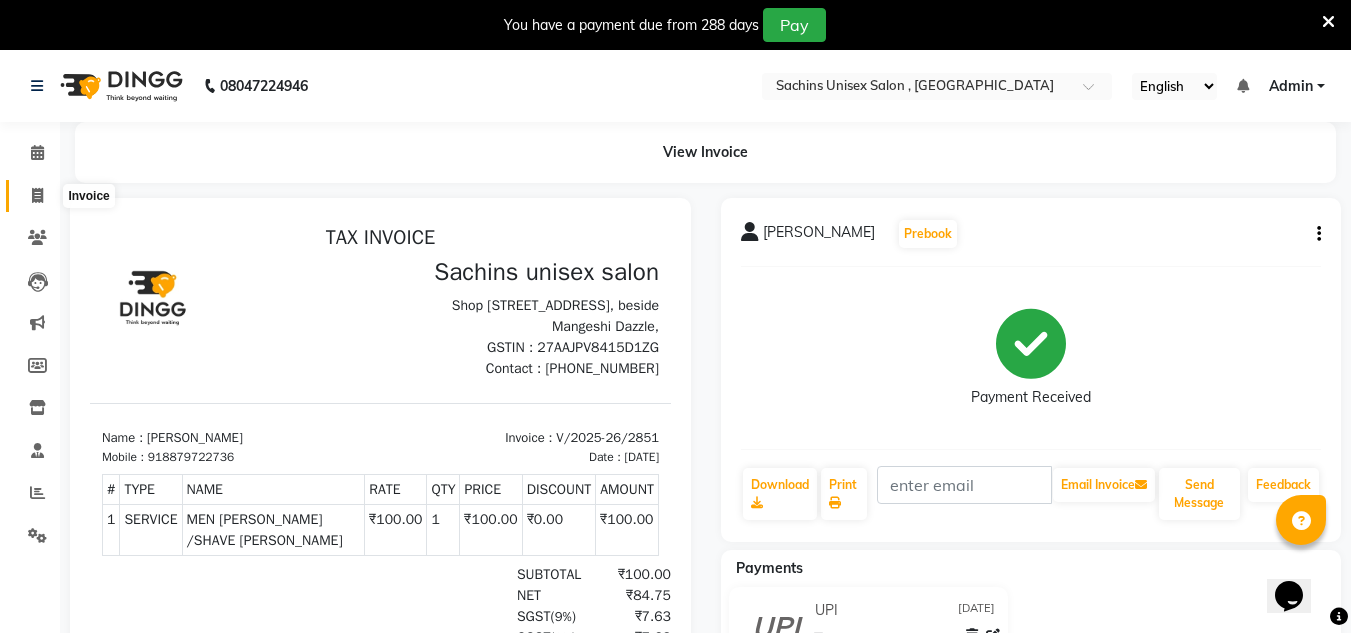 click 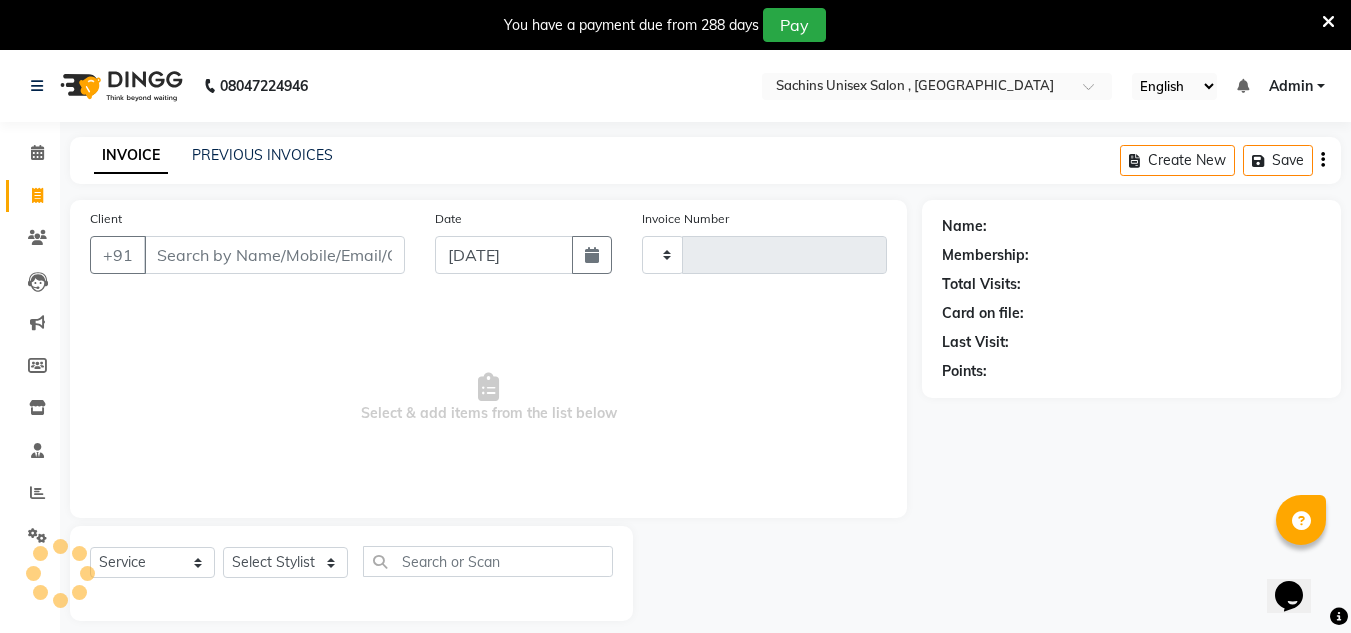 type on "2852" 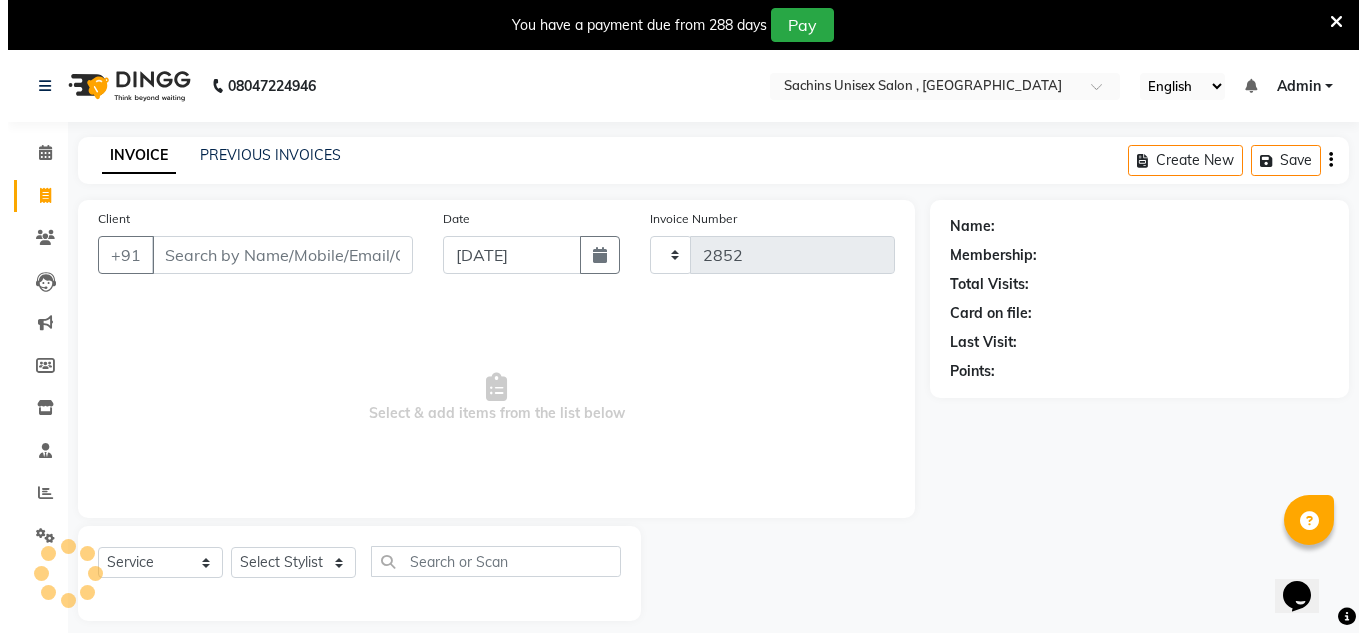 scroll, scrollTop: 50, scrollLeft: 0, axis: vertical 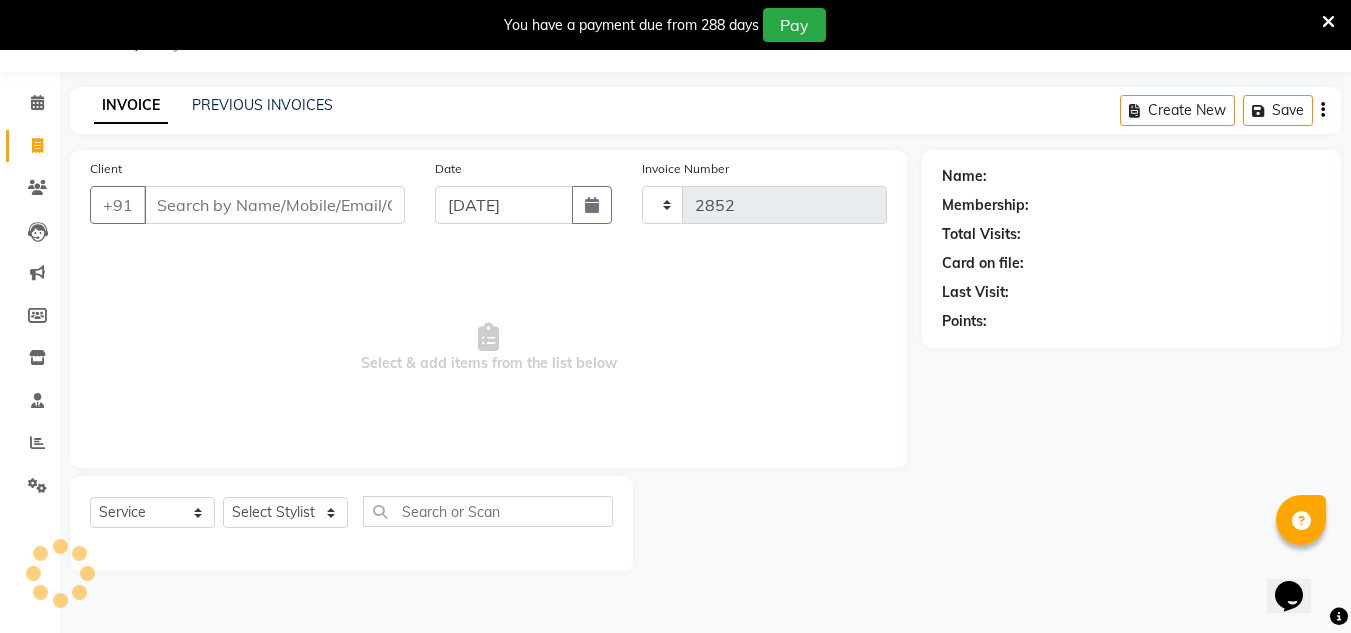 select on "6840" 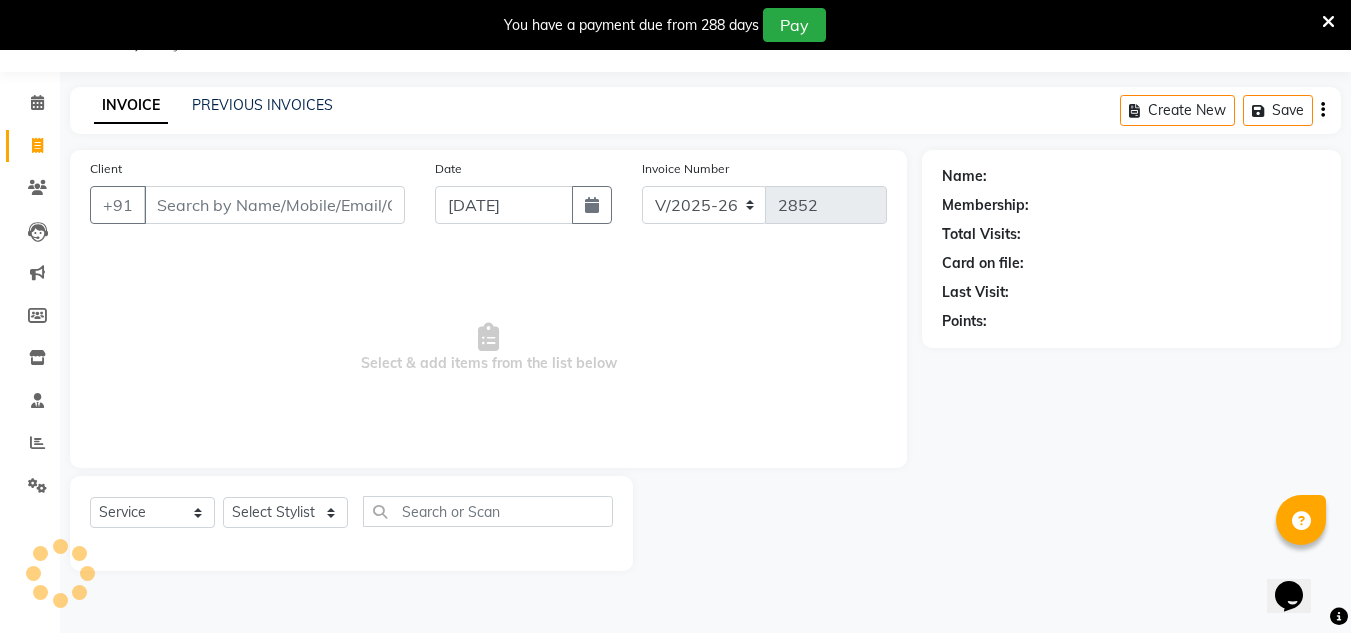 click on "Client" at bounding box center (274, 205) 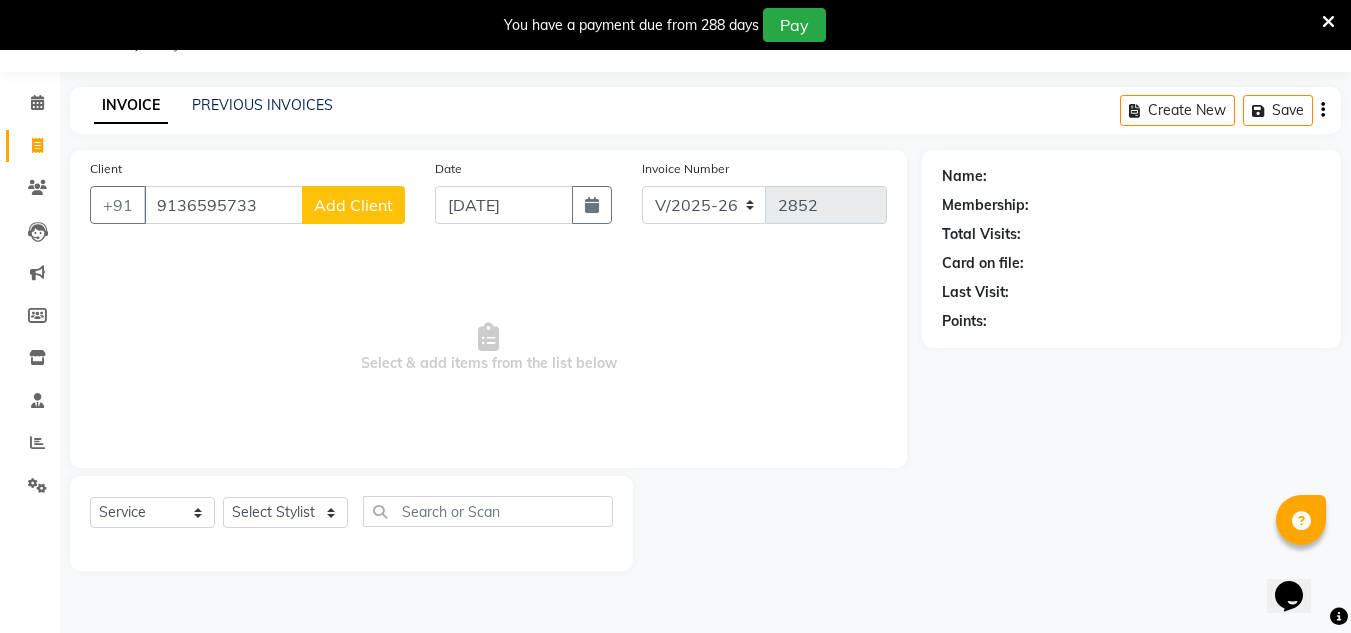 type on "9136595733" 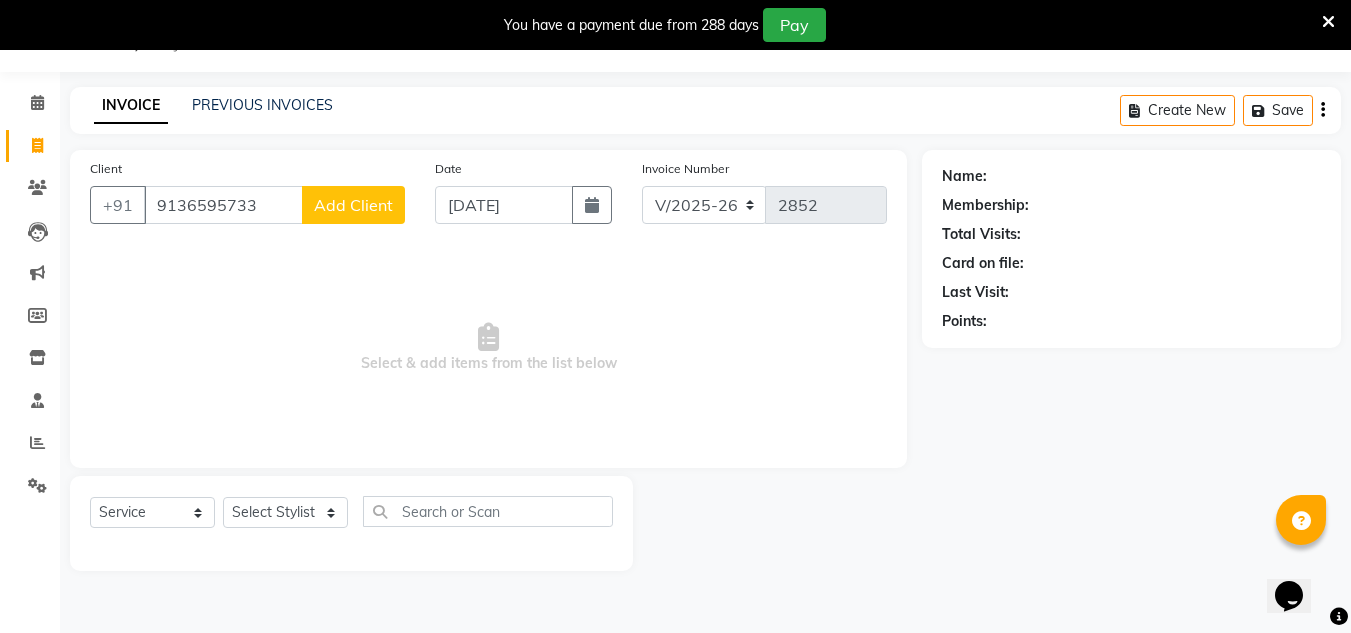 click on "Add Client" 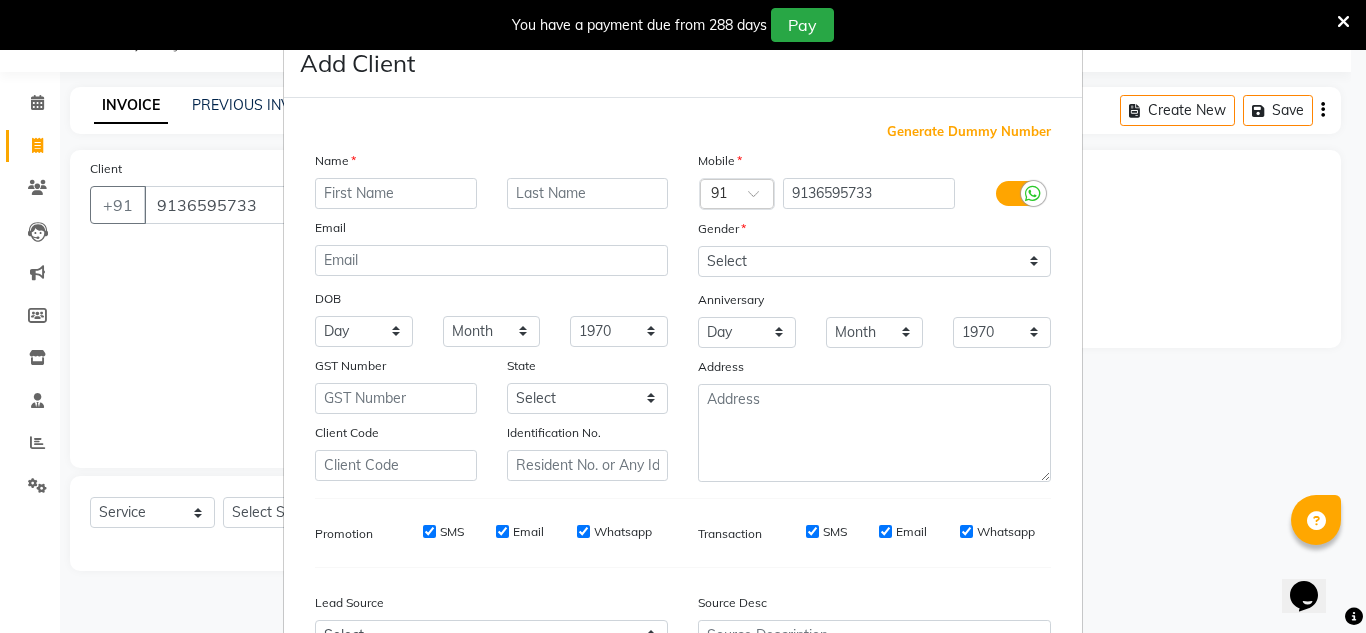 click at bounding box center (396, 193) 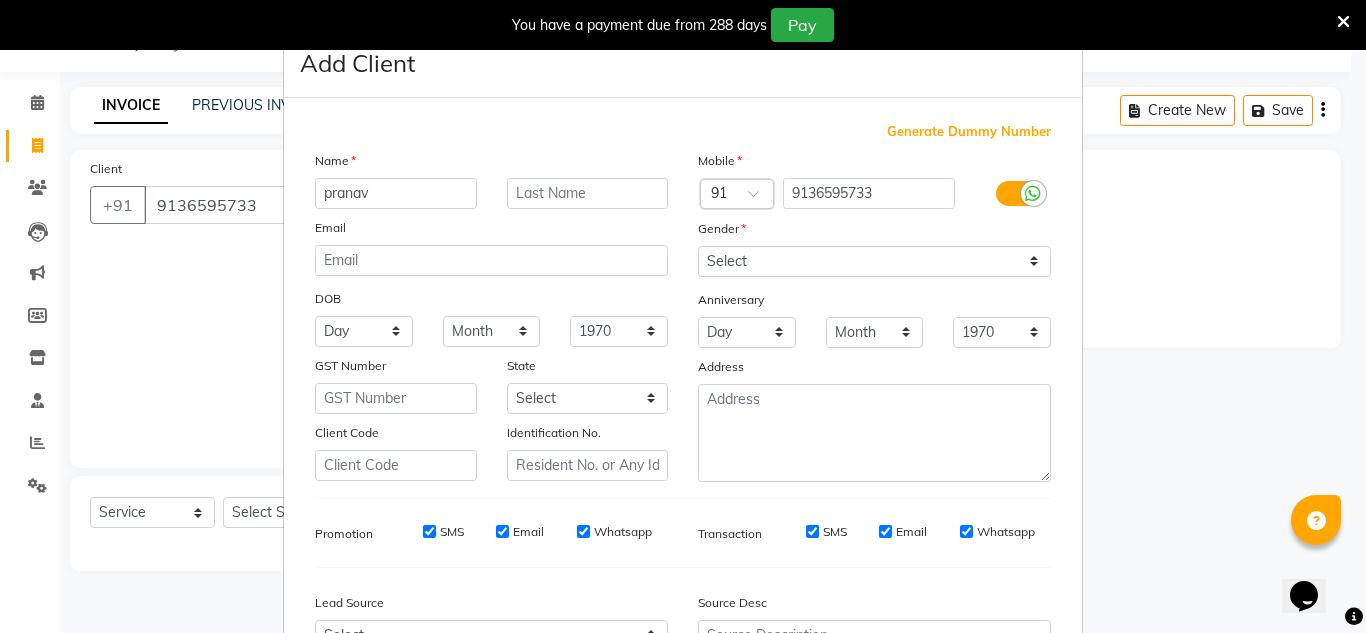 type on "pranav" 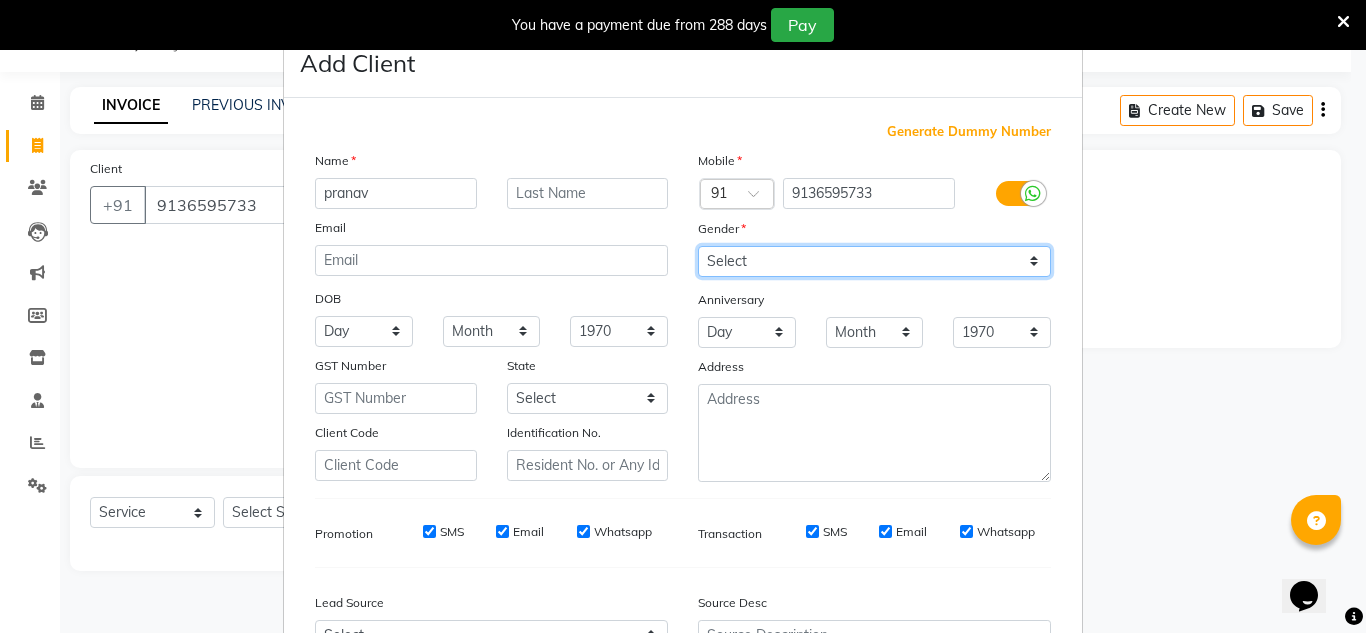 drag, startPoint x: 707, startPoint y: 259, endPoint x: 707, endPoint y: 274, distance: 15 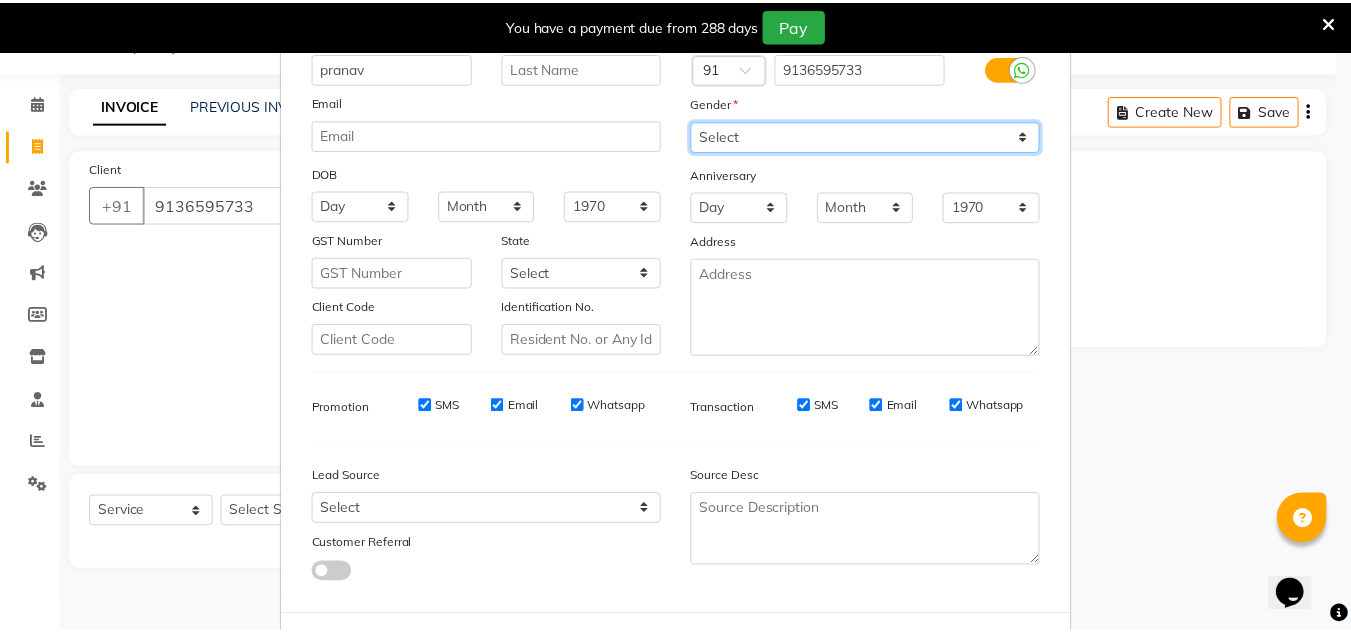 scroll, scrollTop: 200, scrollLeft: 0, axis: vertical 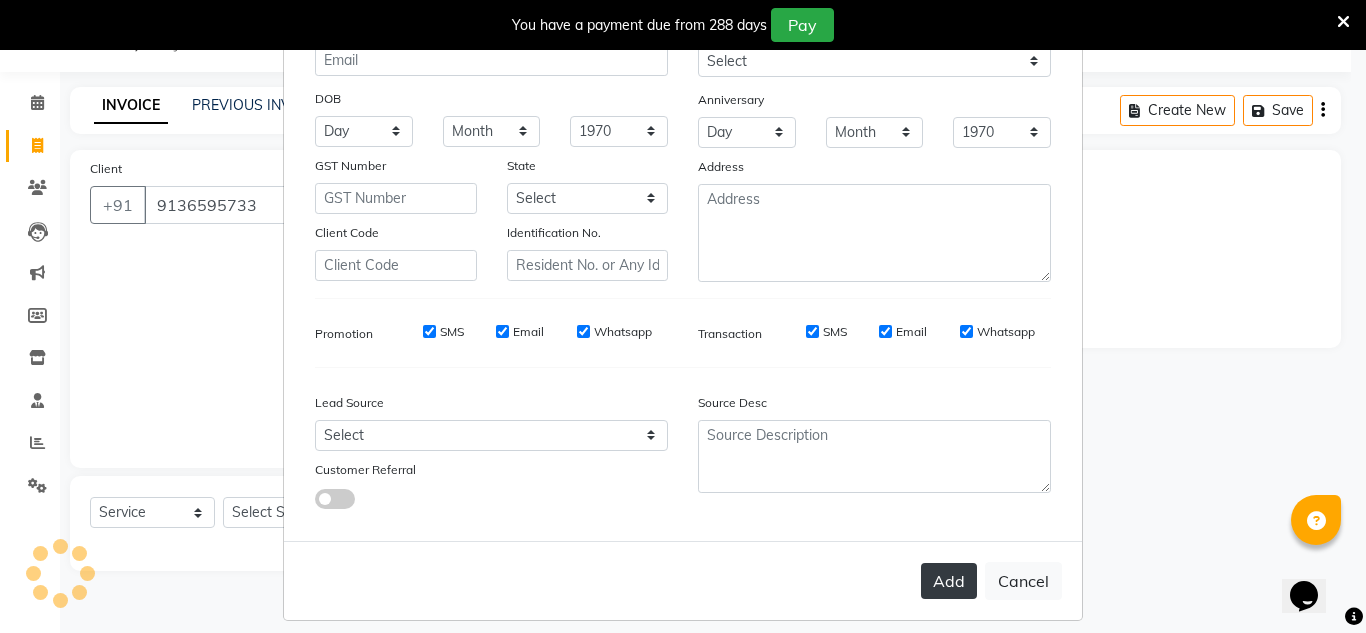 click on "Add" at bounding box center (949, 581) 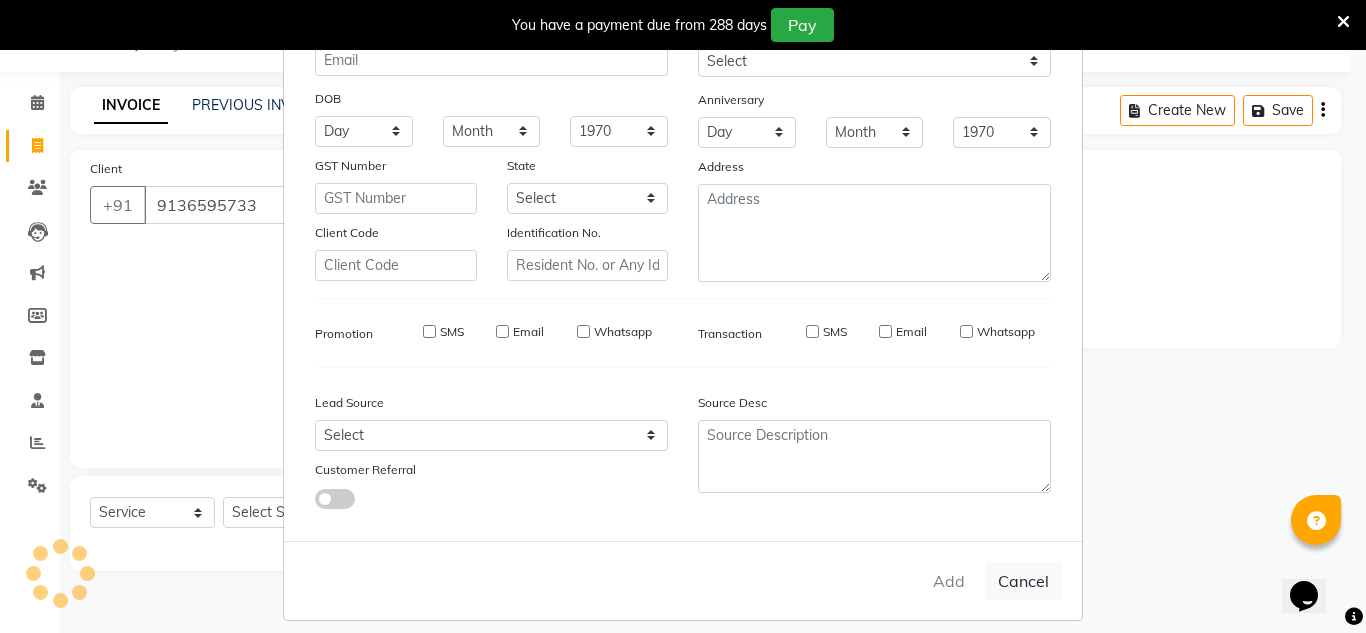 type 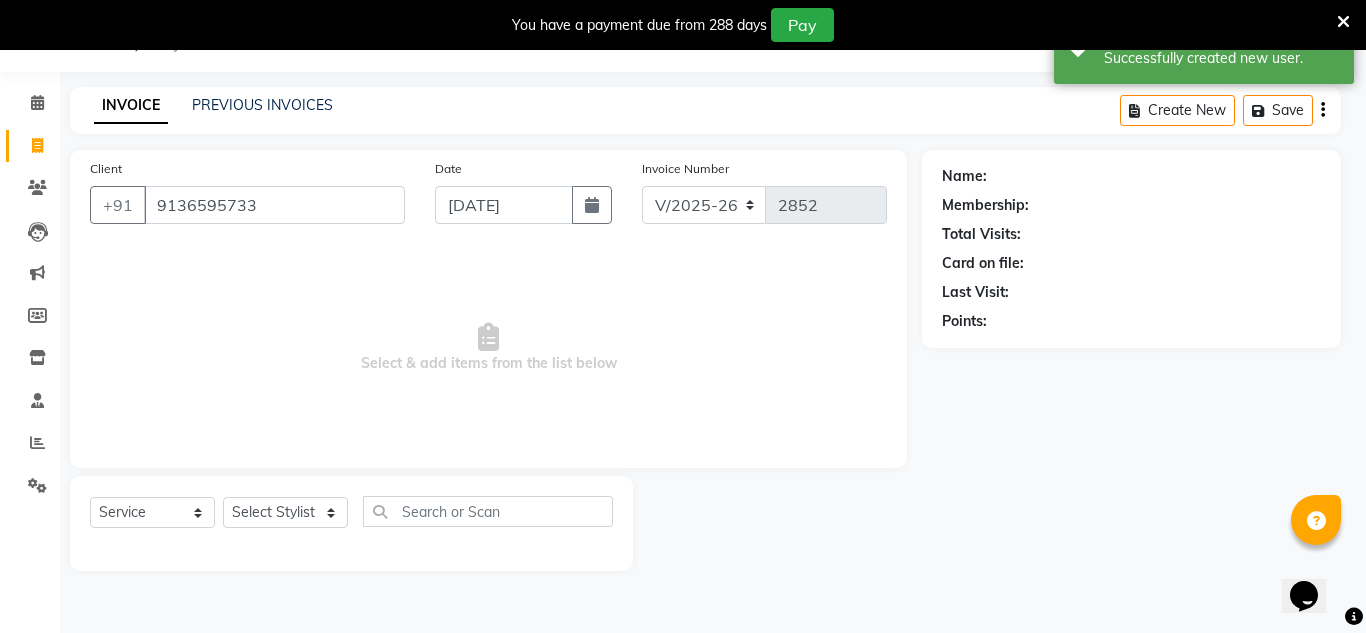 select on "1: Object" 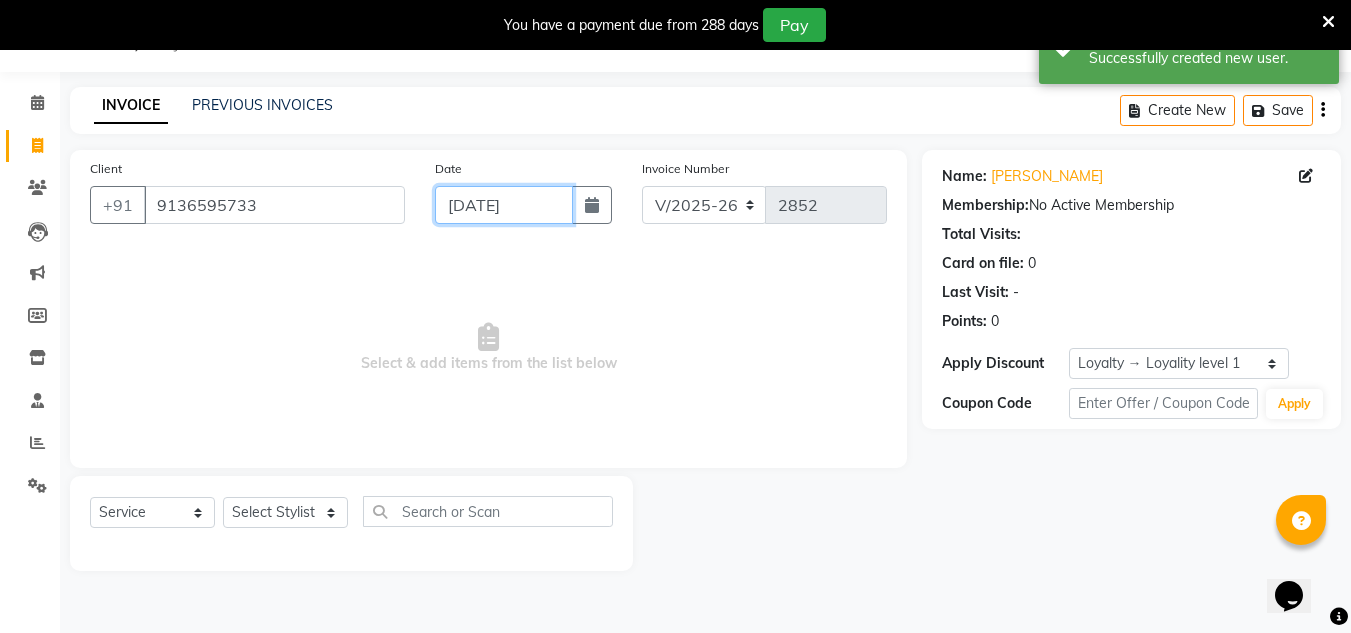 click on "[DATE]" 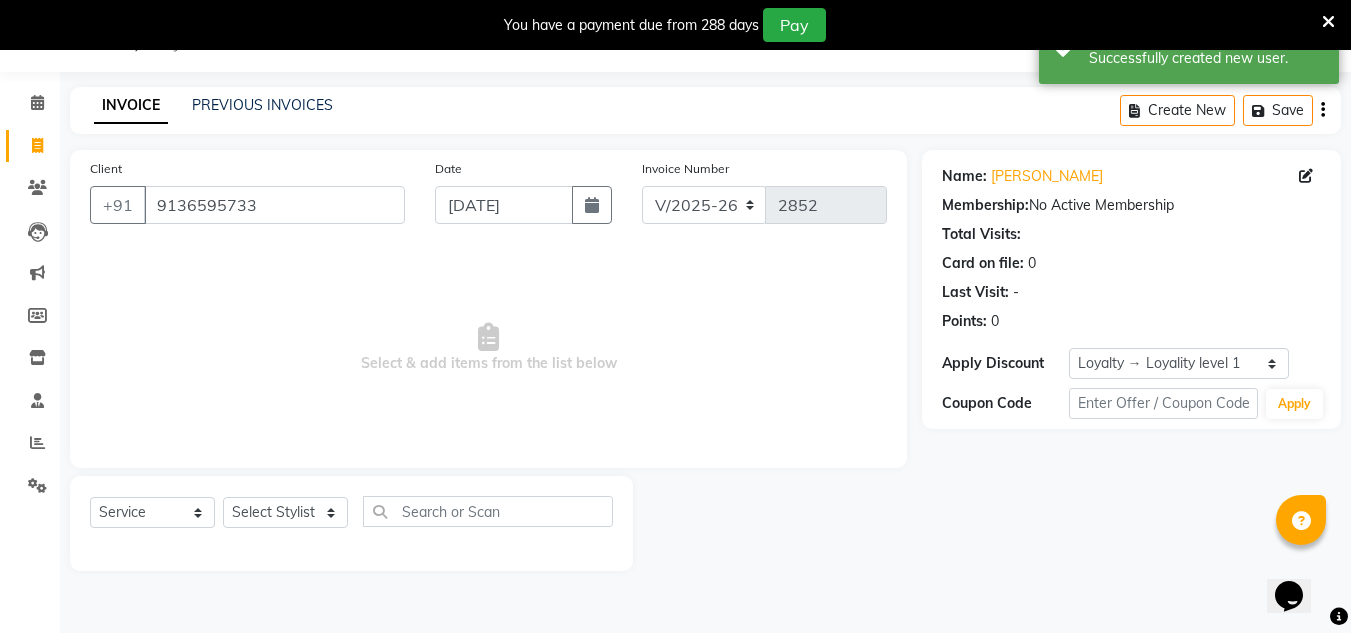 select on "7" 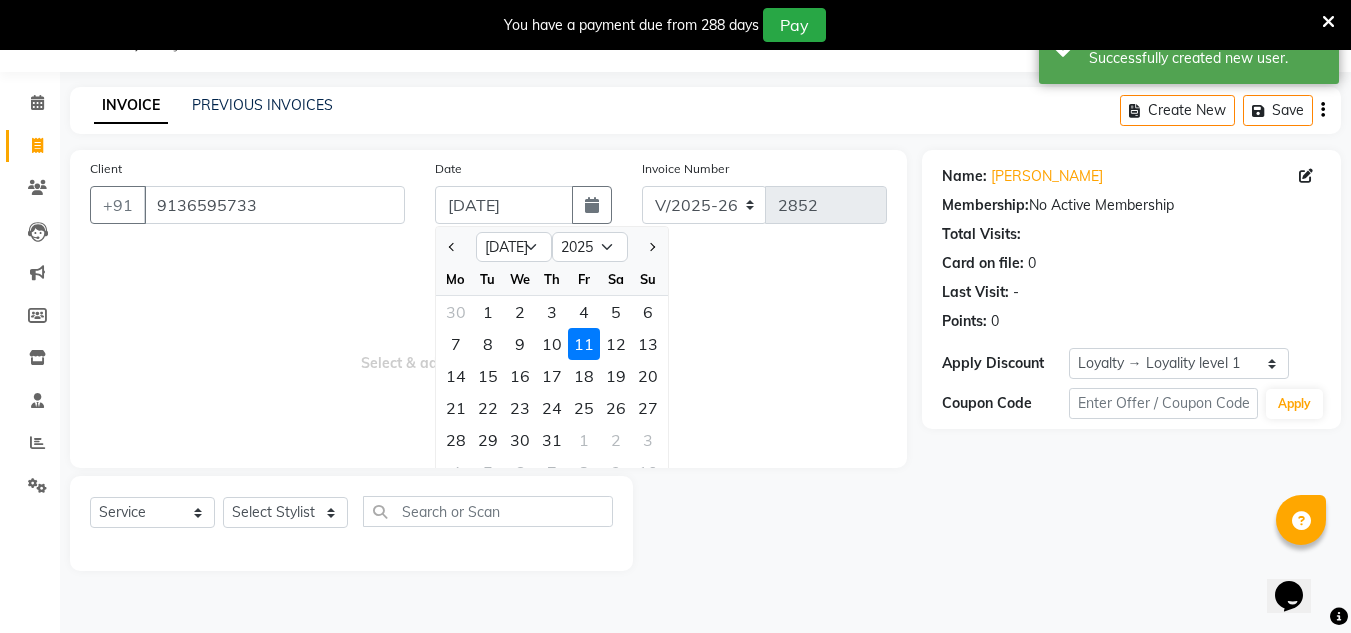 drag, startPoint x: 553, startPoint y: 343, endPoint x: 554, endPoint y: 353, distance: 10.049875 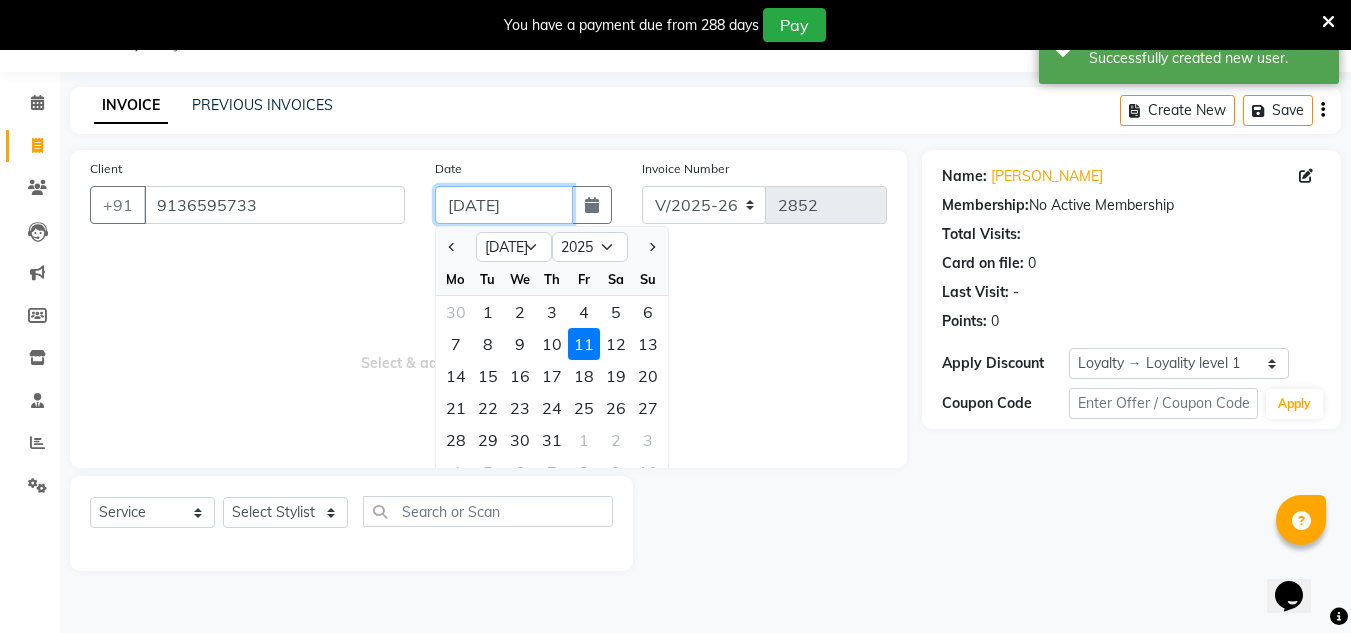 type on "[DATE]" 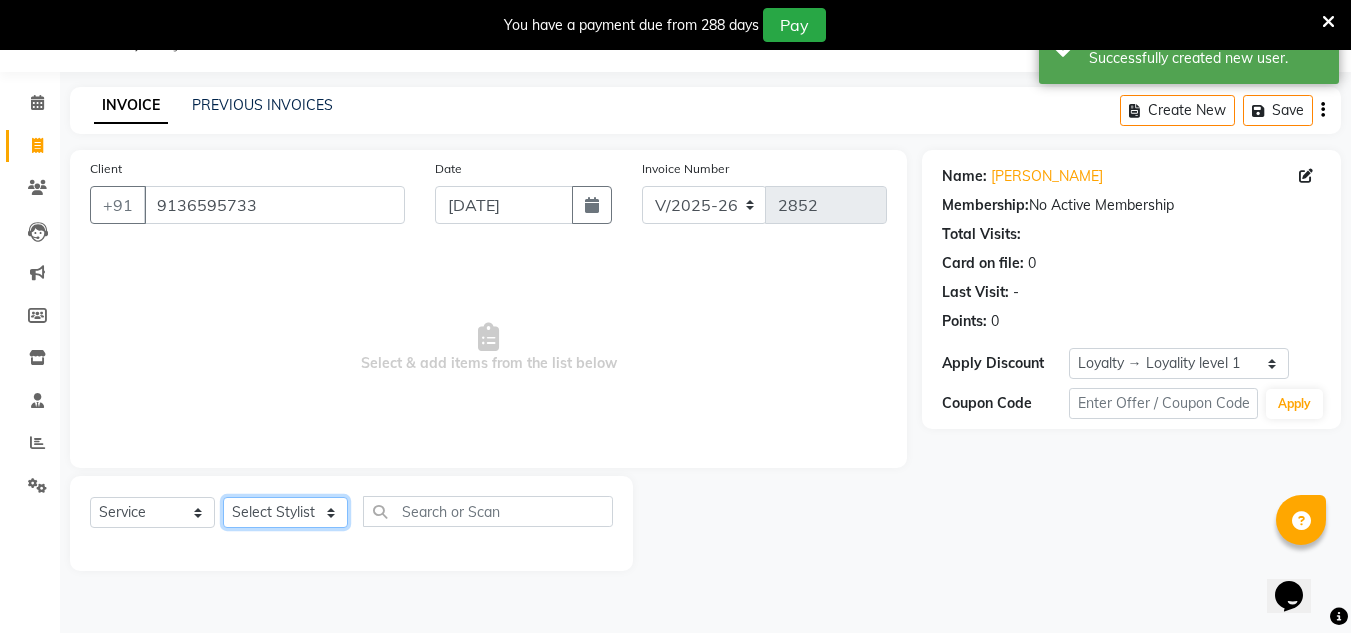 click on "Select Stylist [PERSON_NAME] new  [PERSON_NAME] [PERSON_NAME] Owner preeti [PERSON_NAME] [PERSON_NAME] RG" 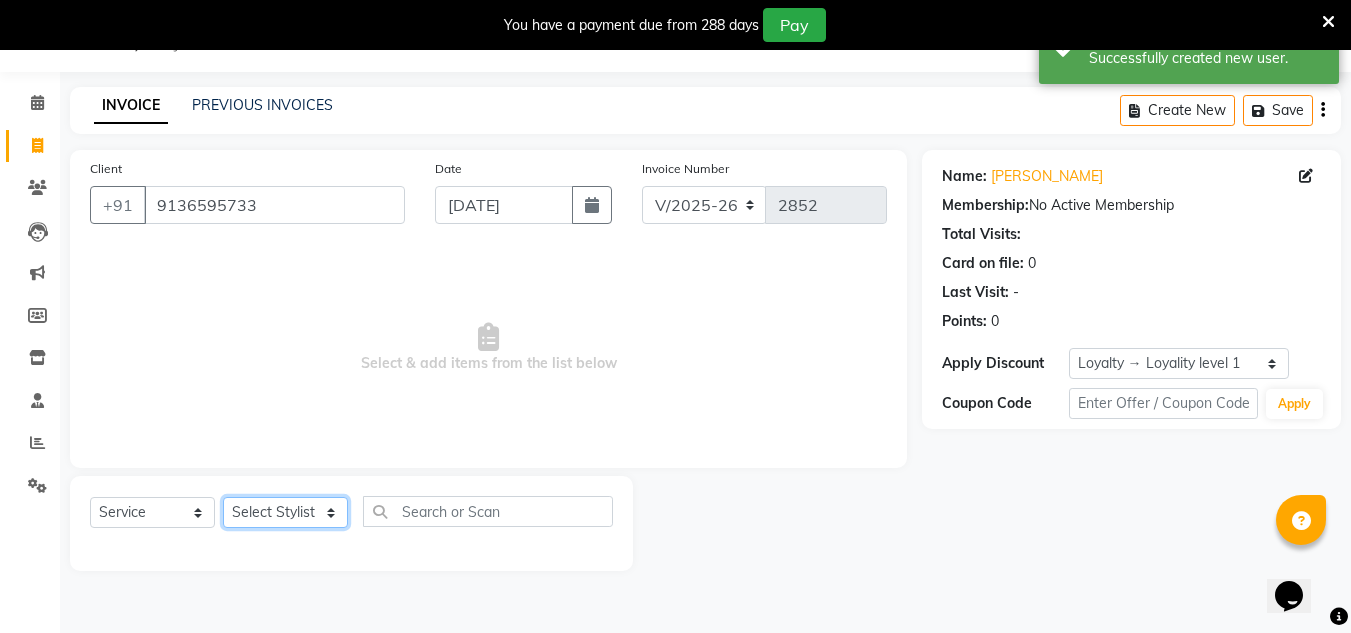 select on "81667" 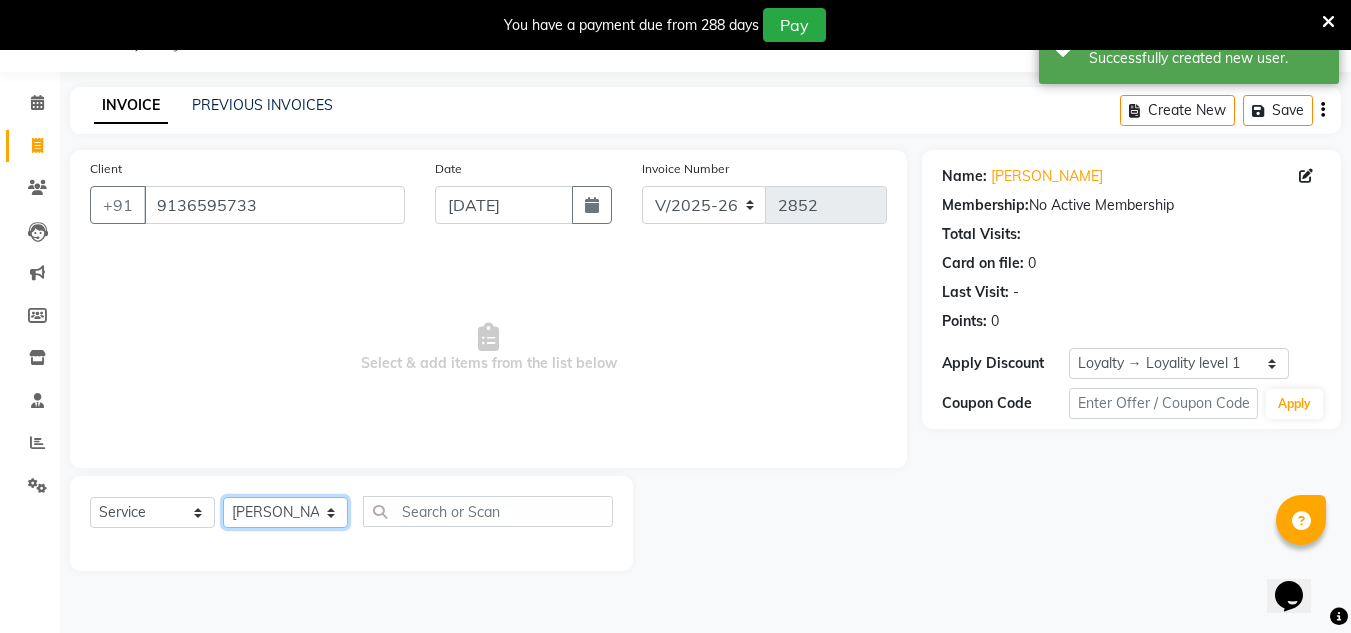 click on "Select Stylist [PERSON_NAME] new  [PERSON_NAME] [PERSON_NAME] Owner preeti [PERSON_NAME] [PERSON_NAME] RG" 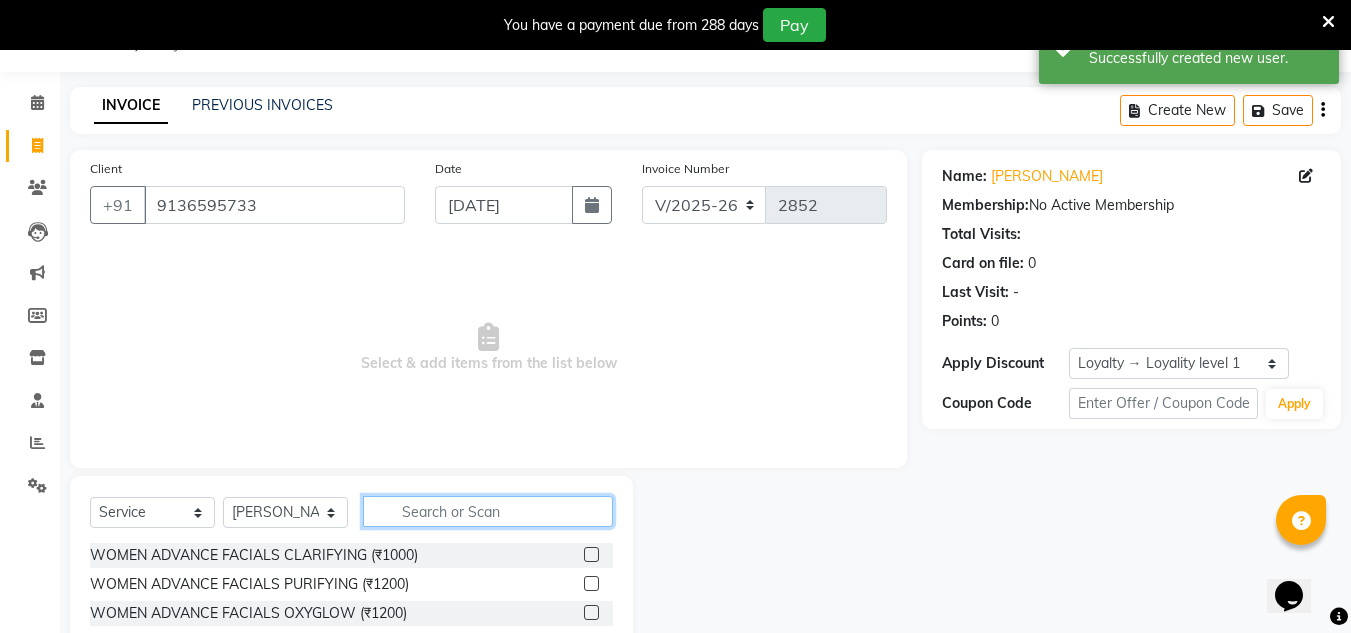 click 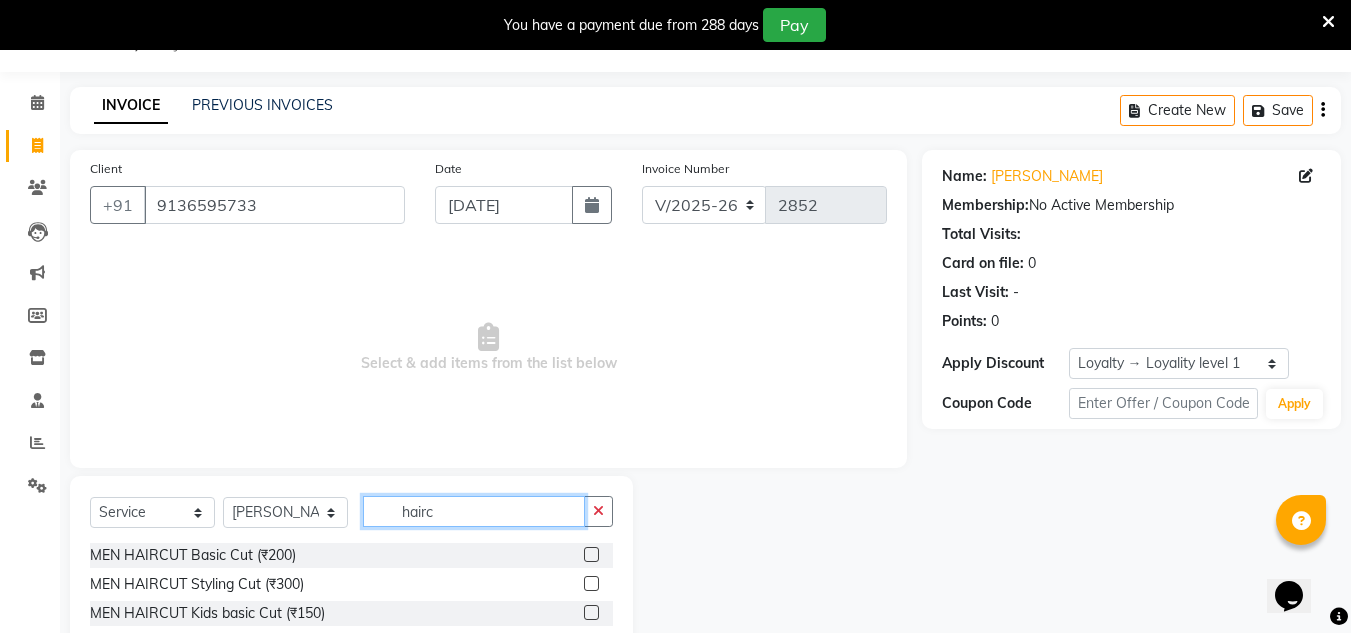 type on "hairc" 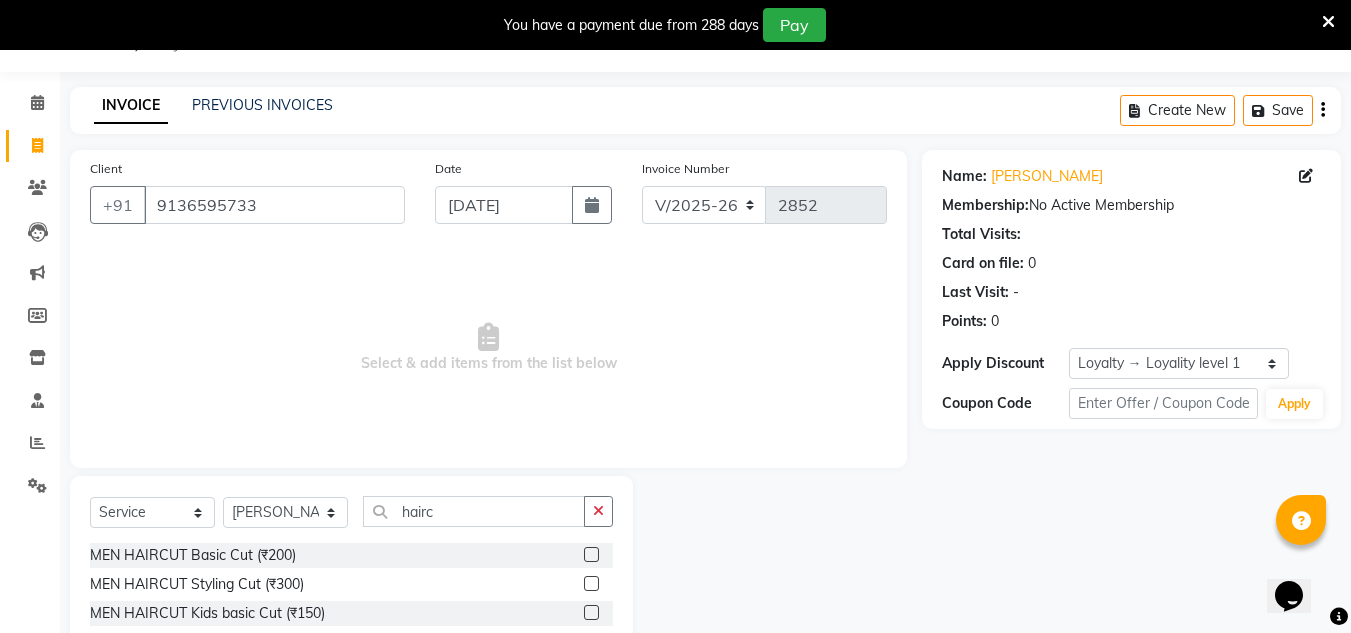 click 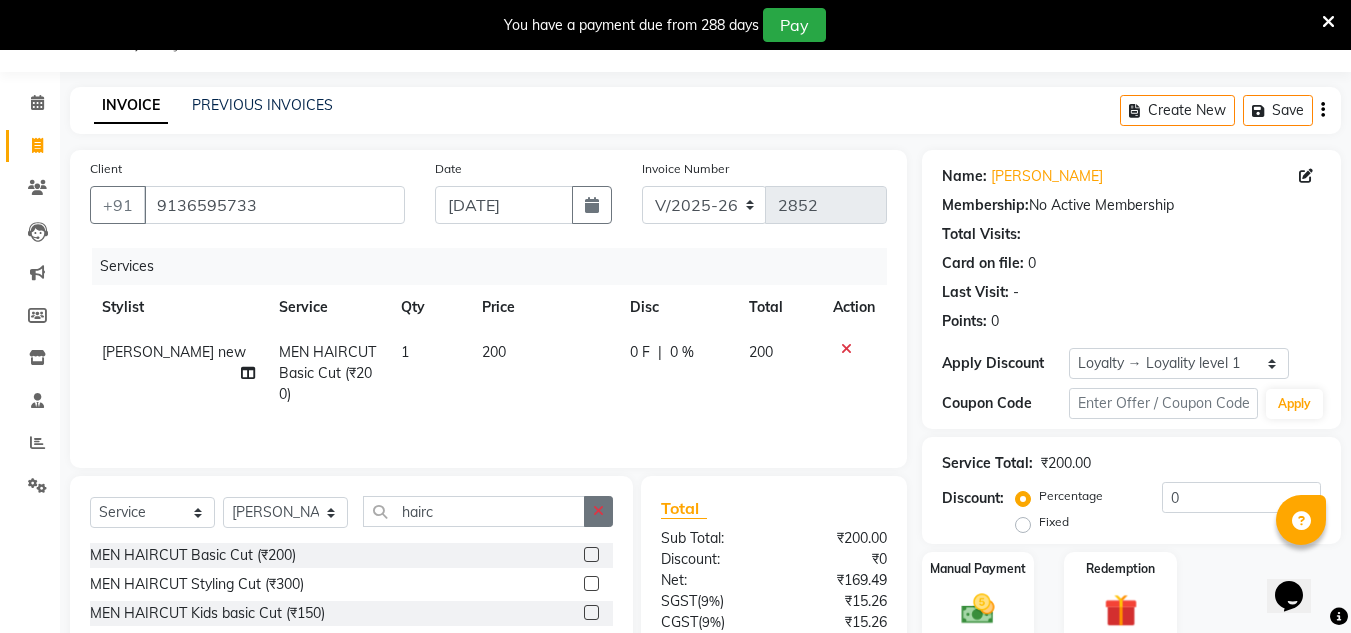 checkbox on "false" 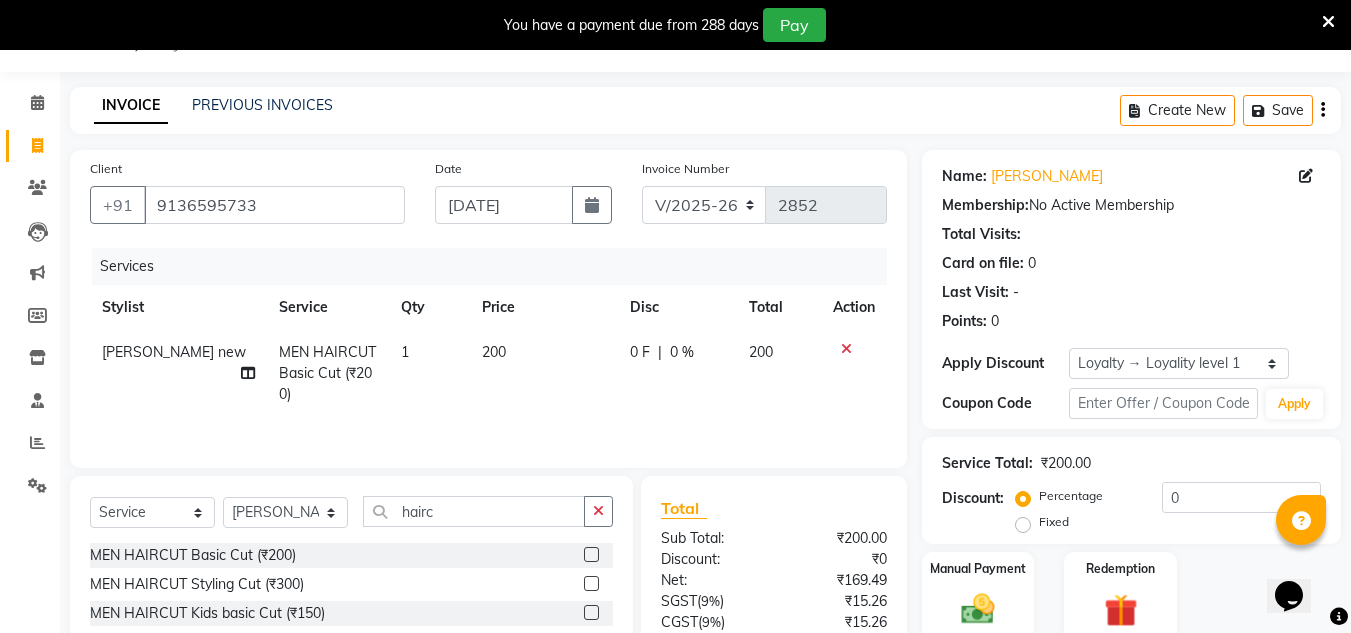 drag, startPoint x: 602, startPoint y: 514, endPoint x: 572, endPoint y: 514, distance: 30 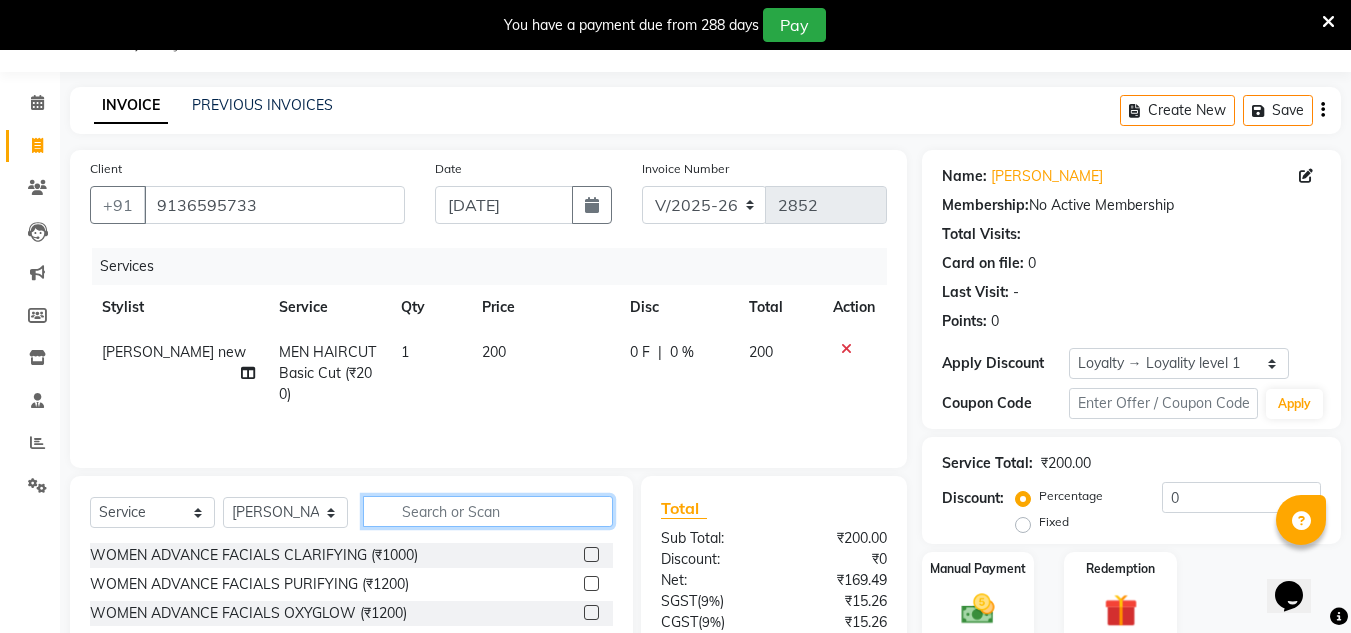 click 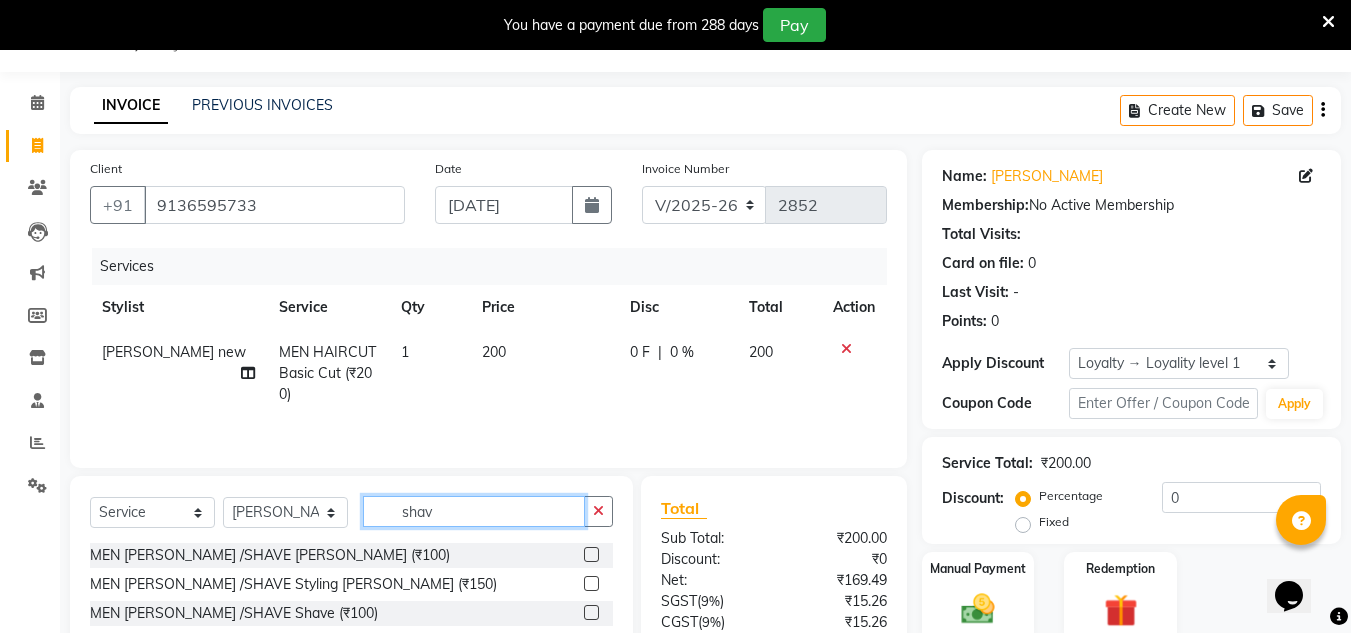 type on "shav" 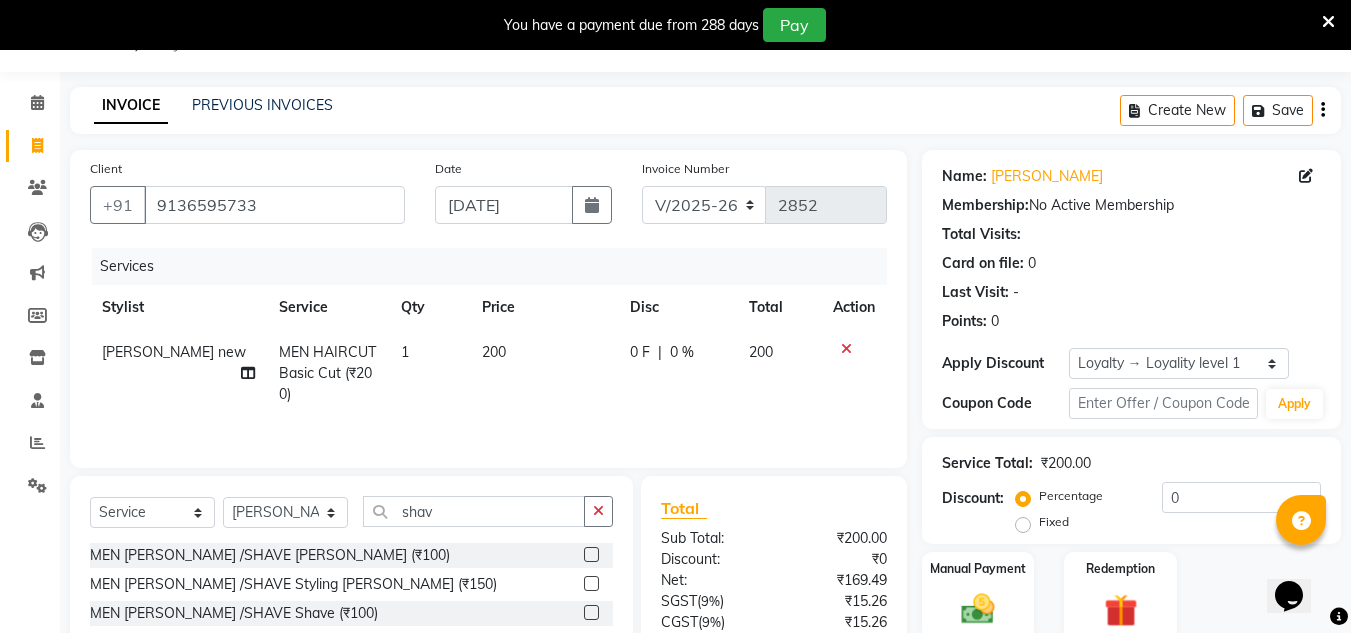 click 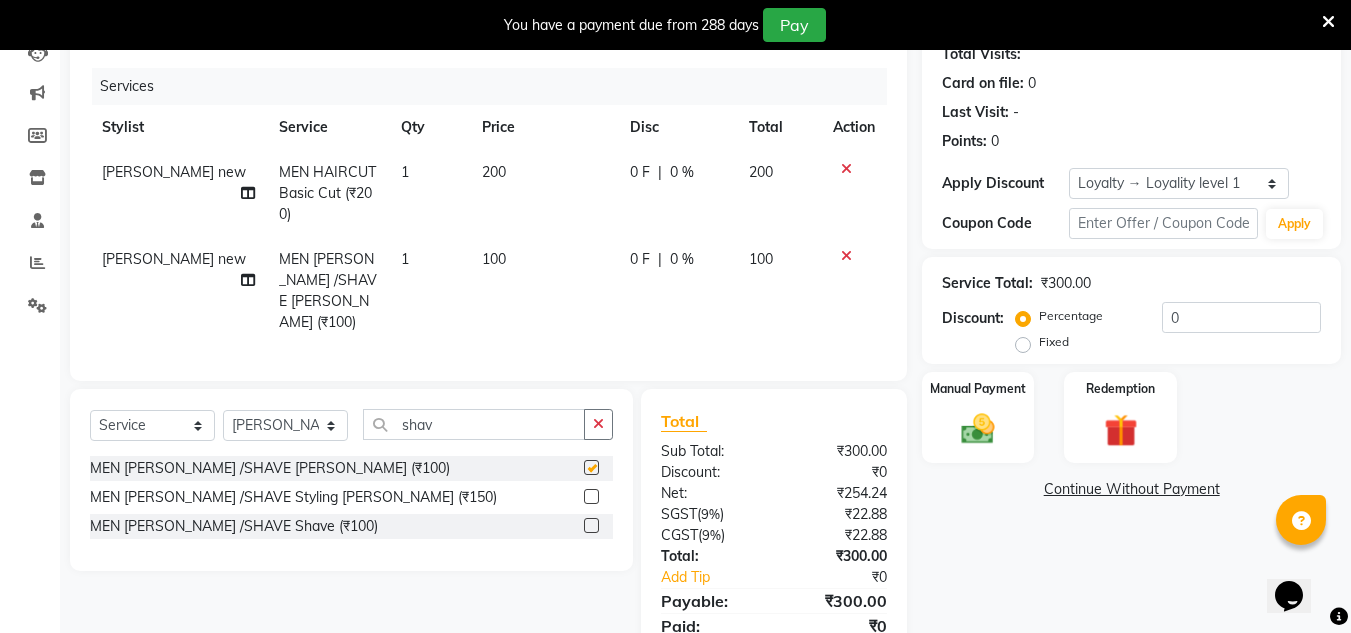 checkbox on "false" 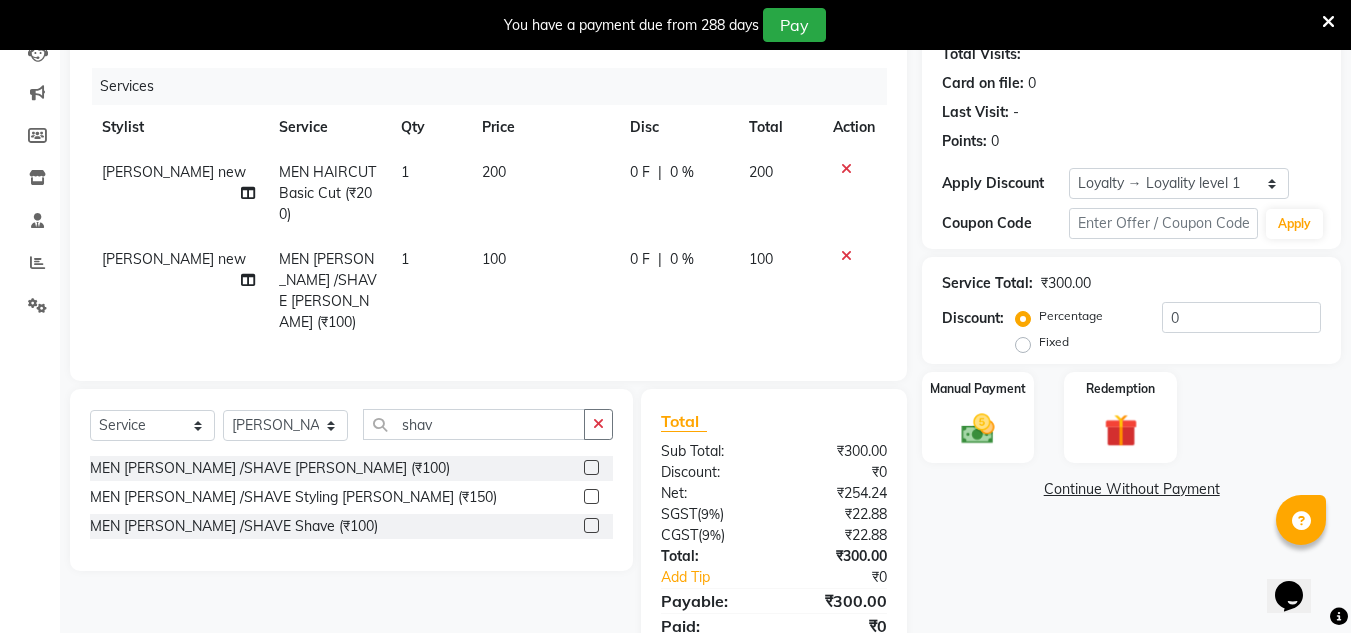 scroll, scrollTop: 250, scrollLeft: 0, axis: vertical 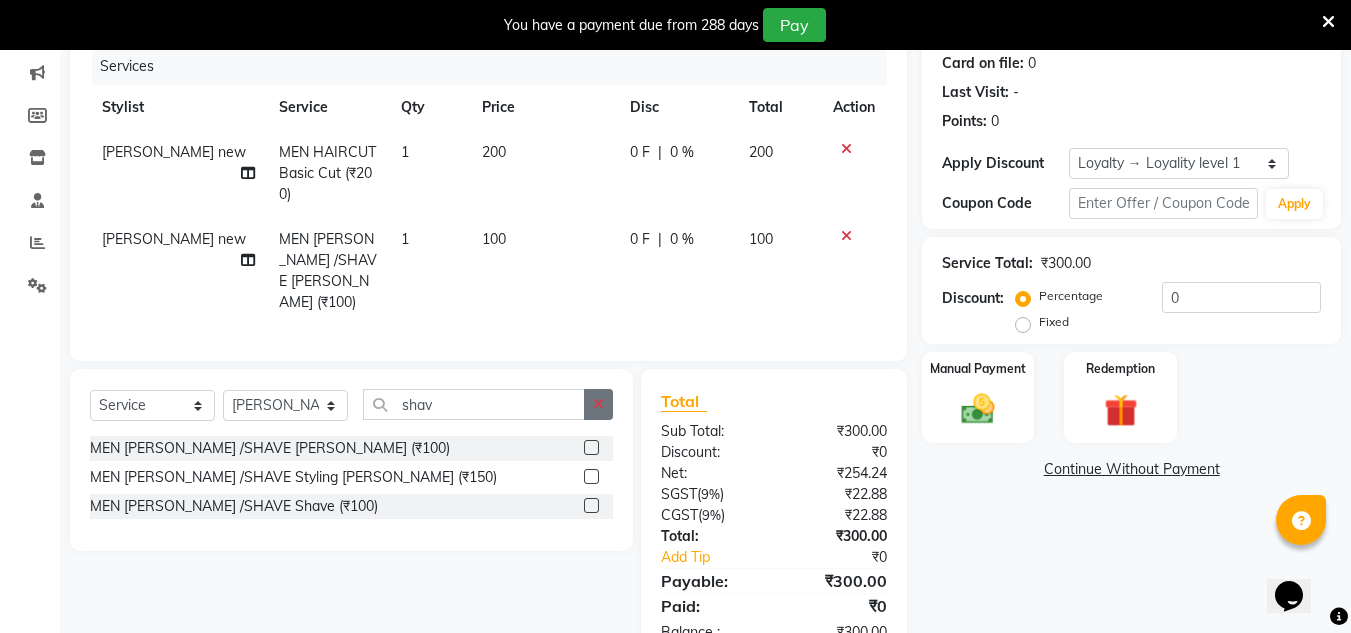 click 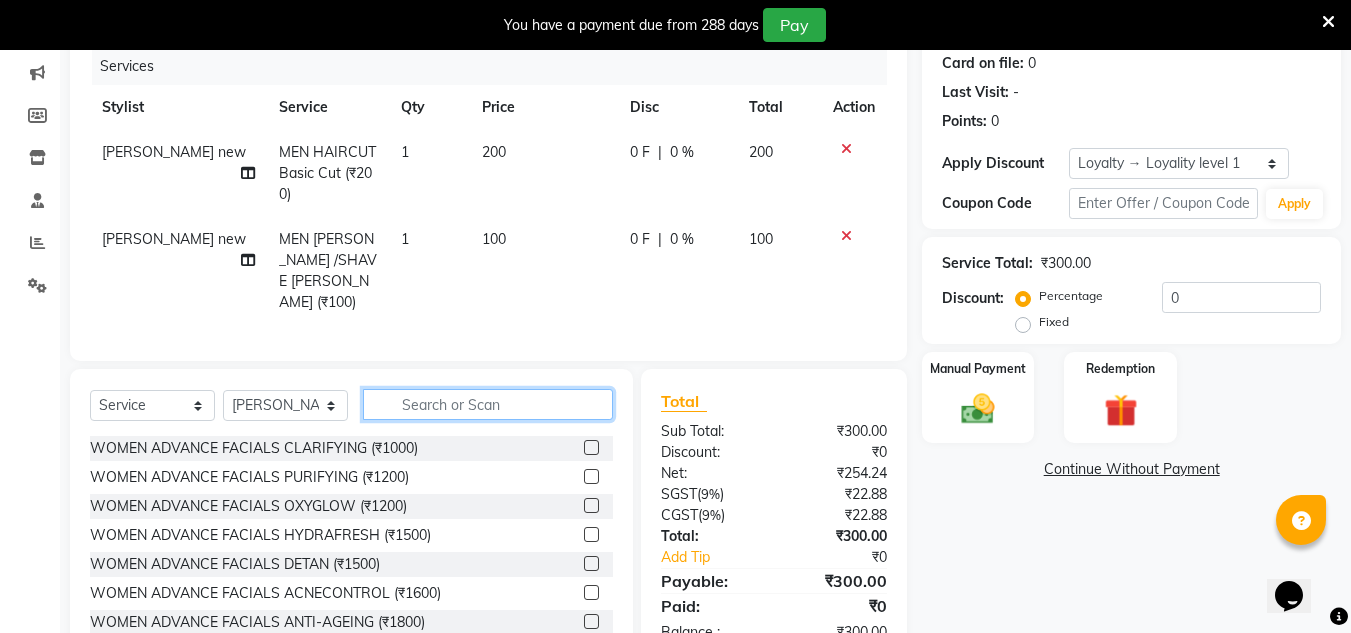 click 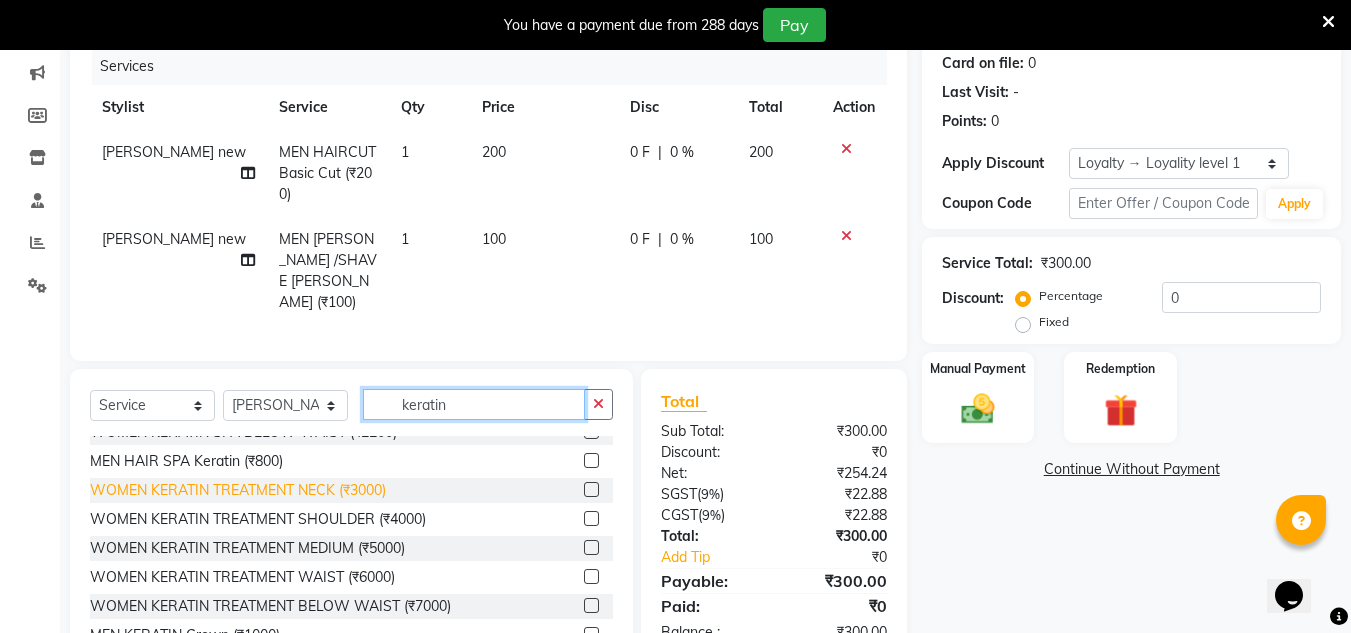 scroll, scrollTop: 177, scrollLeft: 0, axis: vertical 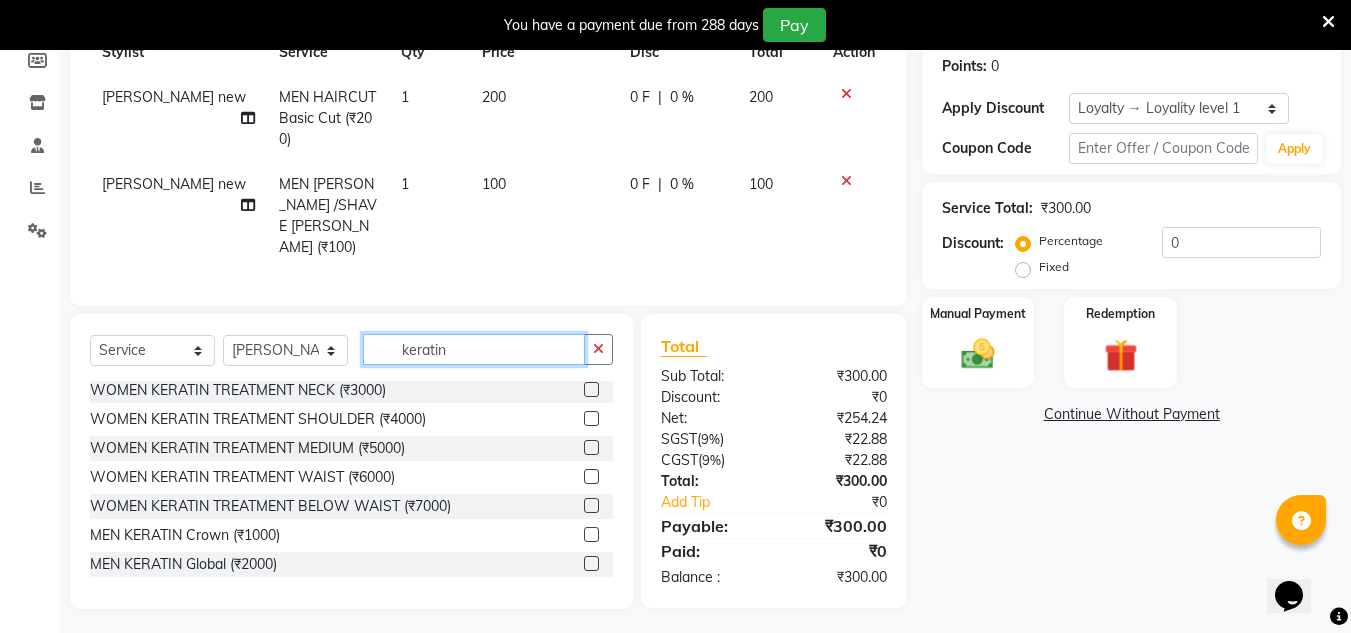 type on "keratin" 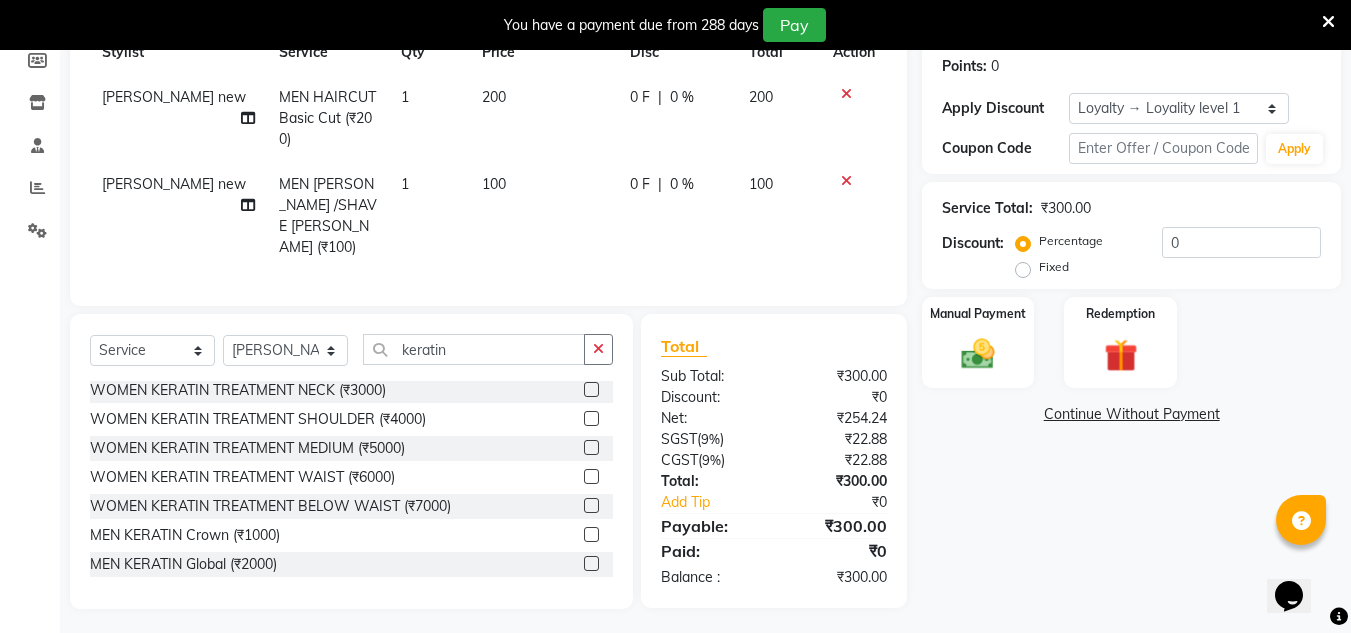 click 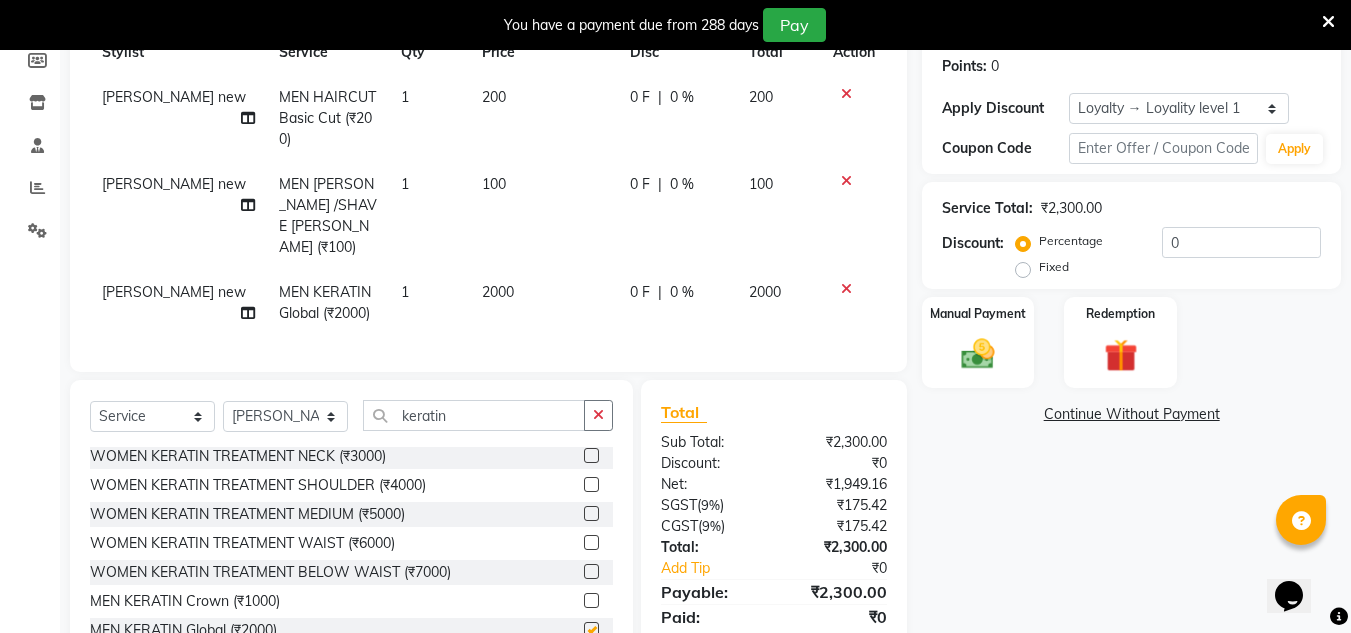 checkbox on "false" 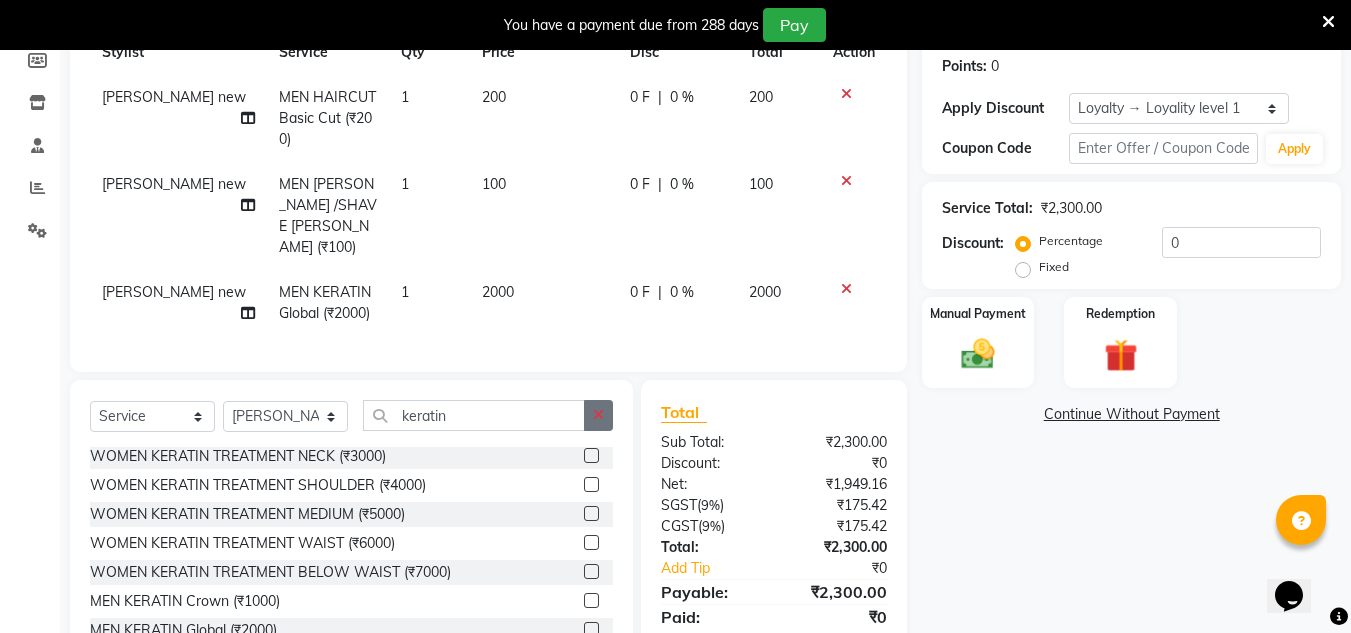 click 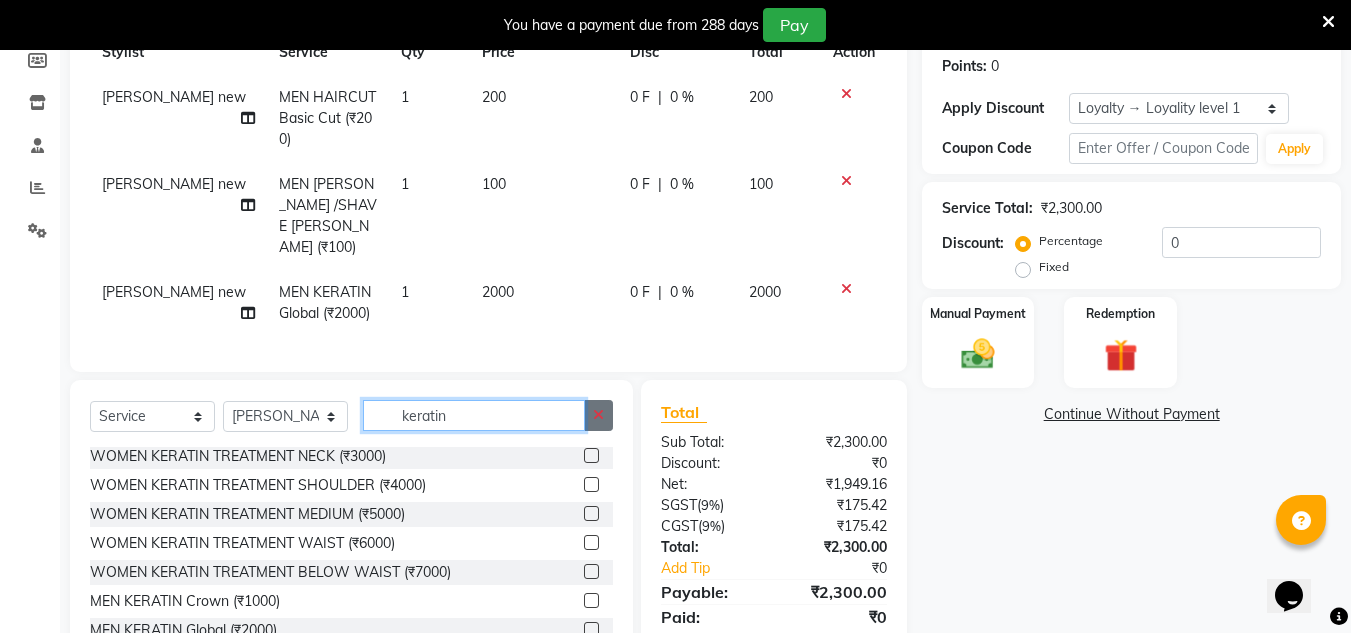 type 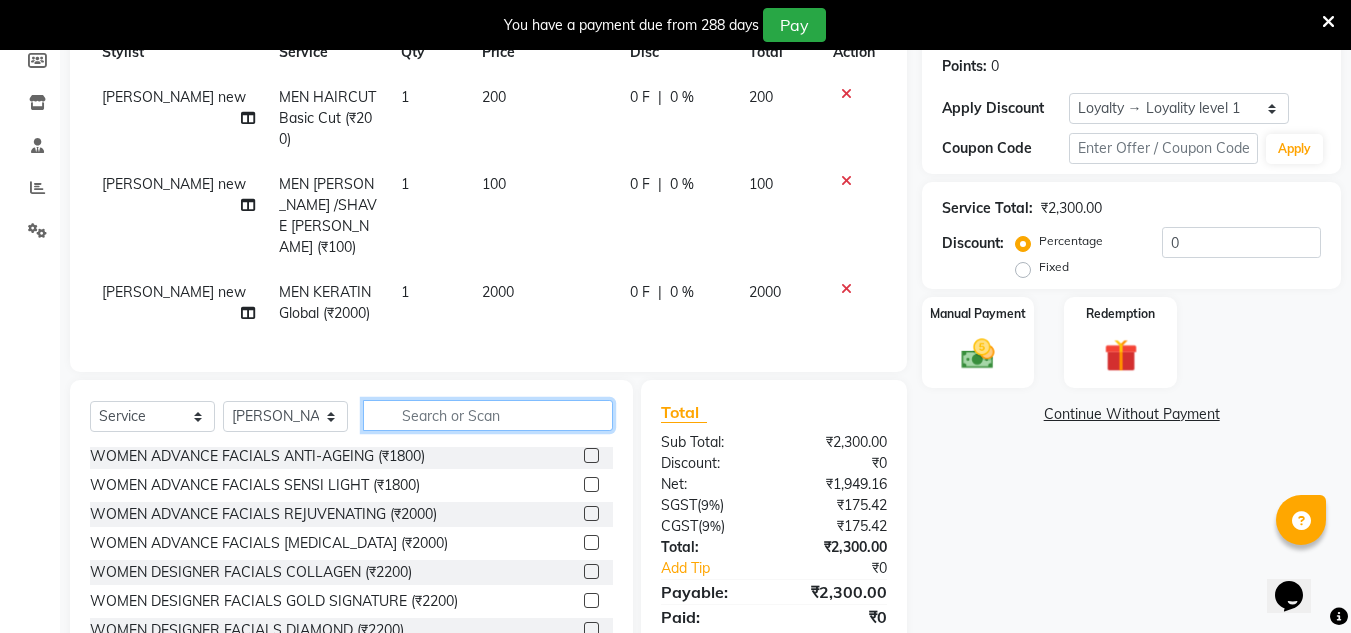 click 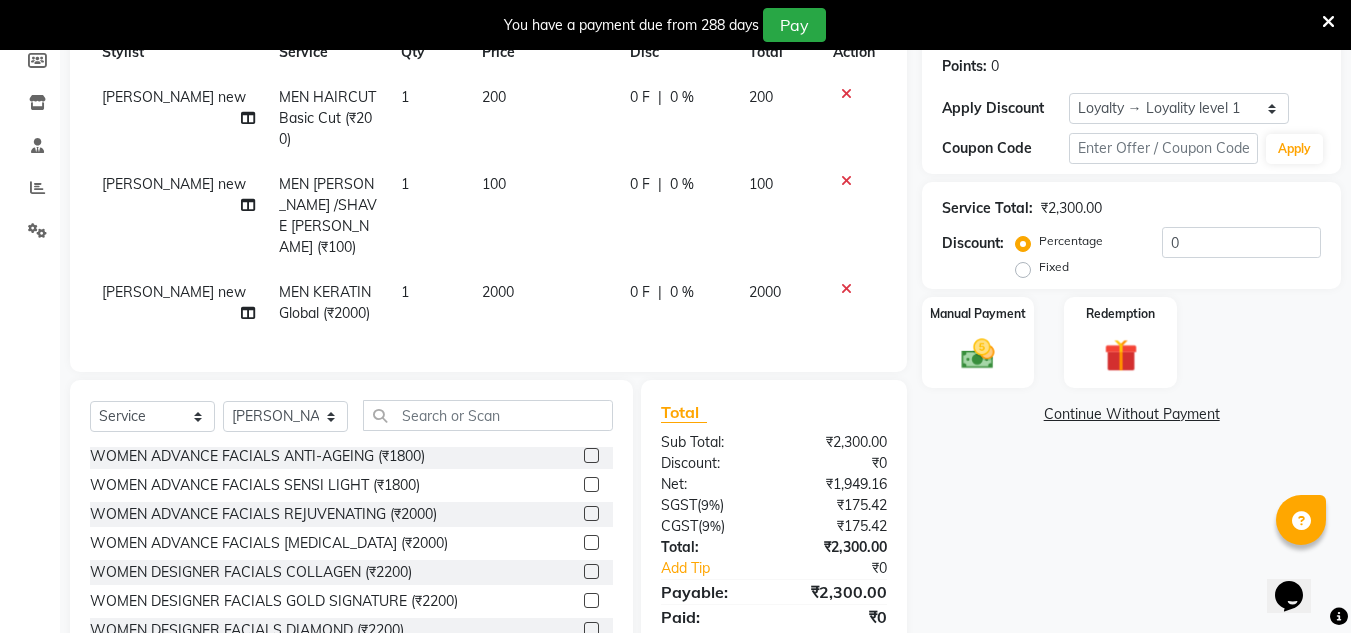 click 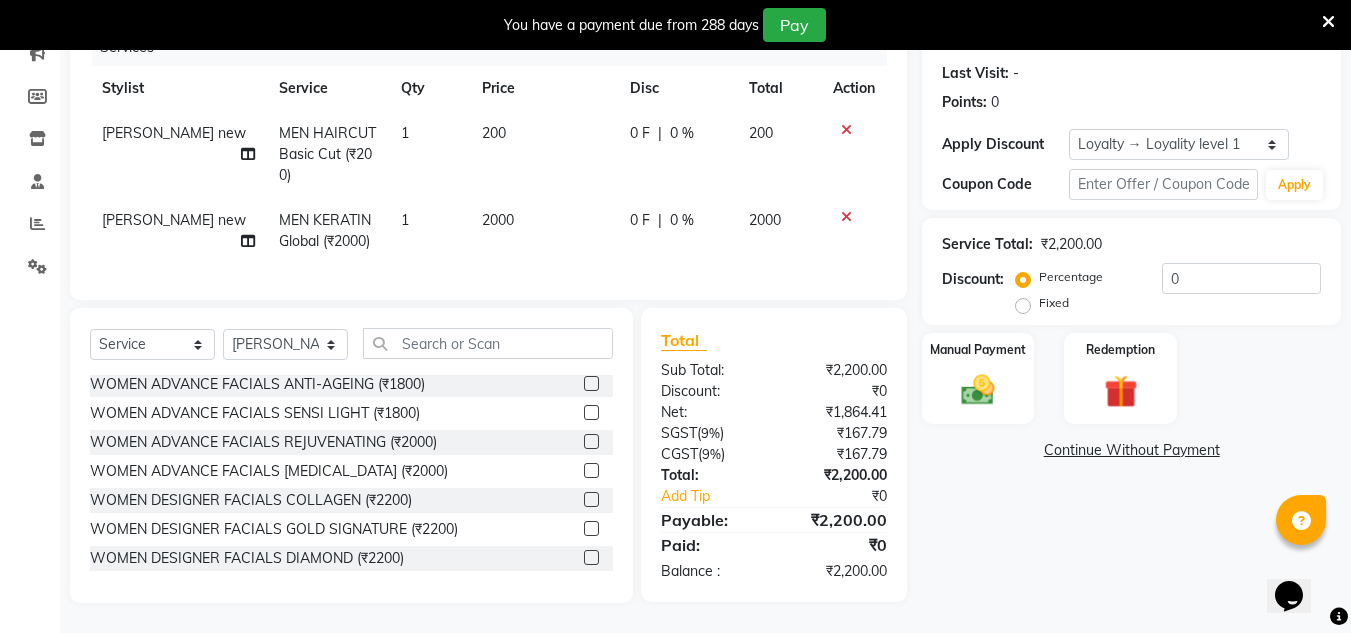 click 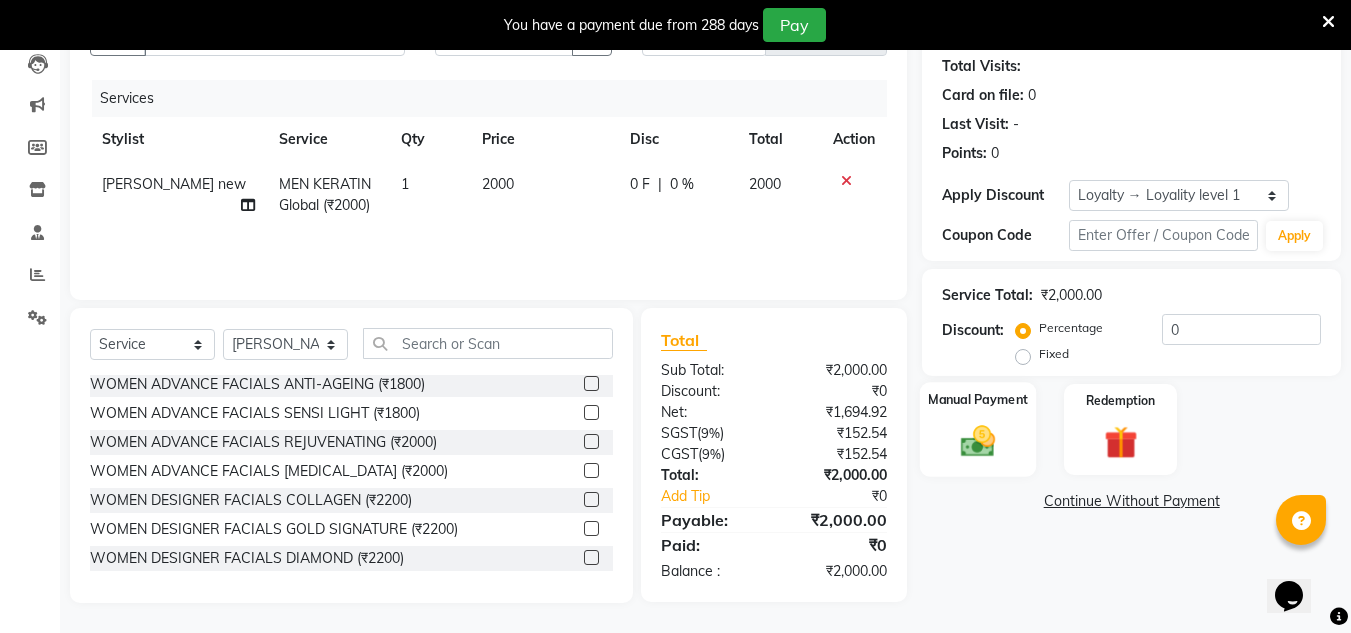 click 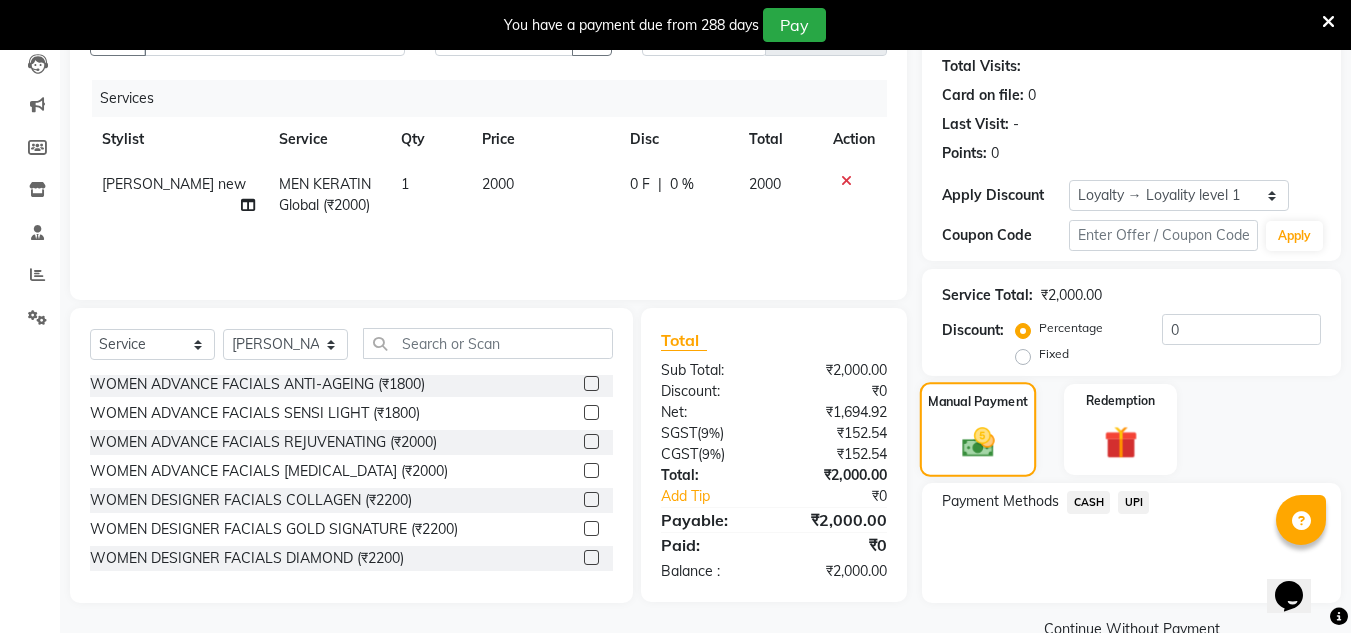 scroll, scrollTop: 259, scrollLeft: 0, axis: vertical 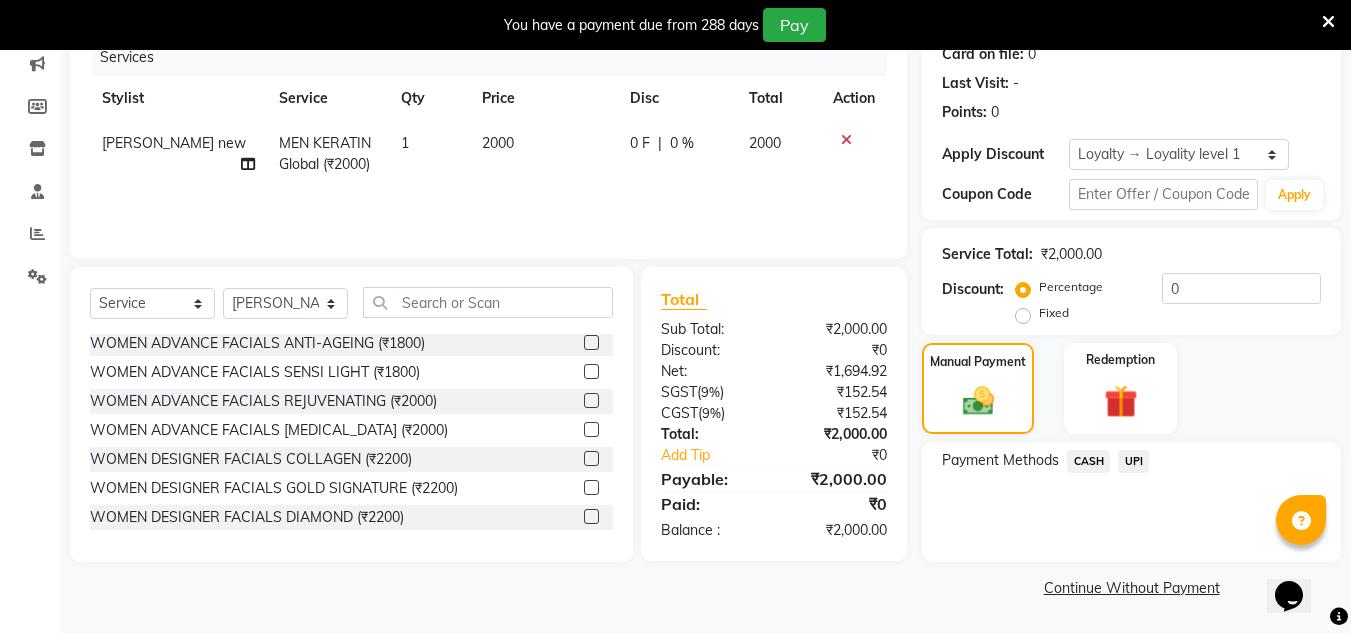 click on "CASH" 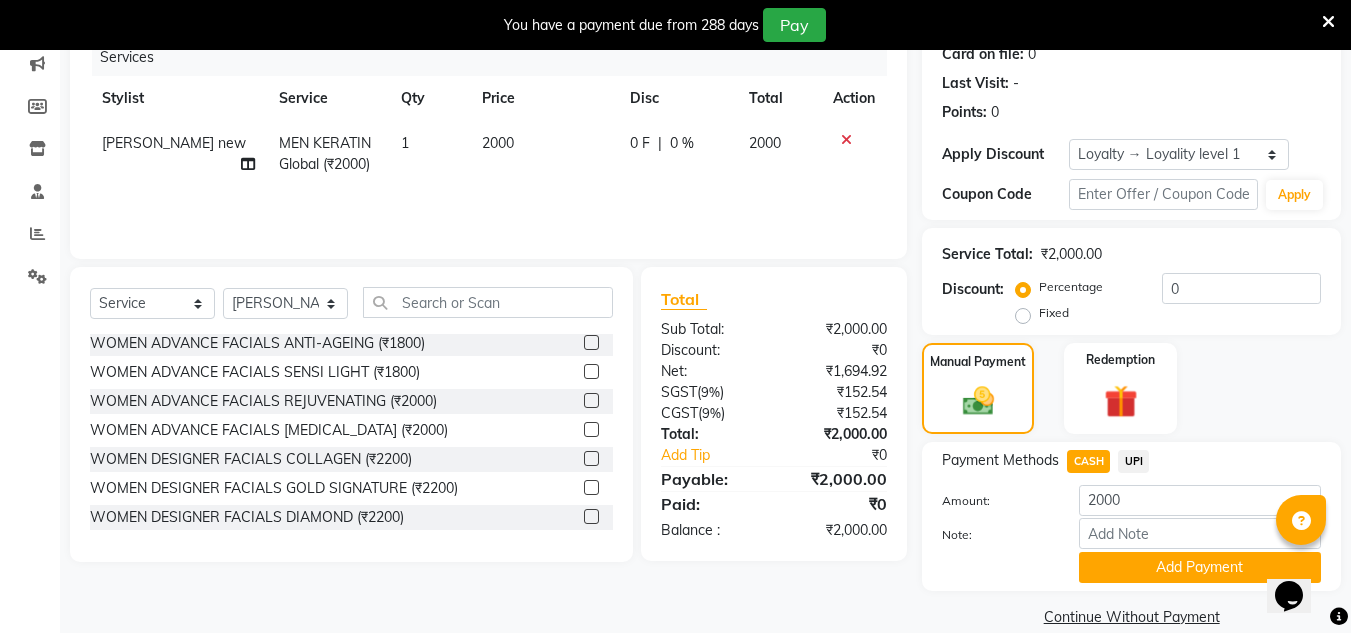 scroll, scrollTop: 288, scrollLeft: 0, axis: vertical 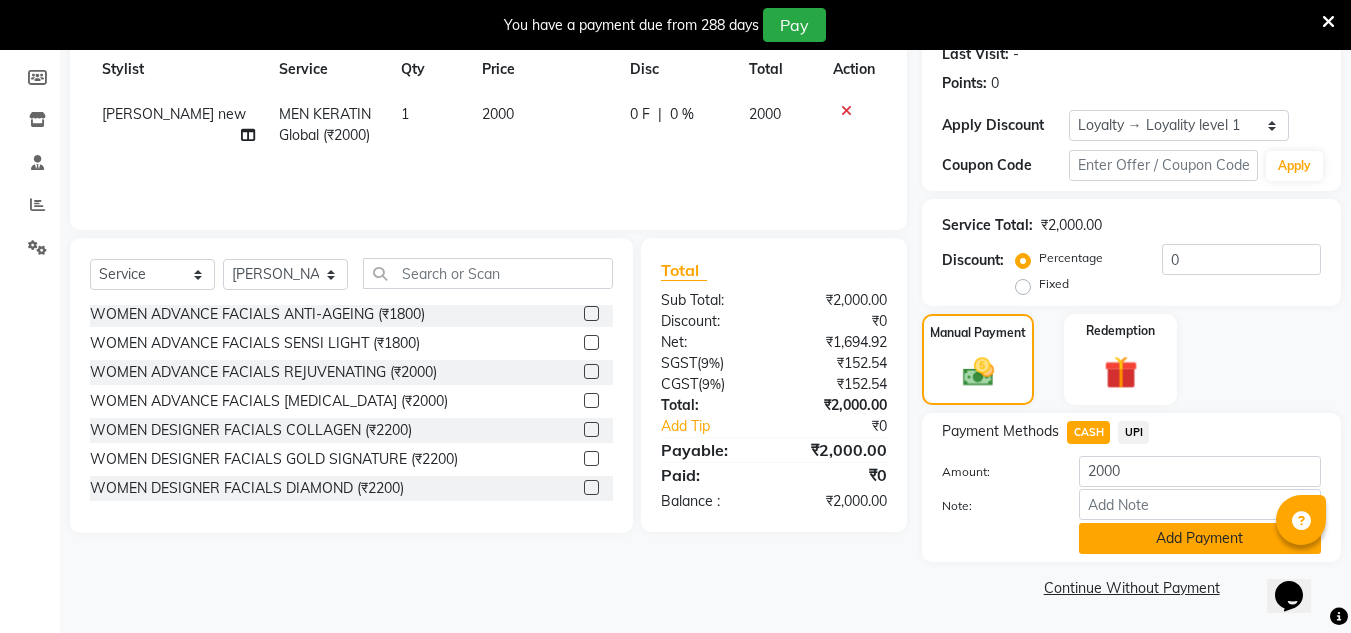 click on "Add Payment" 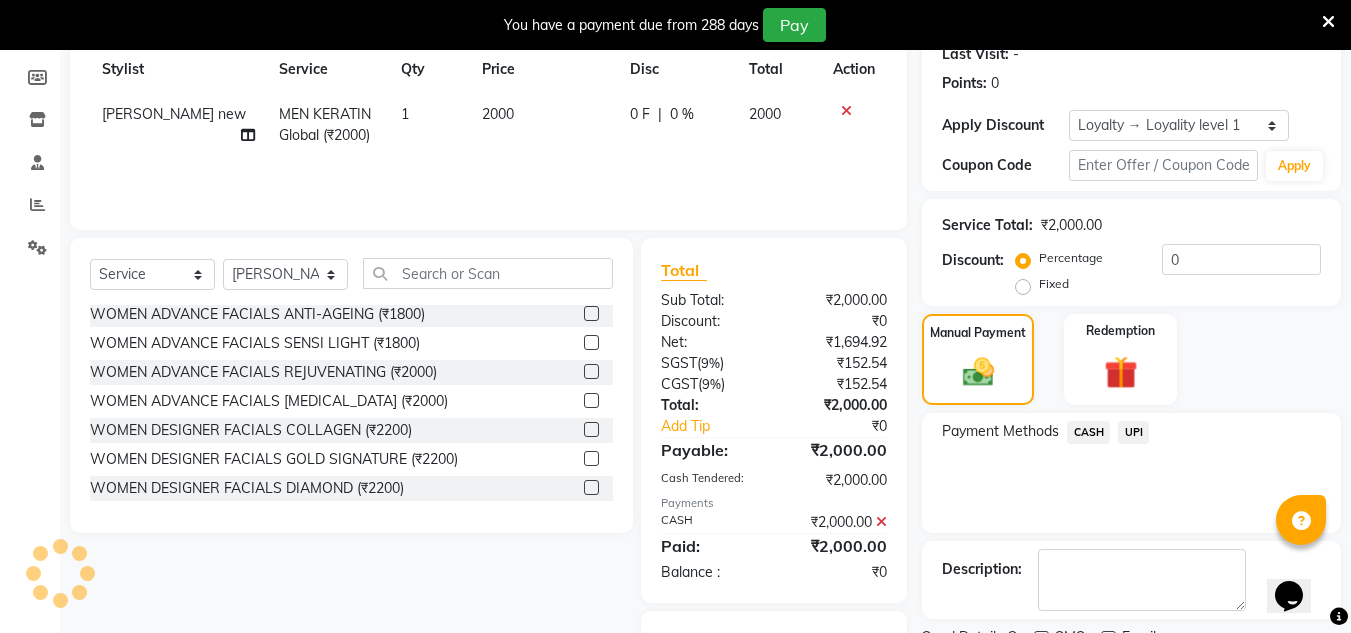 scroll, scrollTop: 408, scrollLeft: 0, axis: vertical 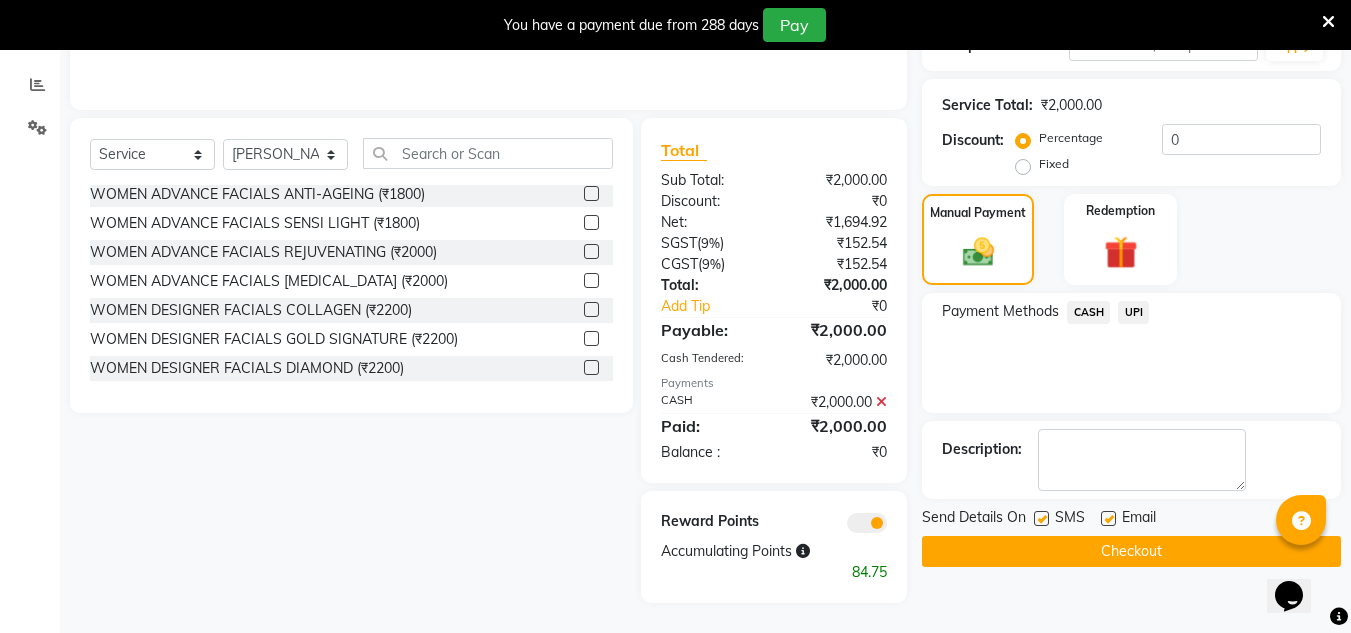 drag, startPoint x: 1086, startPoint y: 548, endPoint x: 1094, endPoint y: 541, distance: 10.630146 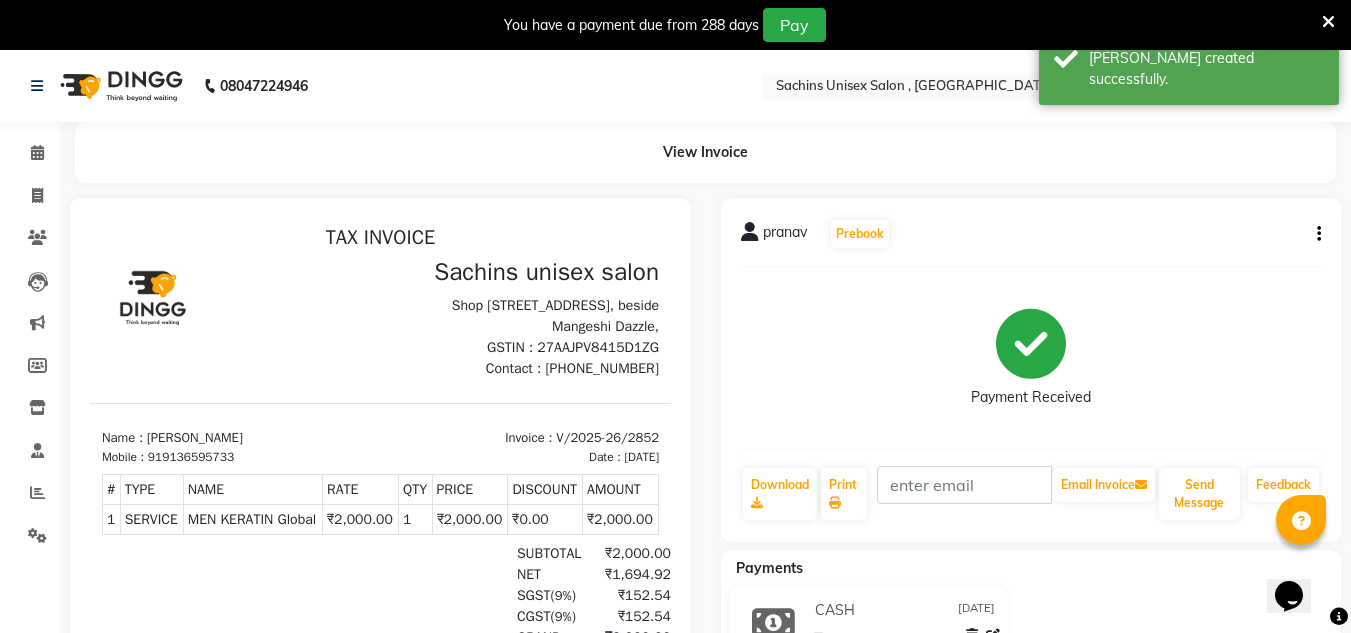 scroll, scrollTop: 0, scrollLeft: 0, axis: both 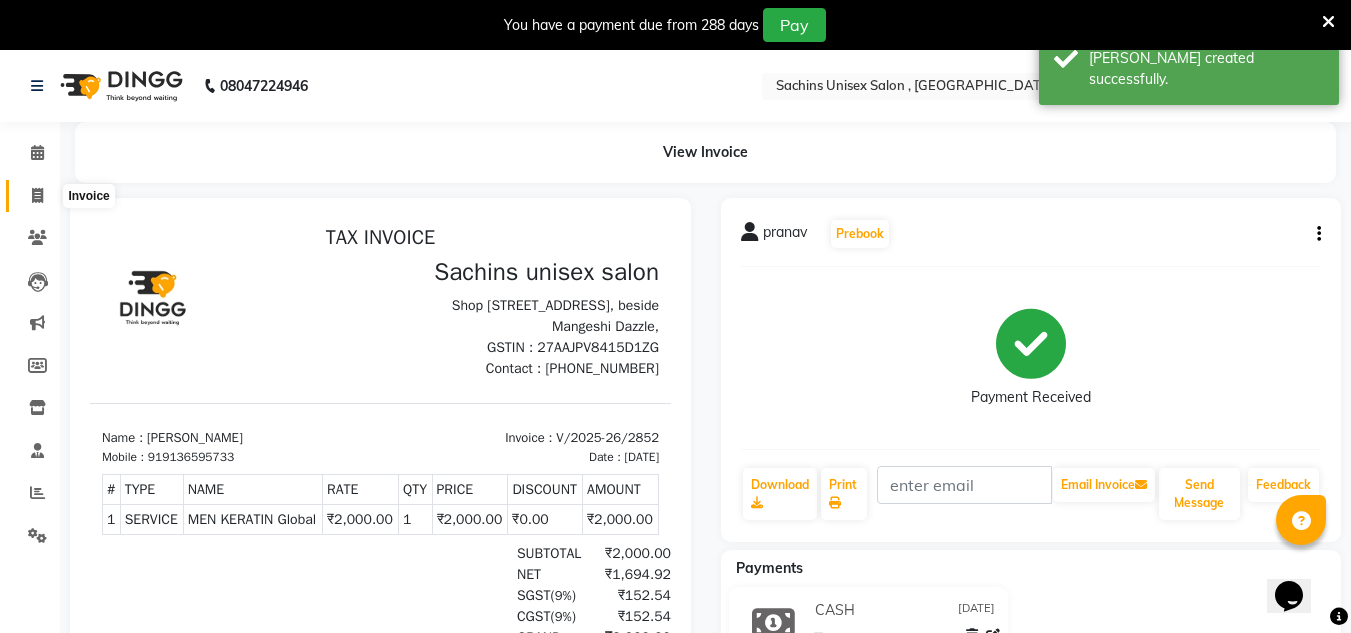 click 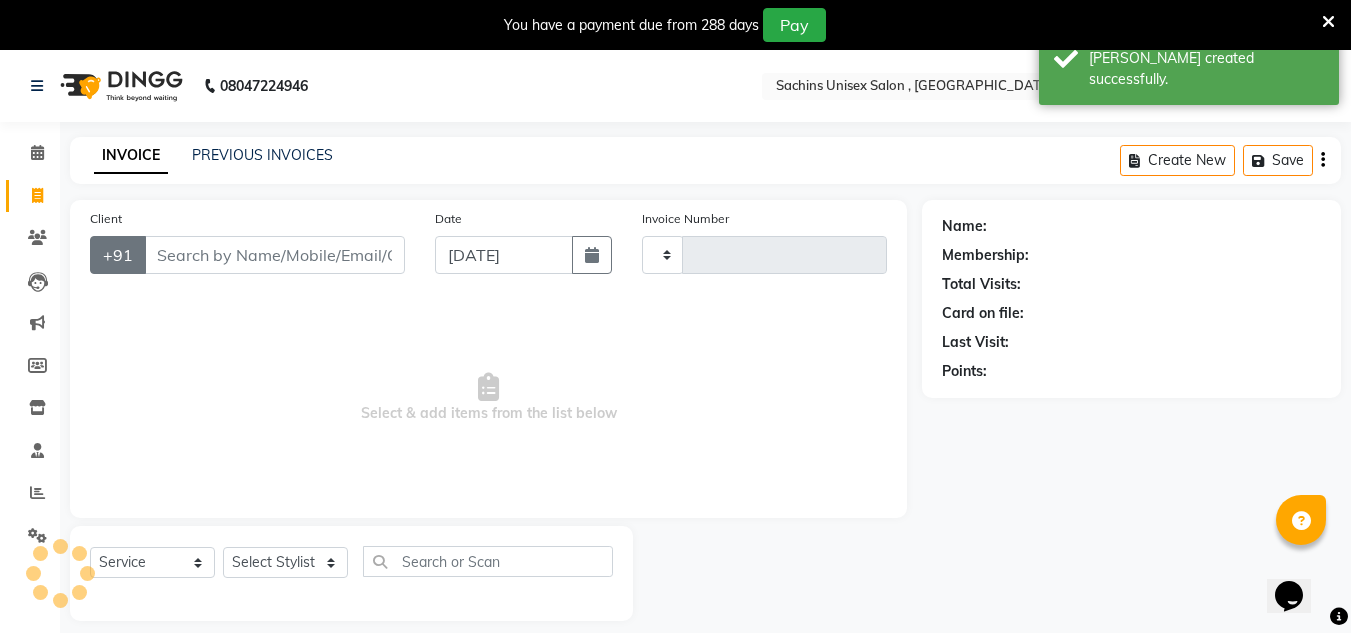 type on "2853" 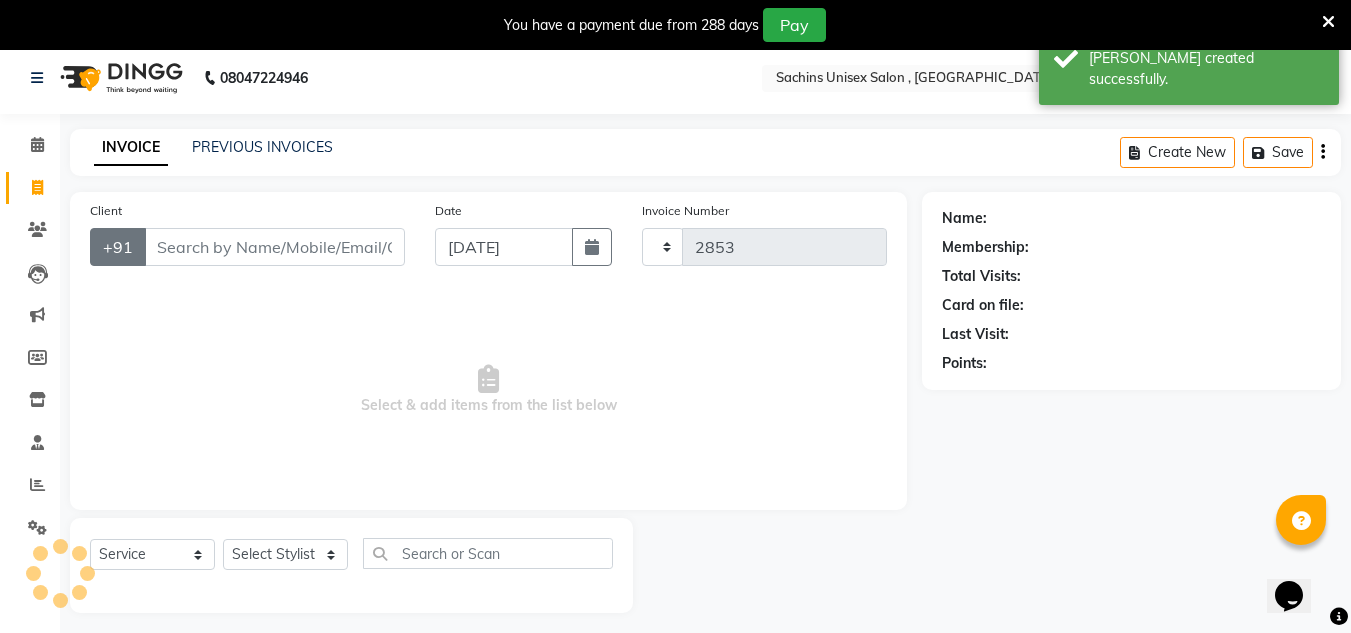 select on "6840" 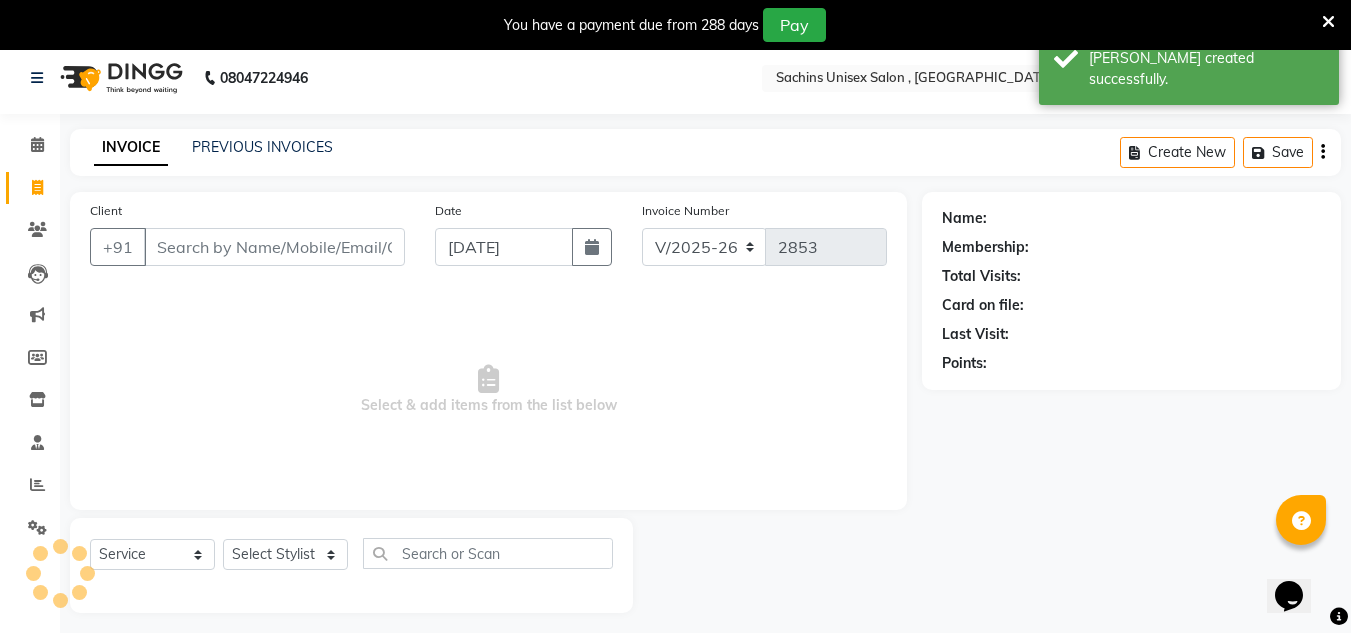 scroll, scrollTop: 50, scrollLeft: 0, axis: vertical 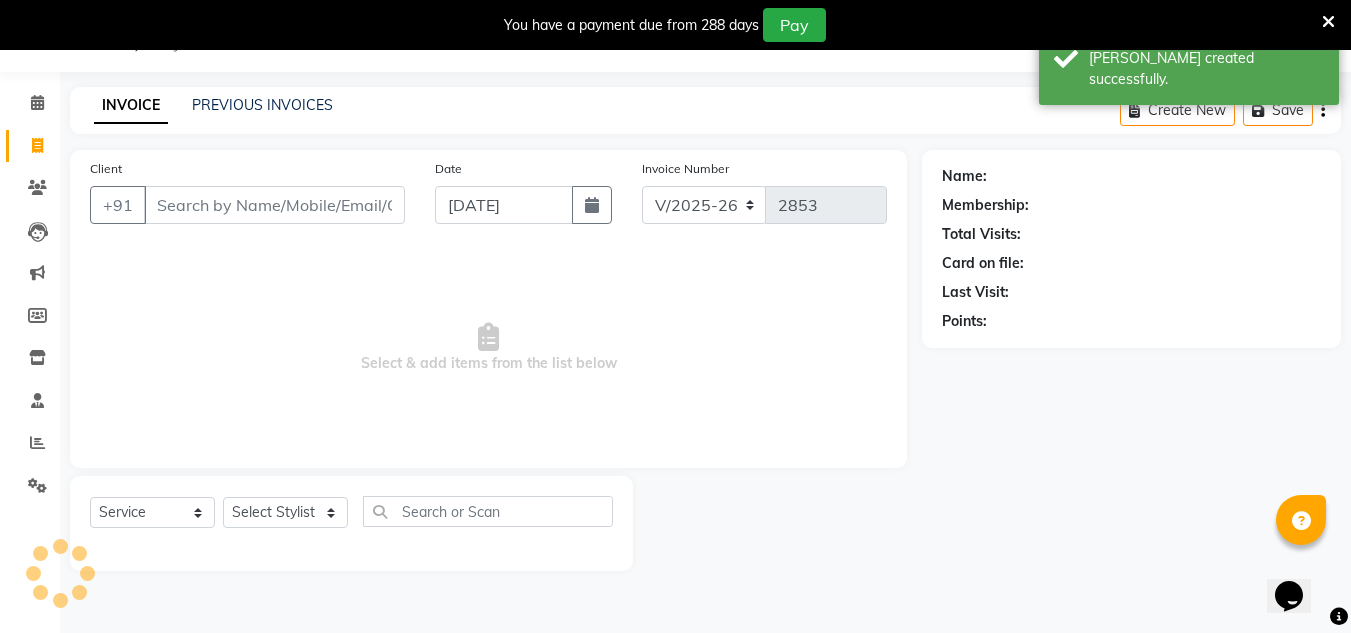 click on "Client" at bounding box center (274, 205) 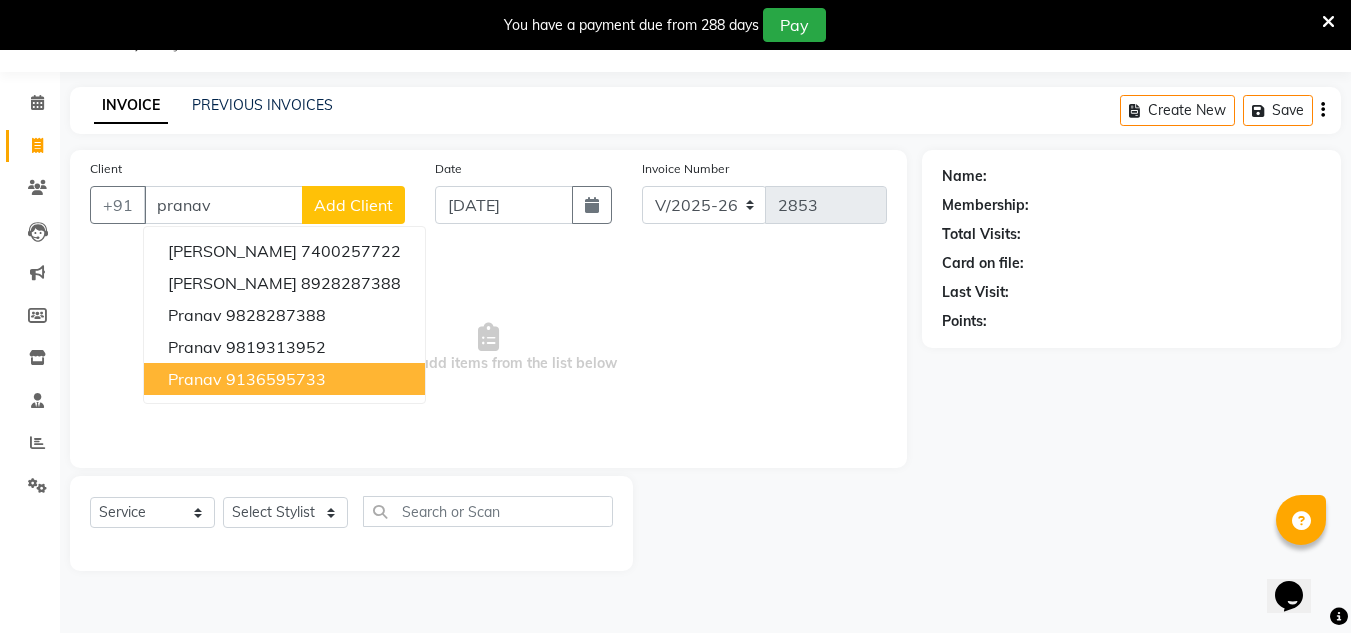 click on "9136595733" at bounding box center (276, 379) 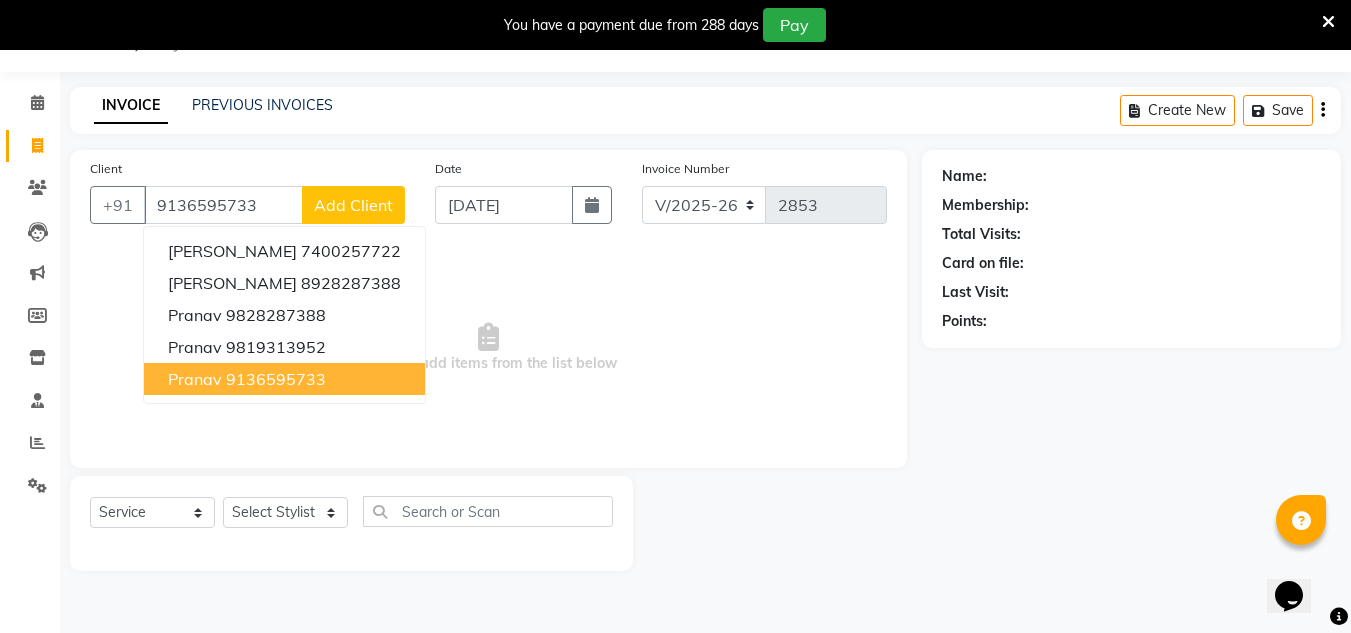 type on "9136595733" 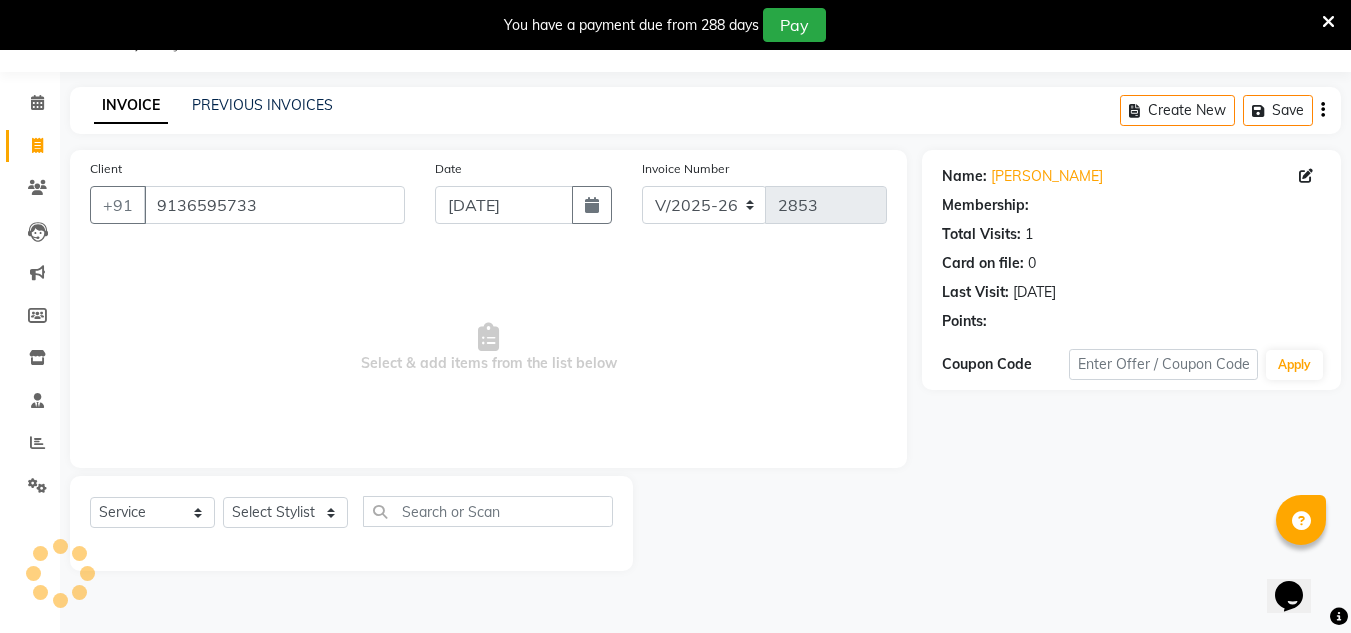 select on "1: Object" 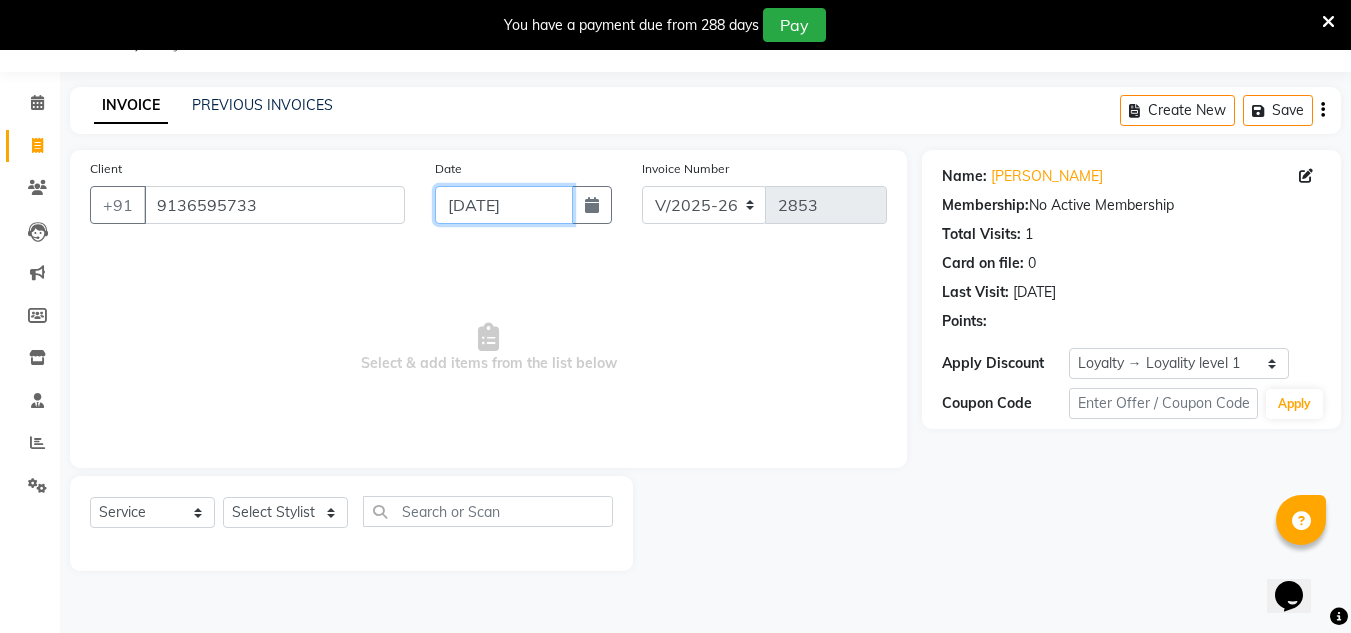 click on "[DATE]" 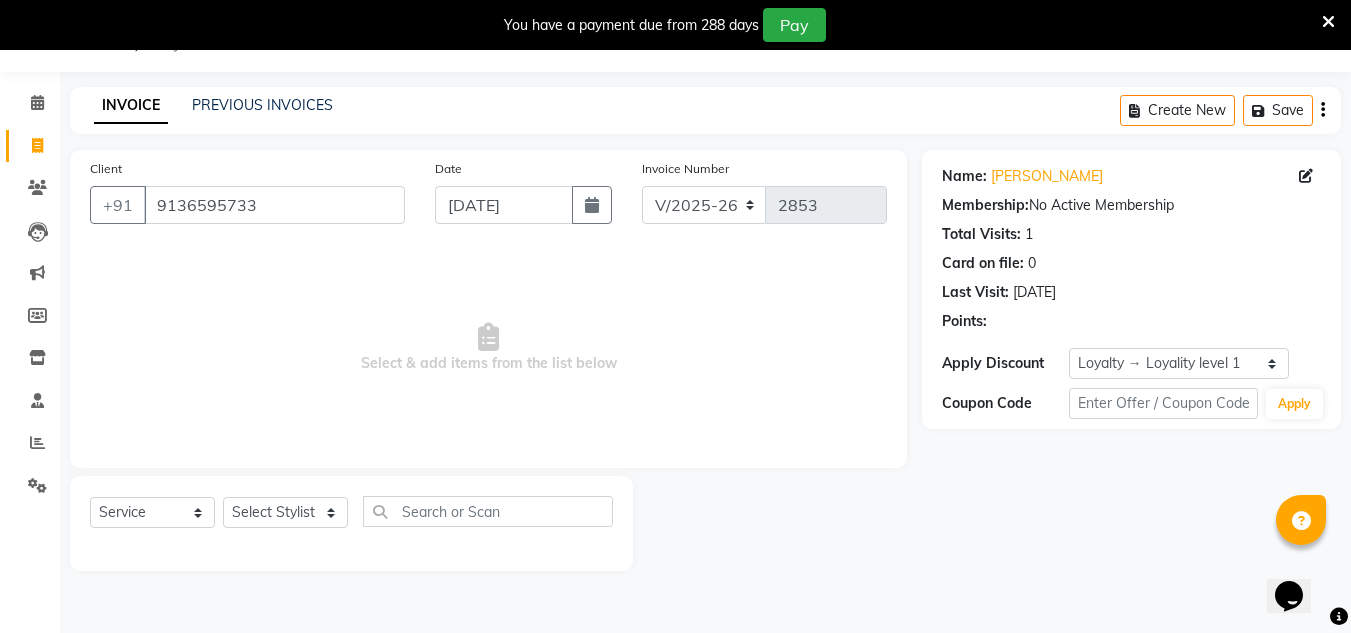 select on "7" 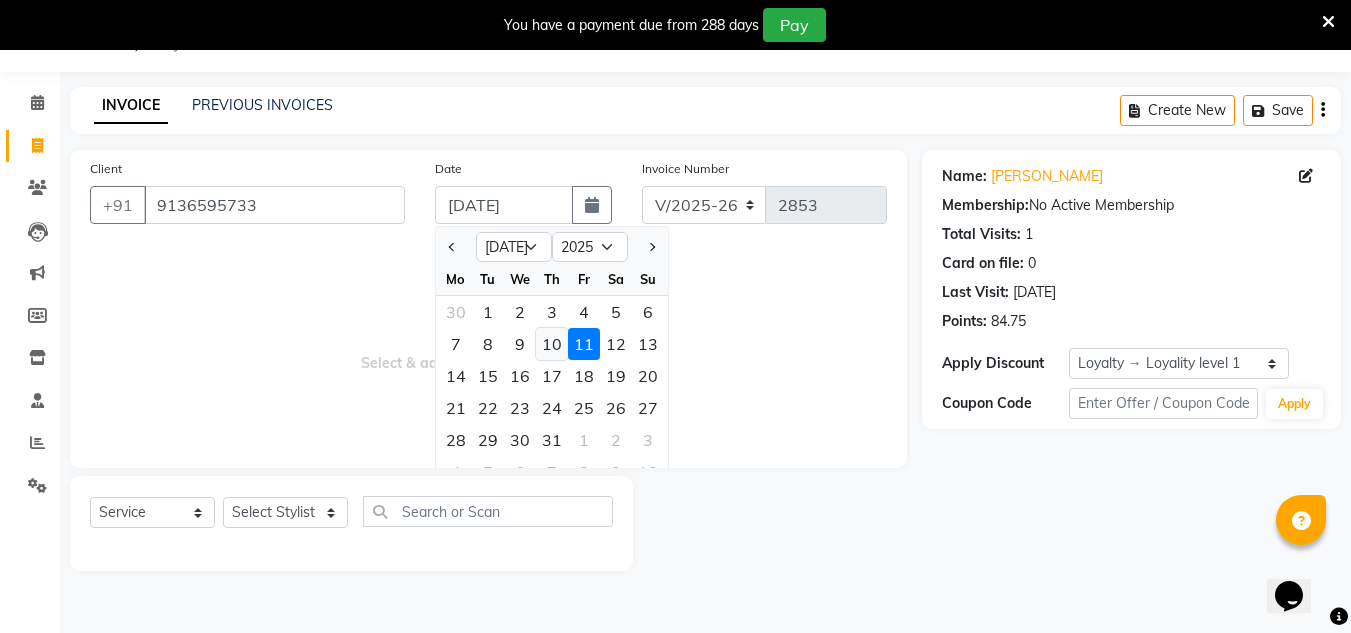 click on "10" 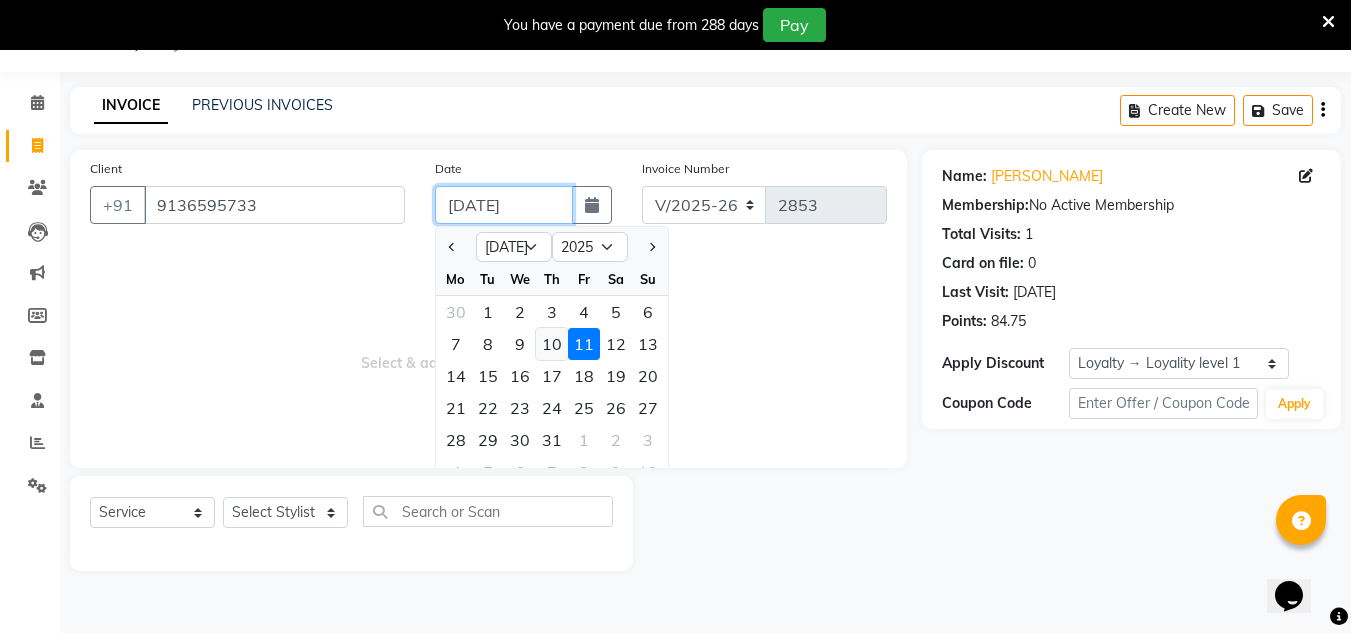 type on "[DATE]" 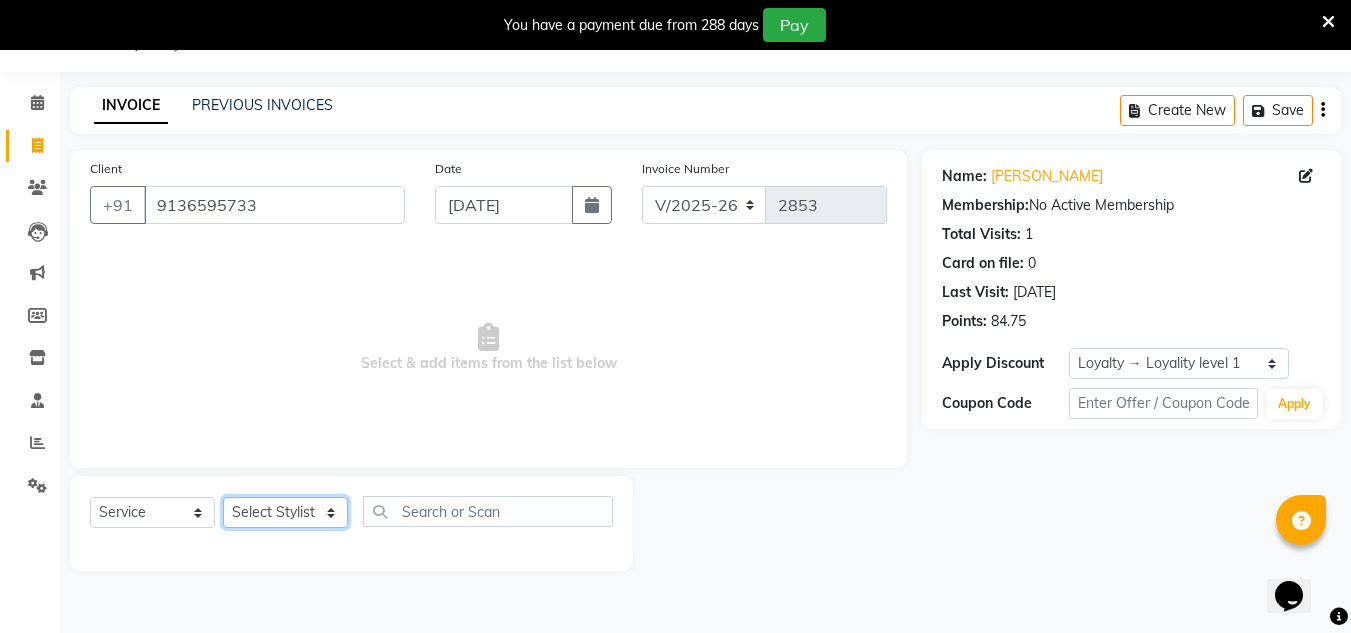 click on "Select Stylist [PERSON_NAME] new  [PERSON_NAME] [PERSON_NAME] Owner preeti [PERSON_NAME] [PERSON_NAME] RG" 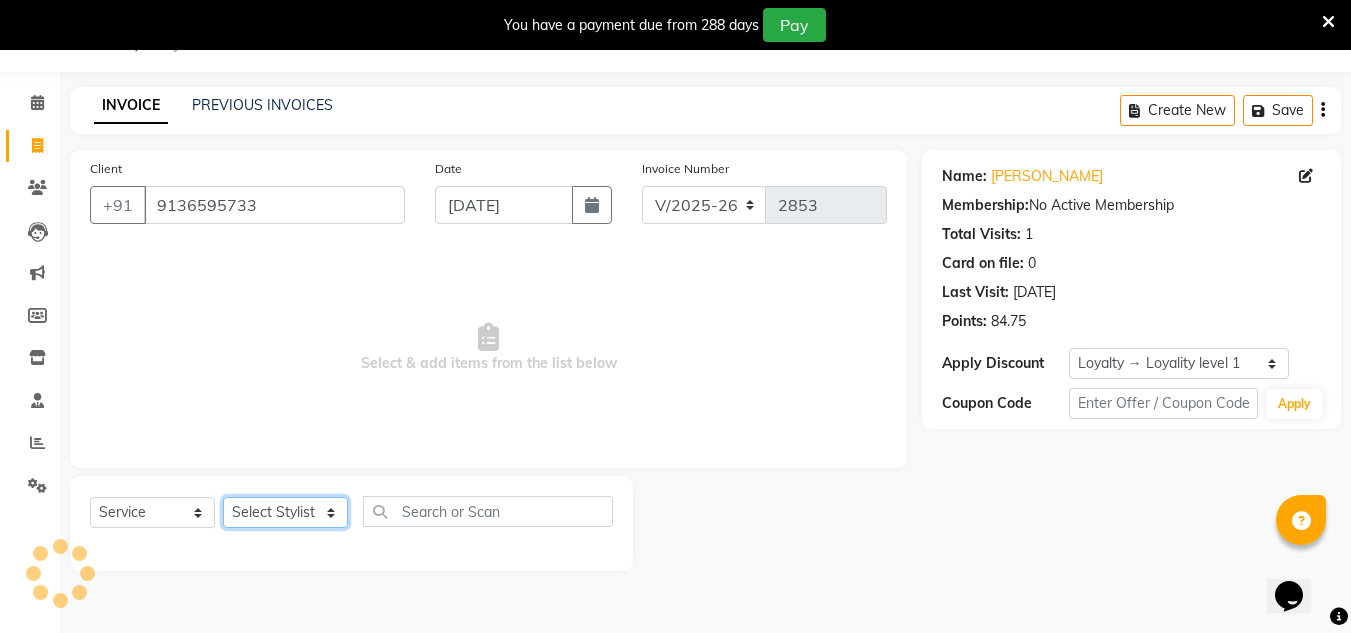 select on "81667" 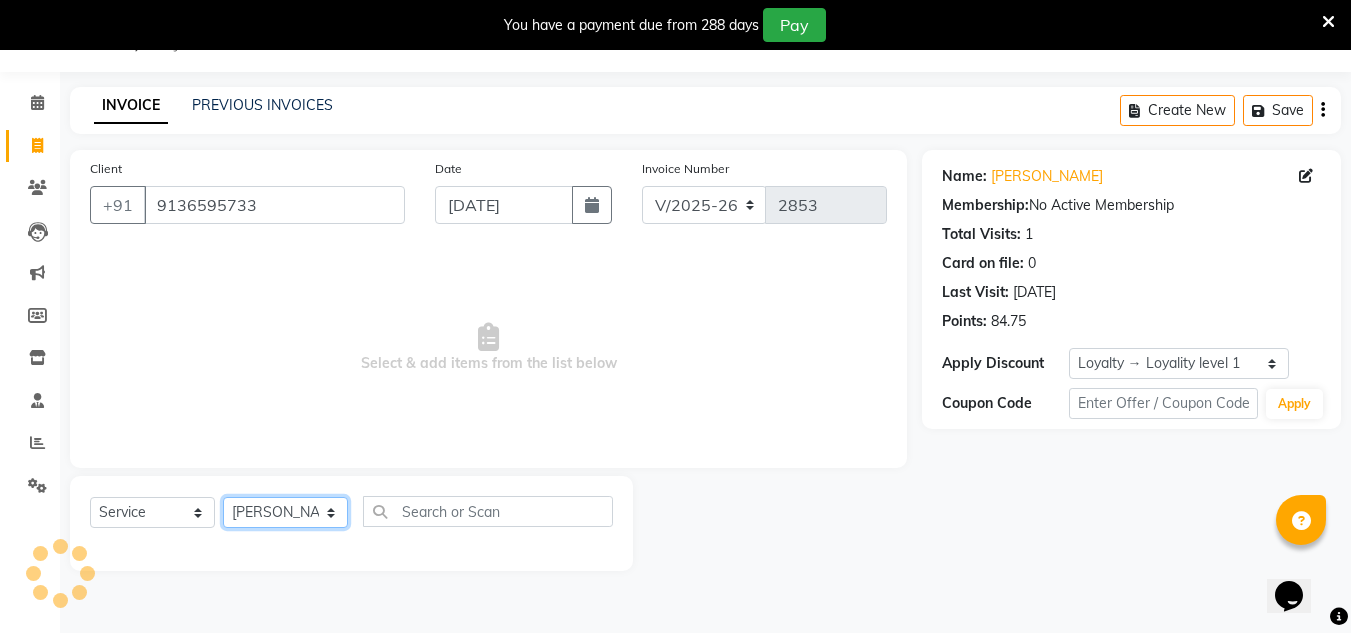 click on "Select Stylist [PERSON_NAME] new  [PERSON_NAME] [PERSON_NAME] Owner preeti [PERSON_NAME] [PERSON_NAME] RG" 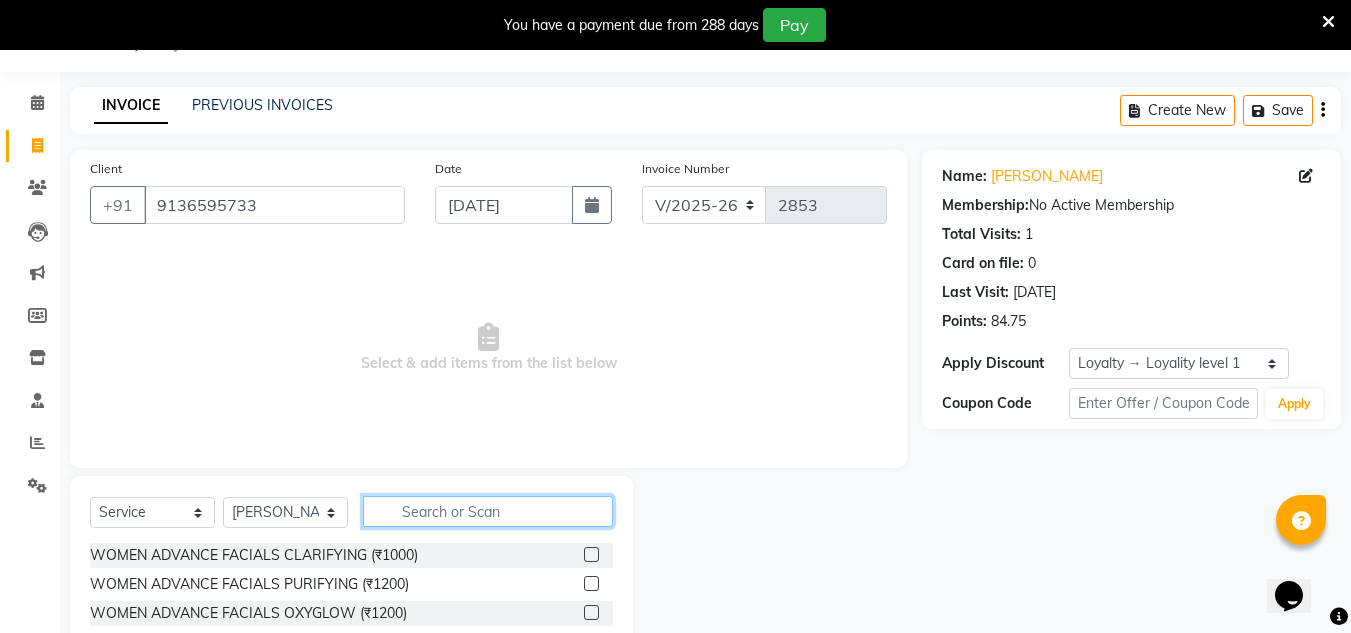 click 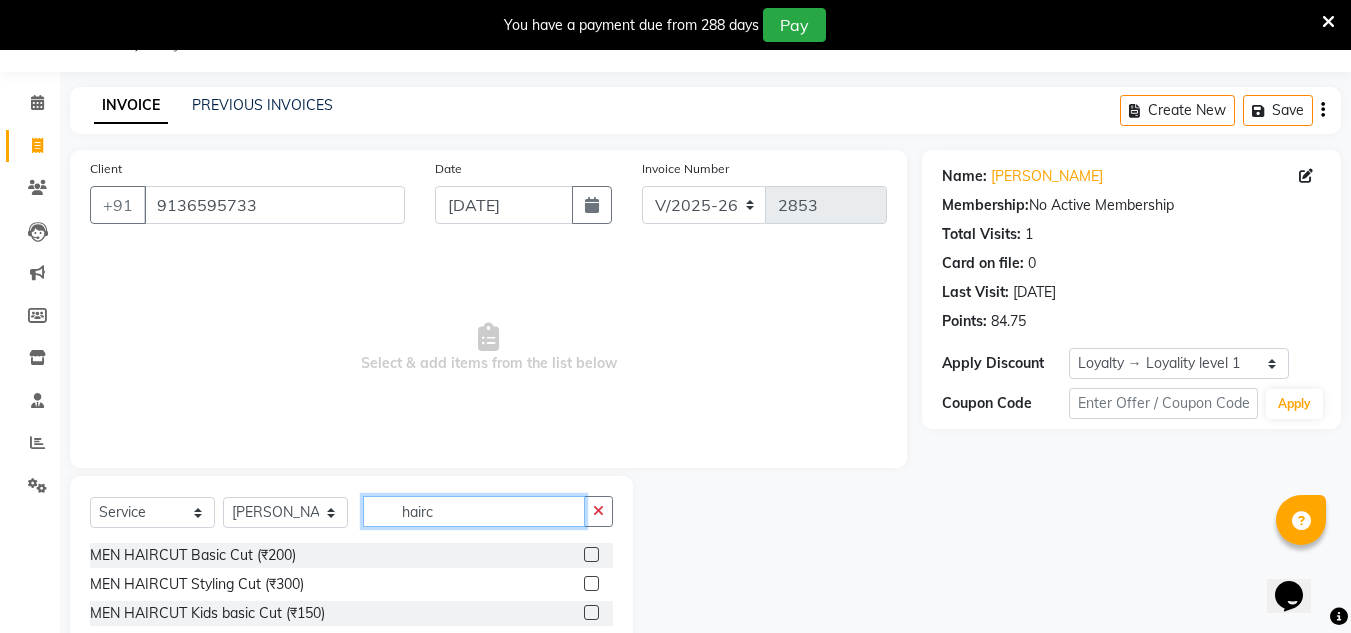 type on "hairc" 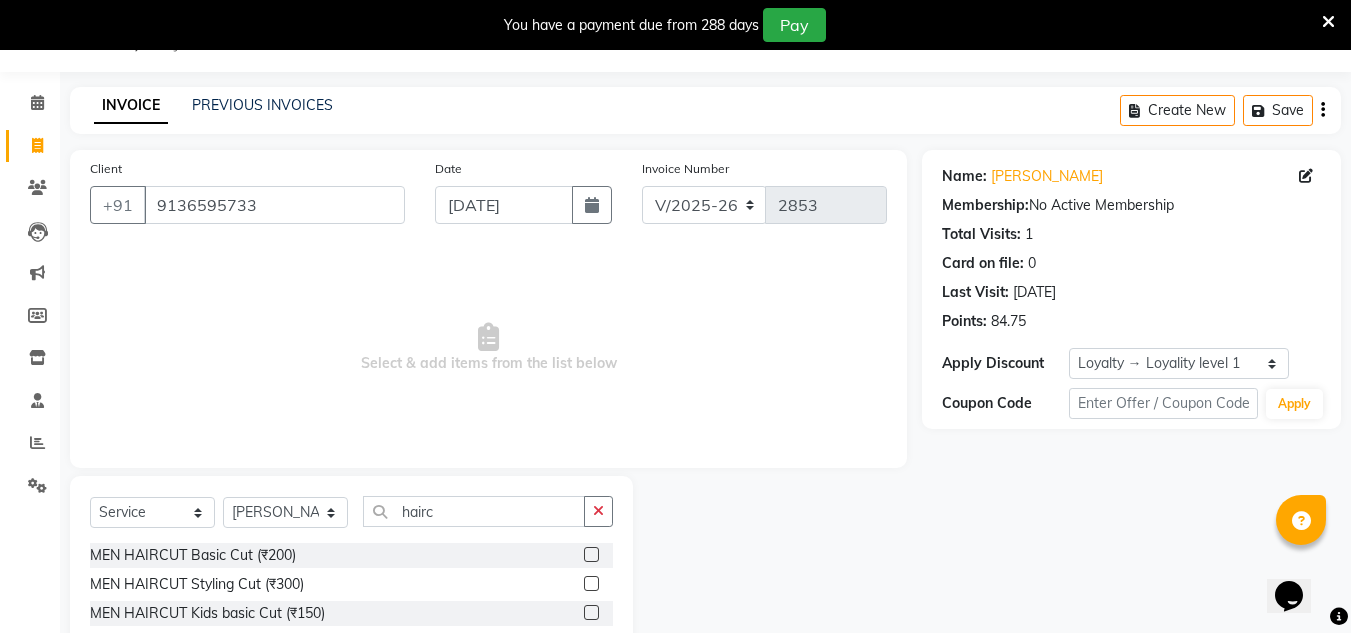 click 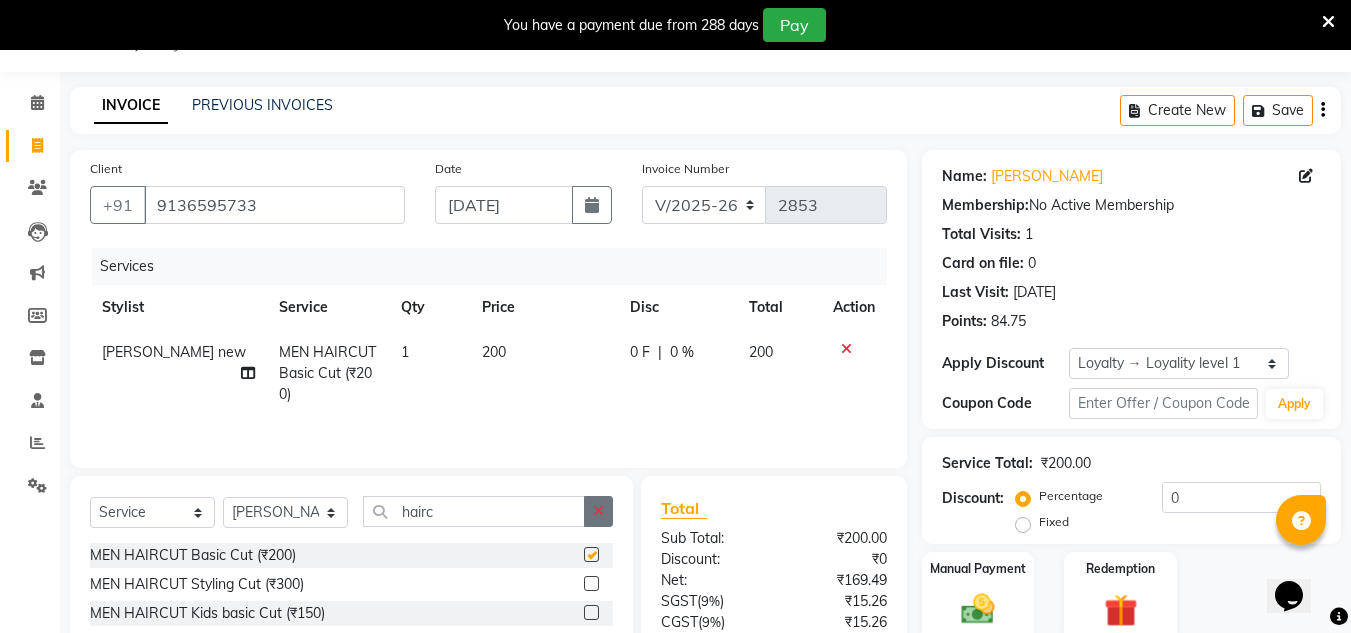 checkbox on "false" 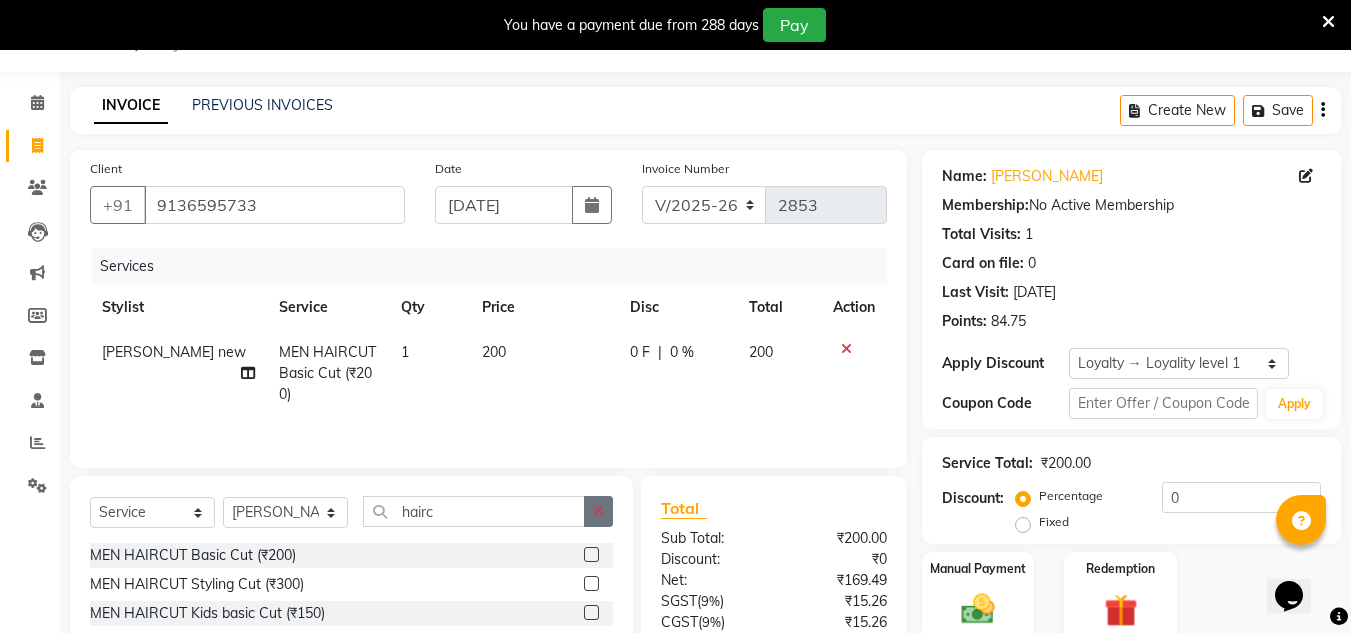 click 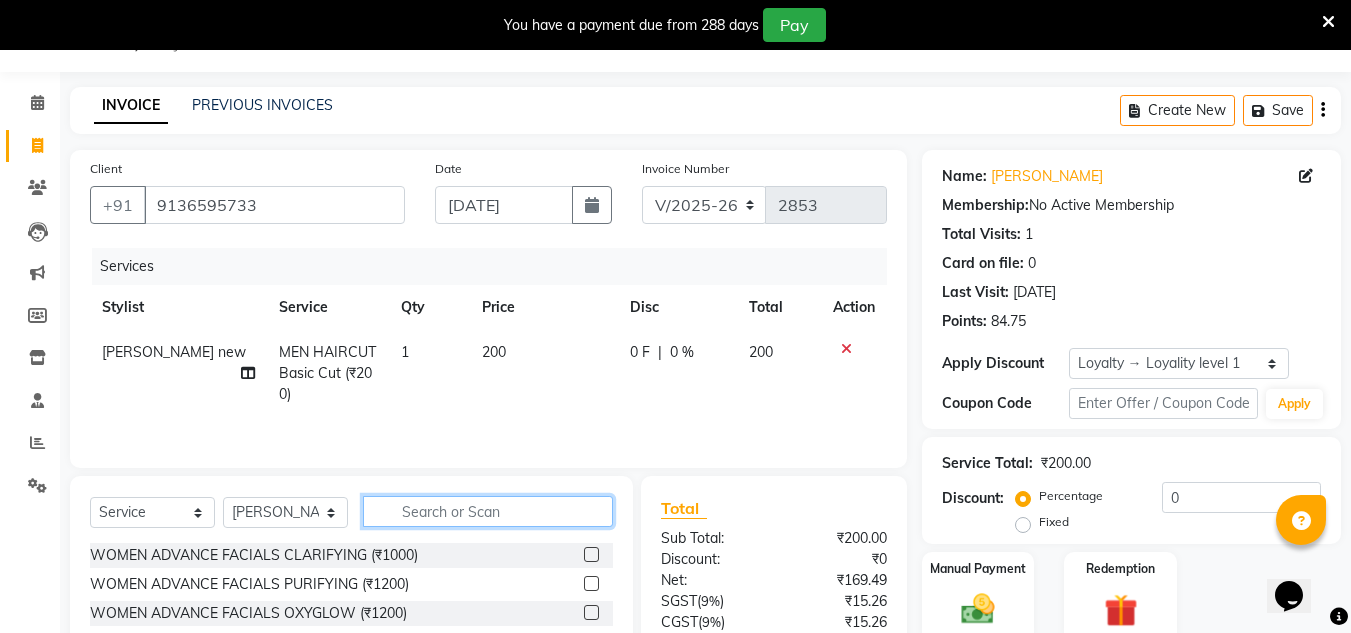 click 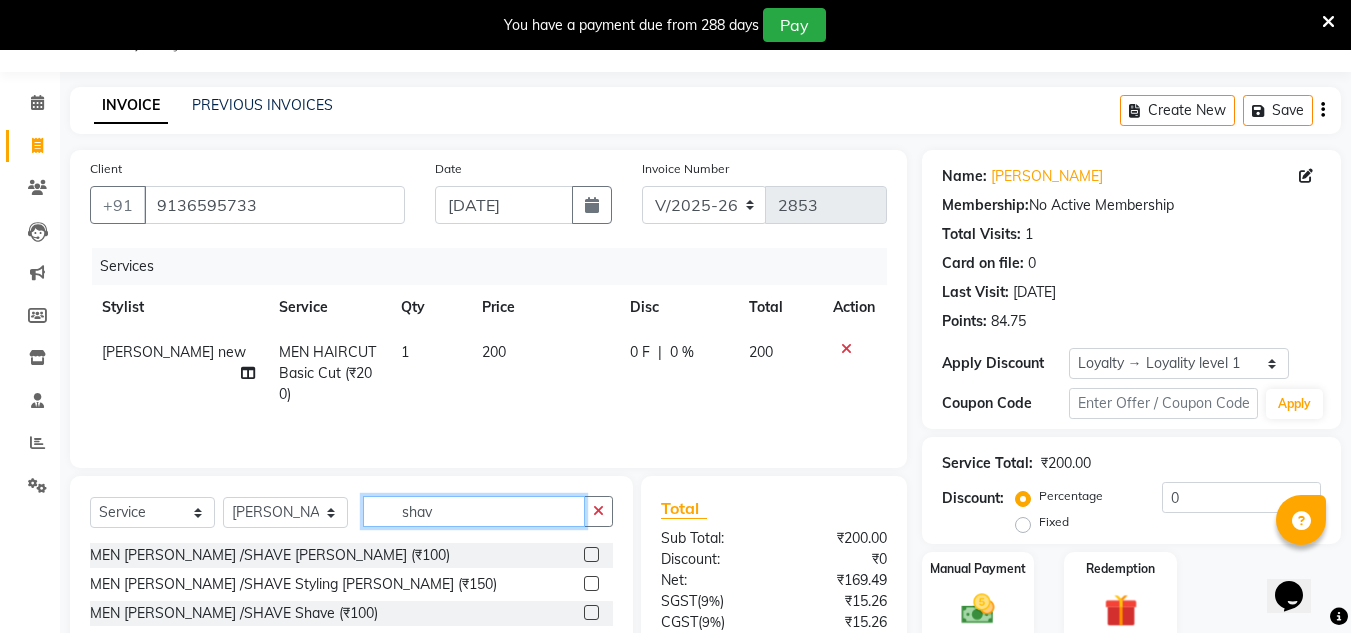 type on "shav" 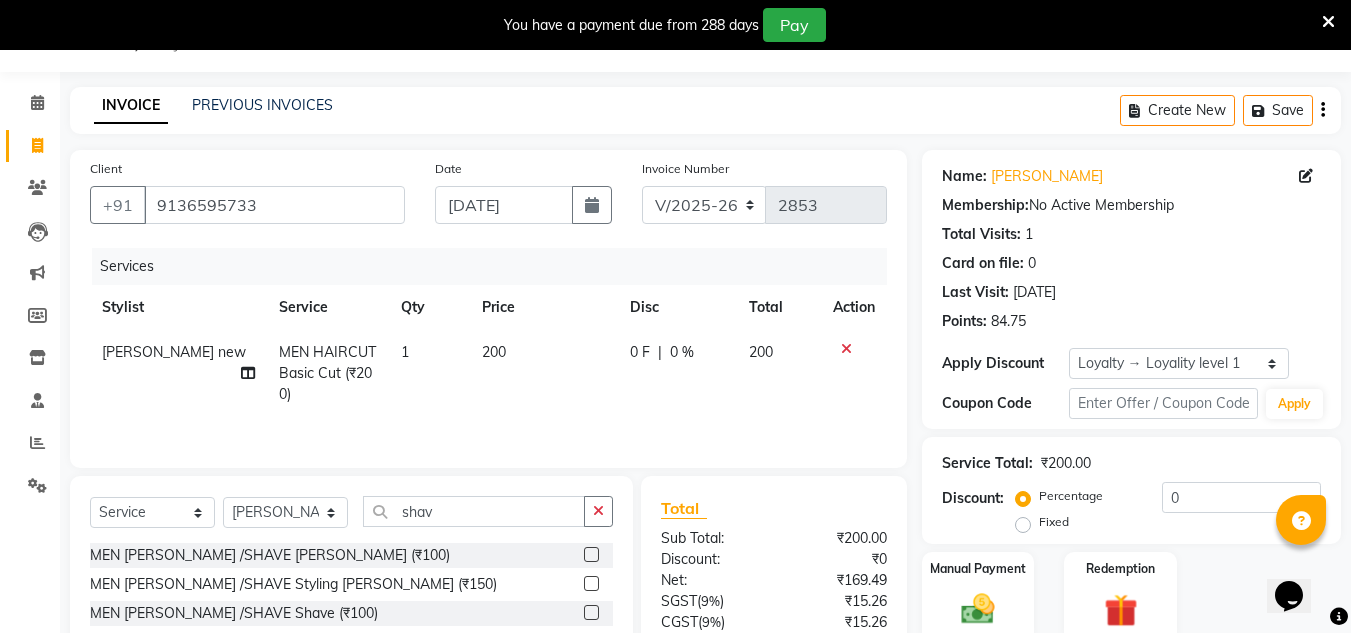 click 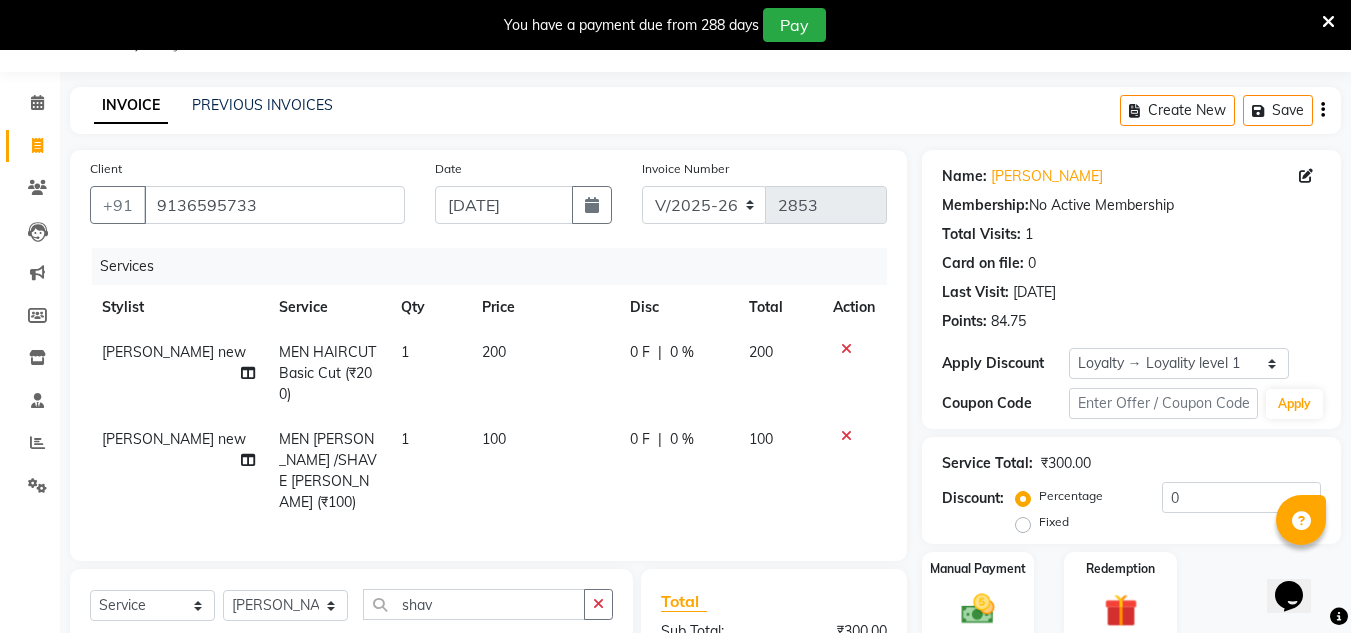checkbox on "false" 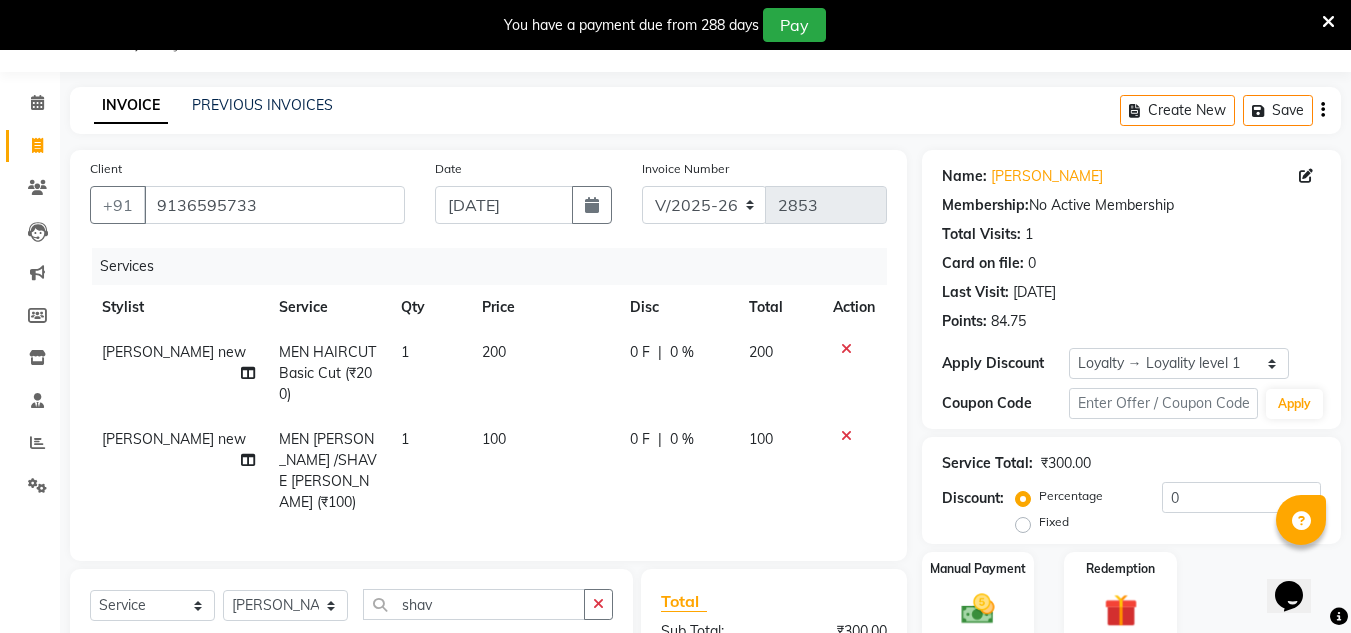 scroll, scrollTop: 250, scrollLeft: 0, axis: vertical 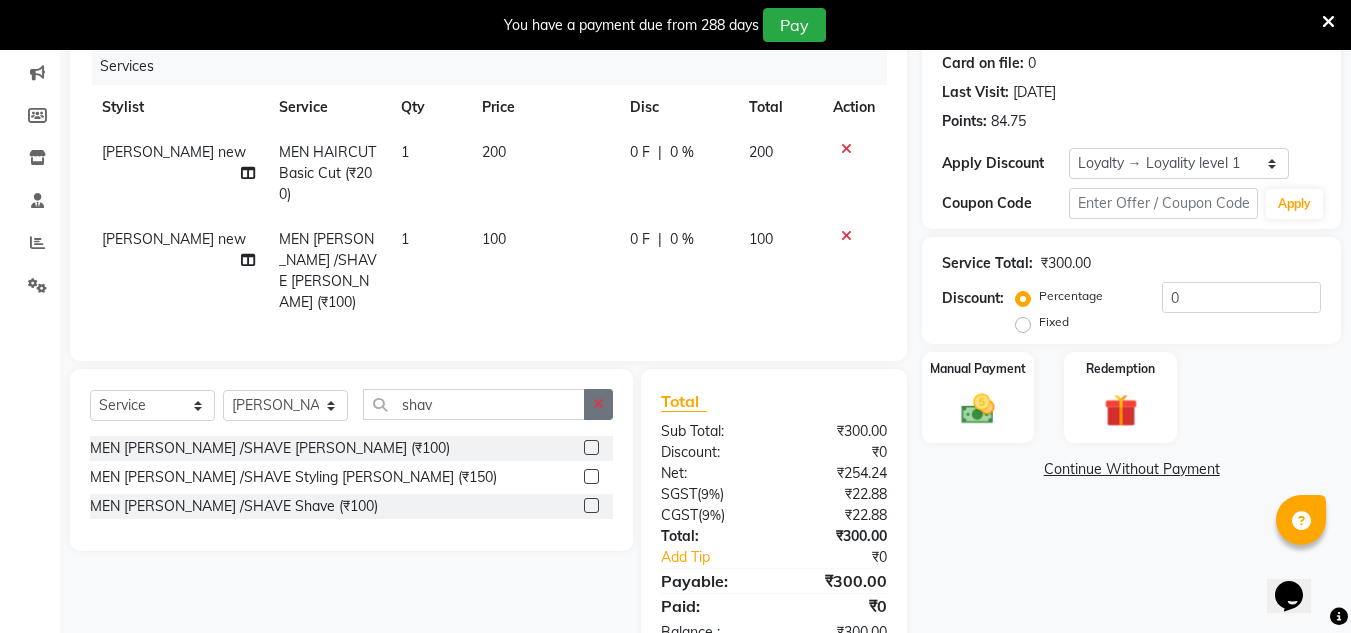 drag, startPoint x: 603, startPoint y: 395, endPoint x: 578, endPoint y: 397, distance: 25.079872 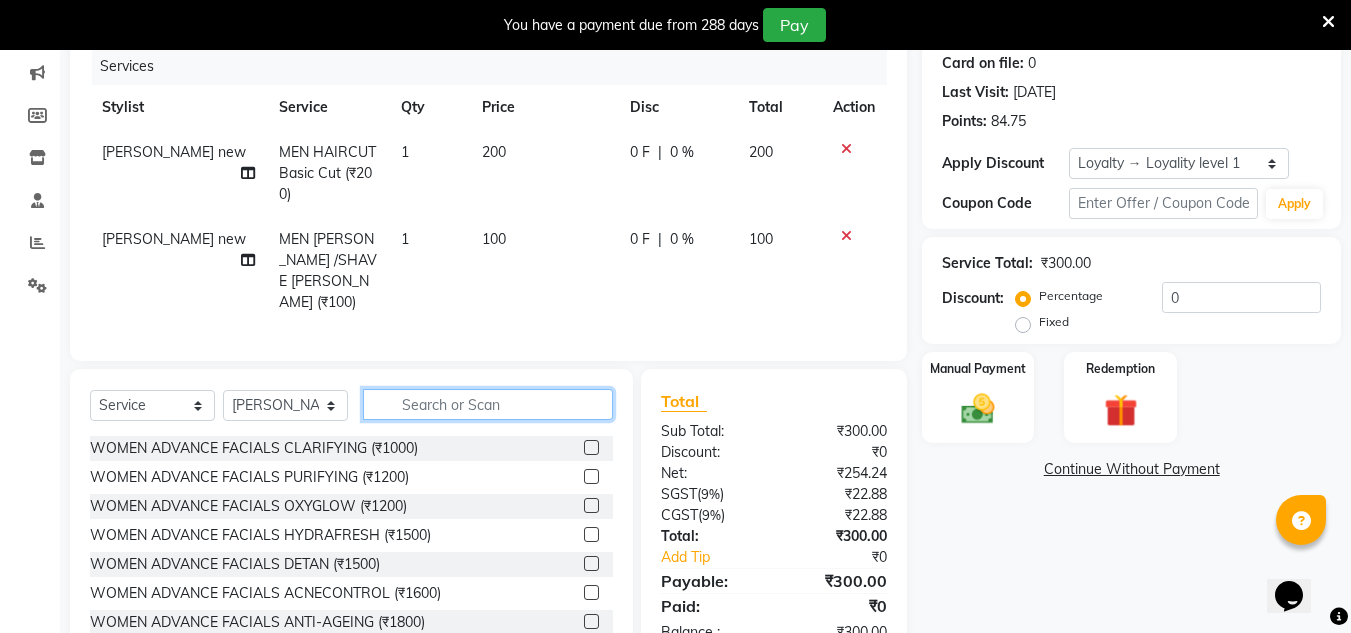 drag, startPoint x: 534, startPoint y: 397, endPoint x: 511, endPoint y: 404, distance: 24.04163 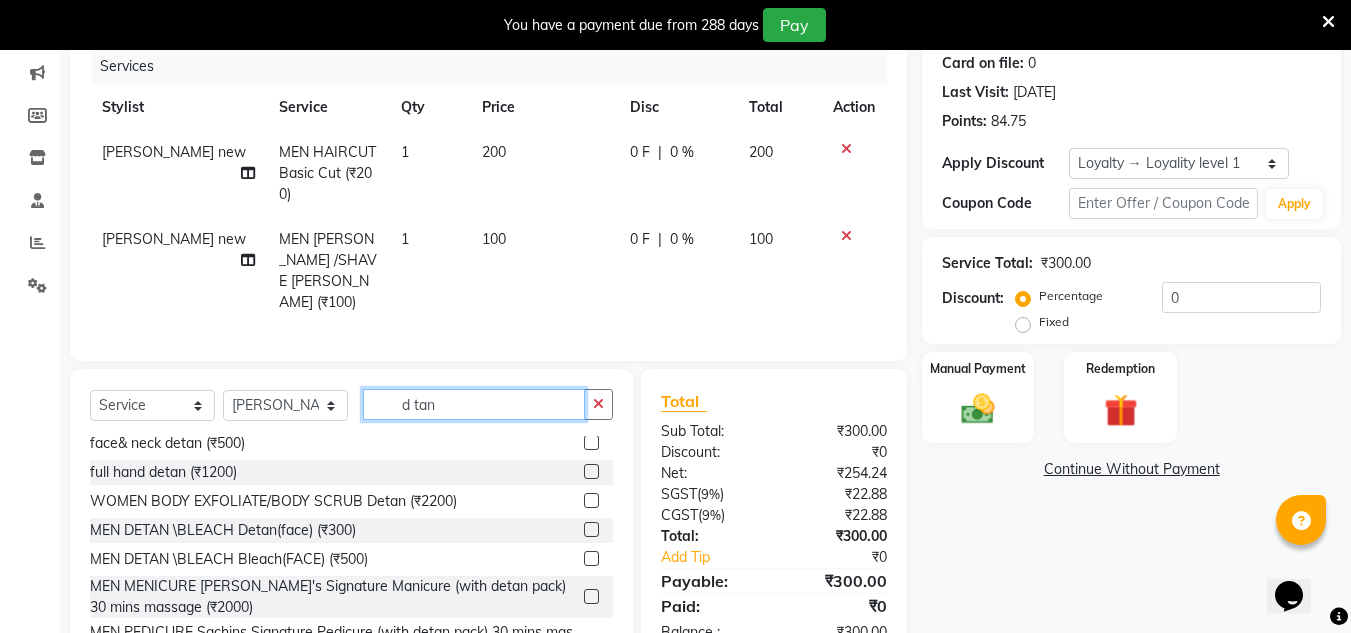 scroll, scrollTop: 66, scrollLeft: 0, axis: vertical 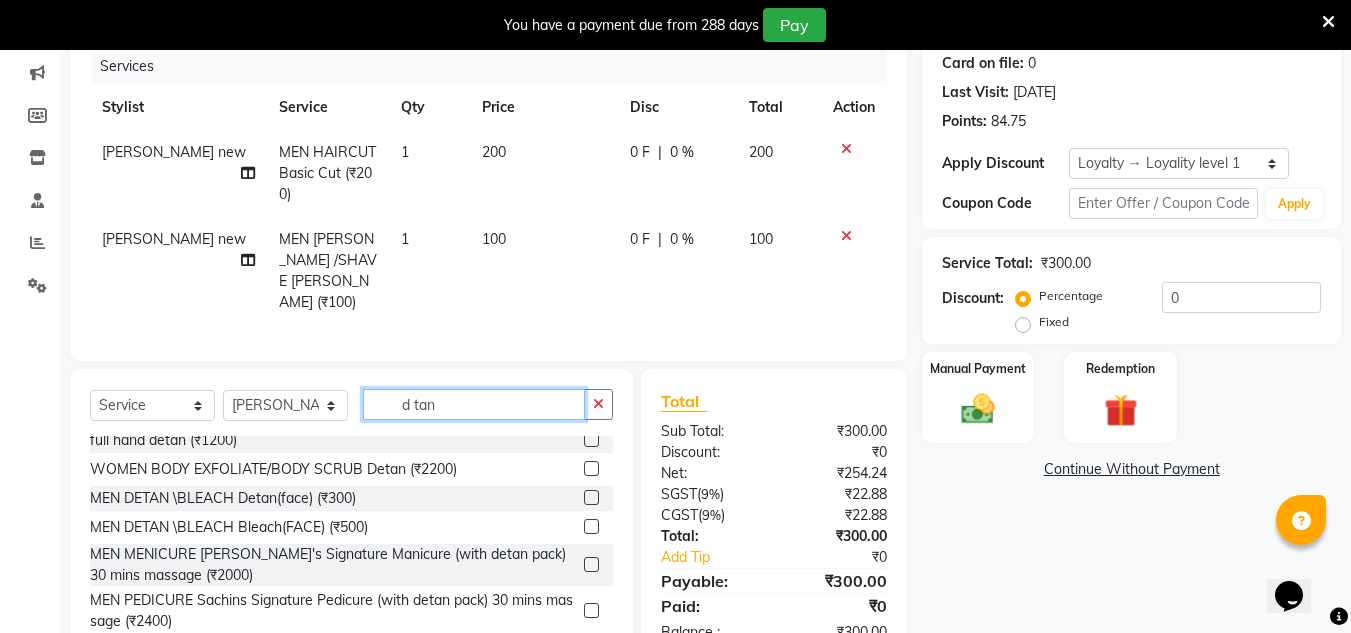 type on "d tan" 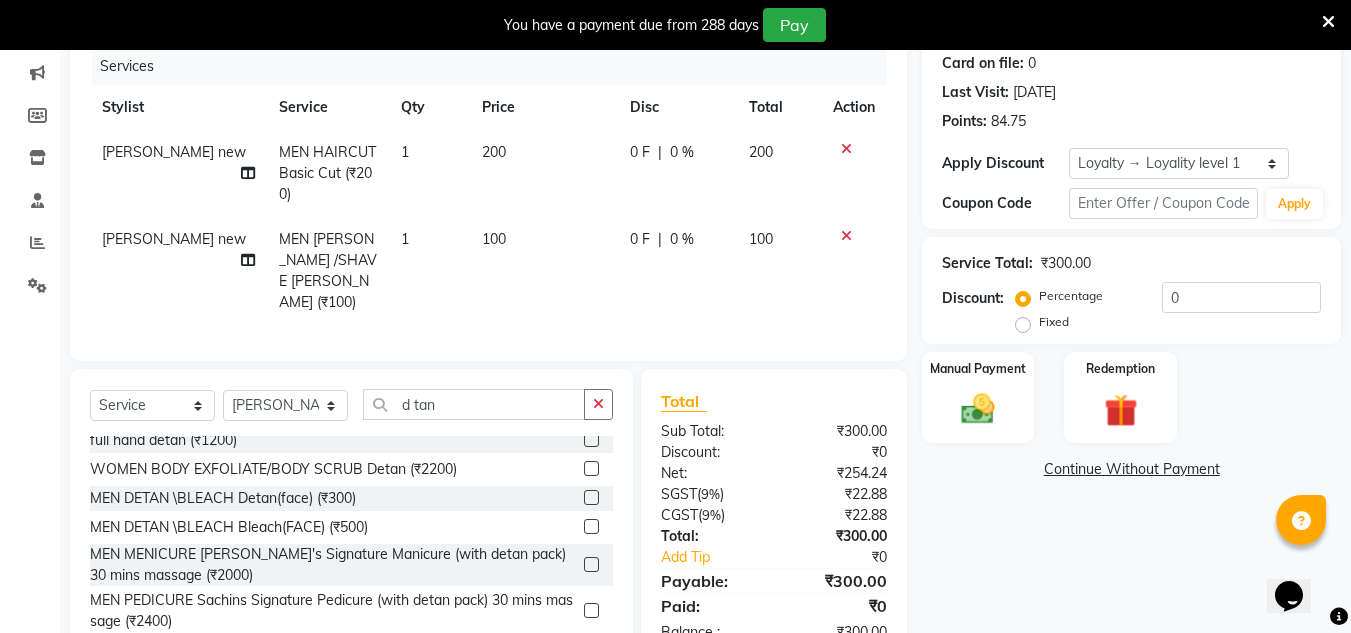 click 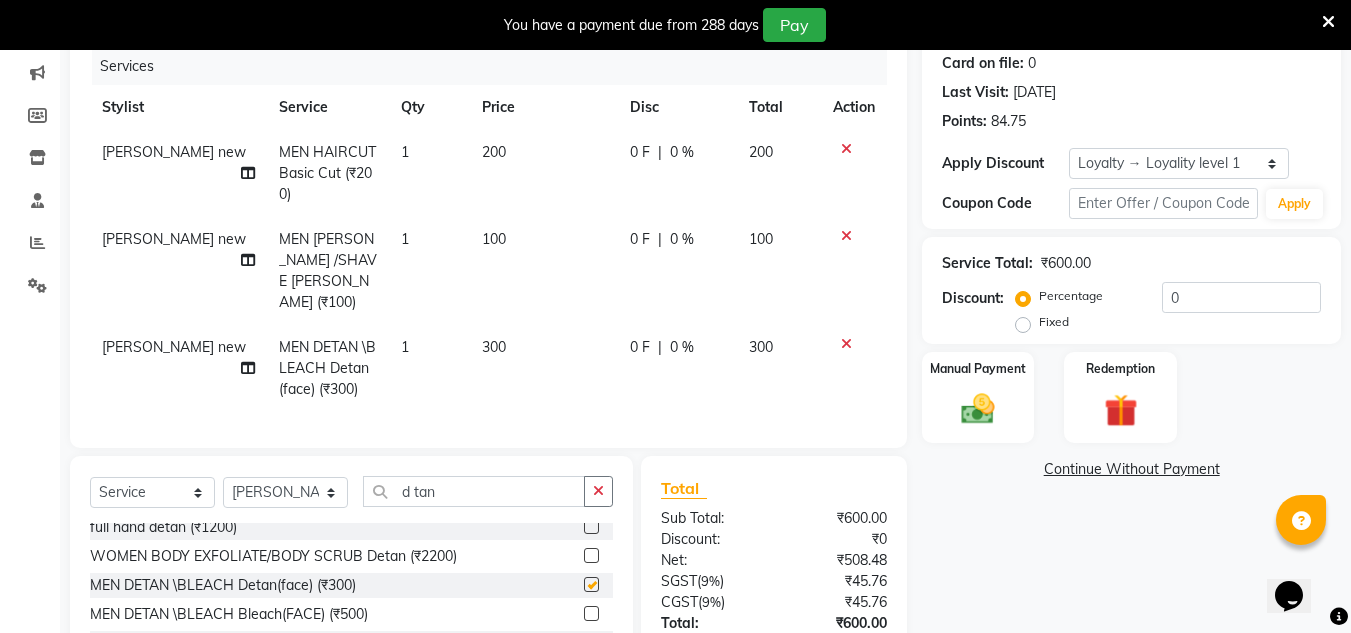 checkbox on "false" 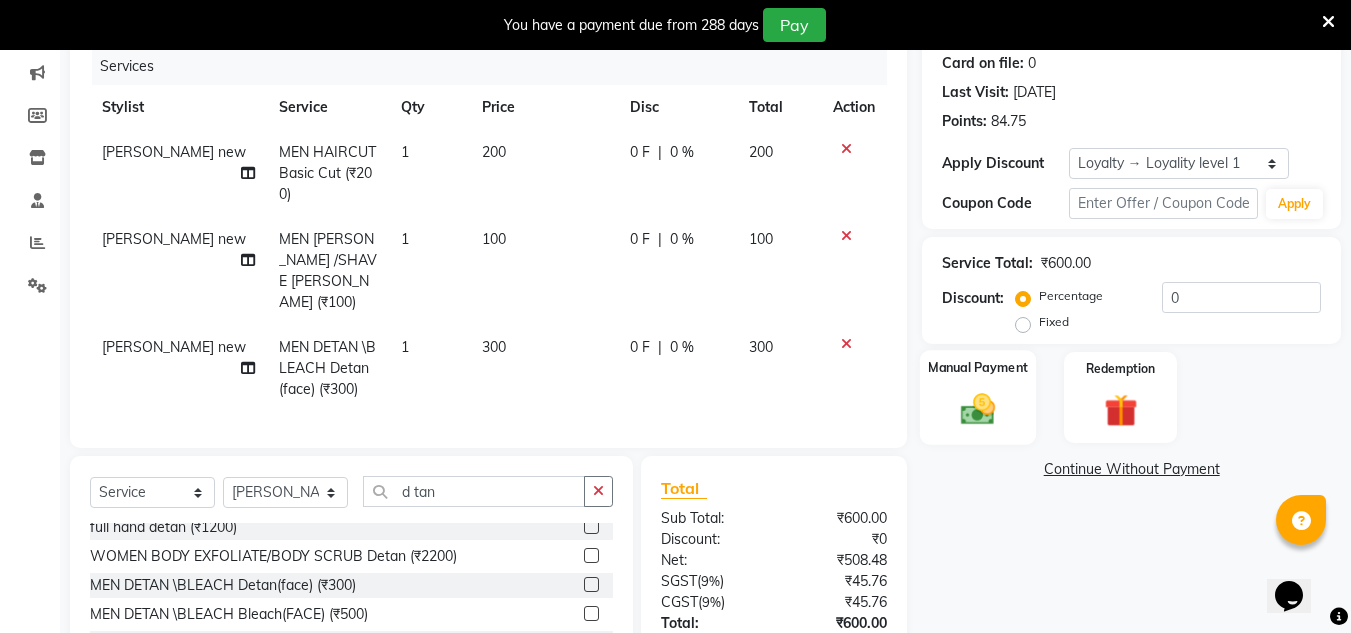 click 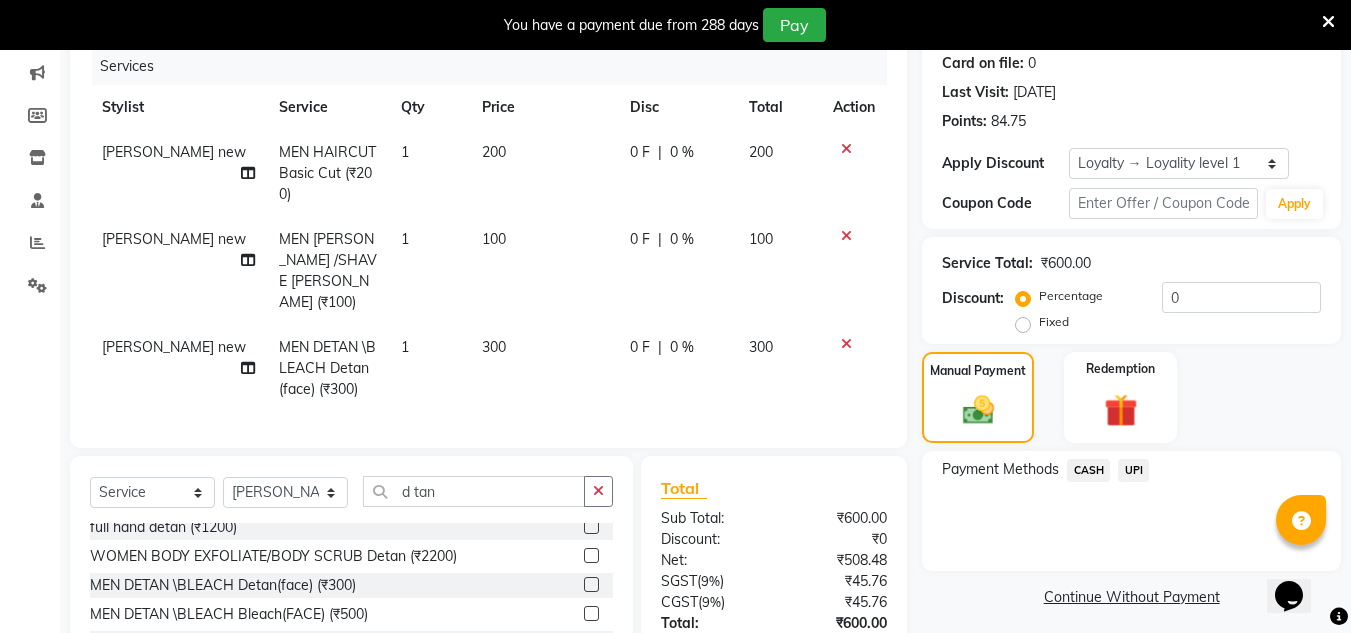 click on "UPI" 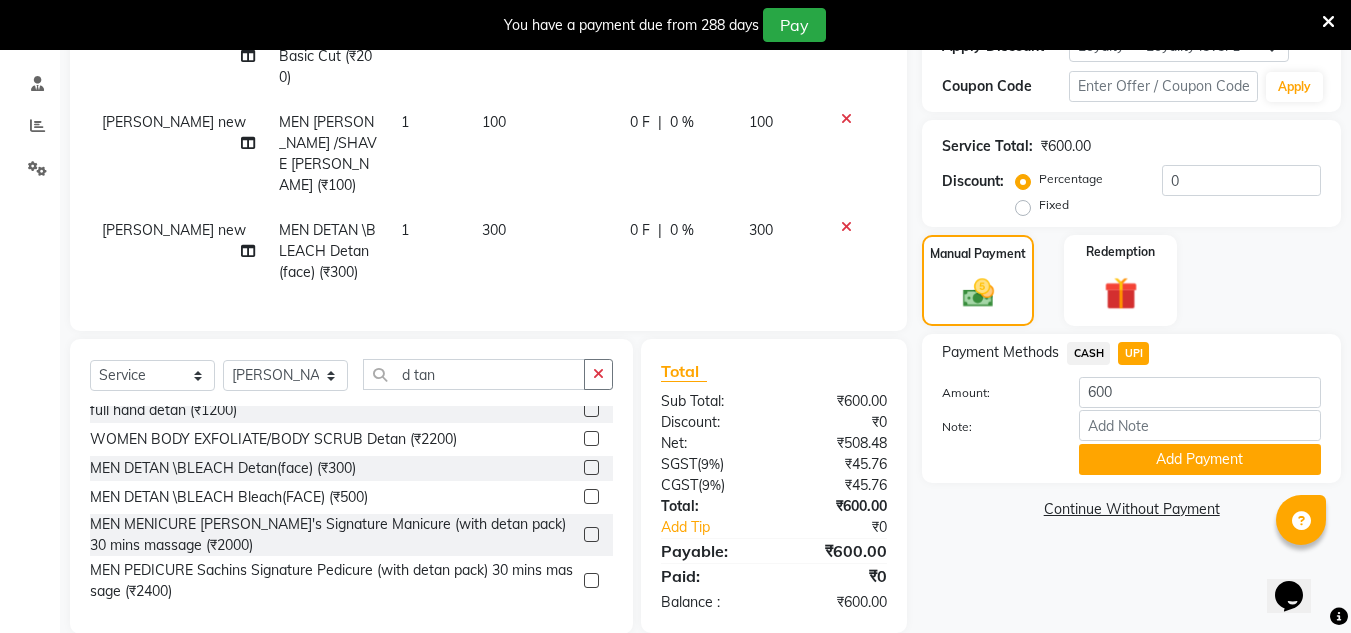 scroll, scrollTop: 392, scrollLeft: 0, axis: vertical 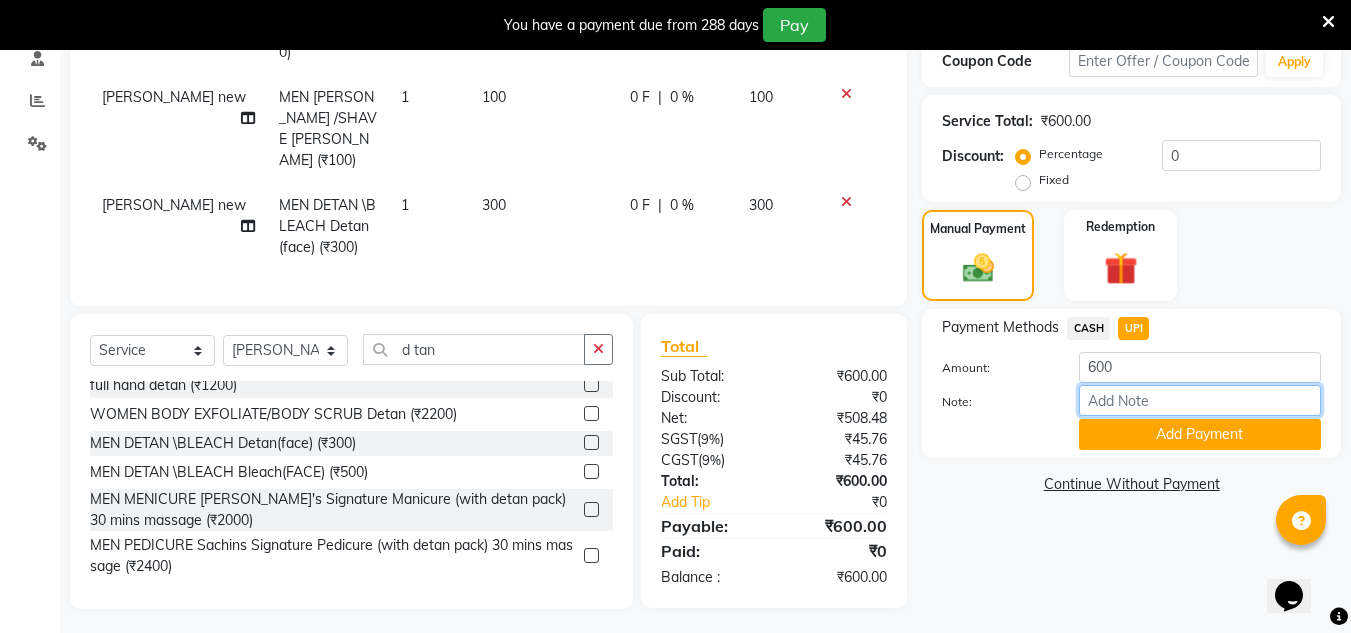 click on "Note:" 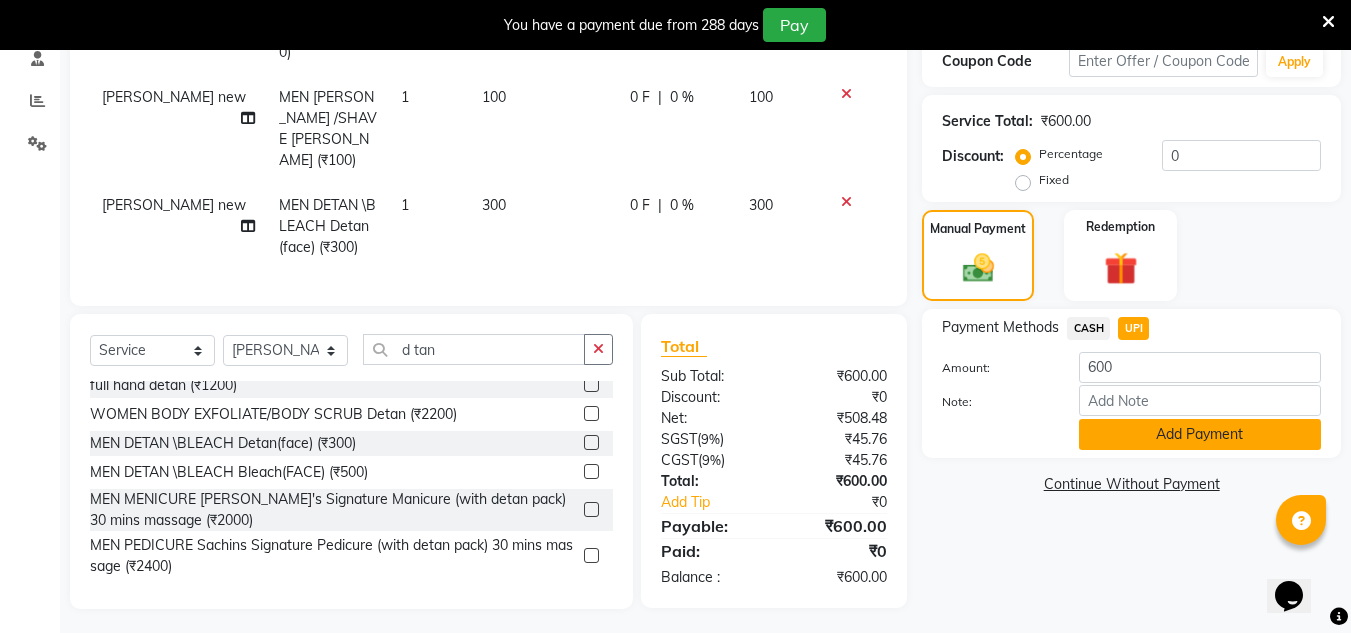 click on "Add Payment" 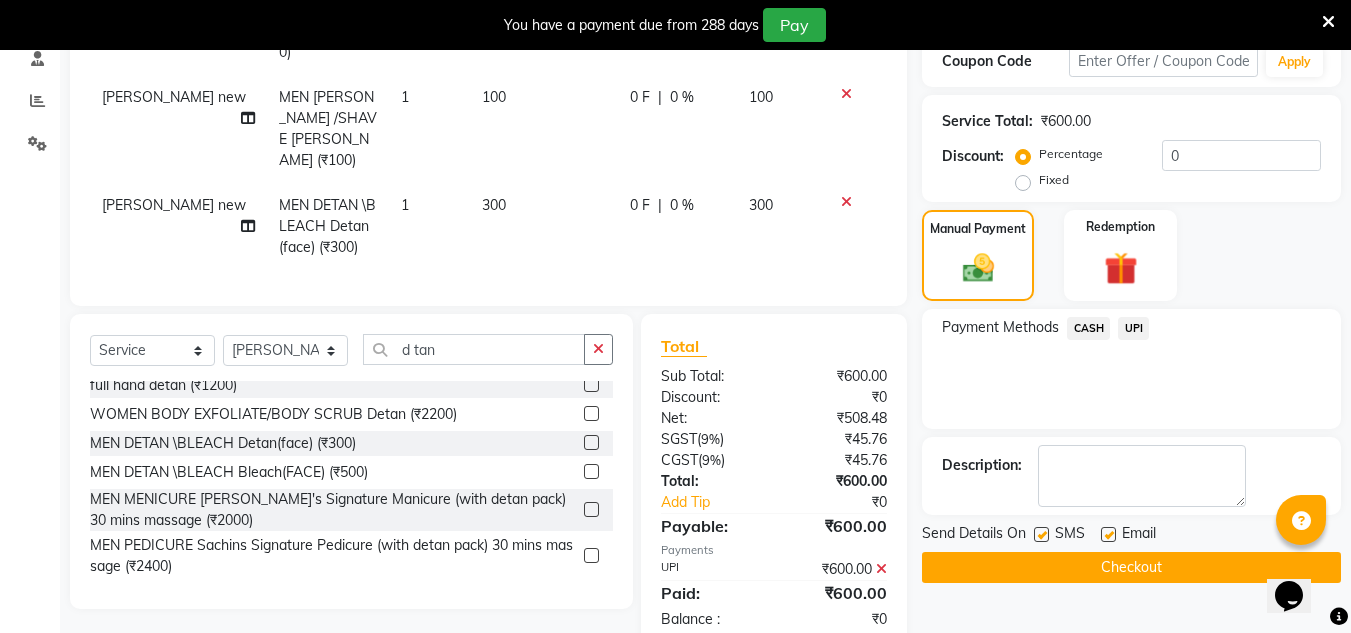 click on "Checkout" 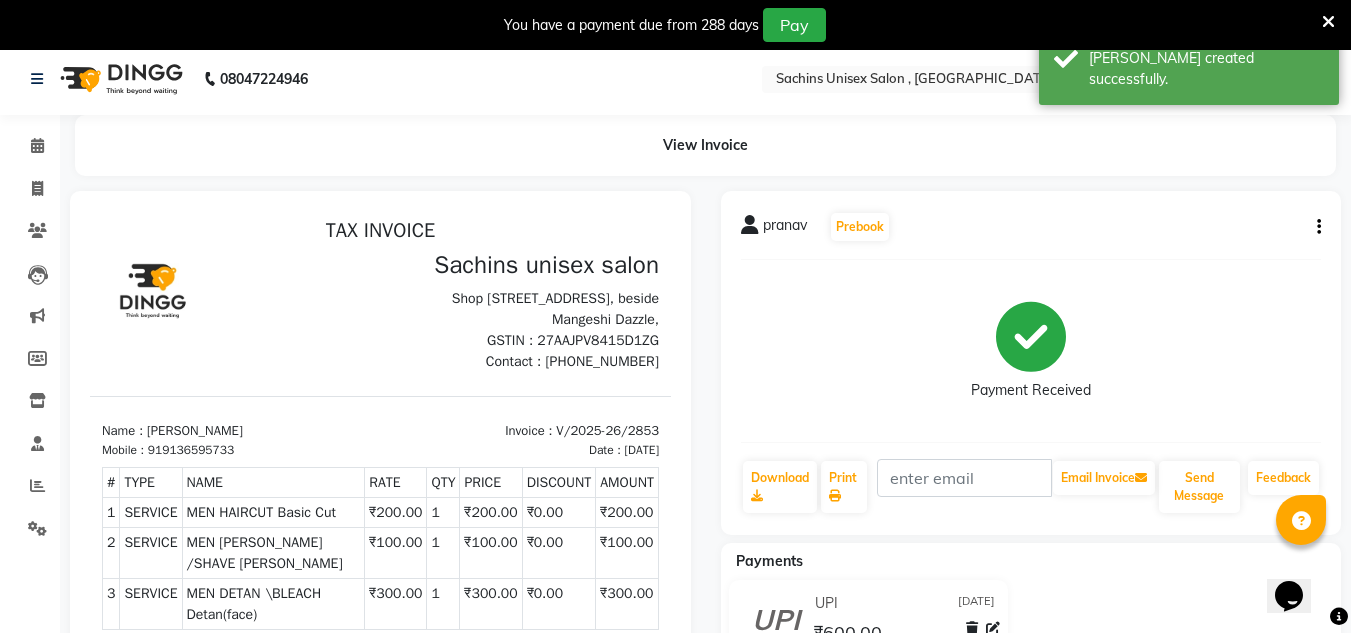 scroll, scrollTop: 0, scrollLeft: 0, axis: both 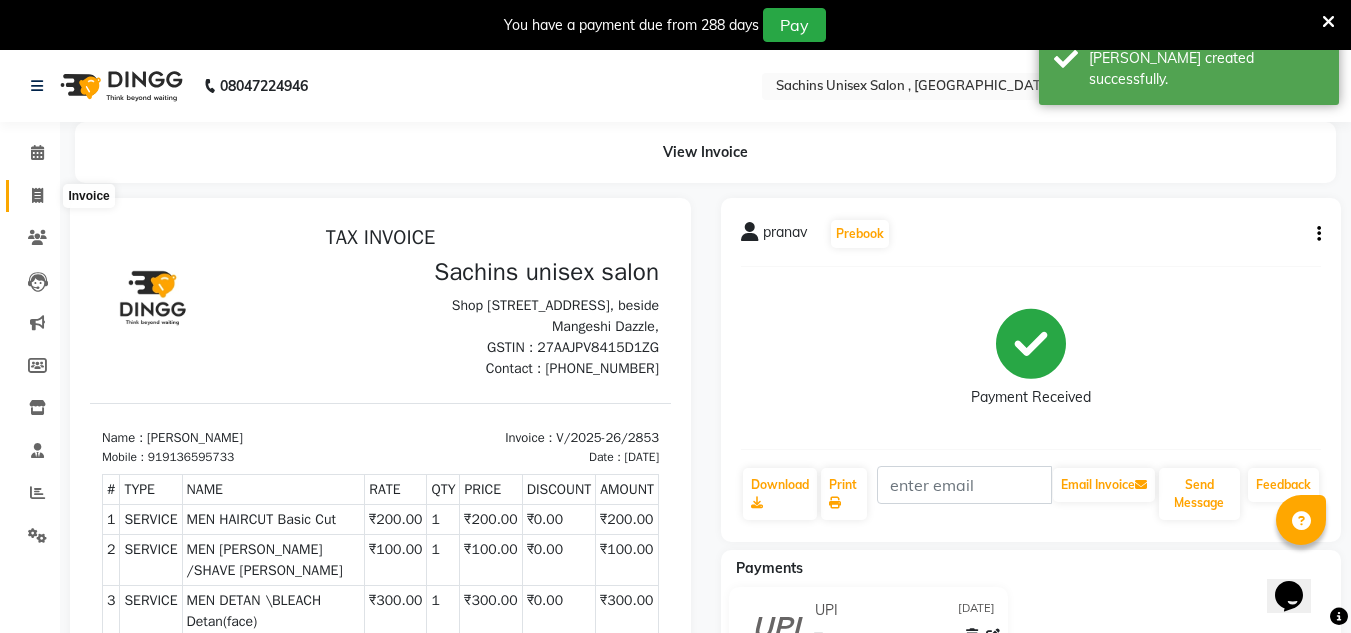 click 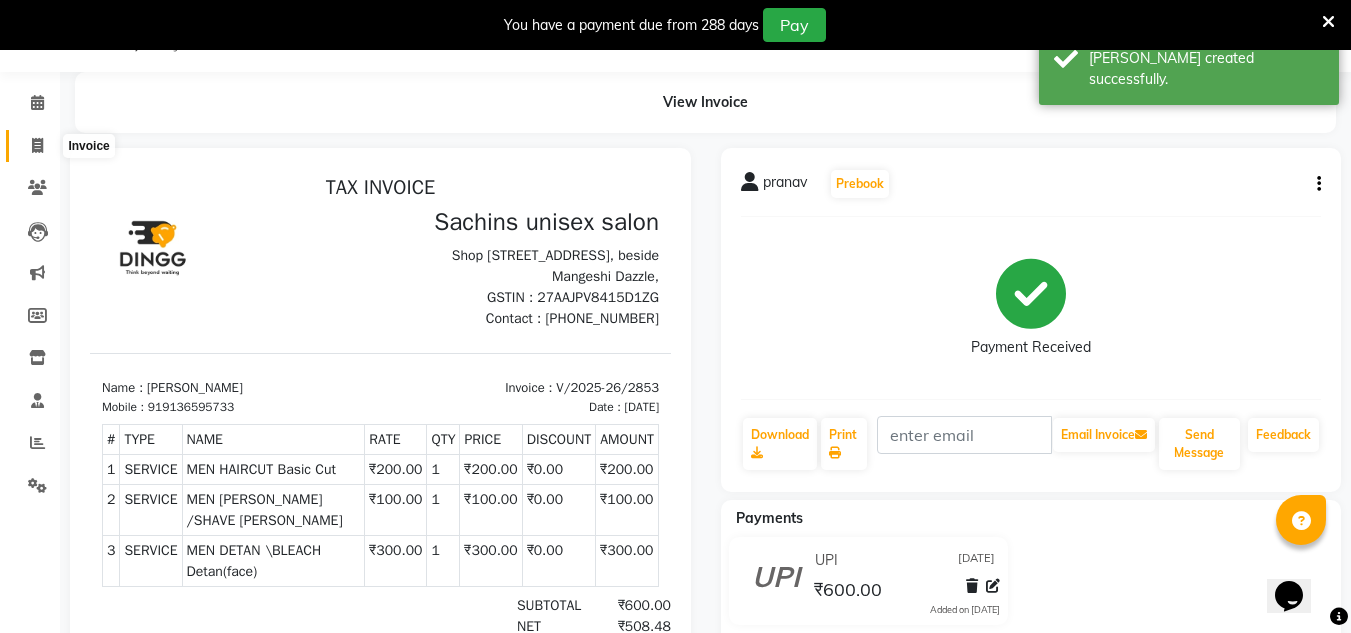 select on "6840" 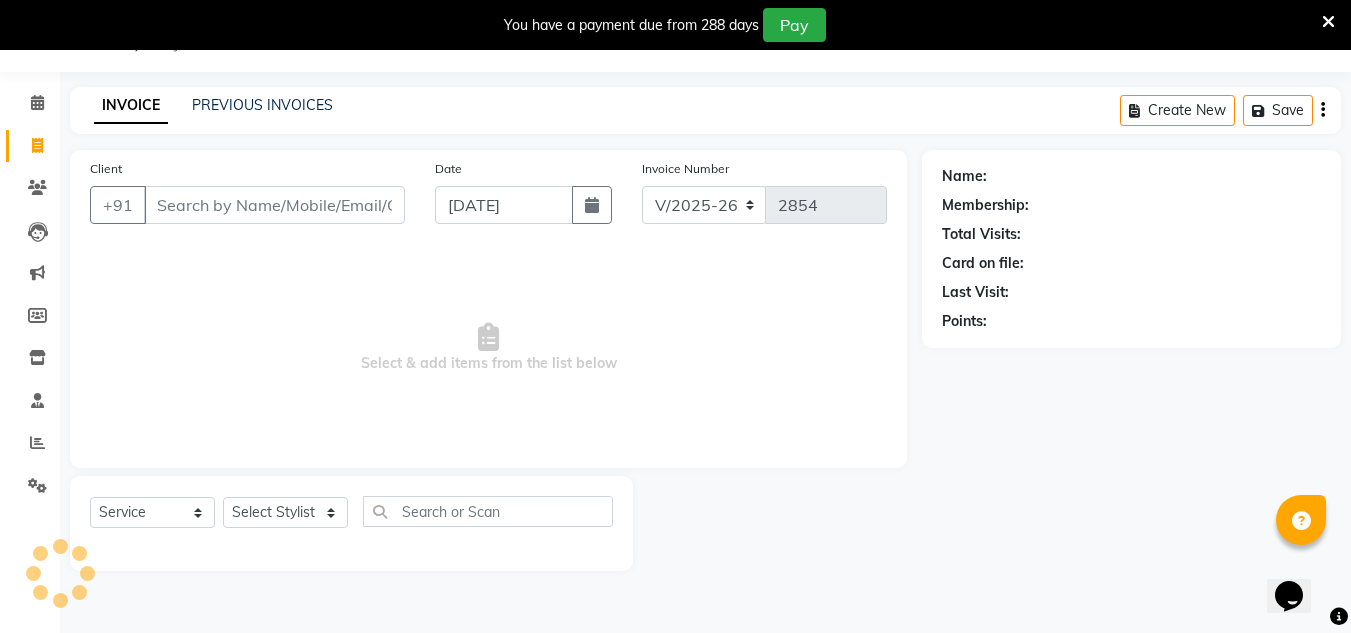 click on "Client" at bounding box center [274, 205] 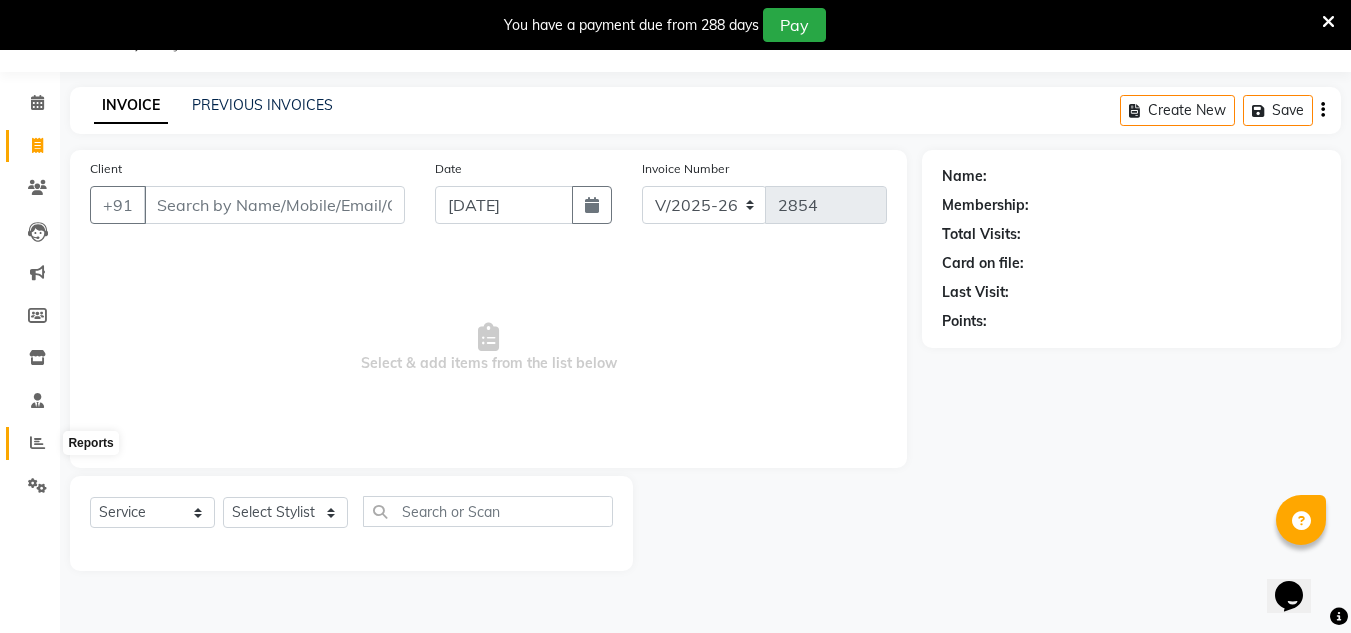 click 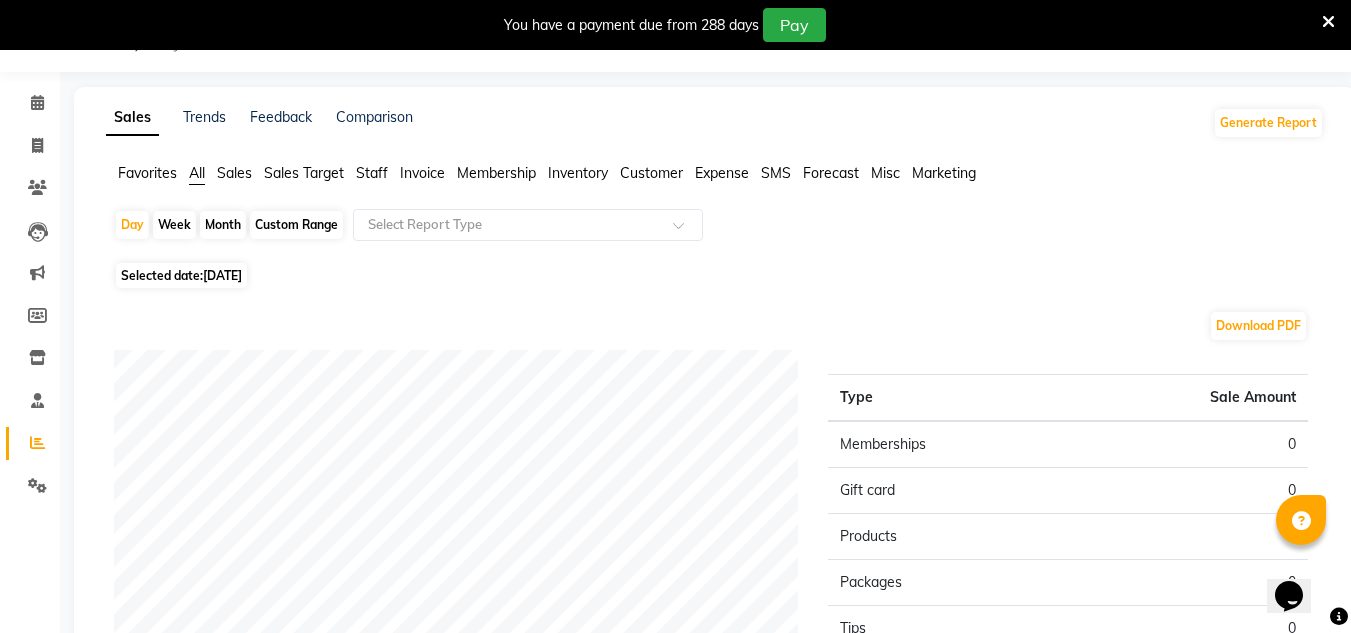 click on "[DATE]" 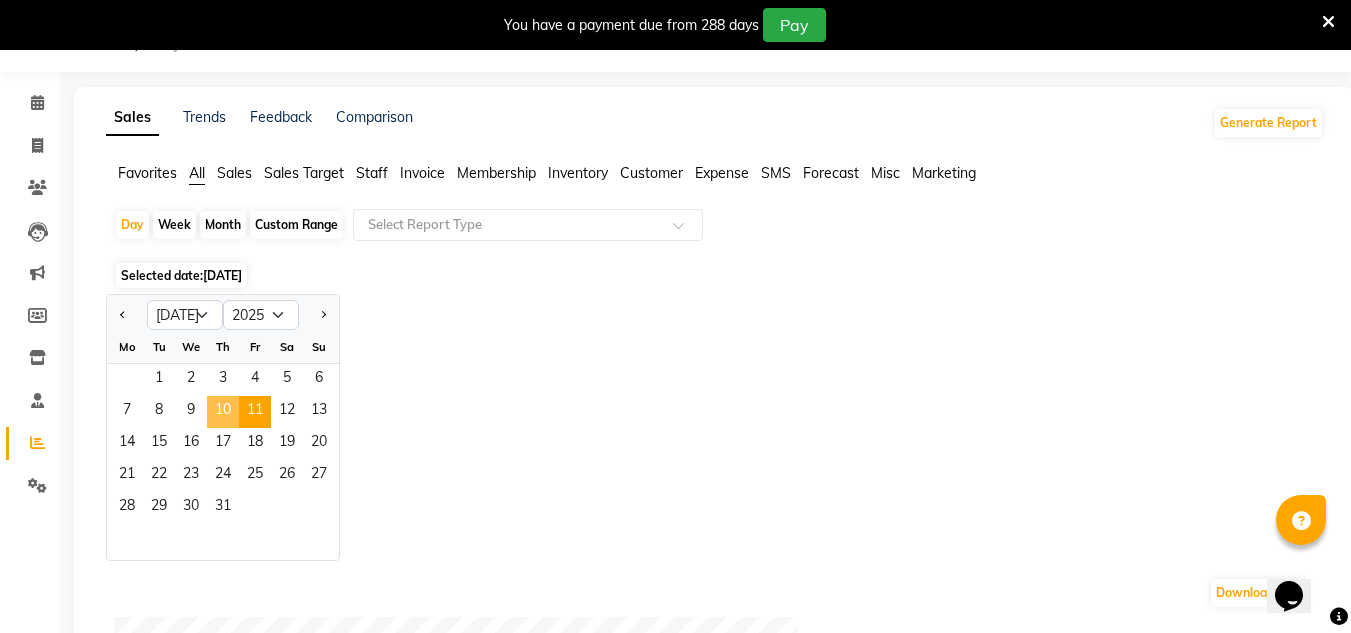 click on "10" 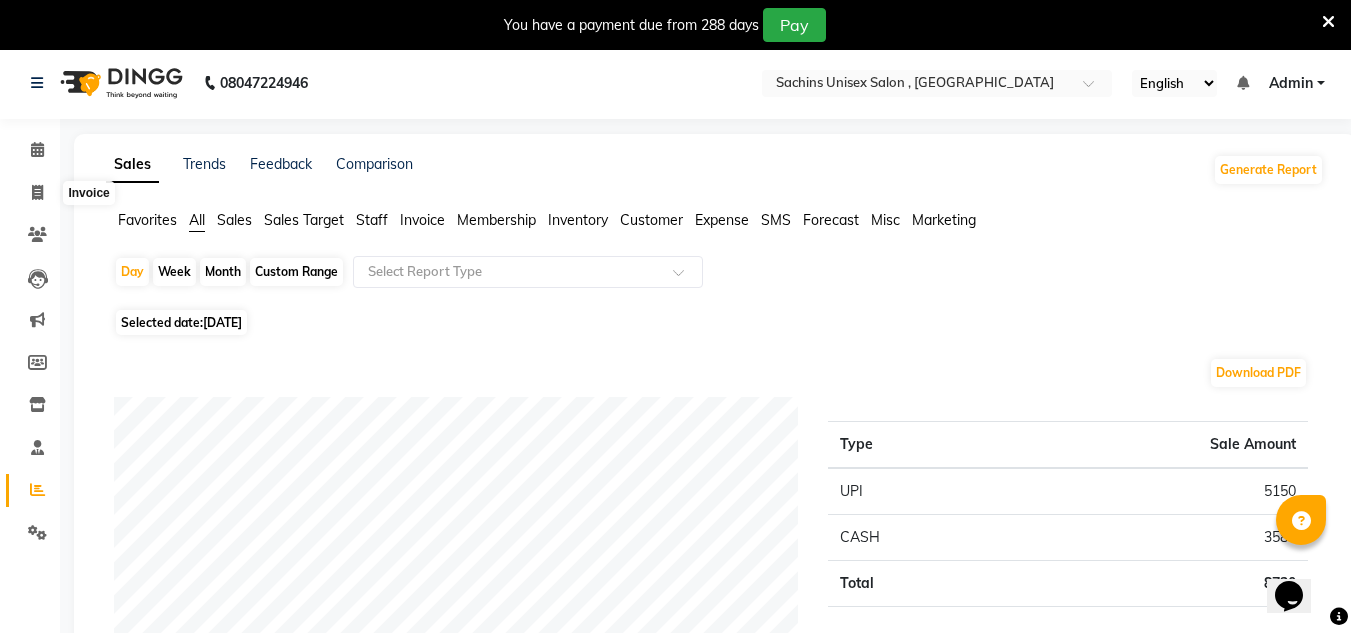 scroll, scrollTop: 0, scrollLeft: 0, axis: both 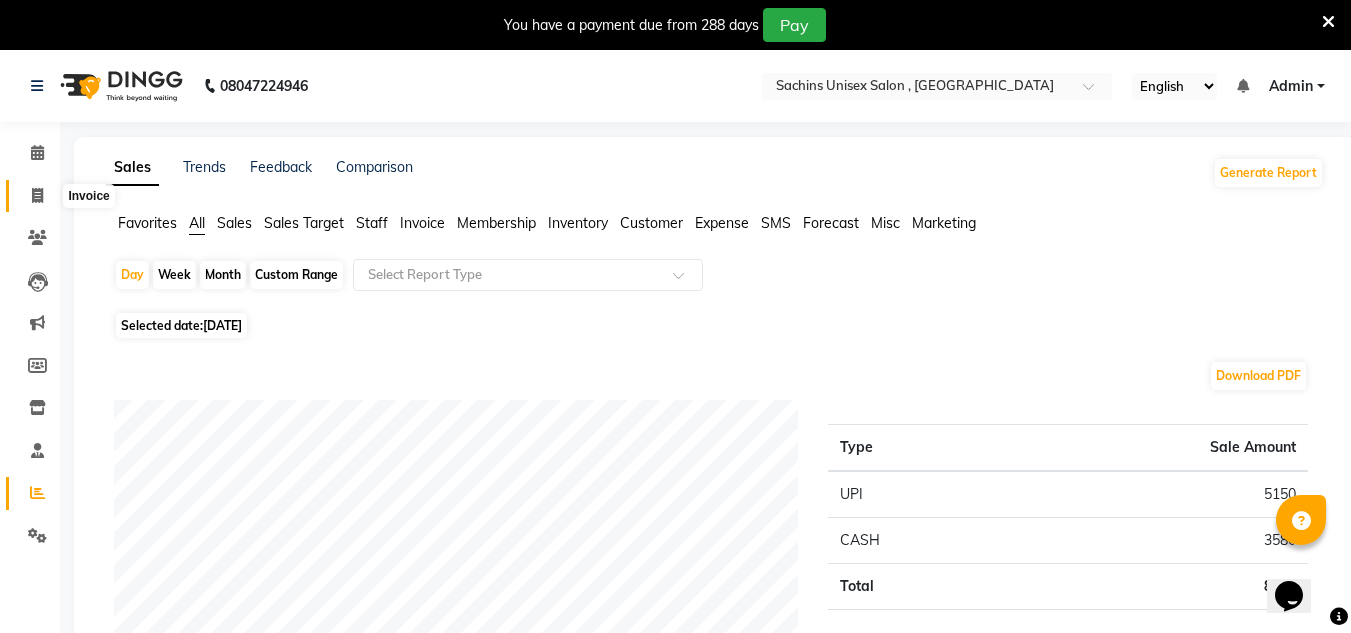 click 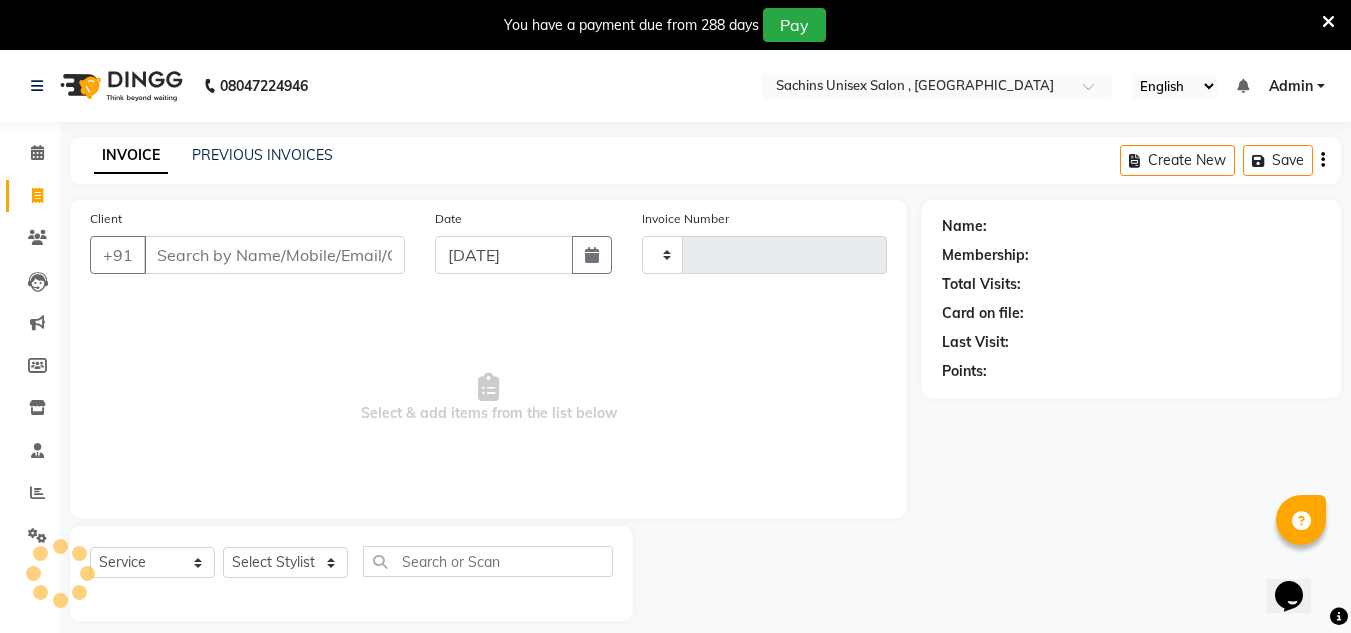 scroll, scrollTop: 50, scrollLeft: 0, axis: vertical 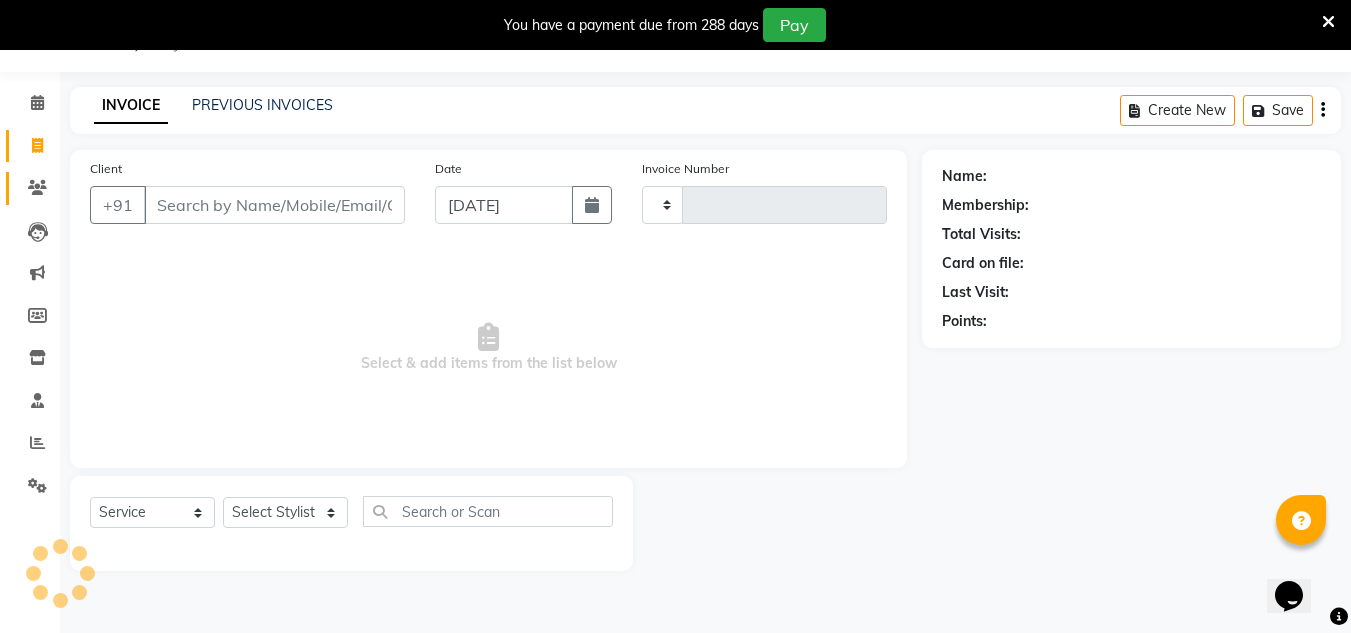 type on "2854" 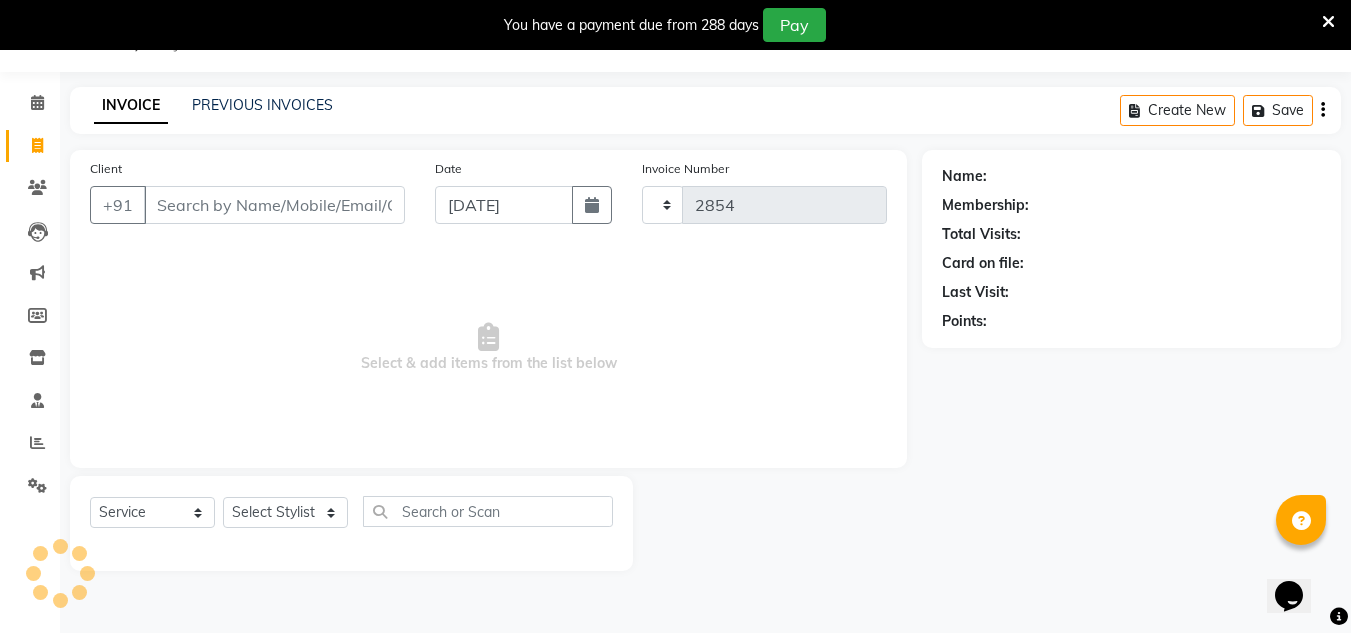 select on "6840" 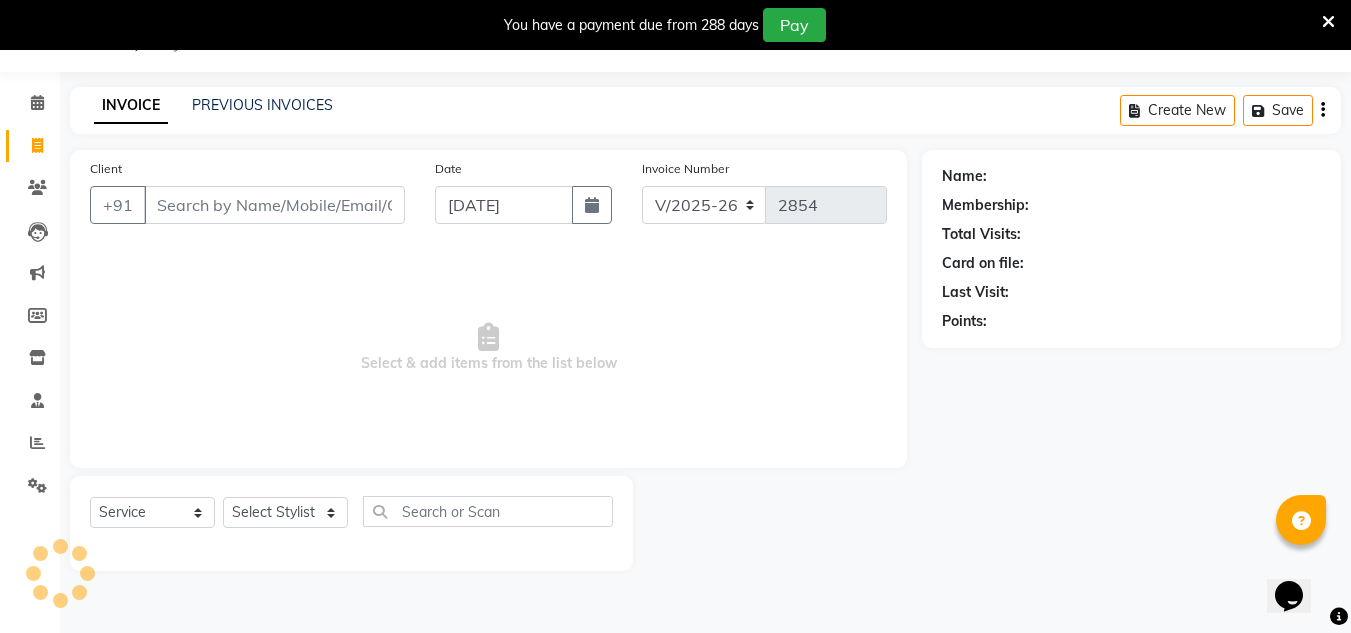 click on "Client" at bounding box center (274, 205) 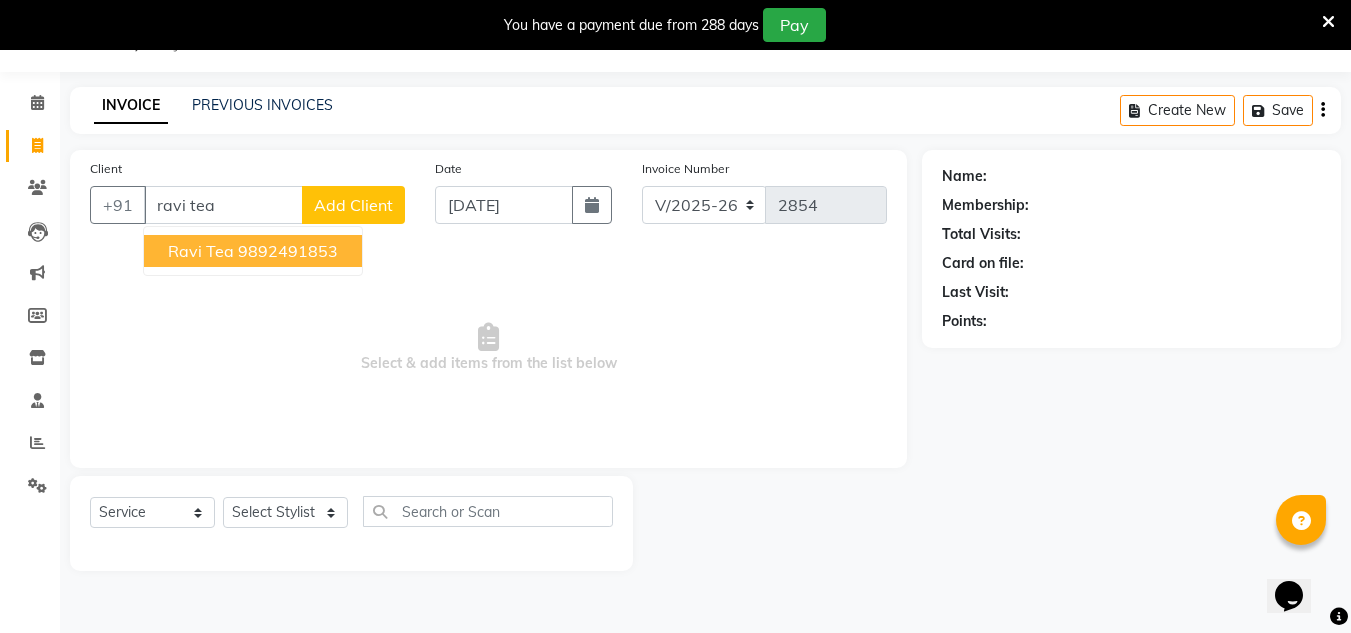 drag, startPoint x: 280, startPoint y: 249, endPoint x: 388, endPoint y: 226, distance: 110.42192 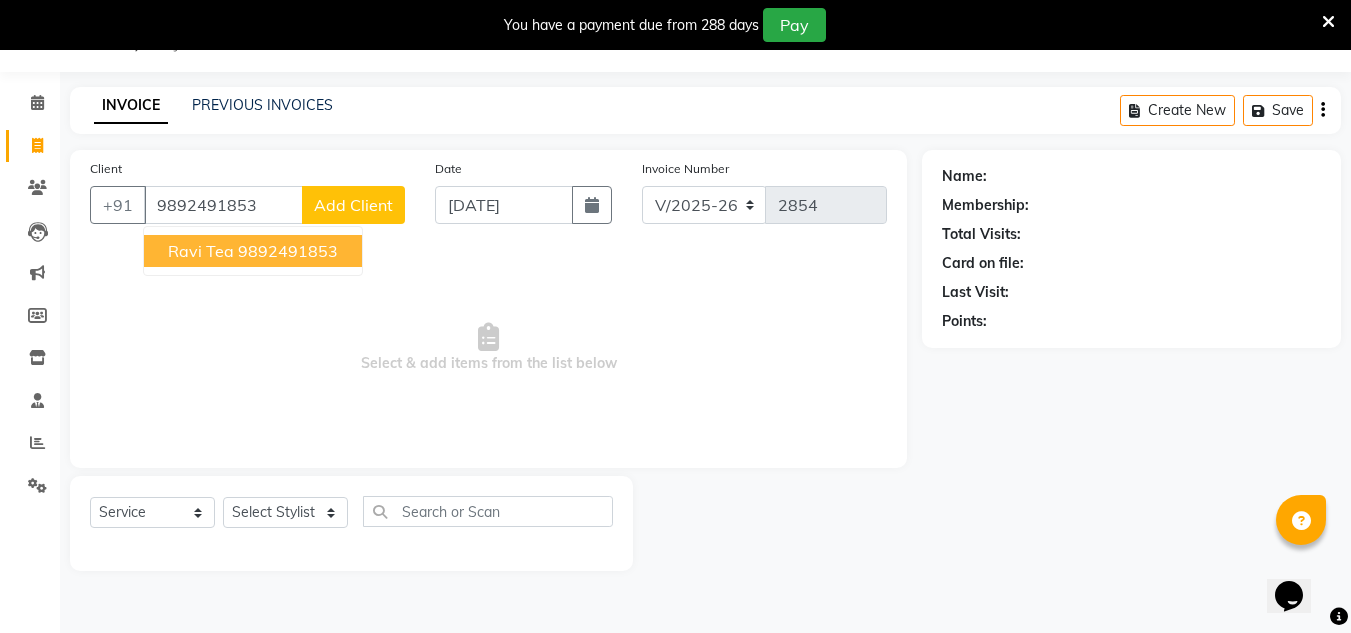type on "9892491853" 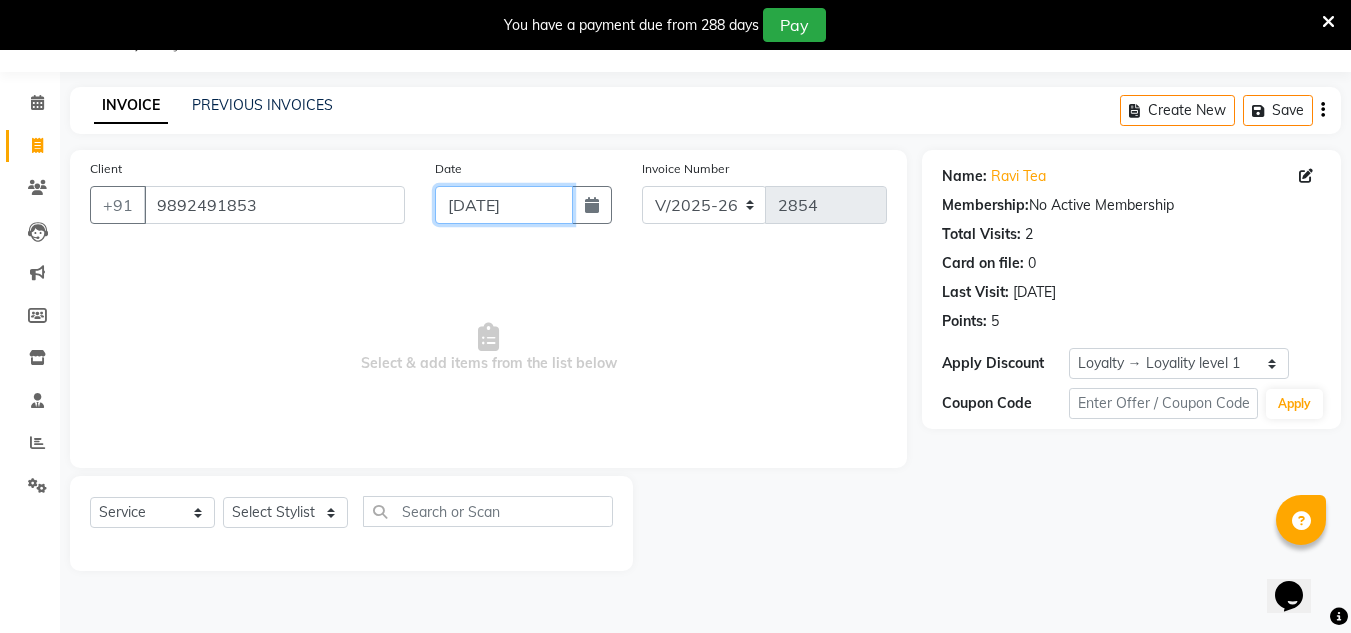drag, startPoint x: 570, startPoint y: 197, endPoint x: 548, endPoint y: 210, distance: 25.553865 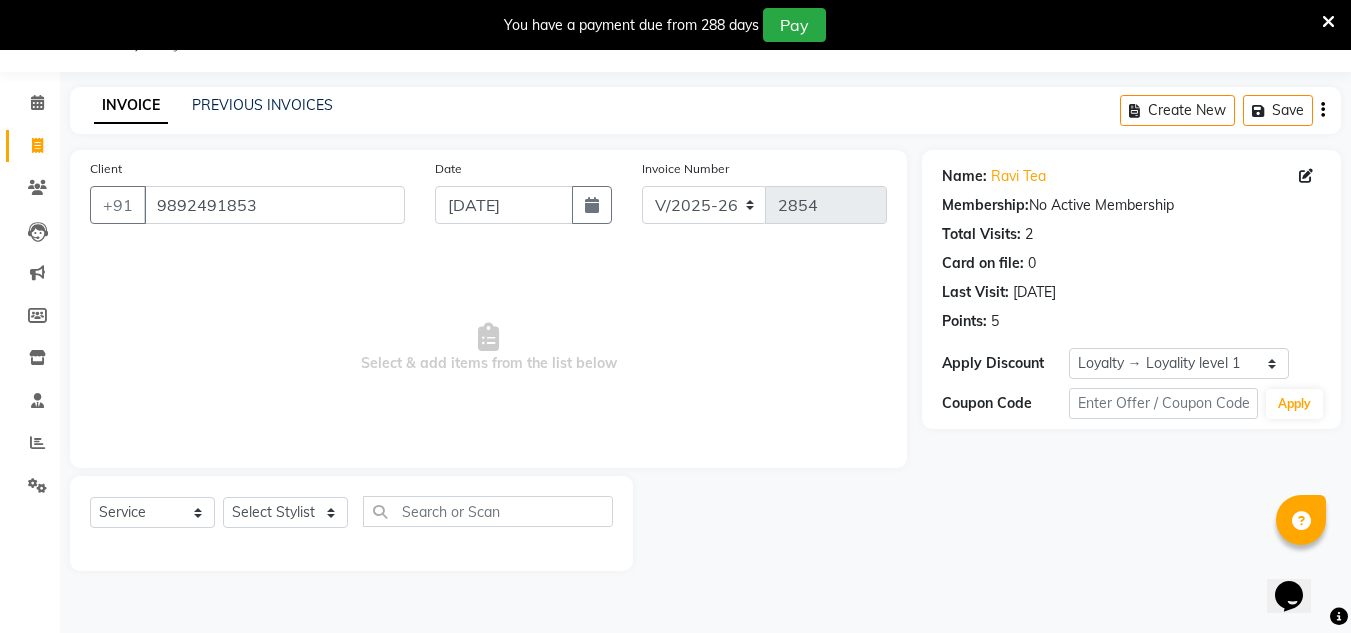select on "7" 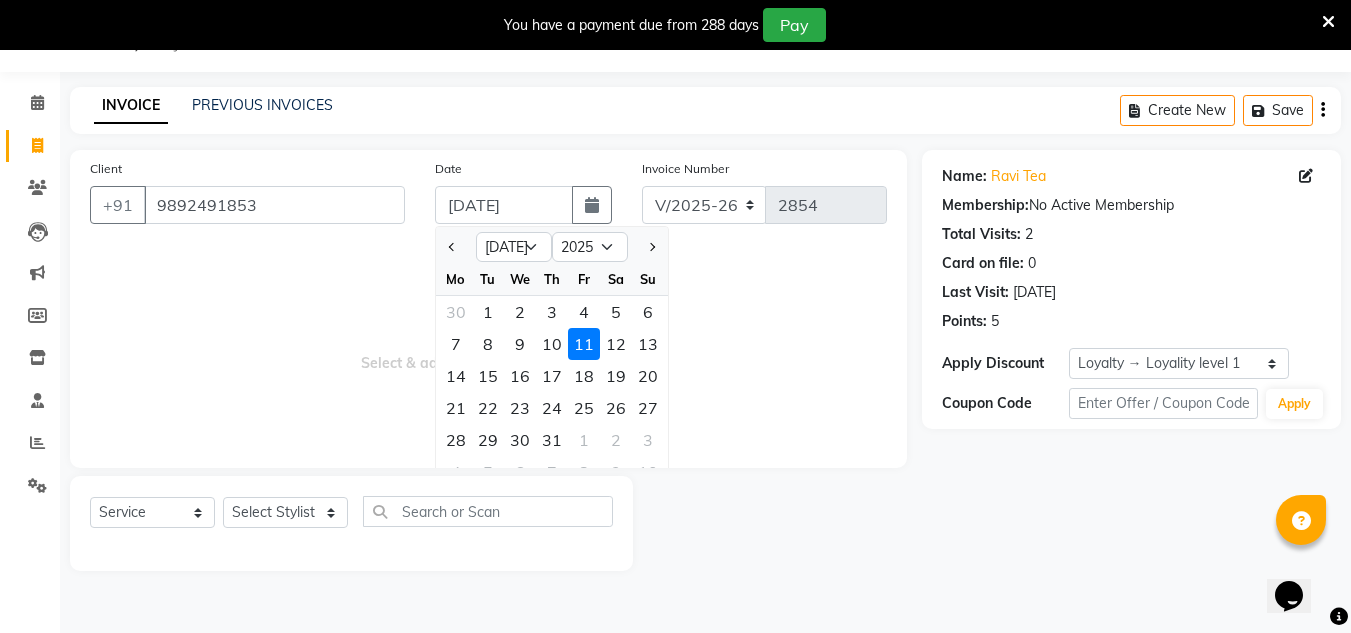 drag, startPoint x: 558, startPoint y: 343, endPoint x: 506, endPoint y: 358, distance: 54.120235 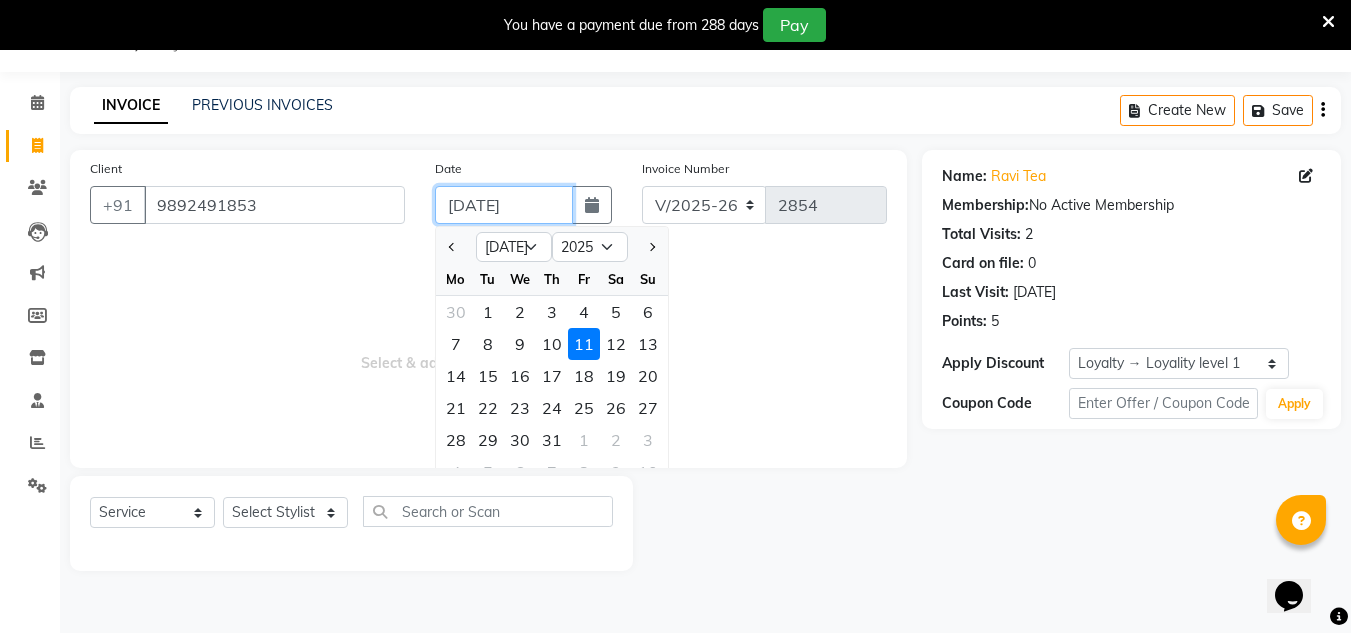 type on "[DATE]" 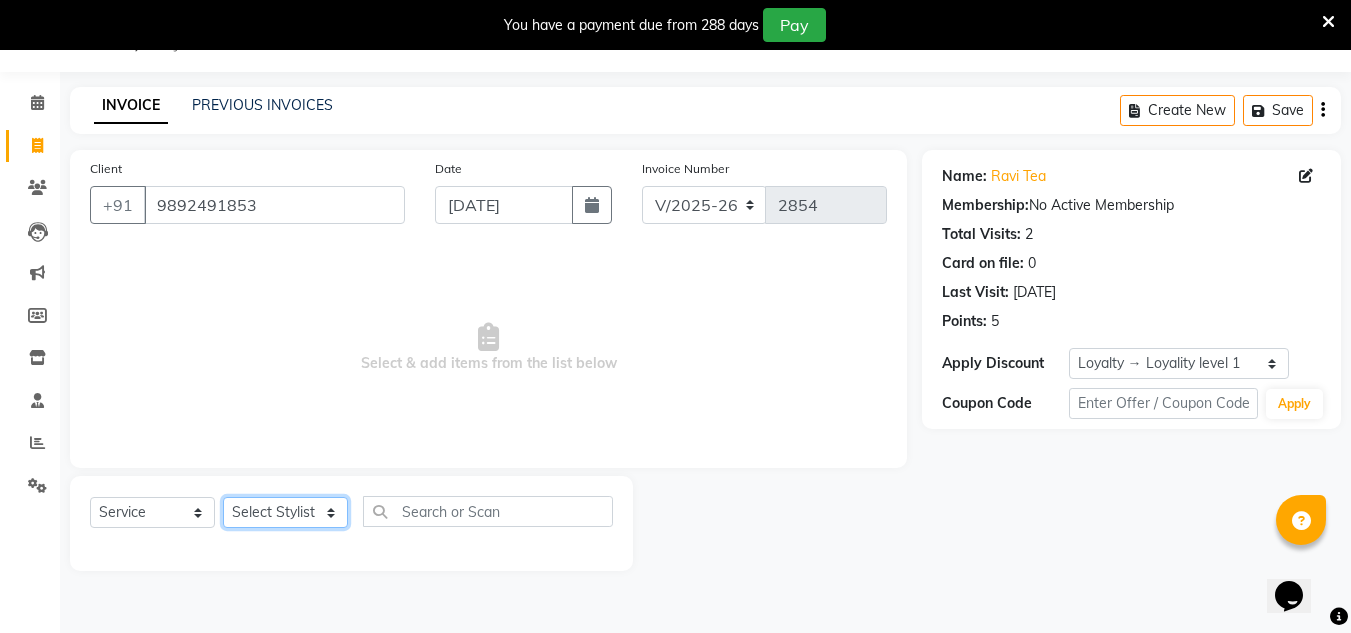 click on "Select Stylist [PERSON_NAME] new  [PERSON_NAME] [PERSON_NAME] Owner preeti [PERSON_NAME] [PERSON_NAME] RG" 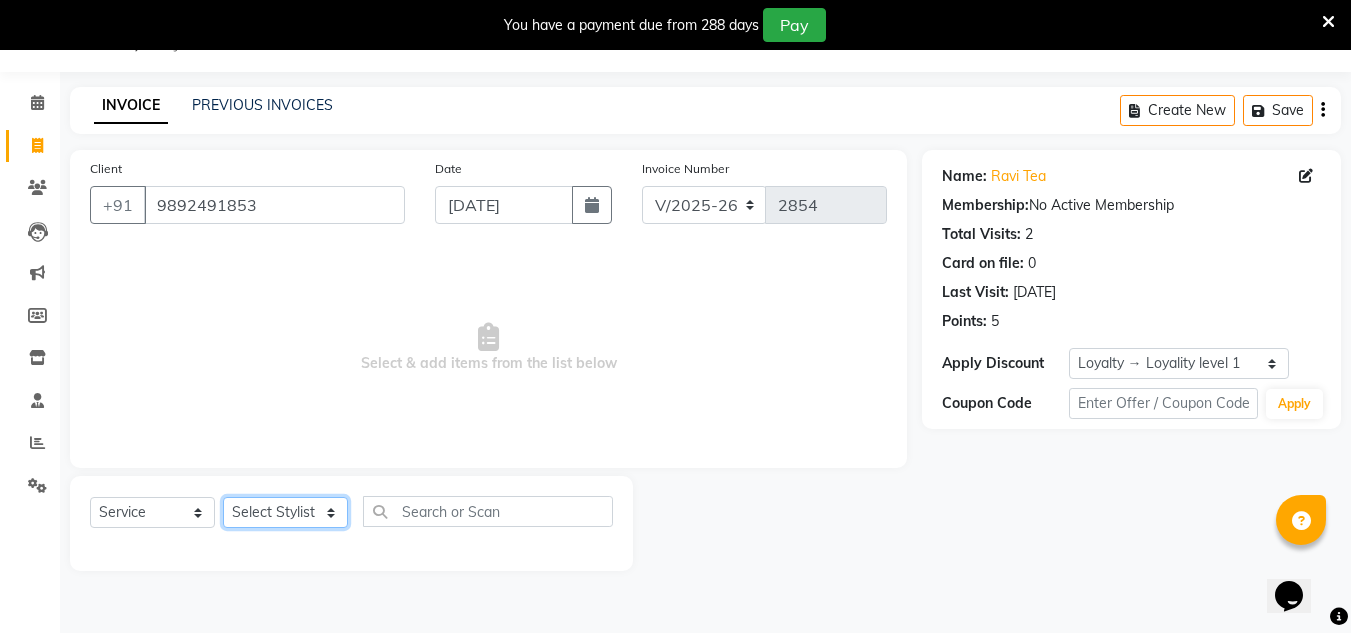 select on "53567" 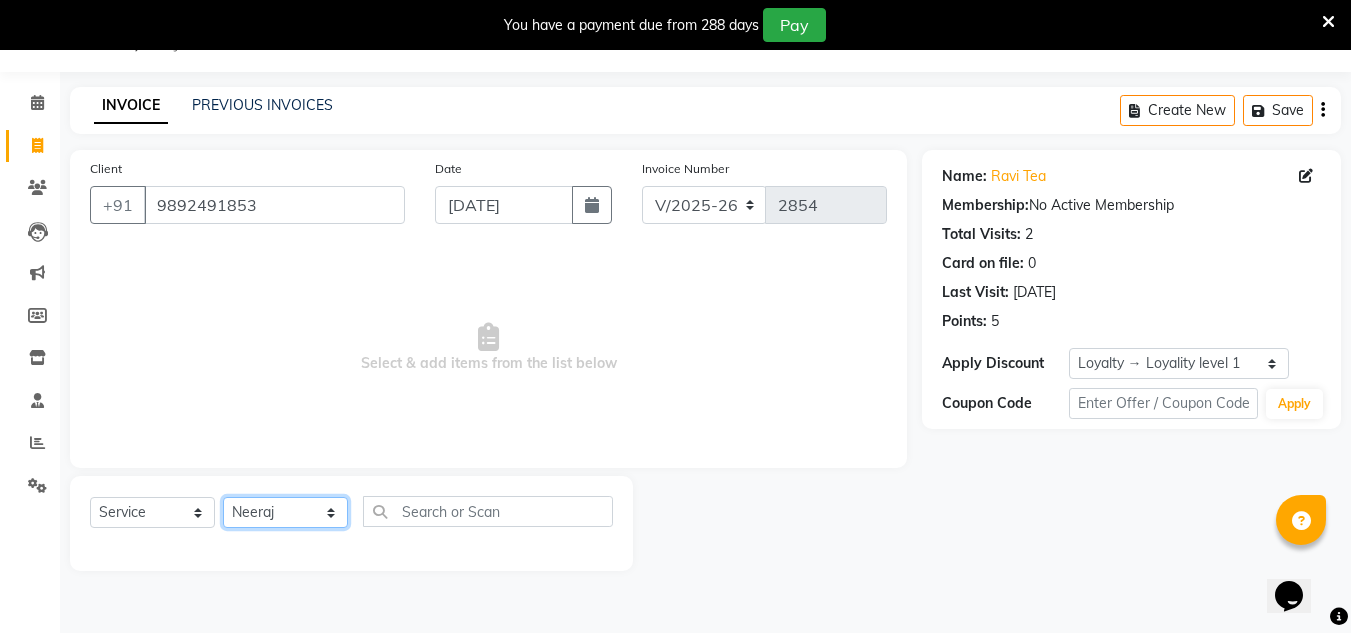 click on "Select Stylist [PERSON_NAME] new  [PERSON_NAME] [PERSON_NAME] Owner preeti [PERSON_NAME] [PERSON_NAME] RG" 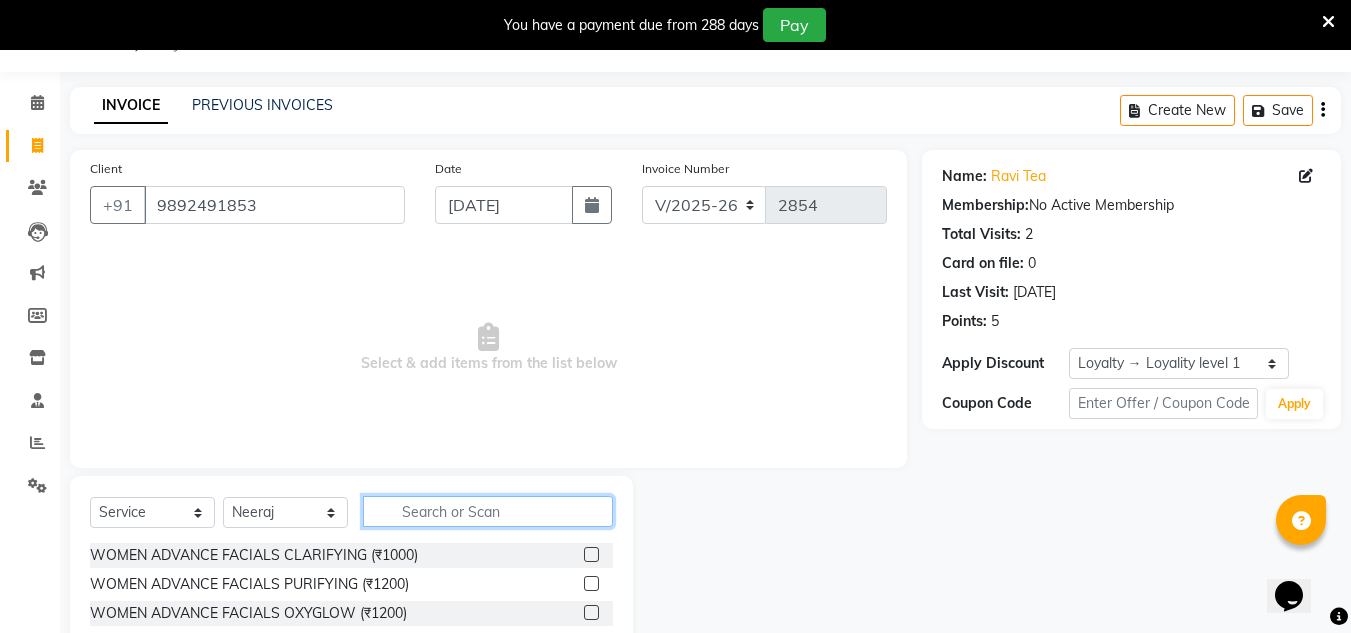 click 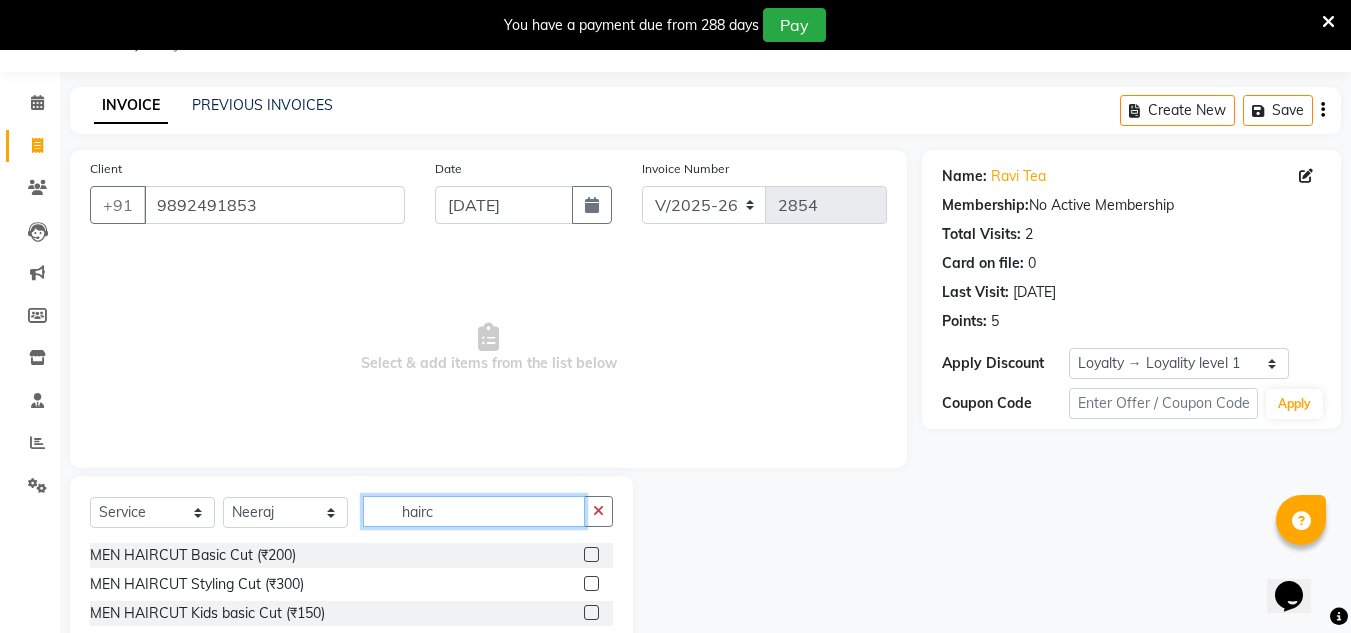 type on "hairc" 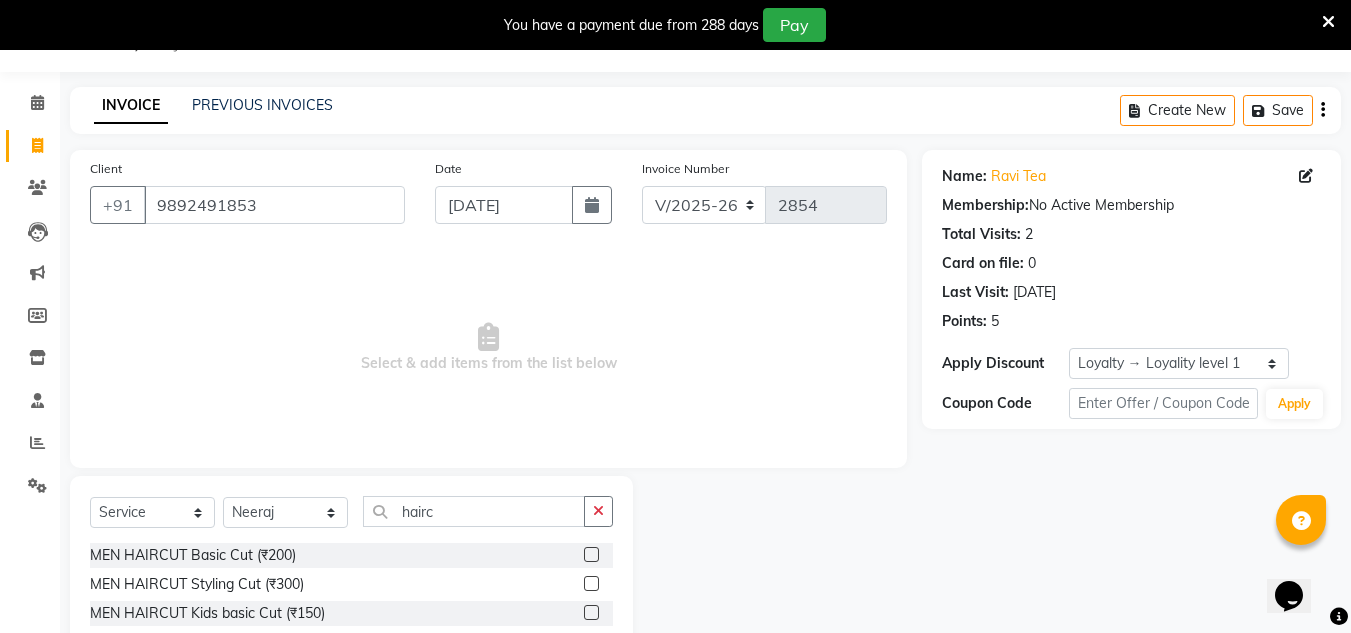 click 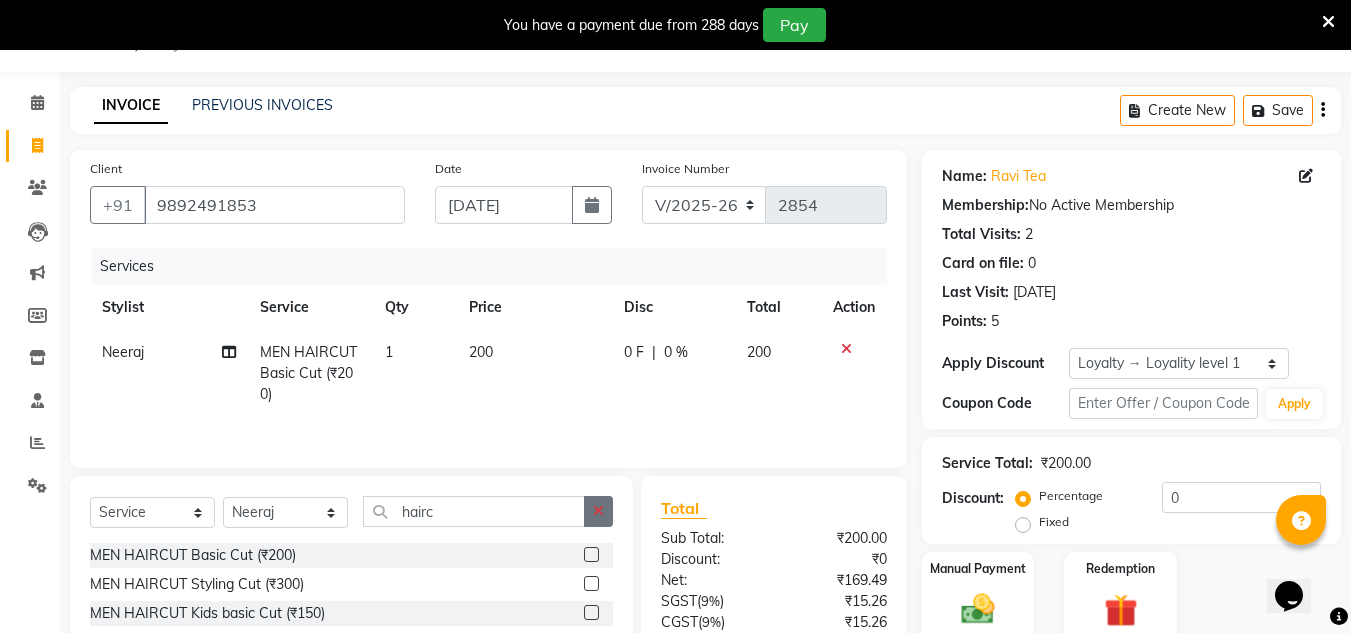 checkbox on "false" 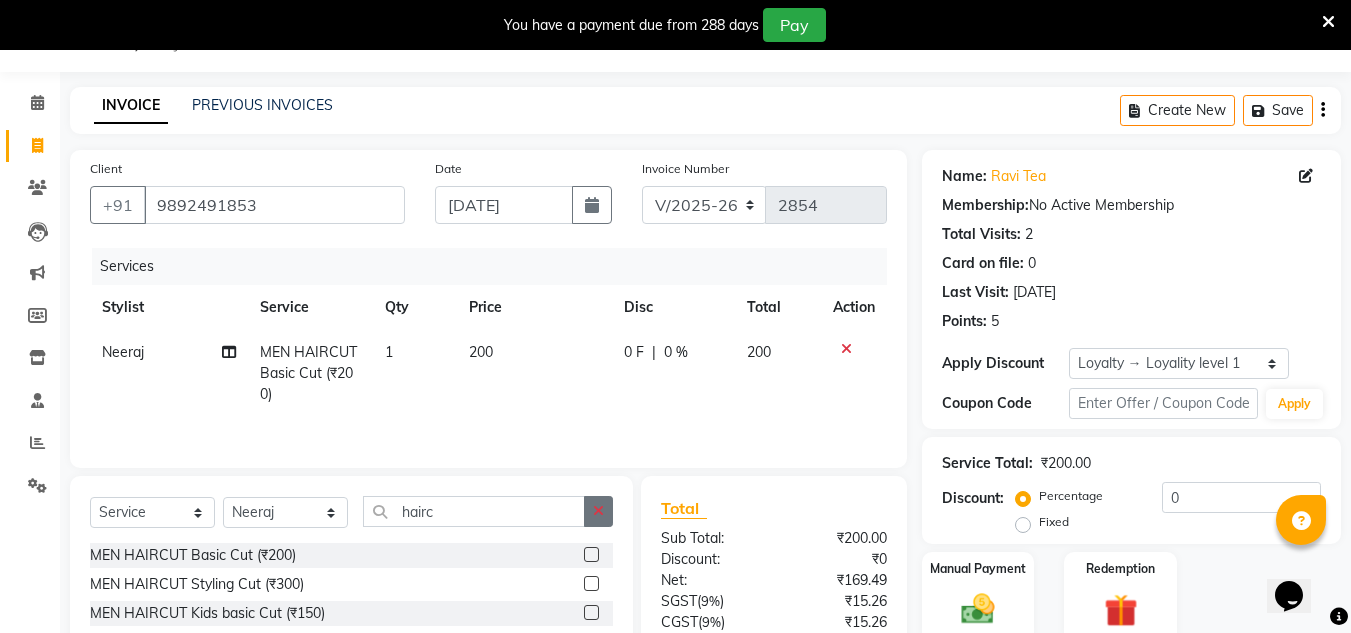 click 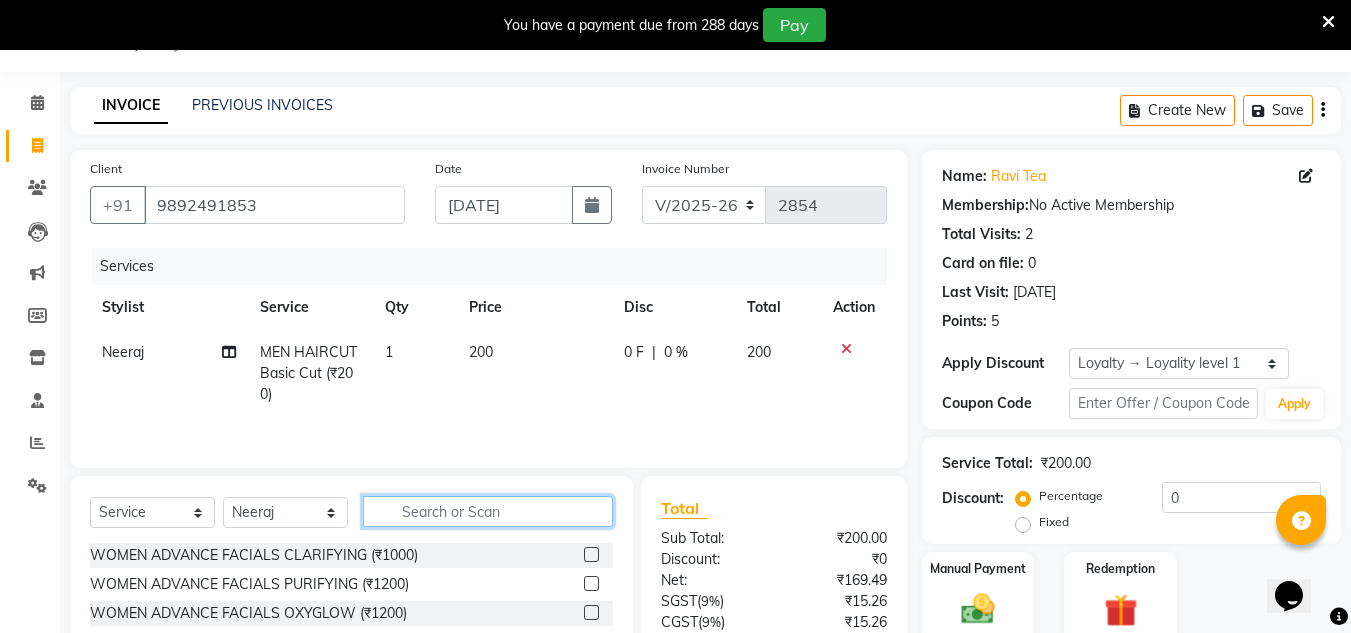 click 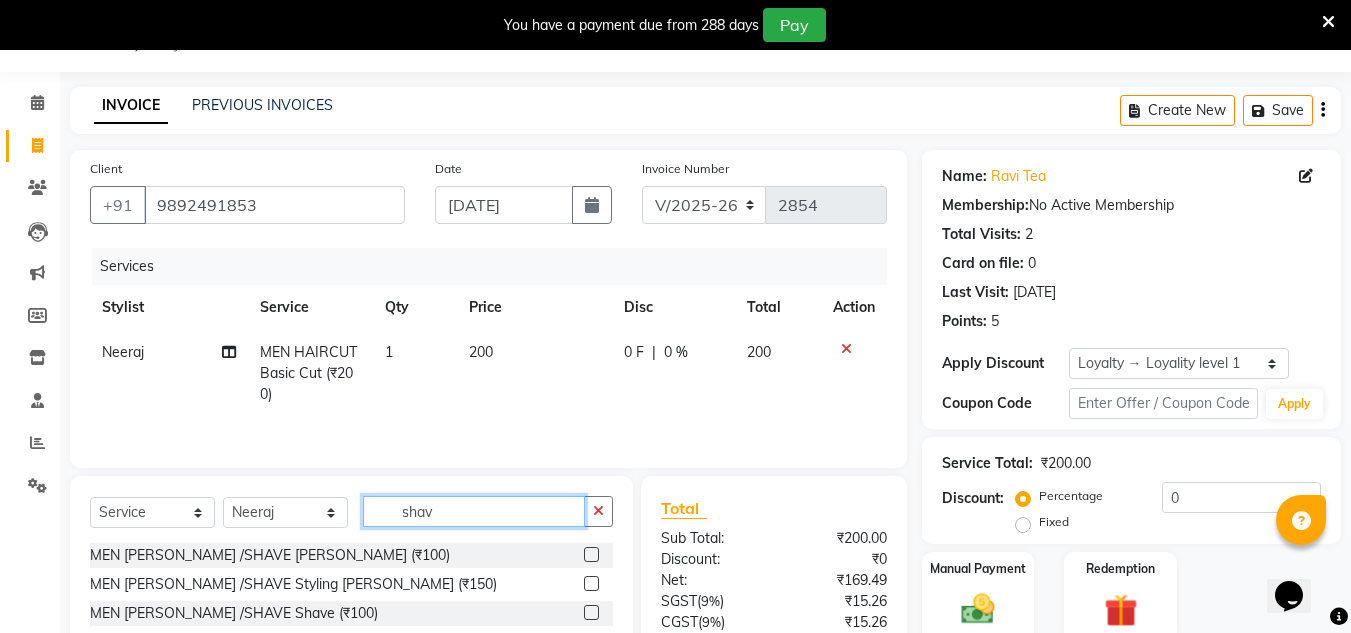 type on "shav" 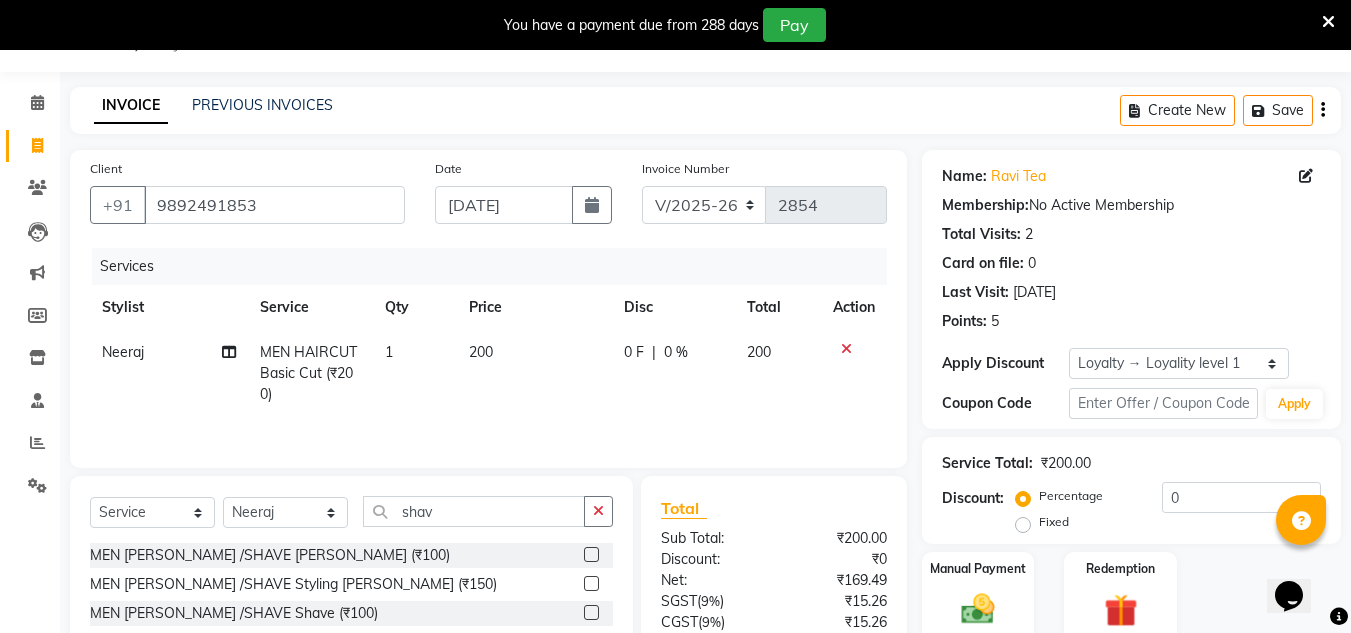 click 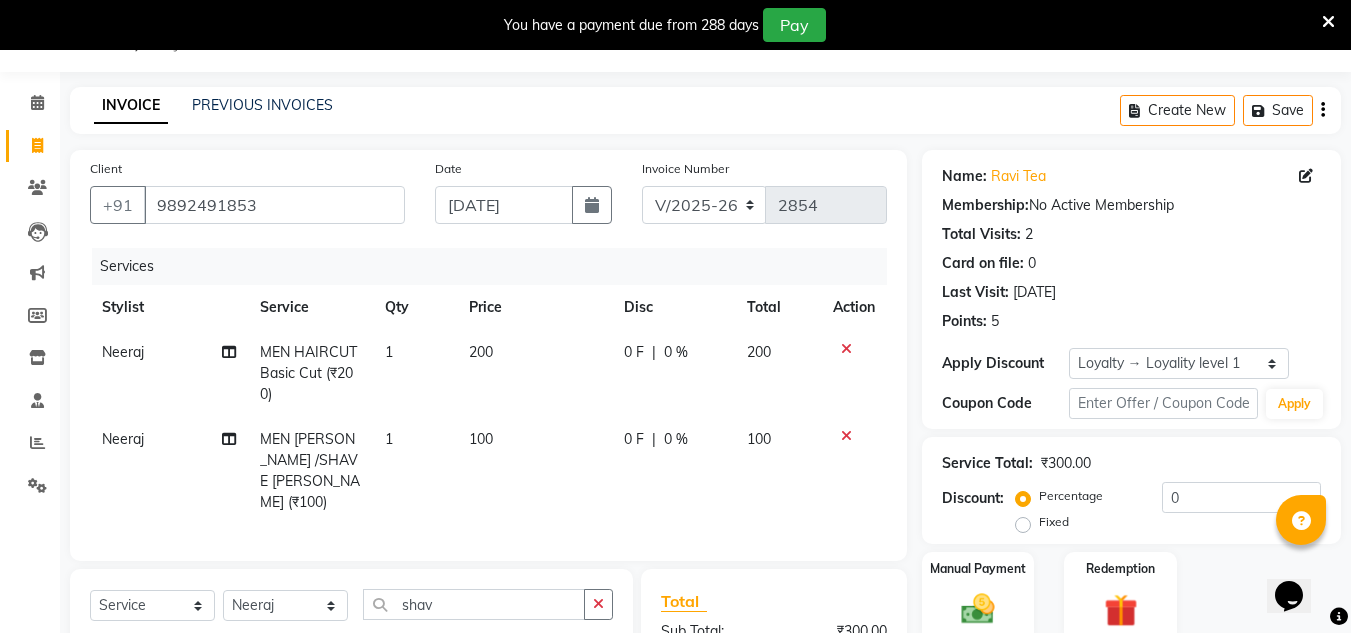 checkbox on "false" 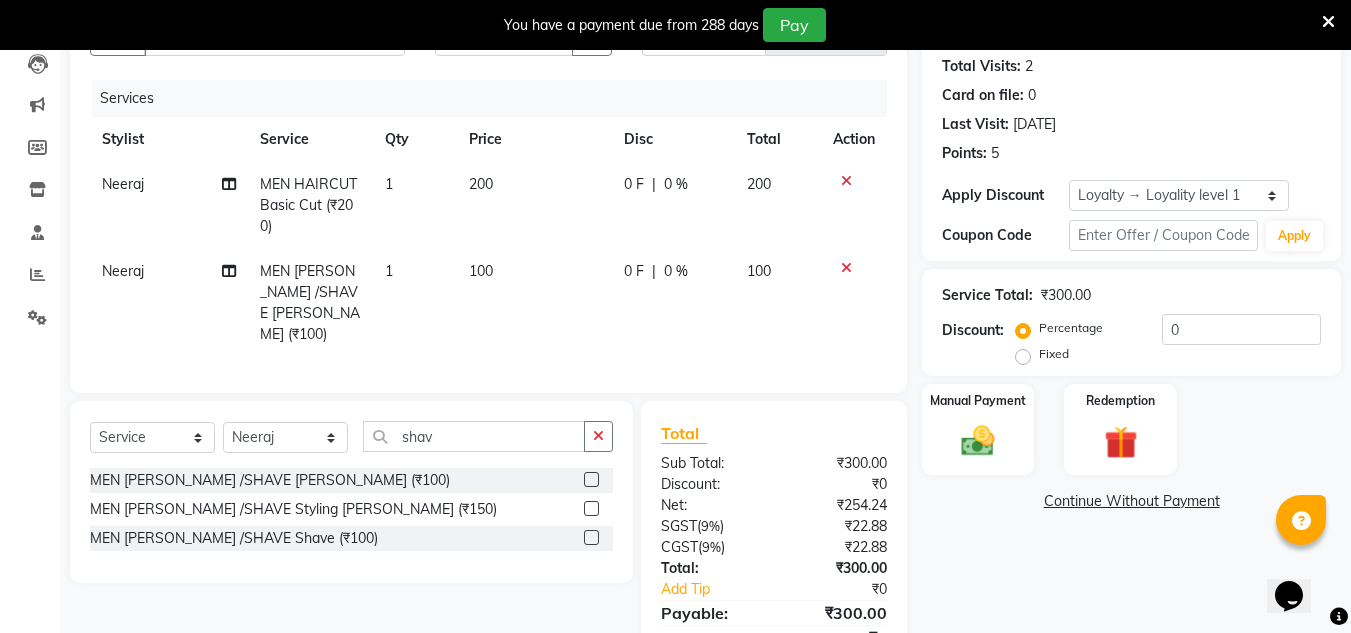 scroll, scrollTop: 250, scrollLeft: 0, axis: vertical 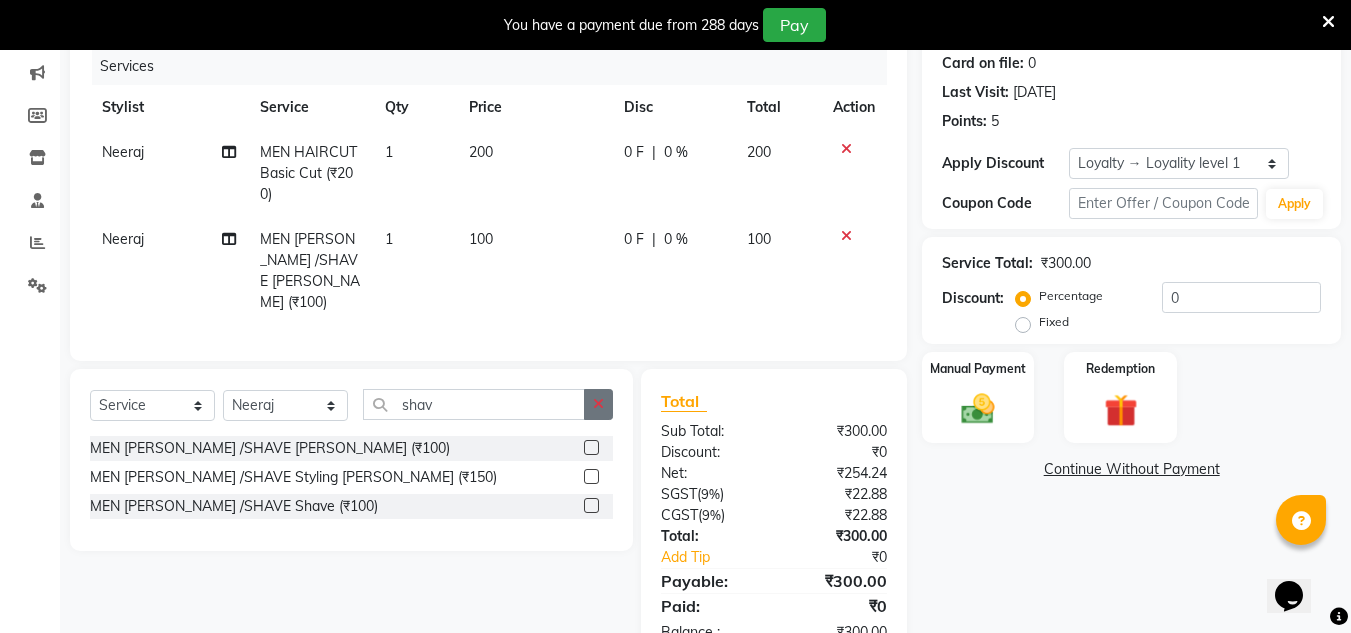click 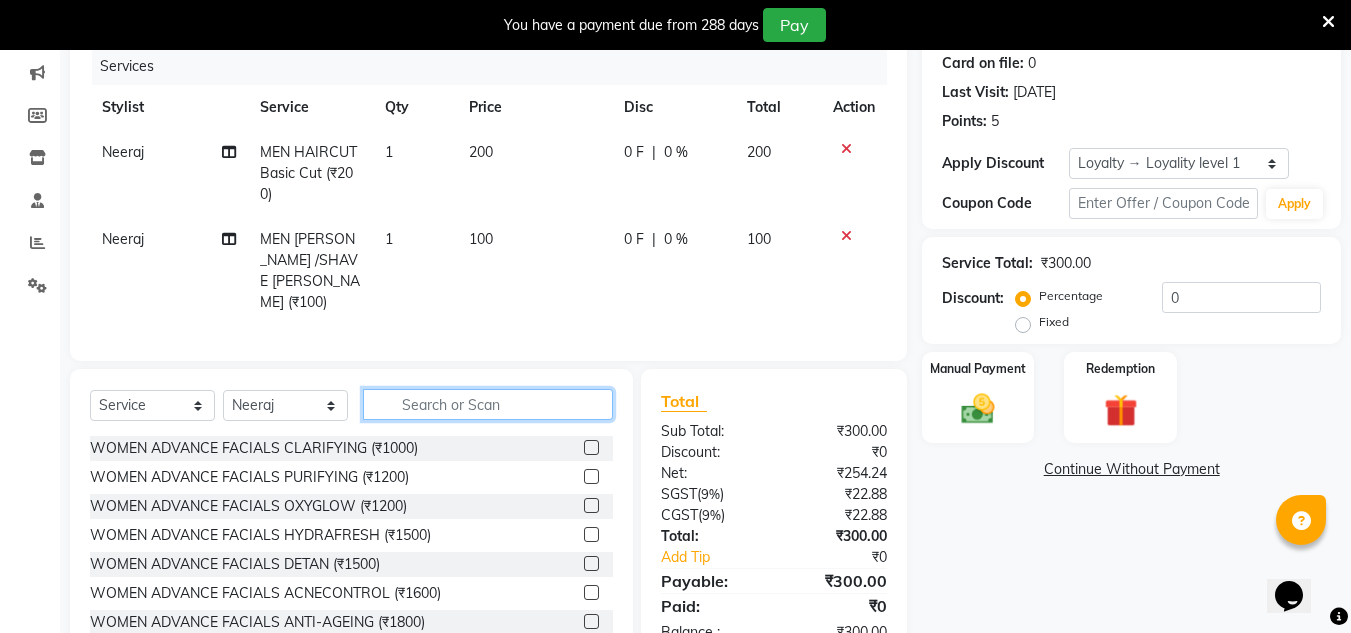 click 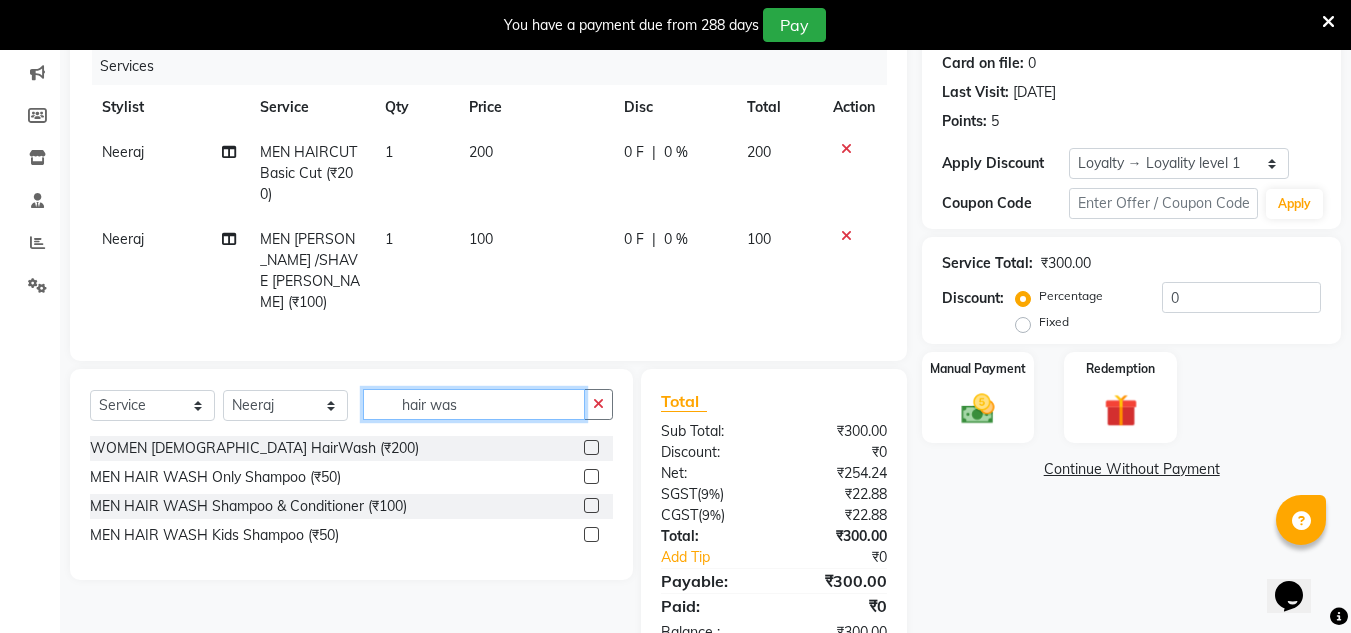 type on "hair was" 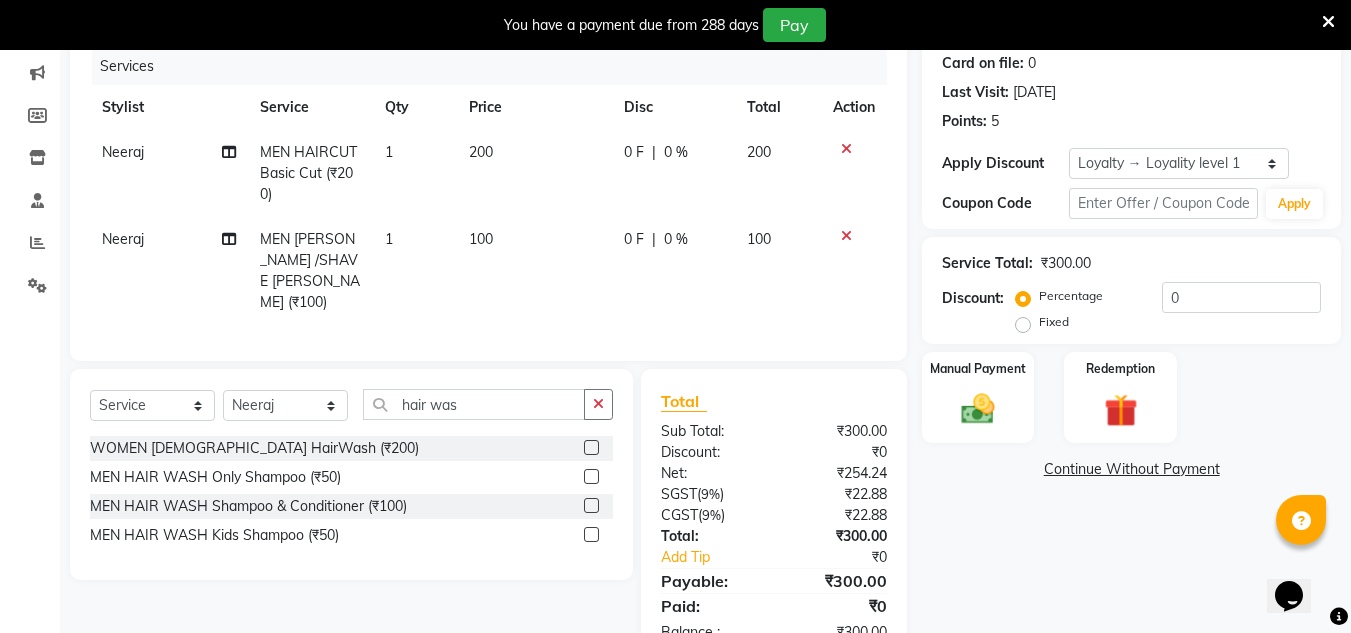 click 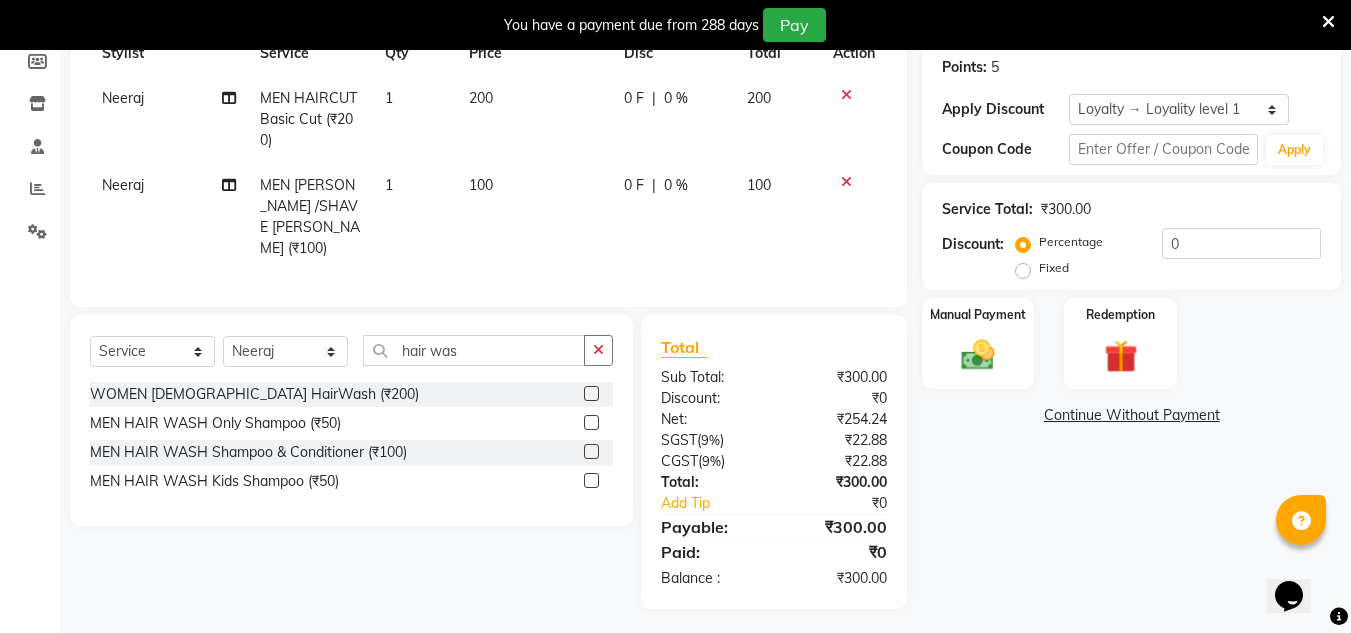 click 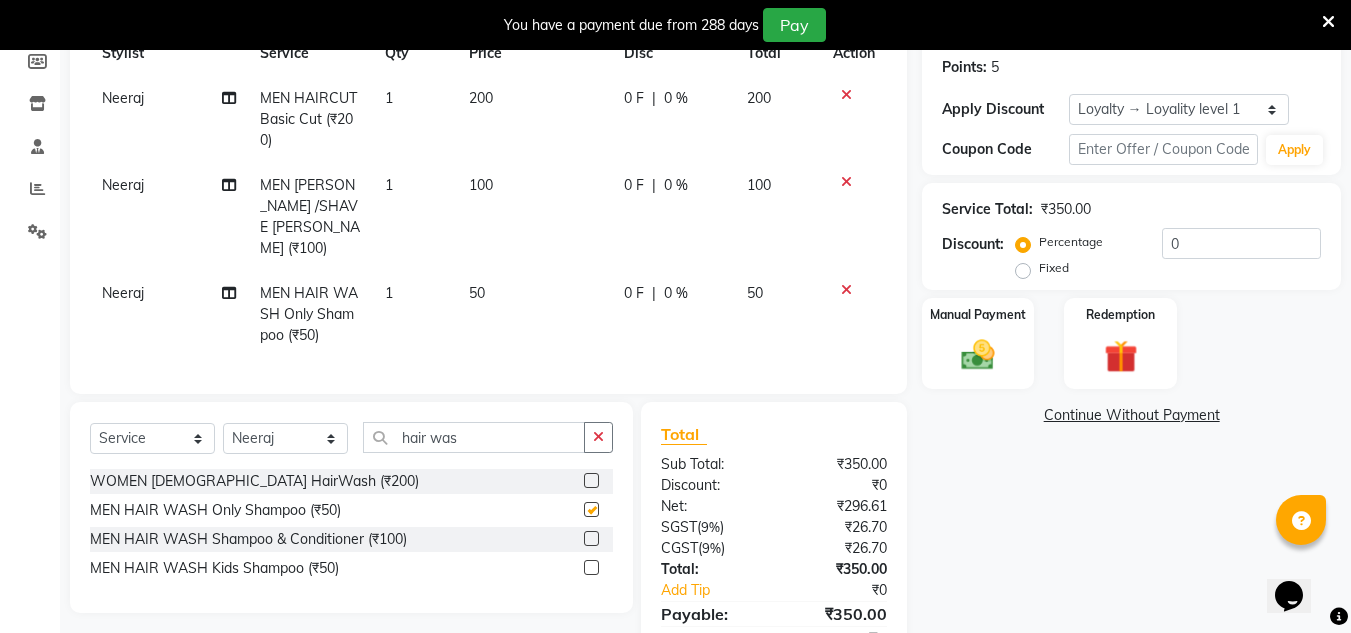checkbox on "false" 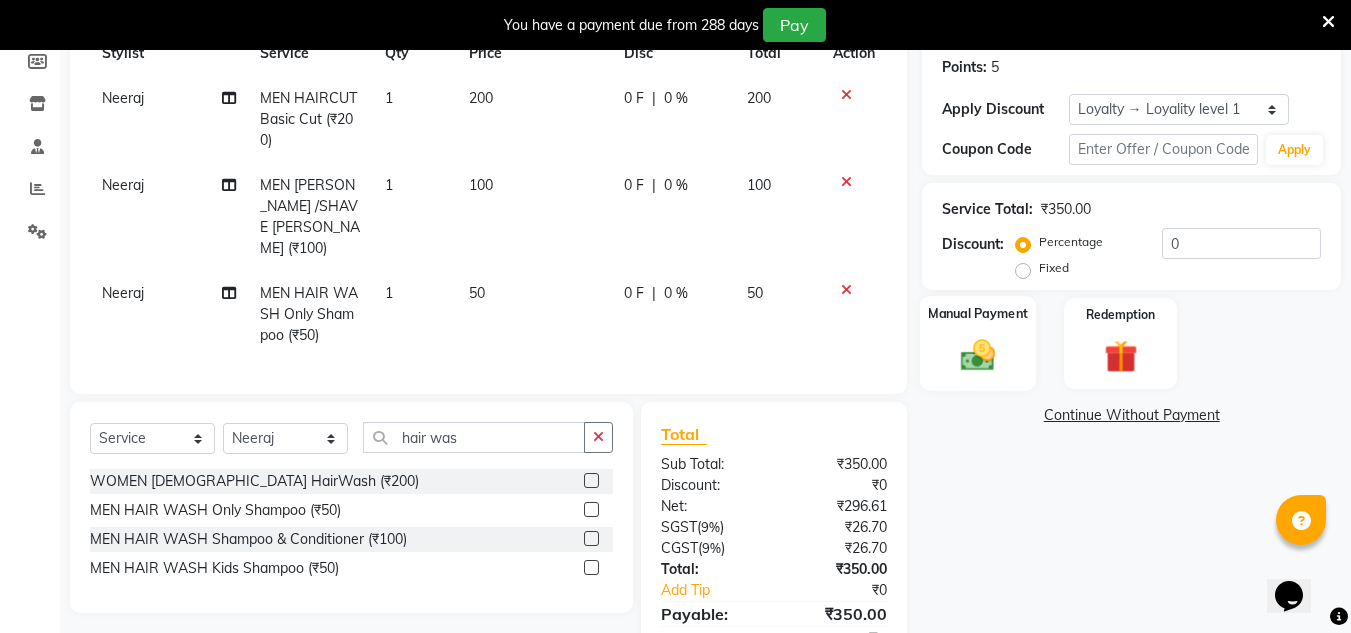 click 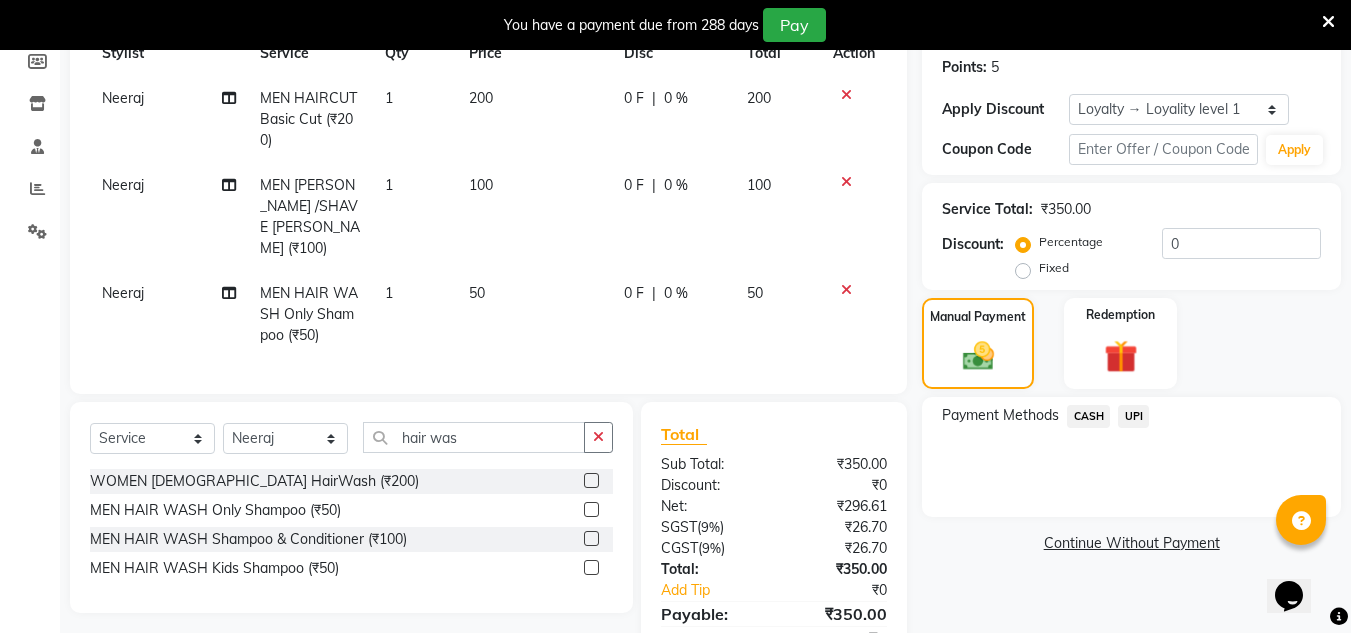 click on "UPI" 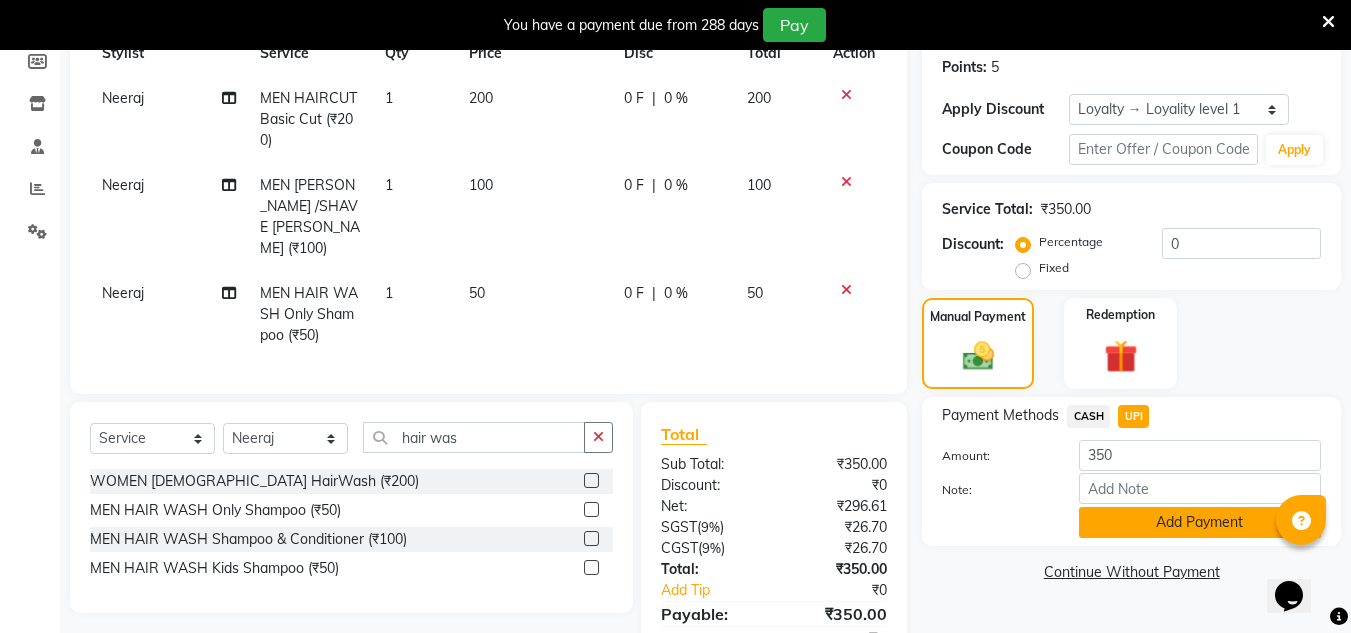 scroll, scrollTop: 391, scrollLeft: 0, axis: vertical 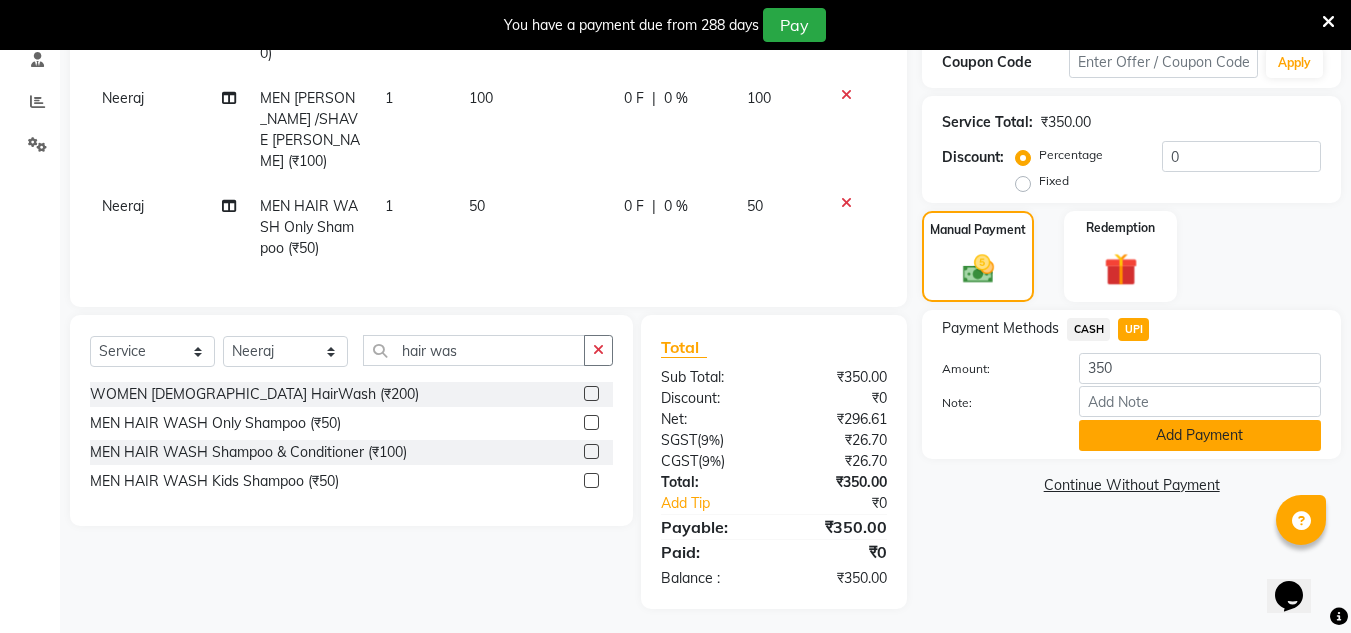 click on "Add Payment" 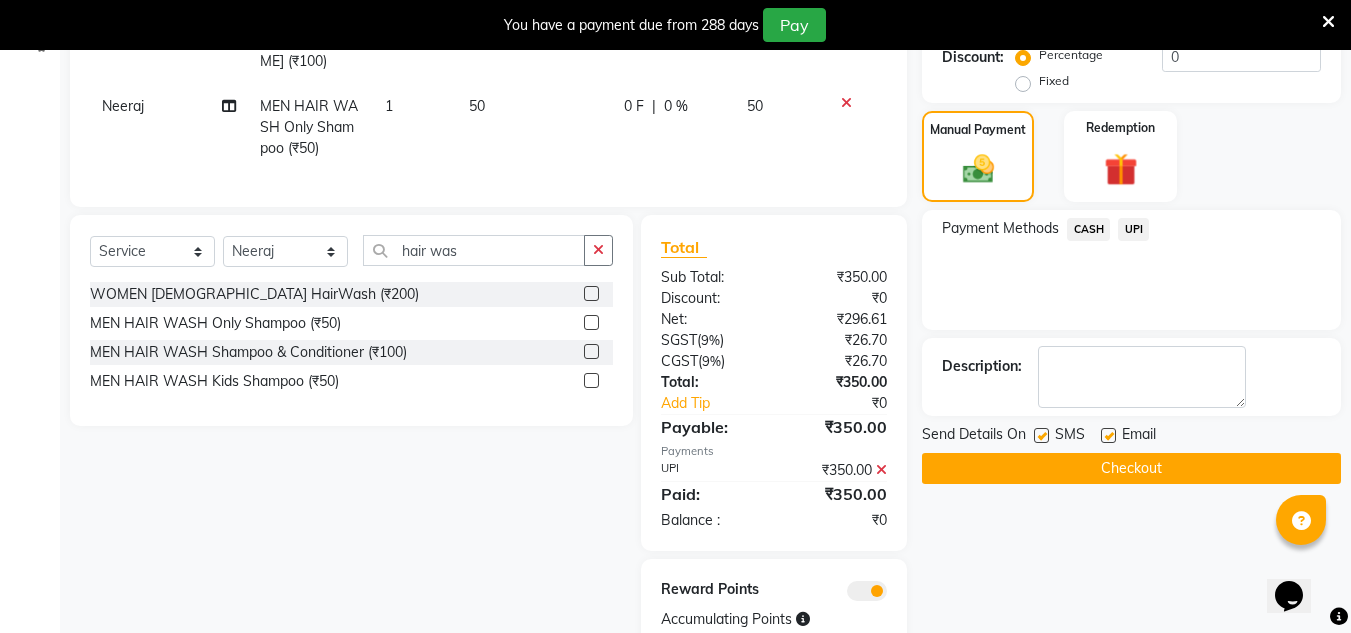 click on "Checkout" 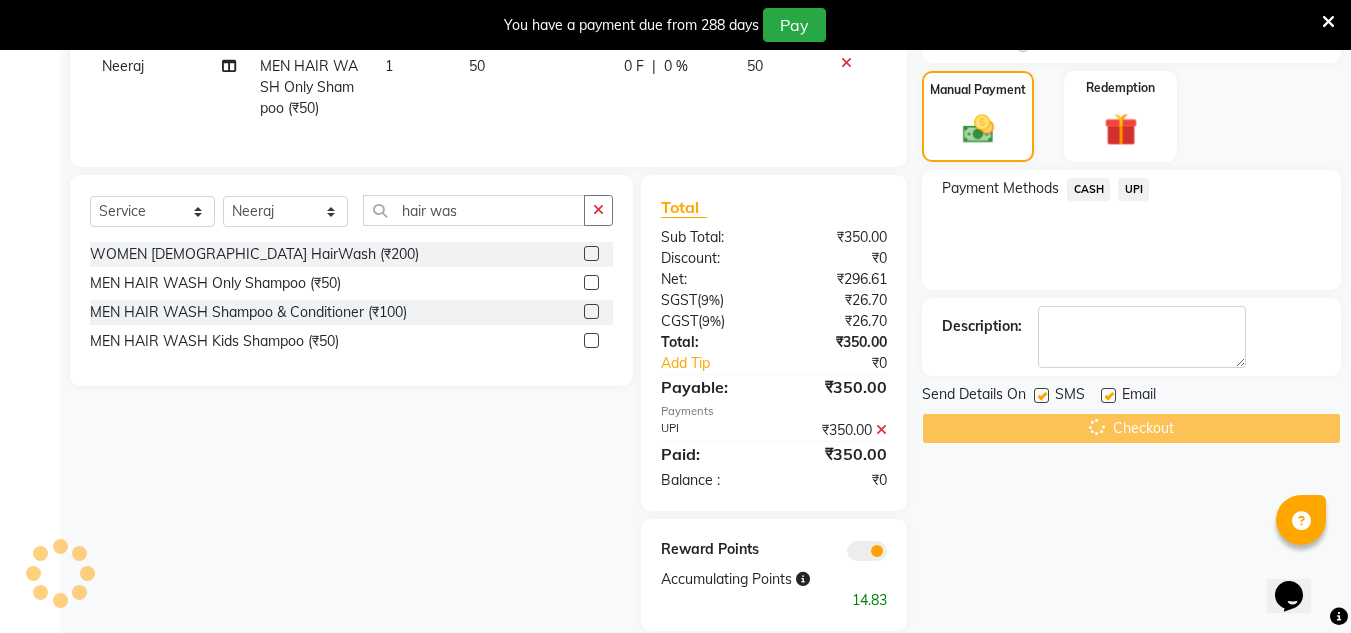 scroll, scrollTop: 553, scrollLeft: 0, axis: vertical 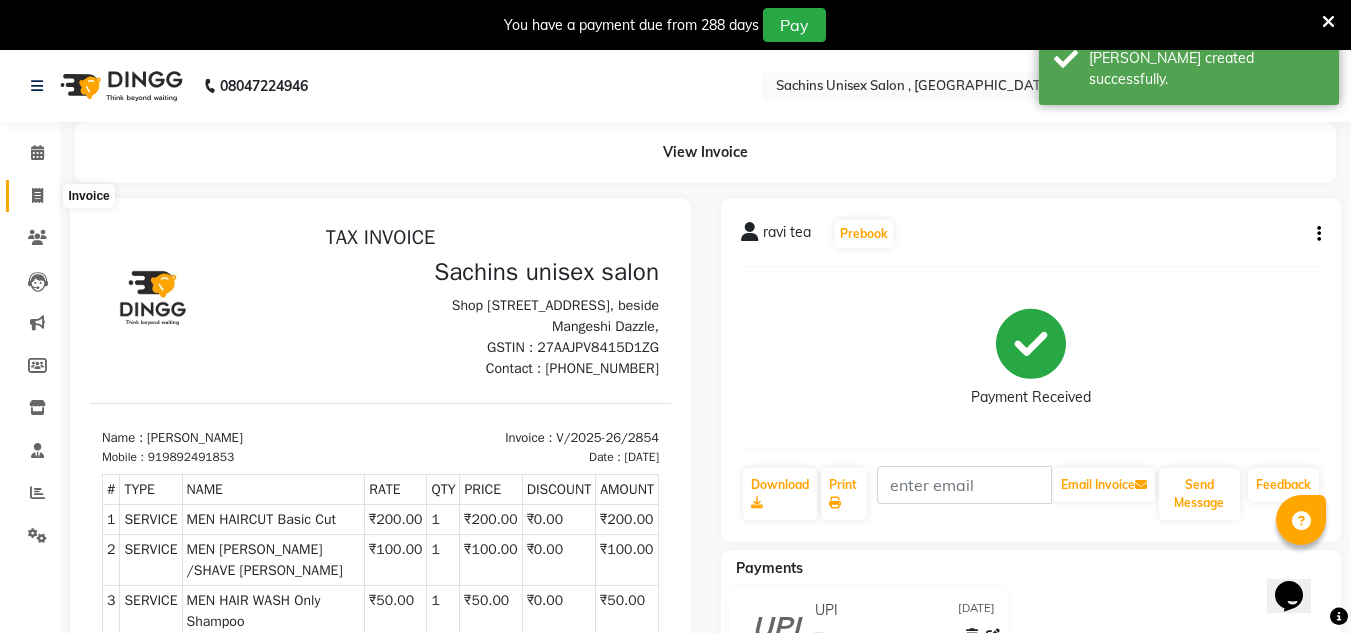 click 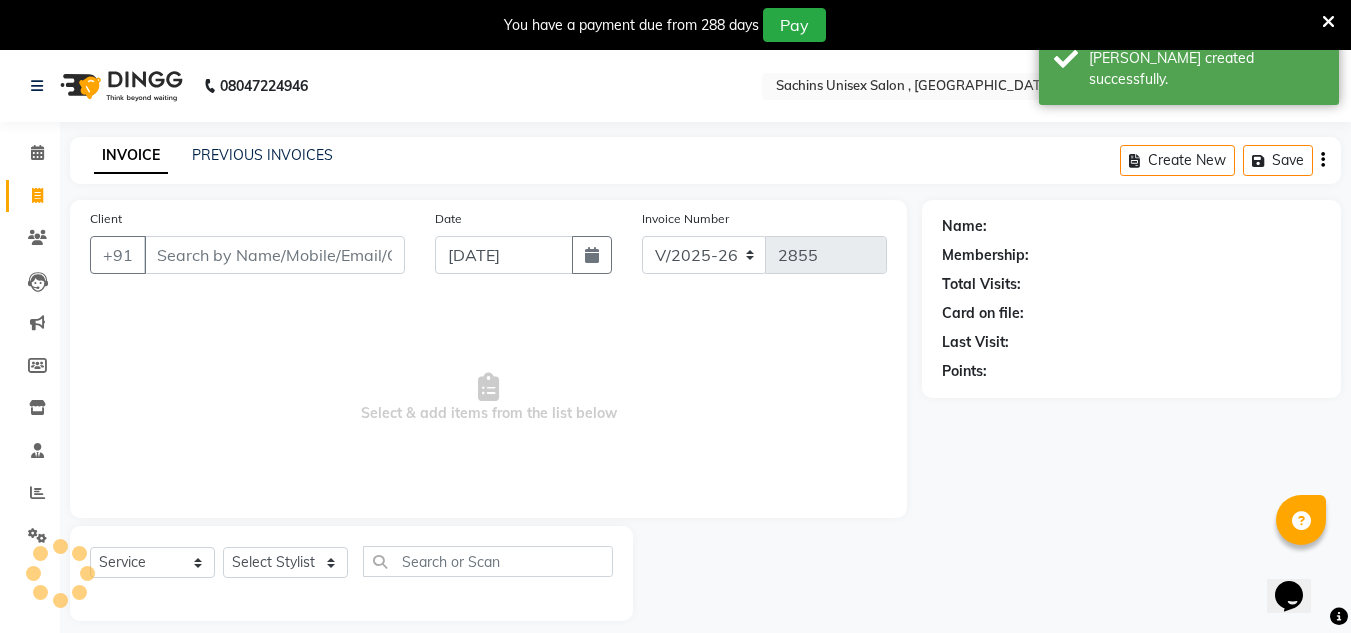 scroll, scrollTop: 50, scrollLeft: 0, axis: vertical 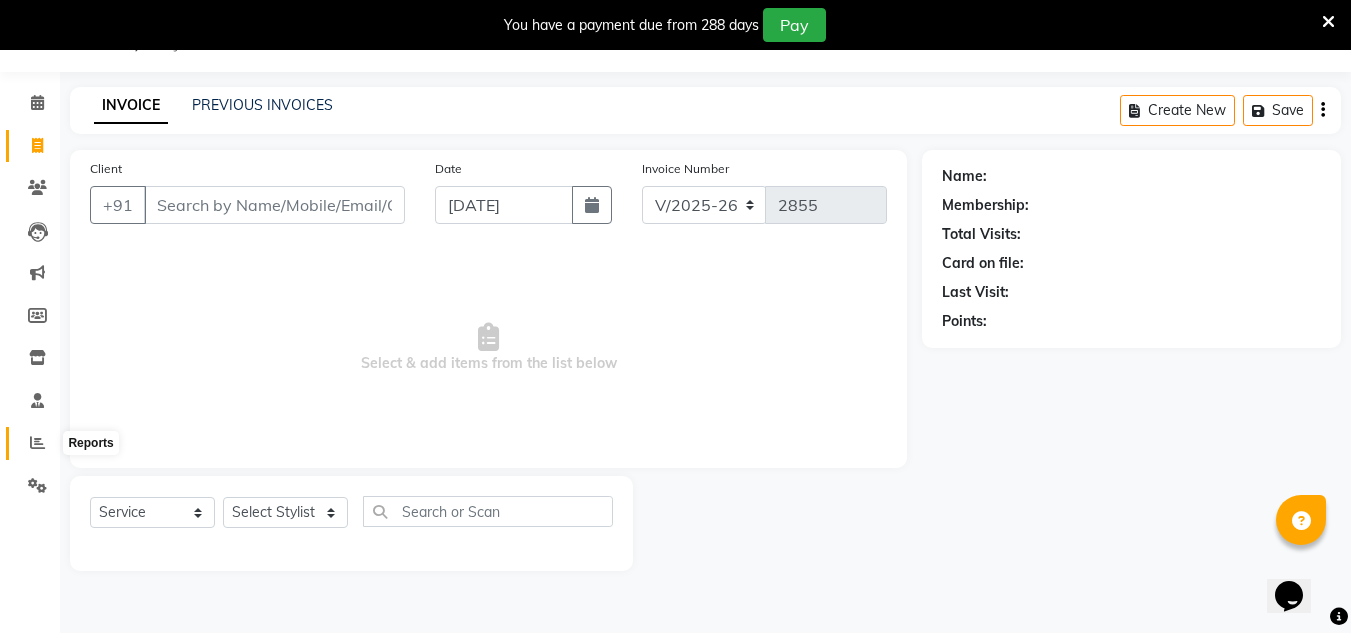 click 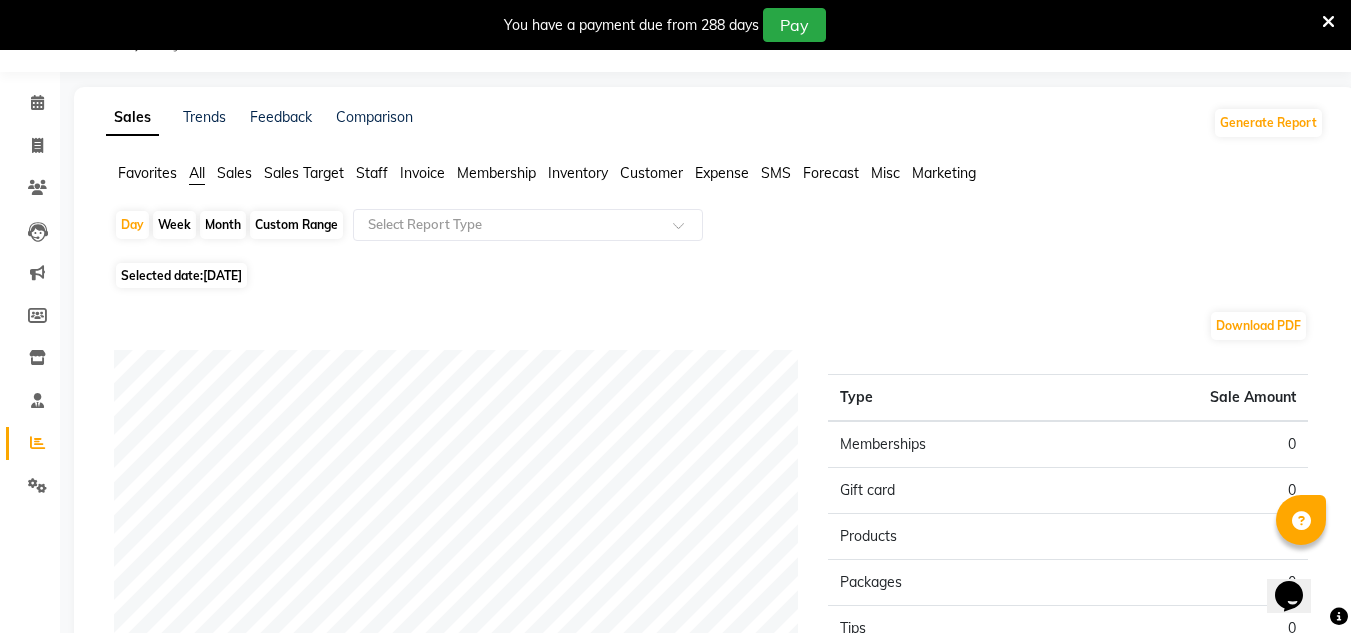 click on "Selected date:  11-07-2025" 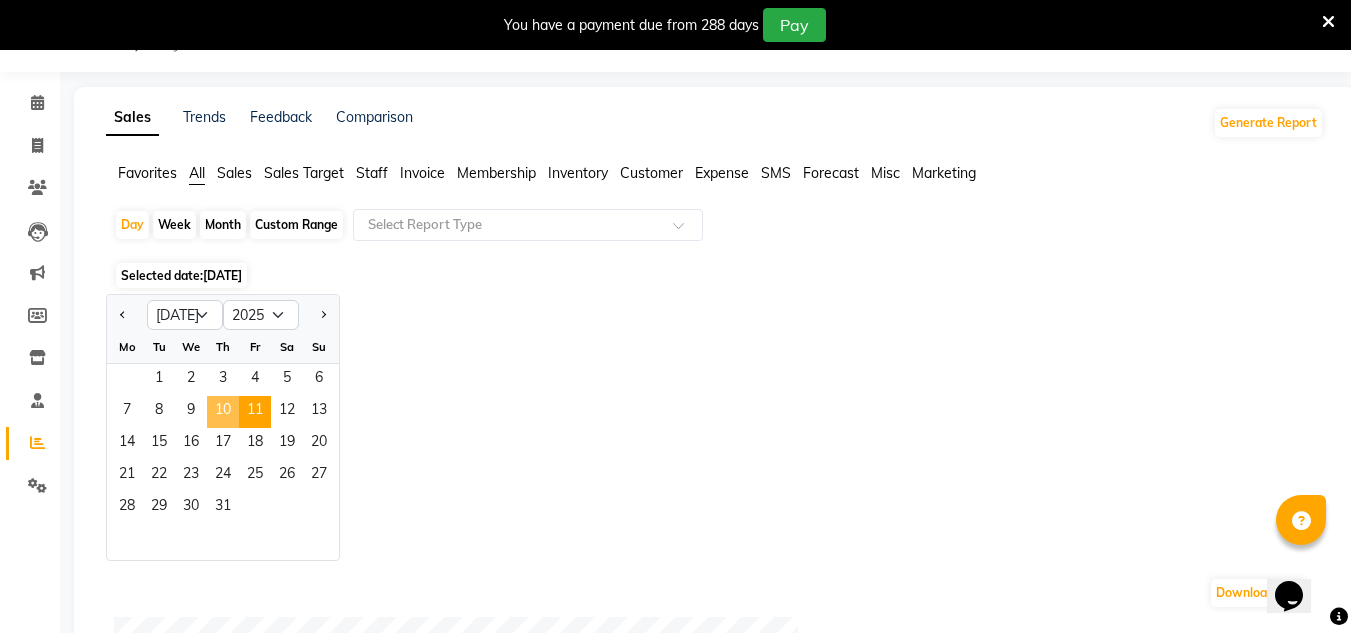 click on "10" 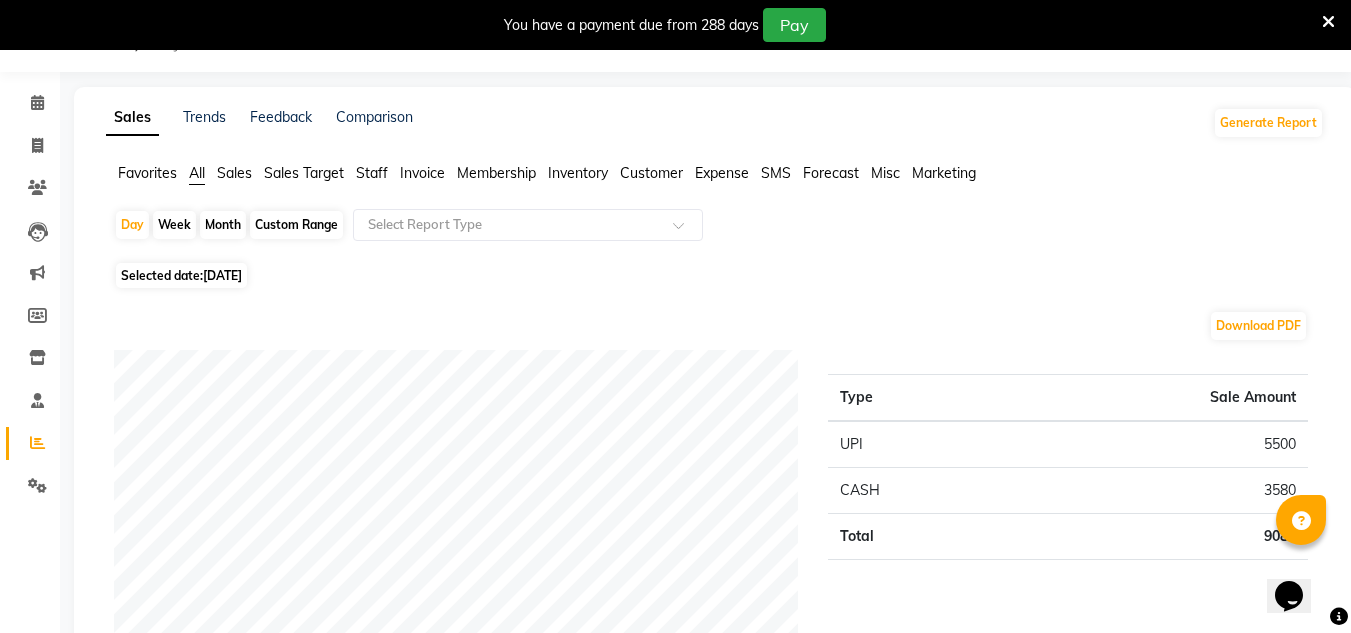 click on "Type" 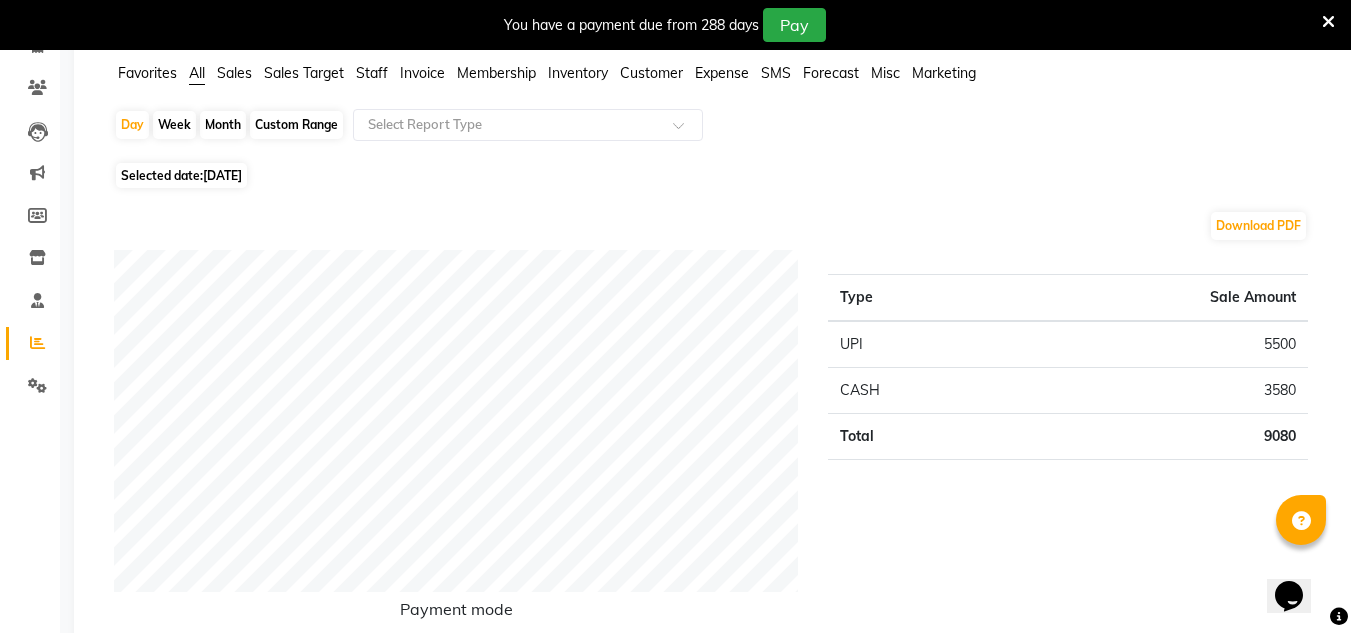 scroll, scrollTop: 110, scrollLeft: 0, axis: vertical 